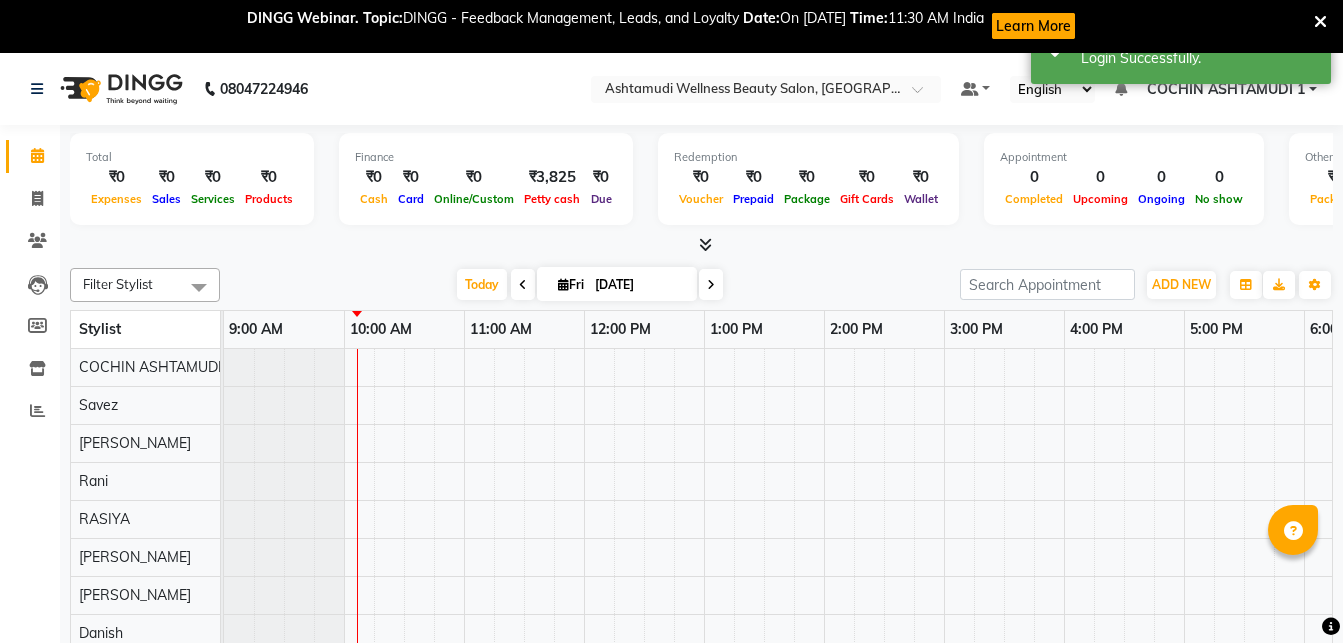 scroll, scrollTop: 0, scrollLeft: 0, axis: both 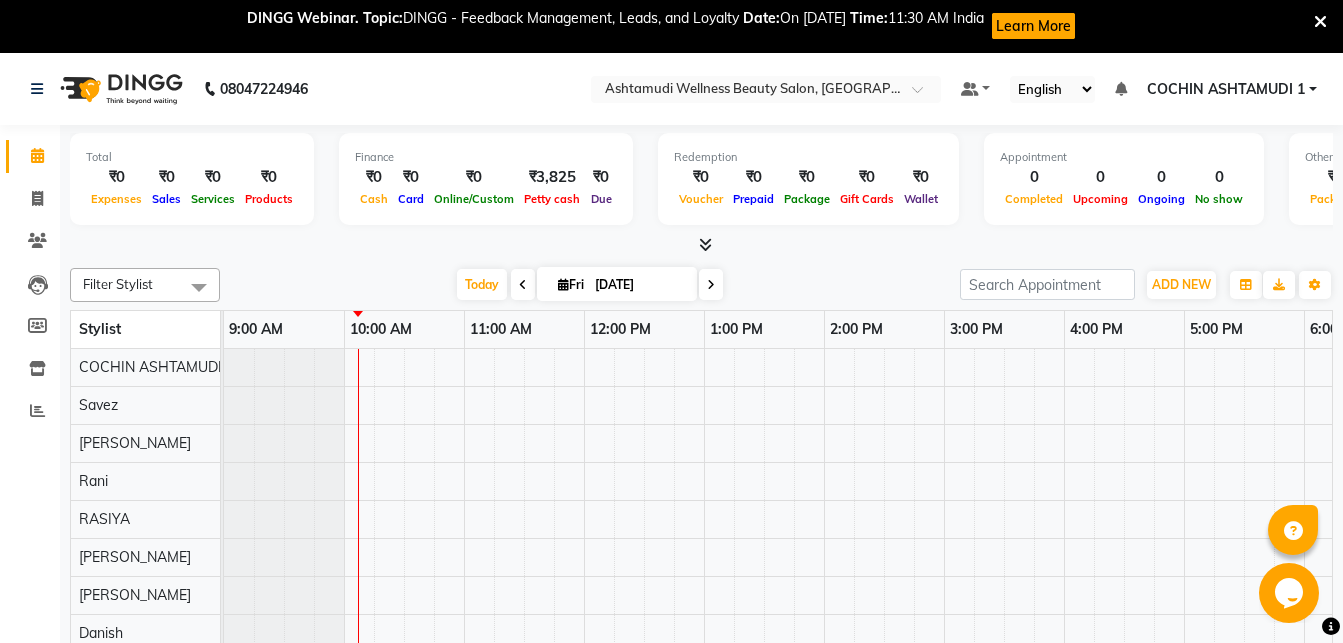 click at bounding box center (1320, 22) 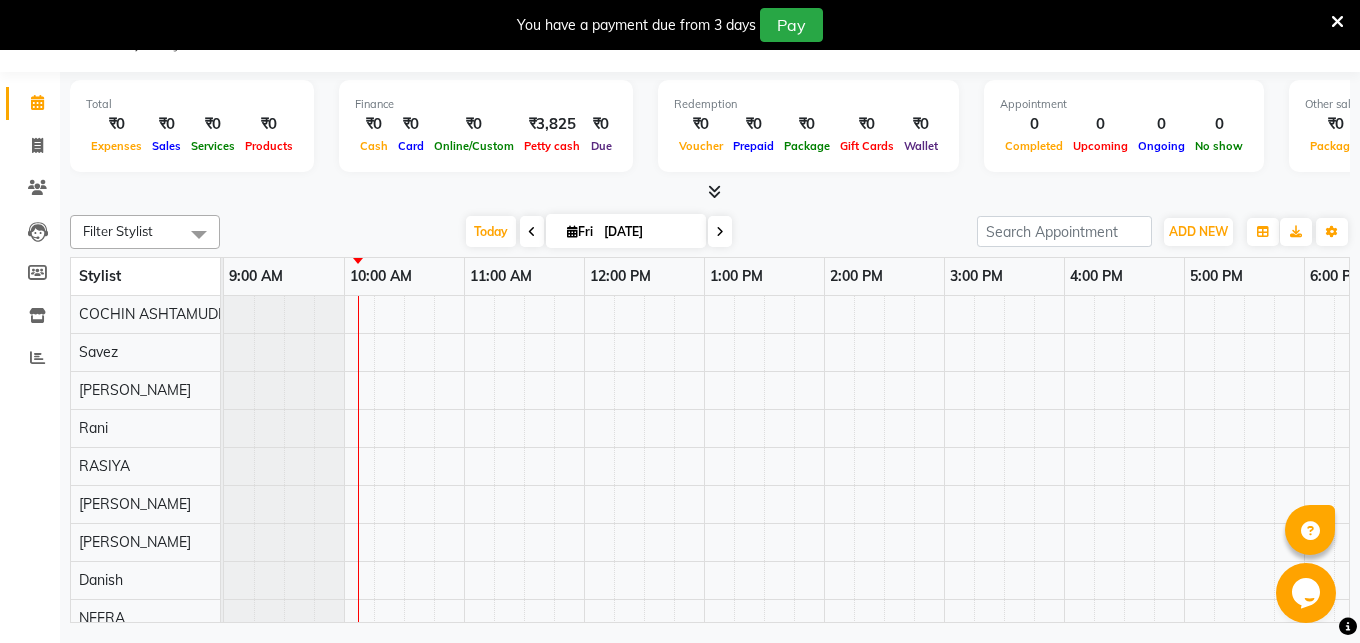 click at bounding box center [714, 191] 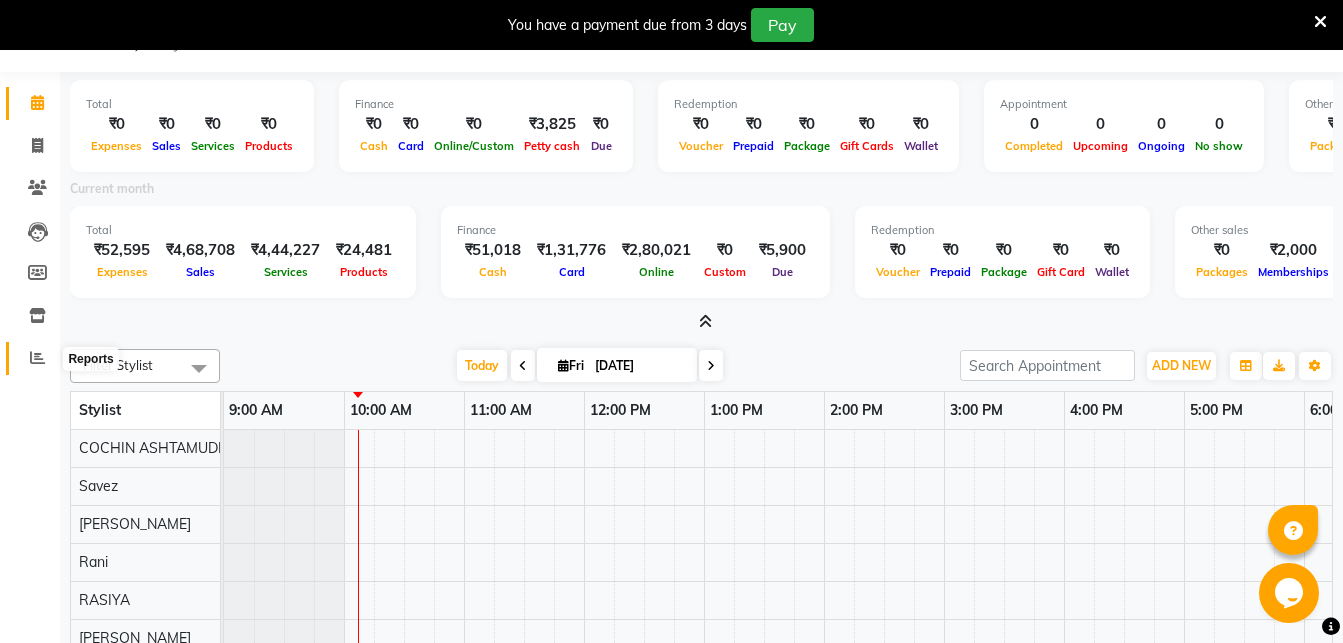 click 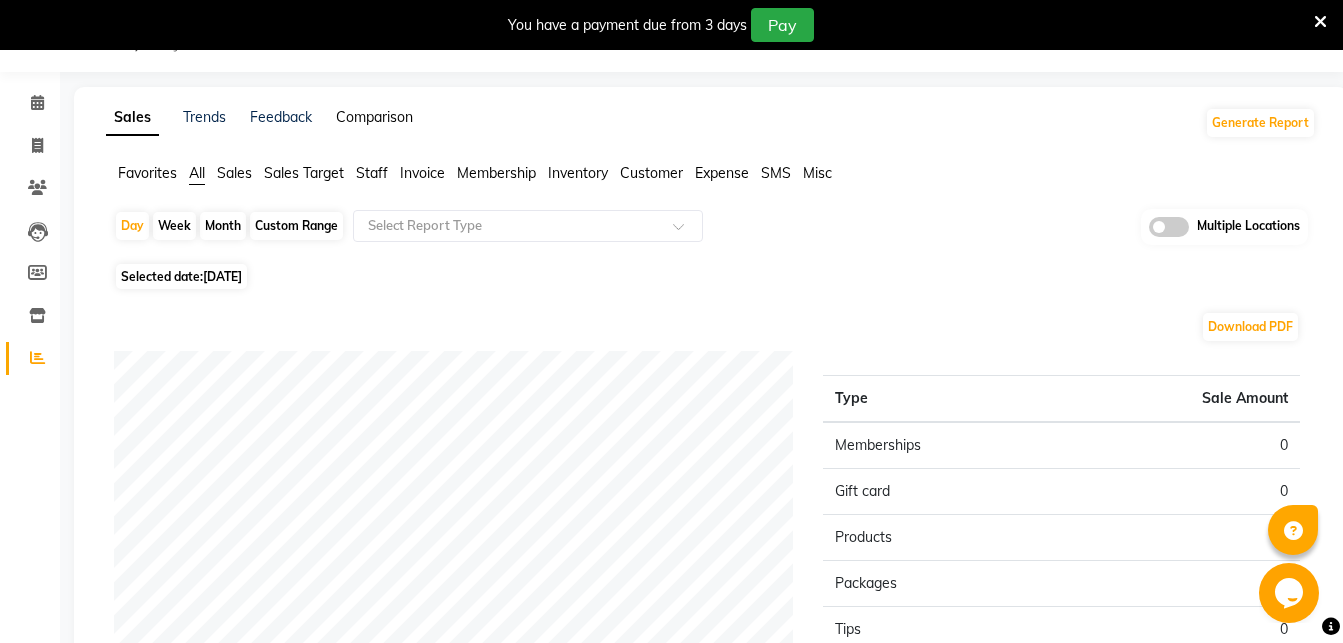 click on "Comparison" 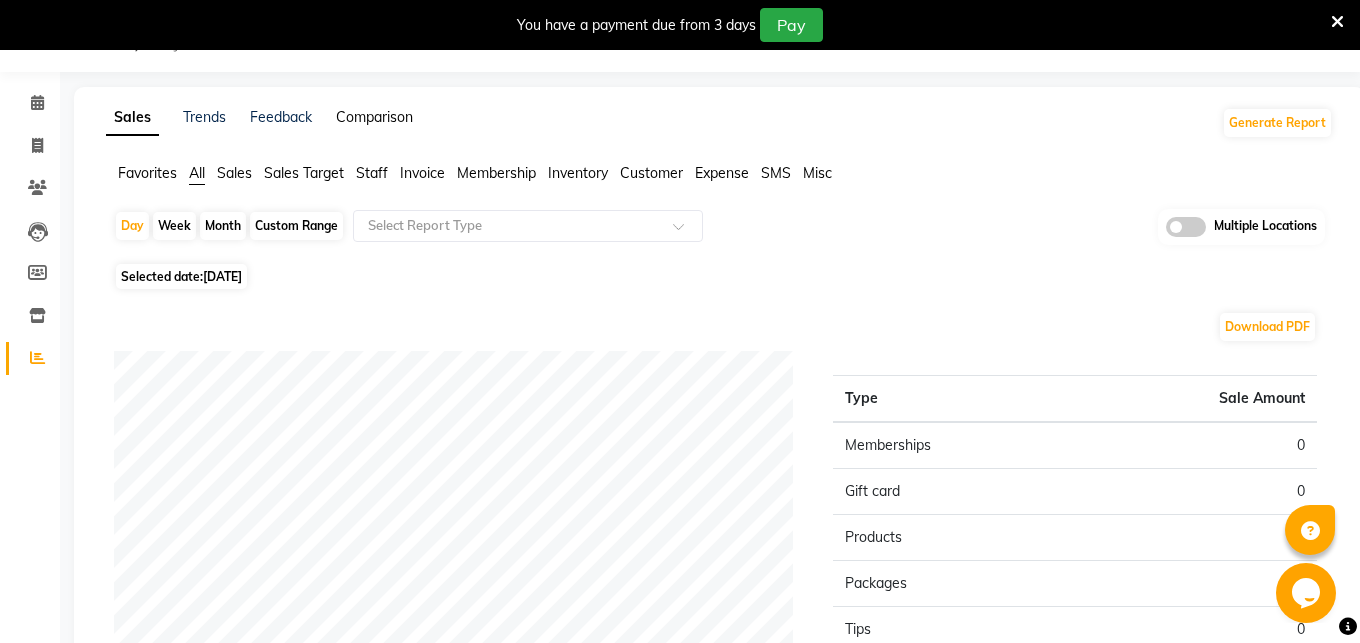 select on "single_date" 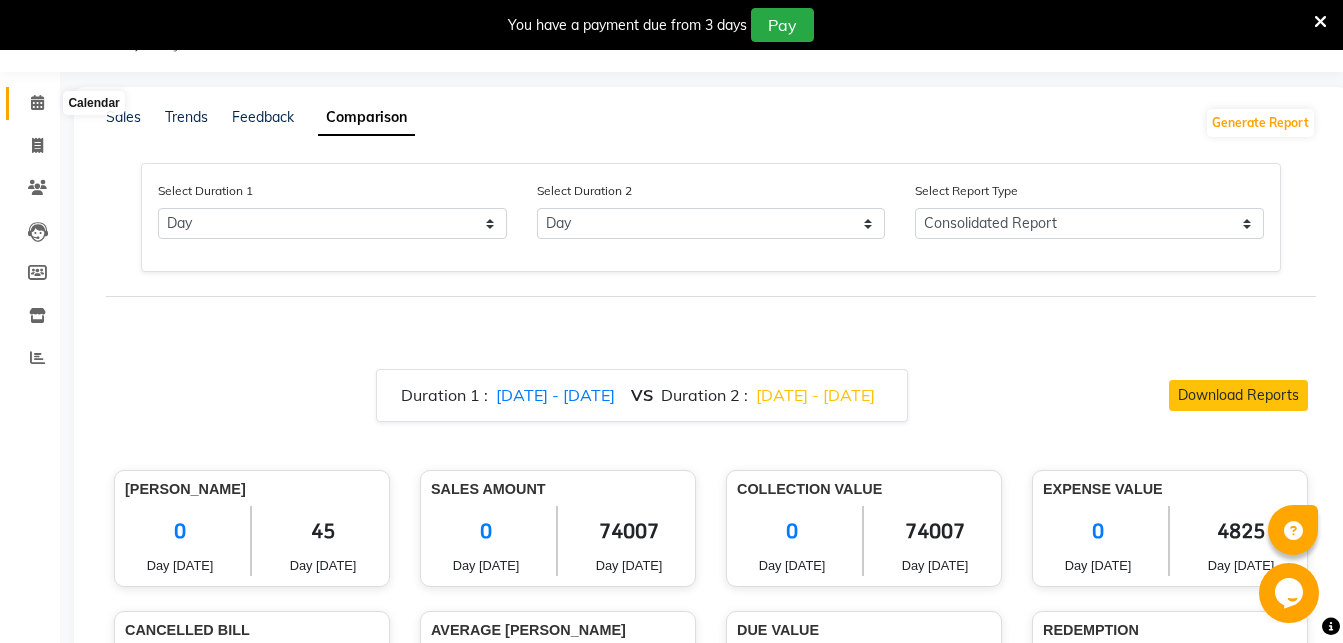 click 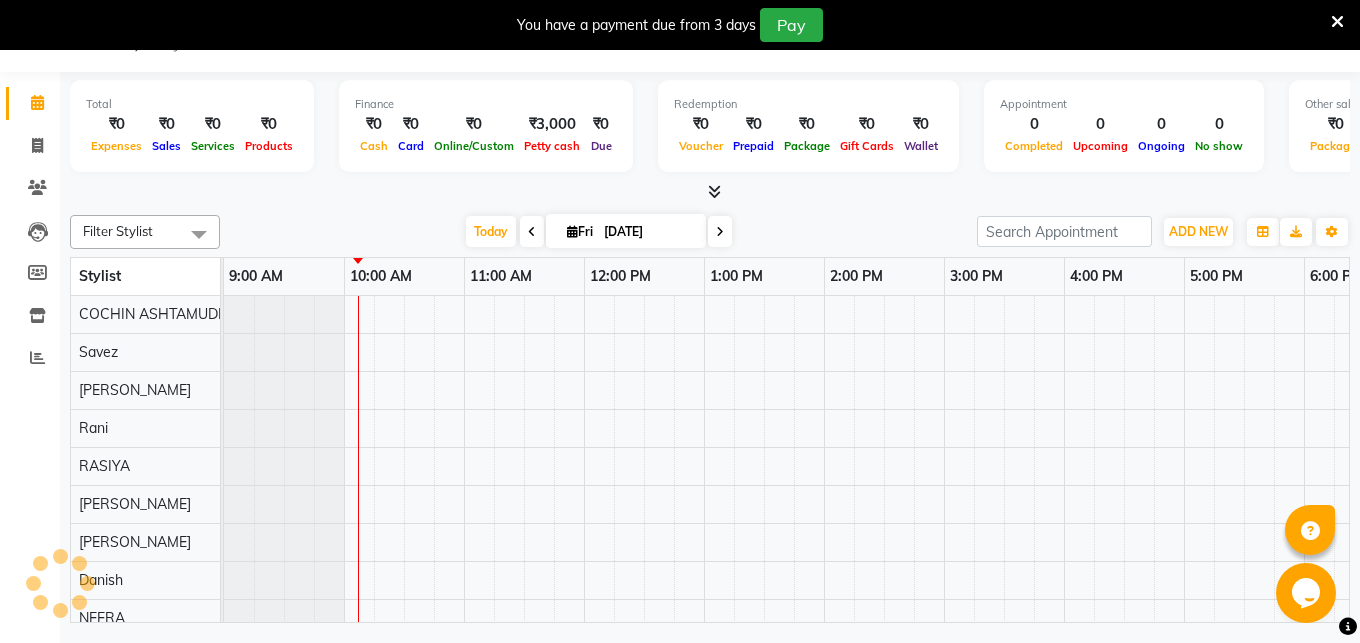 scroll, scrollTop: 0, scrollLeft: 0, axis: both 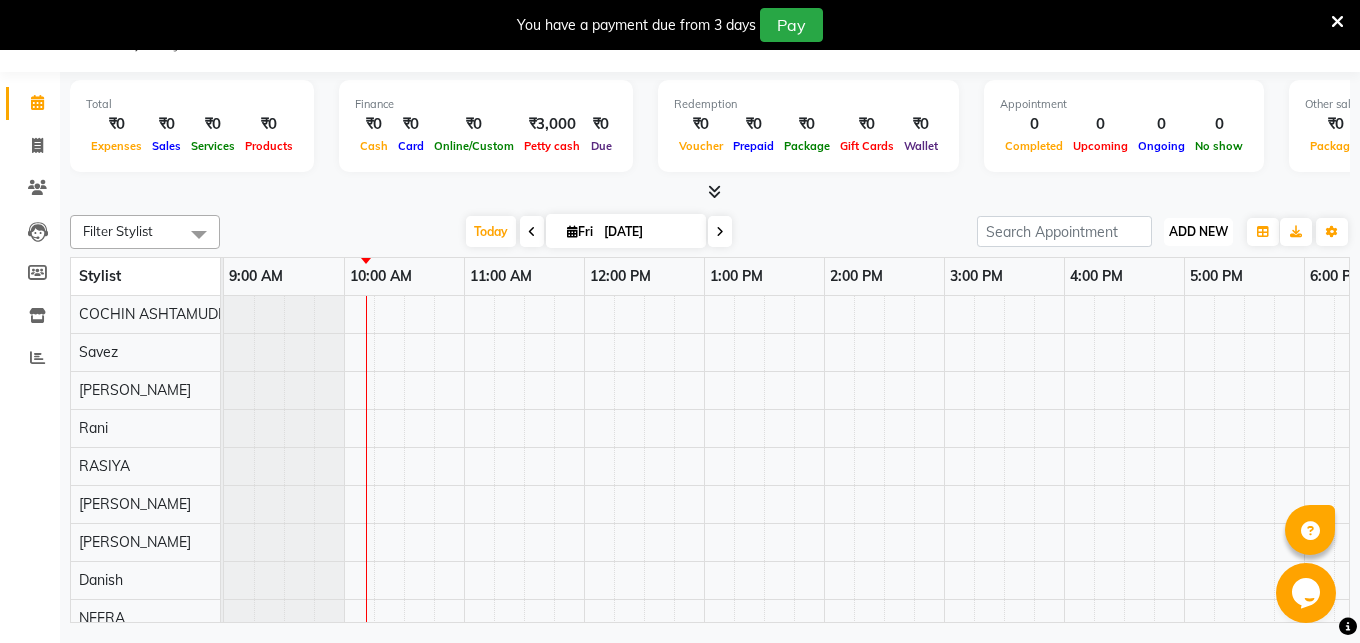 click on "ADD NEW" at bounding box center (1198, 231) 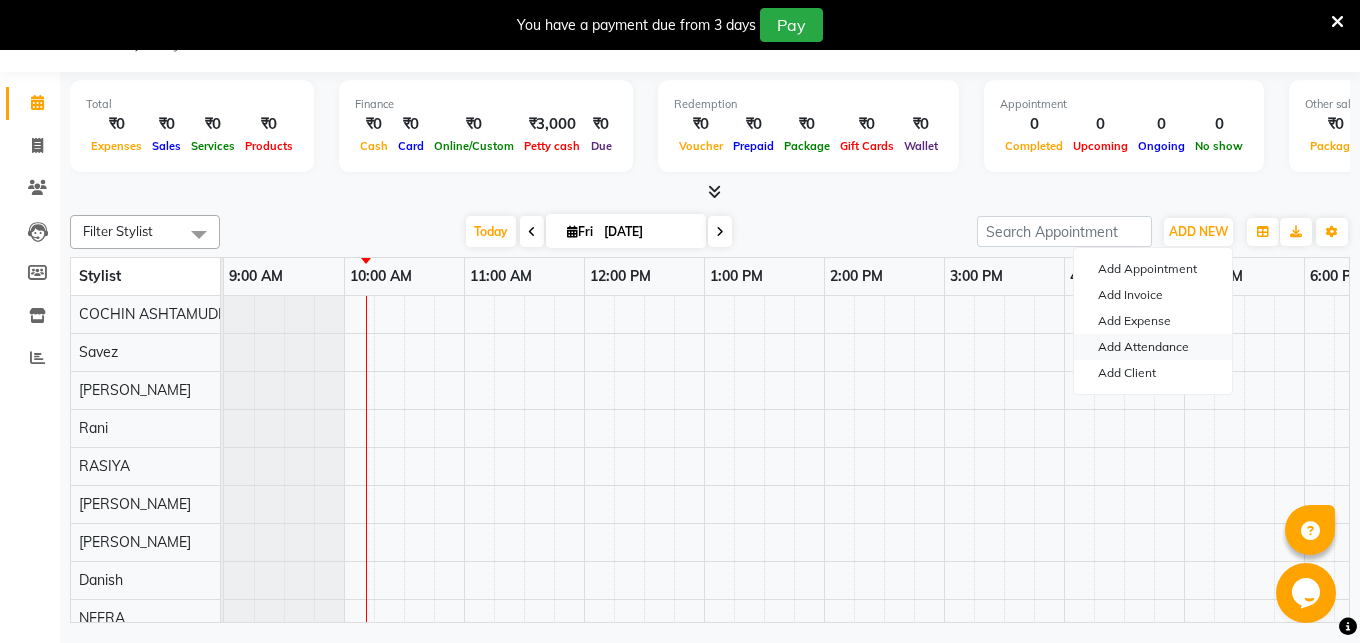click on "Add Attendance" at bounding box center [1153, 347] 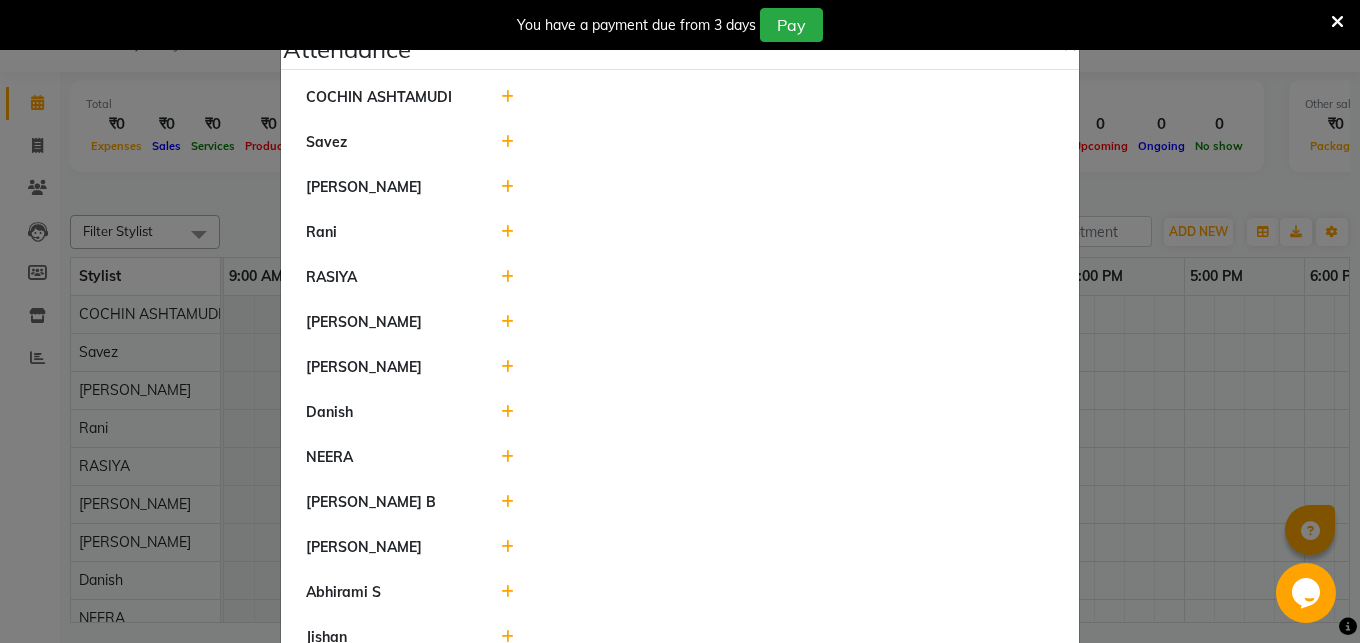 click 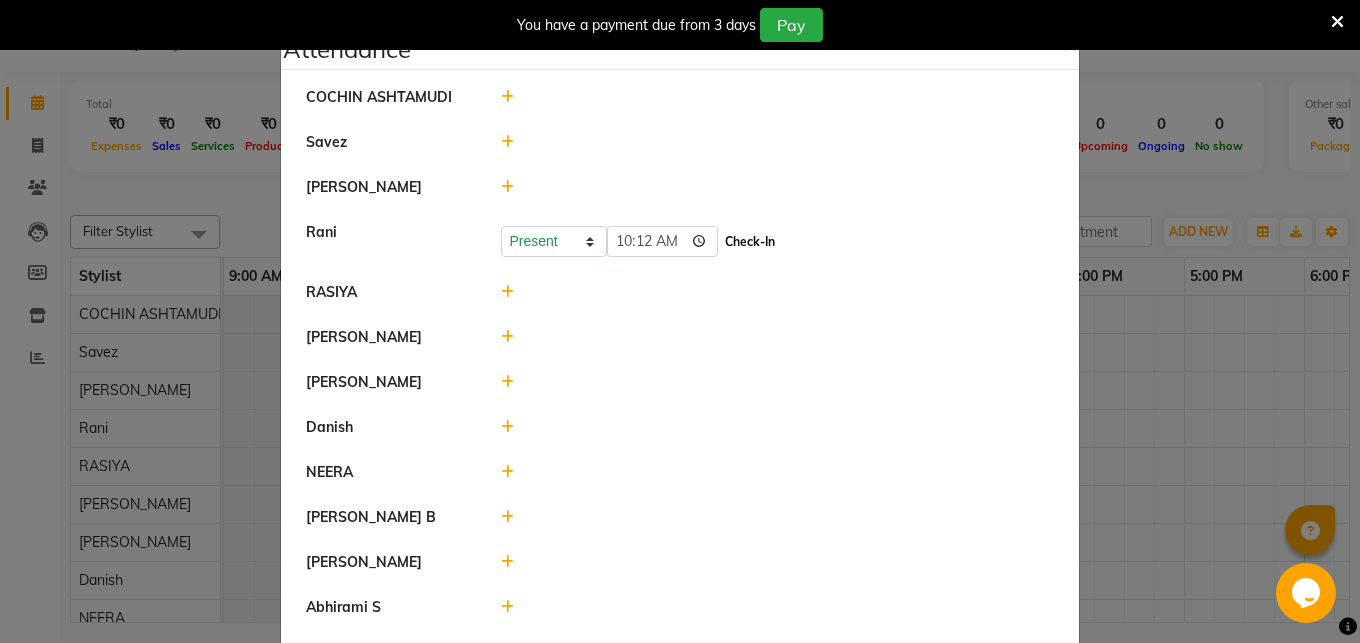 click on "Check-In" 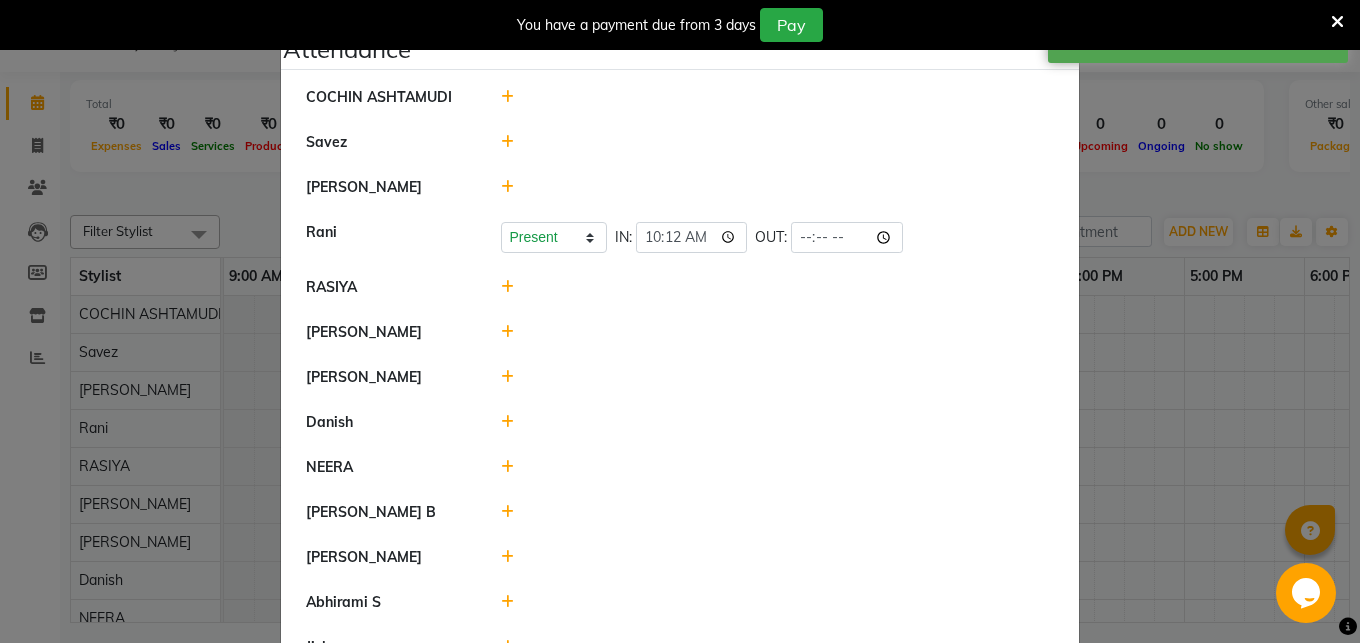 click 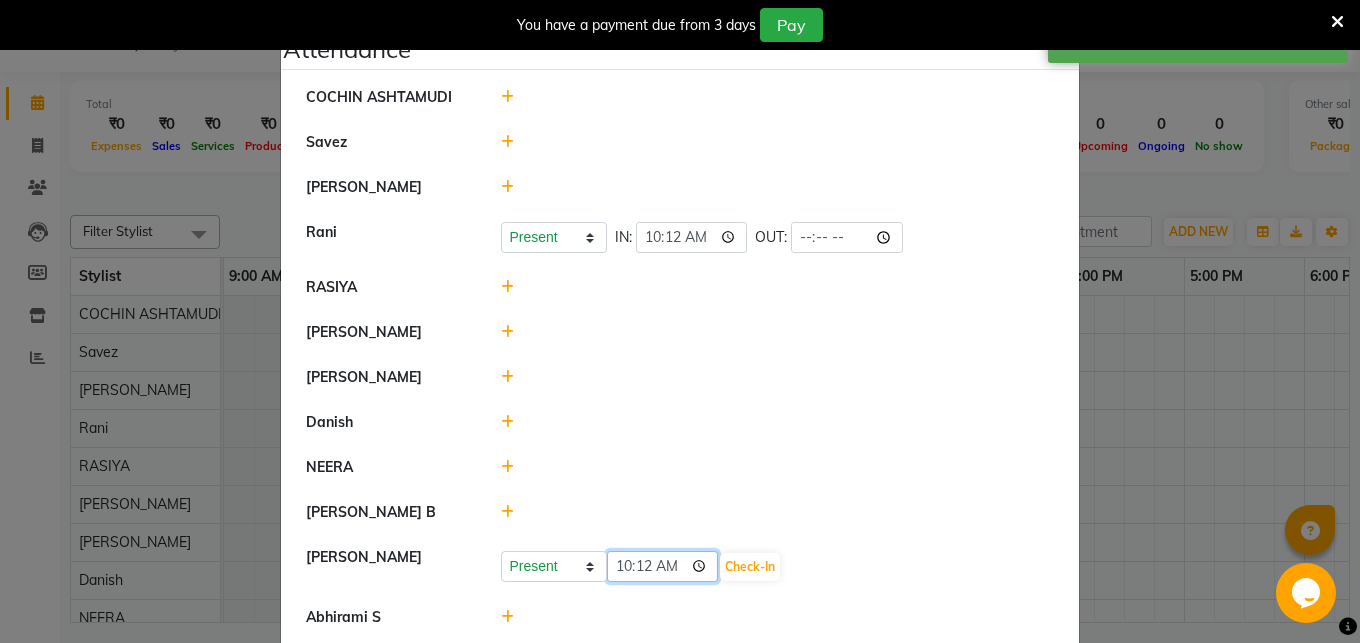 click on "10:12" 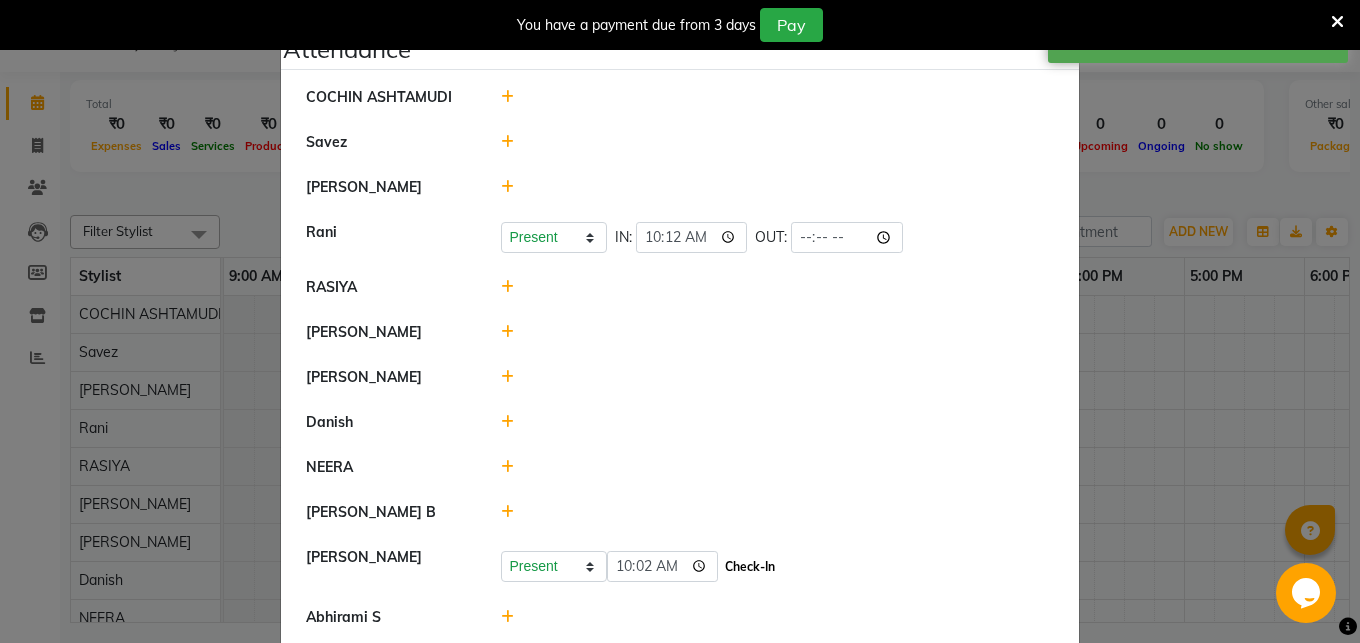 click on "Check-In" 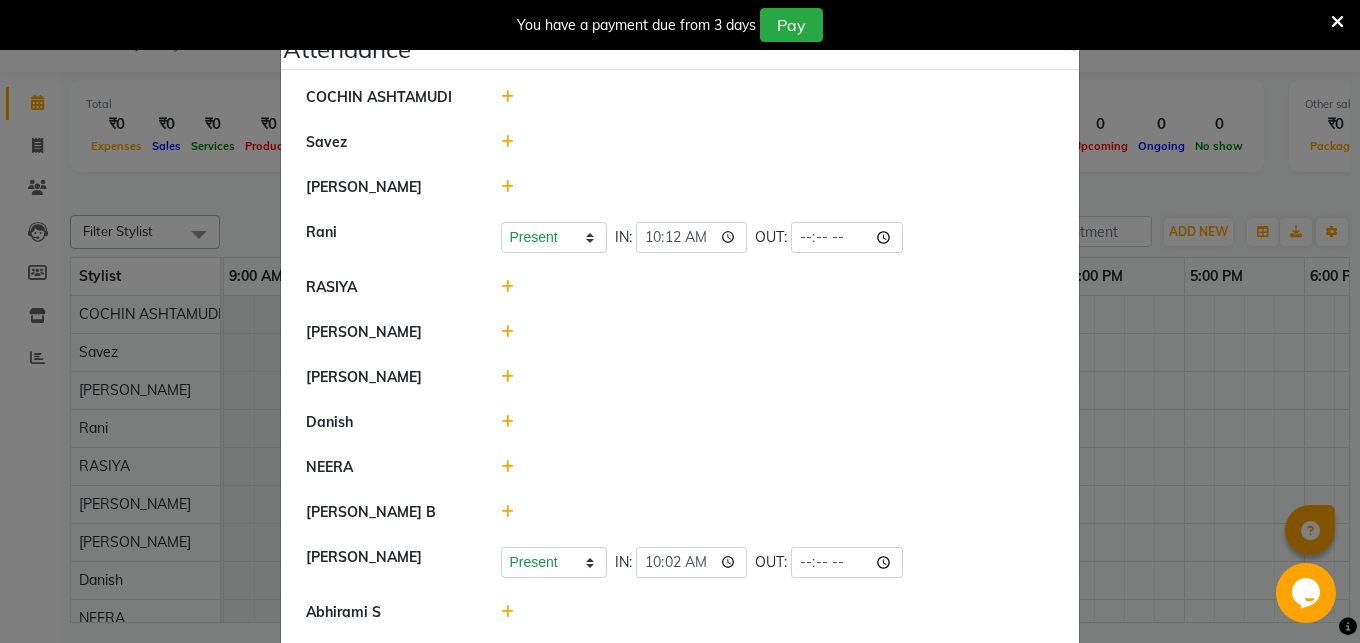 click 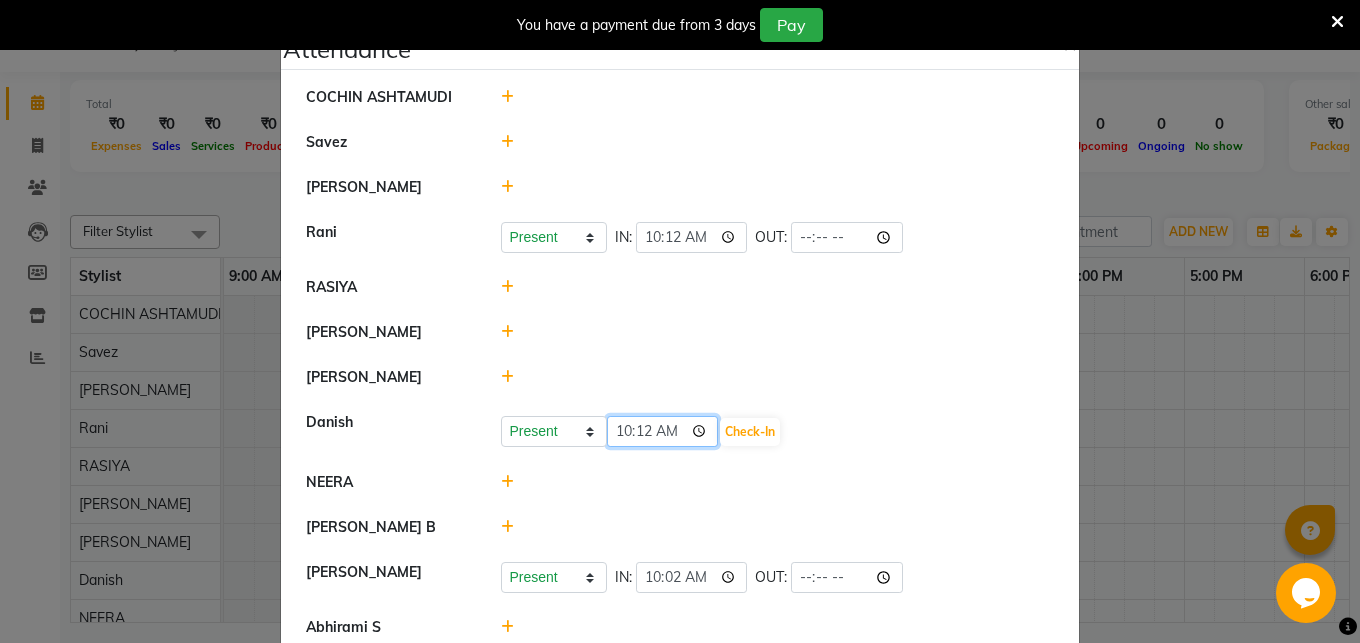 click on "10:12" 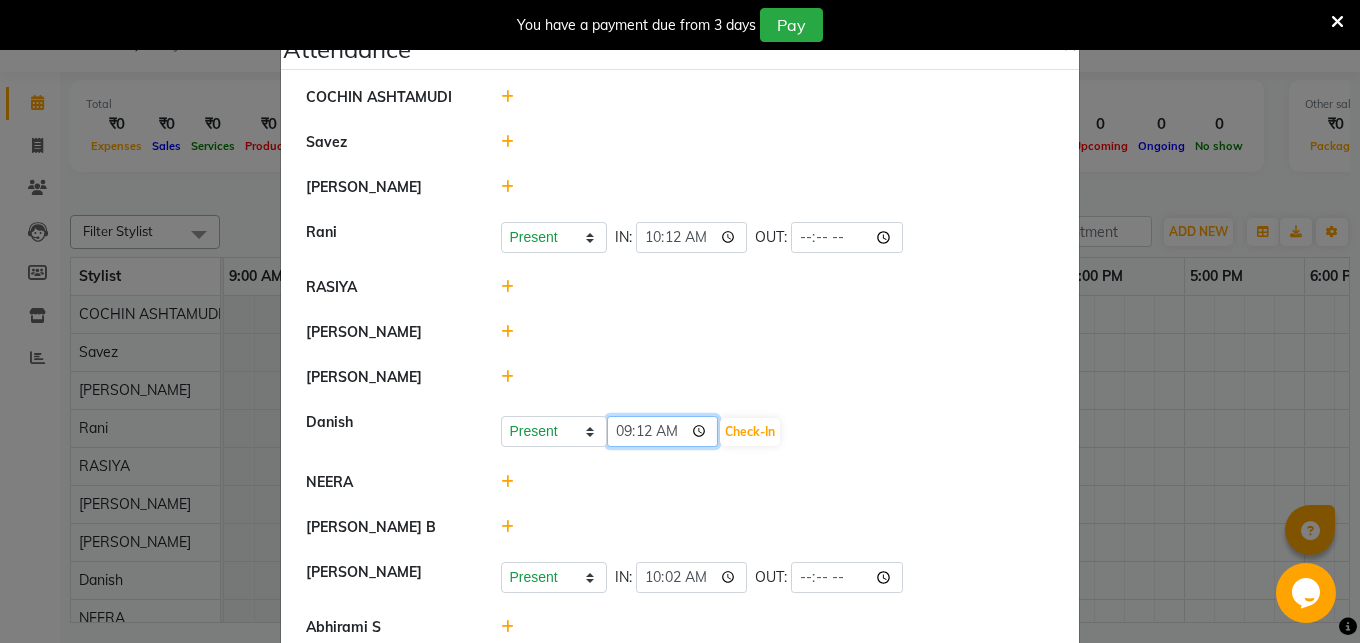type on "09:55" 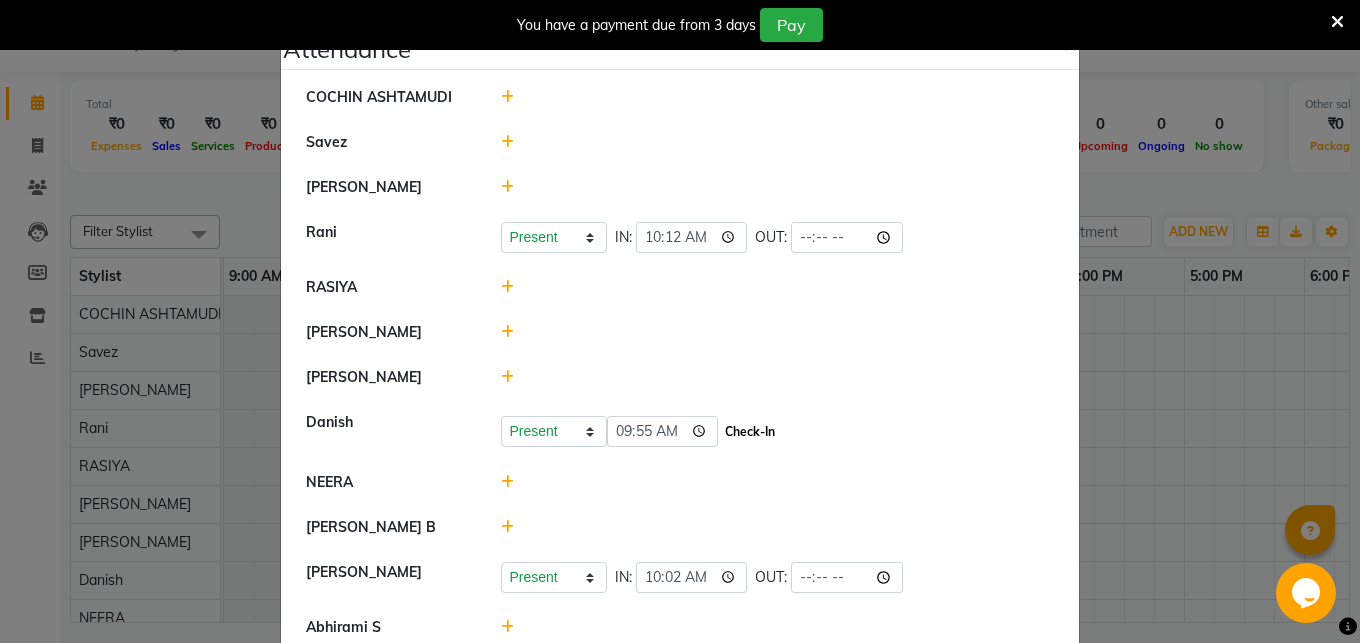 click on "Check-In" 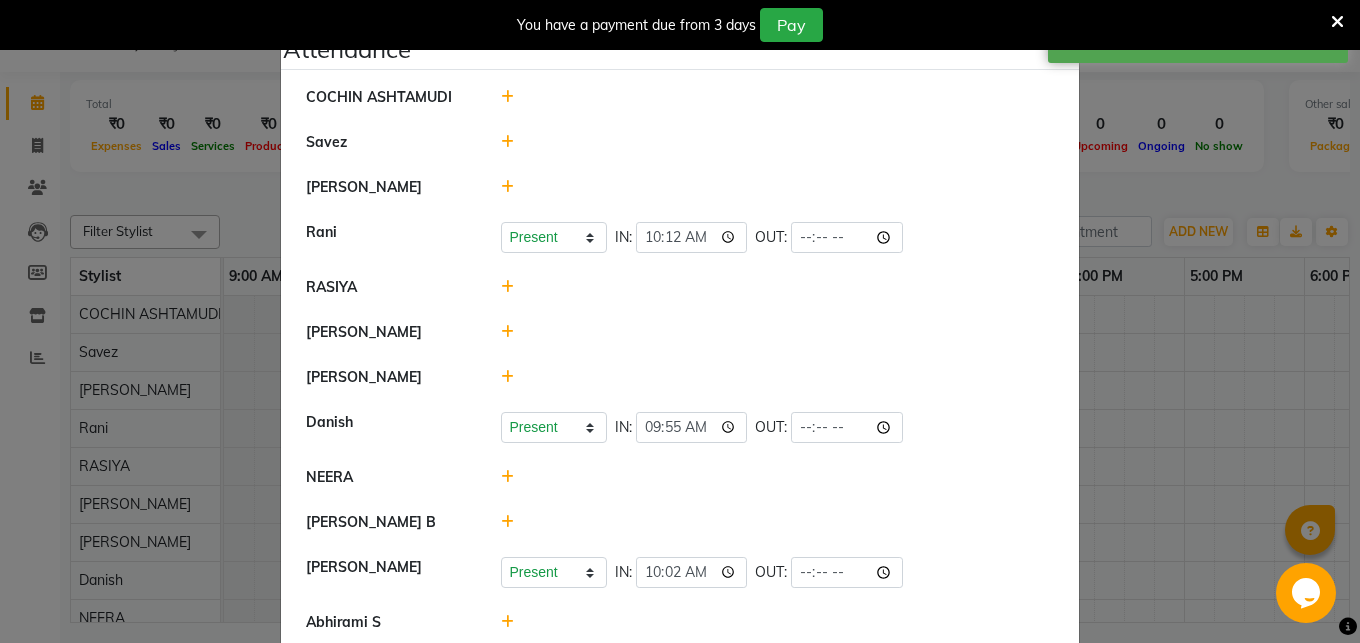 click 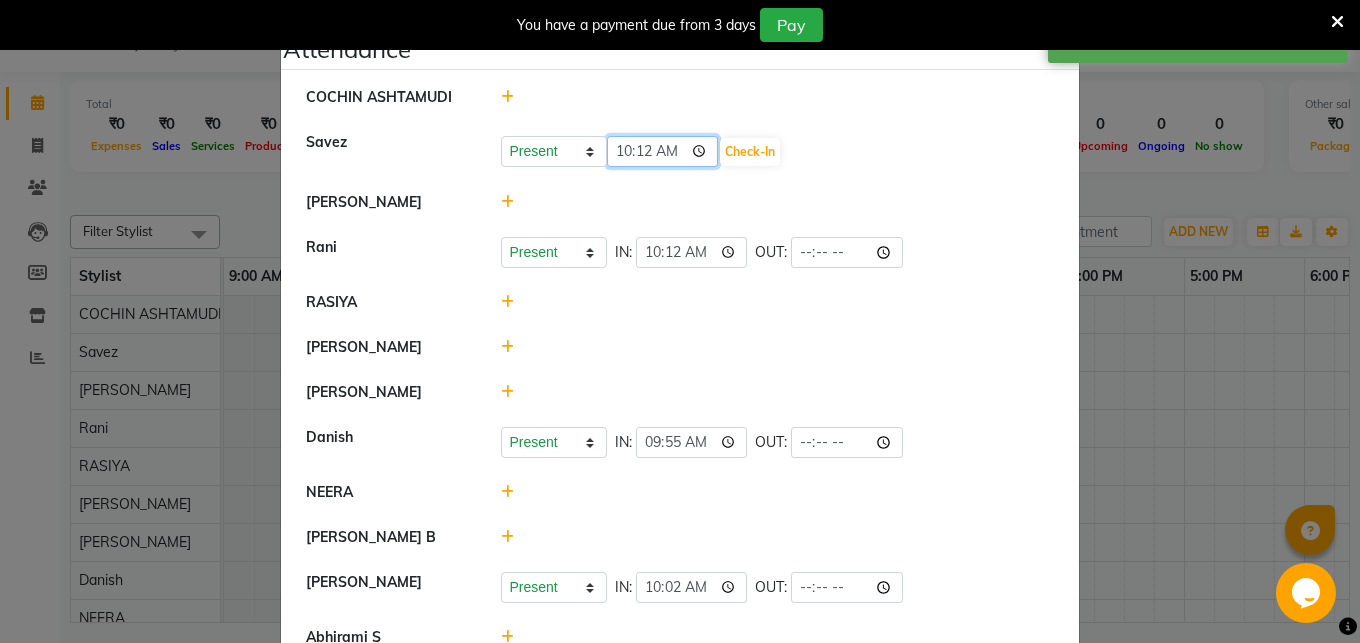 click on "10:12" 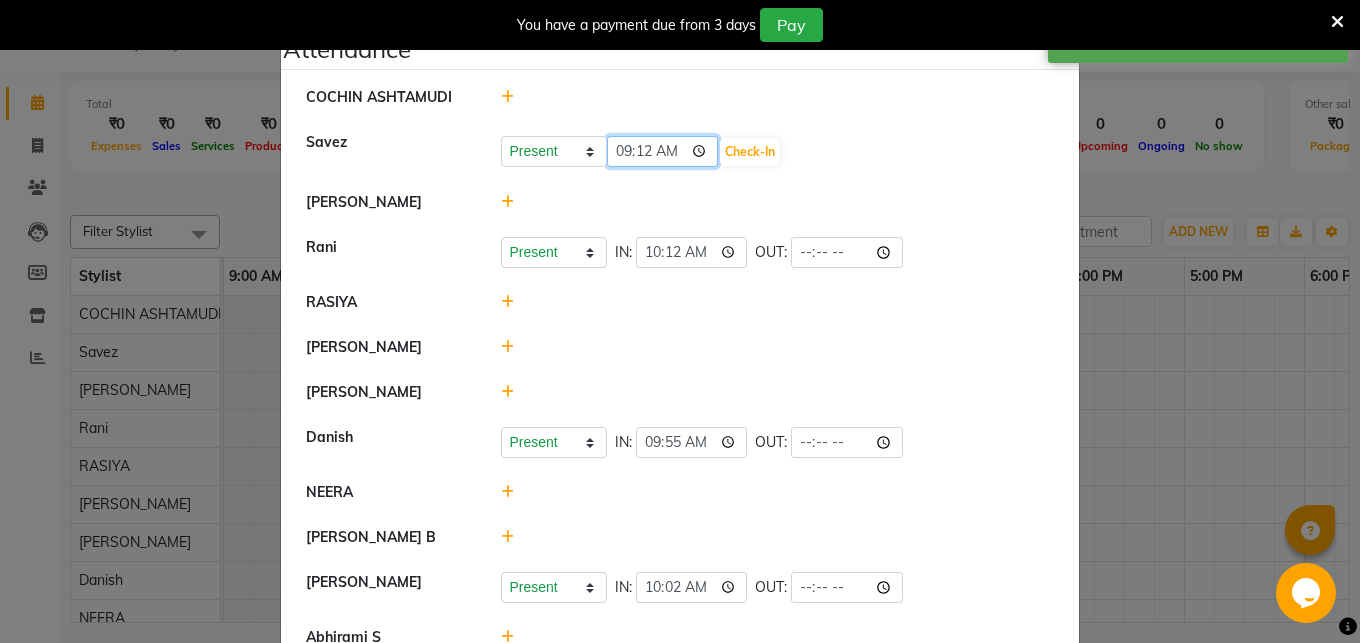 type on "09:55" 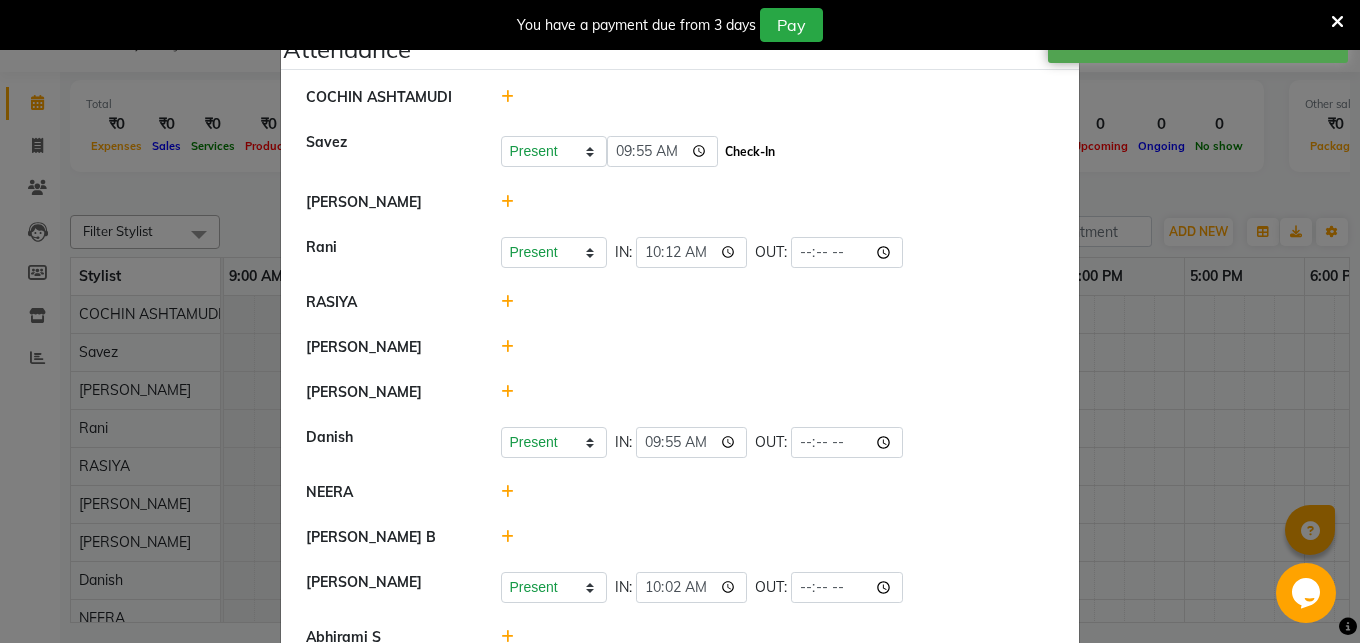 click on "Check-In" 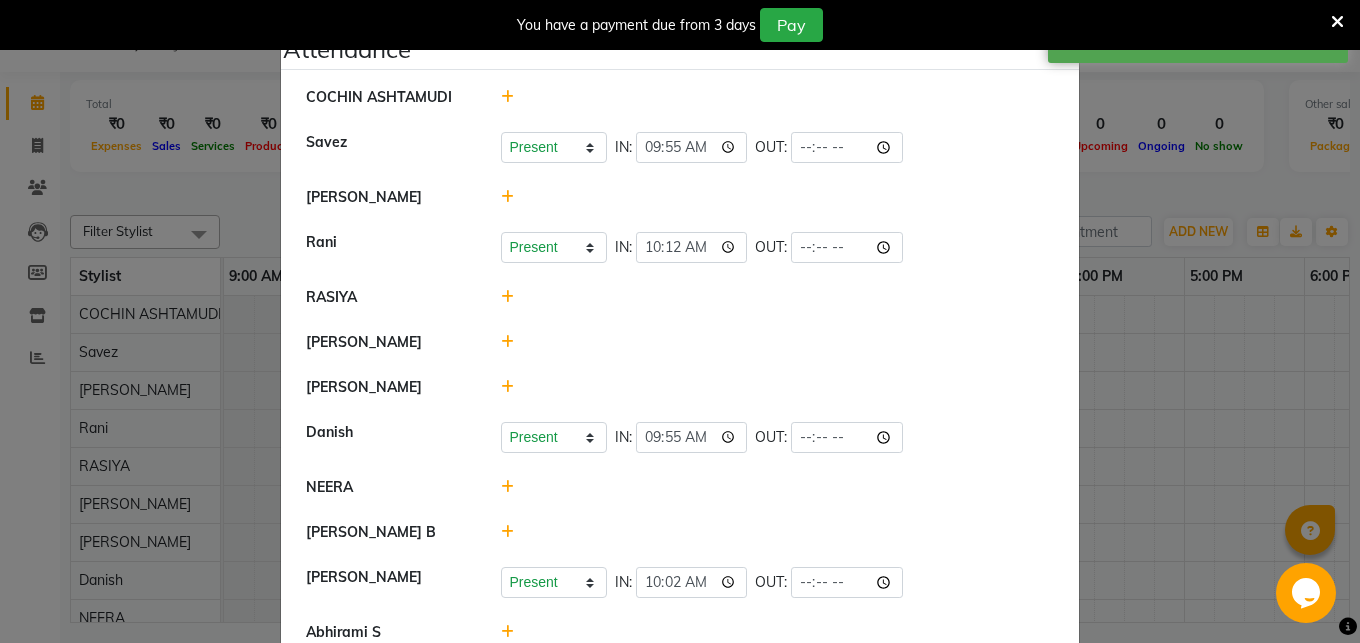 click 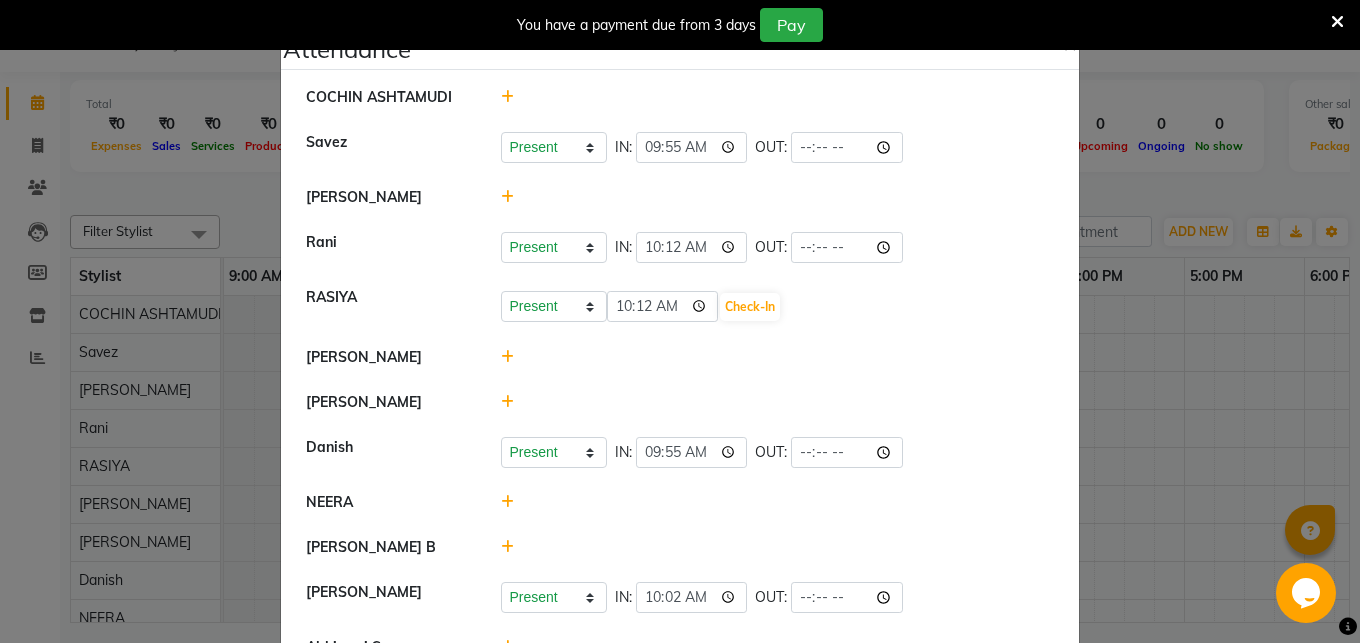 click on "Attendance ×  COCHIN ASHTAMUDI   Savez    Present   Absent   Late   Half Day   Weekly Off  IN:  09:55 OUT:   MANIKA RAI   Rani   Present   Absent   Late   Half Day   Weekly Off  IN:  10:12 OUT:   RASIYA   Present Absent Late Half Day Weekly Off 10:12 Check-In  BINU MANGAR   SALMAN ALI   Danish   Present   Absent   Late   Half Day   Weekly Off  IN:  09:55 OUT:   NEERA   Aiswarya B   RAGHI FERNANDEZ   Present   Absent   Late   Half Day   Weekly Off  IN:  10:02 OUT:   Abhirami S   Jishan   Madonna Michael   GIREESH   Fousiya   Priyanka rathi chowdhury    Afsha" 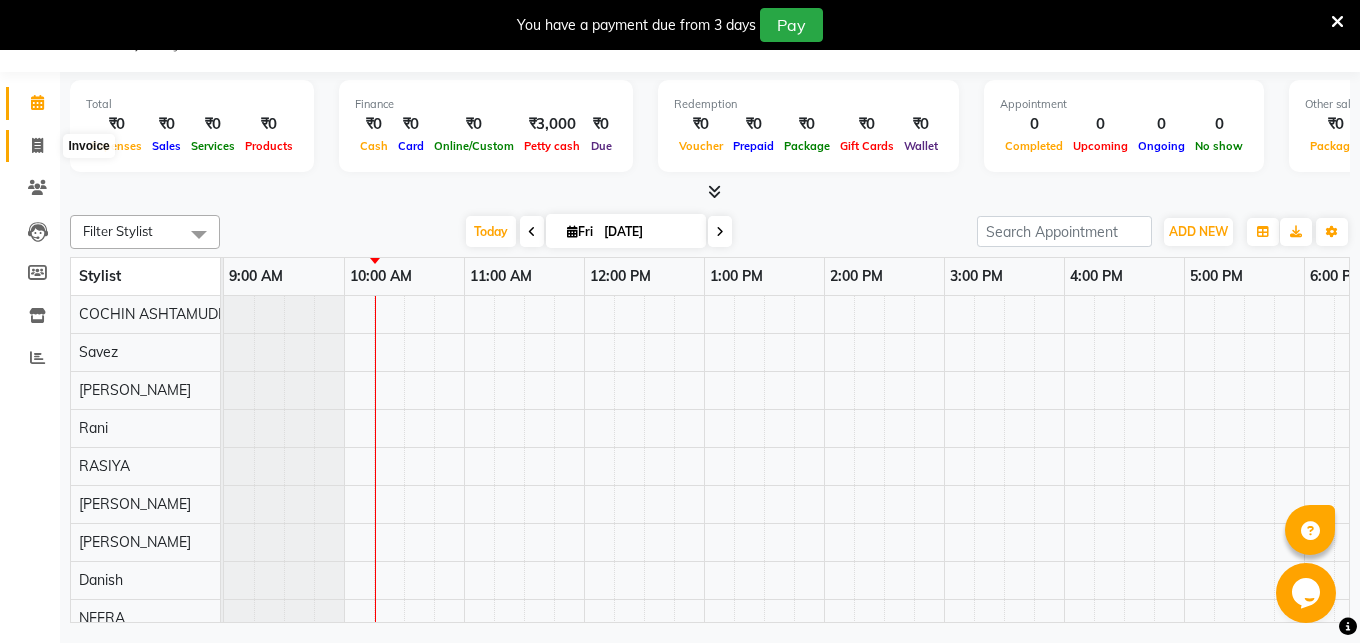 click 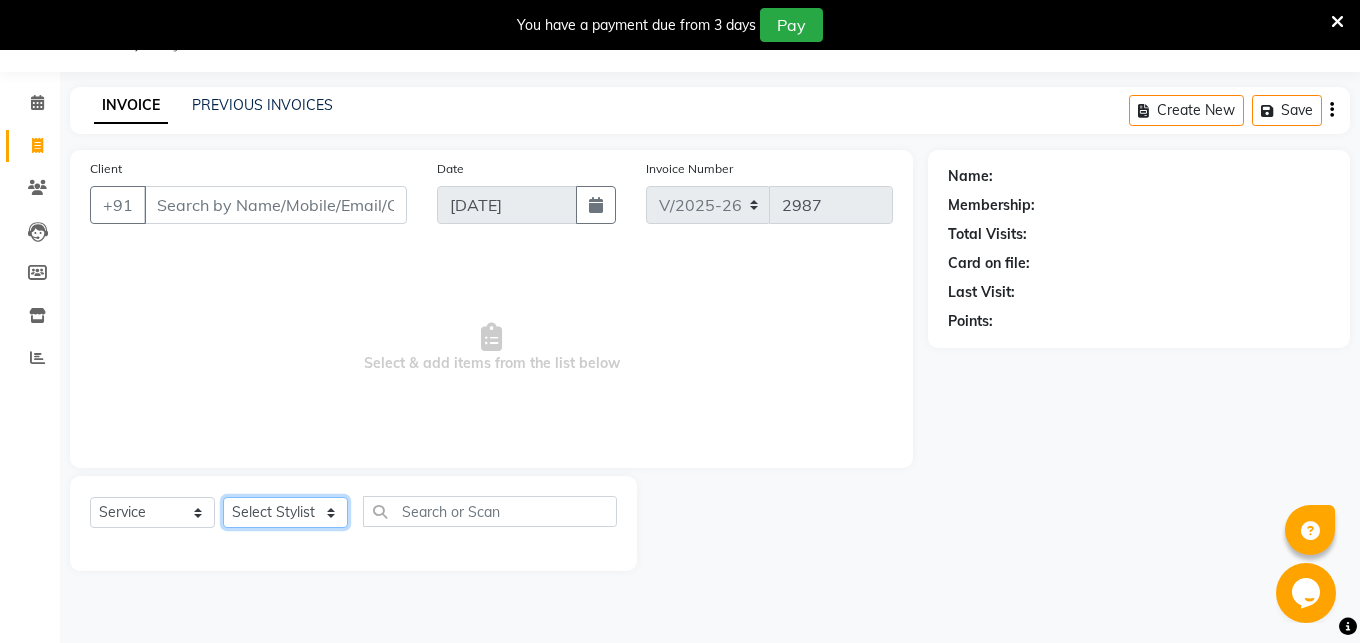 click on "Select Stylist" 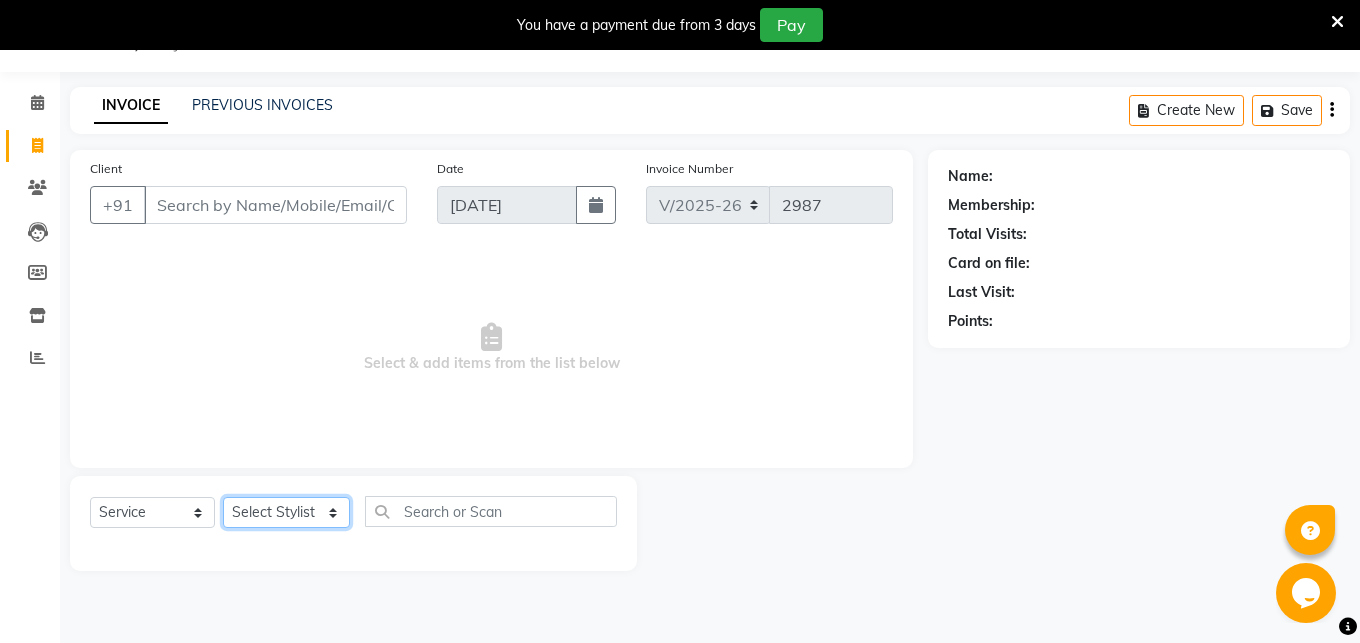 select on "61969" 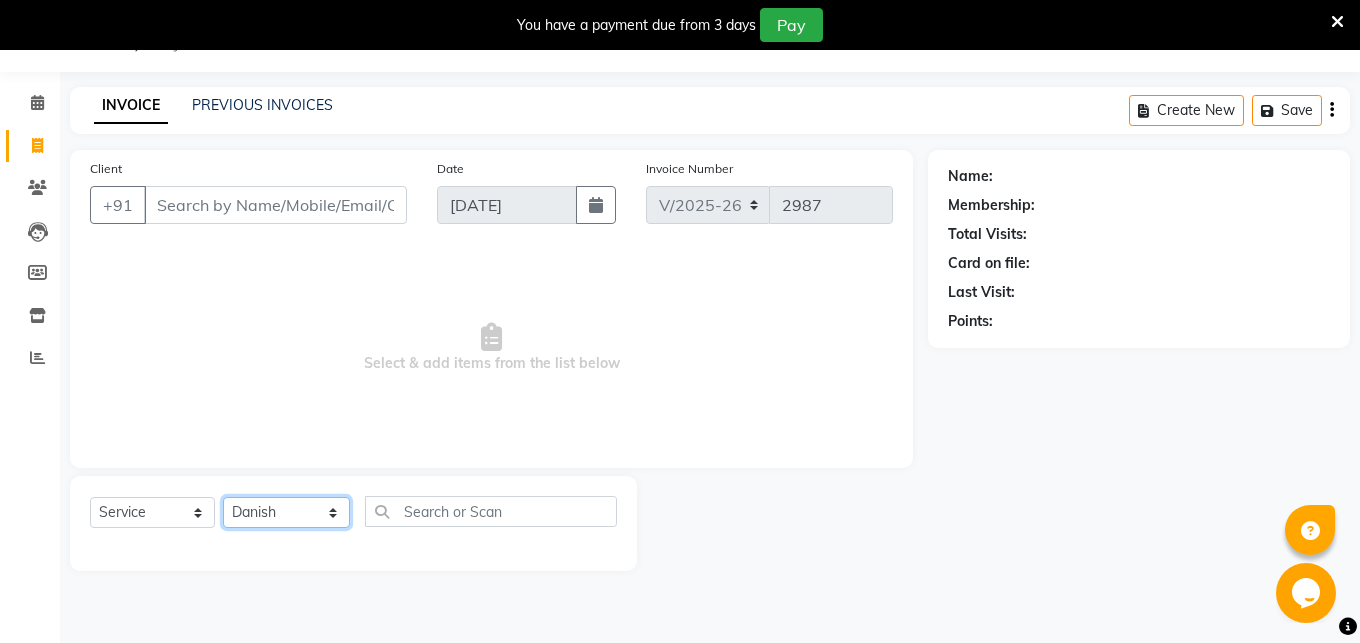 click on "Danish" 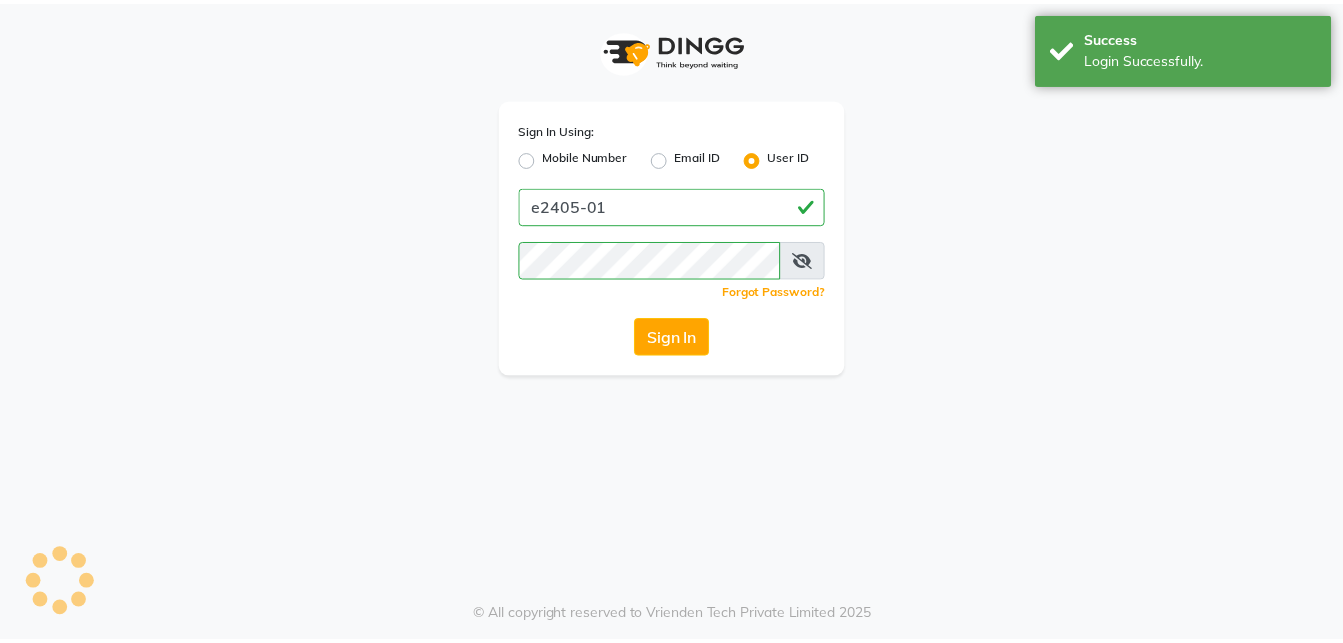 scroll, scrollTop: 0, scrollLeft: 0, axis: both 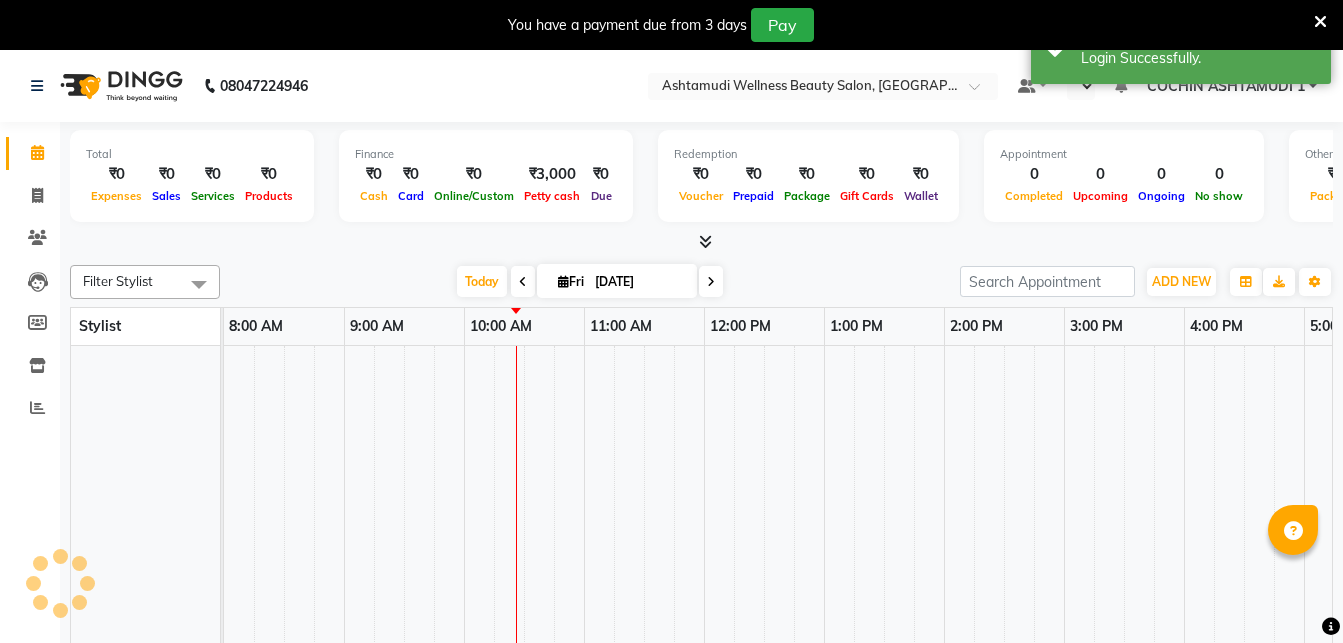 select on "en" 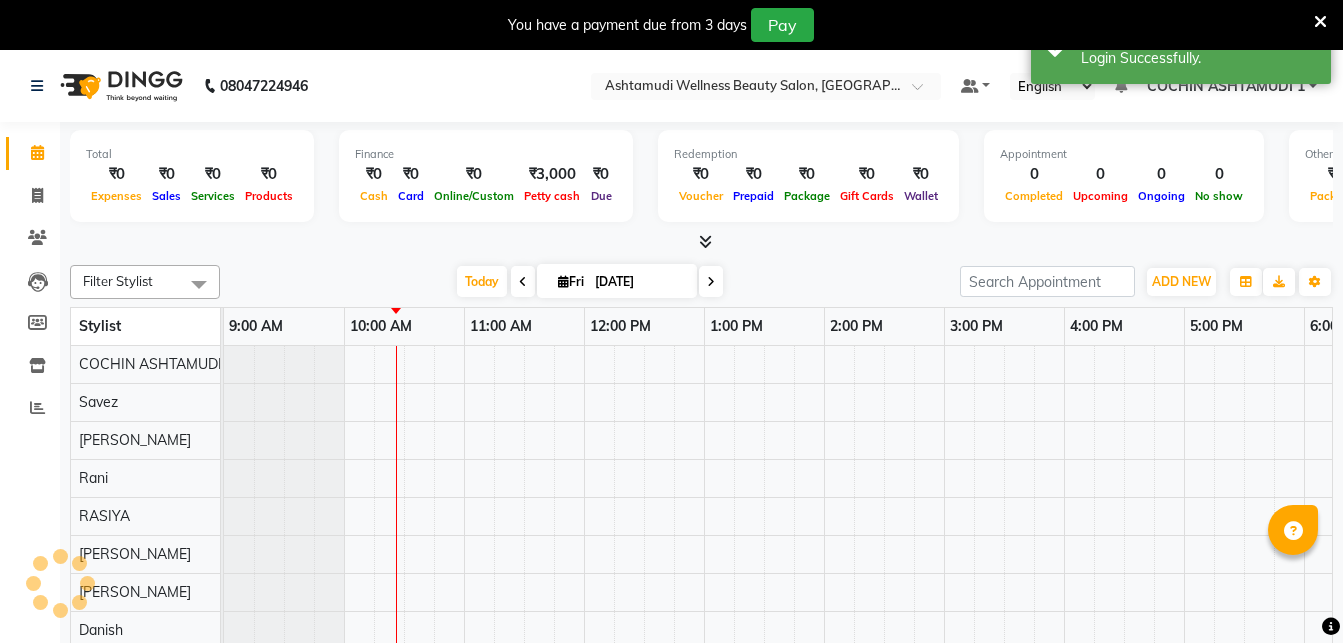 scroll, scrollTop: 0, scrollLeft: 0, axis: both 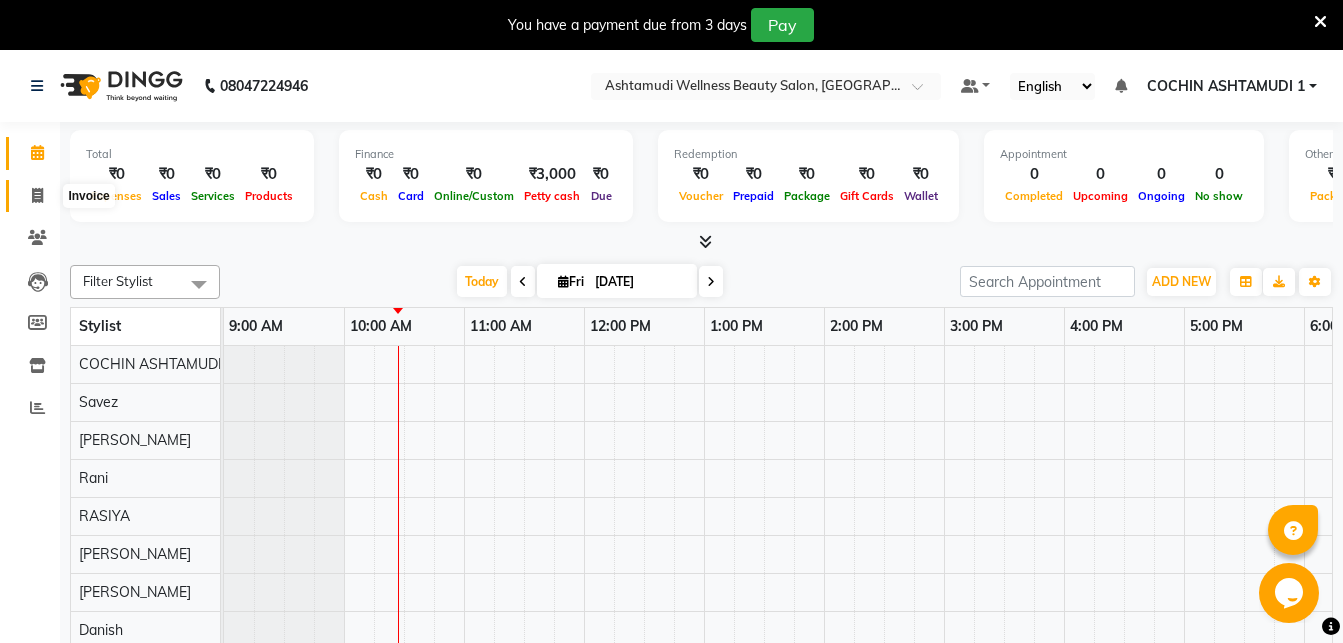 click 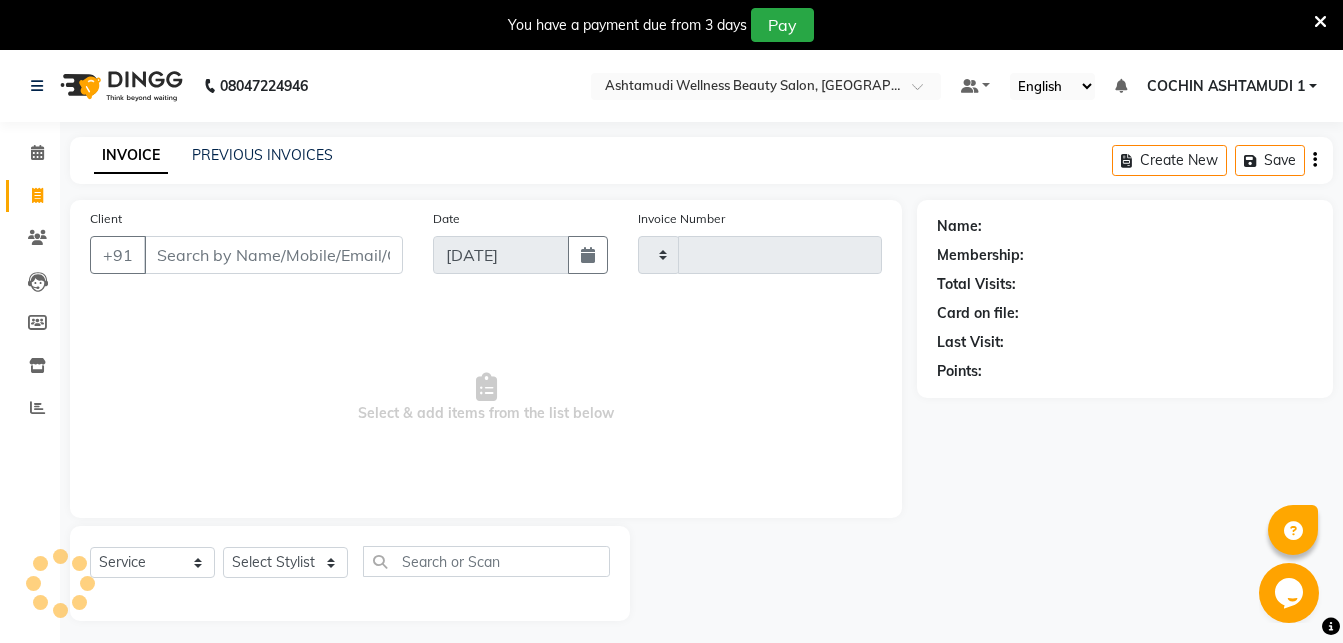 type on "2987" 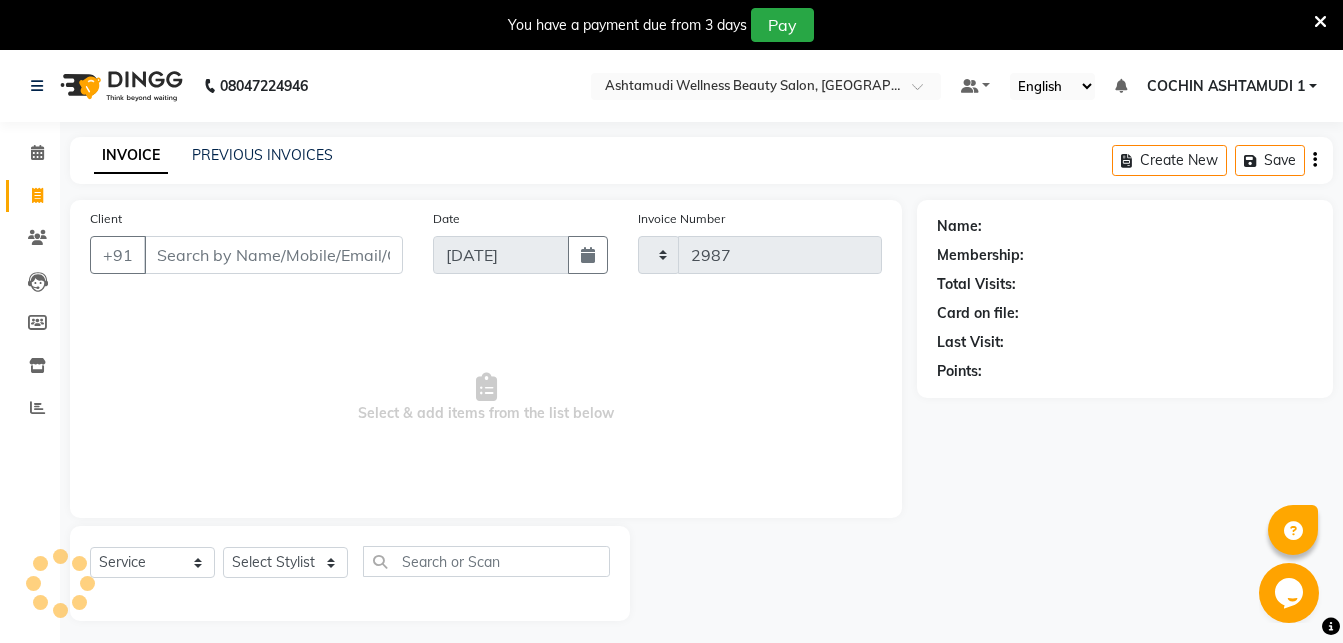 select on "4632" 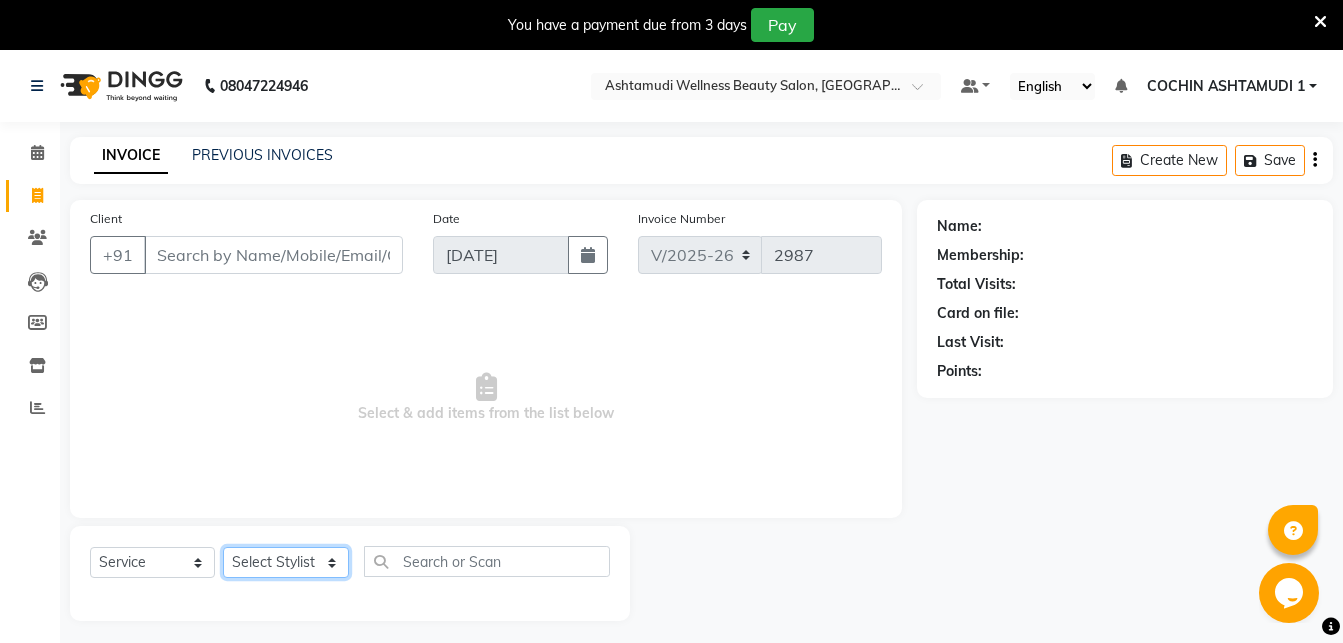 click on "Select Stylist Abhirami S Afsha [PERSON_NAME] B [PERSON_NAME] COCHIN ASHTAMUDI Danish [PERSON_NAME] [PERSON_NAME] [PERSON_NAME] [PERSON_NAME] [PERSON_NAME]  [PERSON_NAME] [PERSON_NAME]" 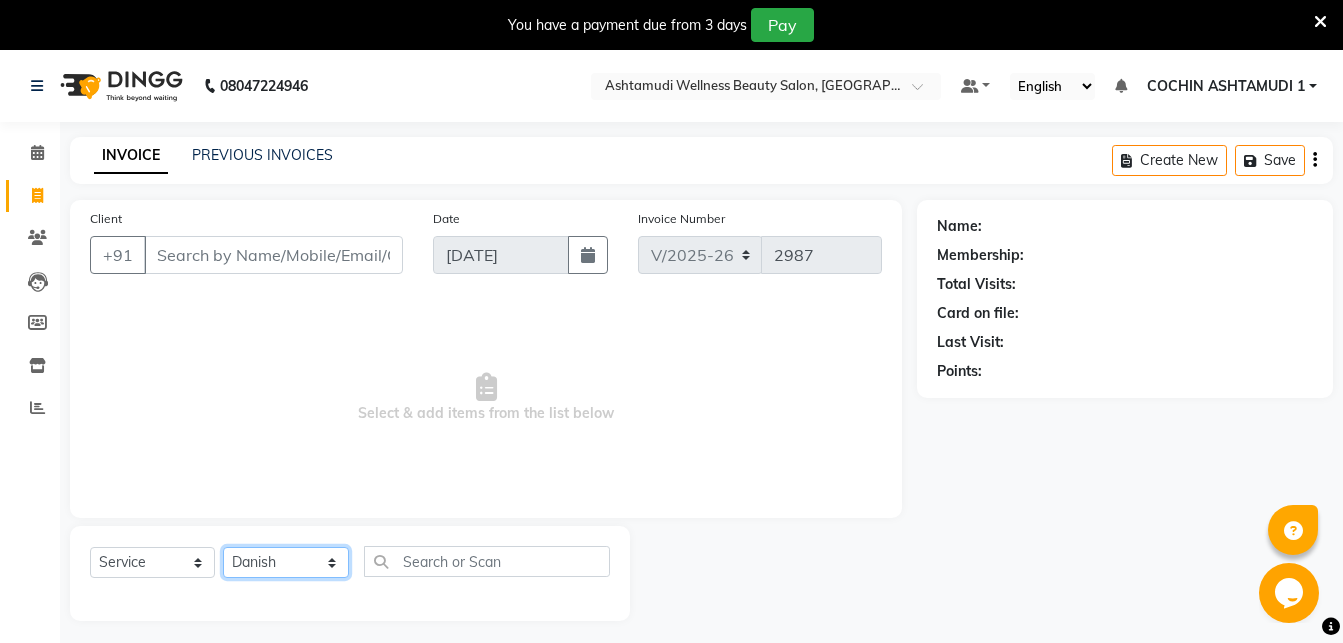 click on "Danish" 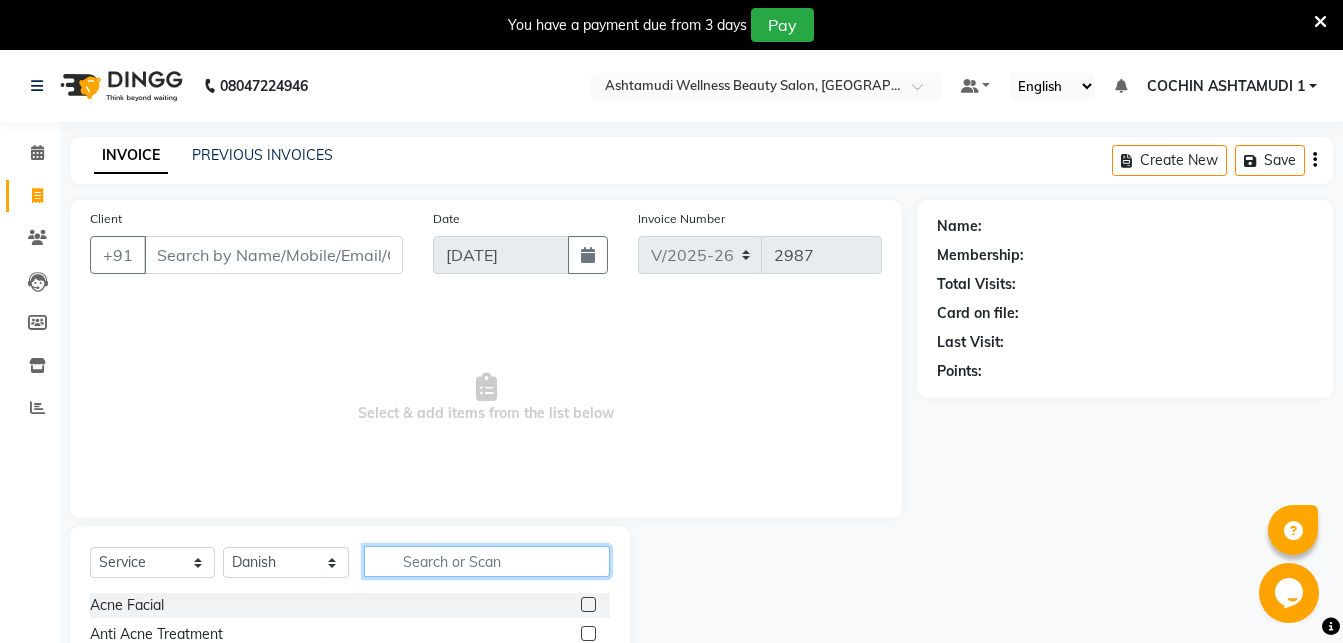 click 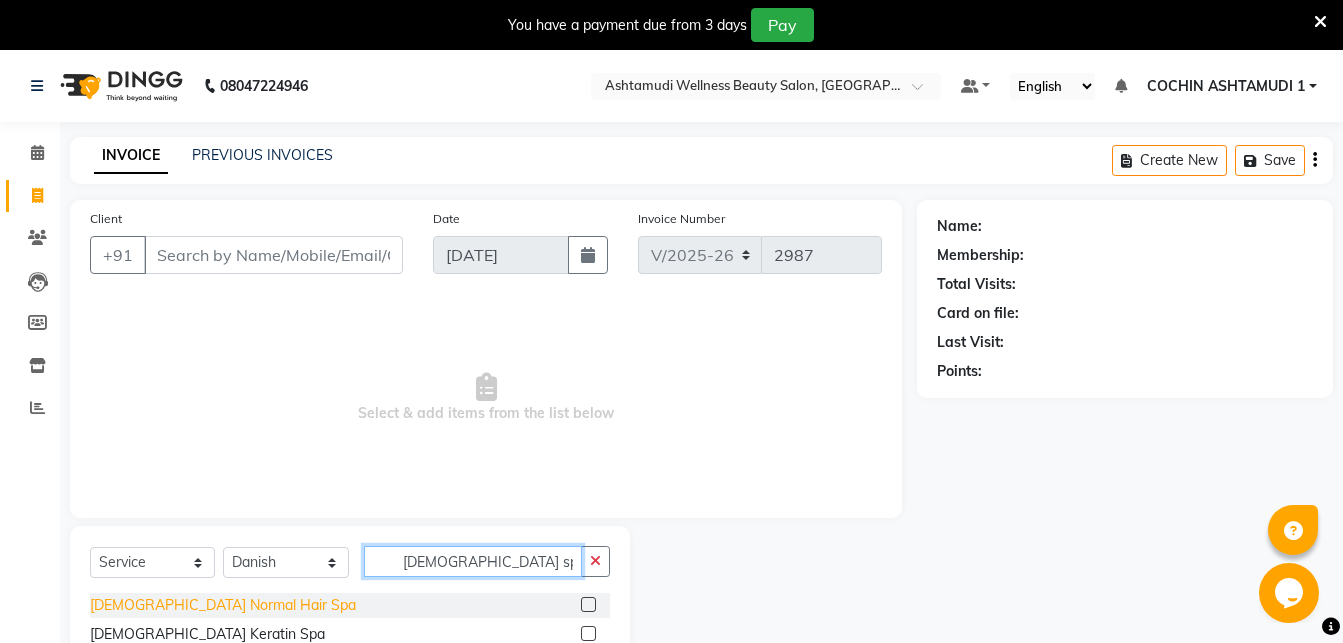 type on "[DEMOGRAPHIC_DATA] spa" 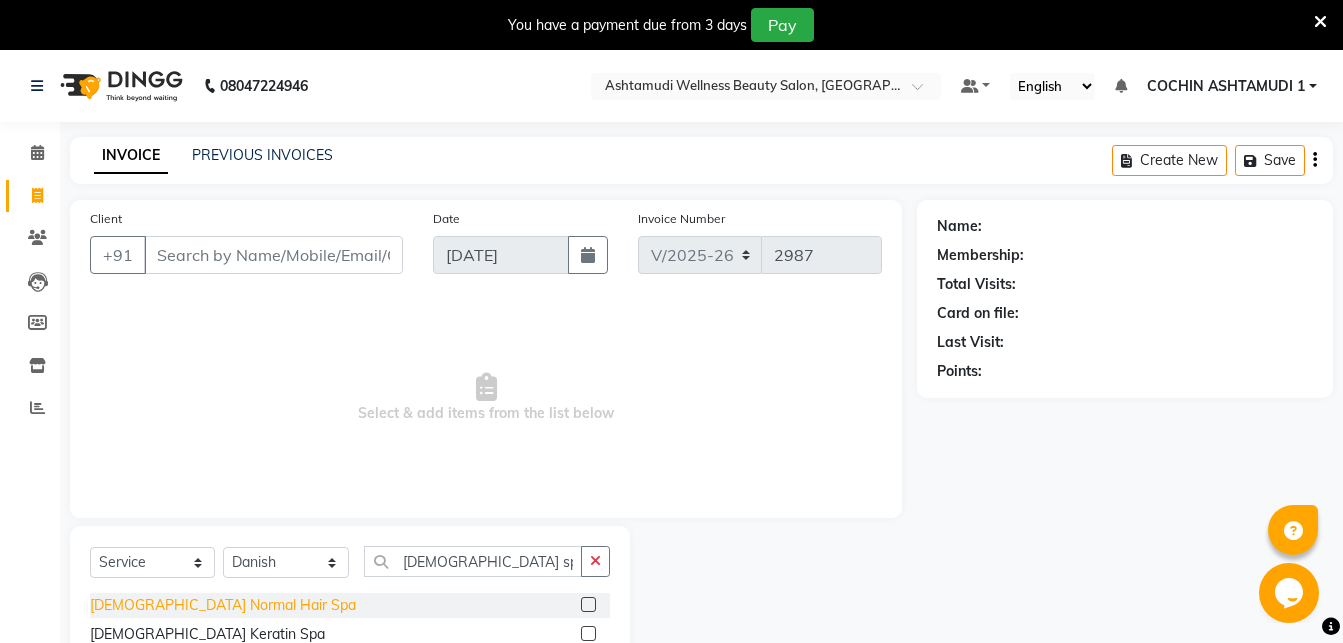 click on "[DEMOGRAPHIC_DATA] Normal Hair Spa" 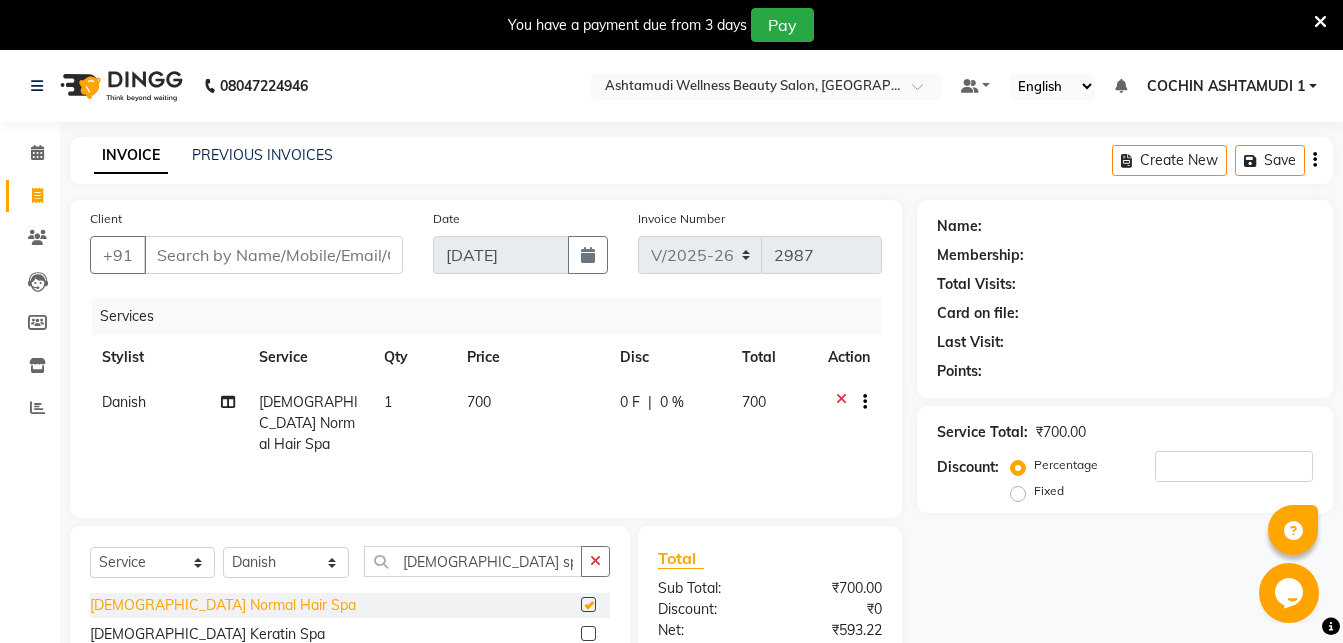 checkbox on "false" 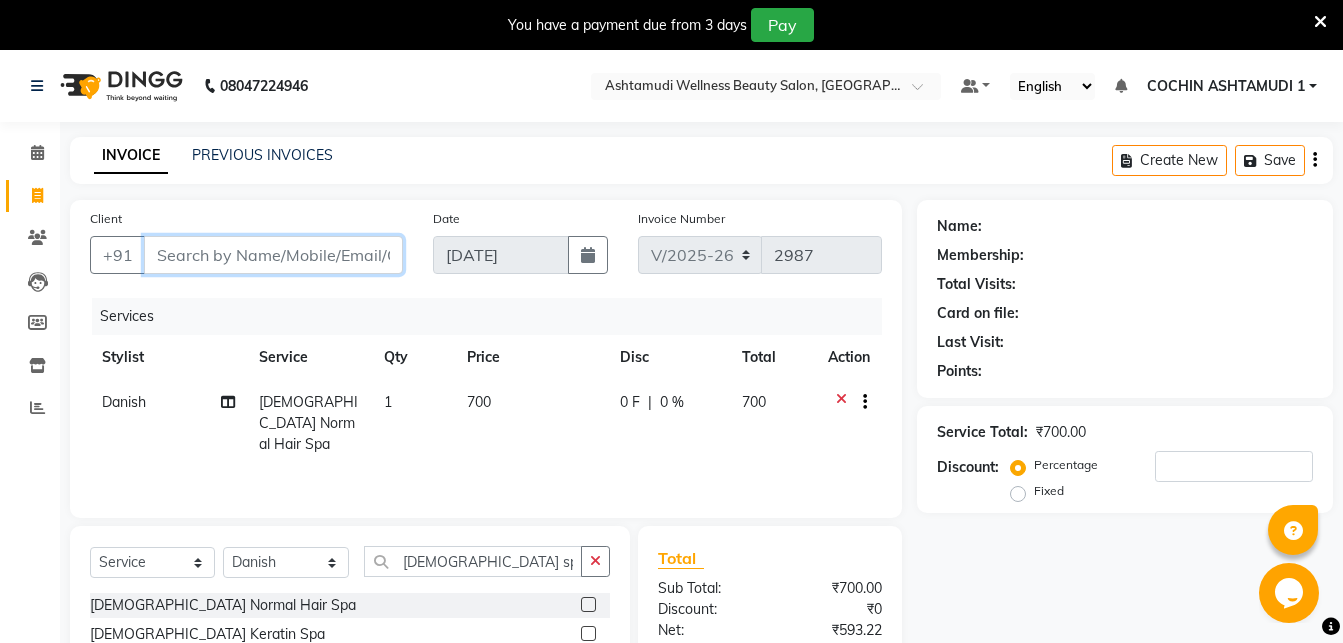 click on "Client" at bounding box center (273, 255) 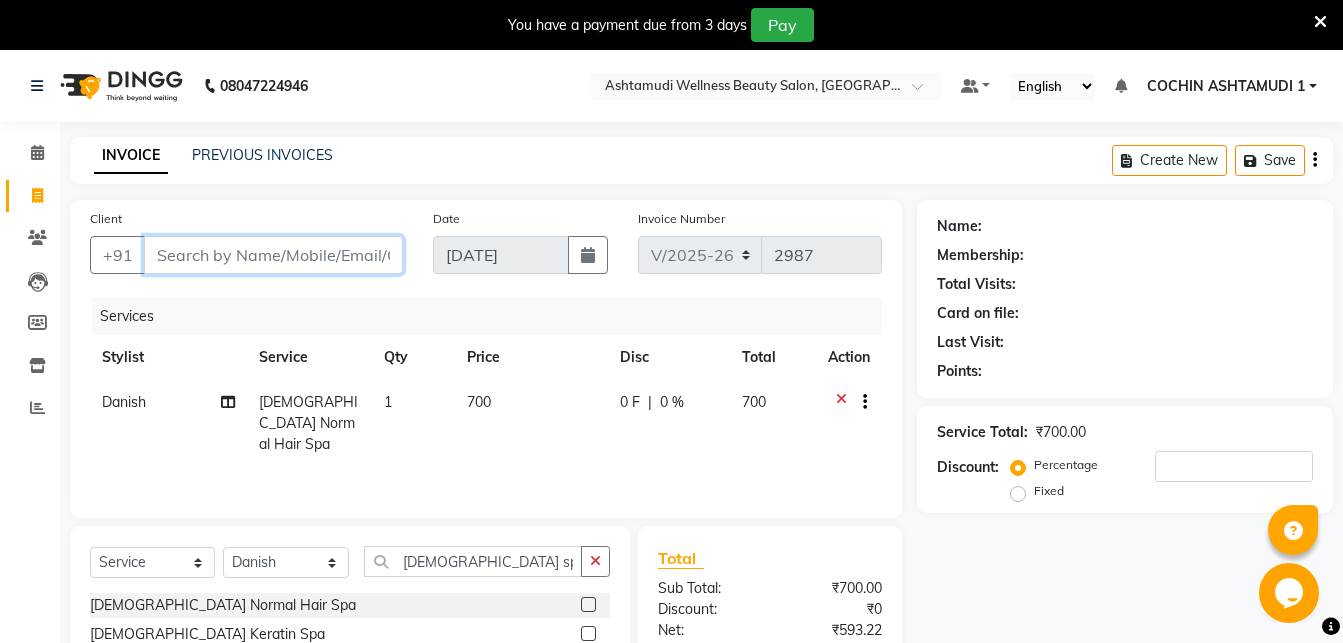 type on "8" 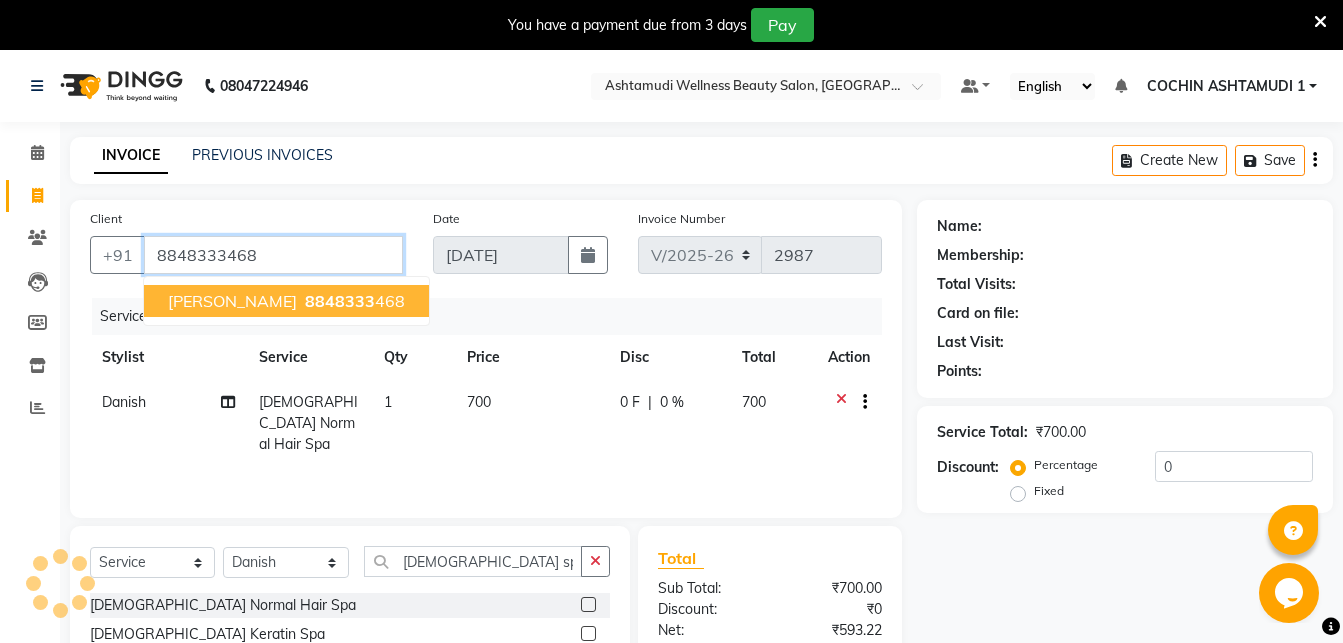 type on "8848333468" 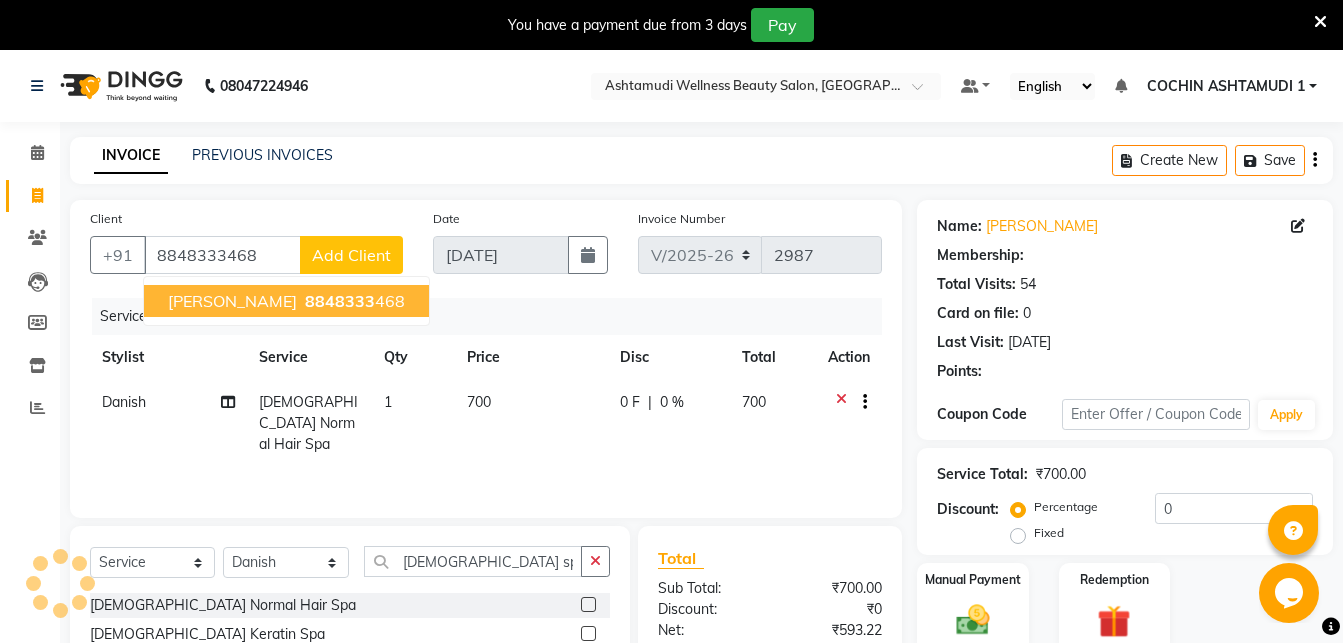 select on "2: Object" 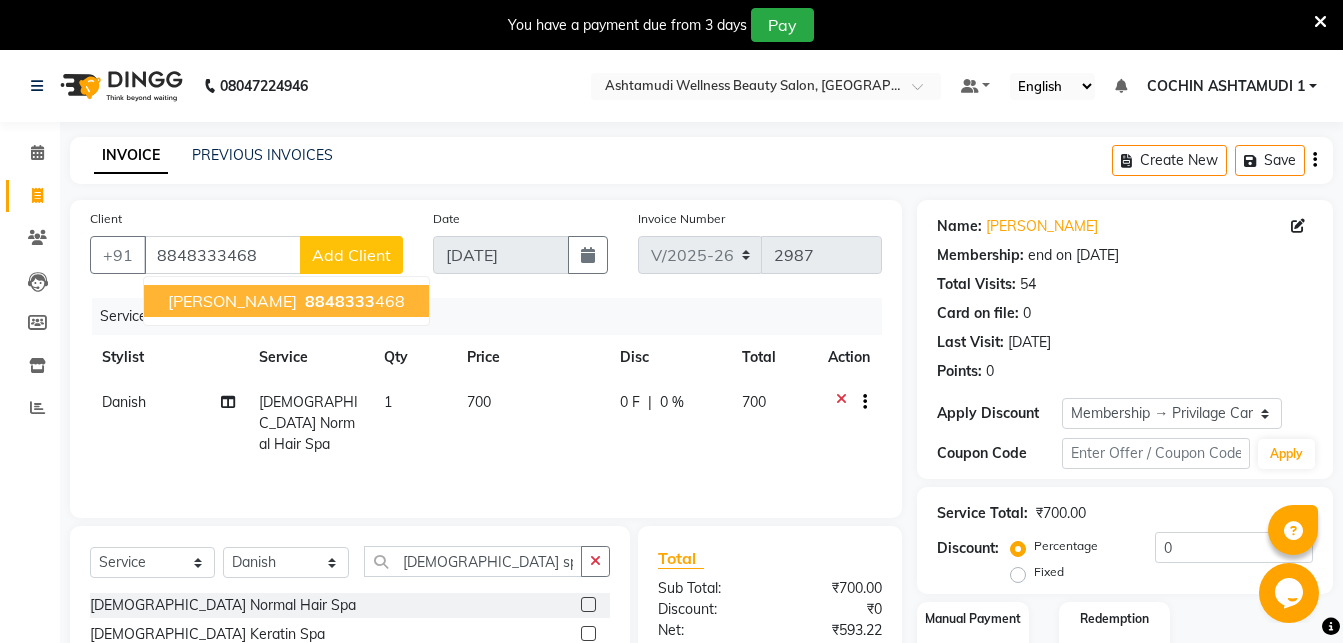 type on "15" 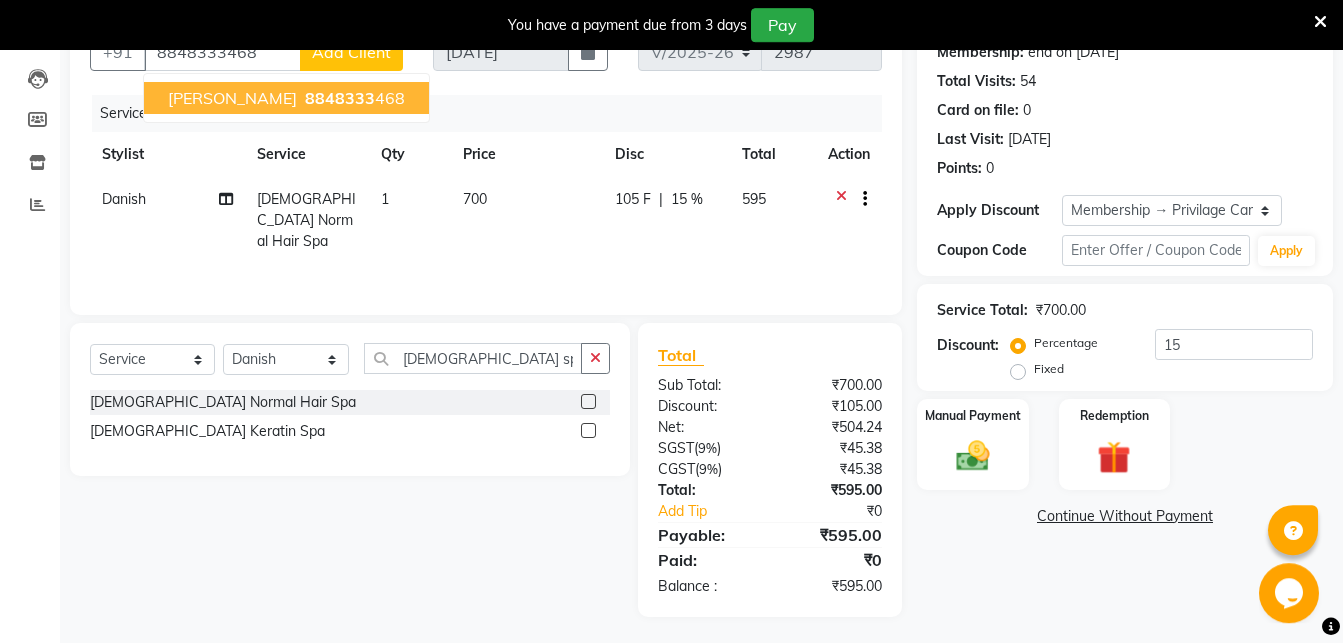 scroll, scrollTop: 207, scrollLeft: 0, axis: vertical 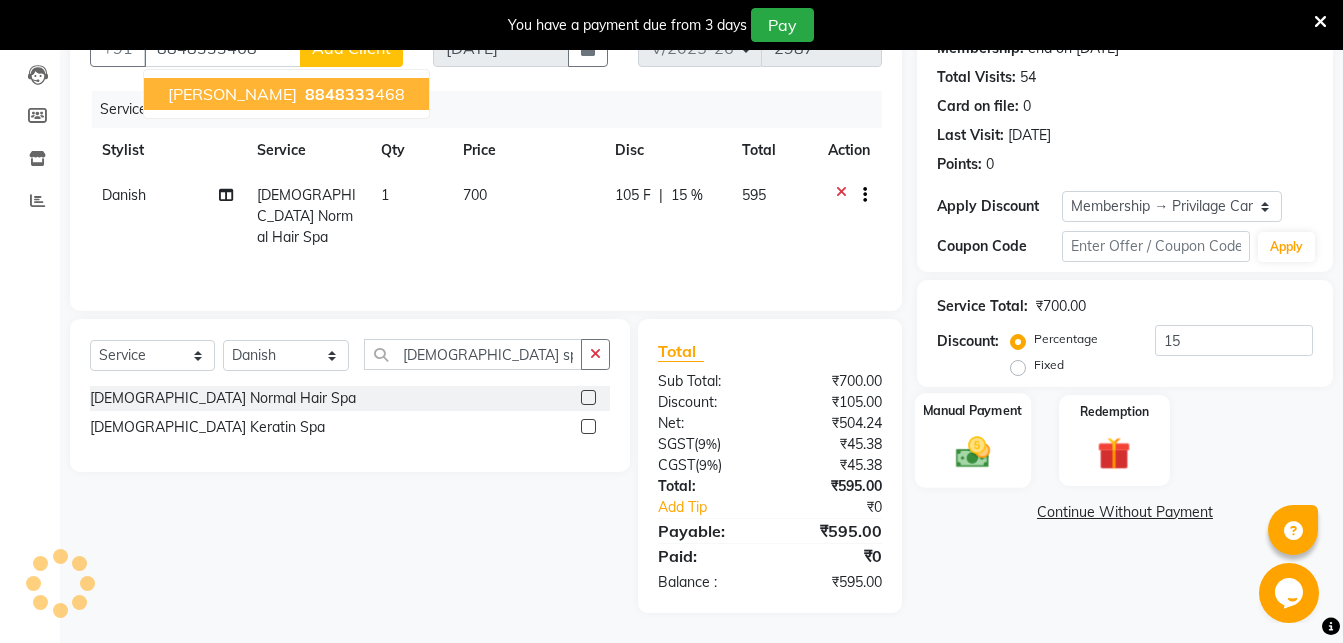 click 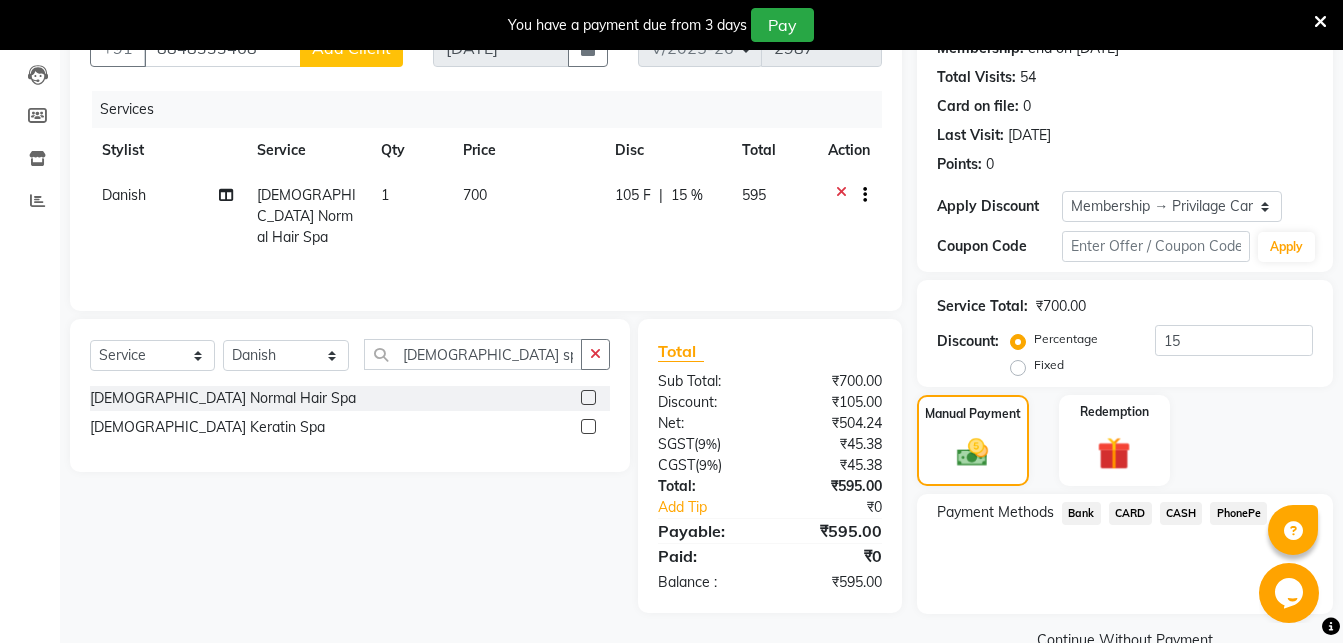 click on "PhonePe" 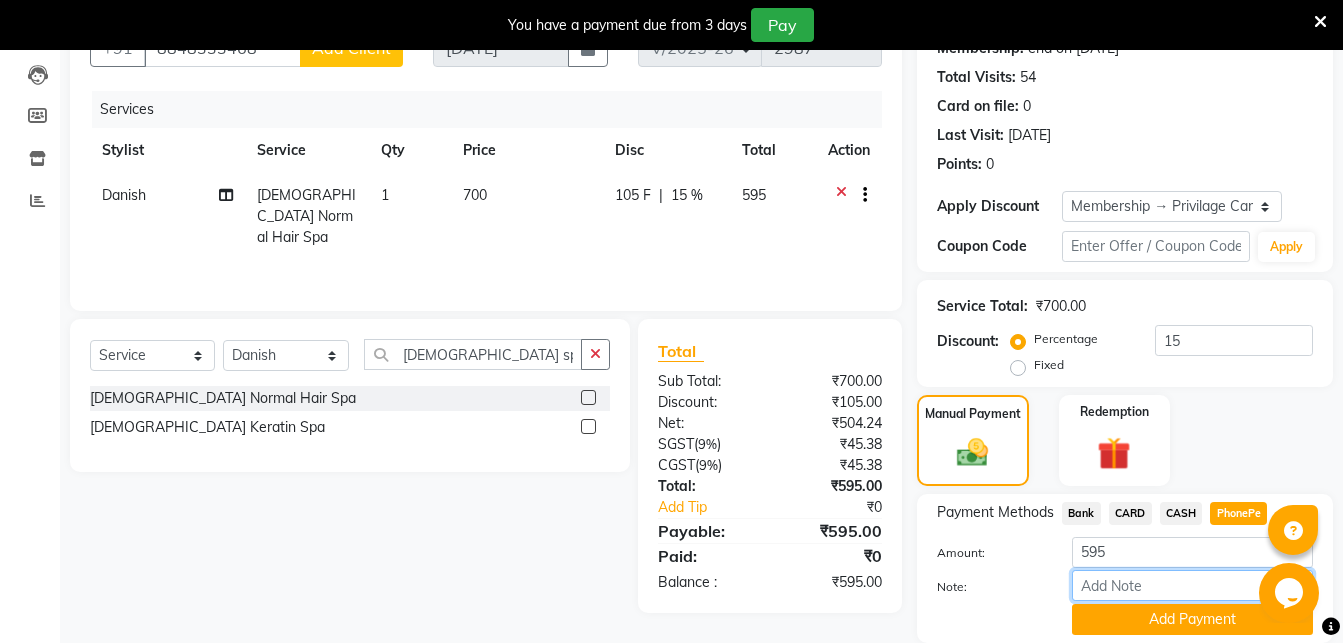 click on "Note:" at bounding box center [1192, 585] 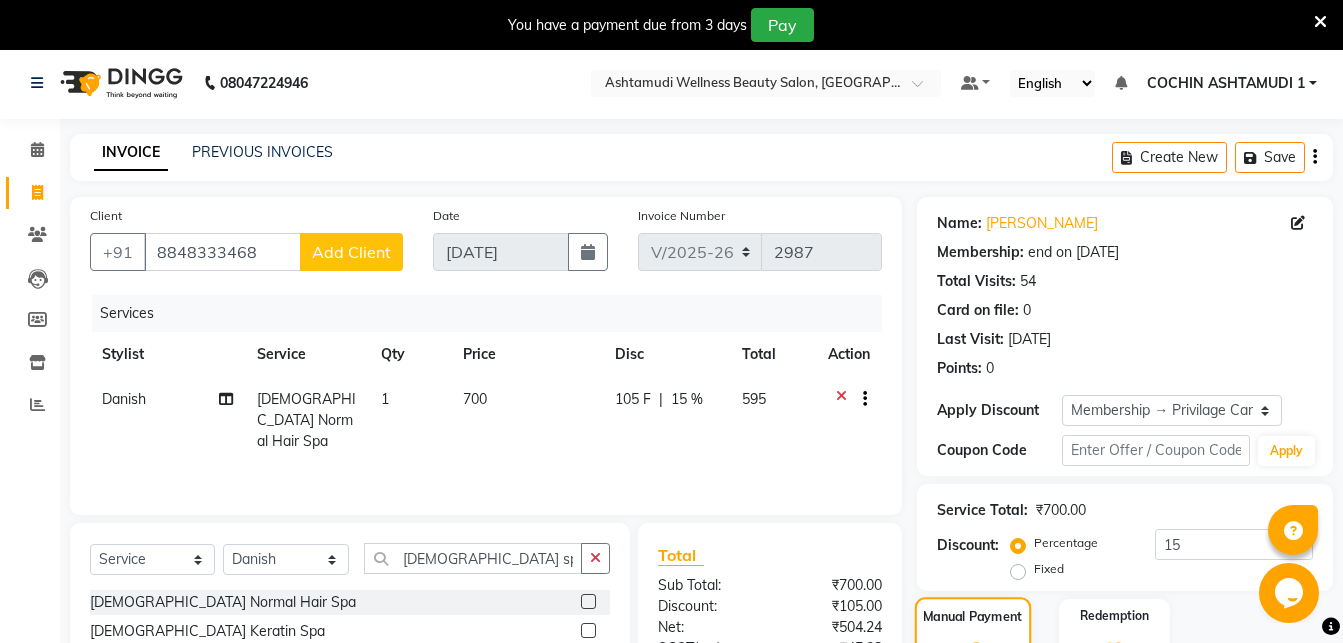 scroll, scrollTop: 277, scrollLeft: 0, axis: vertical 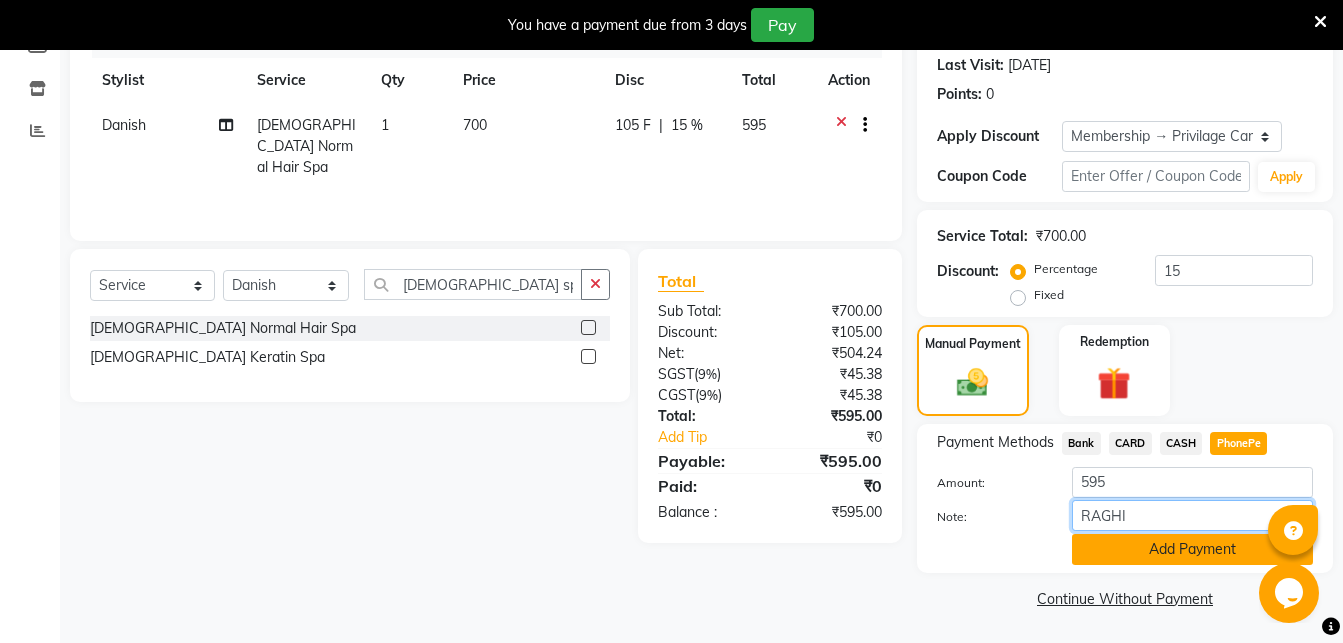 type on "RAGHI" 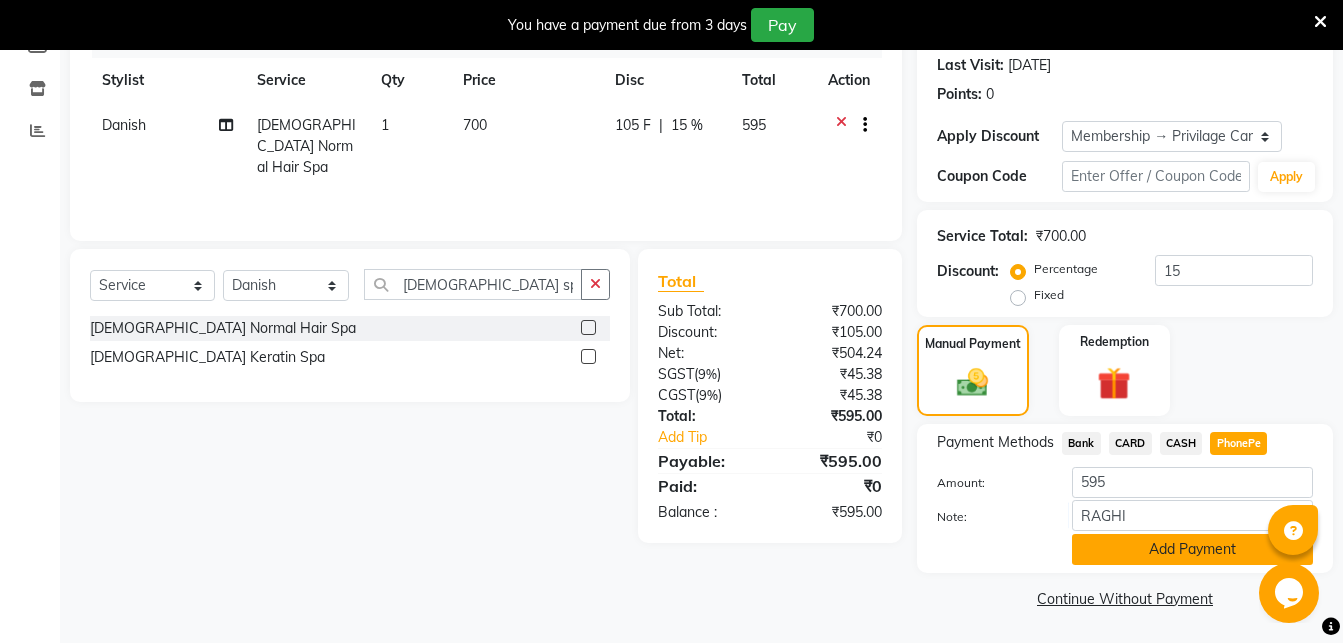 click on "Add Payment" 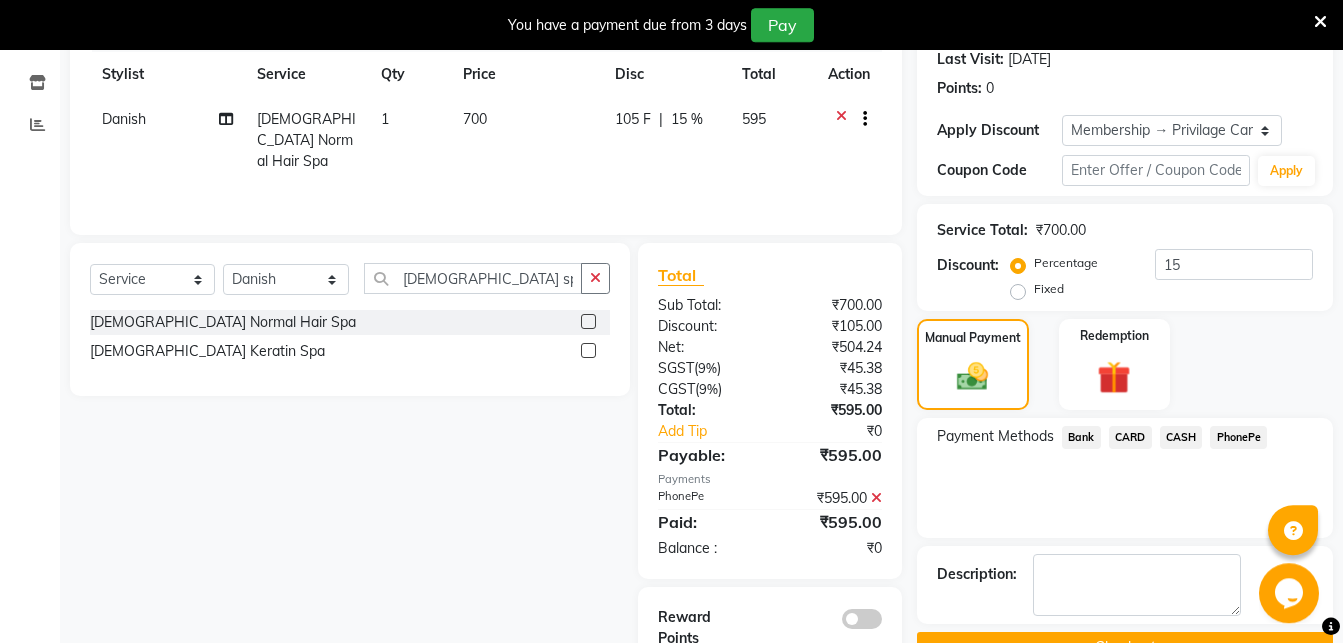 scroll, scrollTop: 339, scrollLeft: 0, axis: vertical 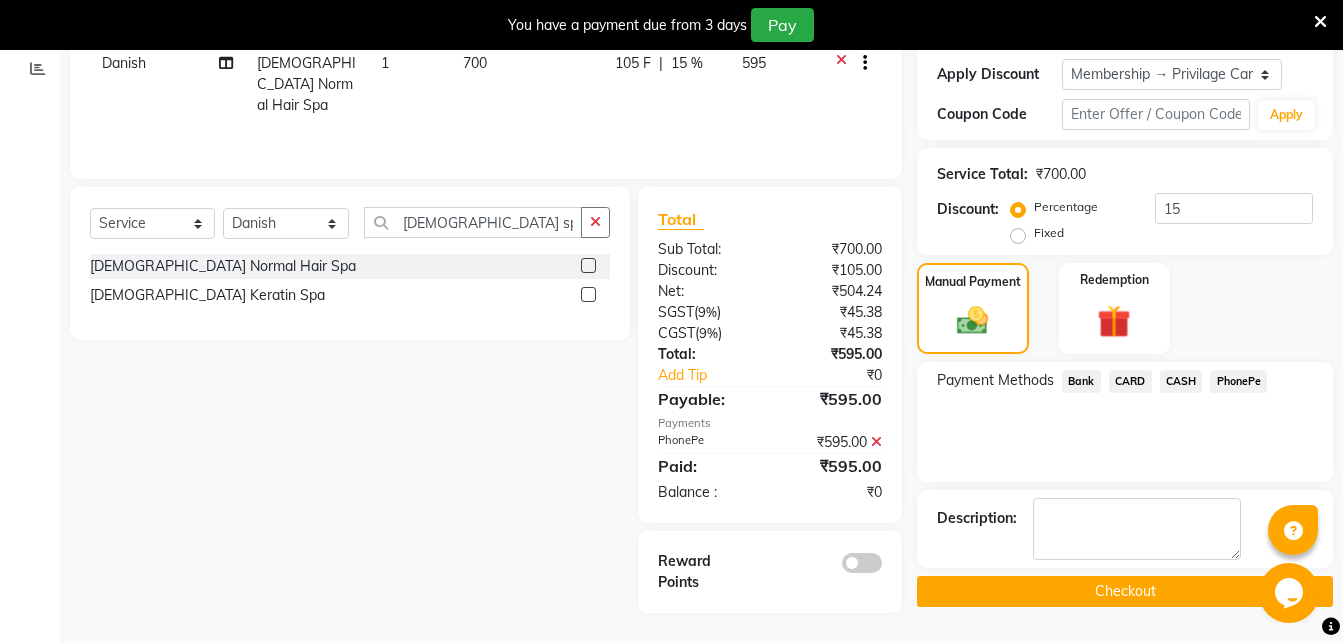click on "Checkout" 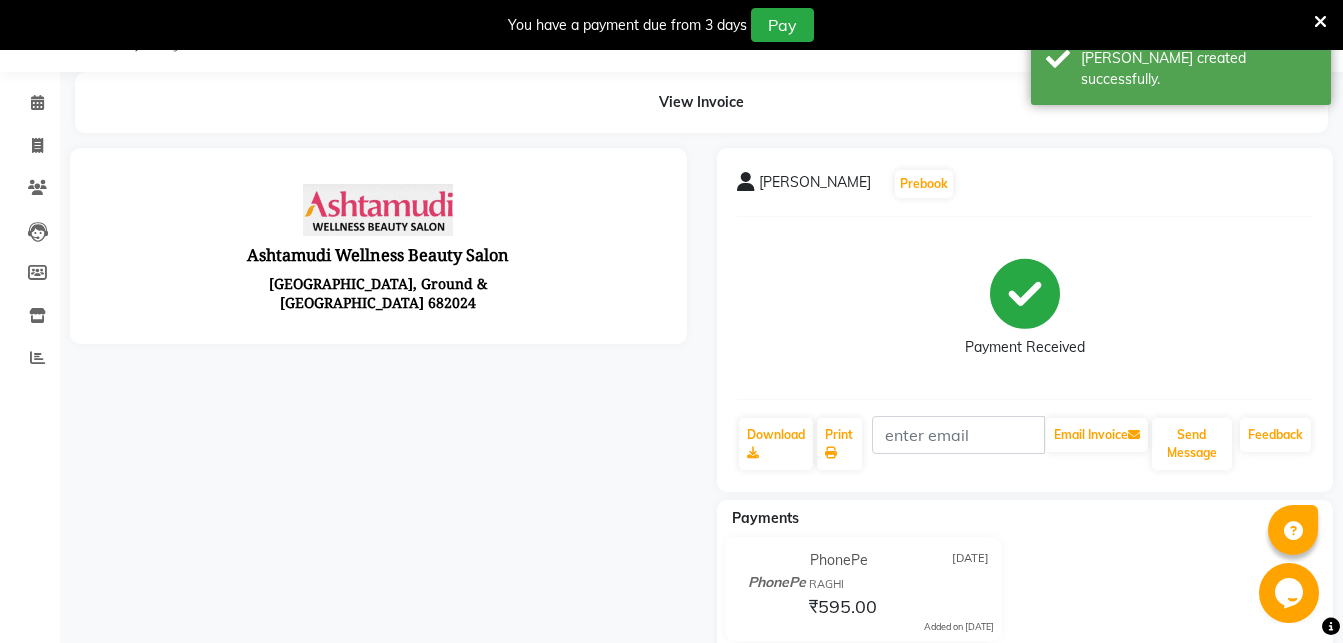 scroll, scrollTop: 0, scrollLeft: 0, axis: both 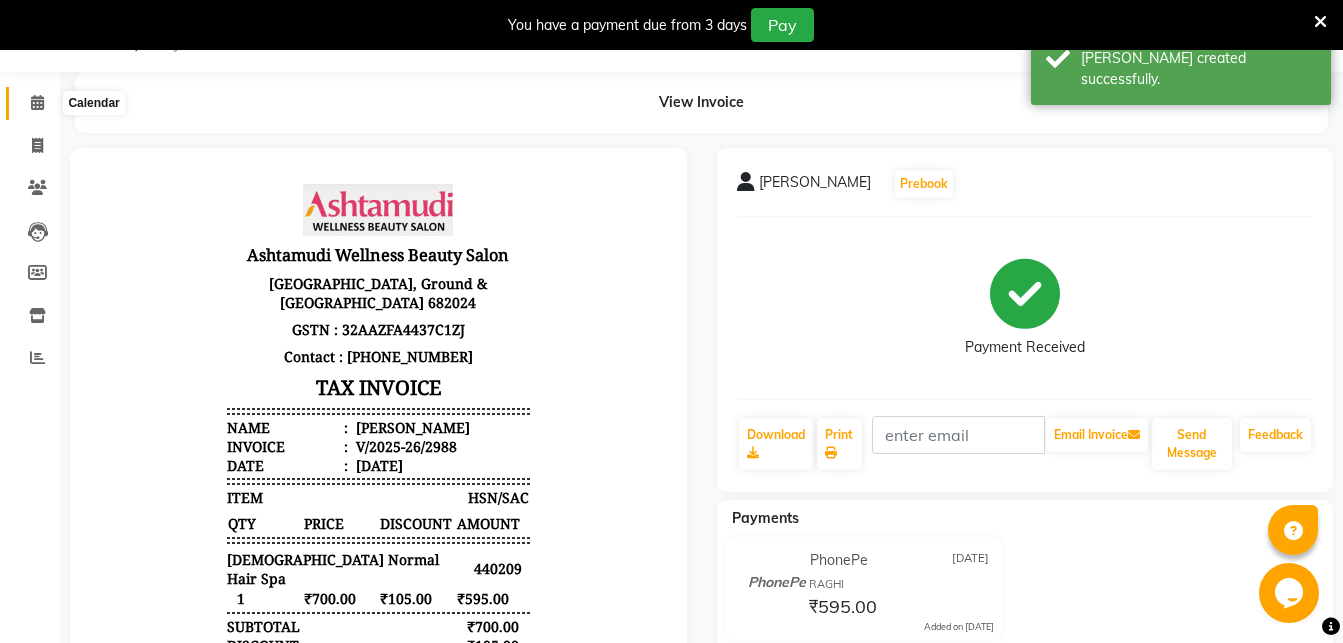 click 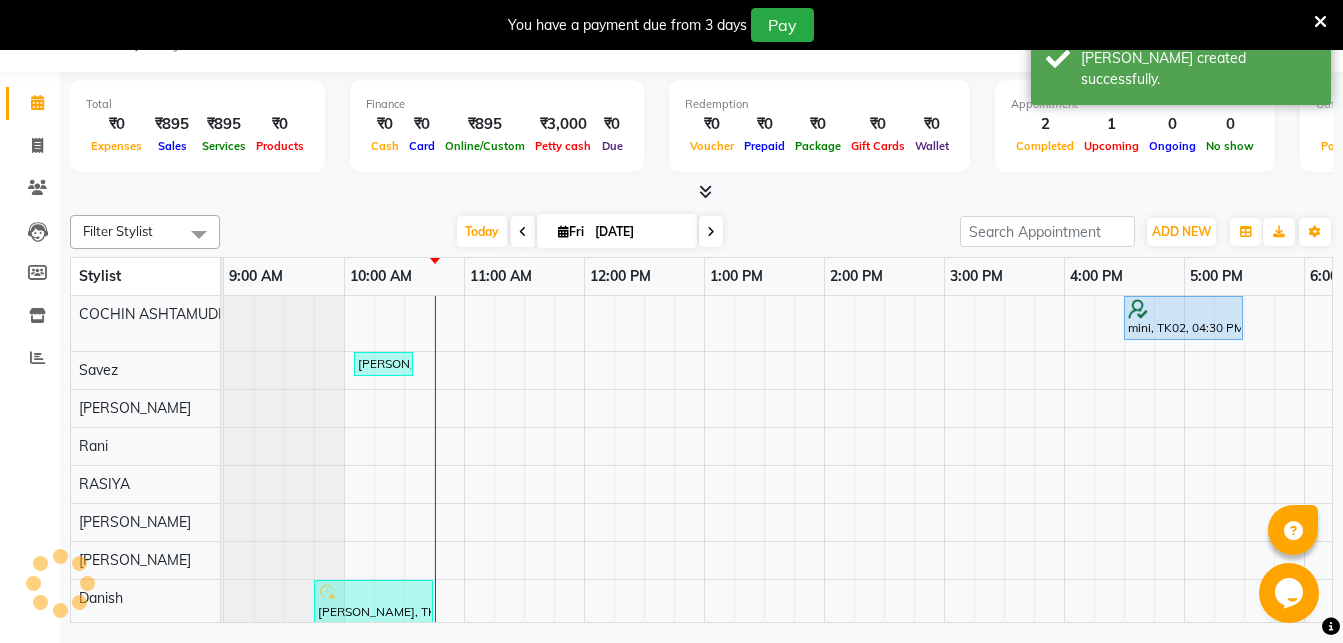 scroll, scrollTop: 0, scrollLeft: 0, axis: both 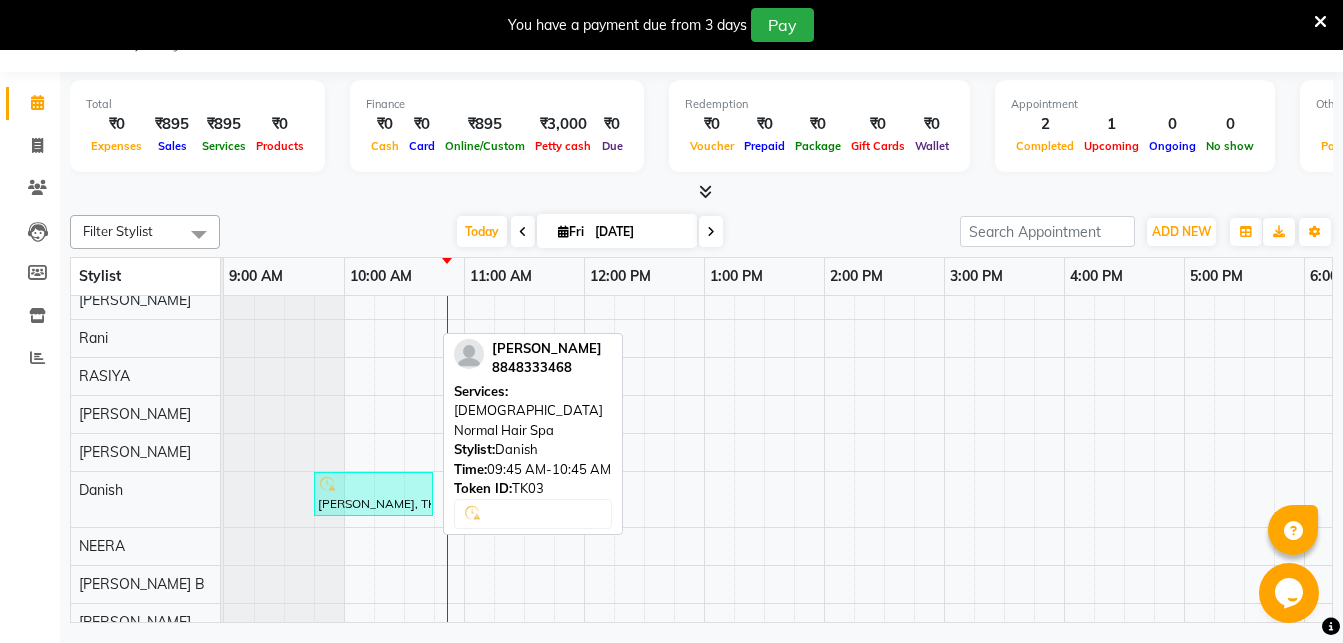 click on "[PERSON_NAME], TK03, 09:45 AM-10:45 AM, [DEMOGRAPHIC_DATA] Normal Hair Spa" at bounding box center [373, 494] 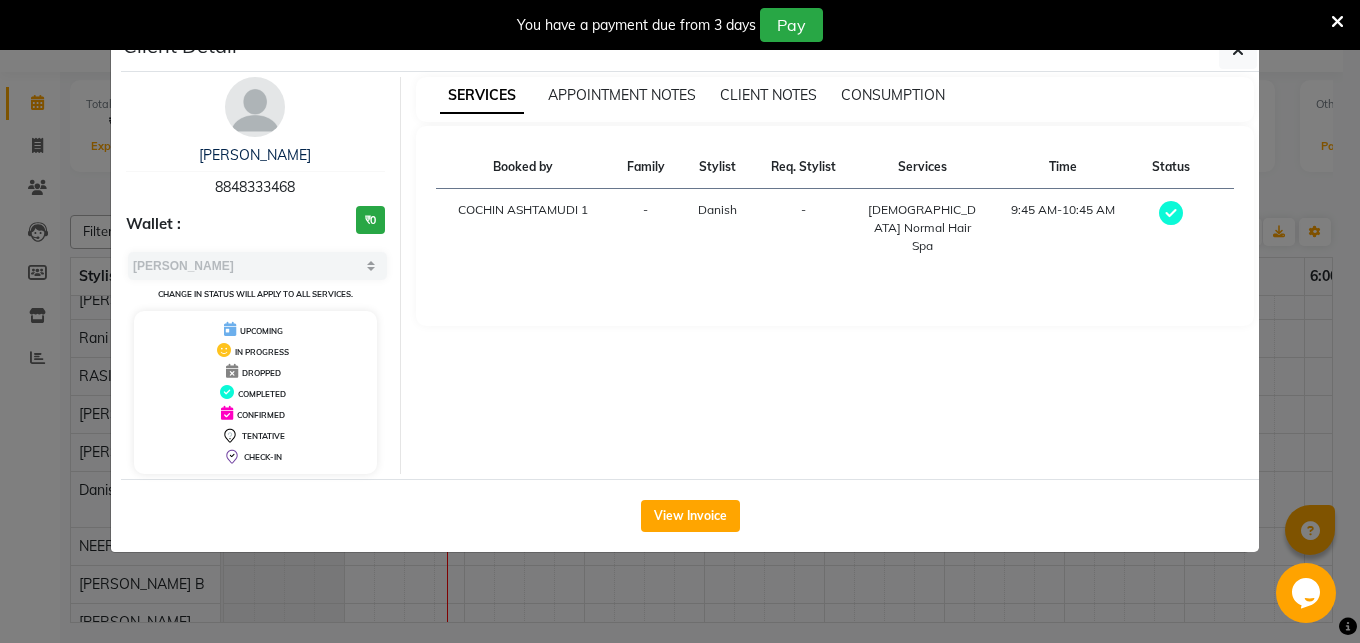click on "Ashwathy    8848333468" at bounding box center [255, 171] 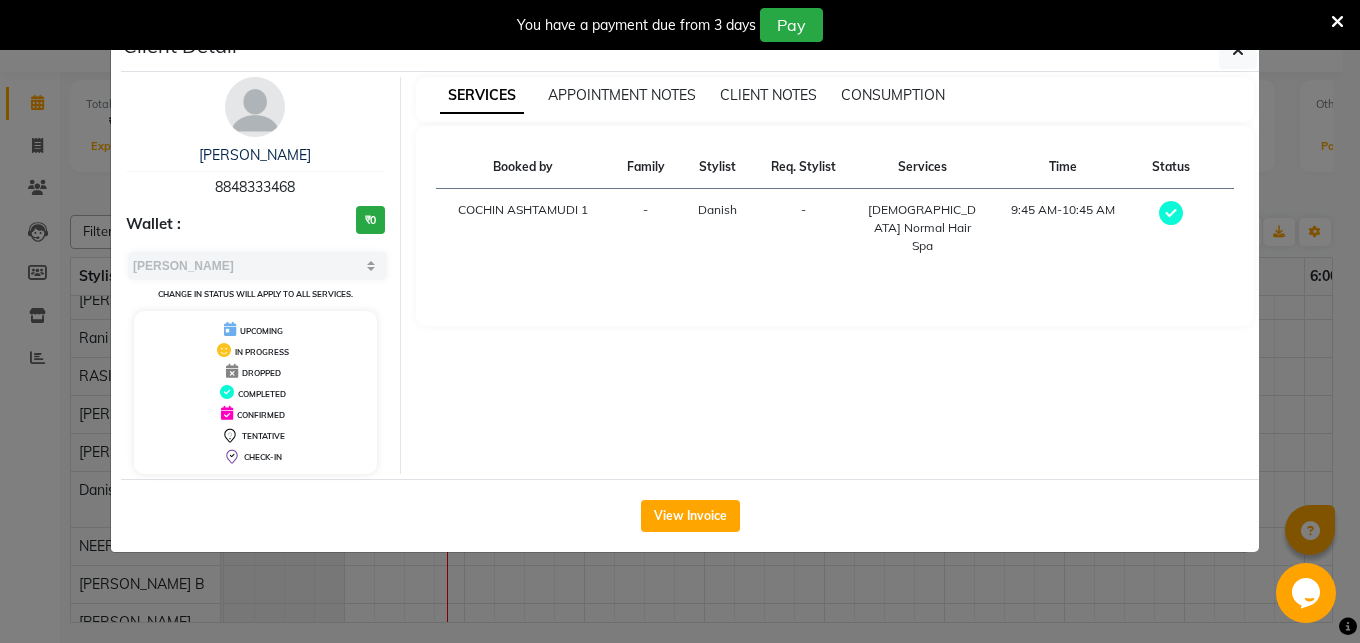 copy on "8848333468" 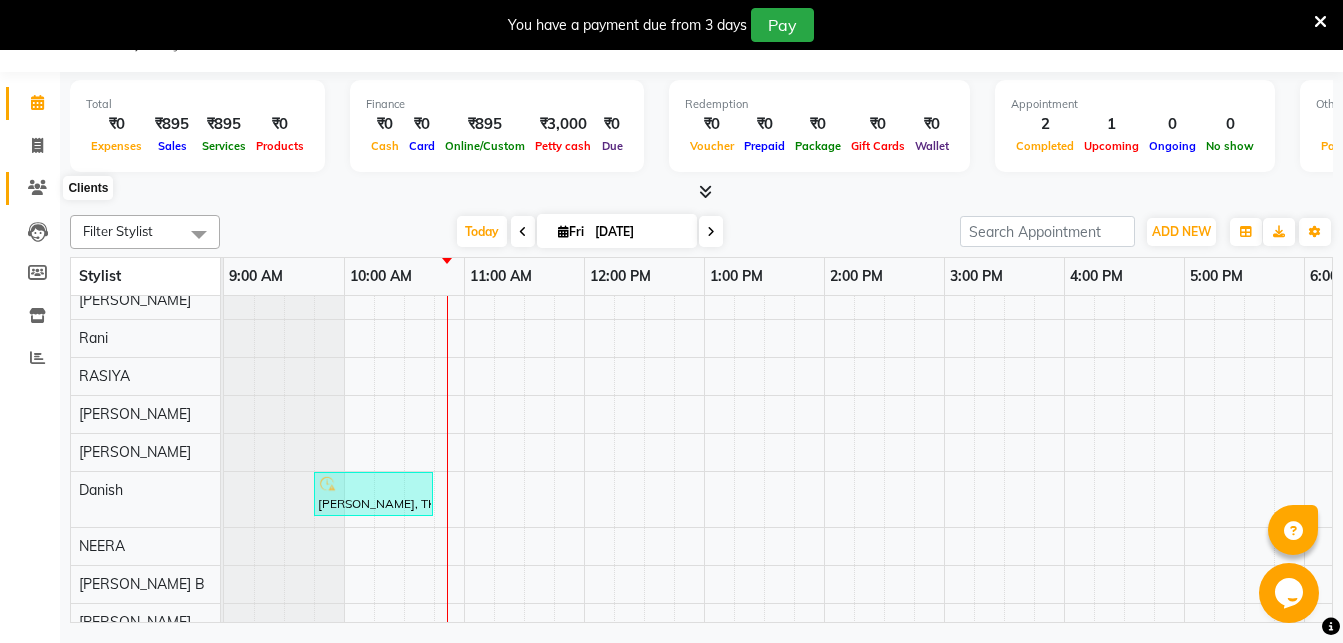 click 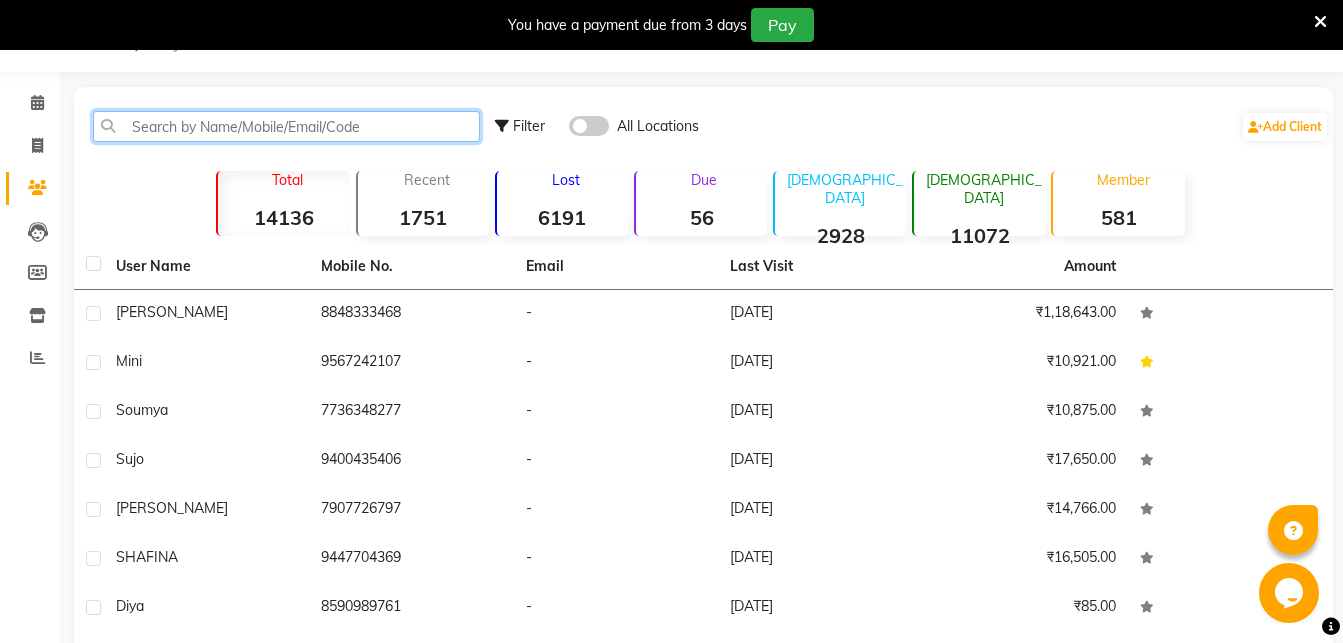 click 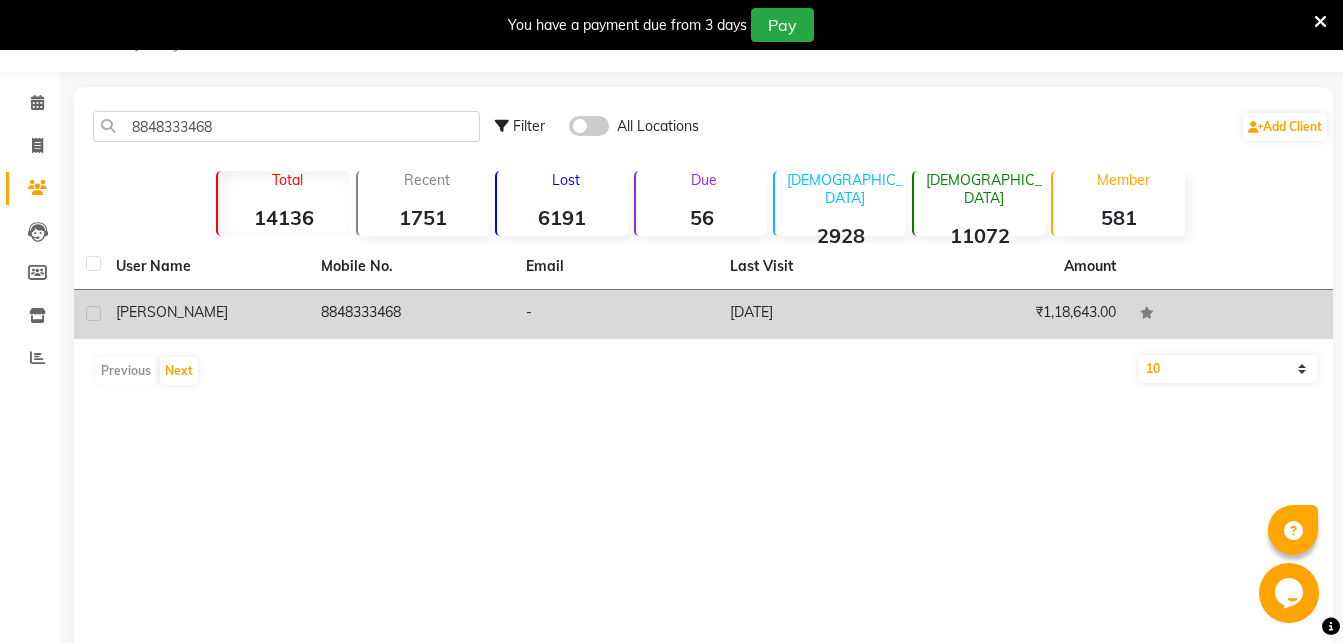 click on "Ashwathy" 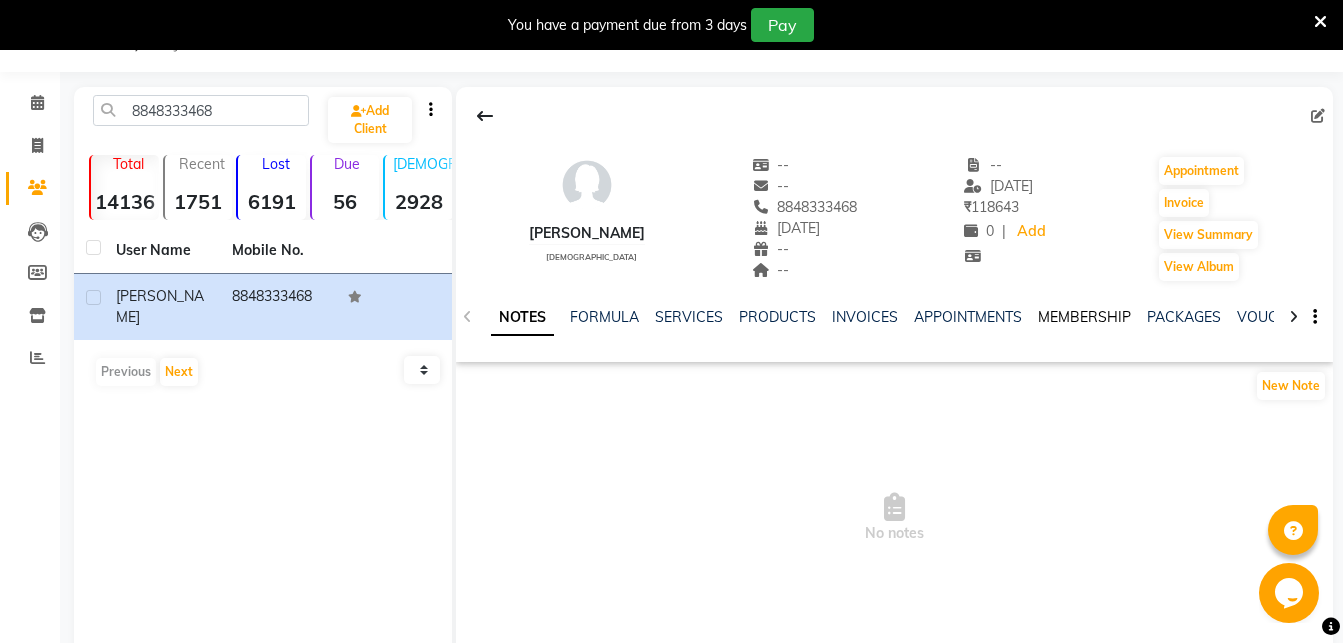 click on "MEMBERSHIP" 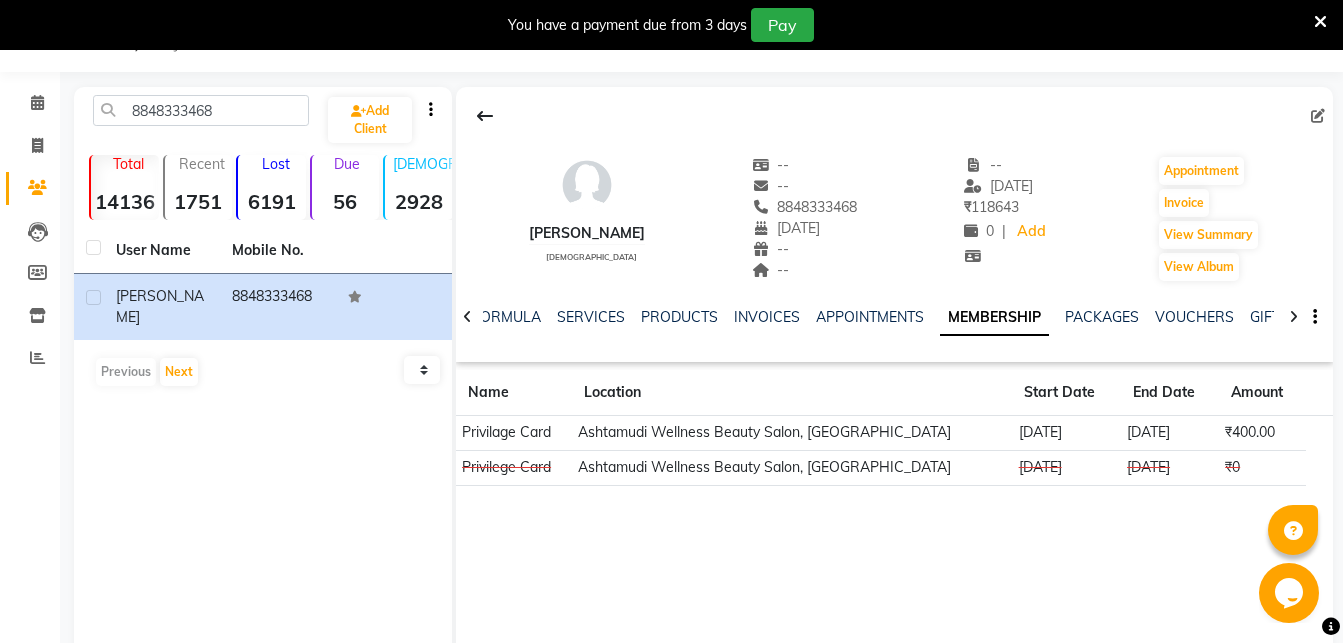 scroll, scrollTop: 0, scrollLeft: 0, axis: both 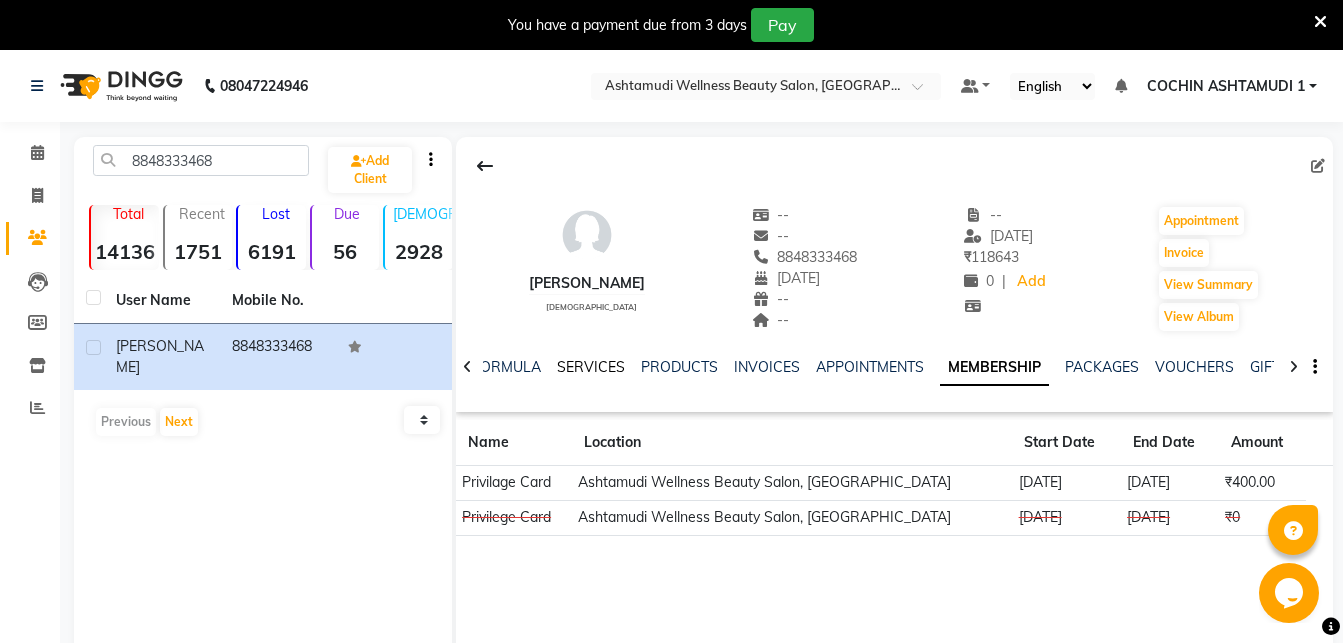 click on "SERVICES" 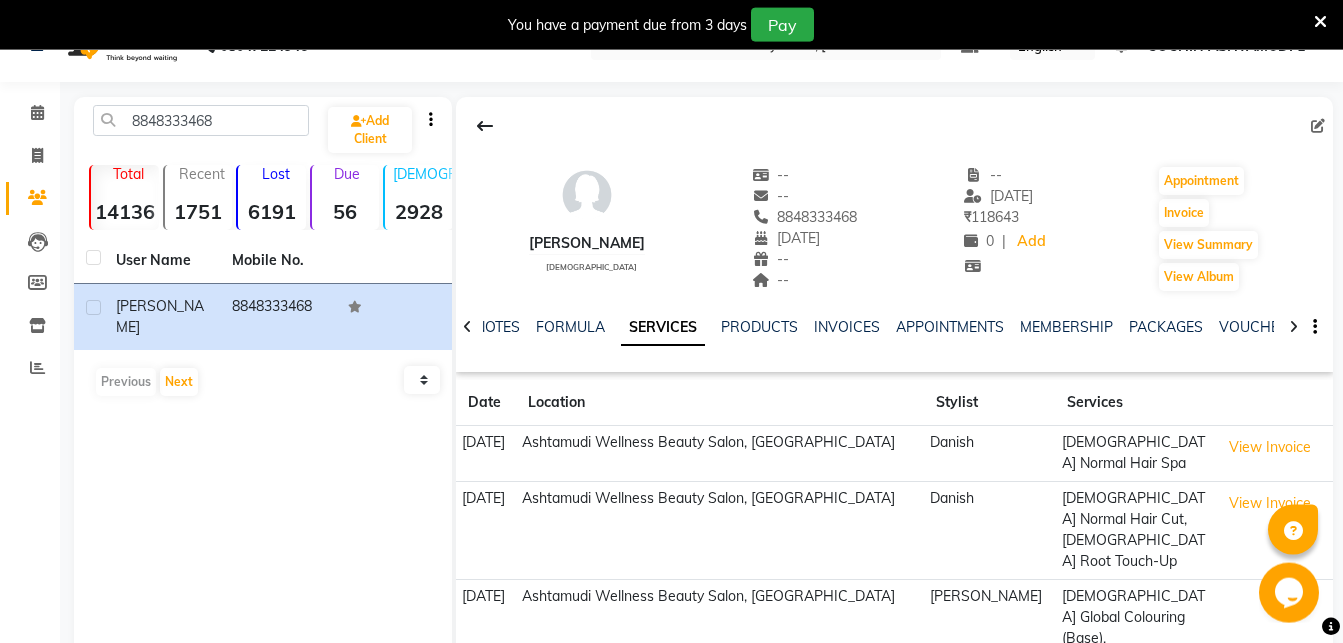 scroll, scrollTop: 0, scrollLeft: 0, axis: both 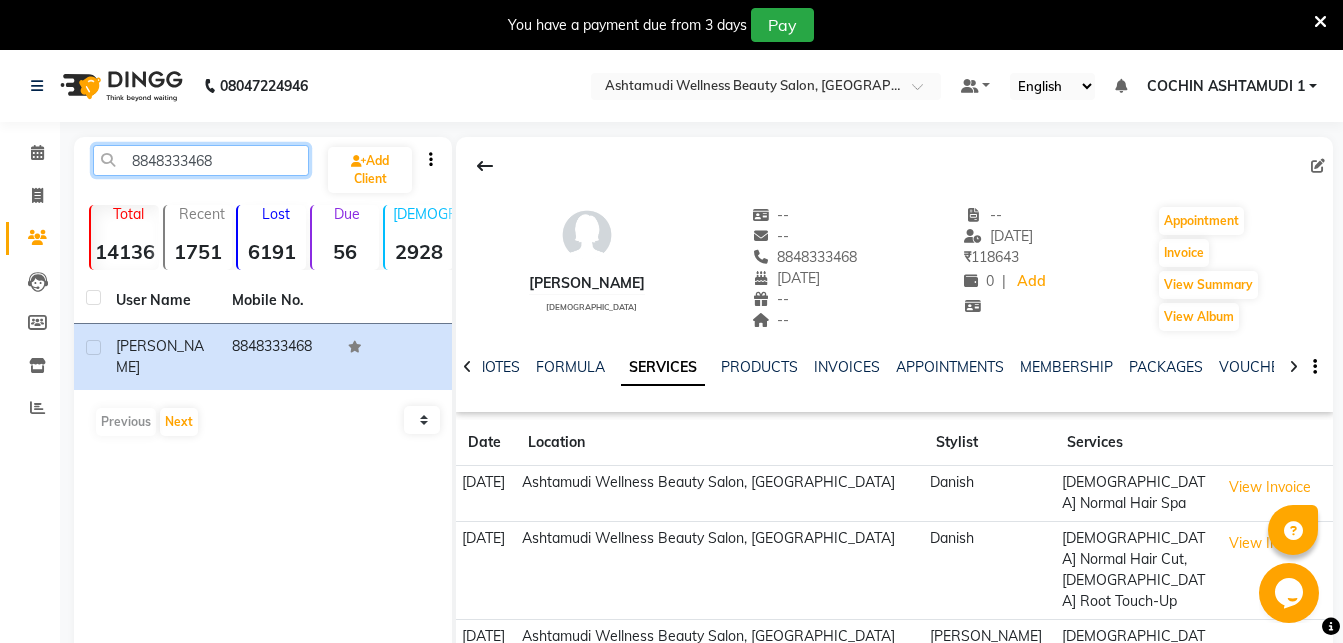 drag, startPoint x: 253, startPoint y: 166, endPoint x: 40, endPoint y: 156, distance: 213.23462 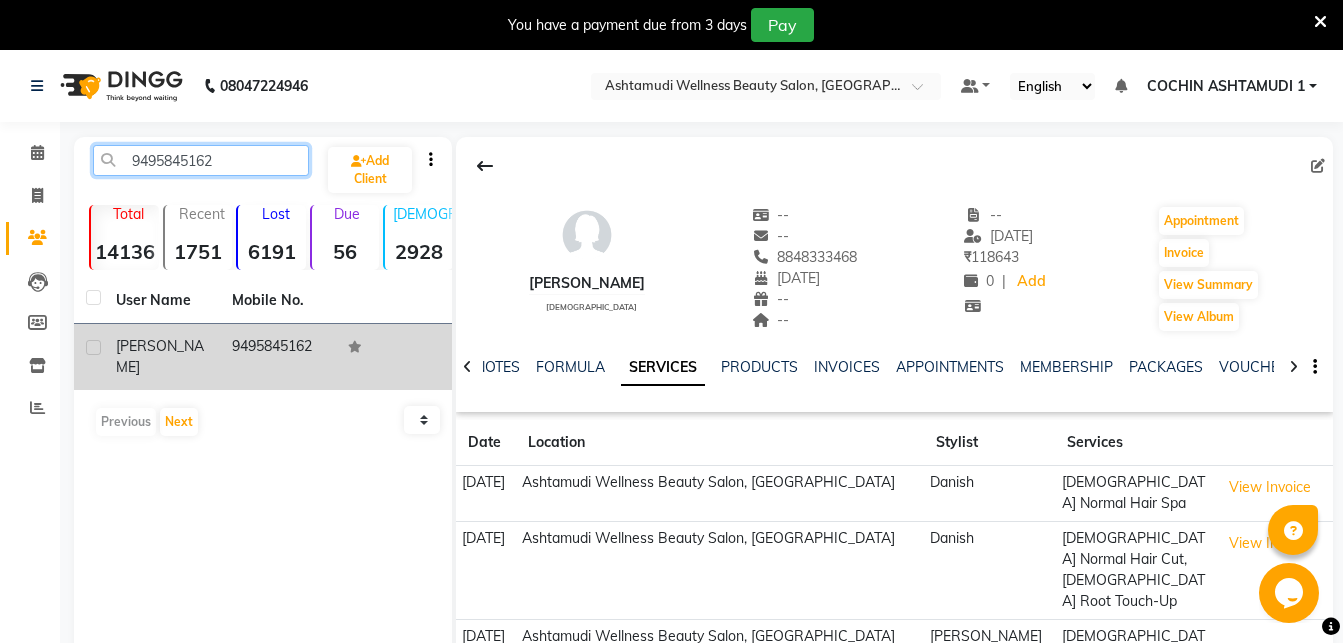 type on "9495845162" 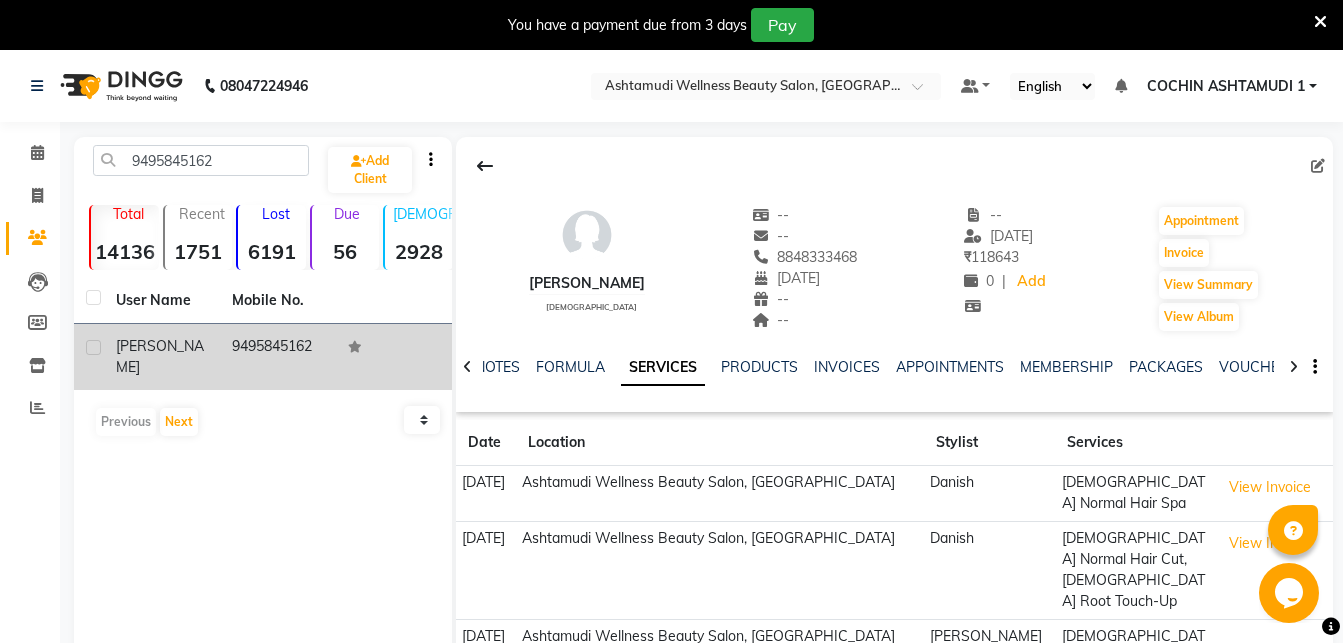 click on "[PERSON_NAME]" 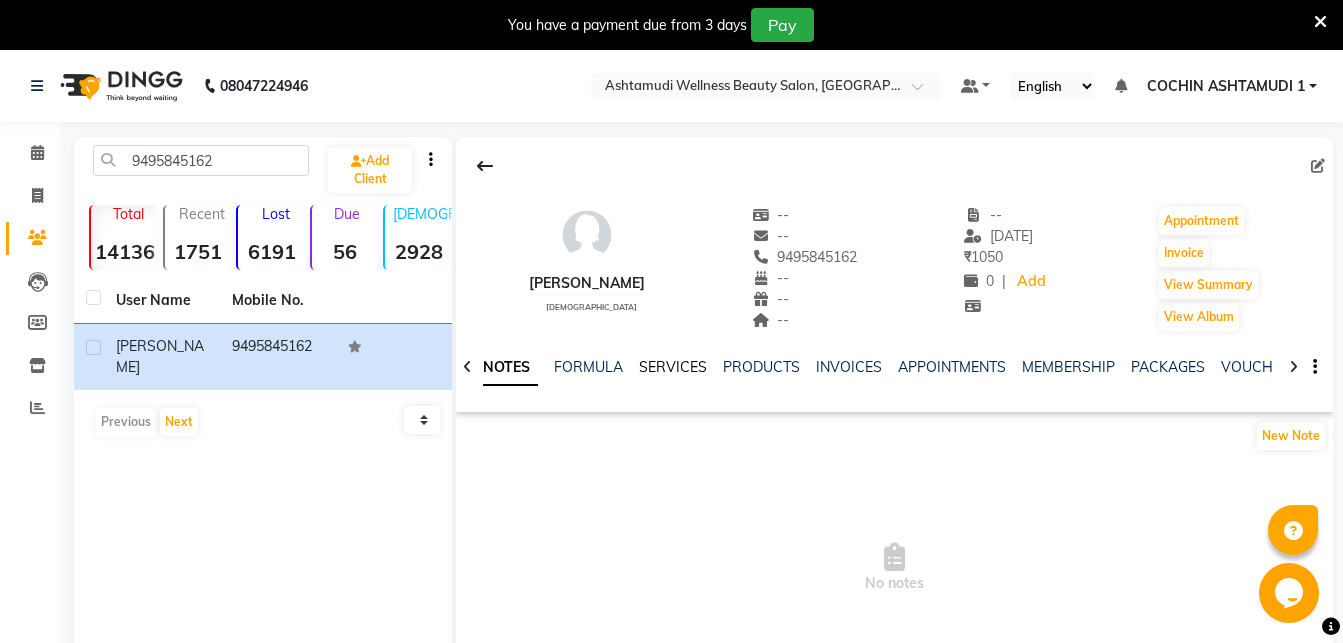 click on "SERVICES" 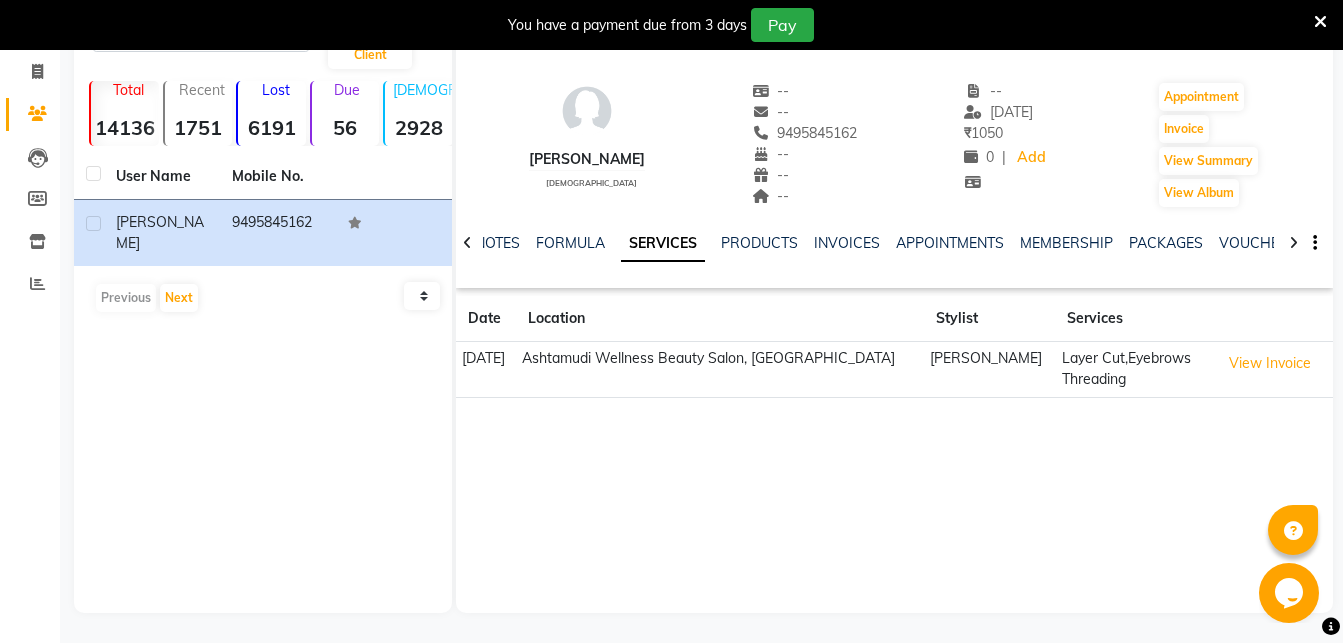 scroll, scrollTop: 0, scrollLeft: 0, axis: both 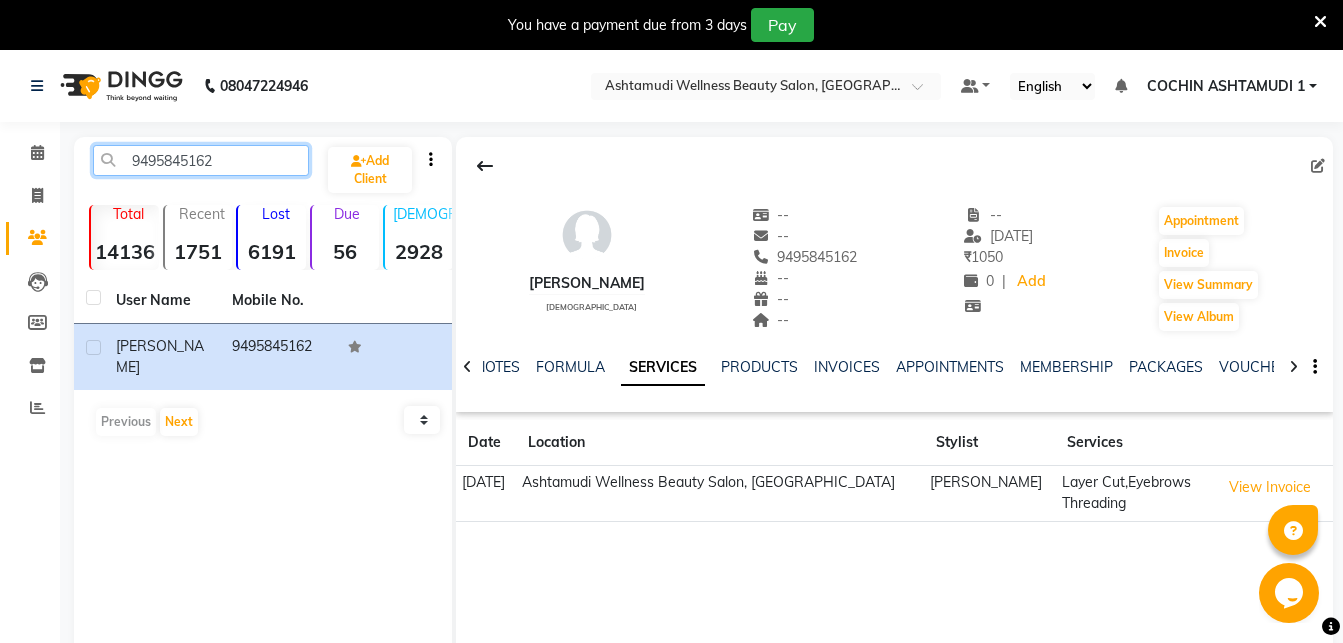 drag, startPoint x: 249, startPoint y: 162, endPoint x: 102, endPoint y: 144, distance: 148.09795 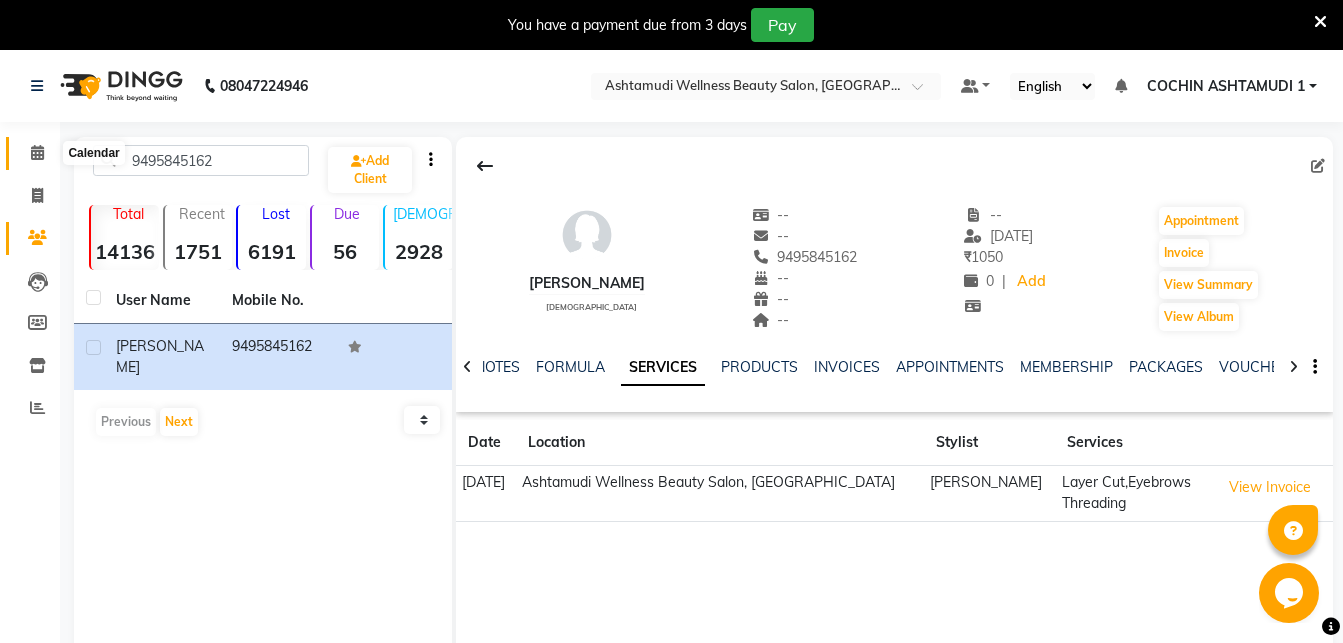 click 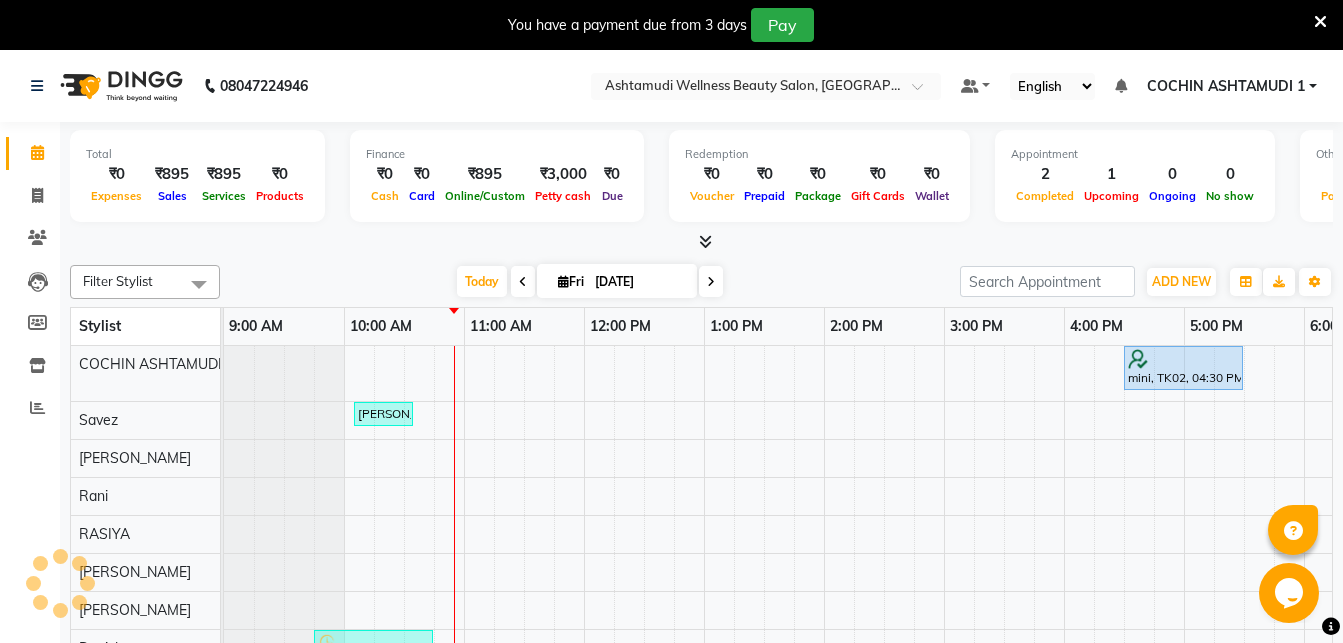 scroll, scrollTop: 0, scrollLeft: 0, axis: both 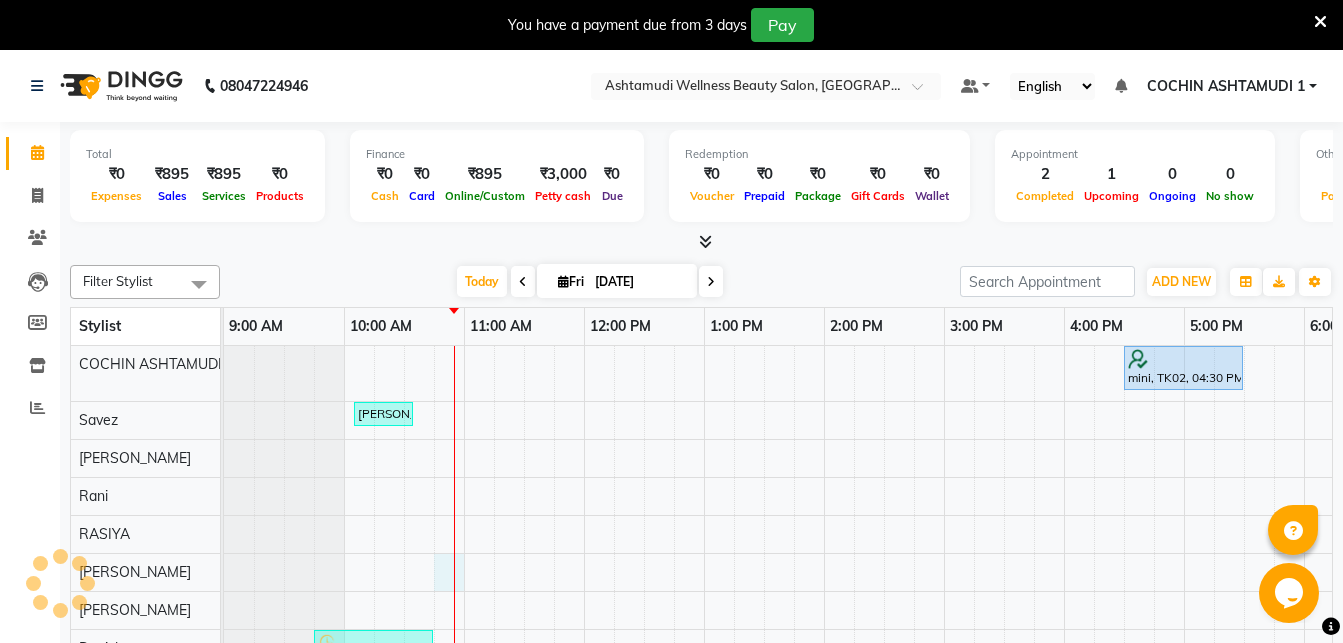 click at bounding box center [454, 705] 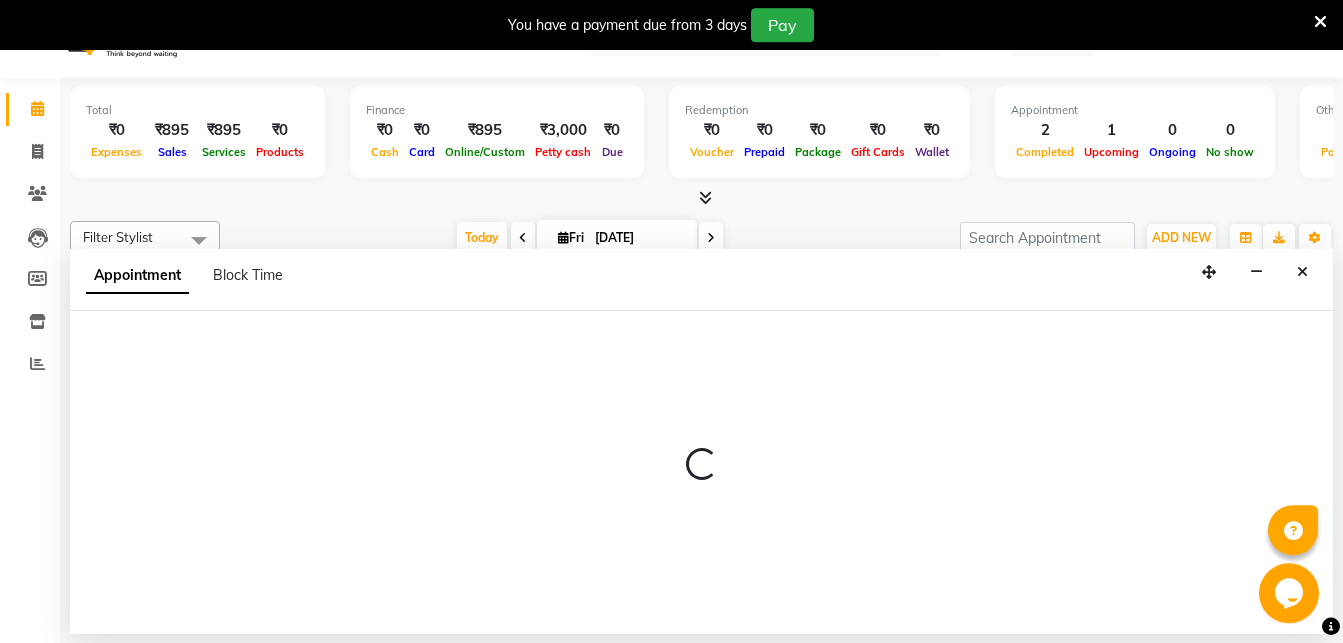 scroll, scrollTop: 50, scrollLeft: 0, axis: vertical 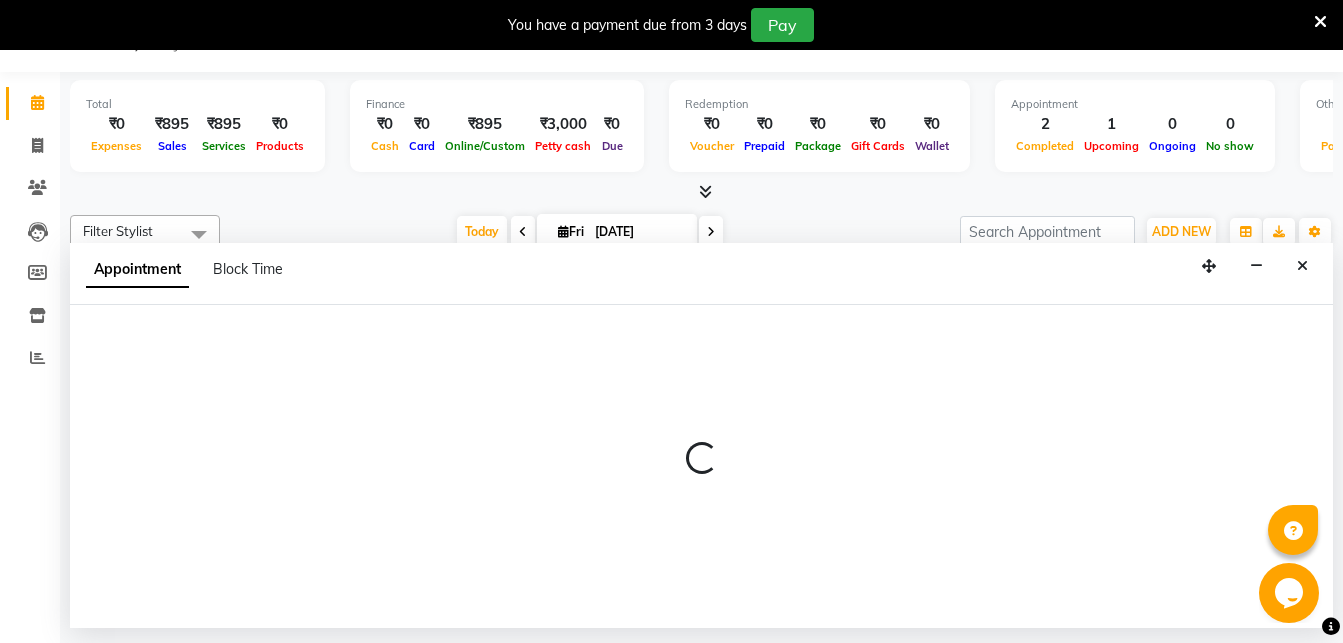 select on "45927" 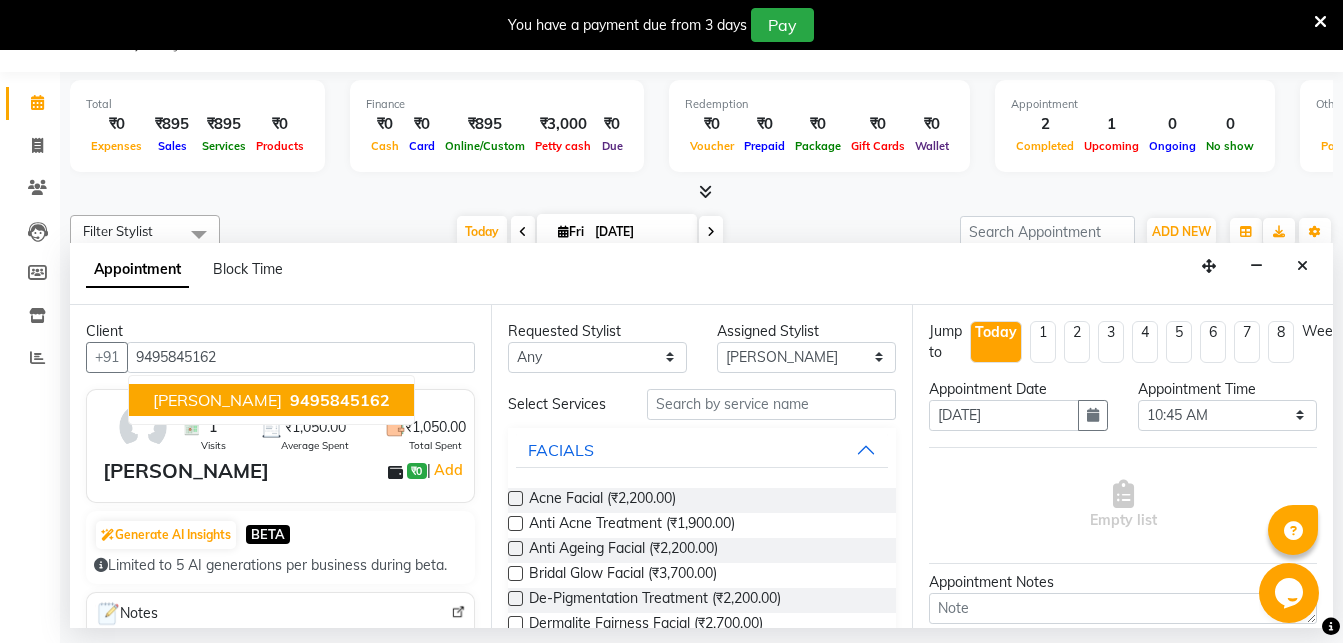 click on "9495845162" at bounding box center (338, 400) 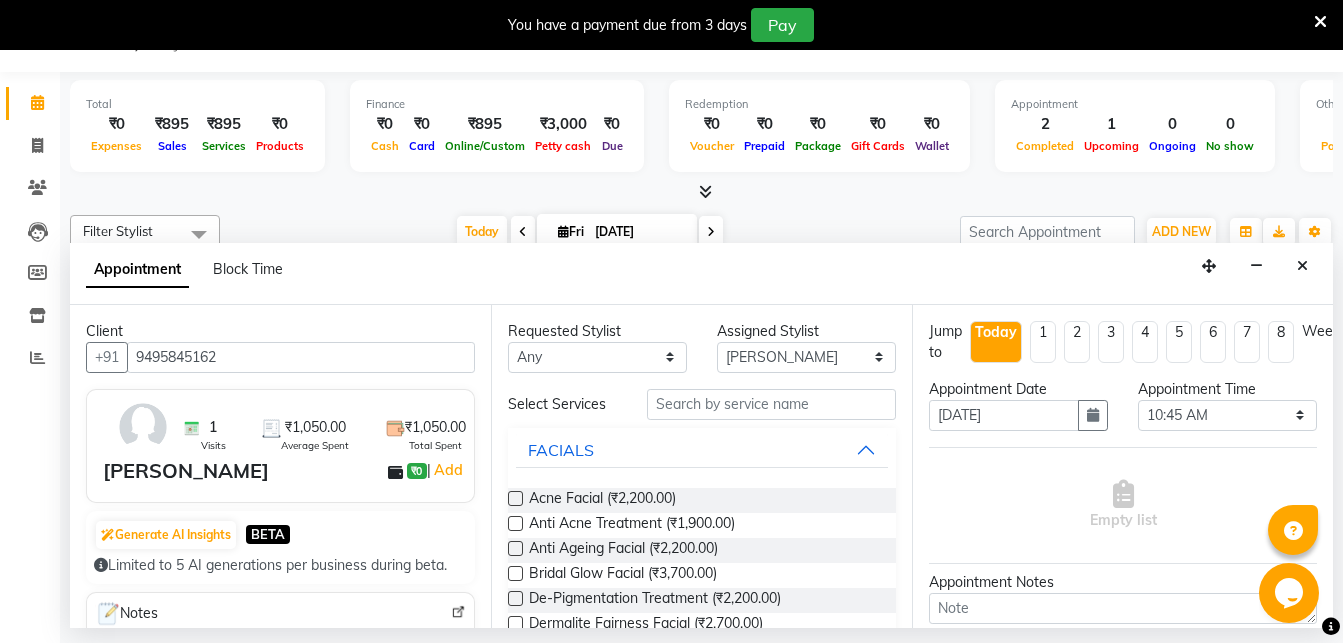 type on "9495845162" 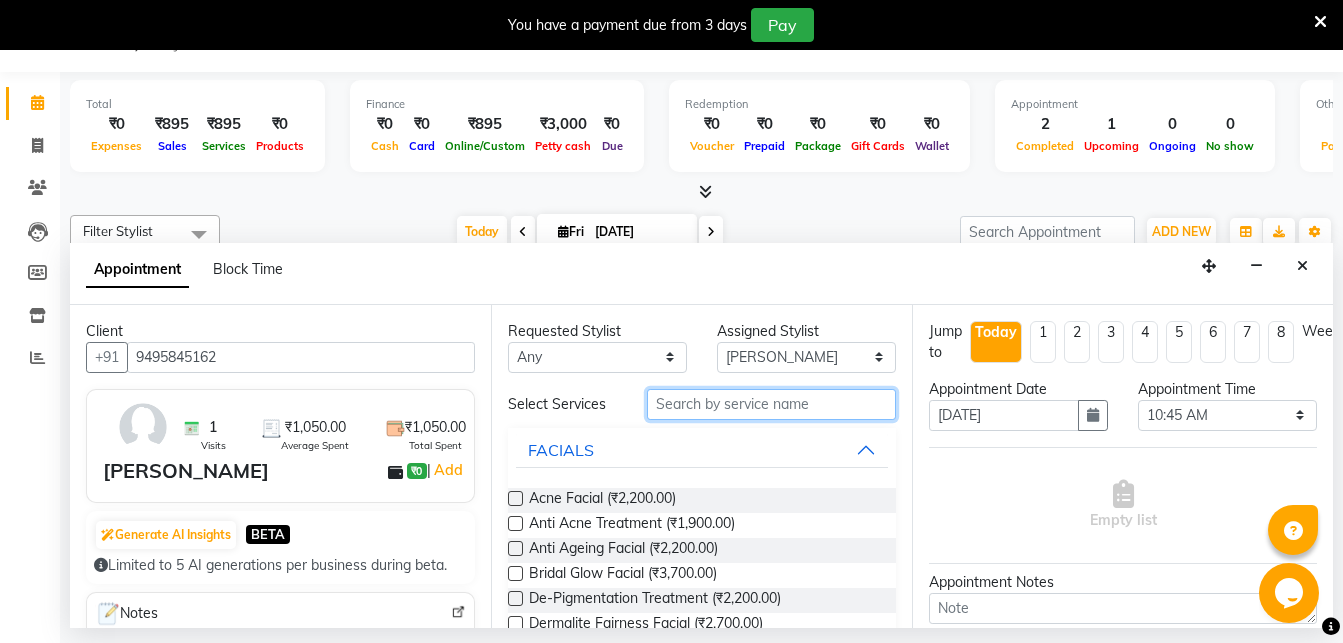 click at bounding box center [771, 404] 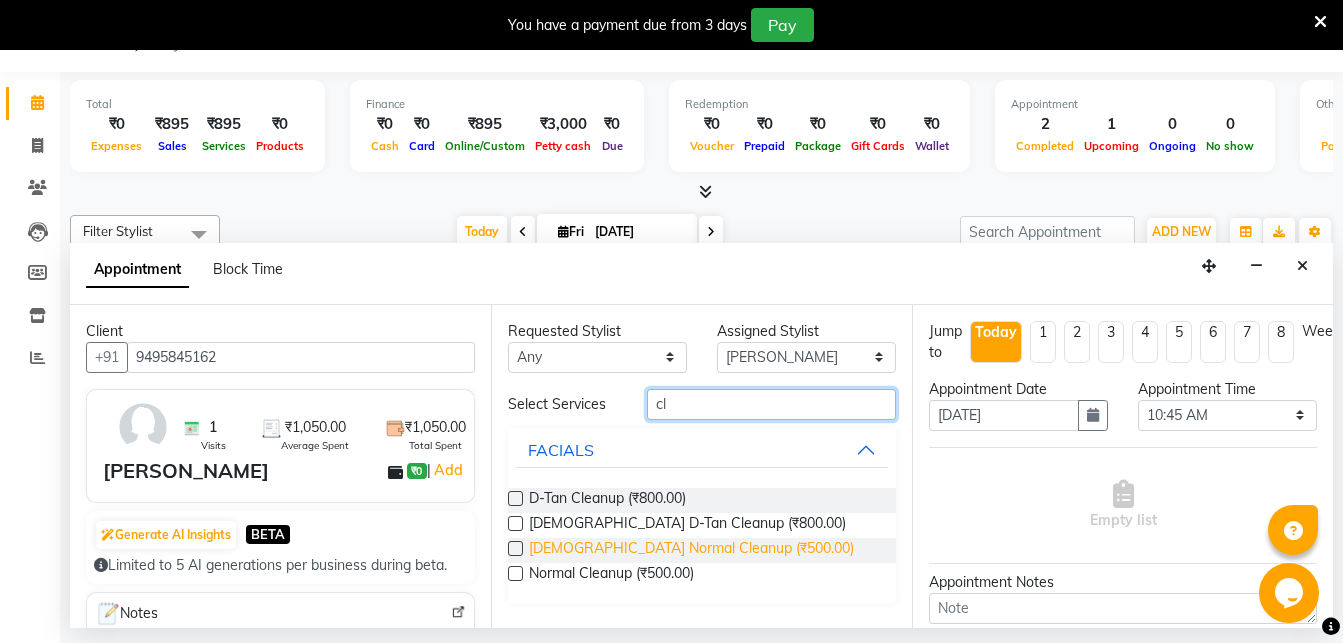 type on "cl" 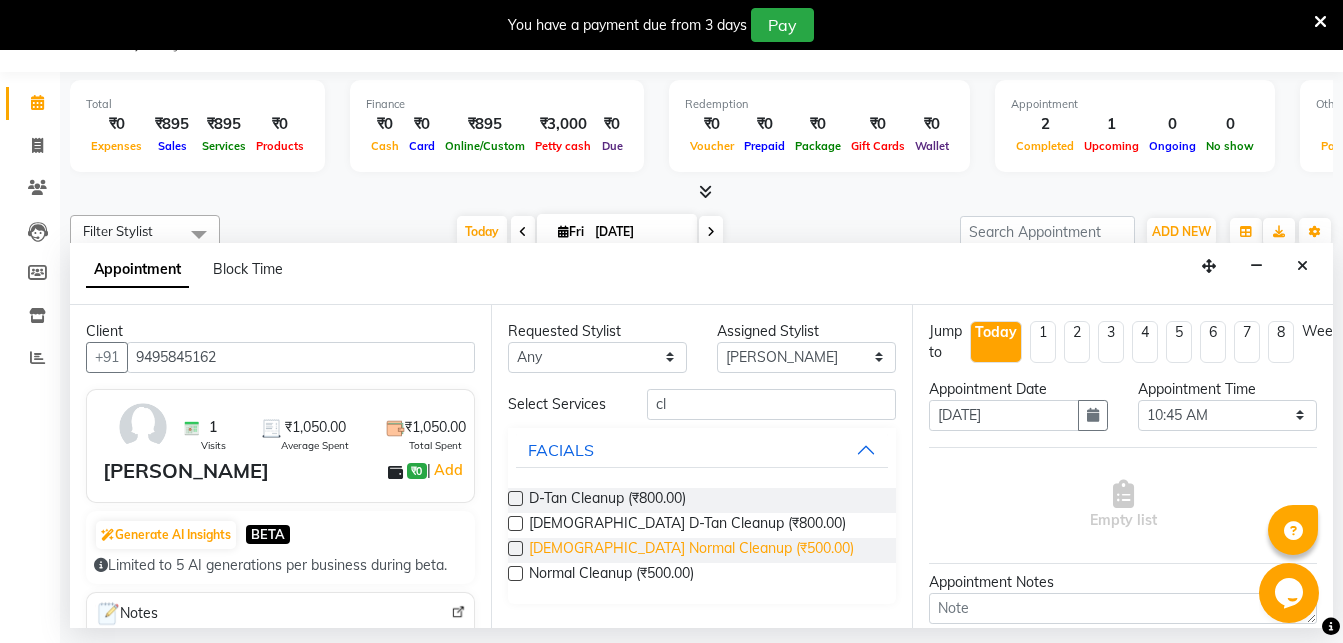 click on "Gents Normal Cleanup (₹500.00)" at bounding box center [691, 550] 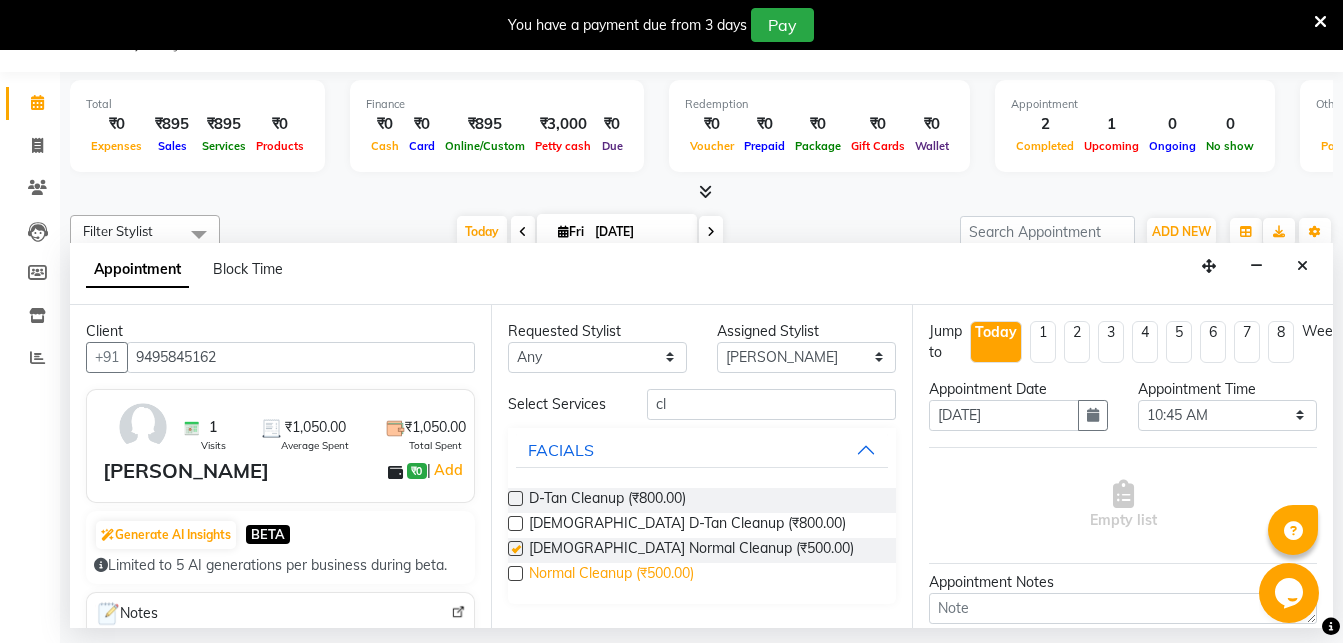 checkbox on "false" 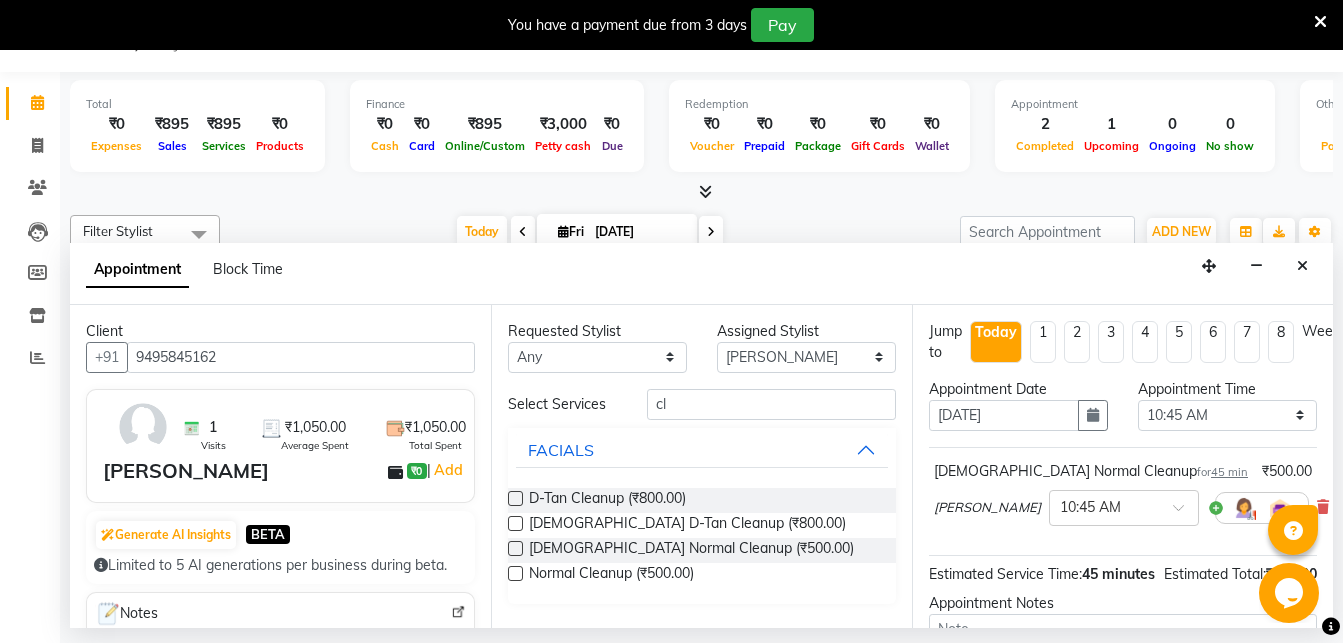 scroll 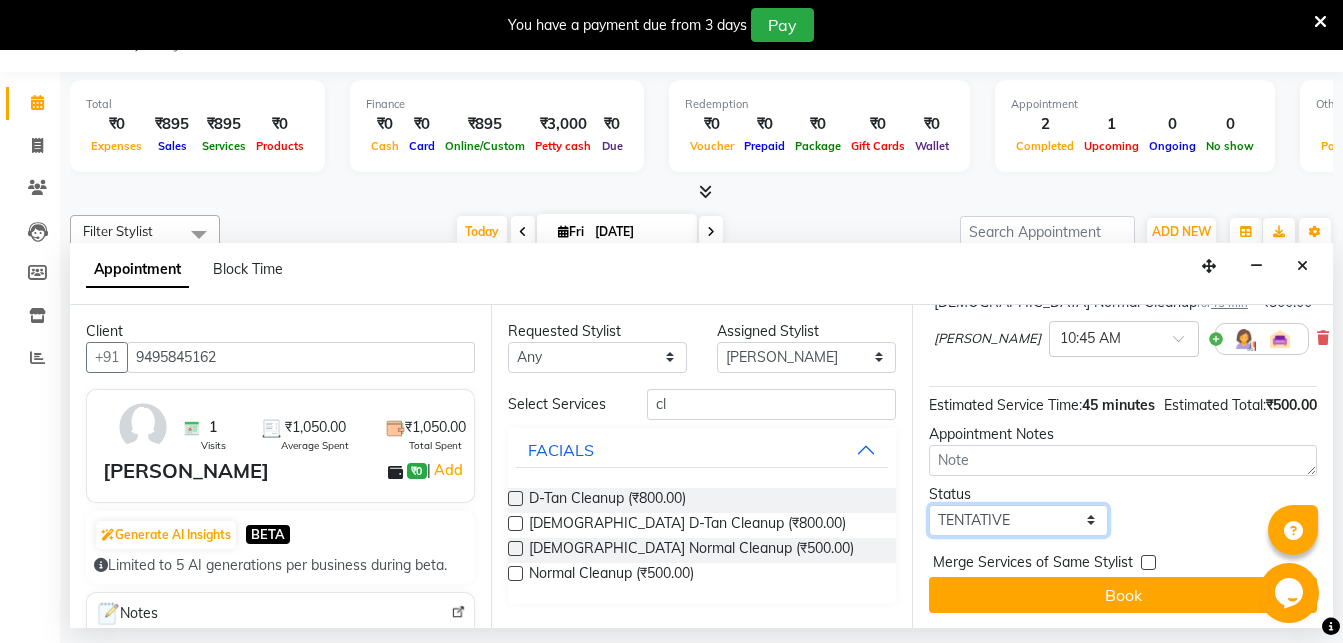 select on "confirm booking" 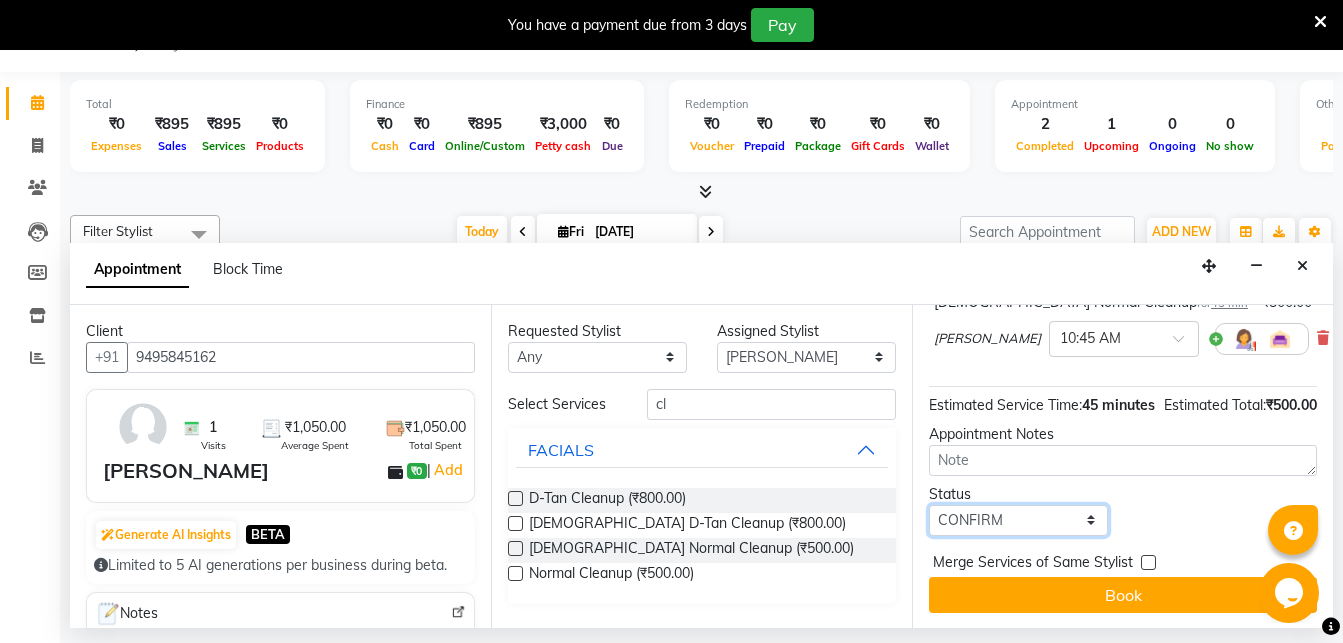 click on "CONFIRM" at bounding box center (0, 0) 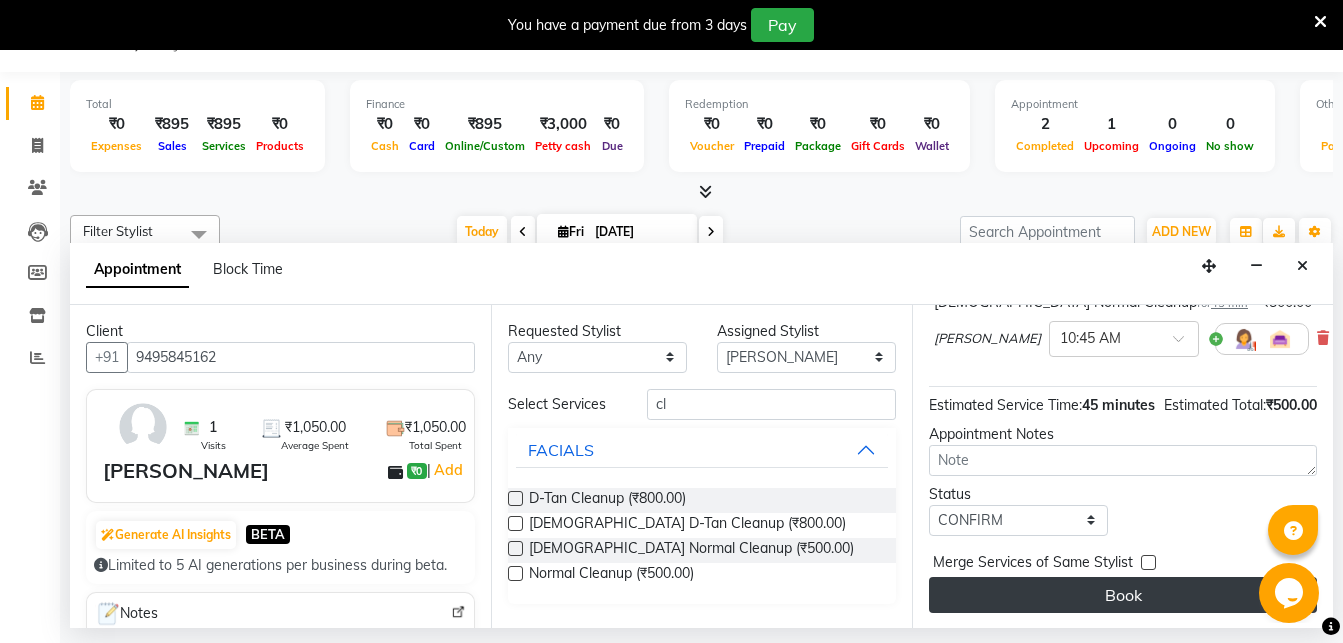 click on "Book" at bounding box center (1123, 595) 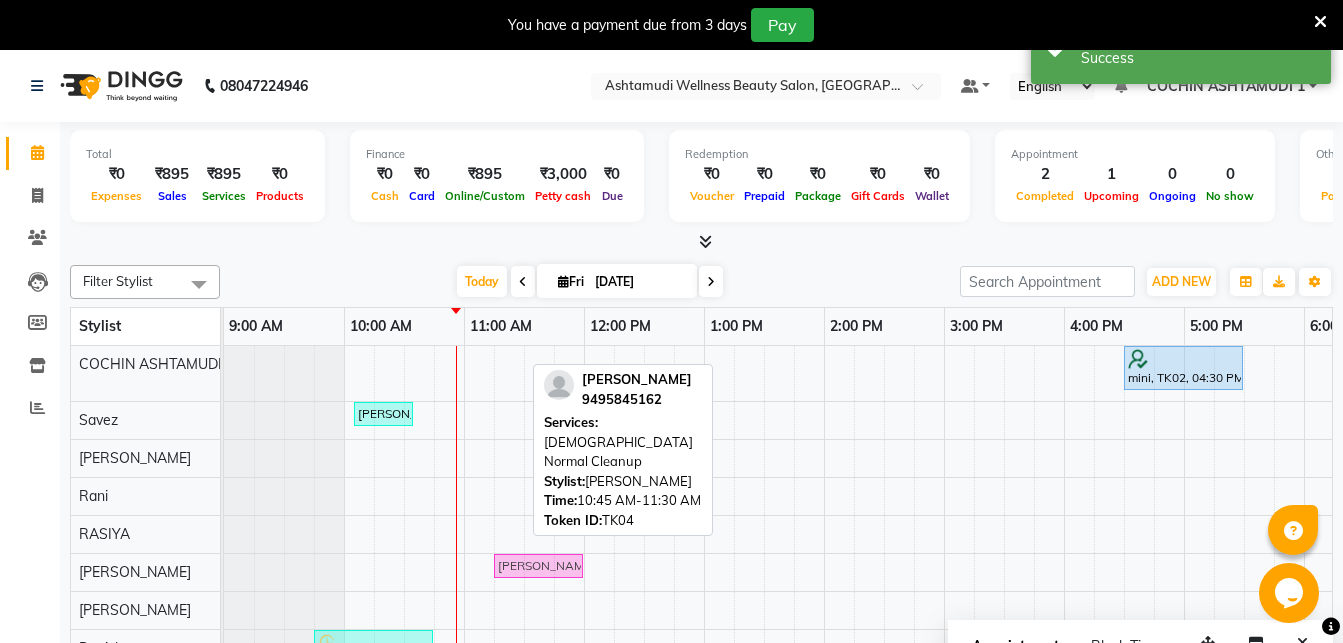 drag, startPoint x: 441, startPoint y: 557, endPoint x: 502, endPoint y: 558, distance: 61.008198 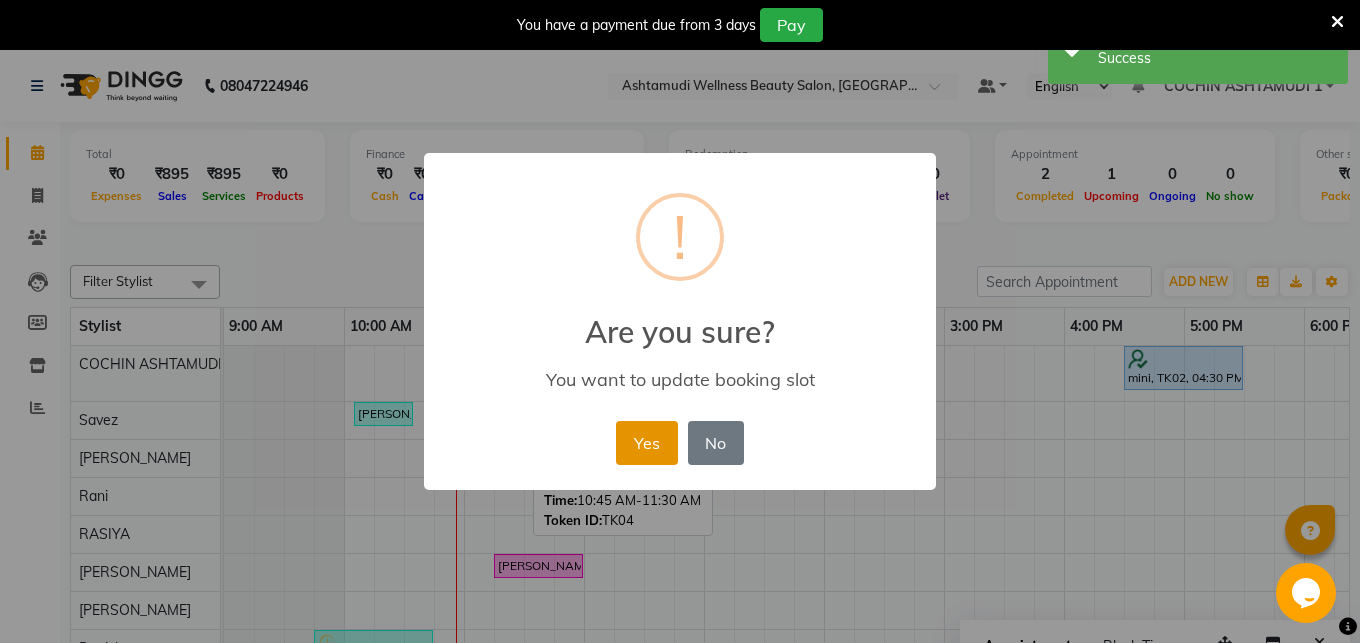 click on "Yes" at bounding box center (646, 443) 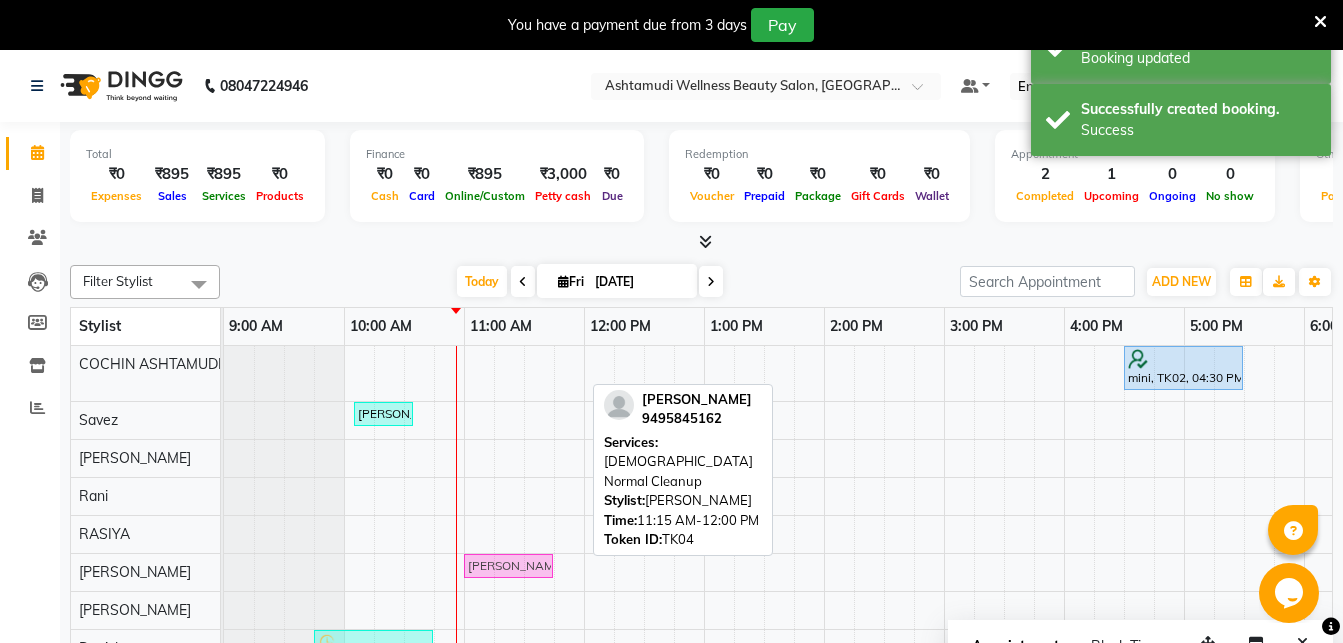 drag, startPoint x: 511, startPoint y: 572, endPoint x: 474, endPoint y: 563, distance: 38.078865 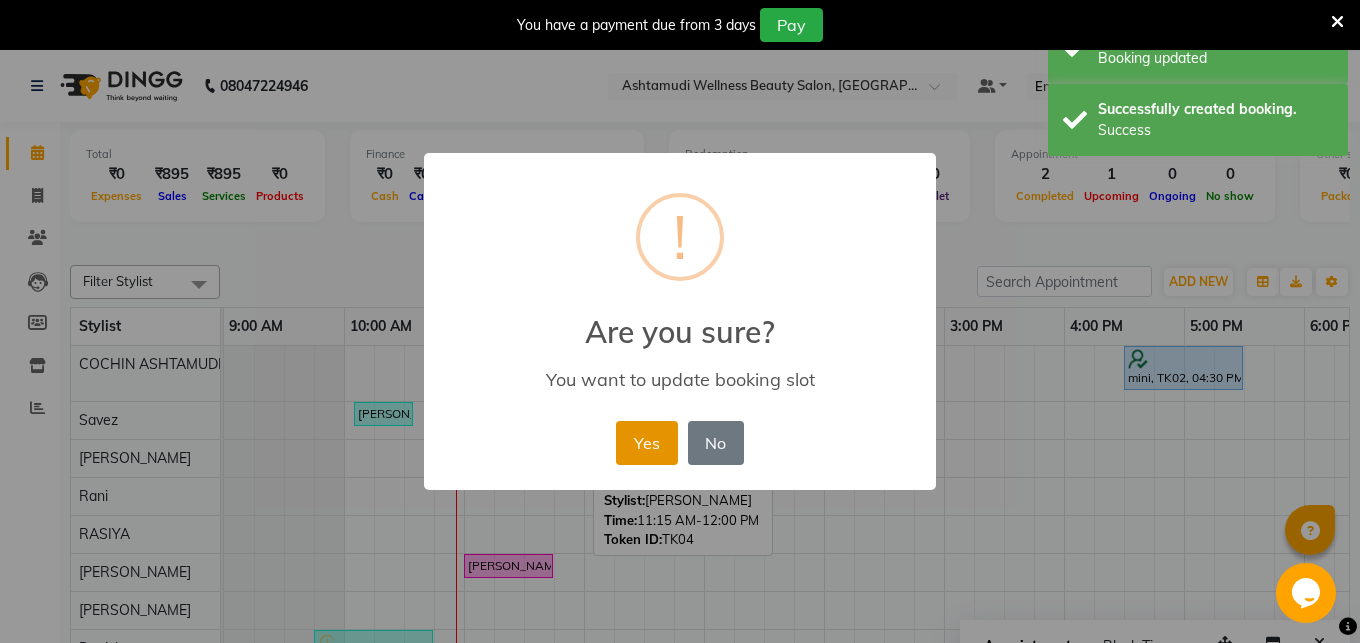 click on "Yes" at bounding box center [646, 443] 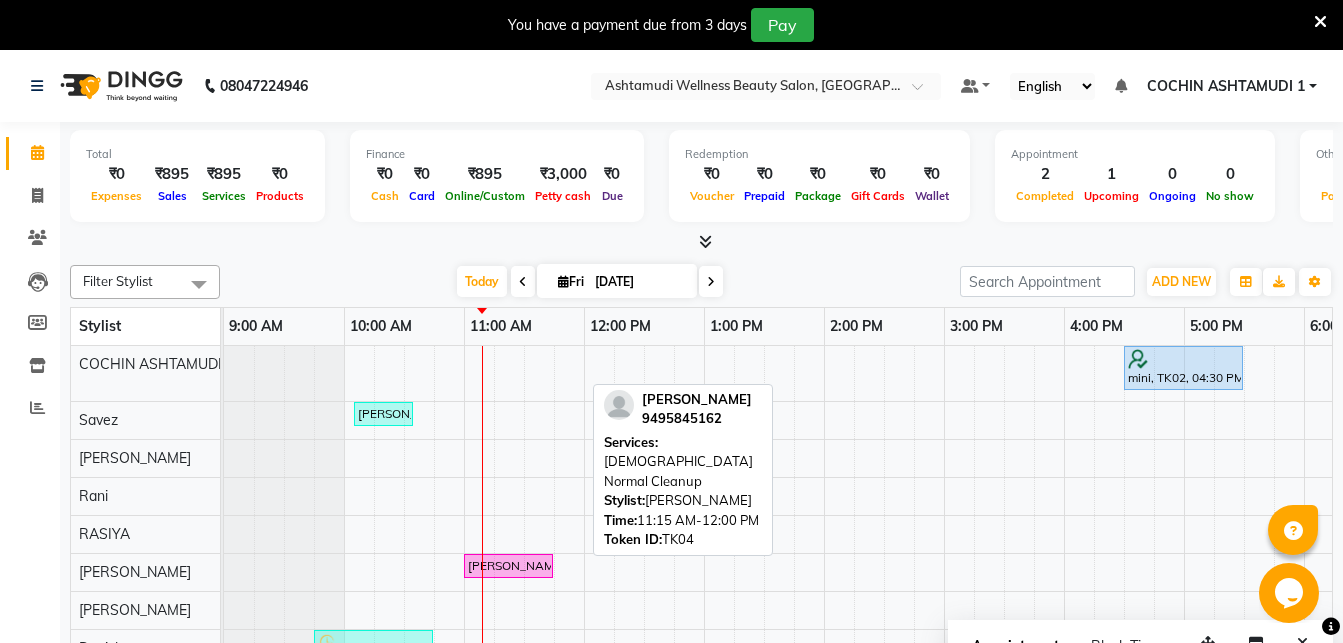 click at bounding box center [701, 242] 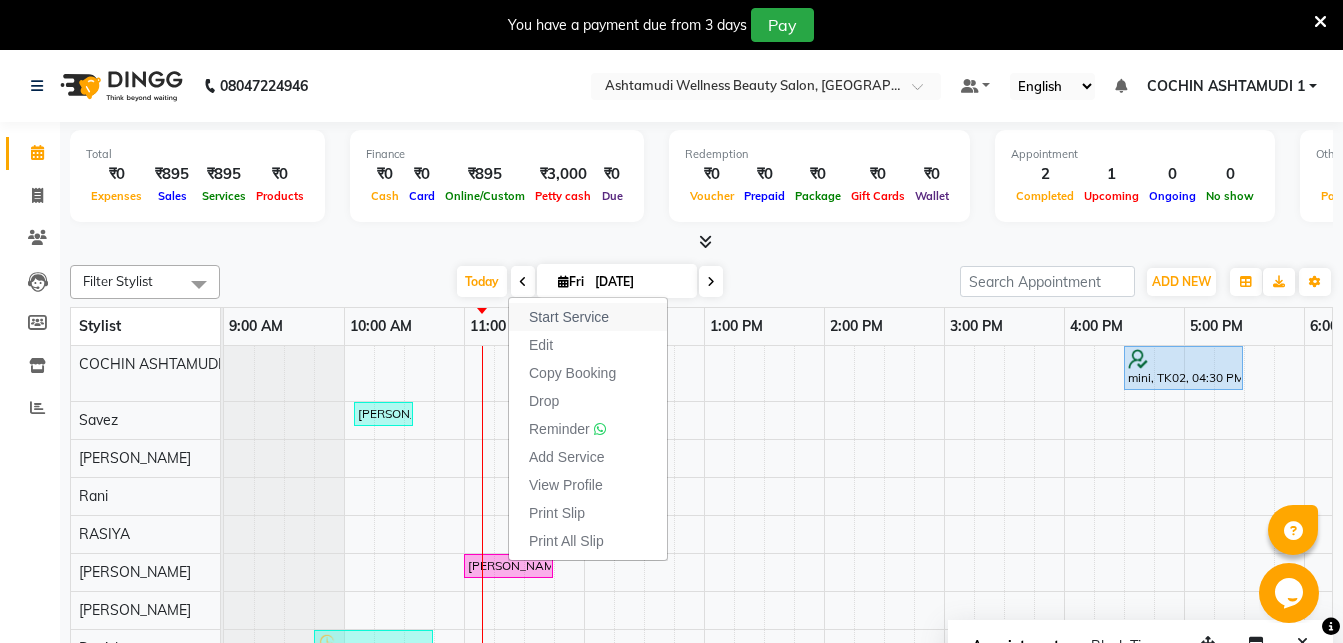 click on "Start Service" at bounding box center (569, 317) 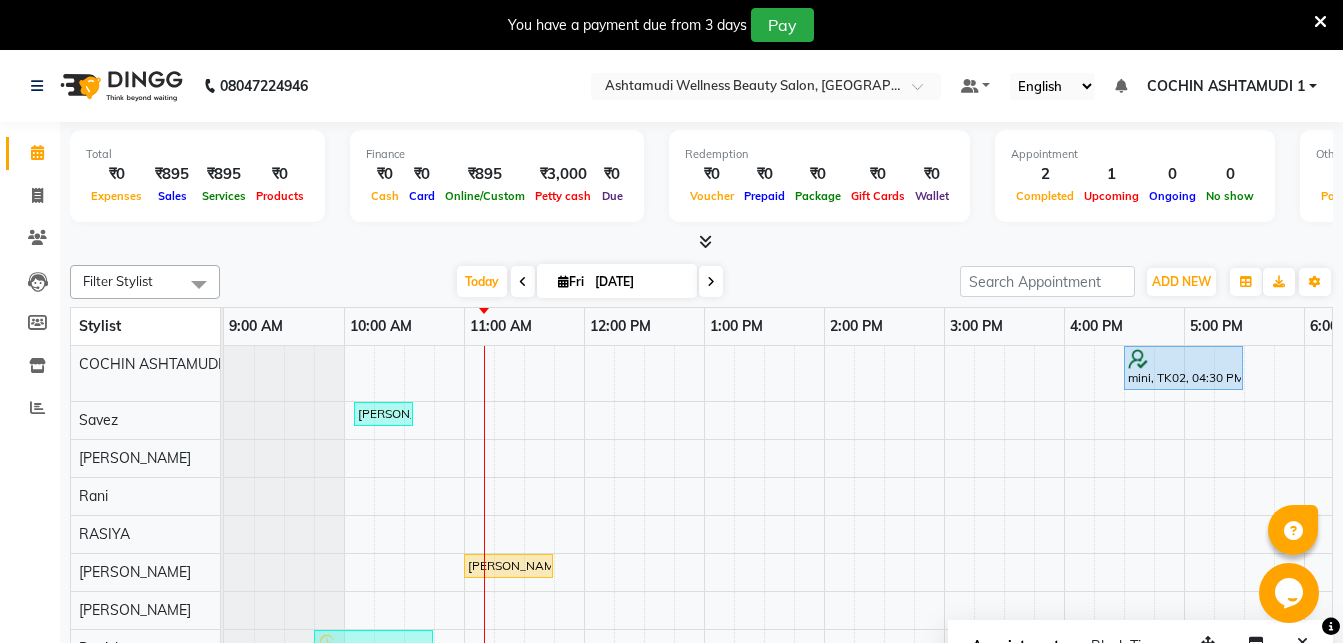 click at bounding box center [1320, 22] 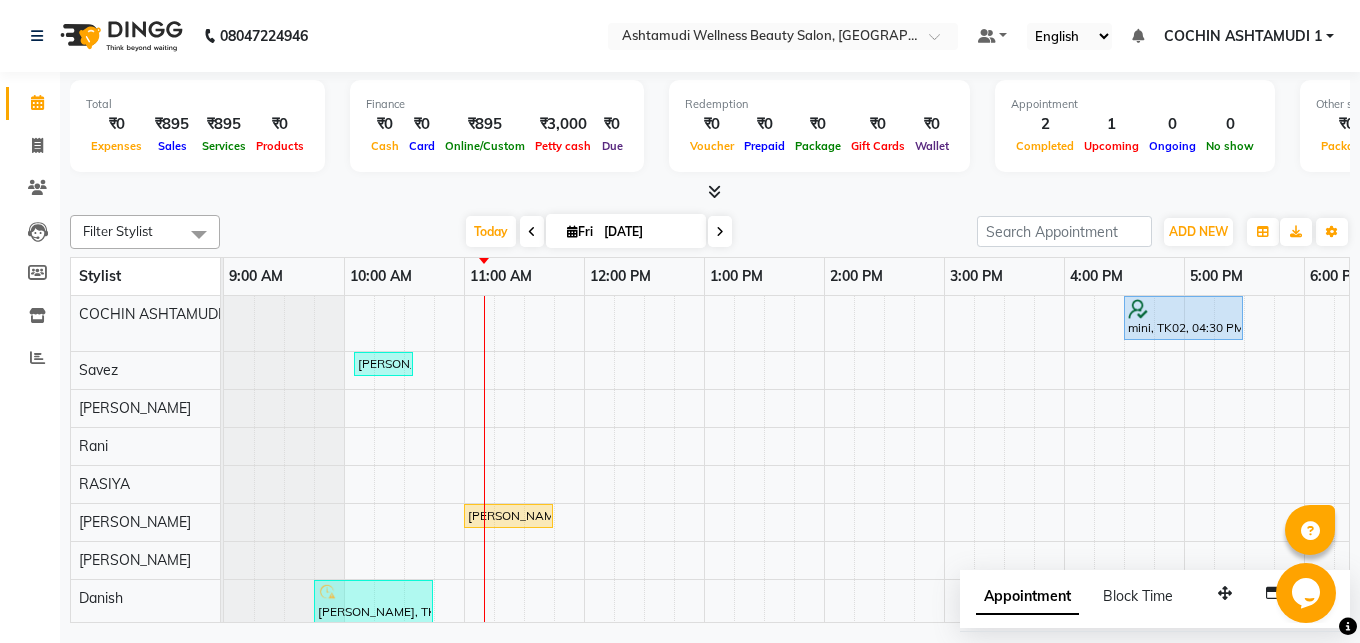 click at bounding box center (532, 232) 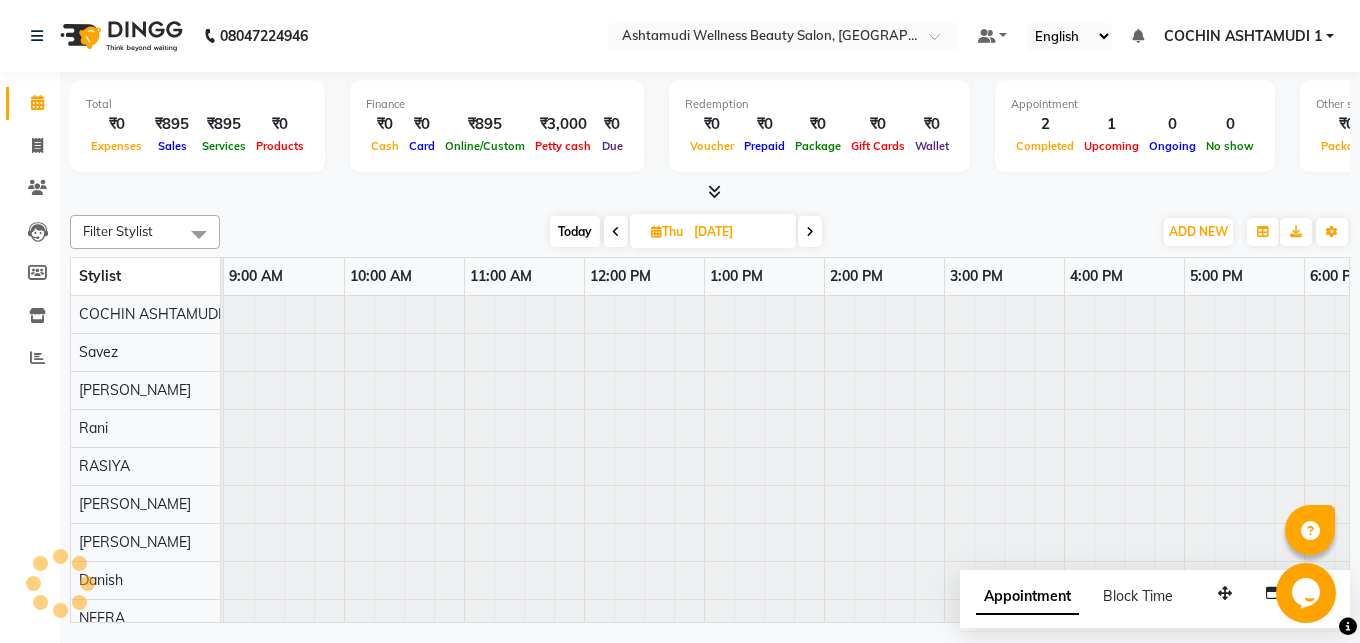 scroll, scrollTop: 0, scrollLeft: 241, axis: horizontal 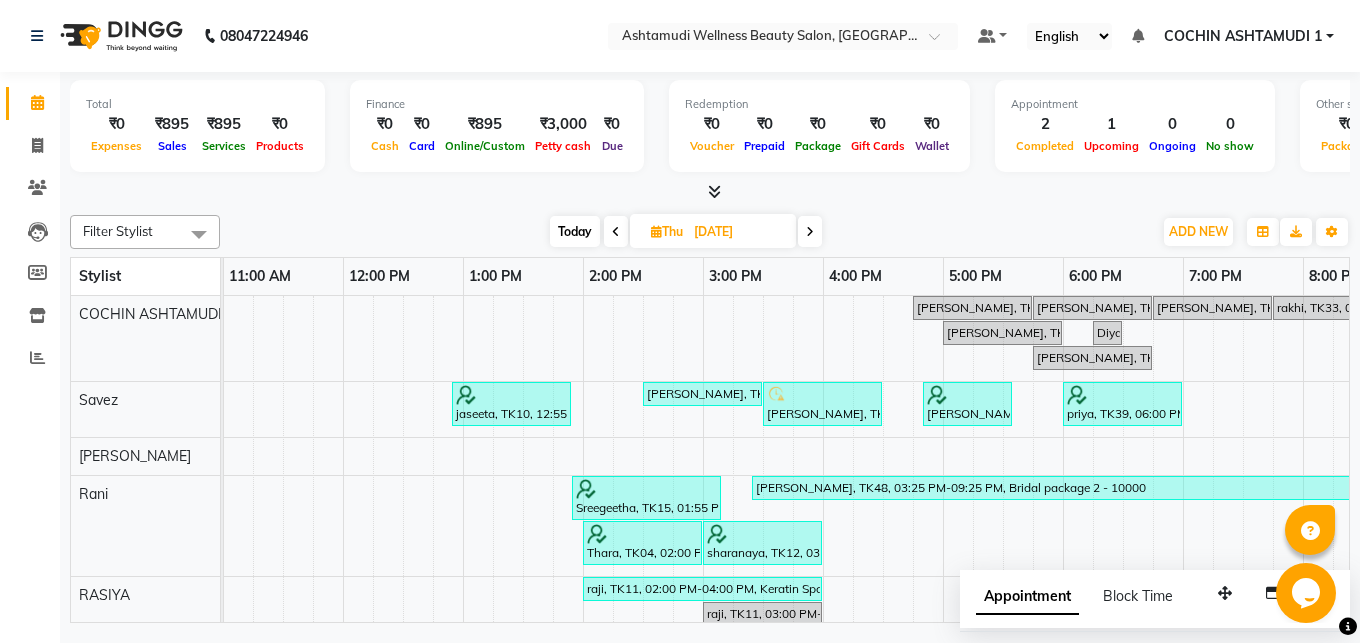 click at bounding box center (616, 232) 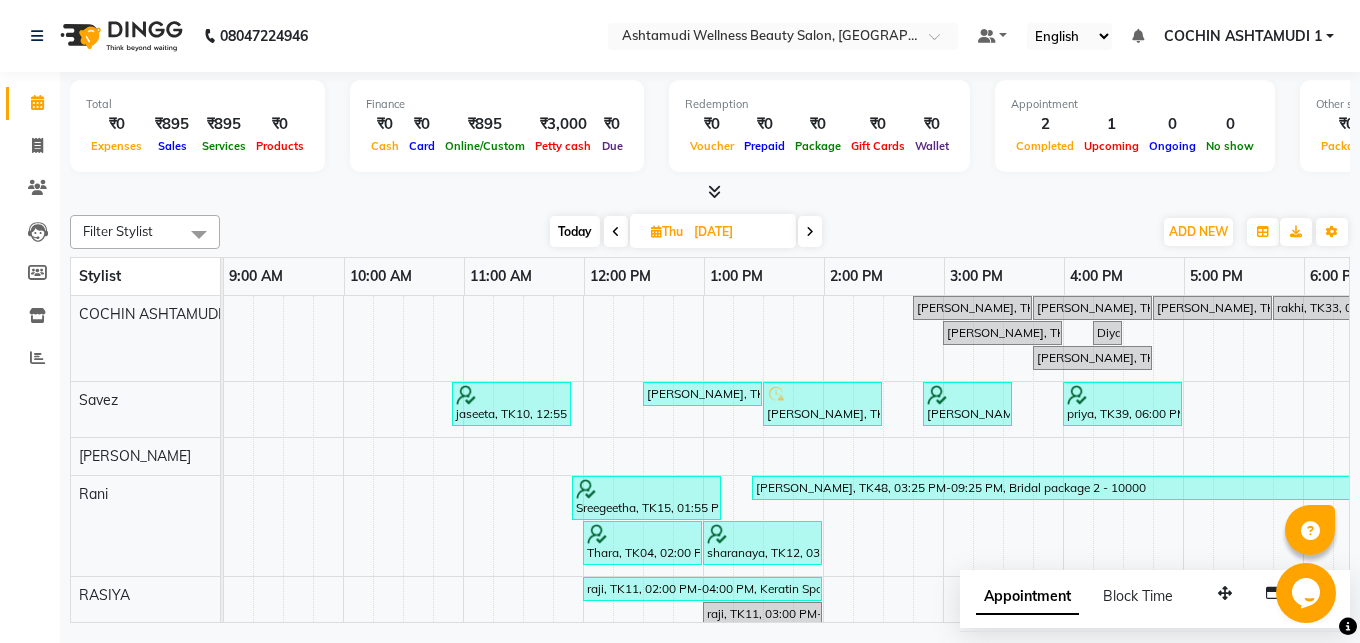 scroll, scrollTop: 0, scrollLeft: 0, axis: both 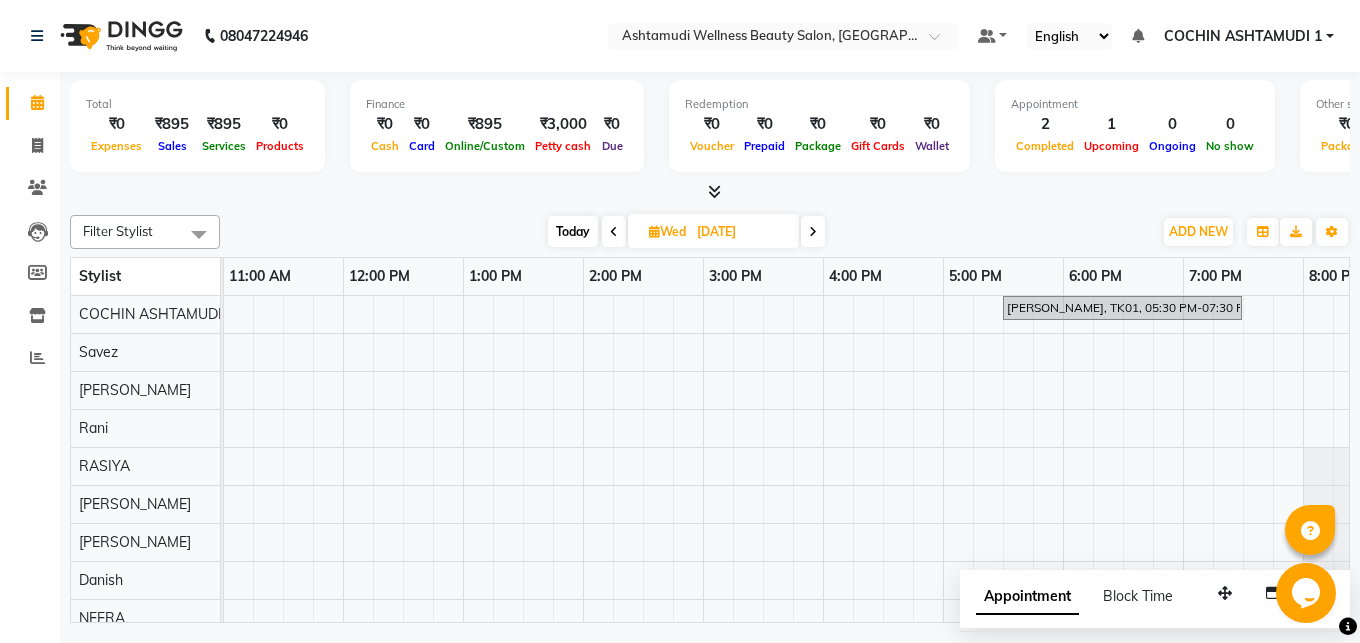 click at bounding box center (614, 232) 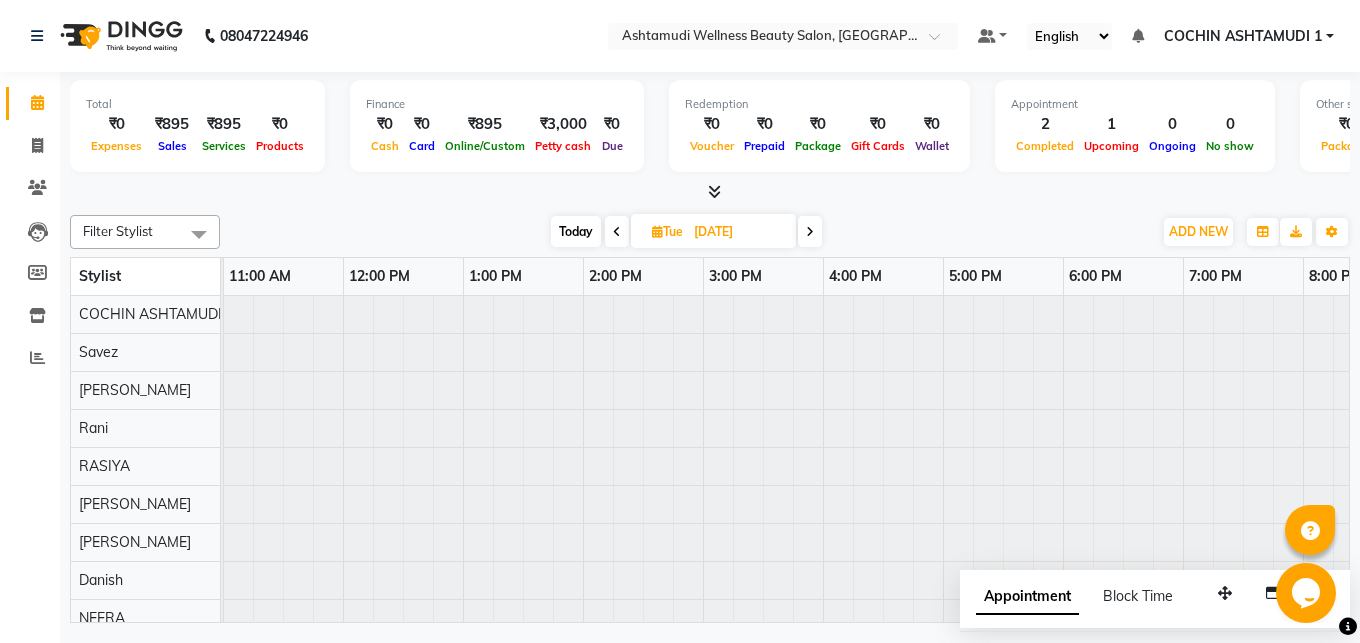 scroll, scrollTop: 0, scrollLeft: 0, axis: both 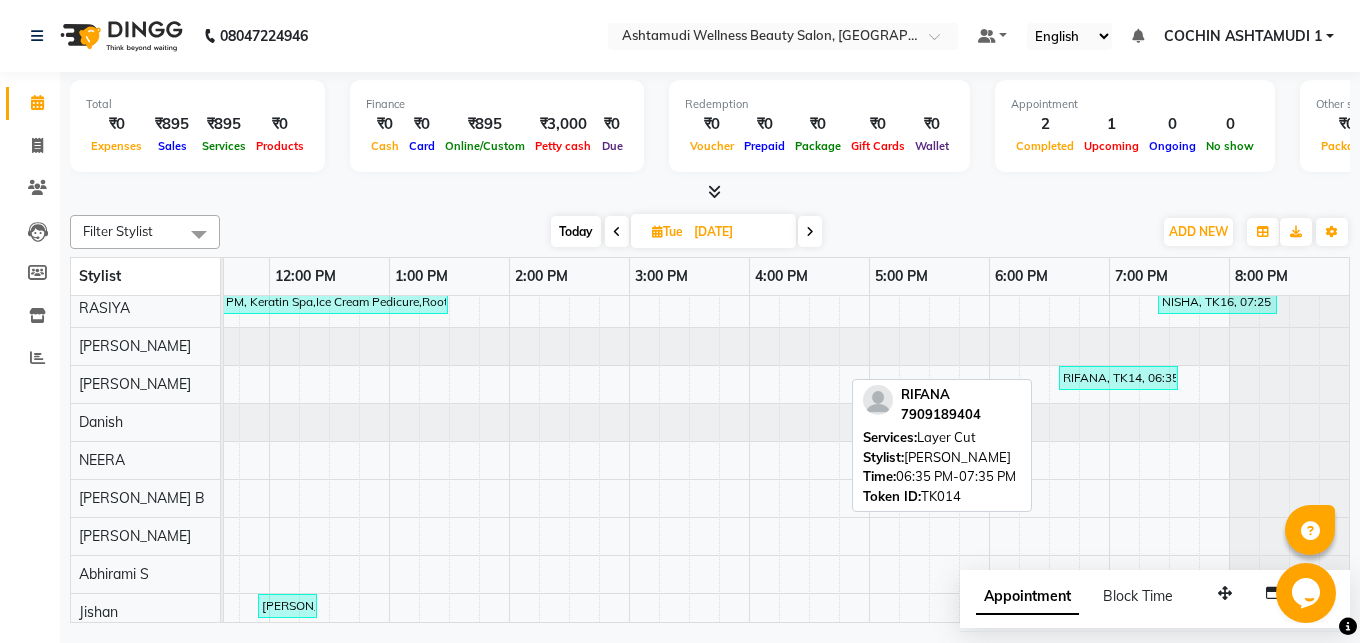 click on "RIFANA, TK14, 06:35 PM-07:35 PM, Layer Cut" at bounding box center [1118, 378] 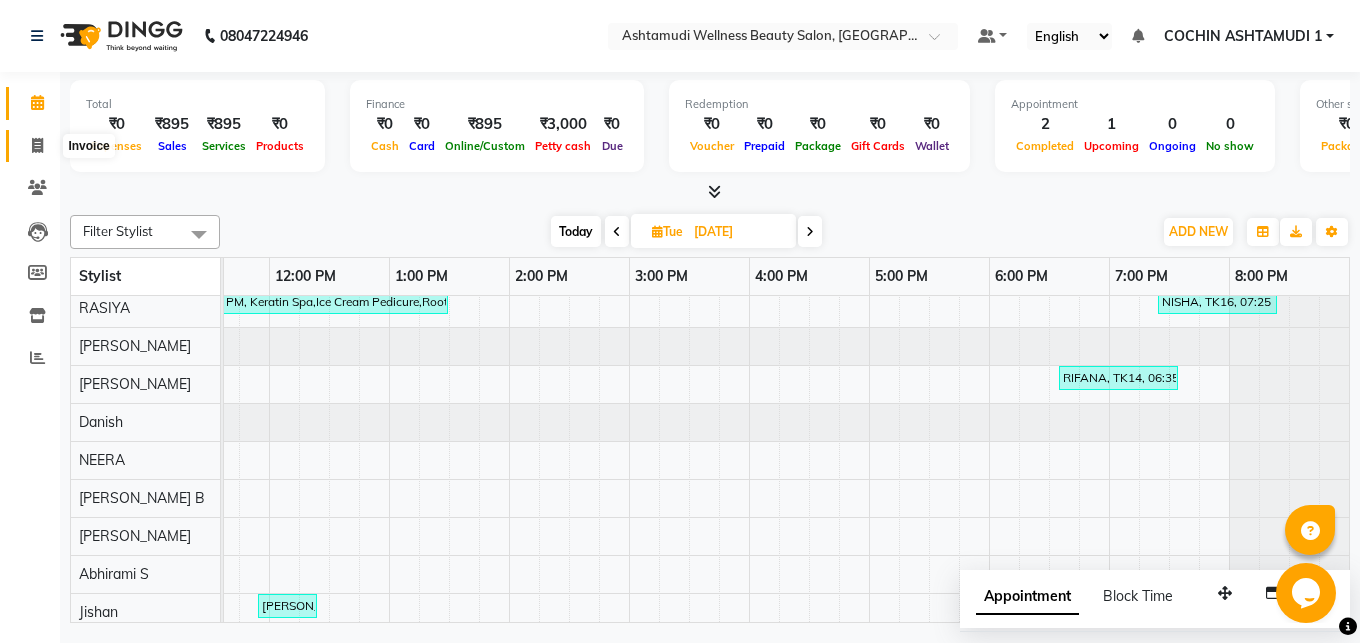 click 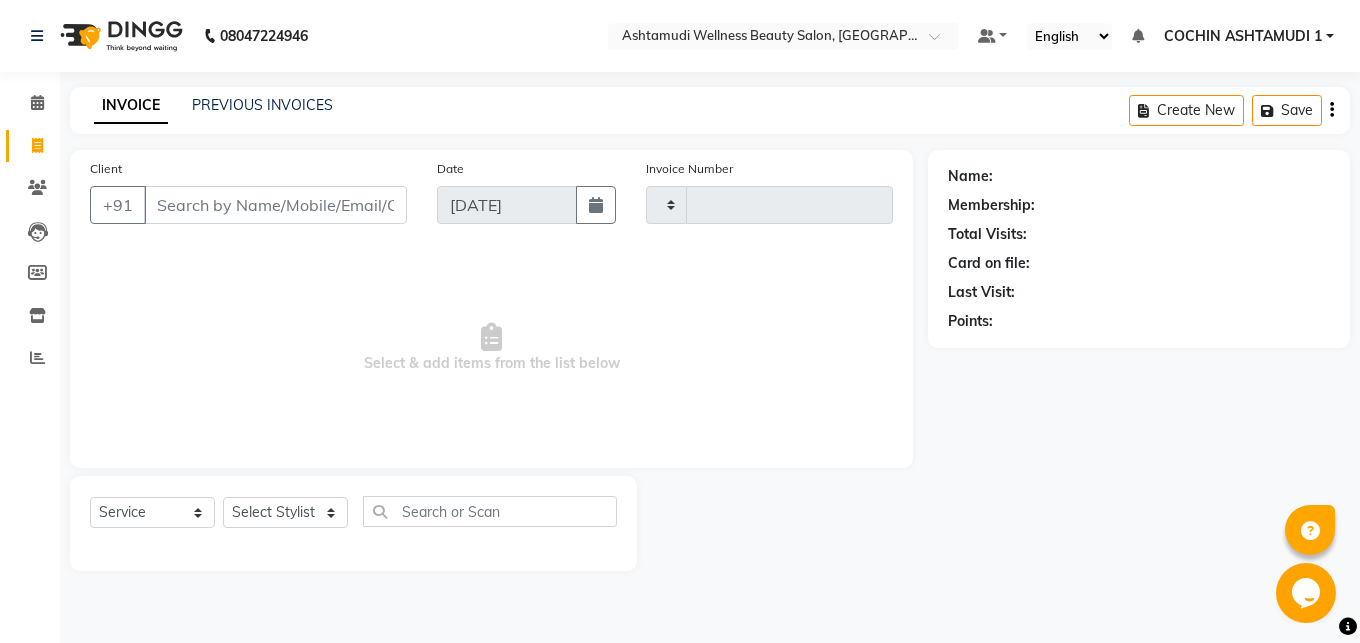 type on "2989" 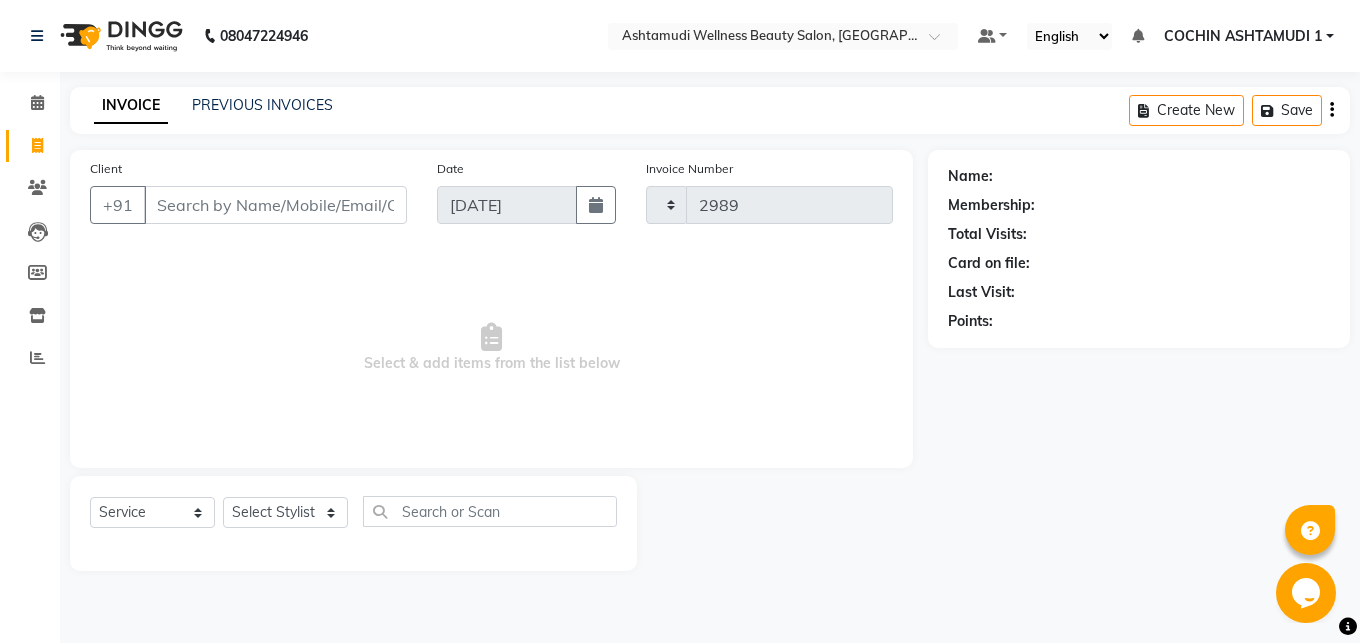select on "4632" 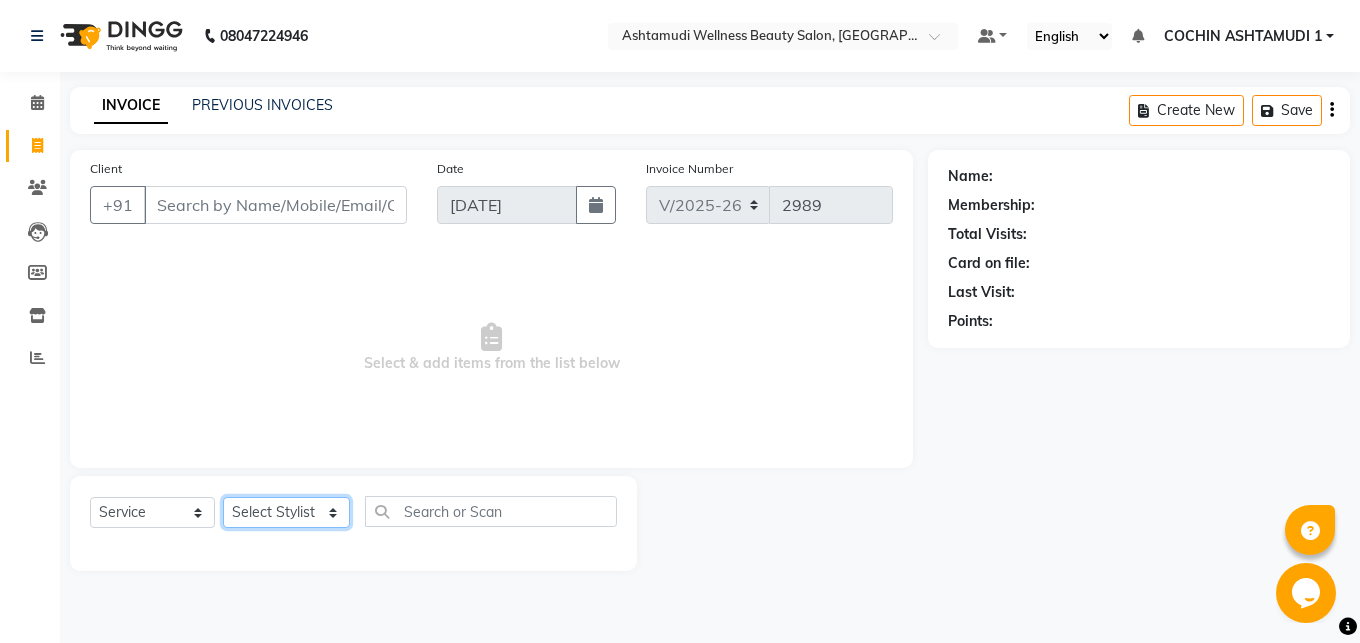 click on "Select Stylist Abhirami S Afsha [PERSON_NAME] B [PERSON_NAME] COCHIN ASHTAMUDI Danish [PERSON_NAME] [PERSON_NAME] [PERSON_NAME] [PERSON_NAME] [PERSON_NAME]  [PERSON_NAME] [PERSON_NAME]" 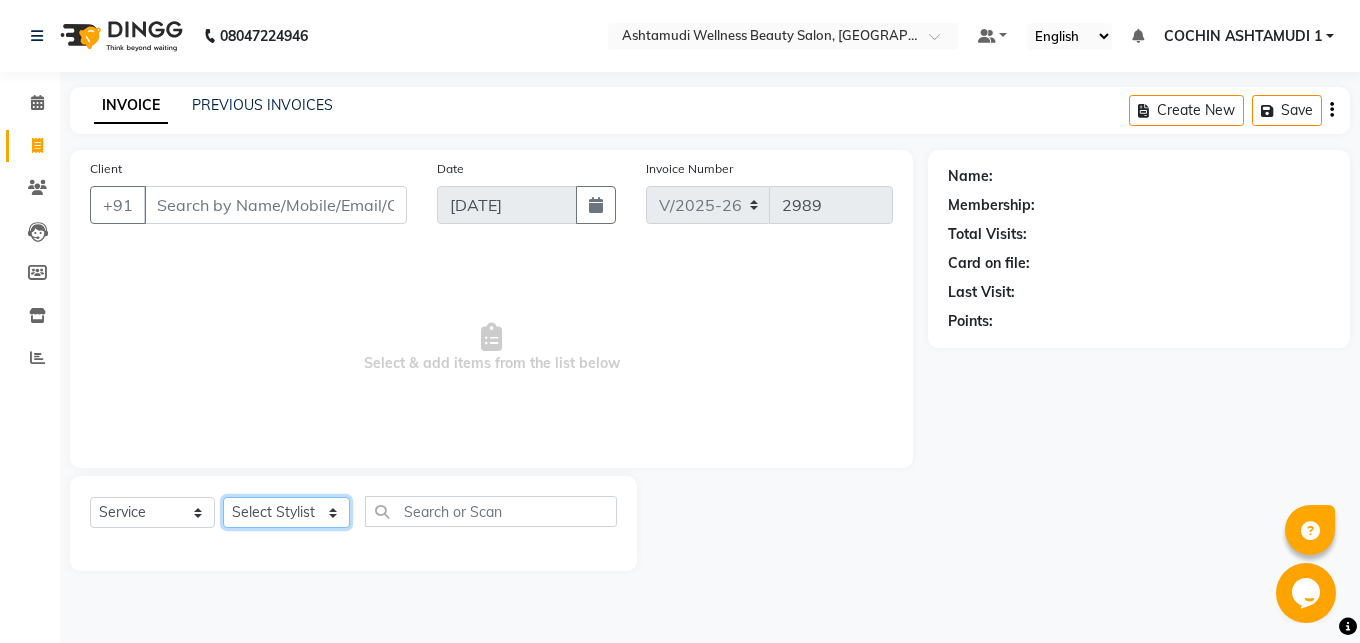 select on "44402" 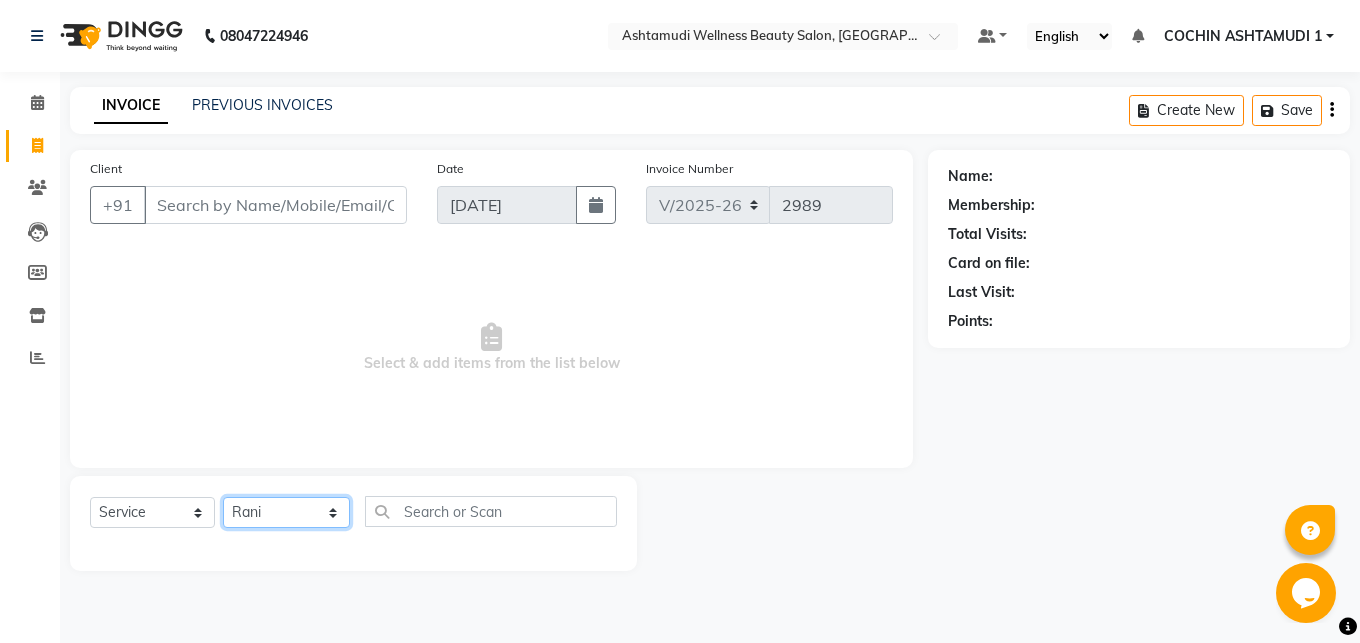 click on "Rani" 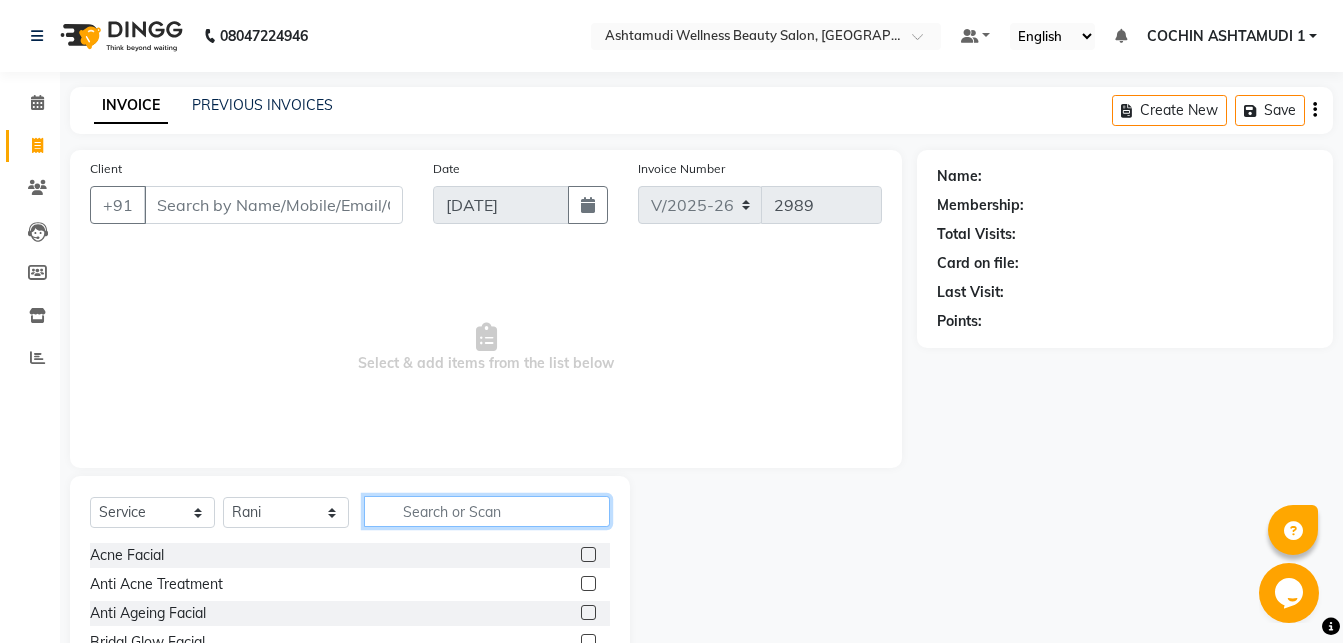 click 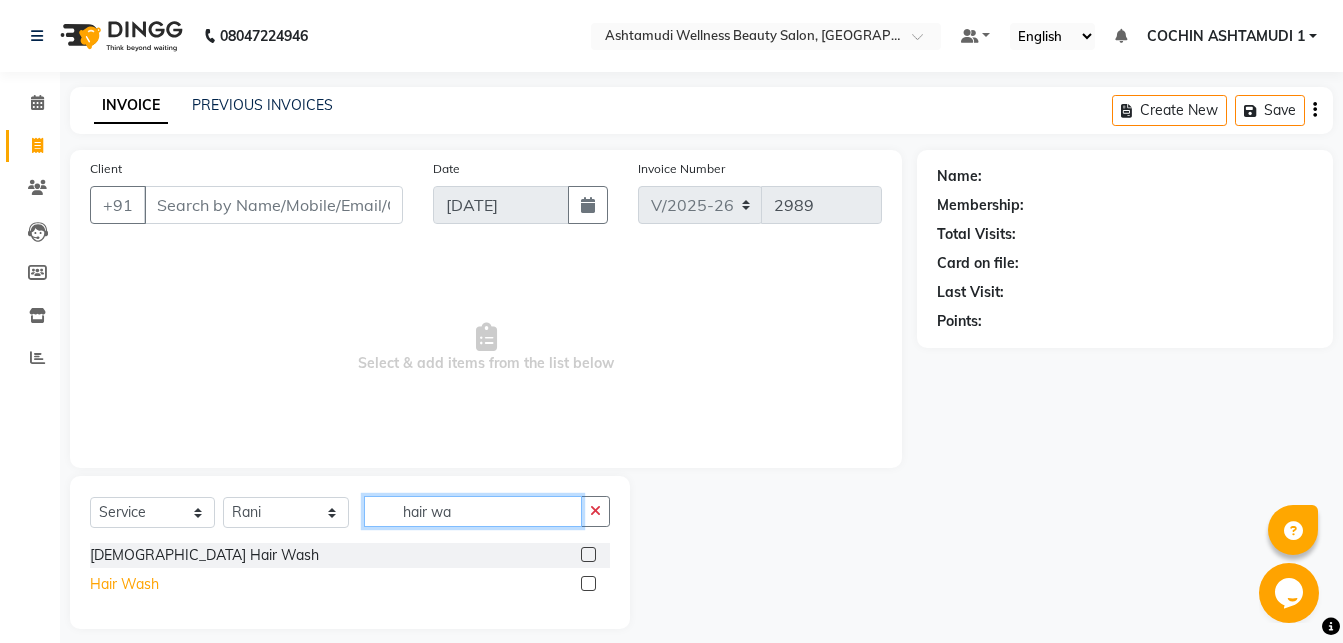type on "hair wa" 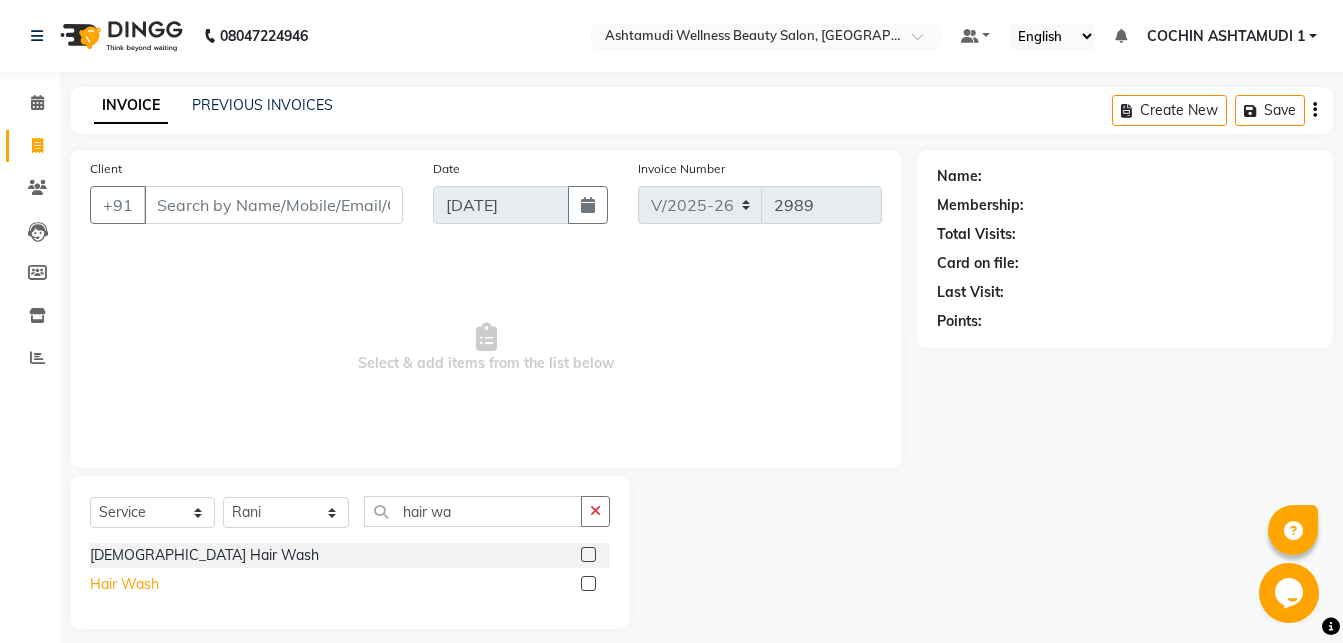 click on "Hair Wash" 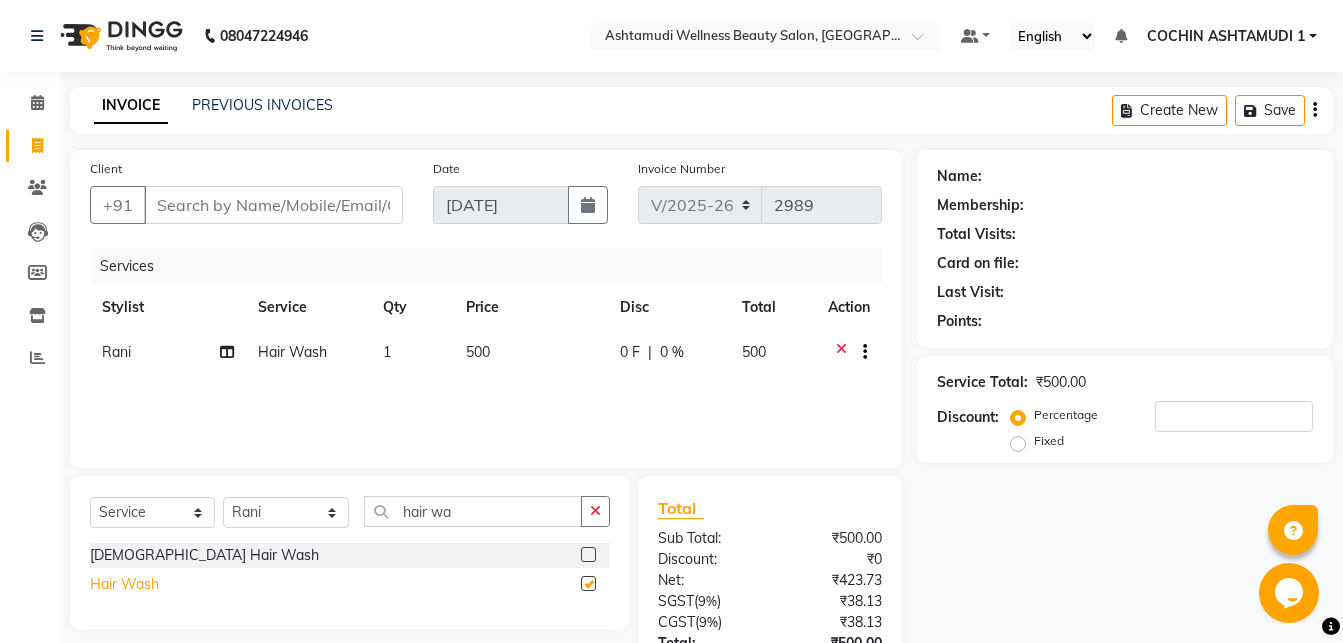 checkbox on "false" 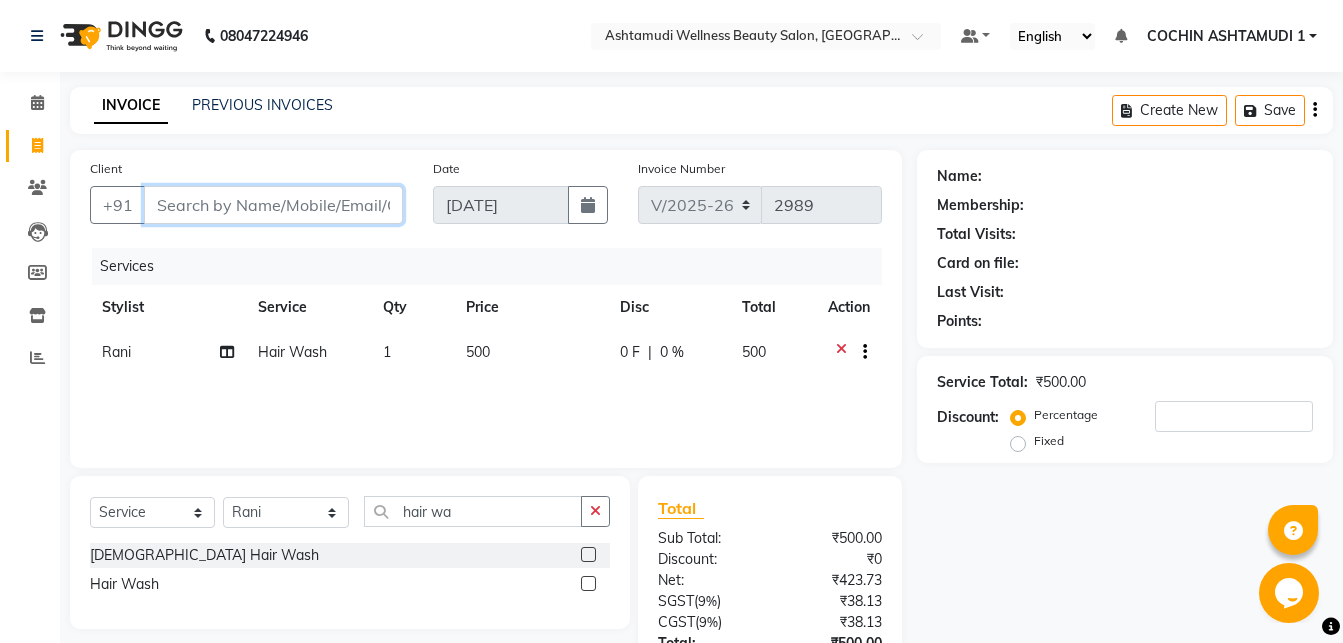 click on "Client" at bounding box center (273, 205) 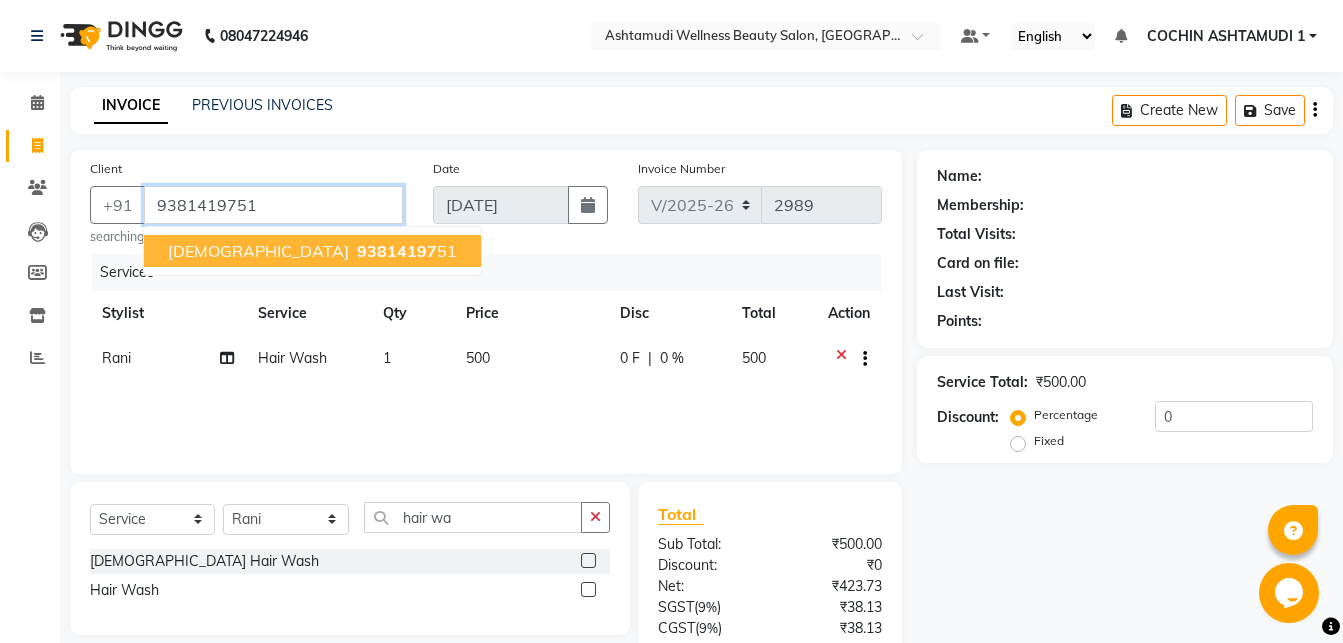 type on "9381419751" 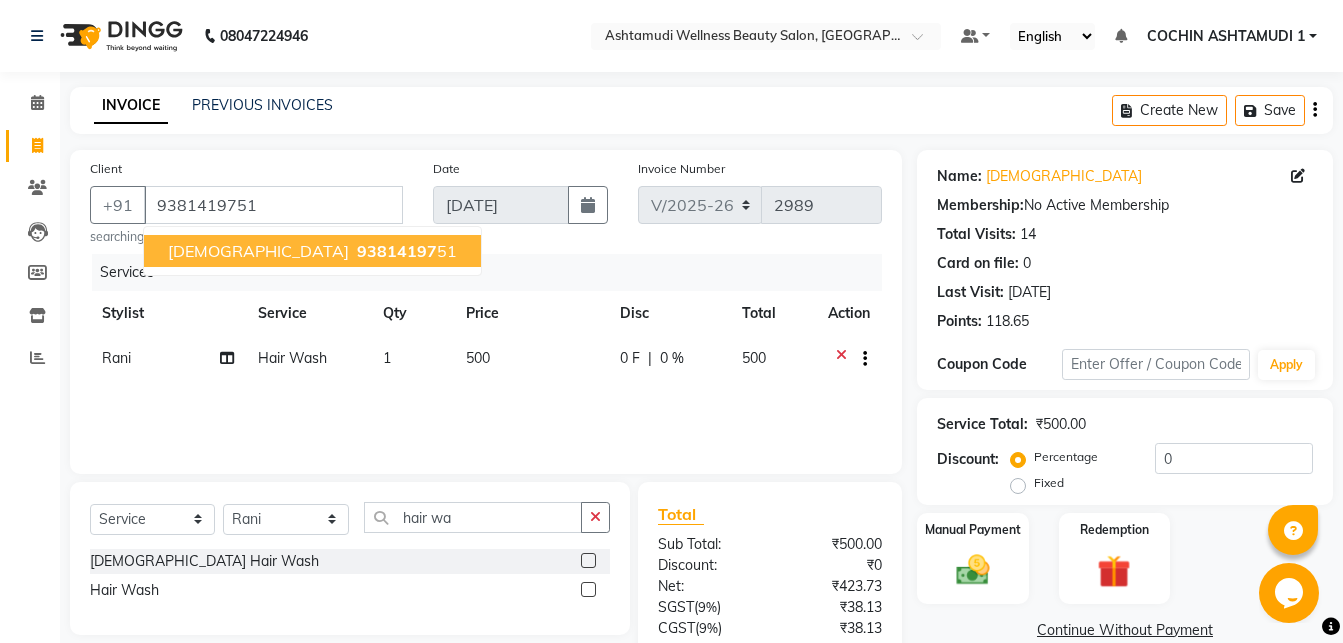 scroll, scrollTop: 163, scrollLeft: 0, axis: vertical 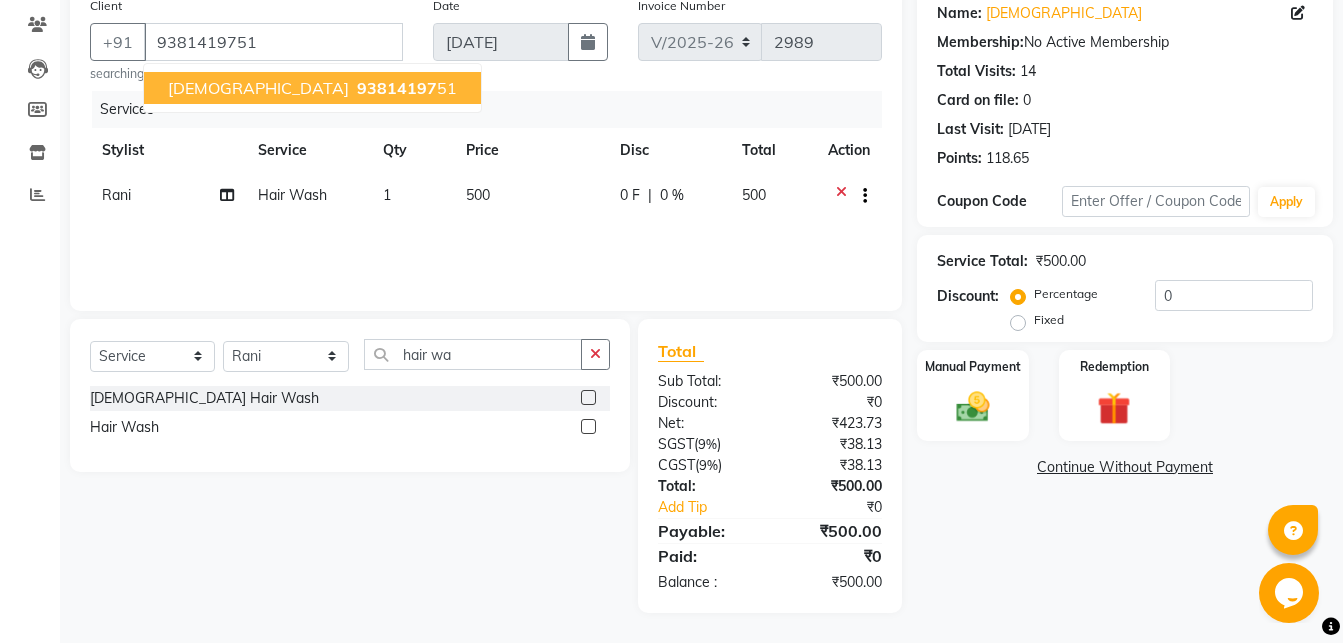 click on "93814197" at bounding box center [397, 88] 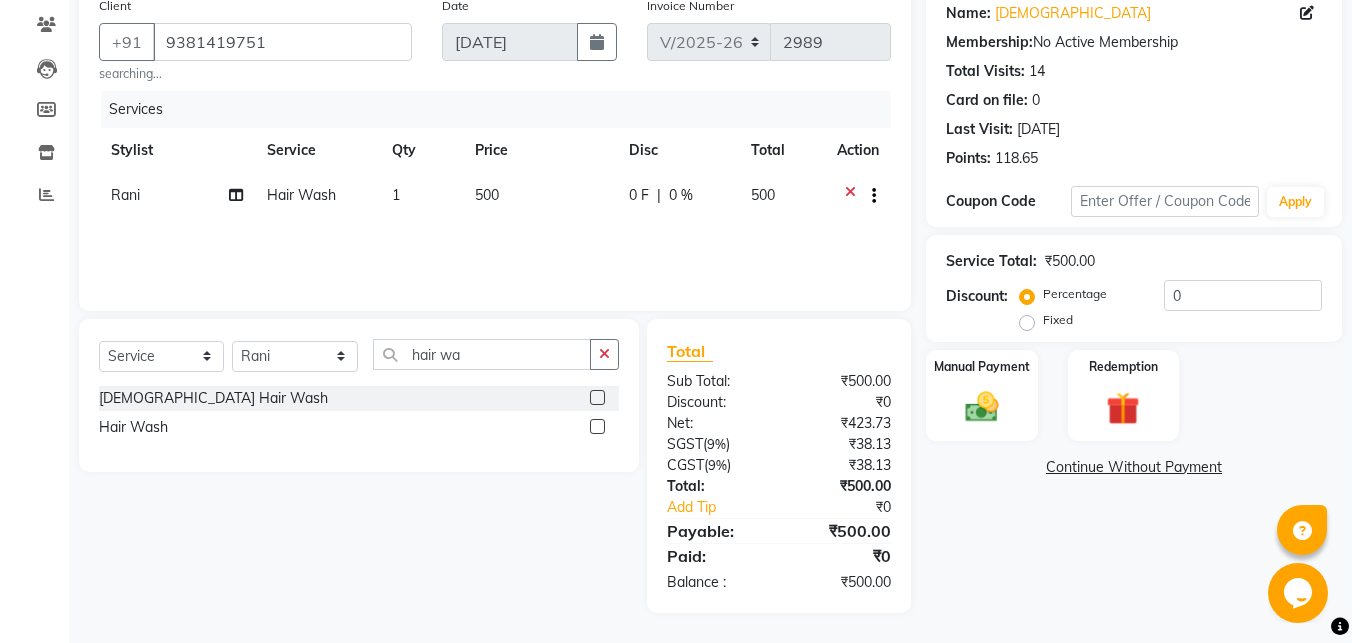 scroll, scrollTop: 0, scrollLeft: 0, axis: both 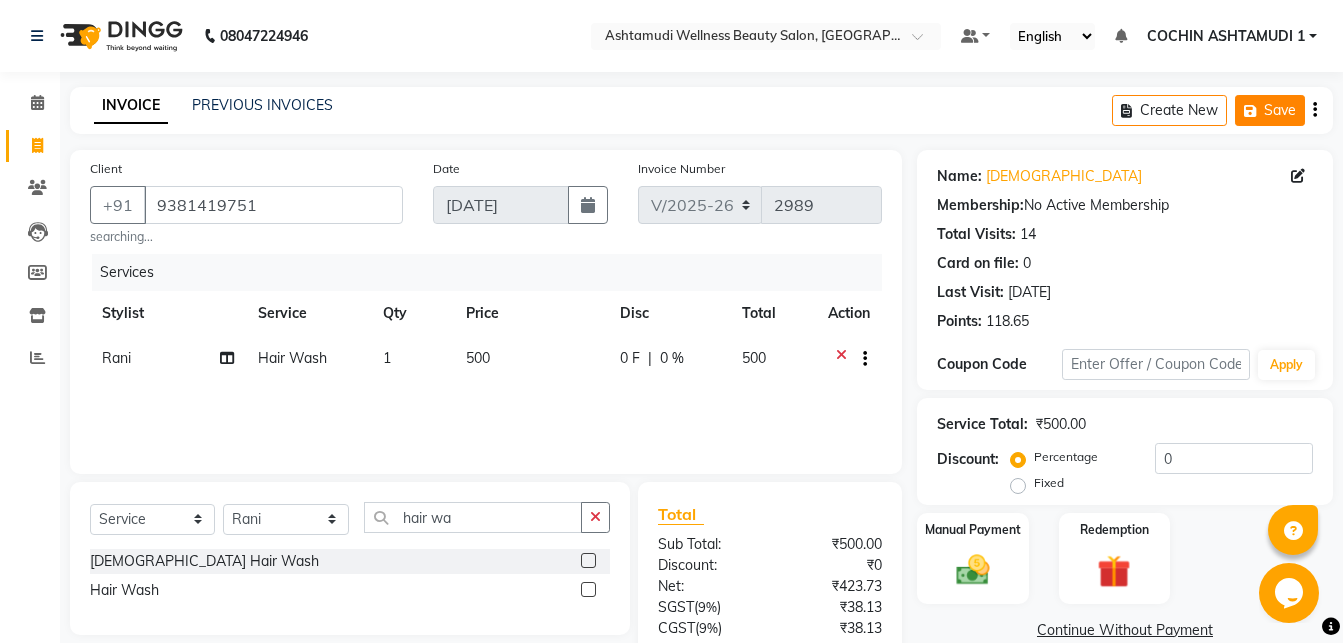 click on "Save" 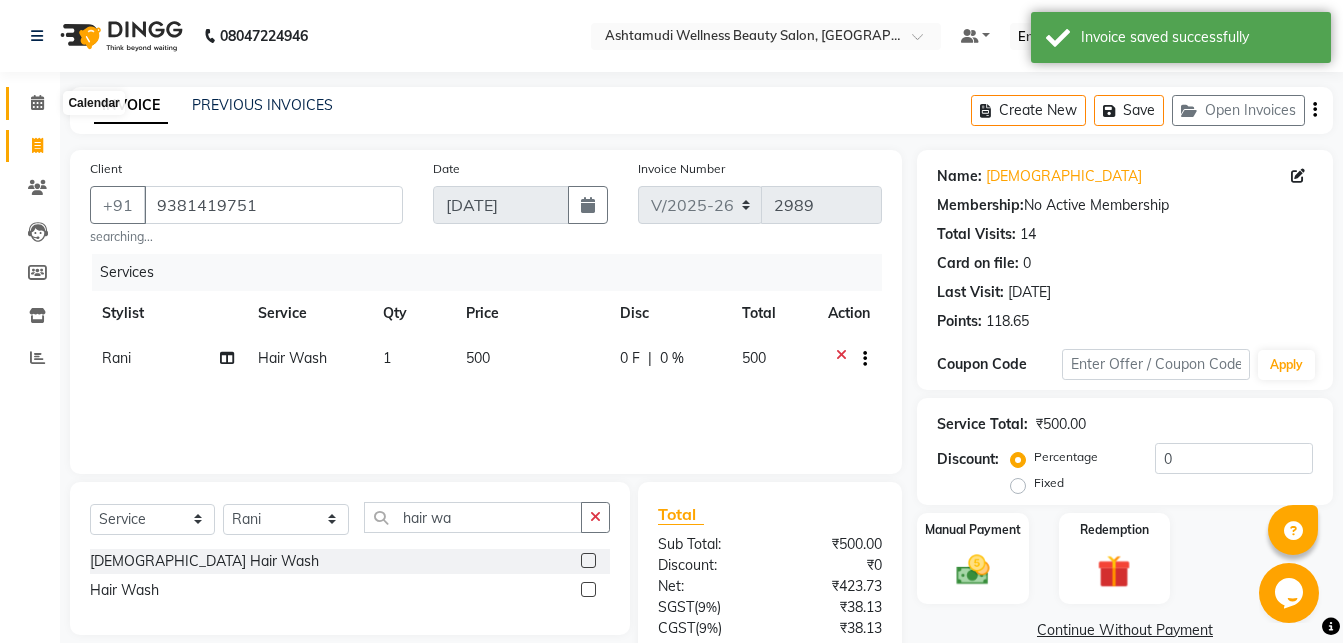 click 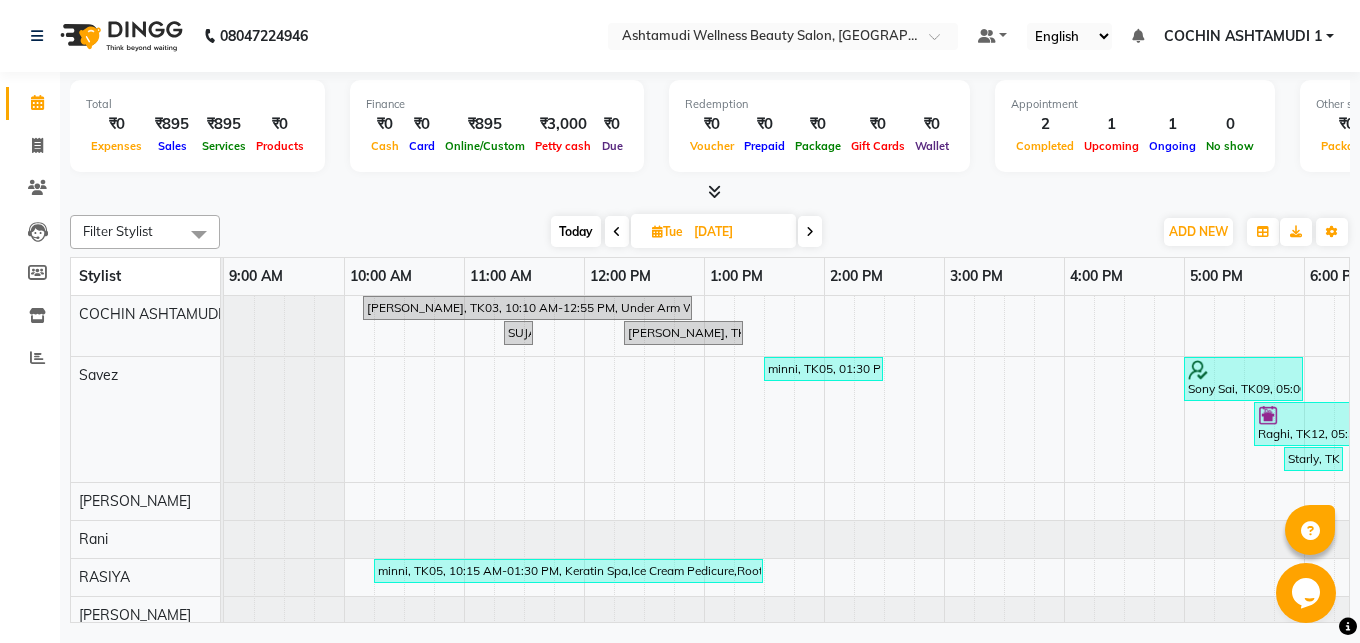 click on "Today" at bounding box center (576, 231) 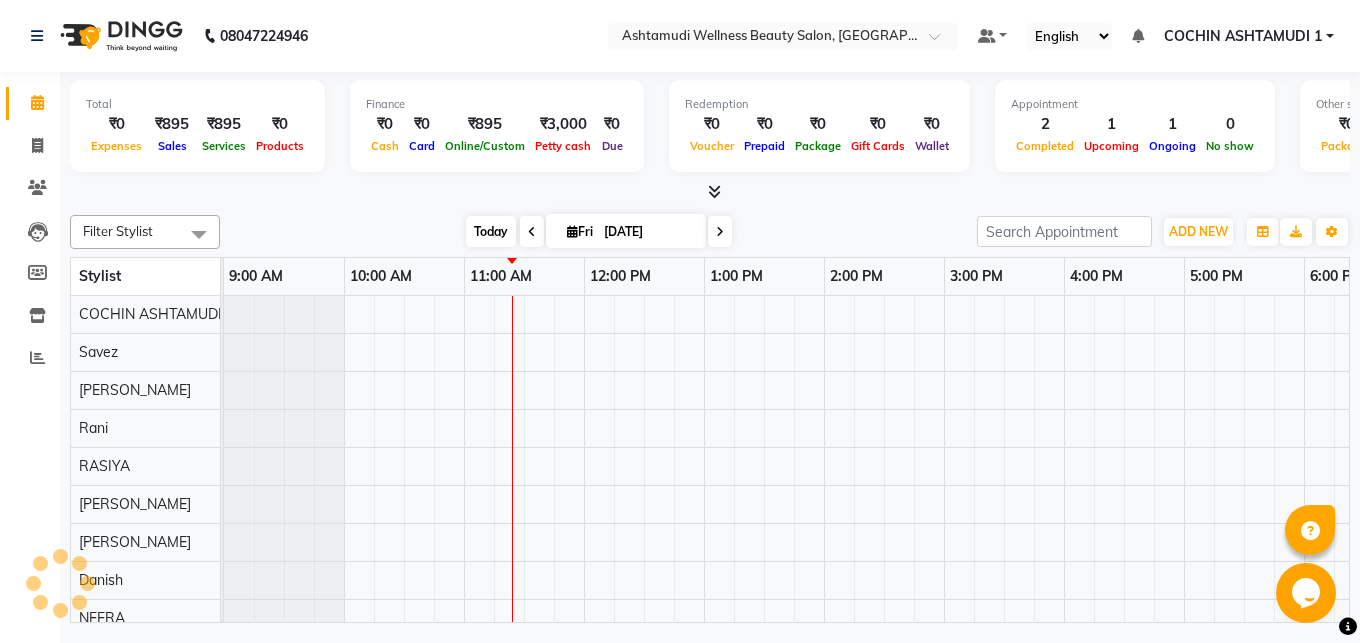 scroll, scrollTop: 0, scrollLeft: 241, axis: horizontal 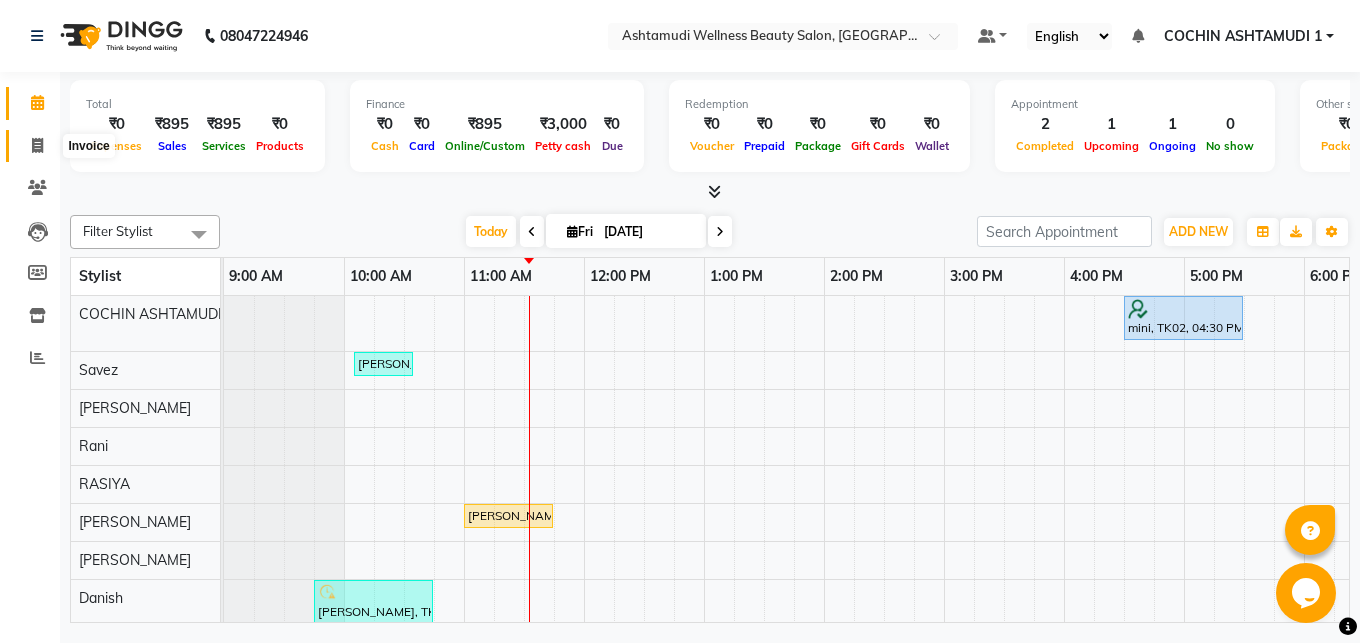 click 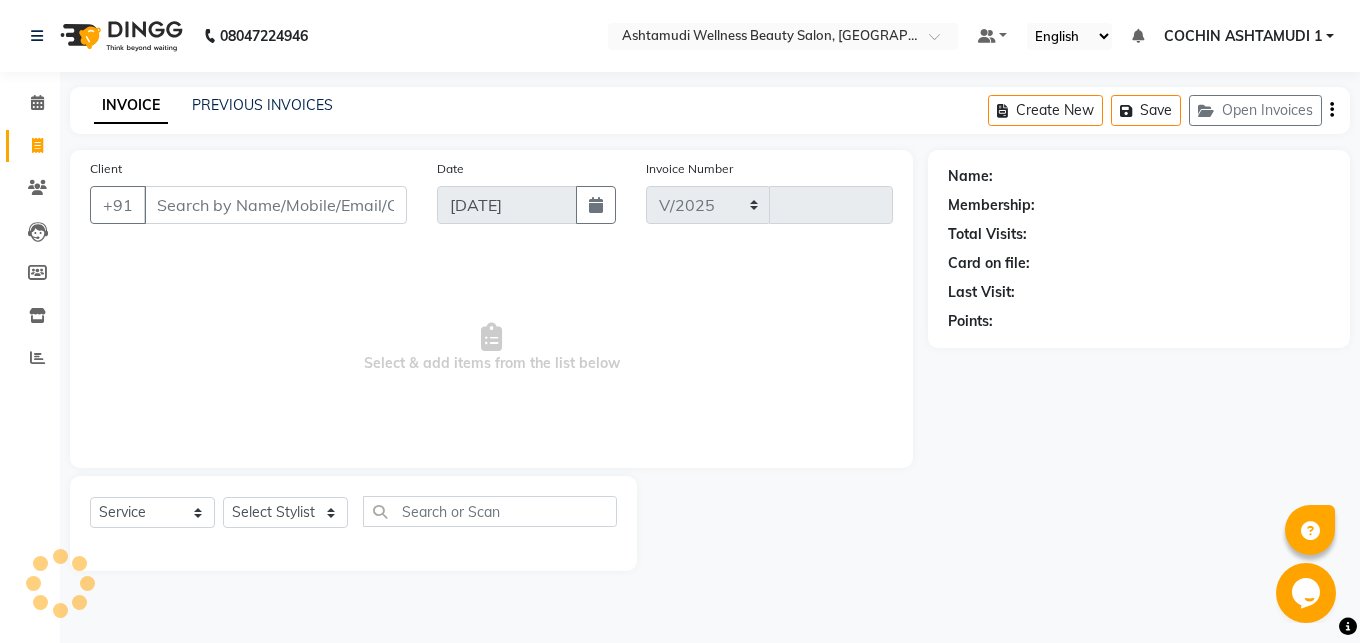 select on "4632" 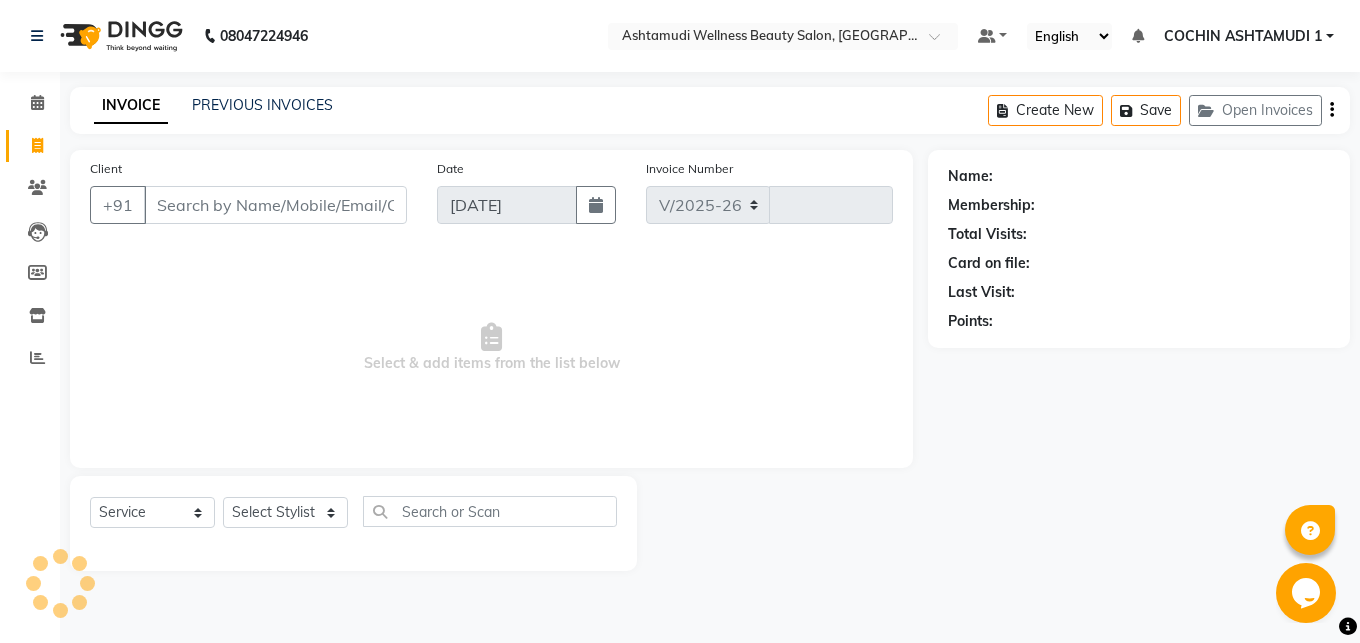 type on "2989" 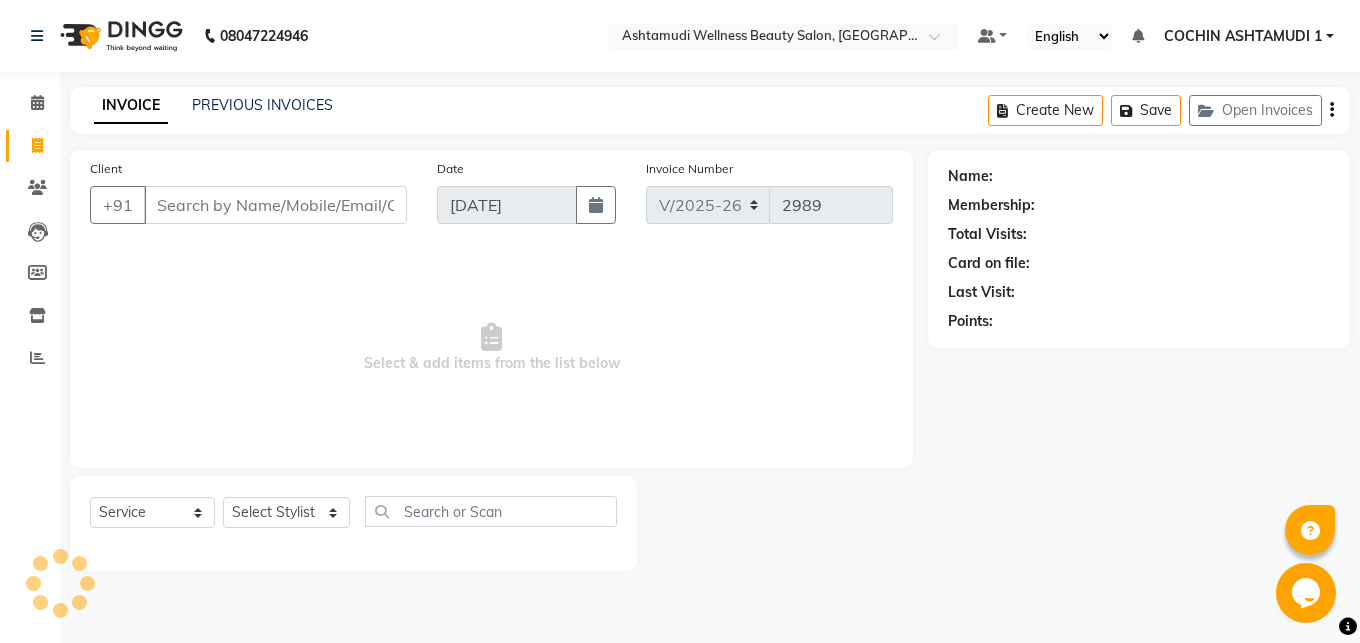 click on "Client" at bounding box center (275, 205) 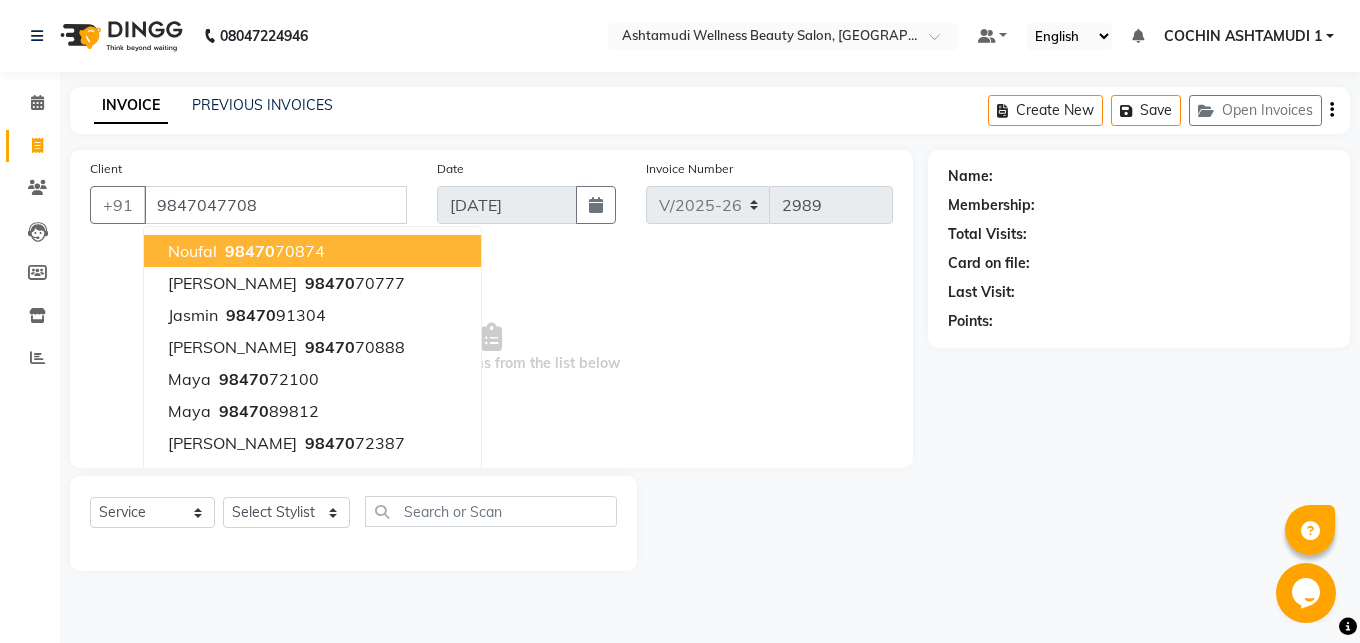 type on "9847047708" 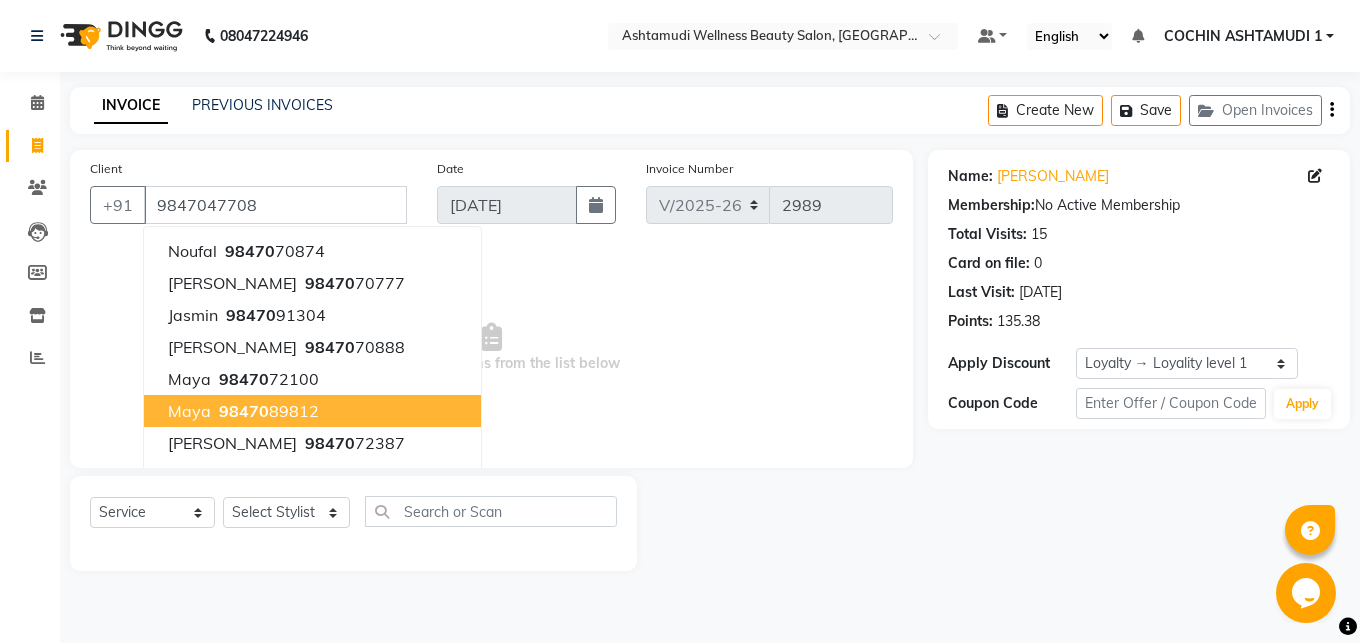 click on "Select & add items from the list below" at bounding box center (491, 348) 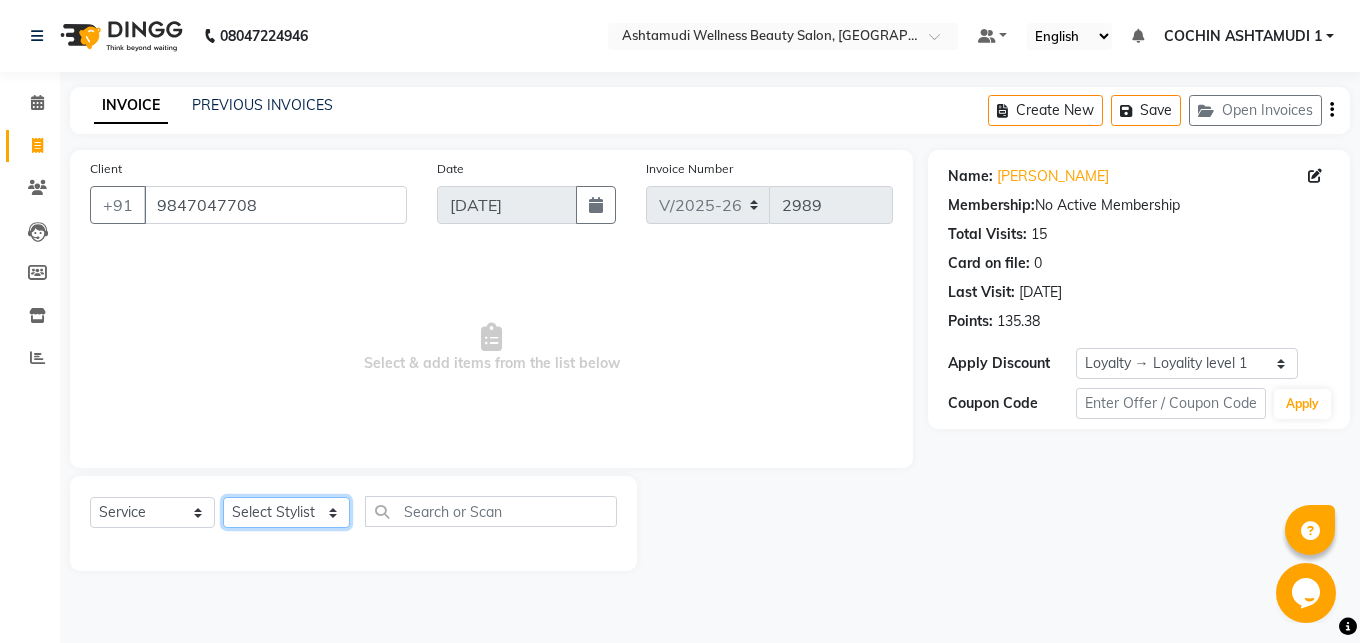 click on "Select Stylist Abhirami S Afsha [PERSON_NAME] B [PERSON_NAME] COCHIN ASHTAMUDI Danish [PERSON_NAME] [PERSON_NAME] [PERSON_NAME] [PERSON_NAME] [PERSON_NAME]  [PERSON_NAME] [PERSON_NAME]" 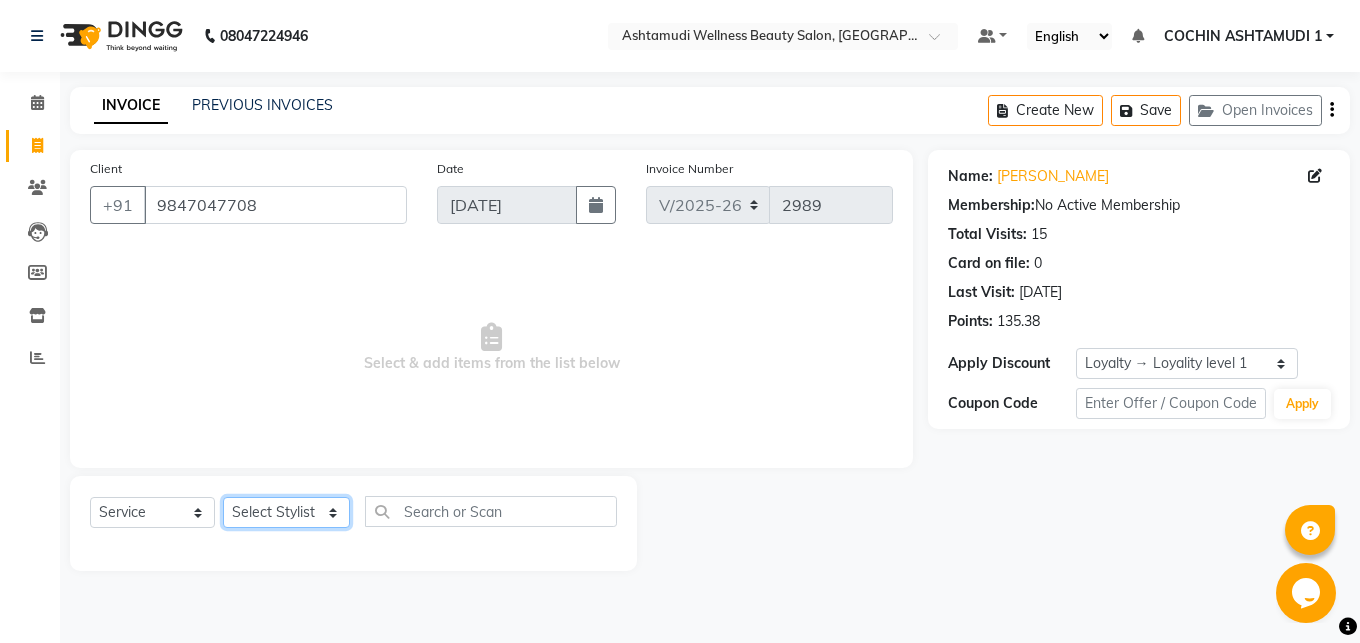select on "61969" 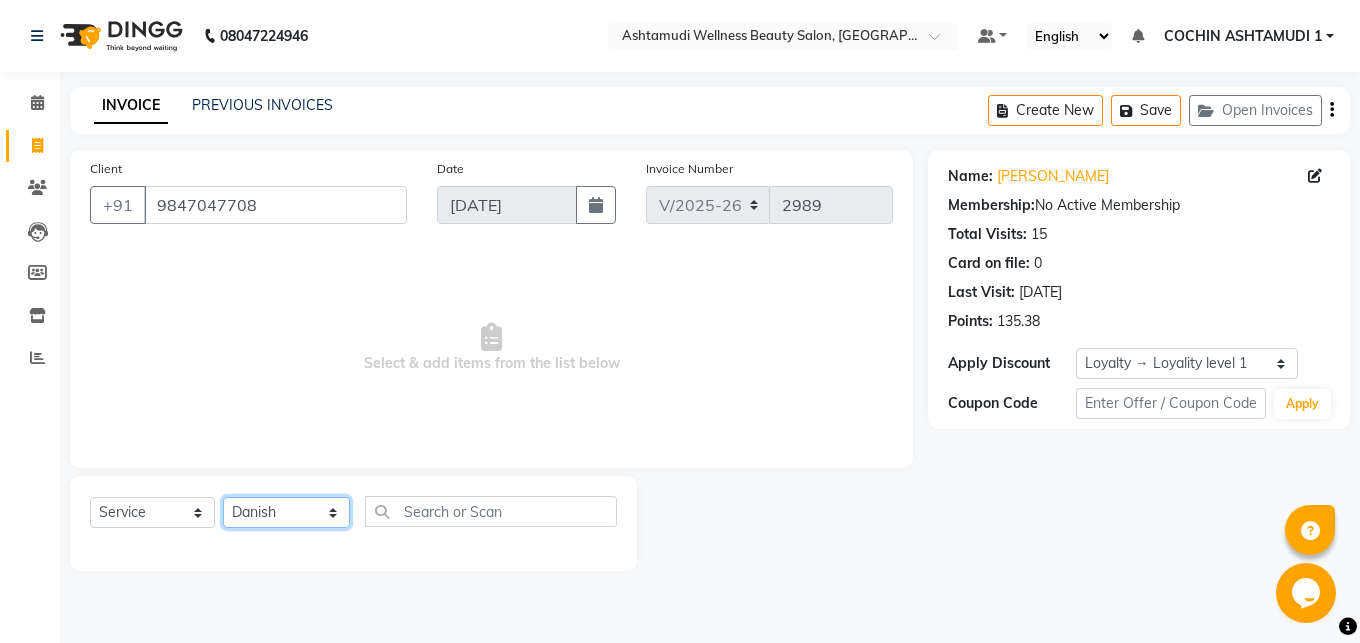 click on "Danish" 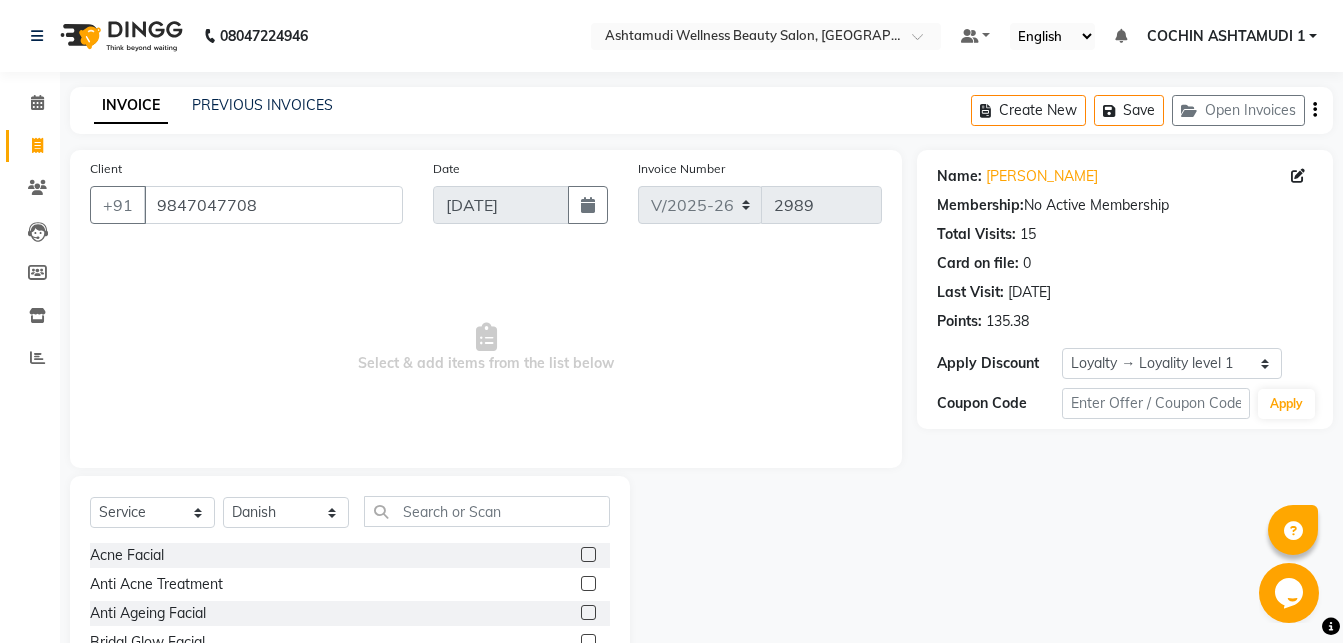 click on "Select  Service  Product  Membership  Package Voucher Prepaid Gift Card  Select Stylist Abhirami S Afsha Aiswarya B BINU MANGAR COCHIN ASHTAMUDI Danish Fousiya GIREESH Jishan Madonna Michael MANIKA RAI NEERA Priyanka rathi chowdhury  RAGHI FERNANDEZ Rani RASIYA  SALMAN ALI Savez  Acne Facial  Anti Acne Treatment  Anti Ageing Facial  Bridal Glow Facial  De-Pigmentation Treatment  Dermalite Fairness Facial  Diamond Facial  D-Tan Cleanup  D-Tan Facial  D-Tan Pack  Fruit Facial  Fyc Bamboo Charcoal Facial  Fyc Bio Marine Facial  Fyc Fruit Fusion Facial  Fyc Luster Gold Facial  Fyc Pure Vit-C Facial  Fyc Red Wine Facial  Gents Bridal Glow Facial  Gents Dermalite Fairness Facial  Gents Diamond Facial  Gents D-Tan Cleanup  Gents D-Tan Facial  Gents Fruit Facial  Gents Fyc Bamboo Charcoal Facial  Gents Fyc Bio Marine Facial  Gents Fyc Fruit Fusion Facial  Gents Fyc Luster Gold Facial  Gents Fyc Pure Vit C Facial  Gents Fyc Red Wine Facial  Gents Glovite Facial  Gents Gold Facial  Gents Hydra Brightening Facial" 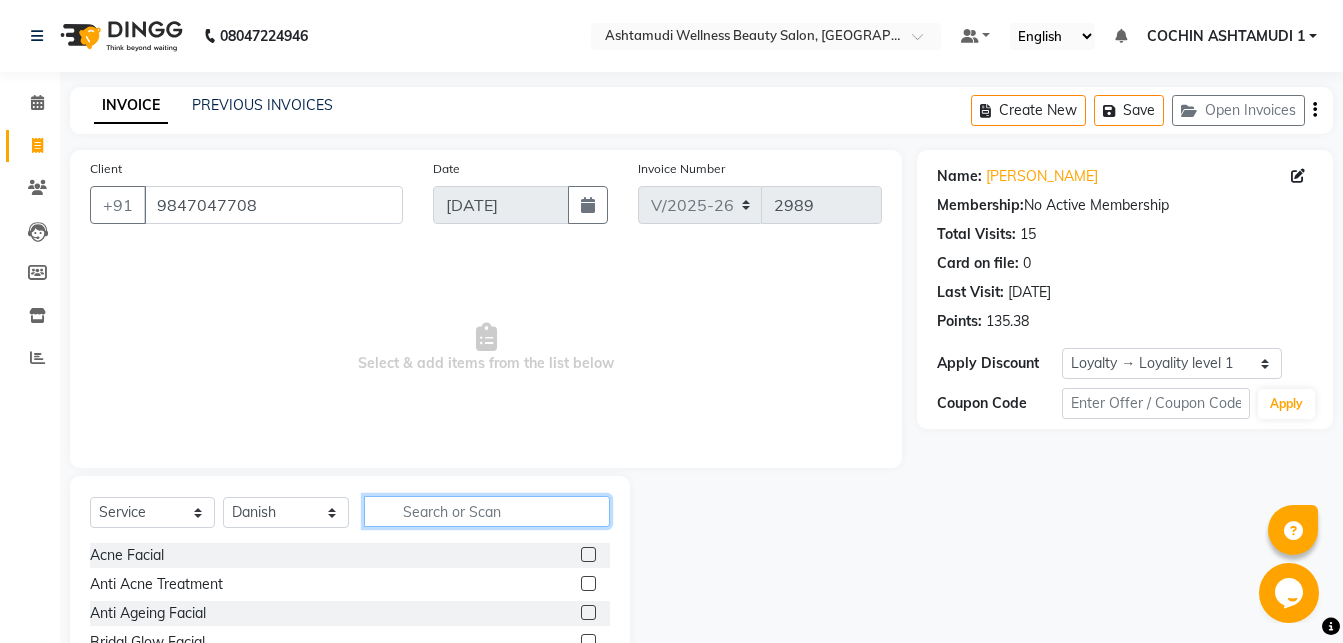 drag, startPoint x: 454, startPoint y: 501, endPoint x: 447, endPoint y: 511, distance: 12.206555 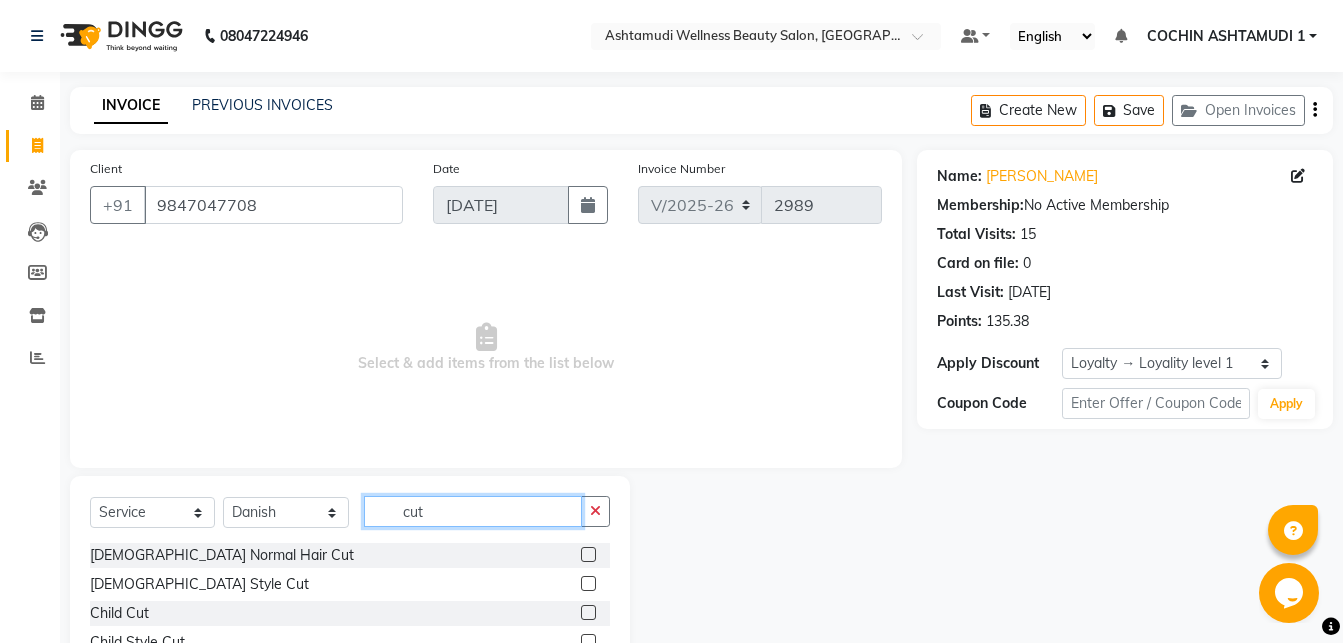 type on "cut" 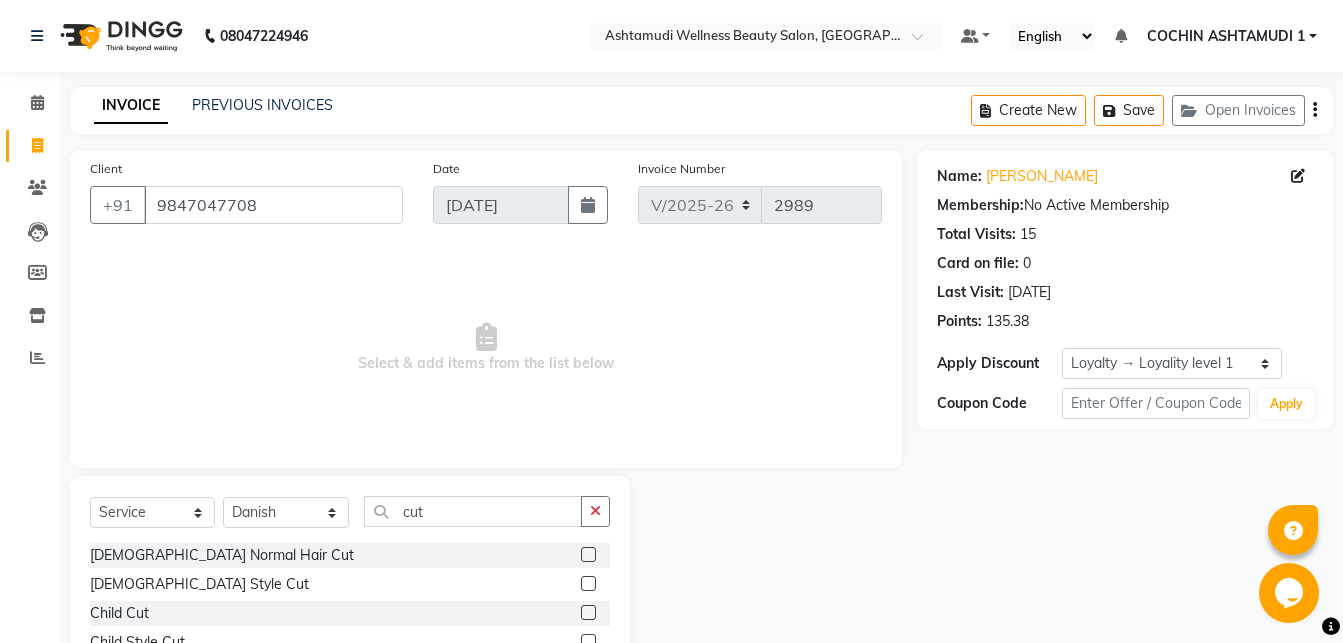 click 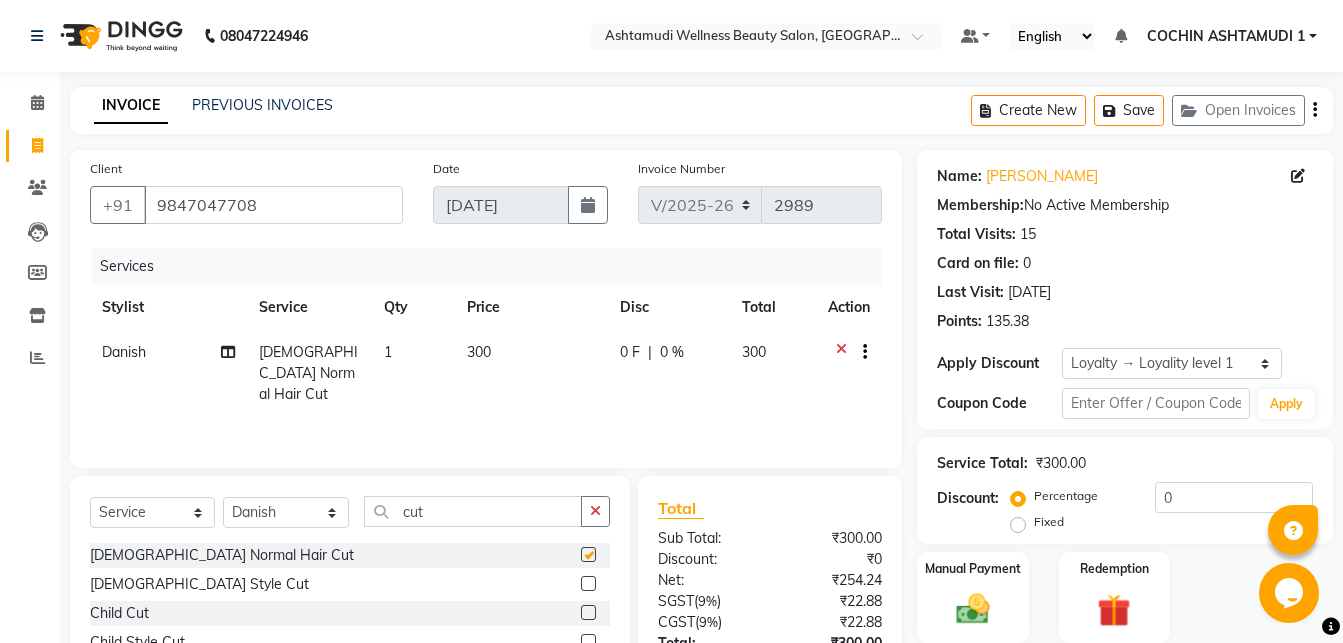 checkbox on "false" 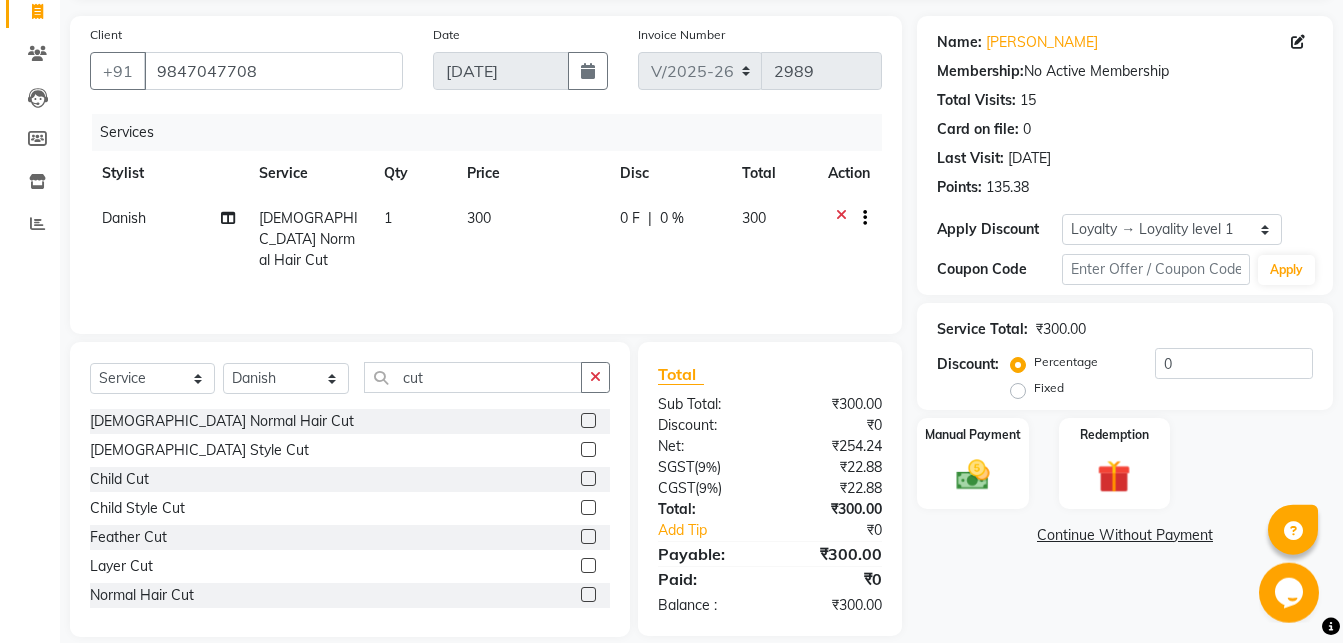 scroll, scrollTop: 158, scrollLeft: 0, axis: vertical 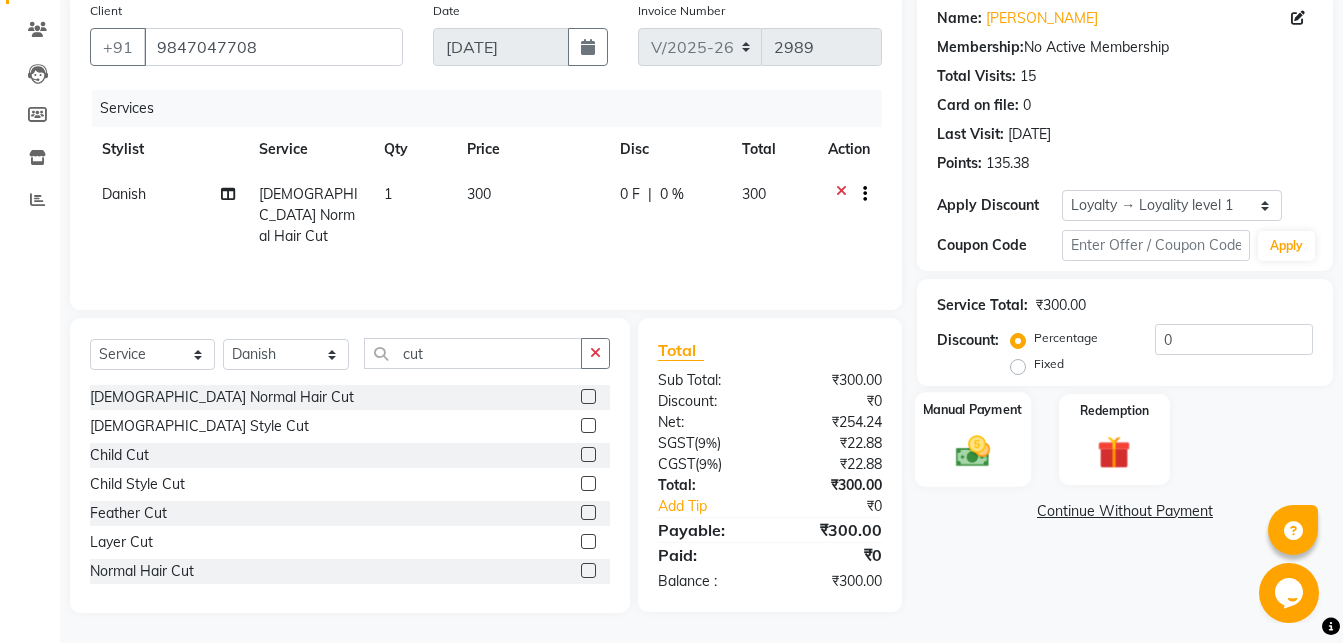 click on "Manual Payment" 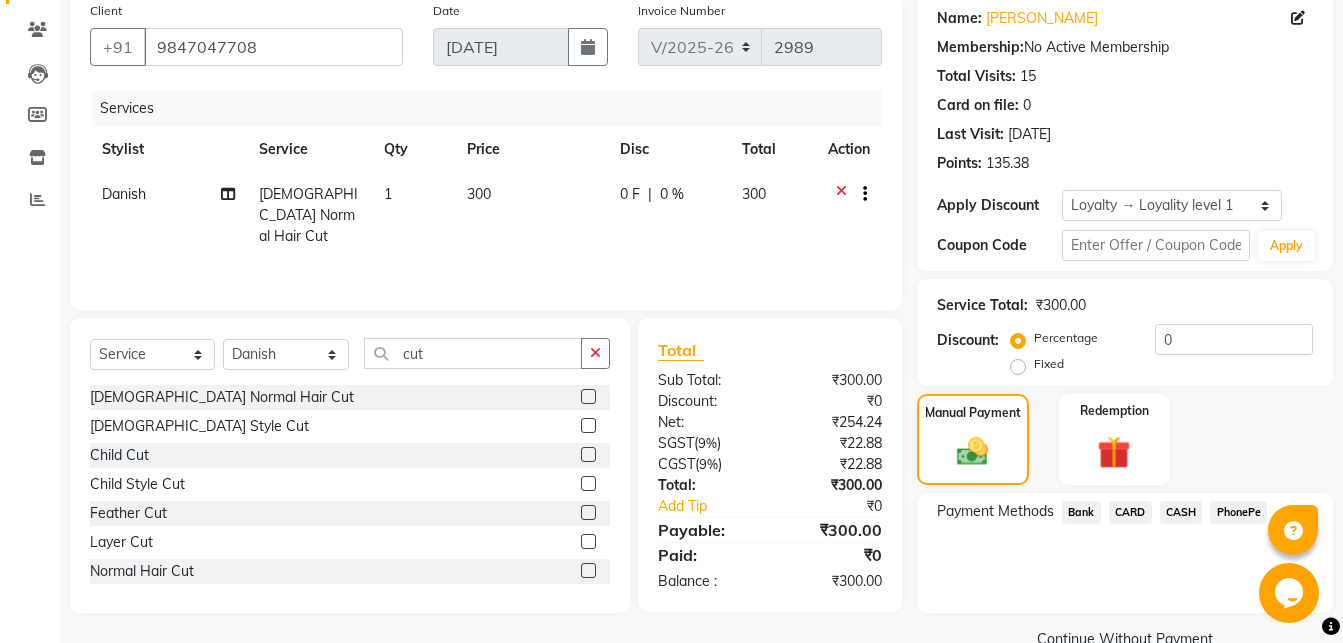 click on "CARD" 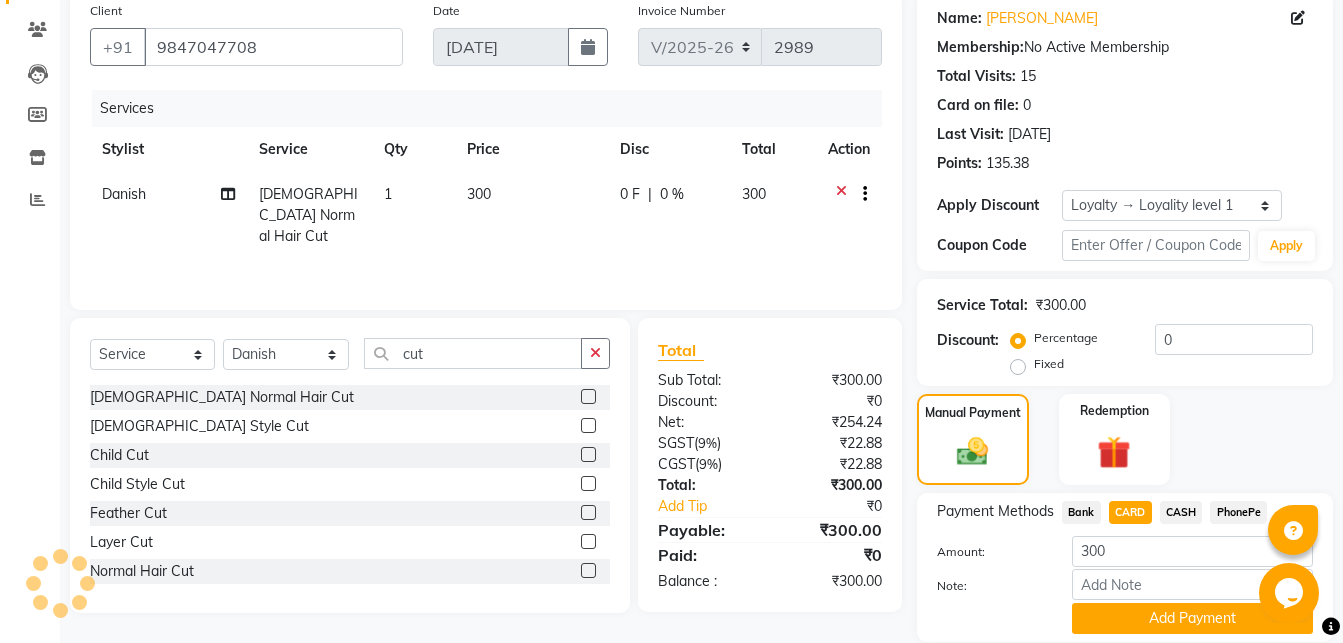 scroll, scrollTop: 0, scrollLeft: 0, axis: both 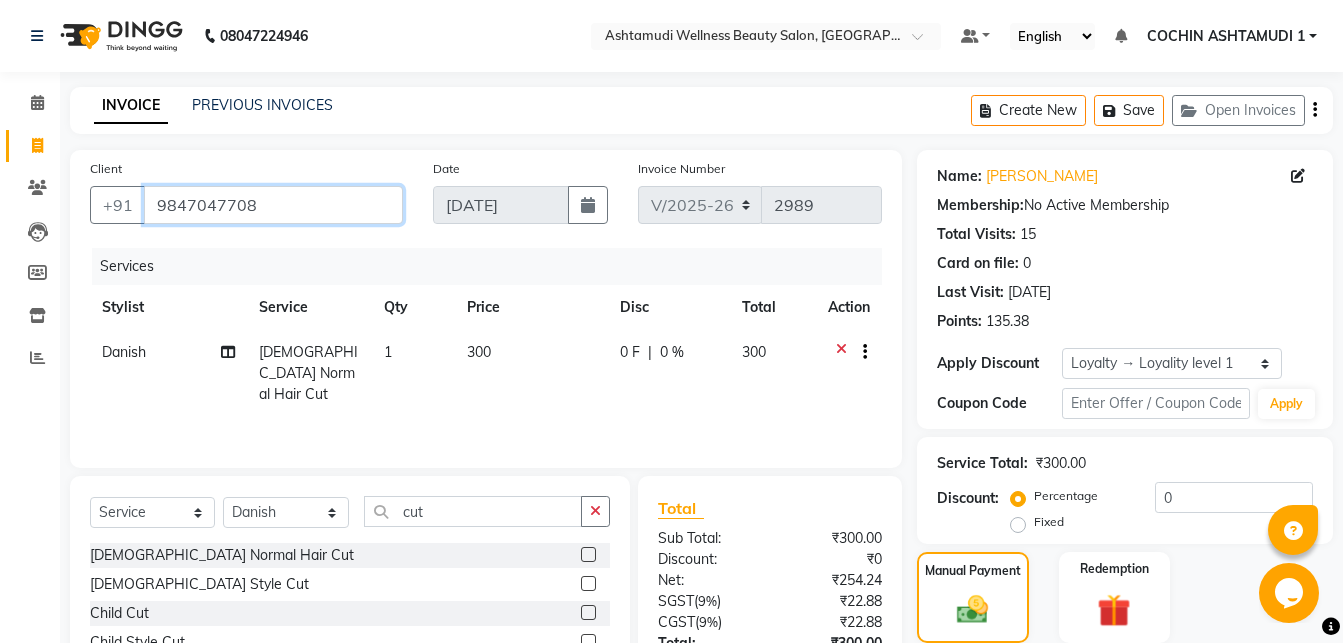 drag, startPoint x: 278, startPoint y: 206, endPoint x: 101, endPoint y: 220, distance: 177.55281 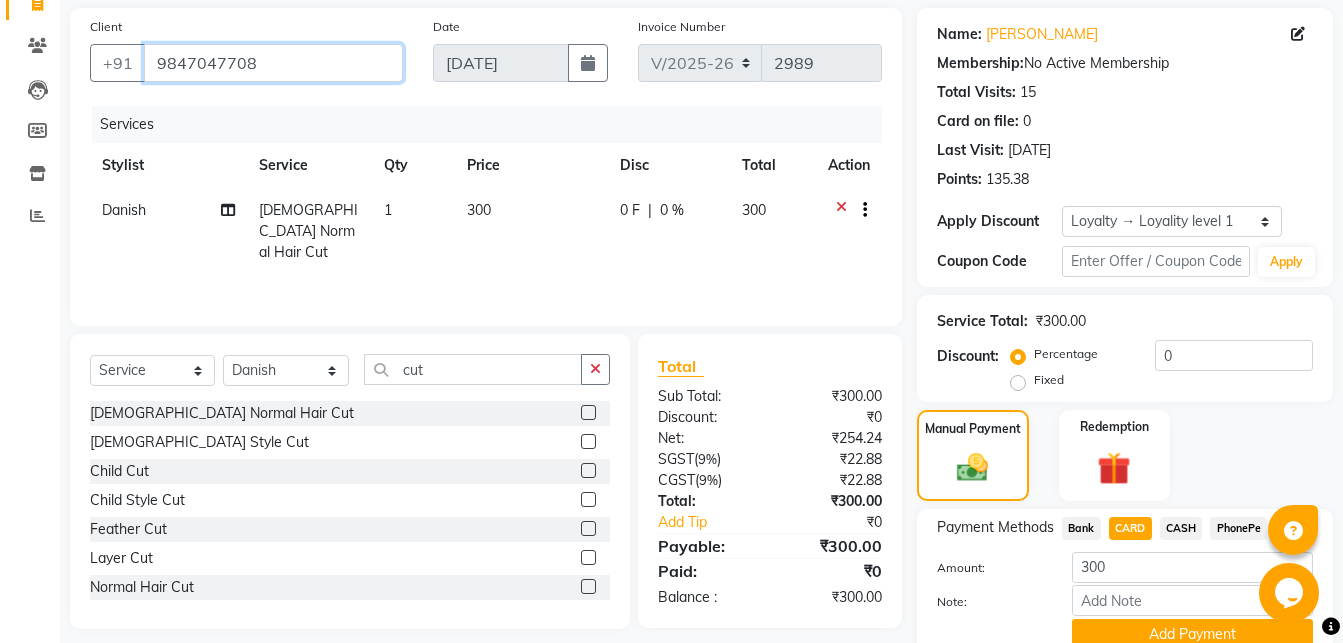 scroll, scrollTop: 227, scrollLeft: 0, axis: vertical 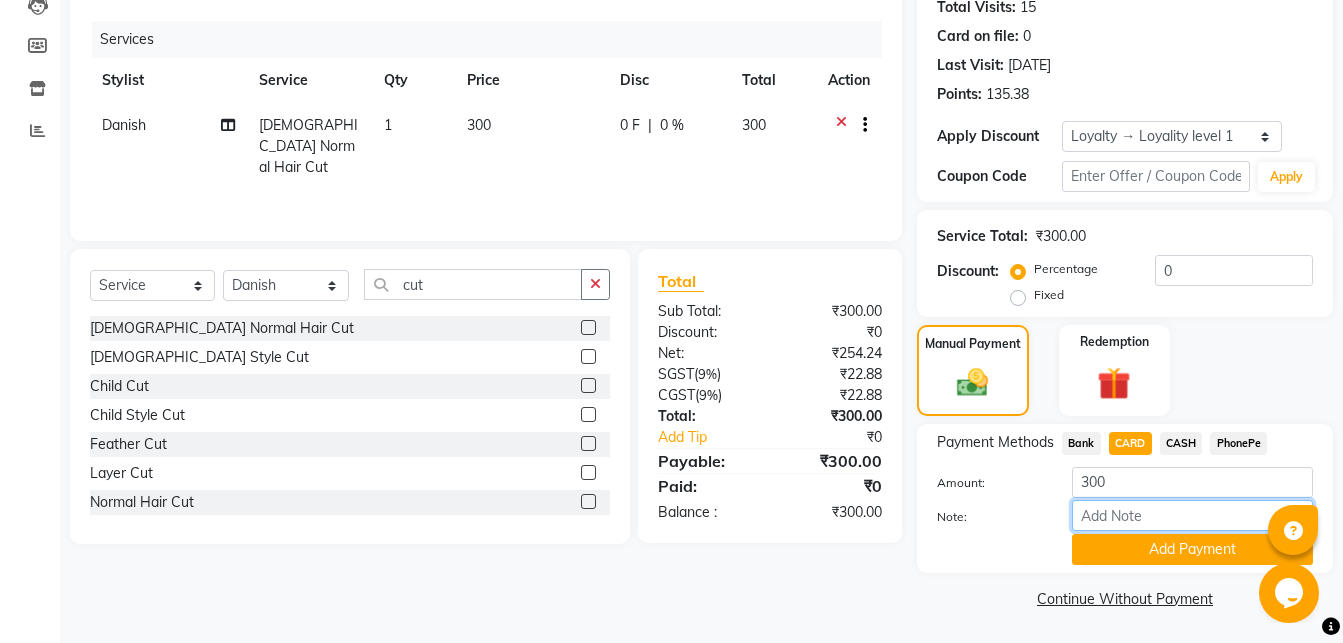 click on "Note:" at bounding box center (1192, 515) 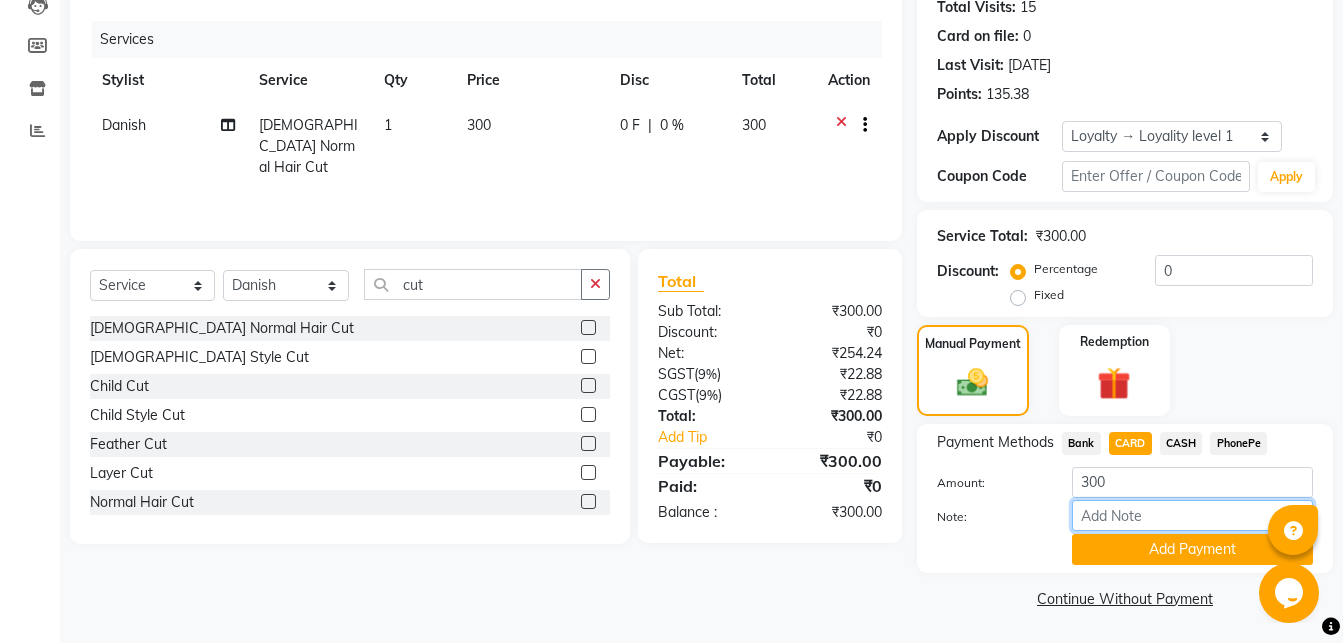 click on "Note:" at bounding box center (1192, 515) 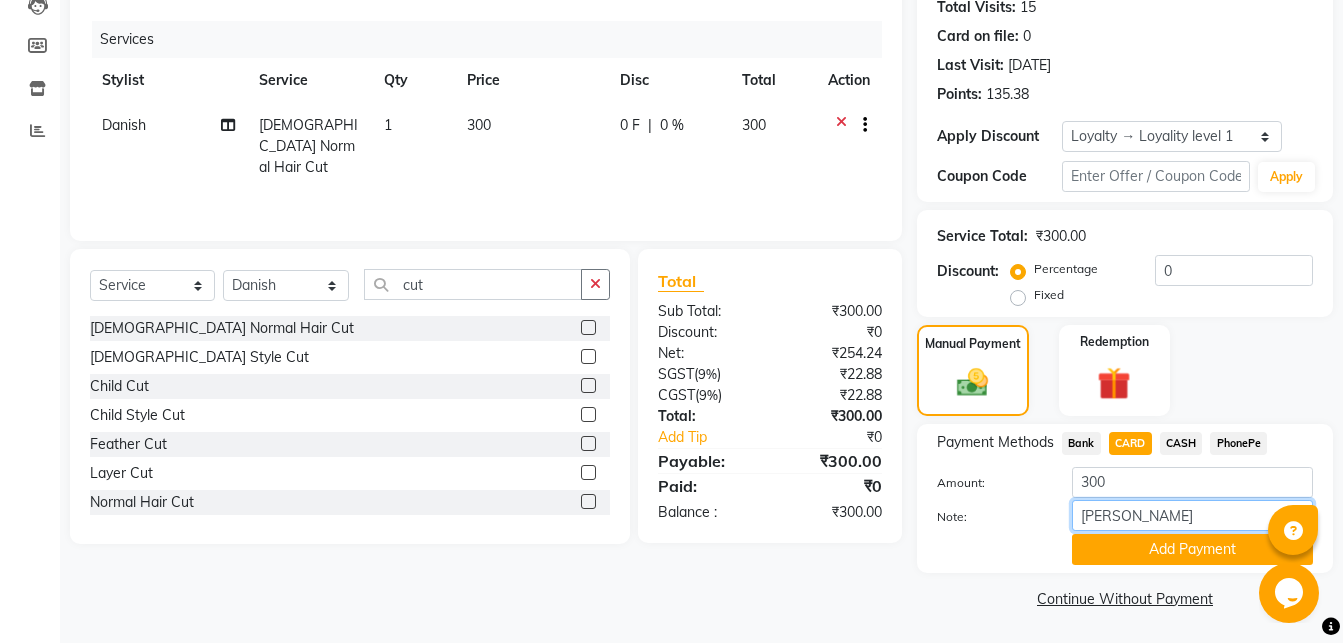 type on "madonna" 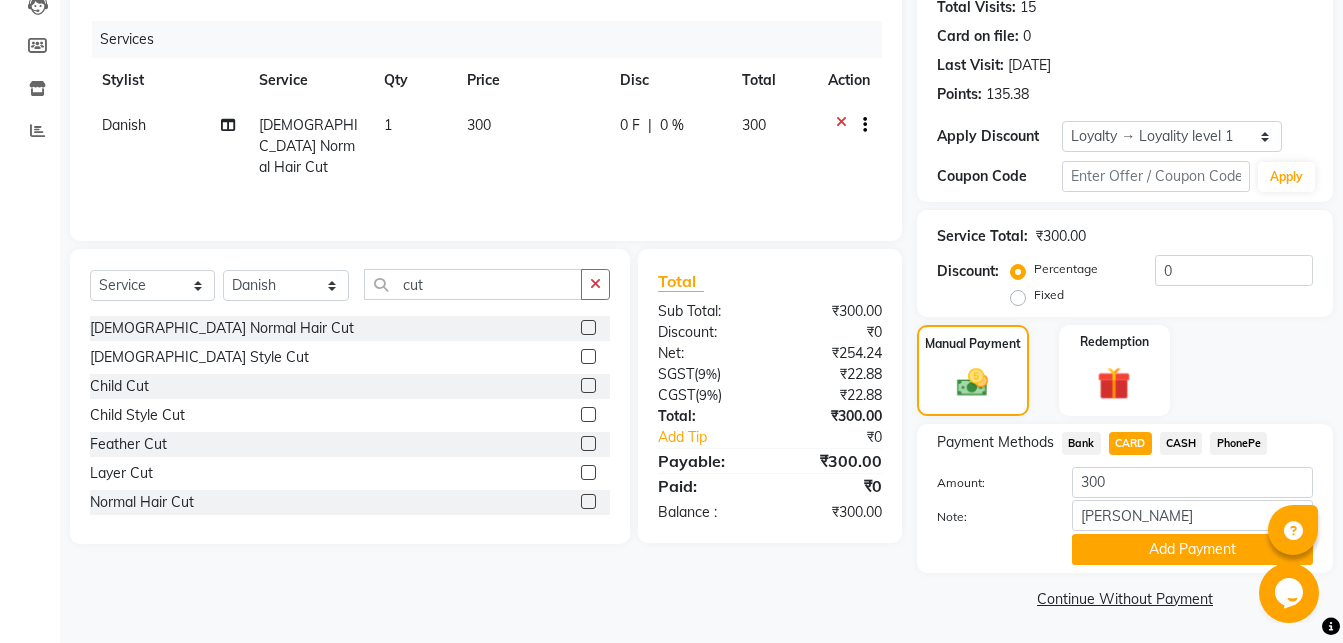 click on "Note: madonna" 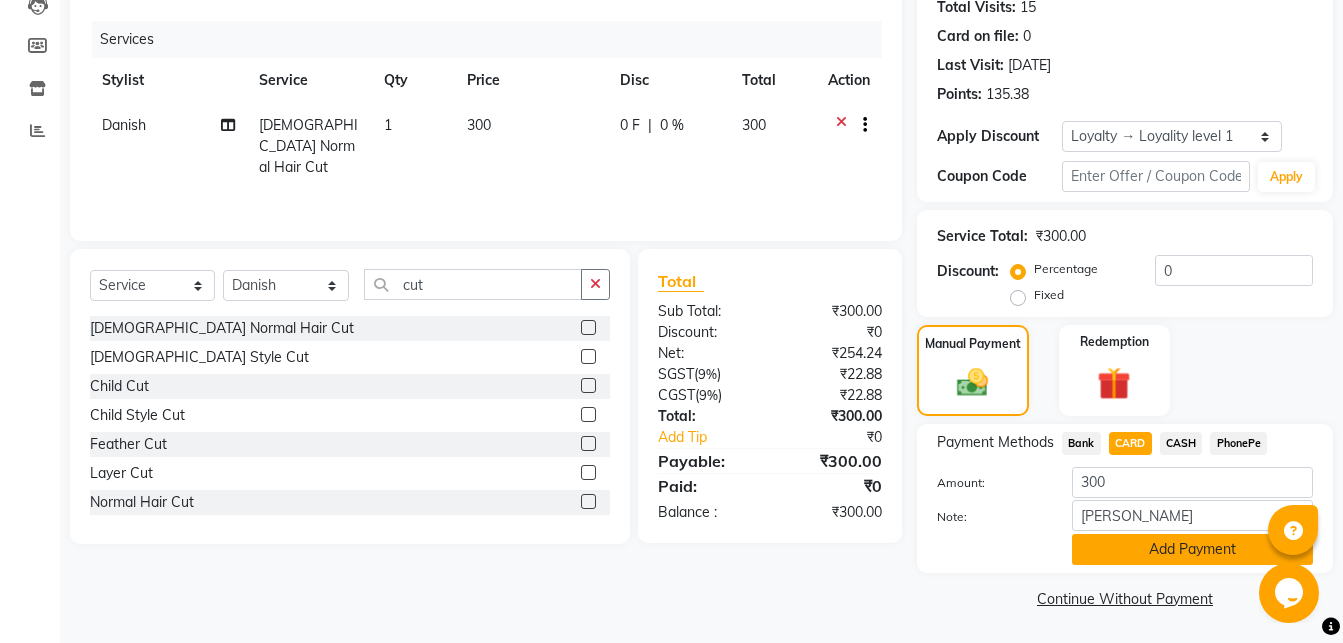 click on "Add Payment" 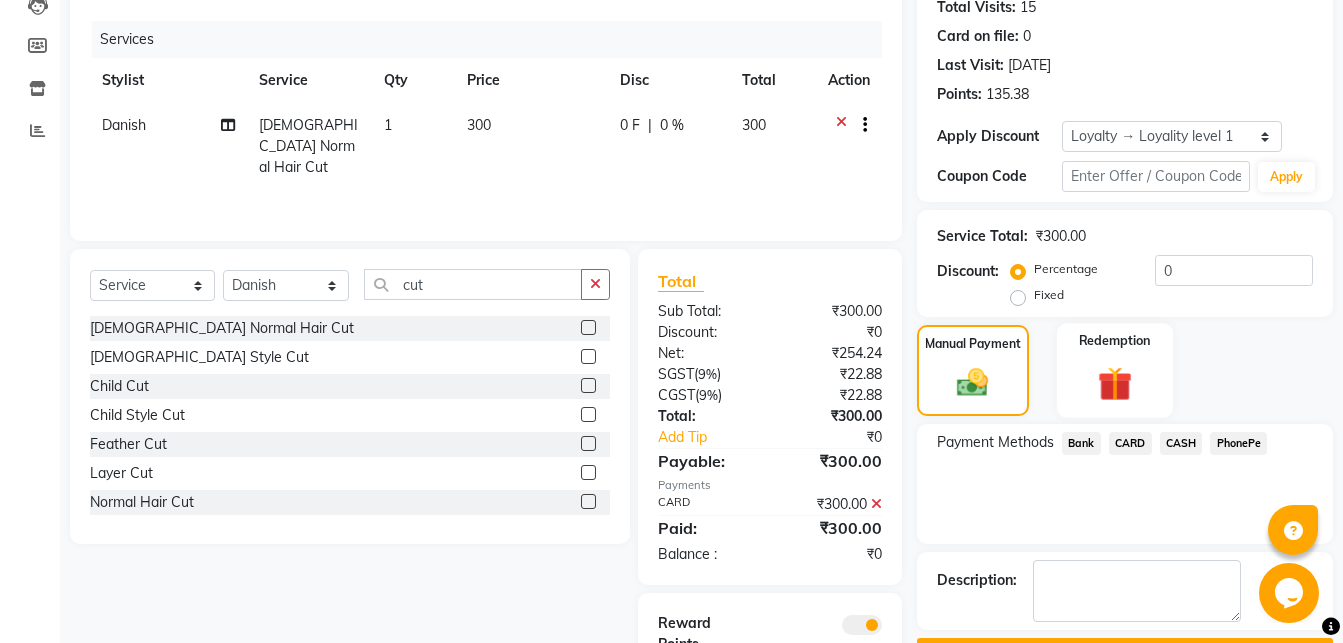 scroll, scrollTop: 339, scrollLeft: 0, axis: vertical 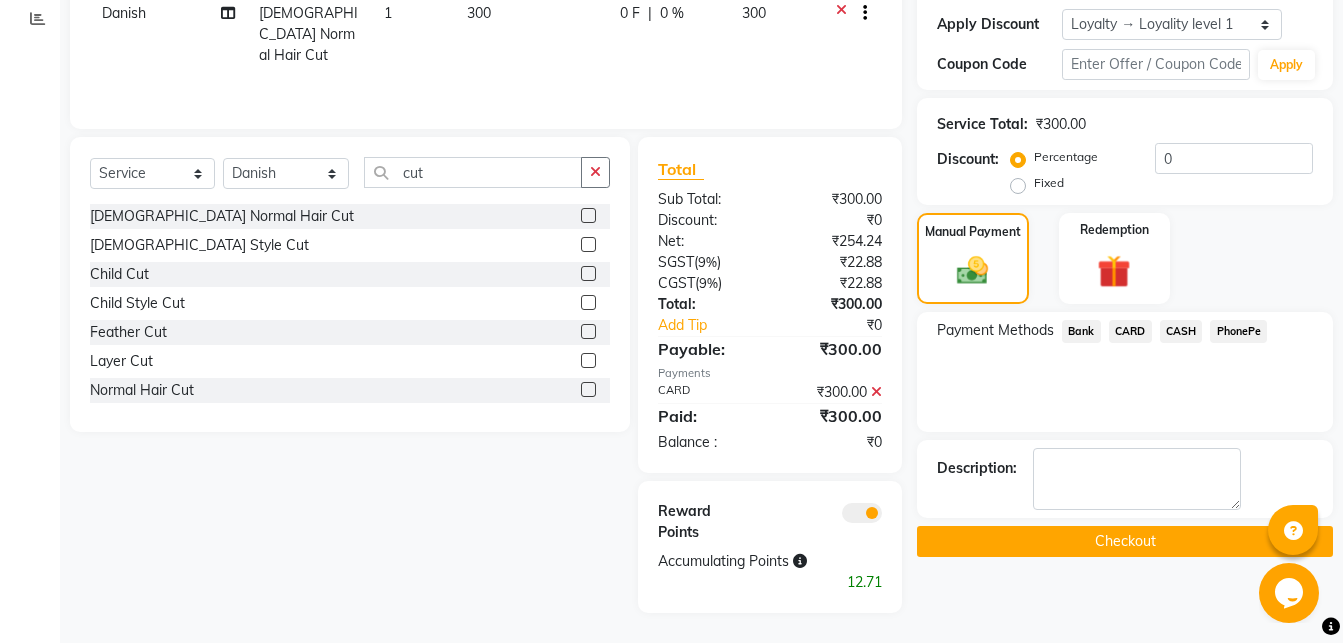 click on "Checkout" 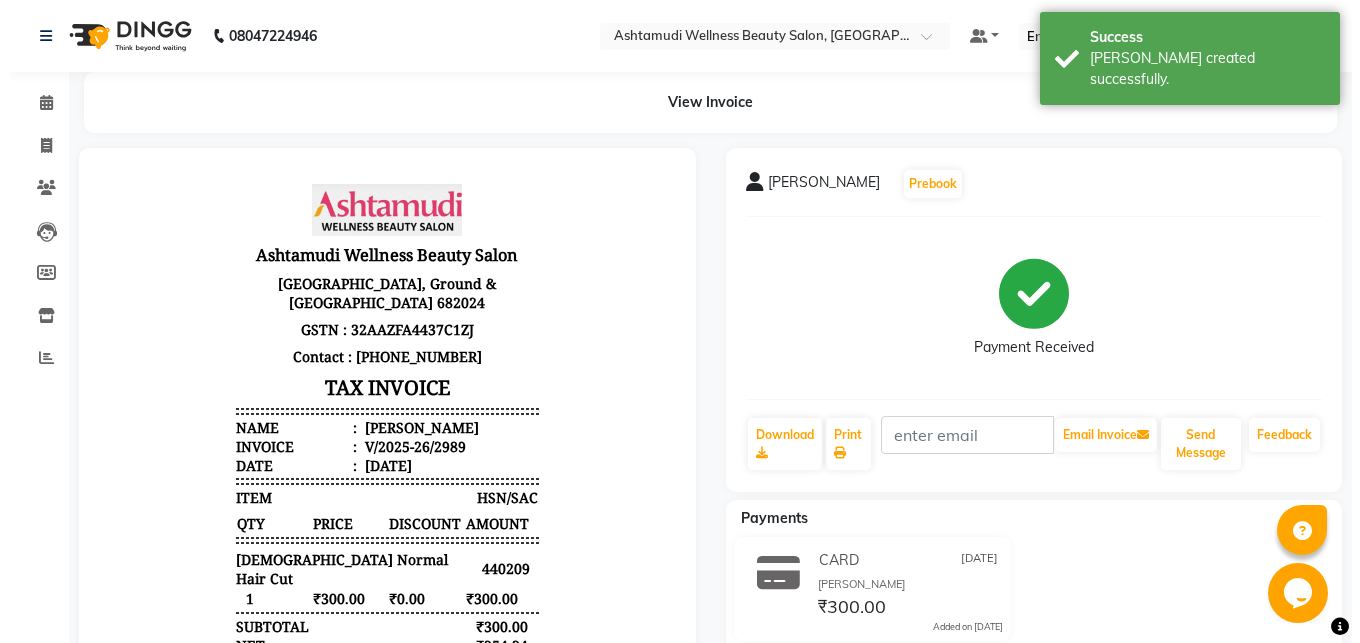 scroll, scrollTop: 0, scrollLeft: 0, axis: both 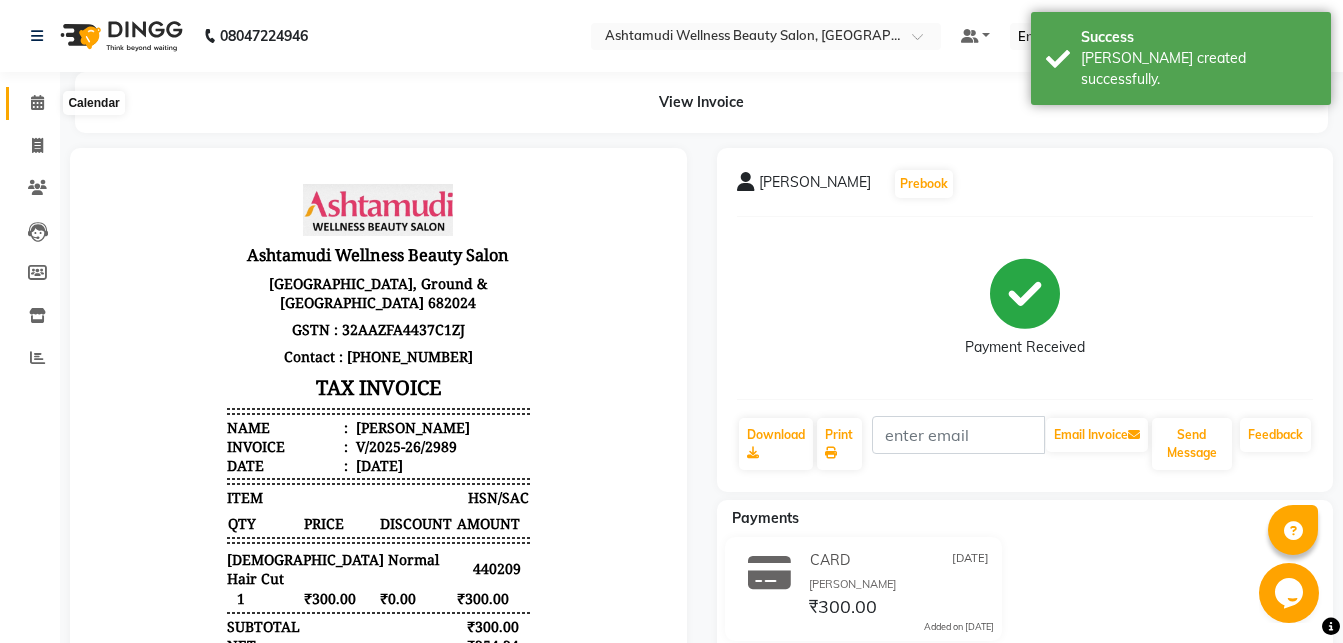 click 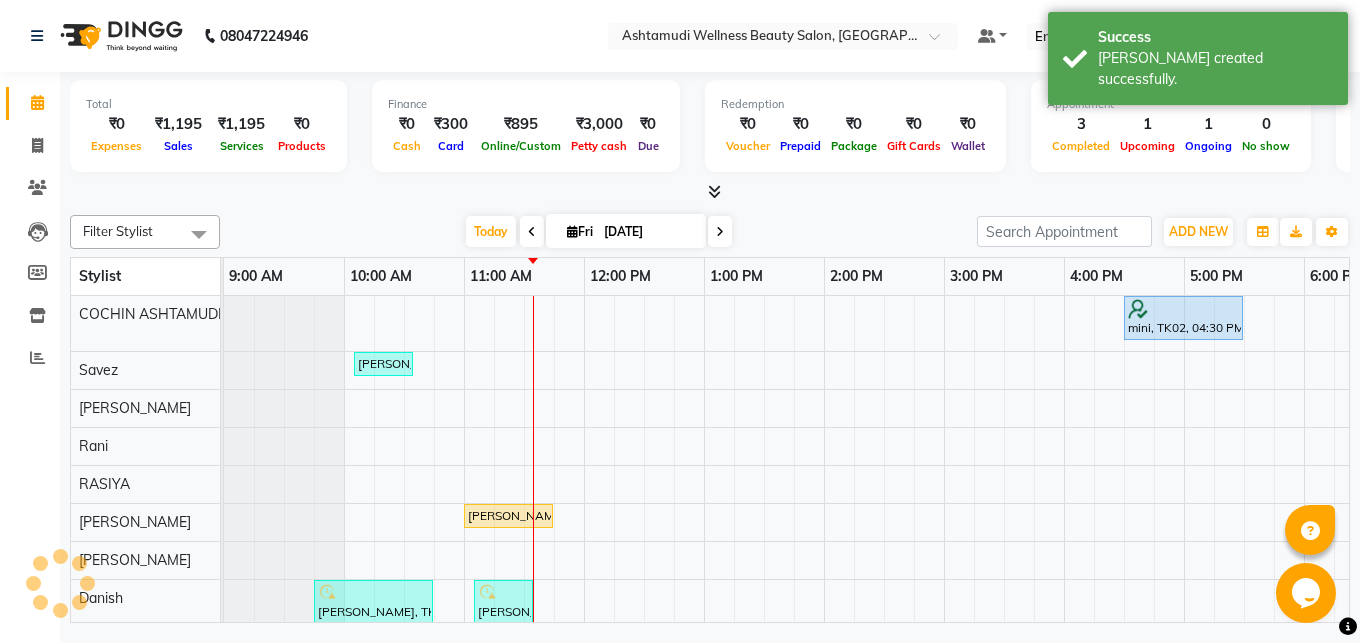 scroll, scrollTop: 0, scrollLeft: 0, axis: both 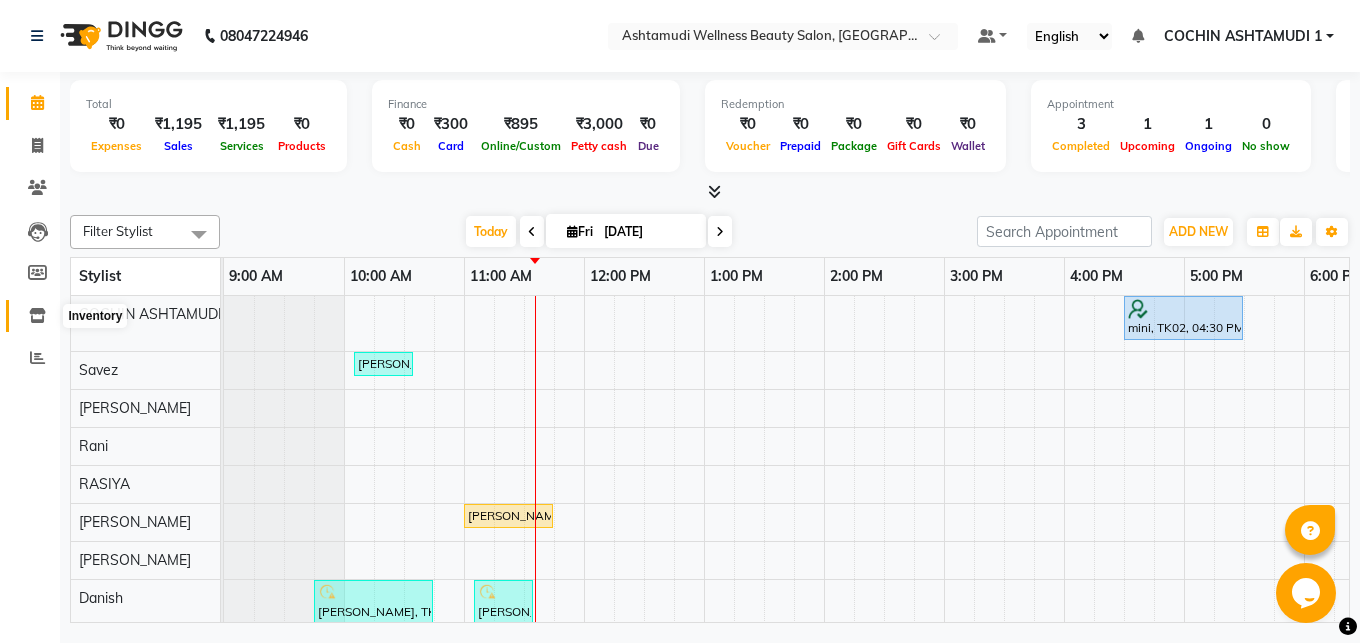 click 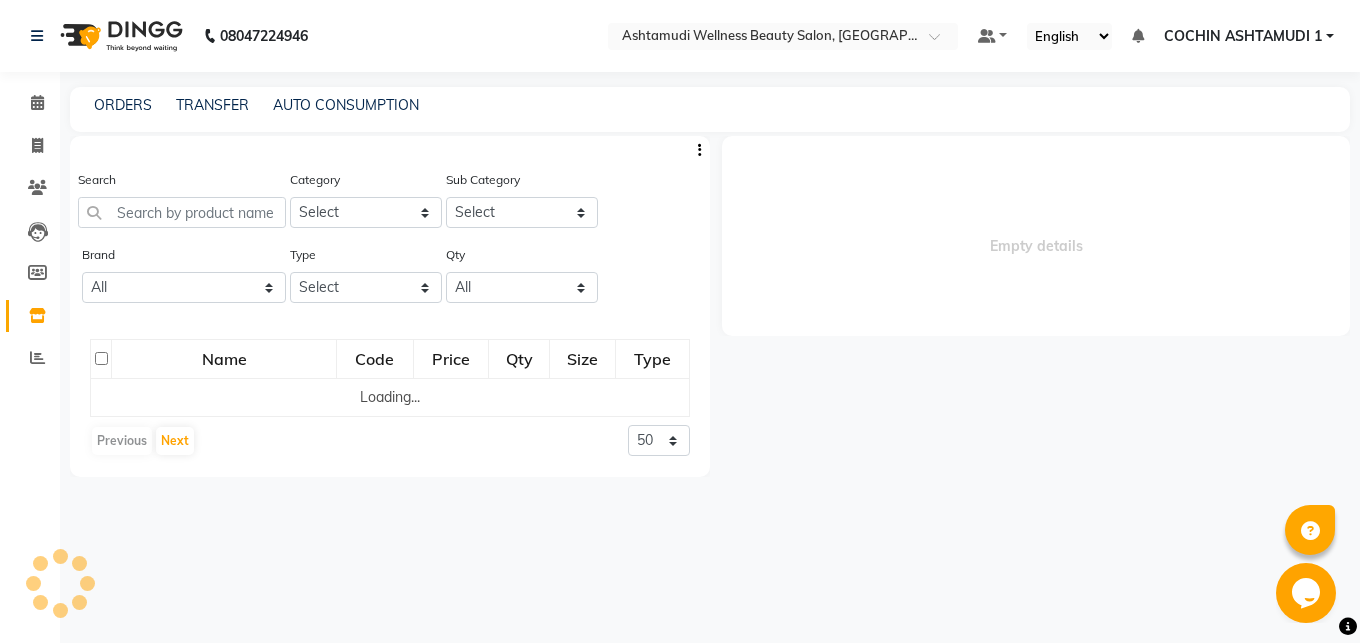 select 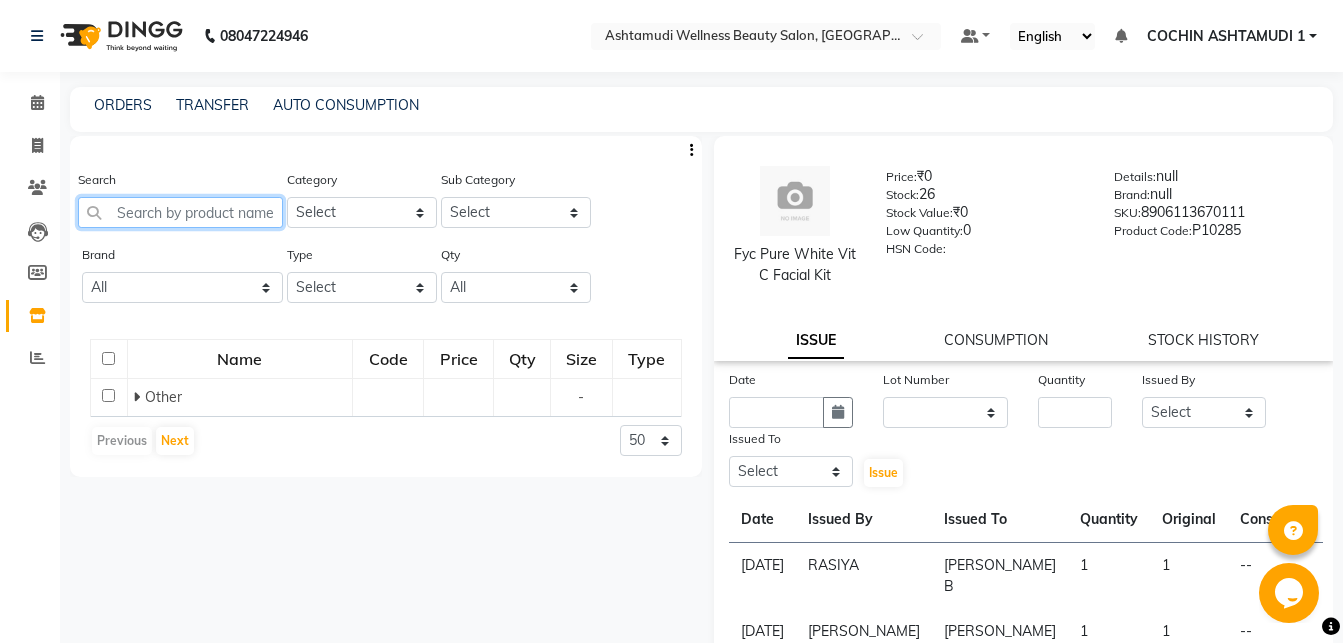 click 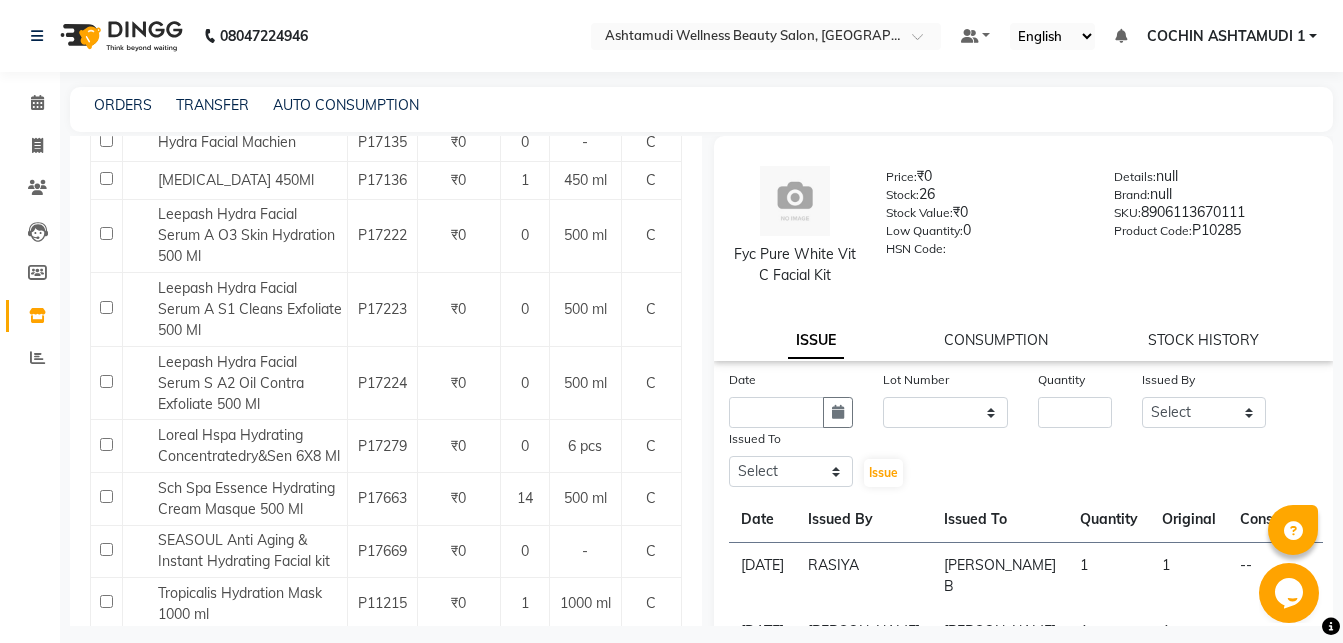 scroll, scrollTop: 540, scrollLeft: 0, axis: vertical 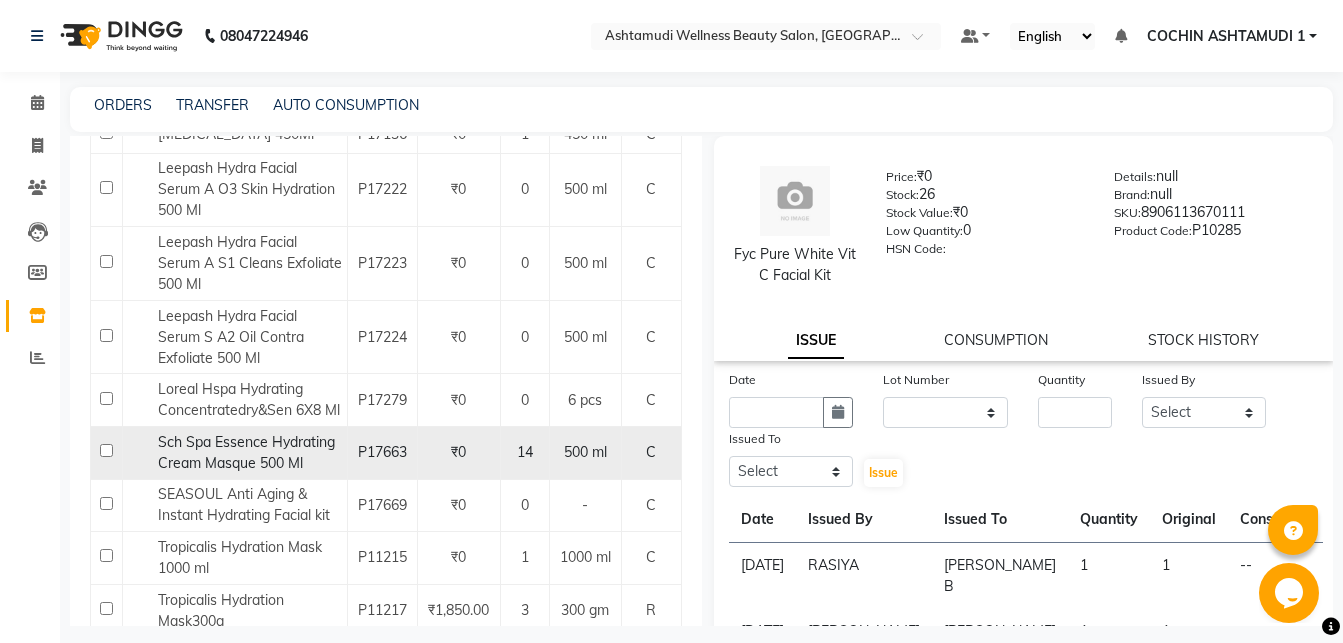type on "hydr" 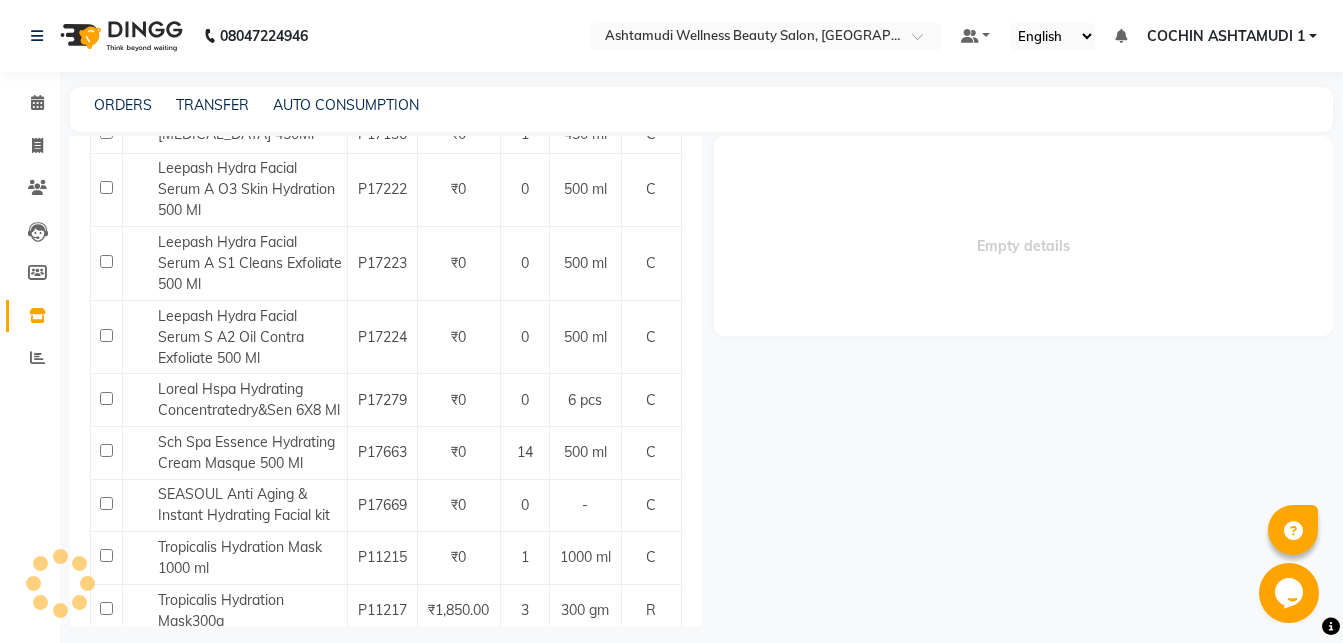select 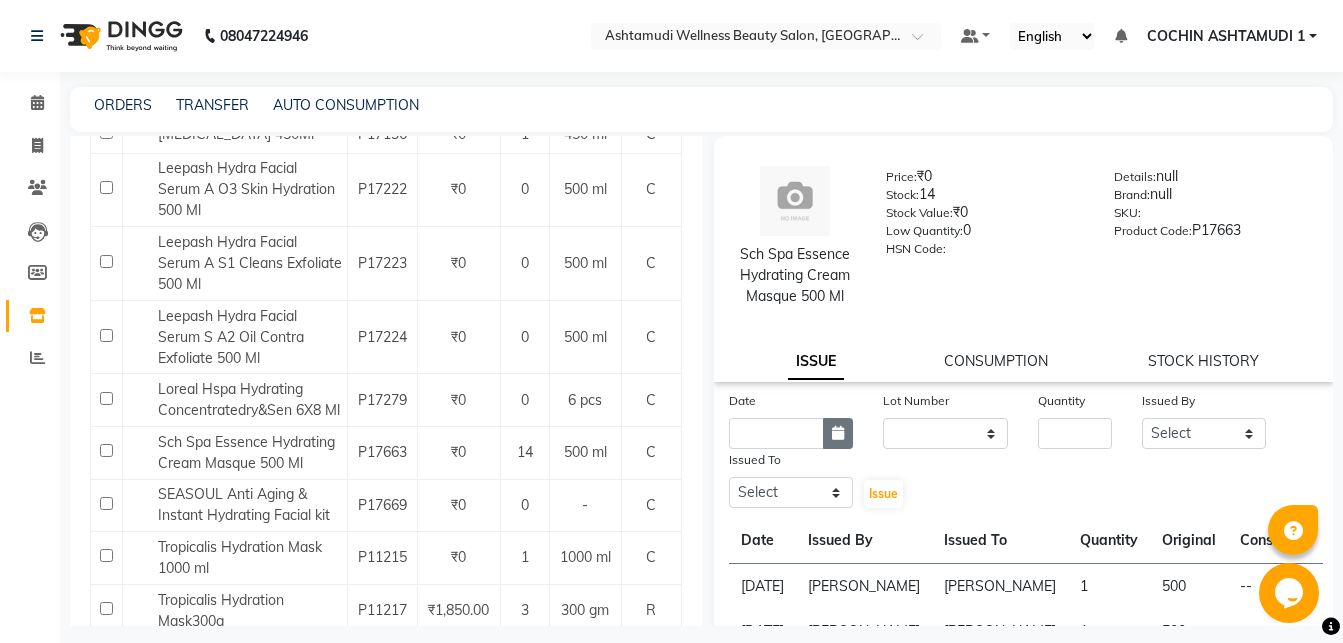 click 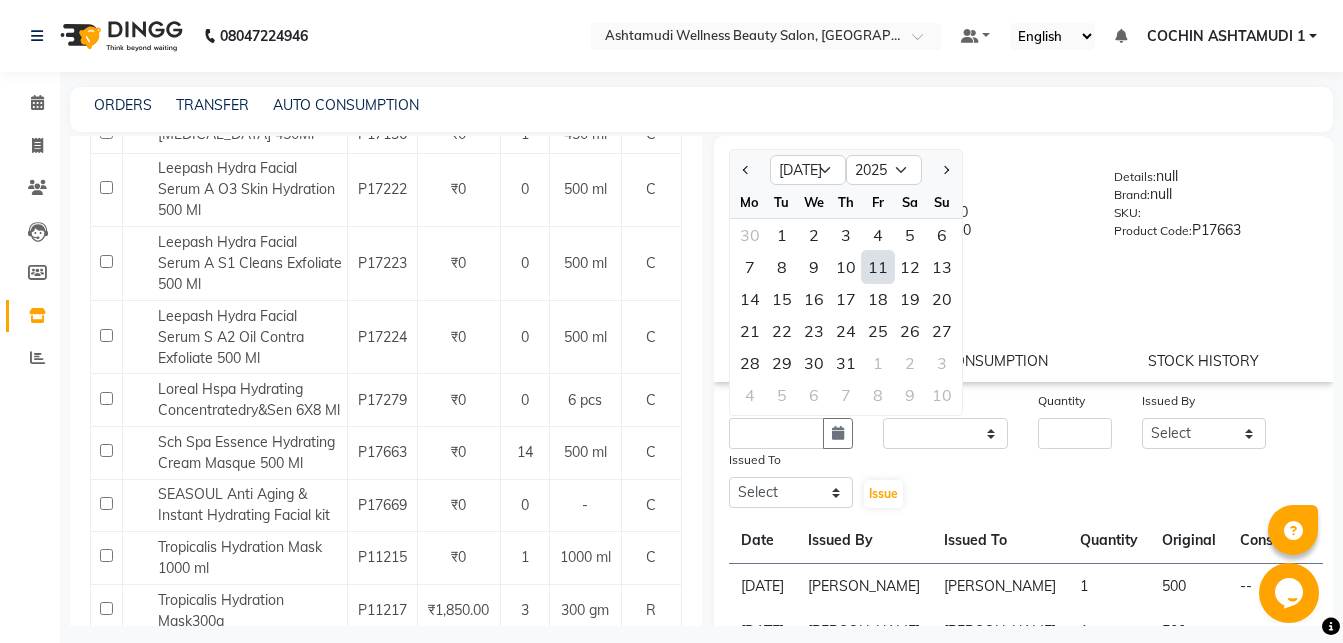 click on "11" 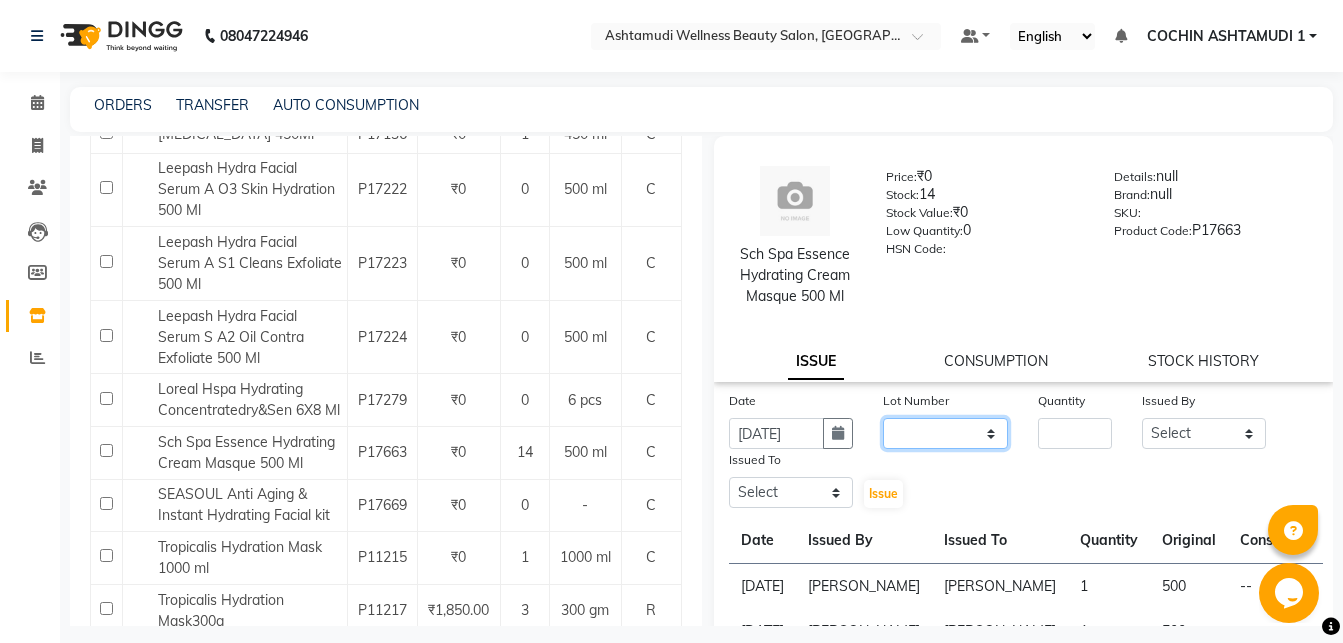 click on "None" 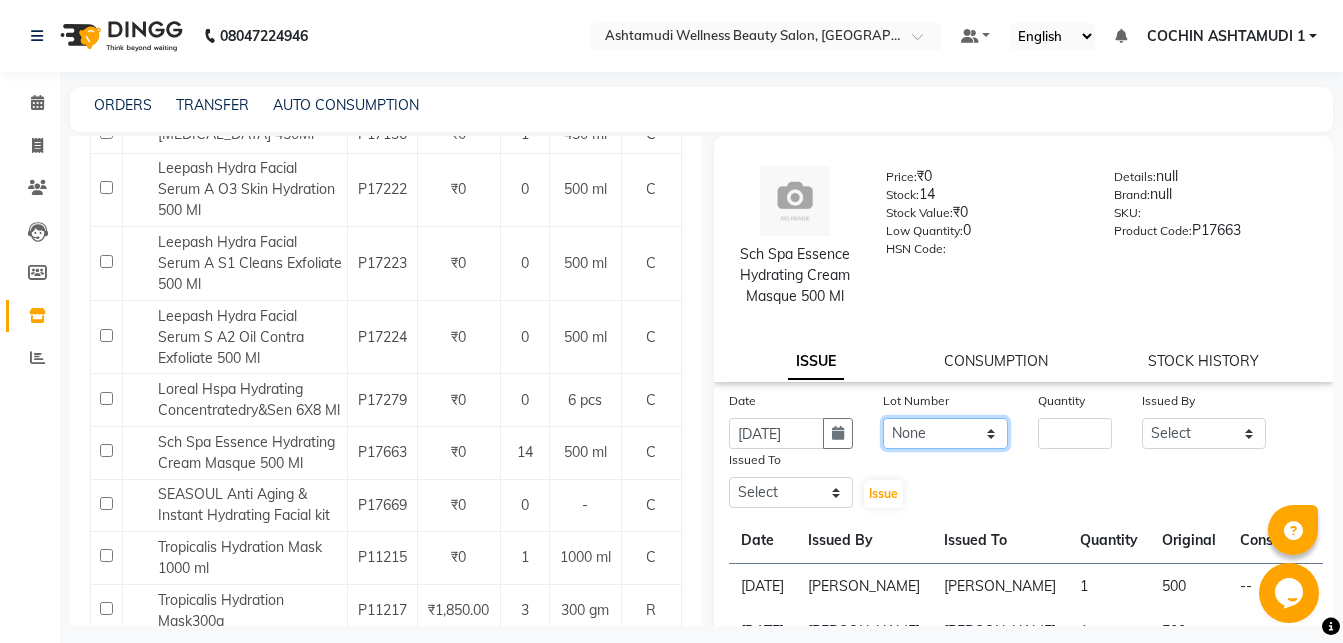 click on "None" 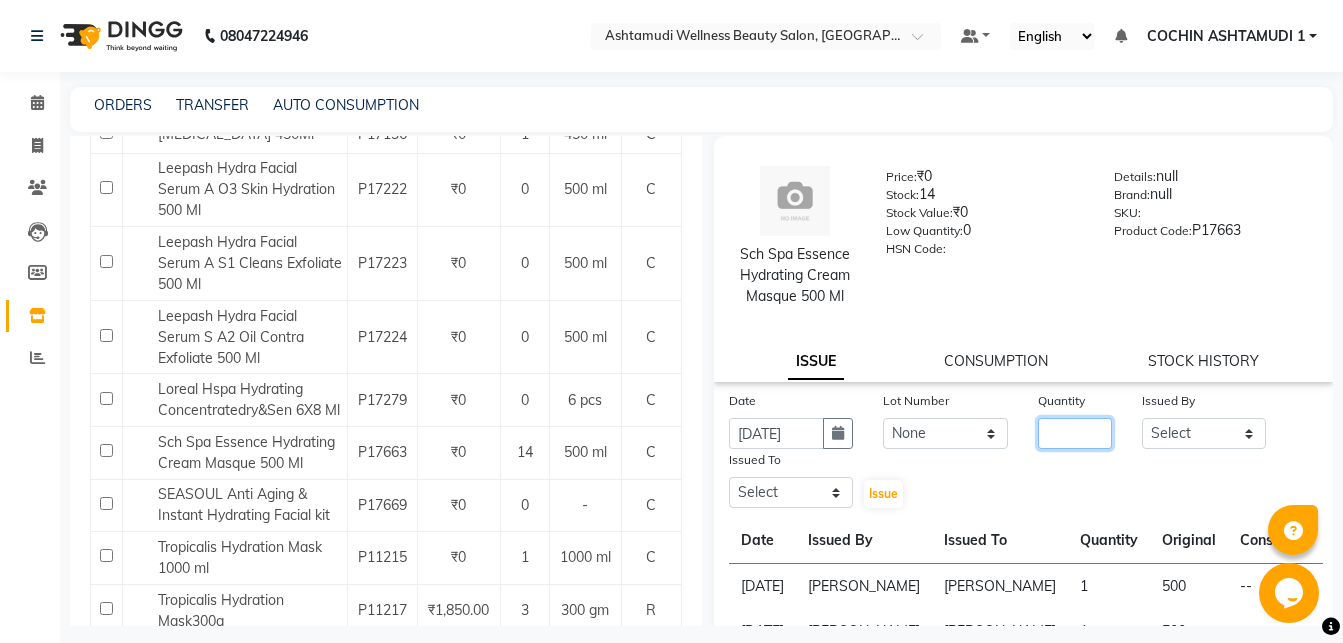 click 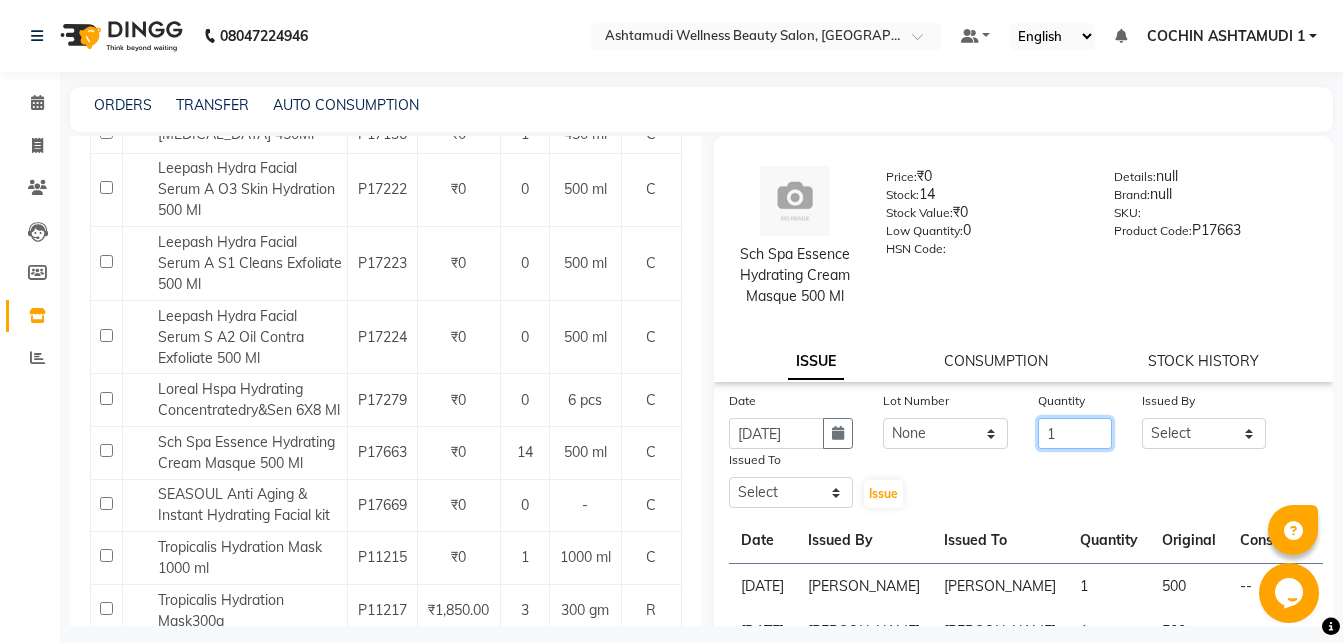 type on "1" 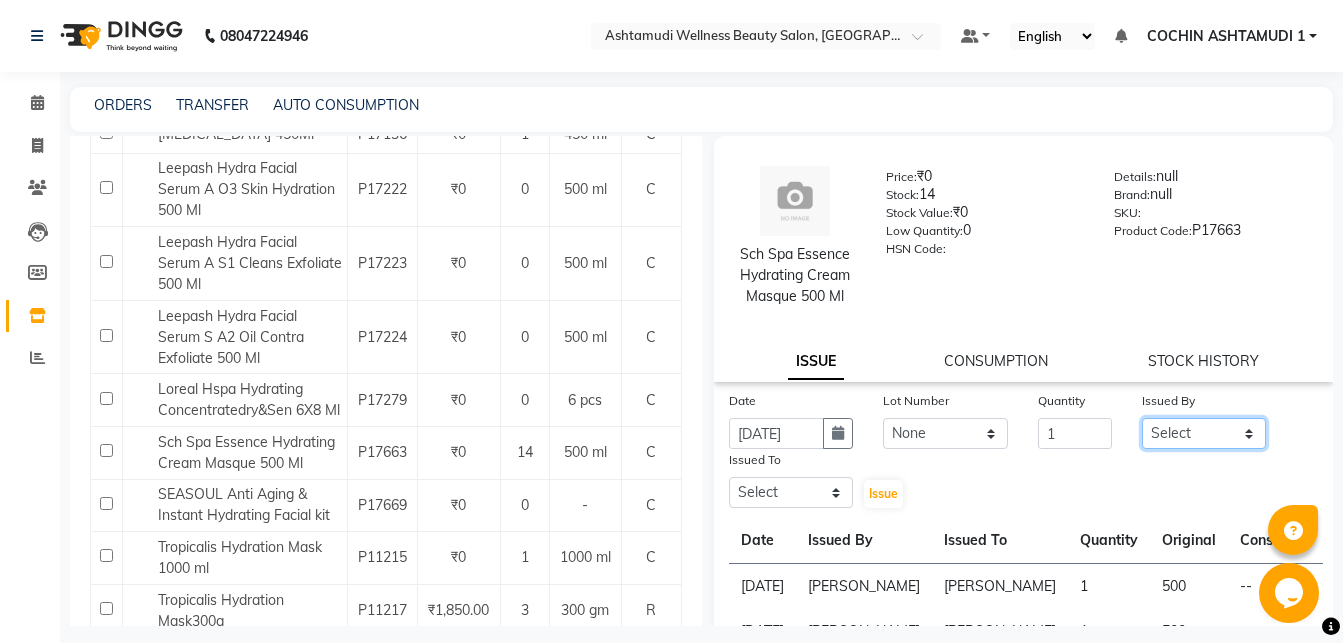 click on "Select Abhirami S Afsha Aiswarya B BINU MANGAR COCHIN ASHTAMUDI Danish Fousiya GIREESH Jishan Madonna Michael MANIKA RAI NEERA Priyanka rathi chowdhury  RAGHI FERNANDEZ Rani RASIYA  SALMAN ALI Savez" 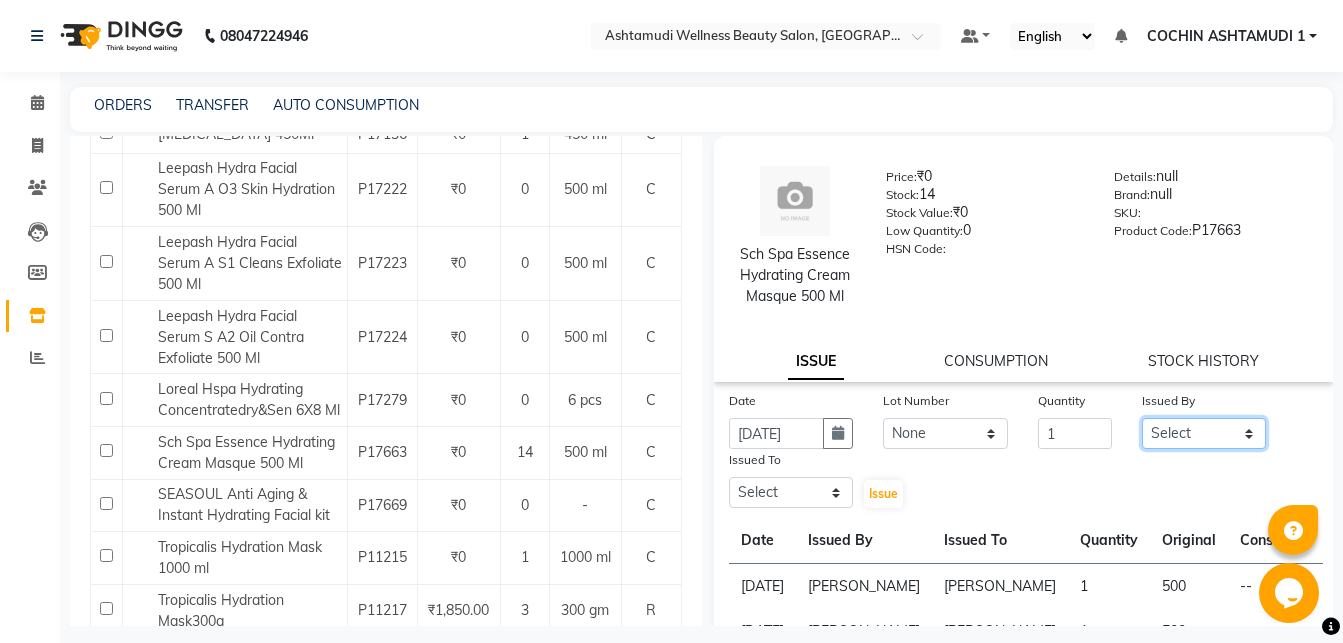 select on "45927" 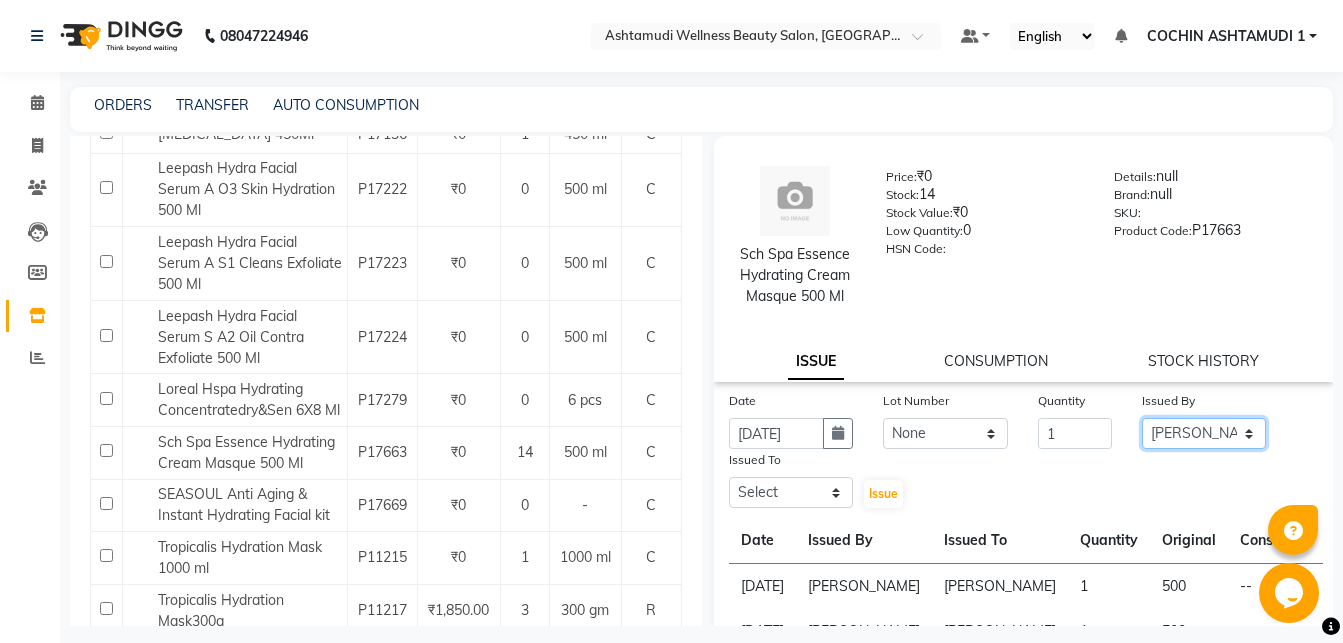 click on "[PERSON_NAME]" 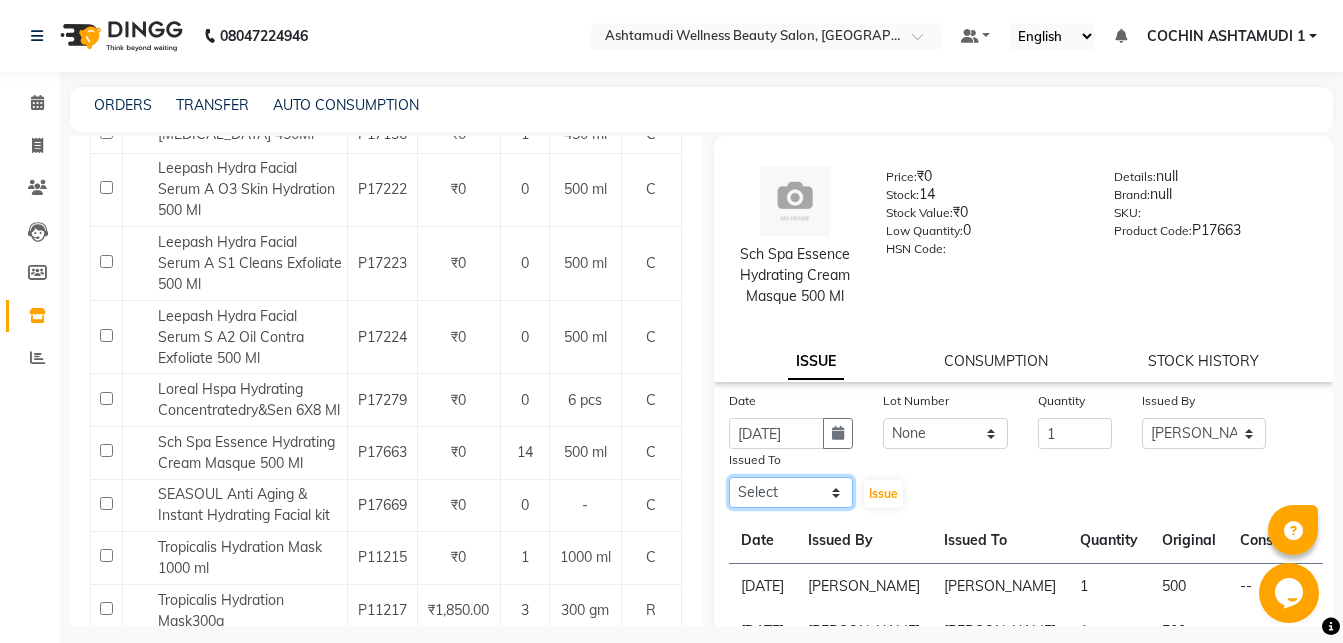 click on "Select Abhirami S Afsha Aiswarya B BINU MANGAR COCHIN ASHTAMUDI Danish Fousiya GIREESH Jishan Madonna Michael MANIKA RAI NEERA Priyanka rathi chowdhury  RAGHI FERNANDEZ Rani RASIYA  SALMAN ALI Savez" 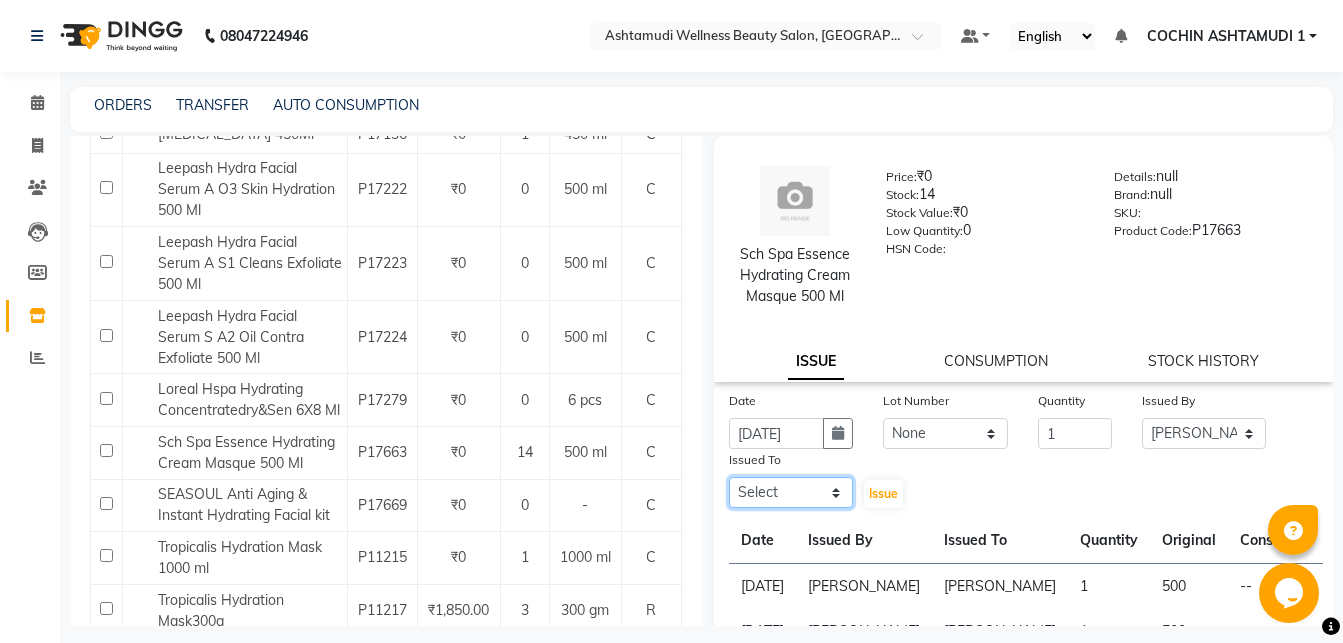 select on "80762" 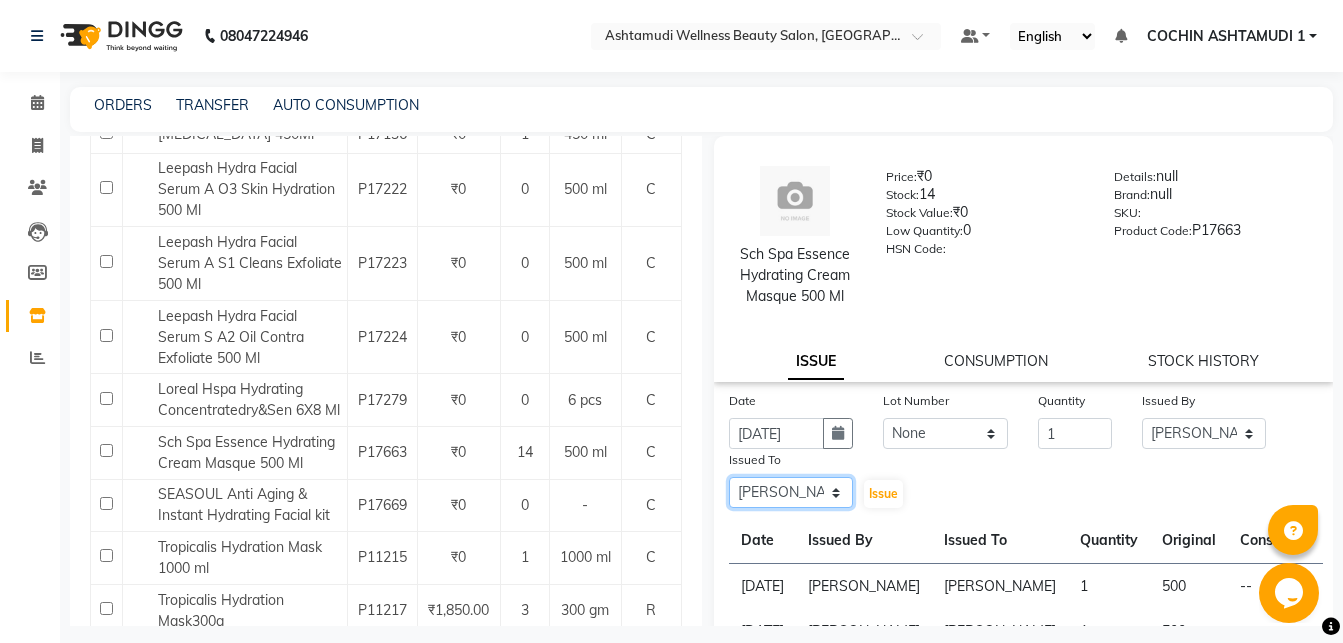 click on "[PERSON_NAME] [PERSON_NAME]" 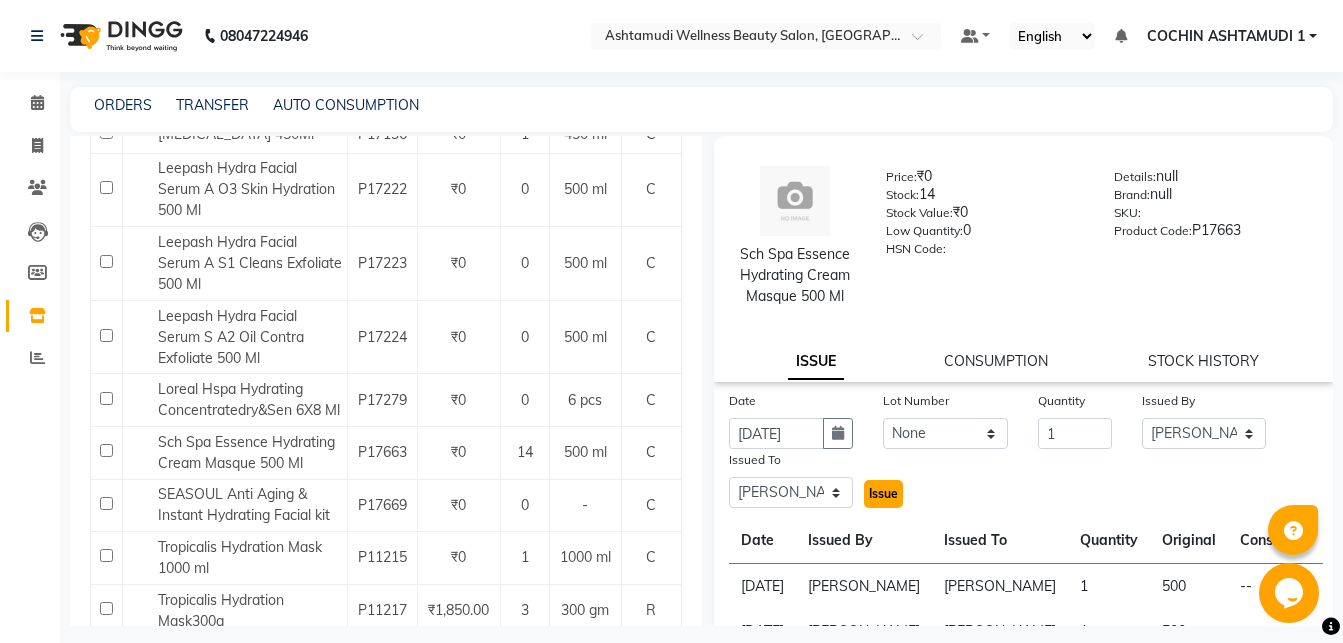 click on "Issue" 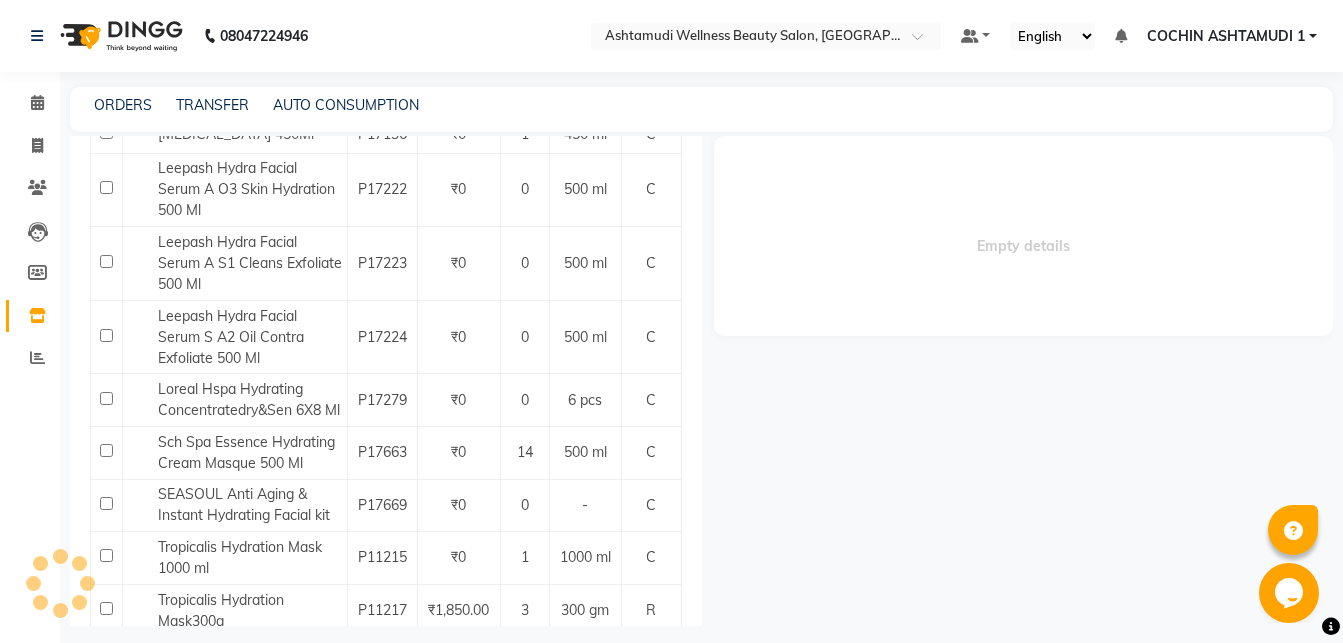 select 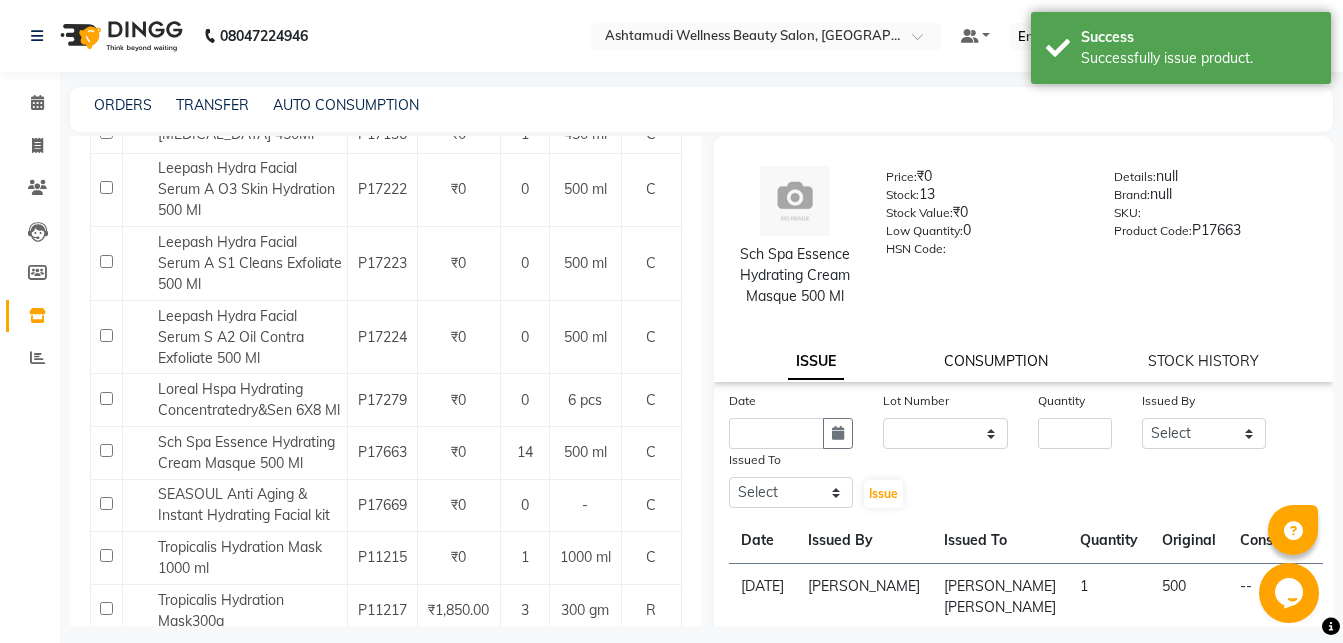 click on "CONSUMPTION" 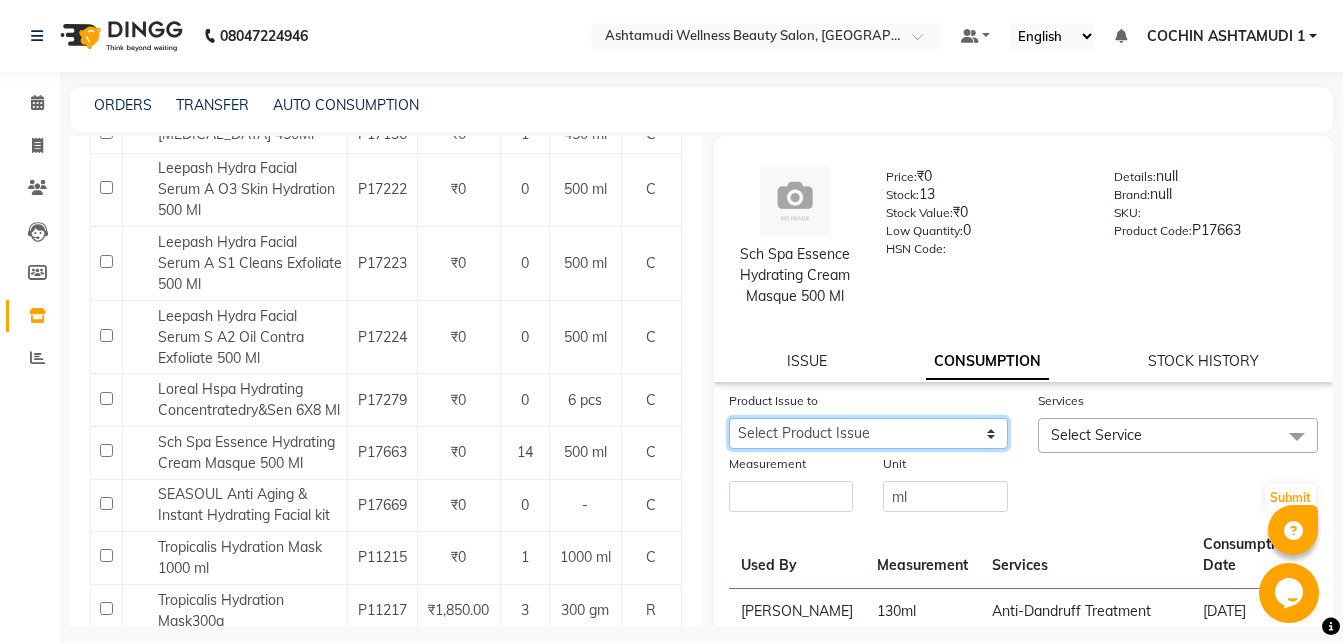 select on "1030609" 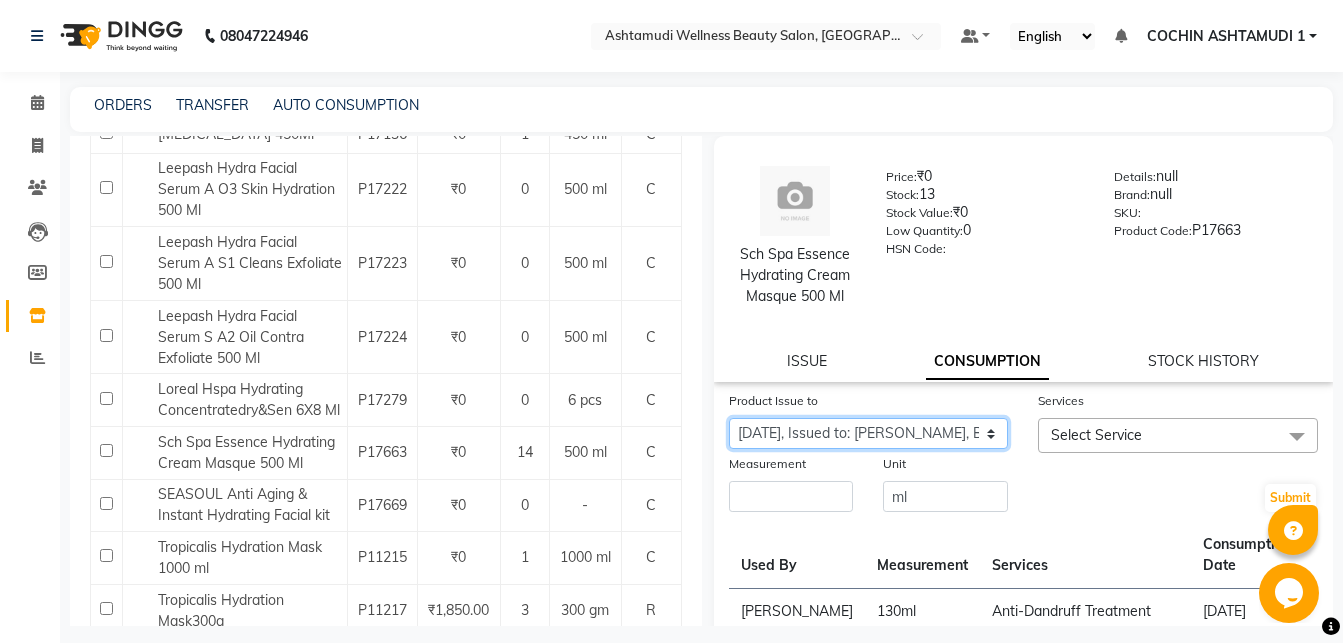 click on "2025-06-26, Issued to: RAGHI FERNANDEZ, Balance: 500" 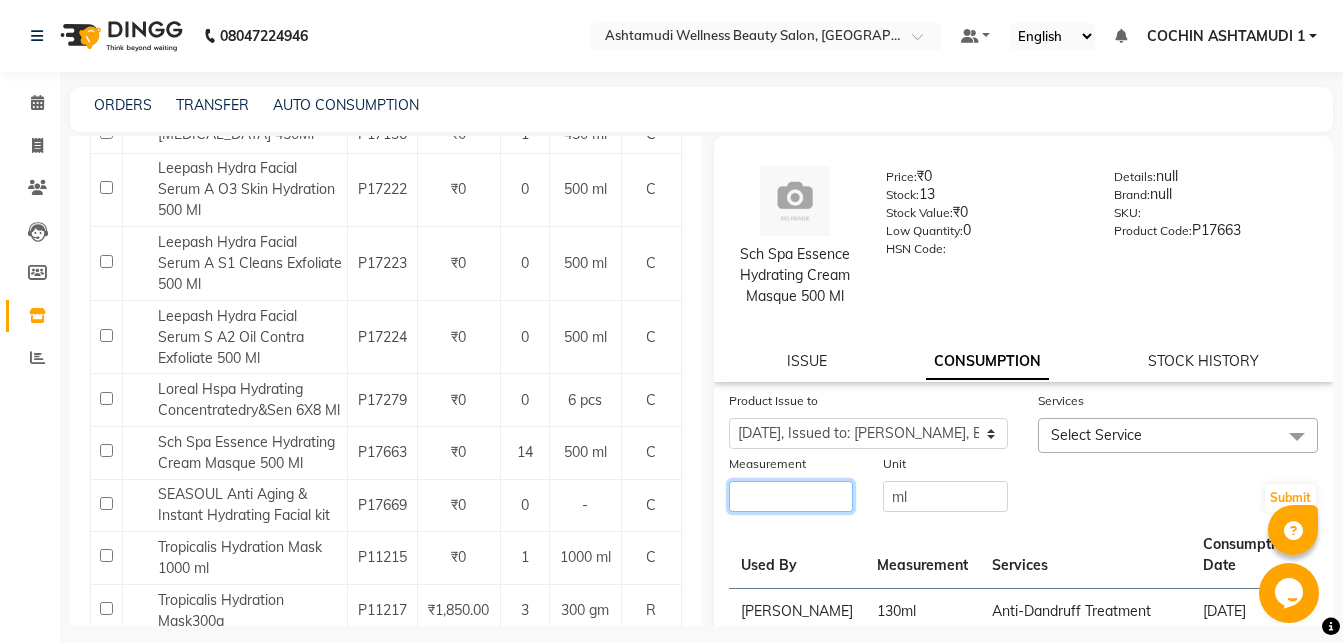 click 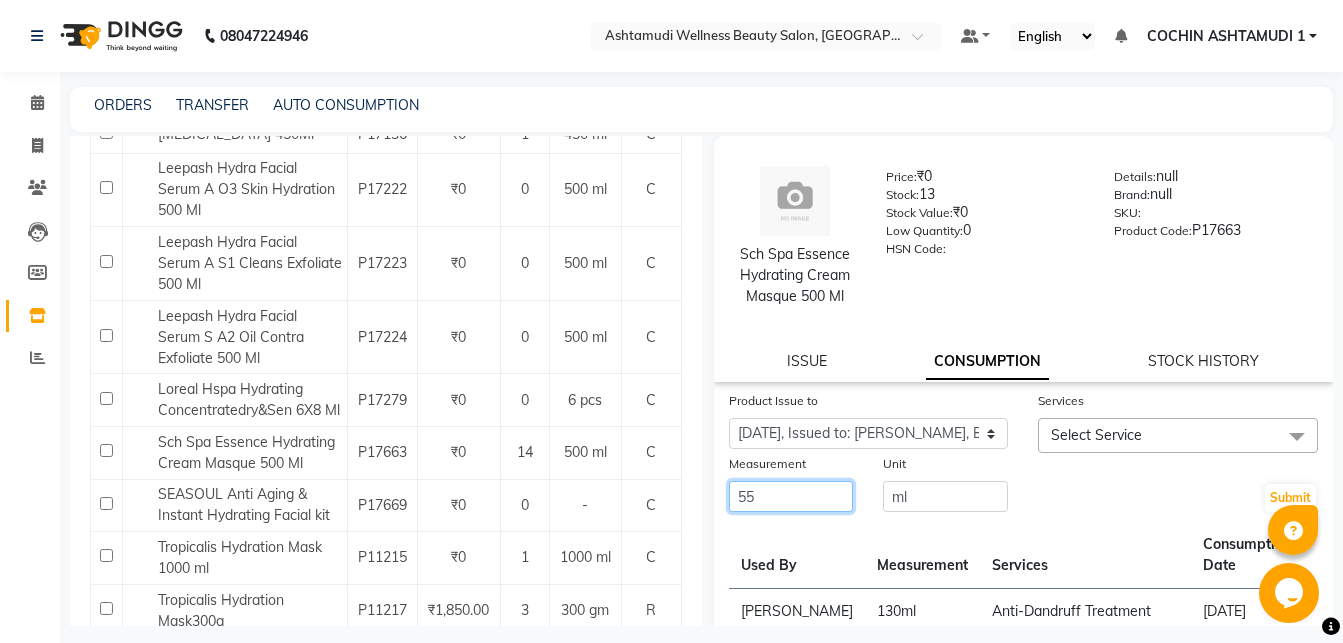 type on "55" 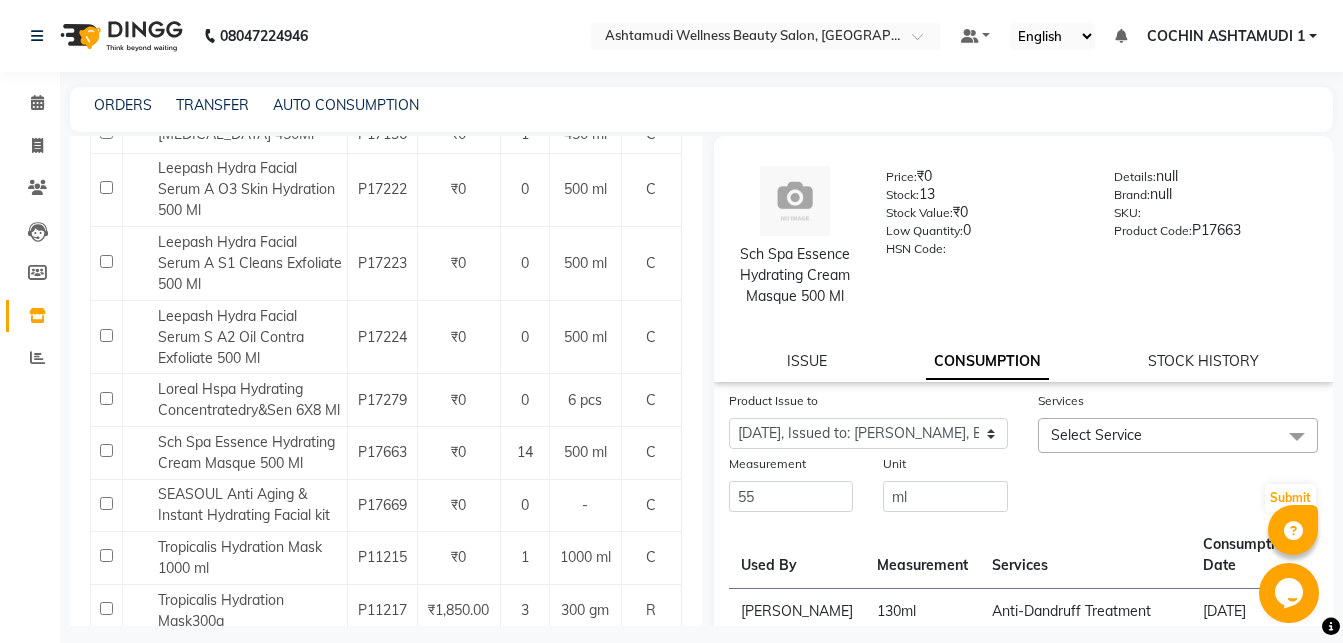 click on "Select Service" 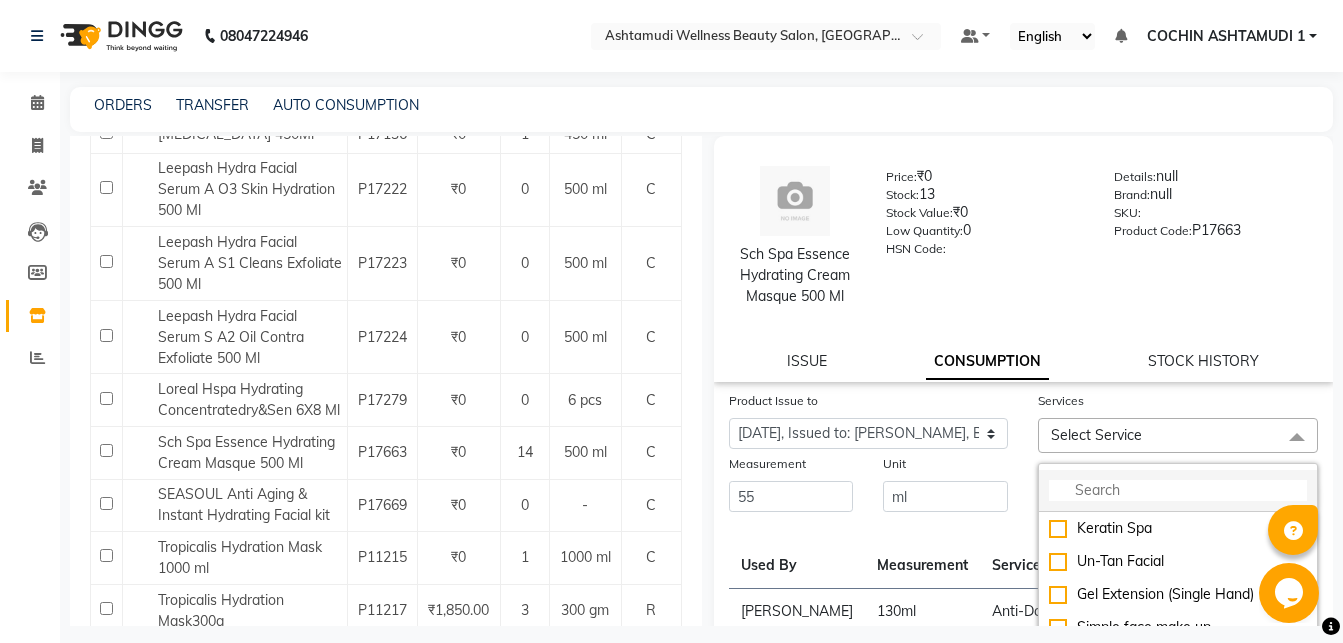 click 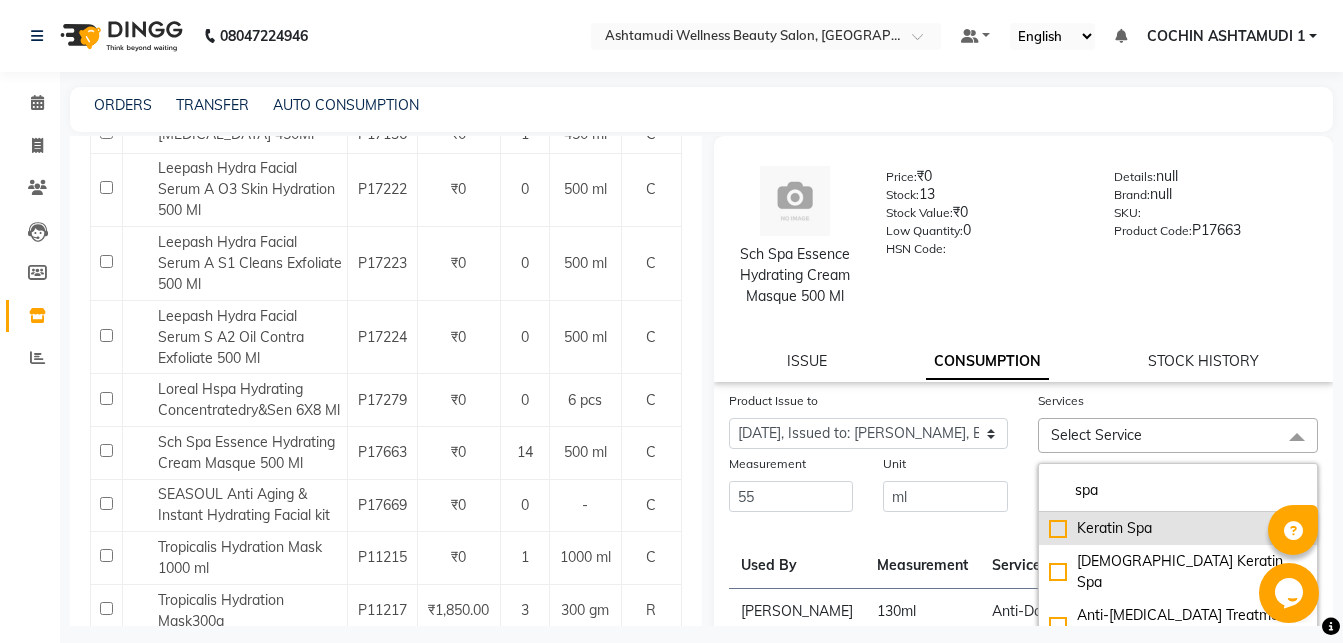 type on "spa" 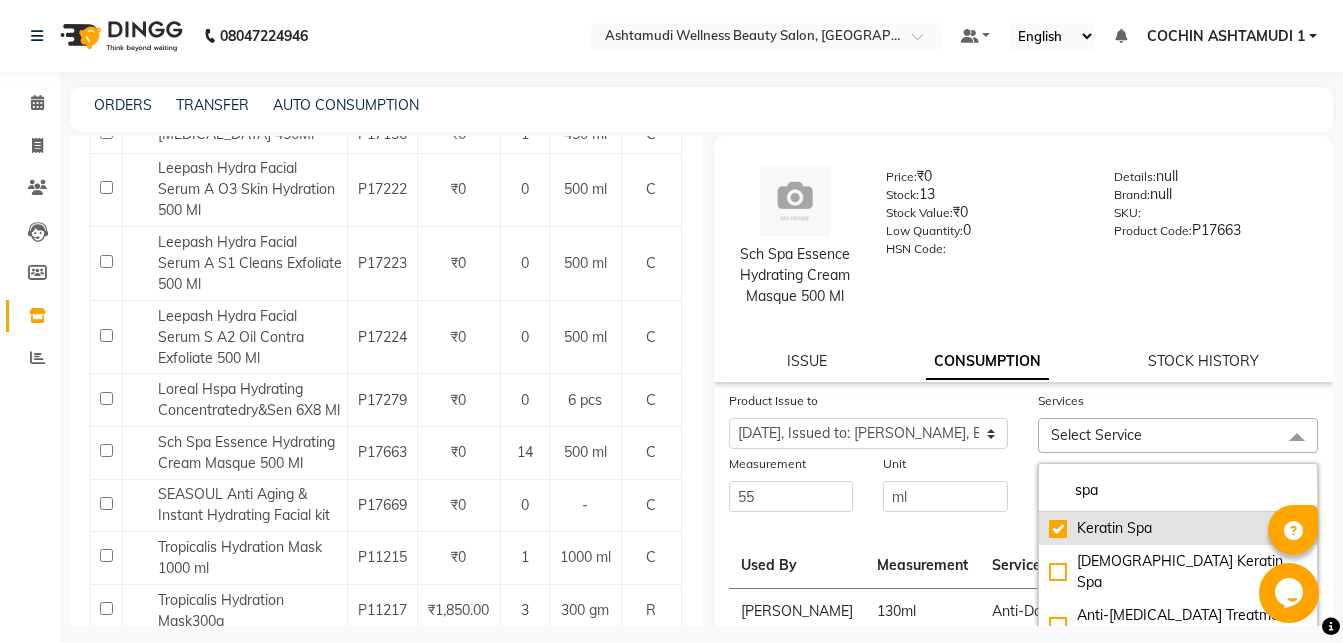 checkbox on "true" 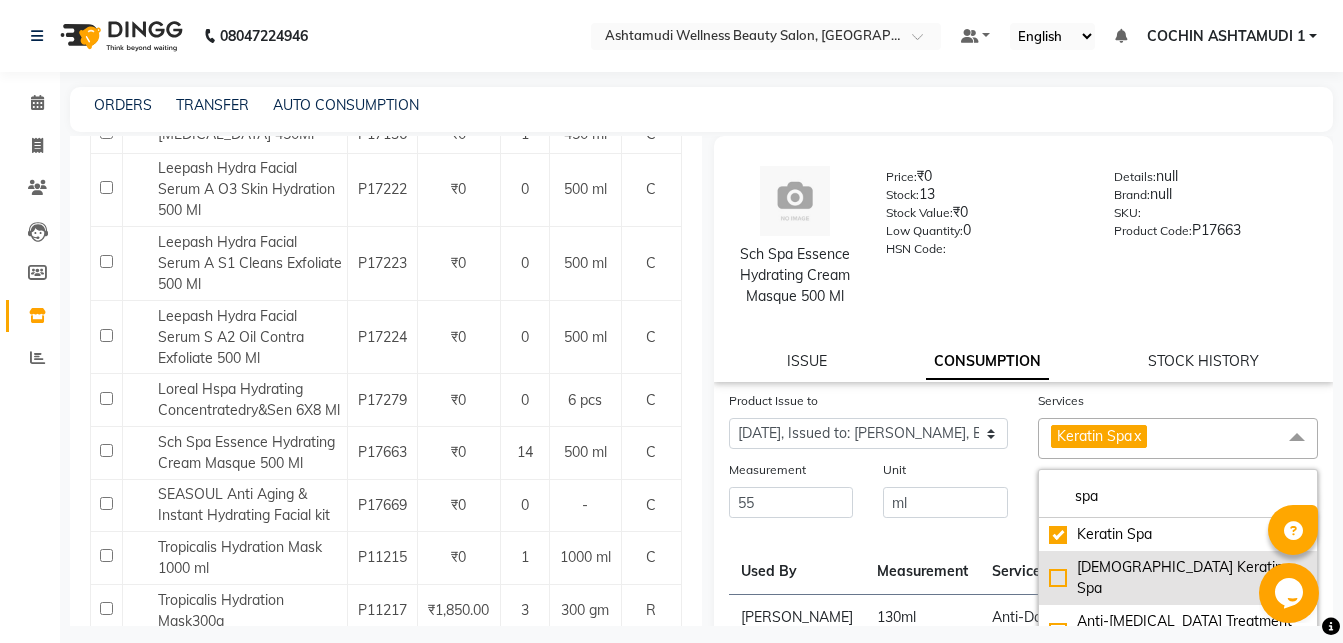 click on "[DEMOGRAPHIC_DATA] Keratin Spa" 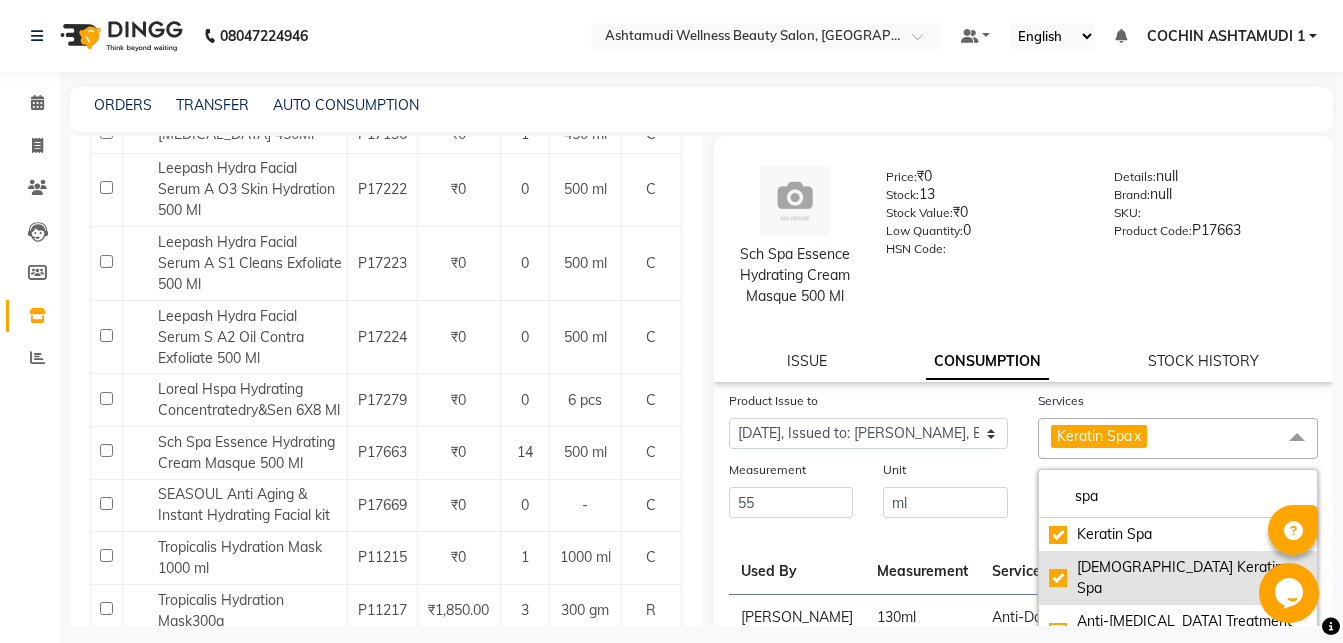 checkbox on "true" 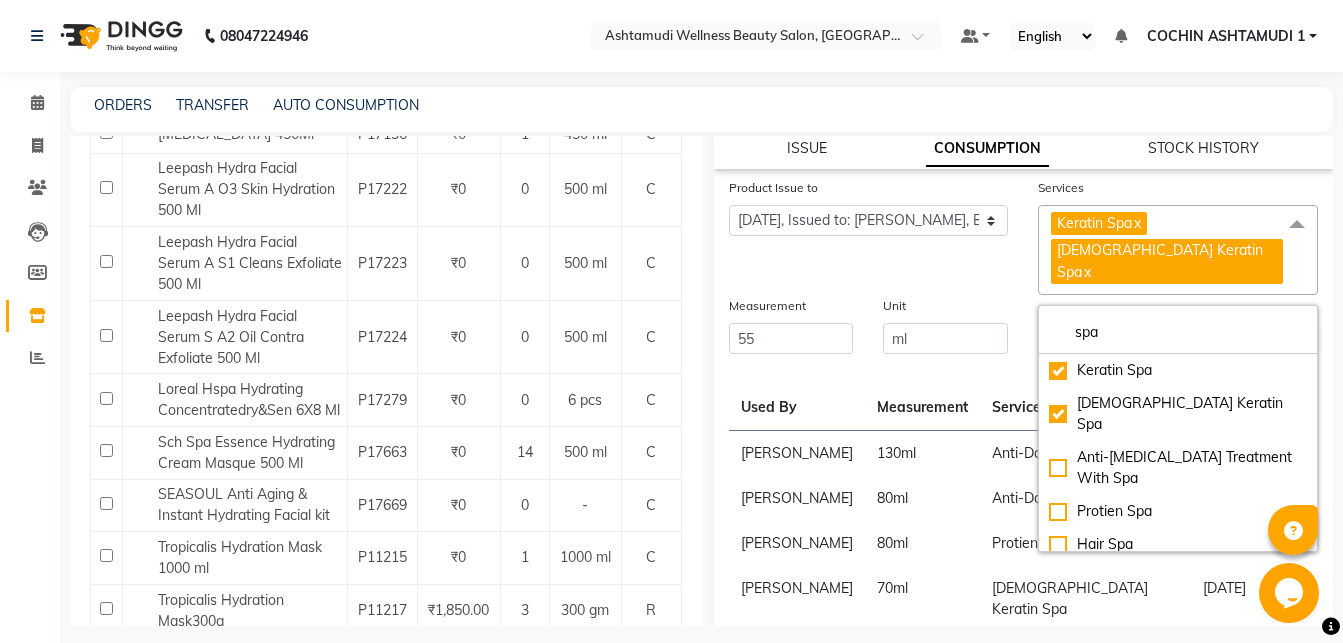 scroll, scrollTop: 216, scrollLeft: 0, axis: vertical 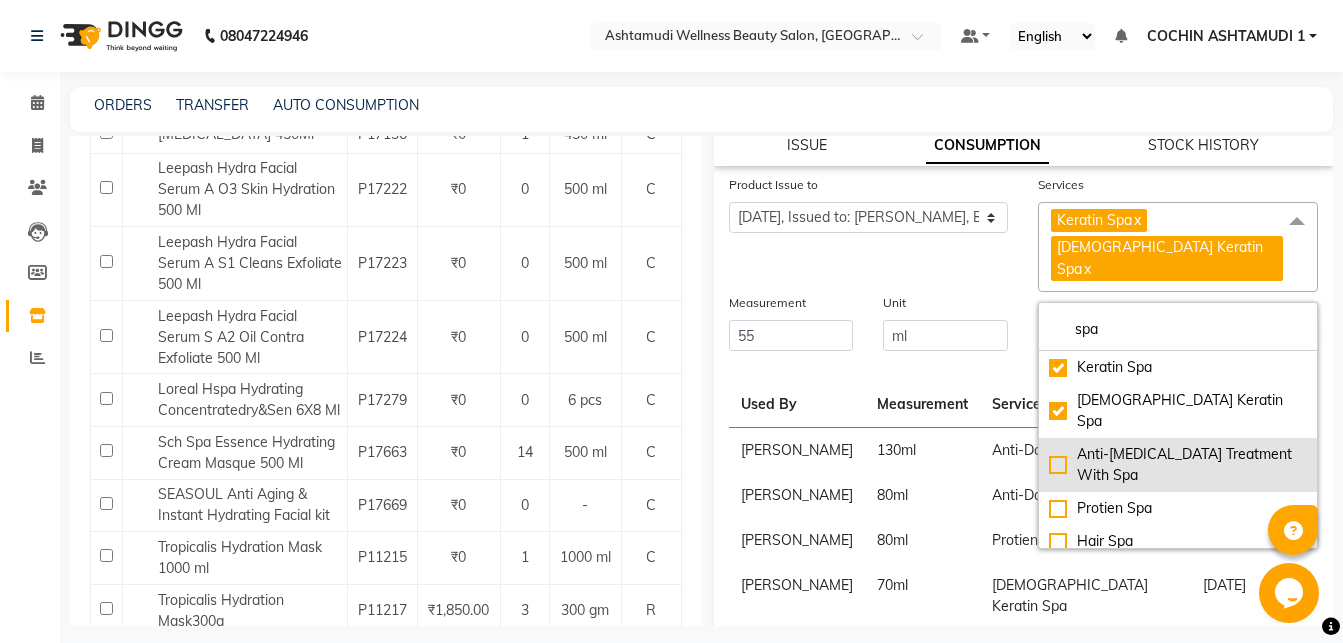 click on "Anti-[MEDICAL_DATA] Treatment With Spa" 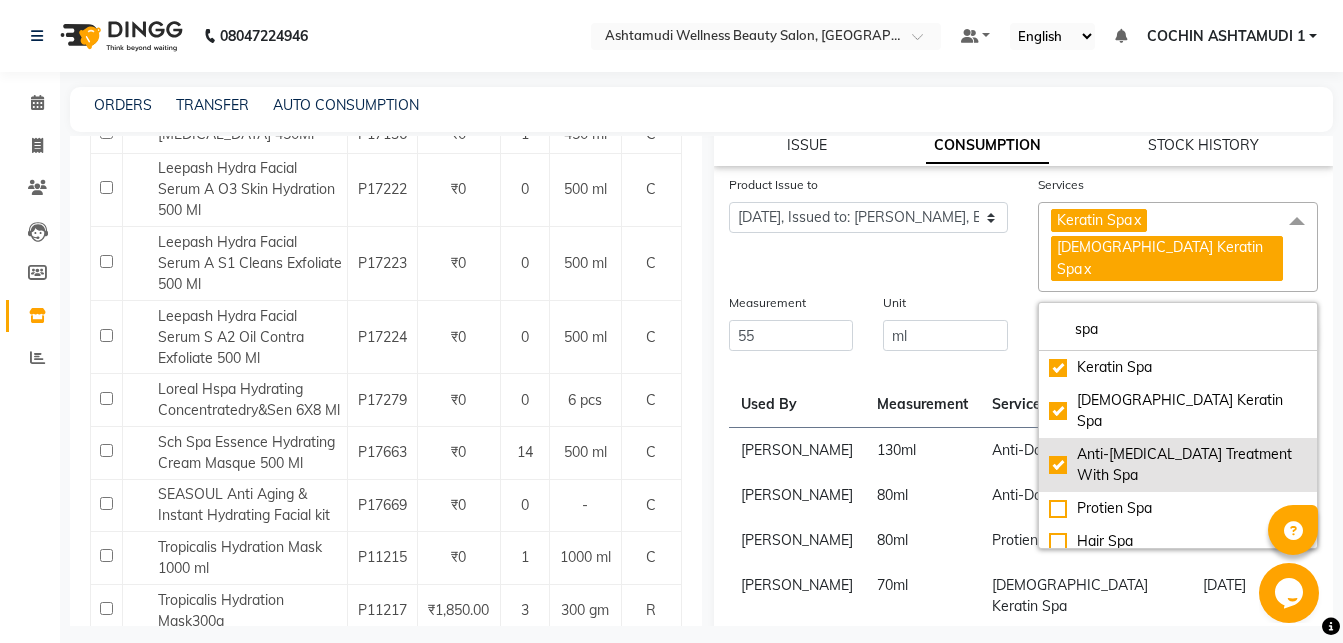 checkbox on "true" 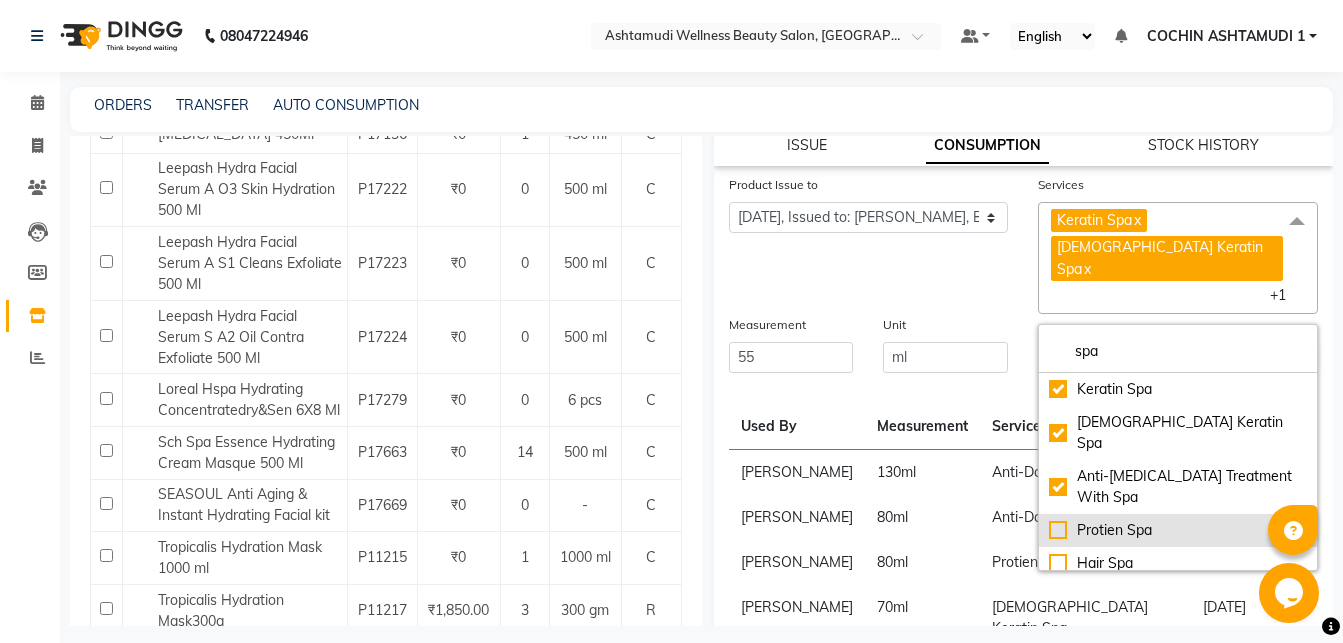 click on "Protien Spa" 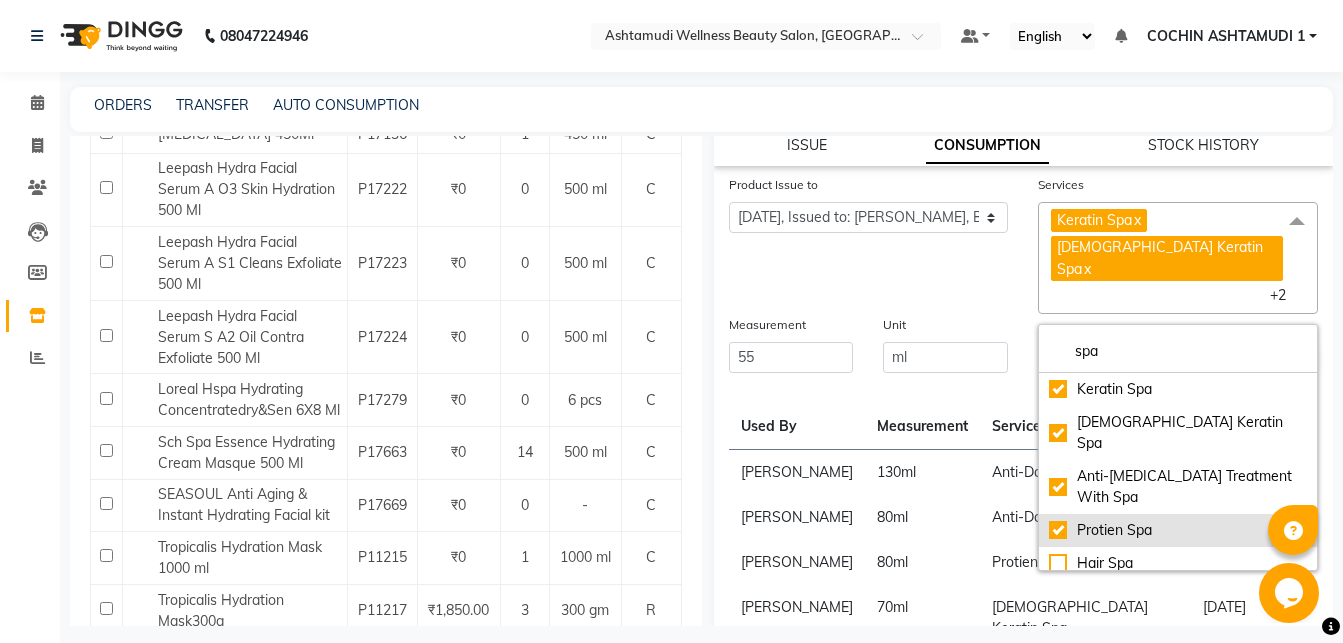 checkbox on "true" 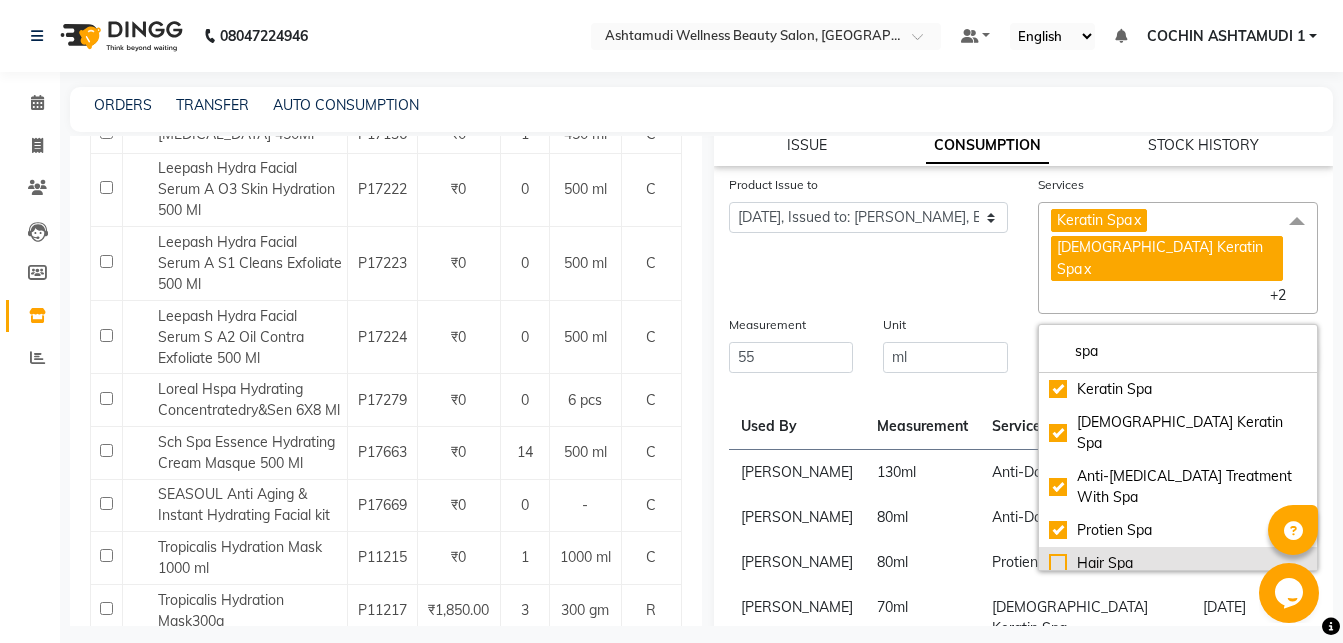 click on "Hair Spa" 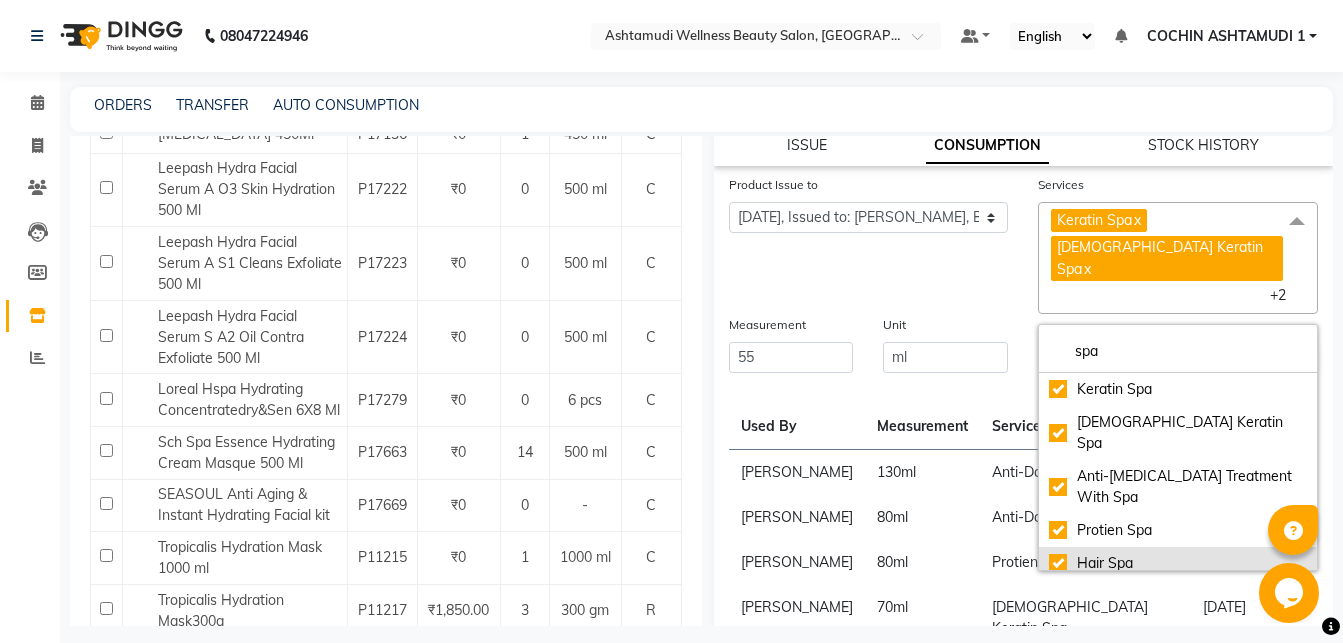 checkbox on "true" 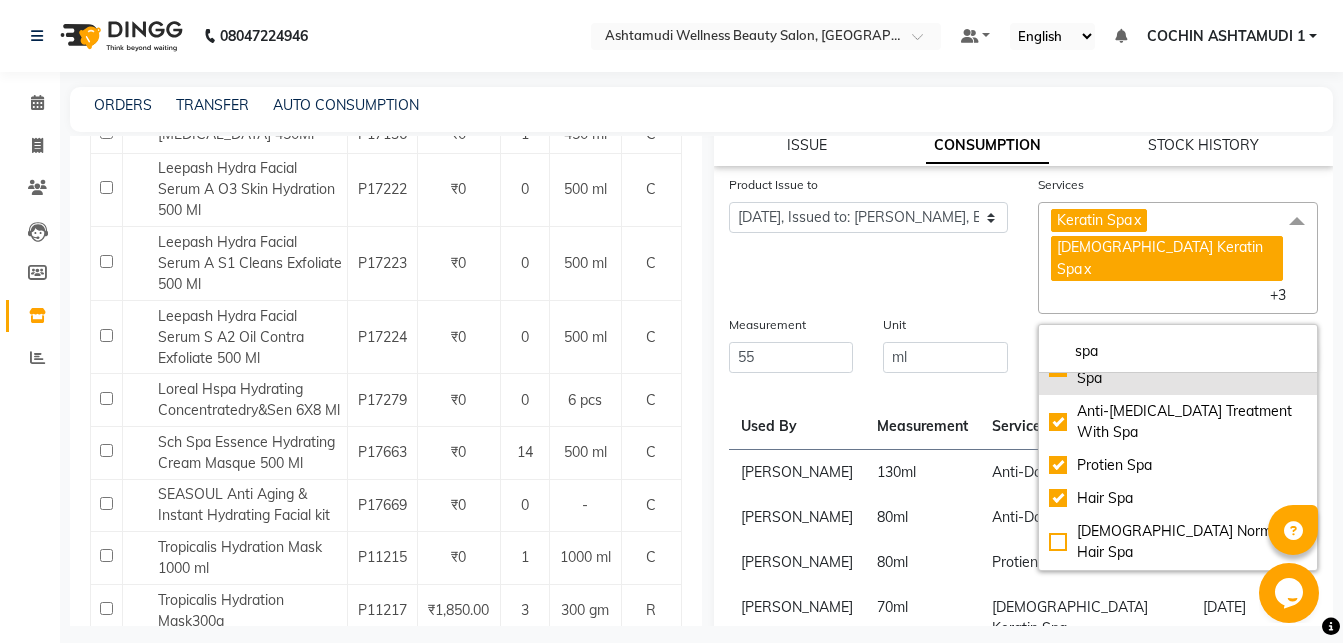 scroll, scrollTop: 88, scrollLeft: 0, axis: vertical 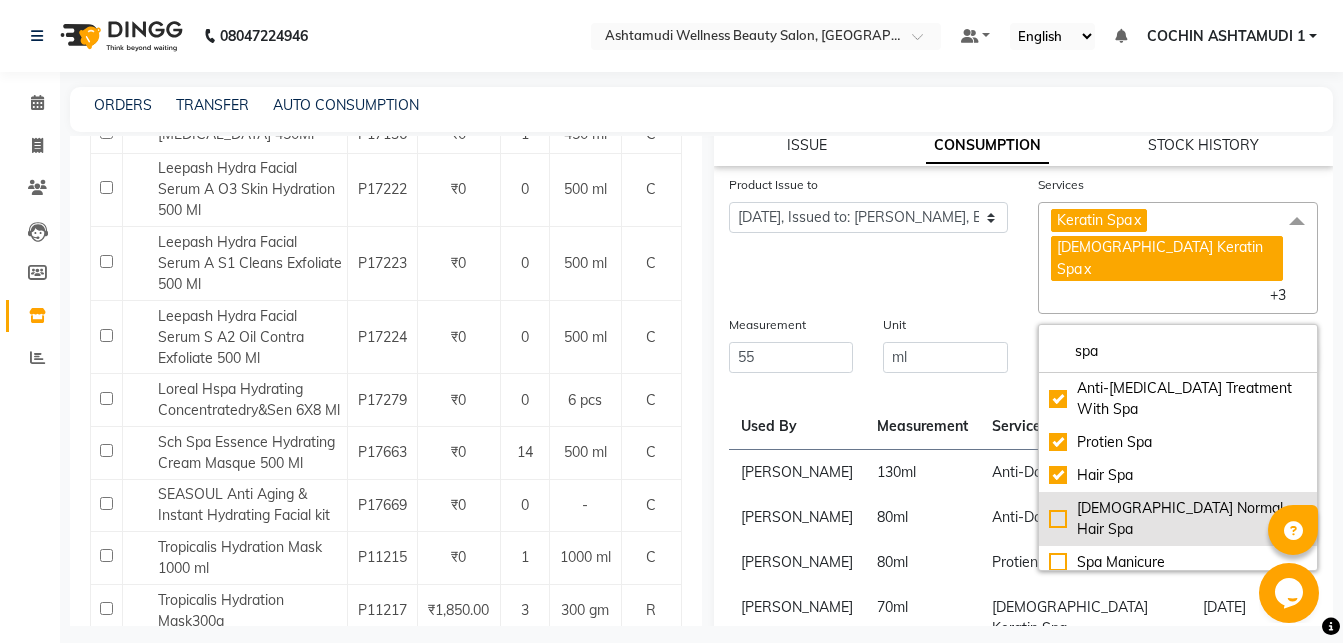 click on "[DEMOGRAPHIC_DATA] Normal Hair Spa" 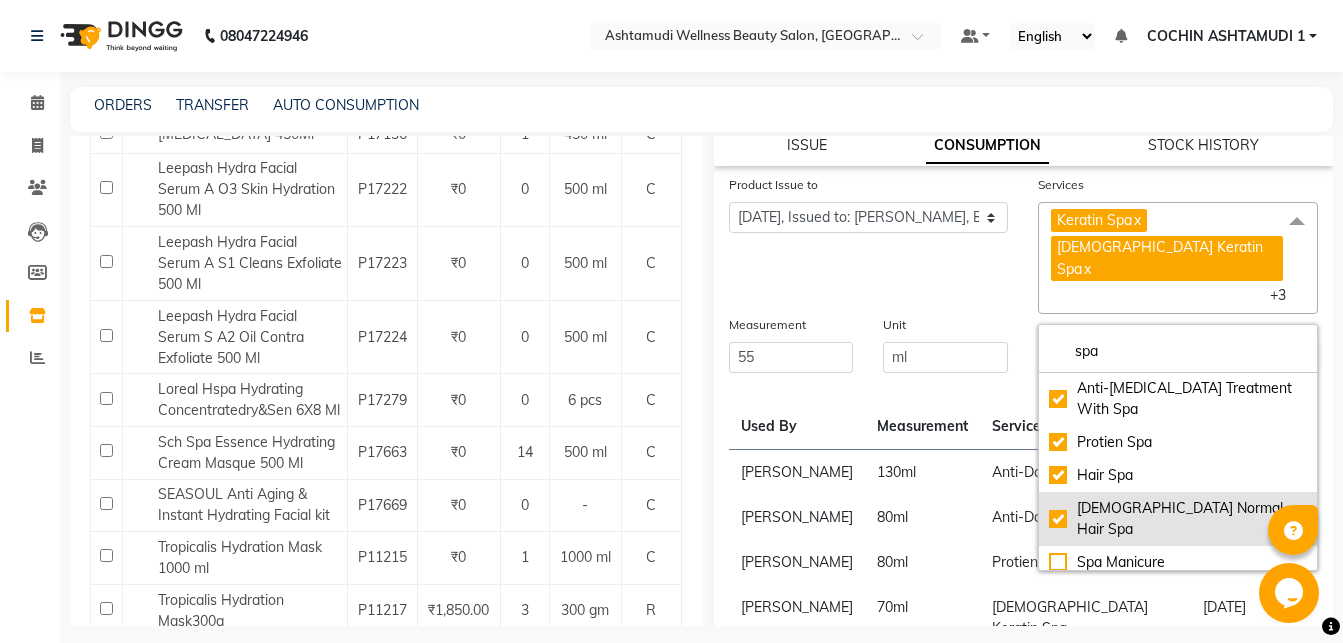 checkbox on "true" 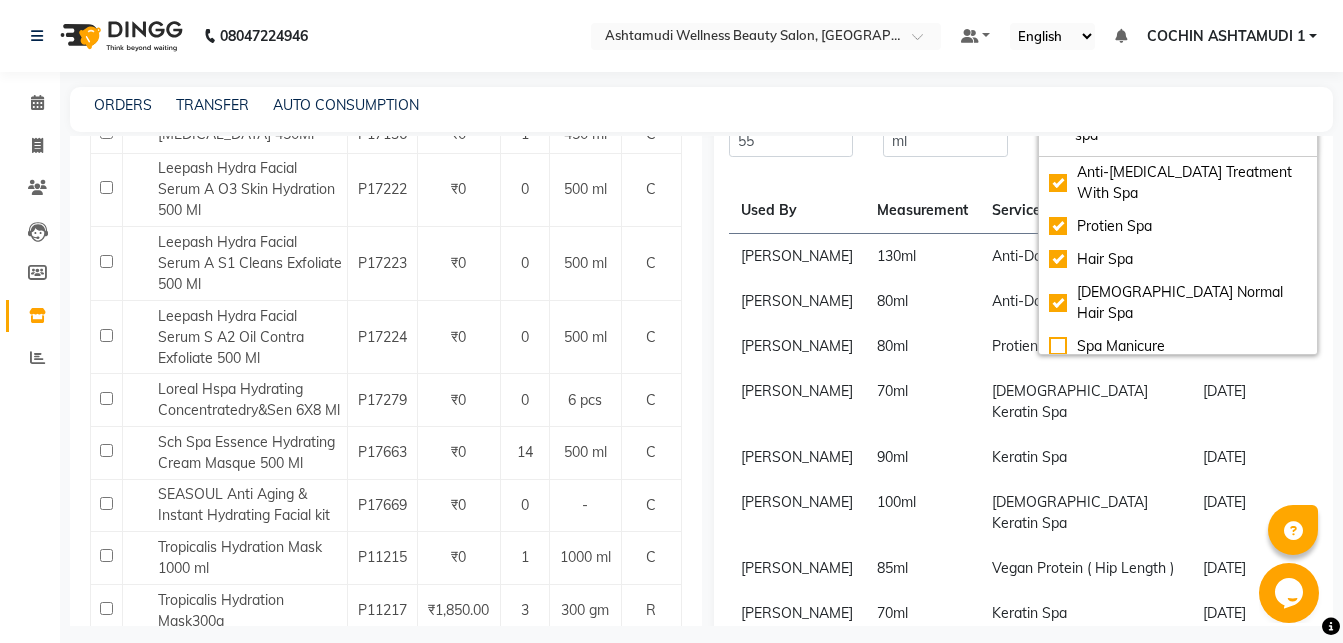 scroll, scrollTop: 0, scrollLeft: 0, axis: both 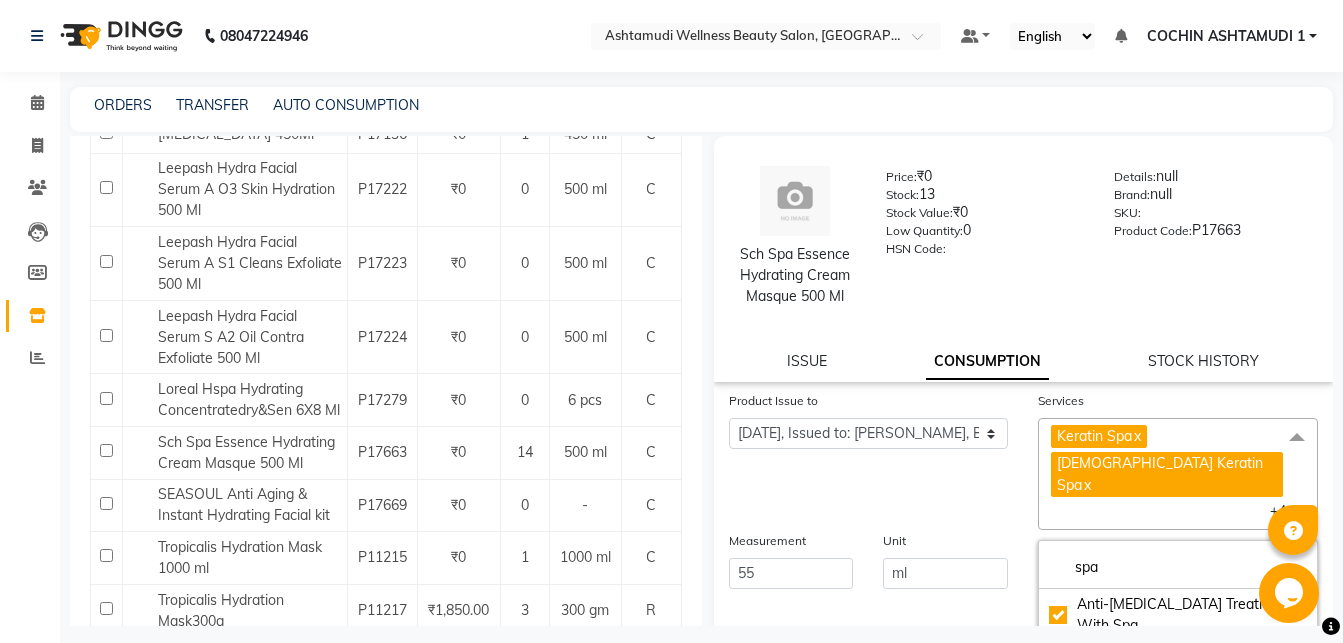 click on "Product Issue to Select Product Issue 2025-07-11, Issued to: Madonna Michael, Balance: 500 2025-07-10, Issued to: RAGHI FERNANDEZ, Balance: 500 2025-07-08, Issued to: RAGHI FERNANDEZ, Balance: 500 2025-07-03, Issued to: Aiswarya B, Balance: 500 2025-06-28, Issued to: Fousiya, Balance: 500 2025-06-26, Issued to: RAGHI FERNANDEZ, Balance: 500" 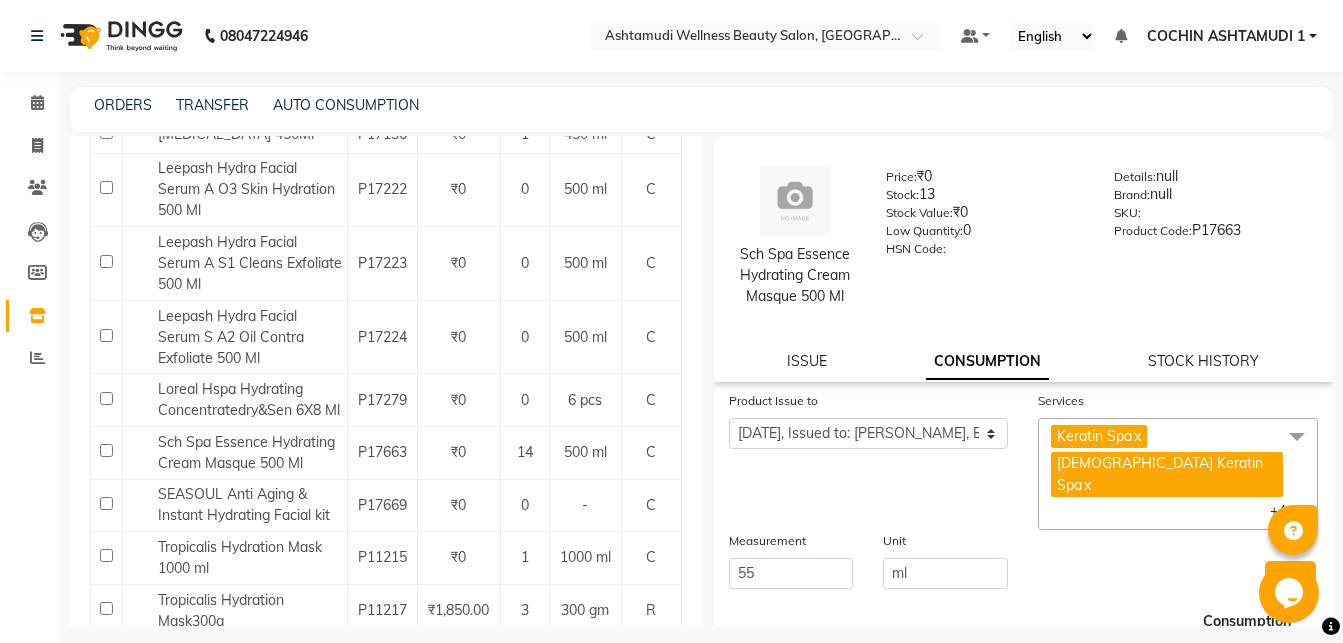 click on "Submit" 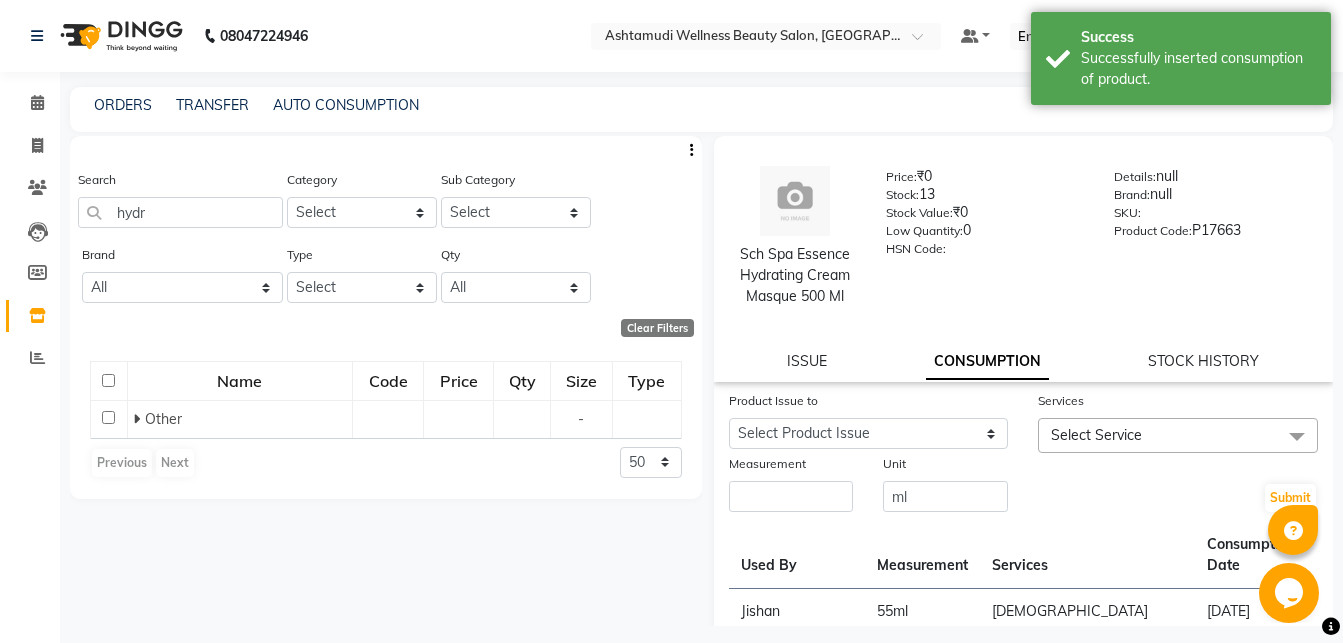 scroll, scrollTop: 0, scrollLeft: 0, axis: both 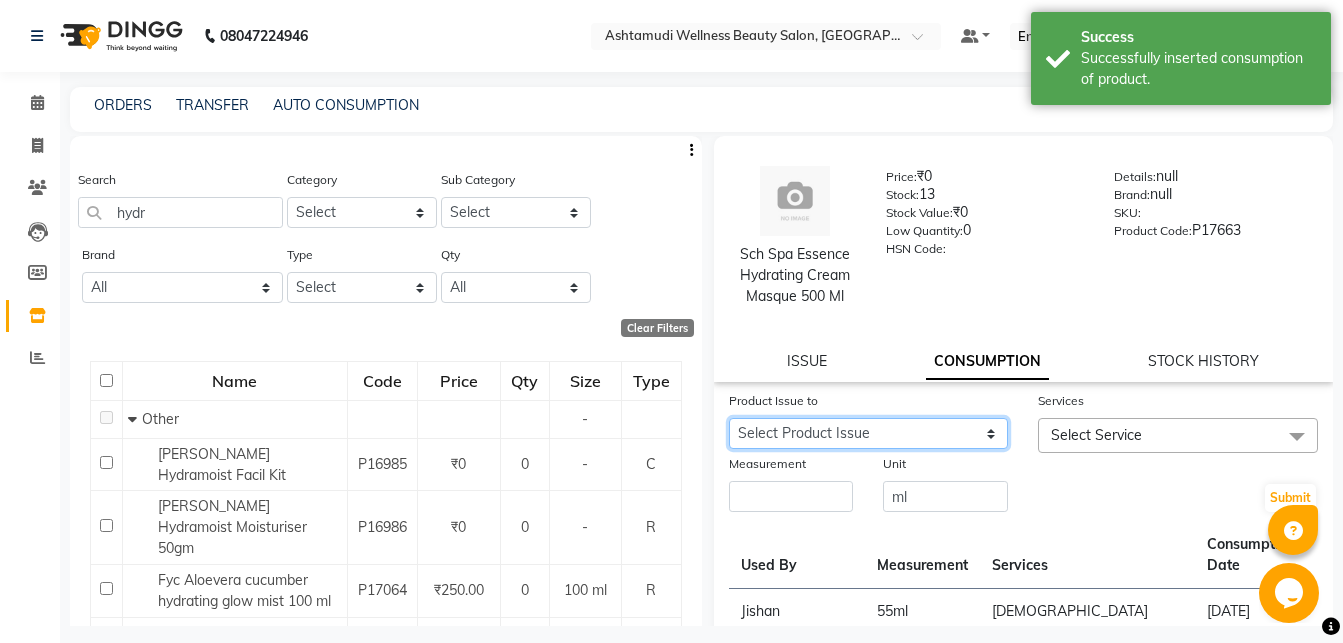 click on "Select Product Issue 2025-07-11, Issued to: Madonna Michael, Balance: 500 2025-07-10, Issued to: RAGHI FERNANDEZ, Balance: 500 2025-07-08, Issued to: RAGHI FERNANDEZ, Balance: 500 2025-07-03, Issued to: Aiswarya B, Balance: 500 2025-06-28, Issued to: Fousiya, Balance: 500 2025-06-26, Issued to: RAGHI FERNANDEZ, Balance: 170" 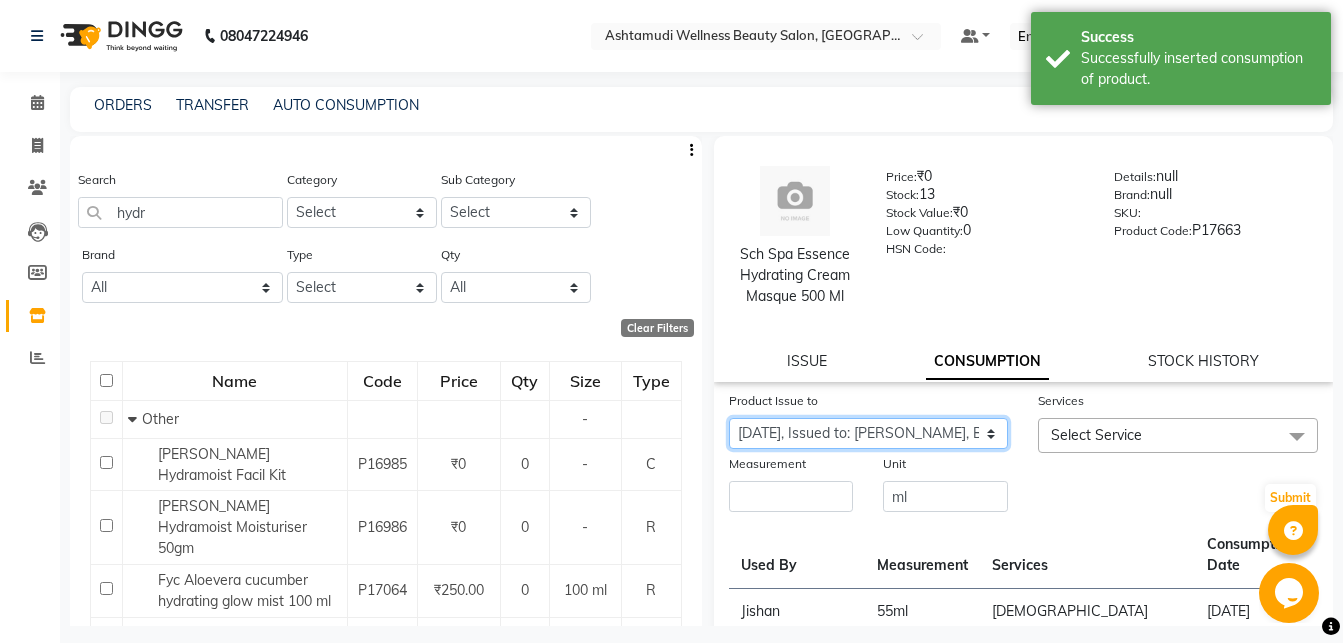click on "2025-06-26, Issued to: RAGHI FERNANDEZ, Balance: 170" 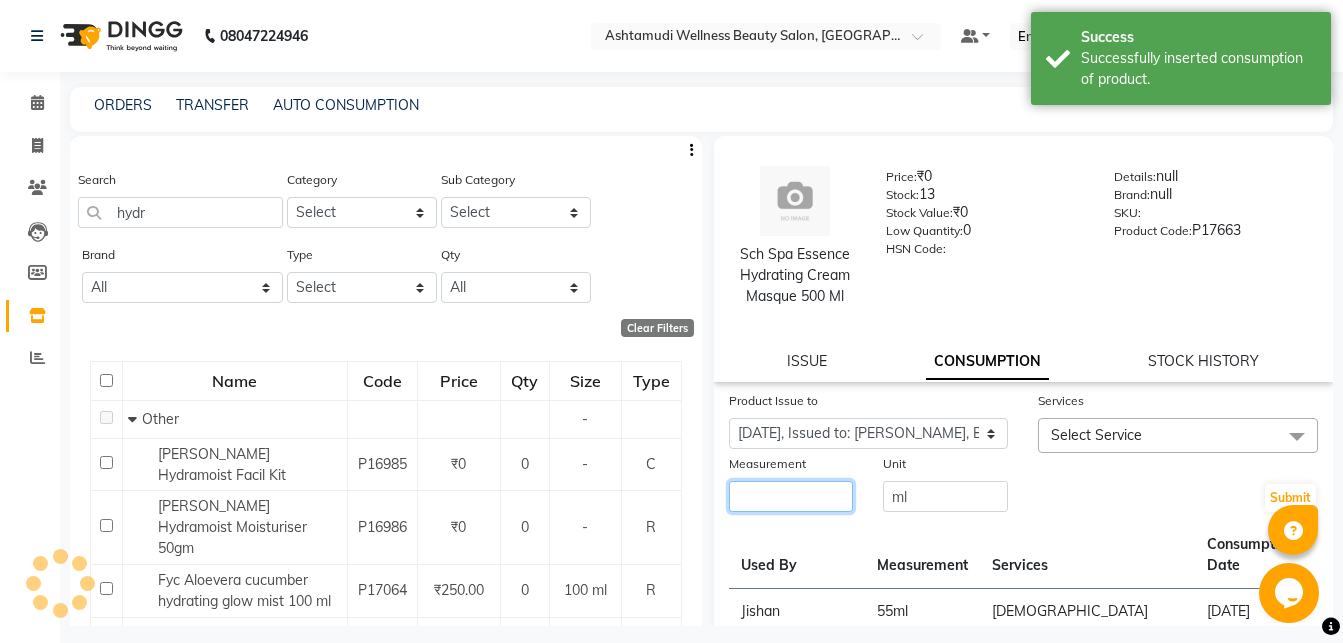 click 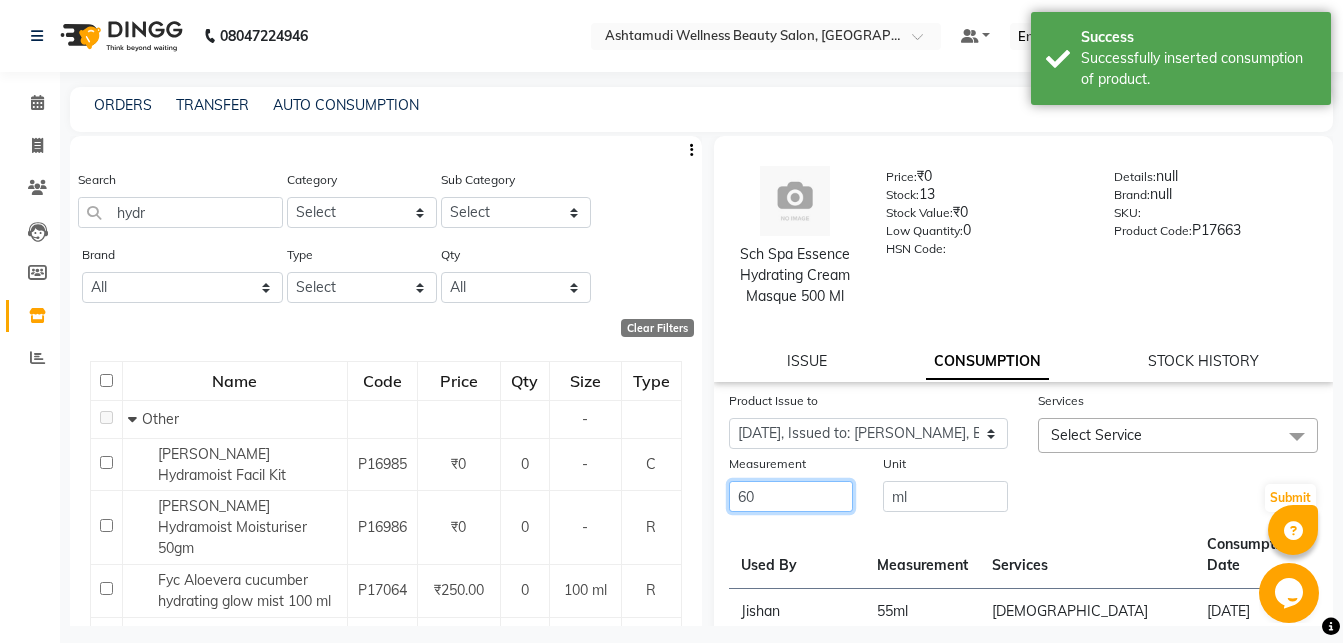 type on "60" 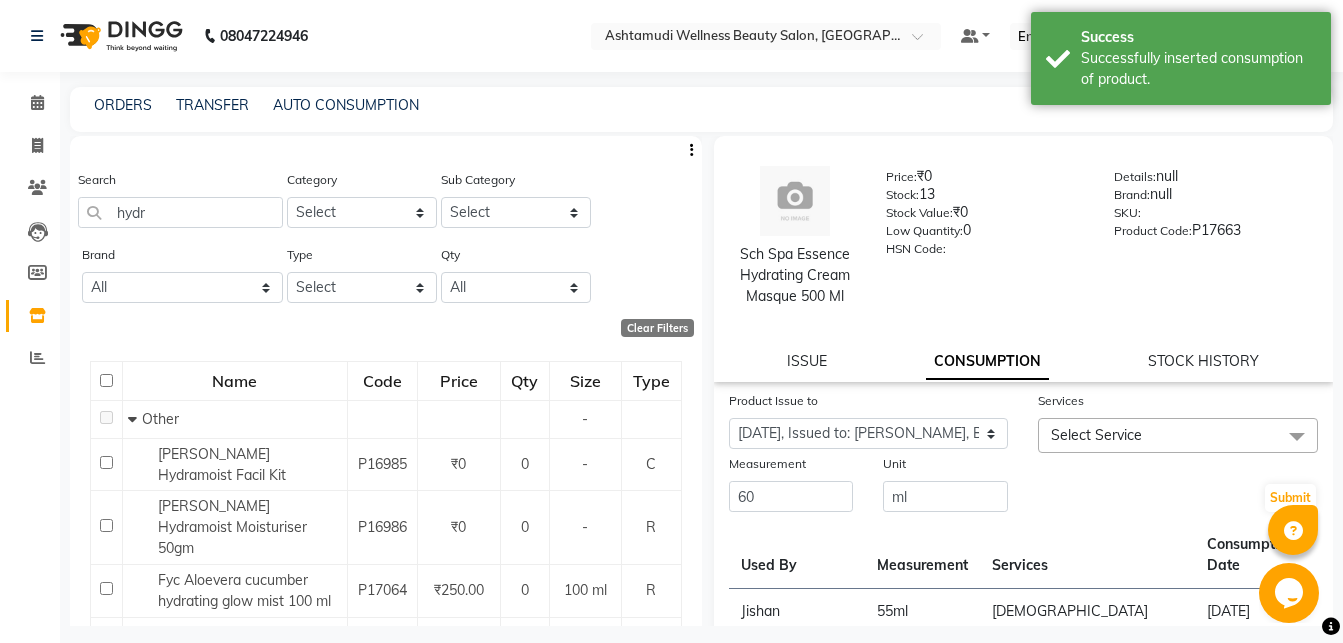 click on "Select Service" 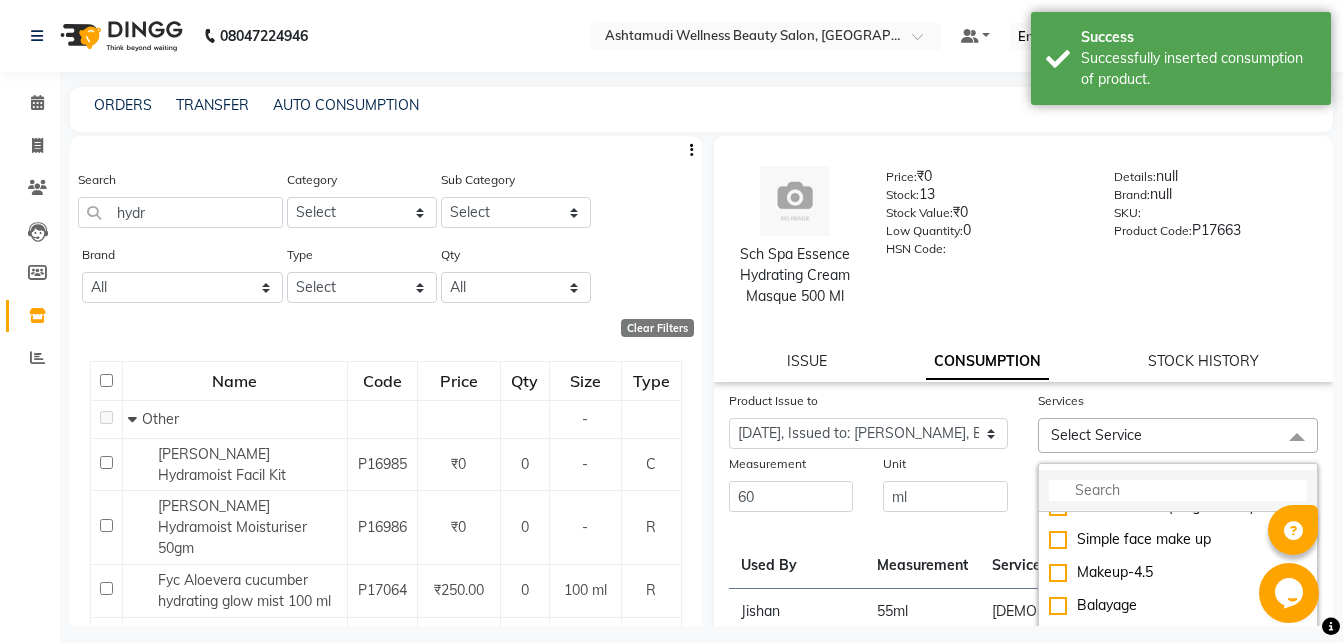 click 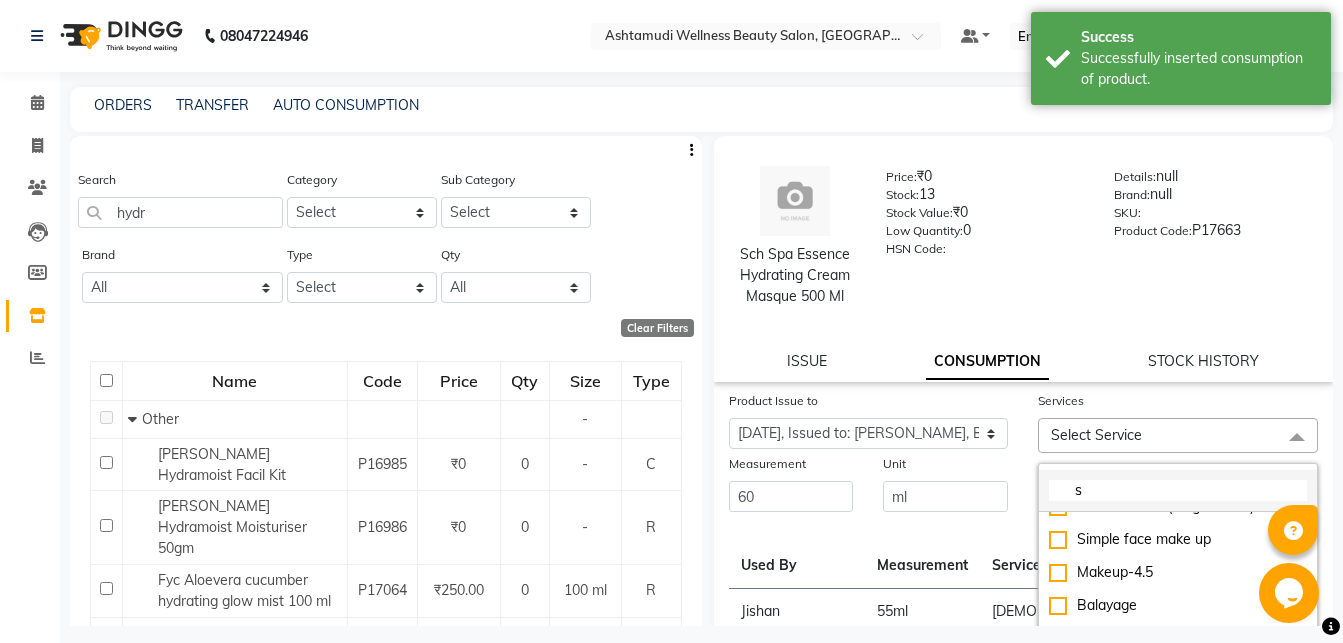 scroll, scrollTop: 55, scrollLeft: 0, axis: vertical 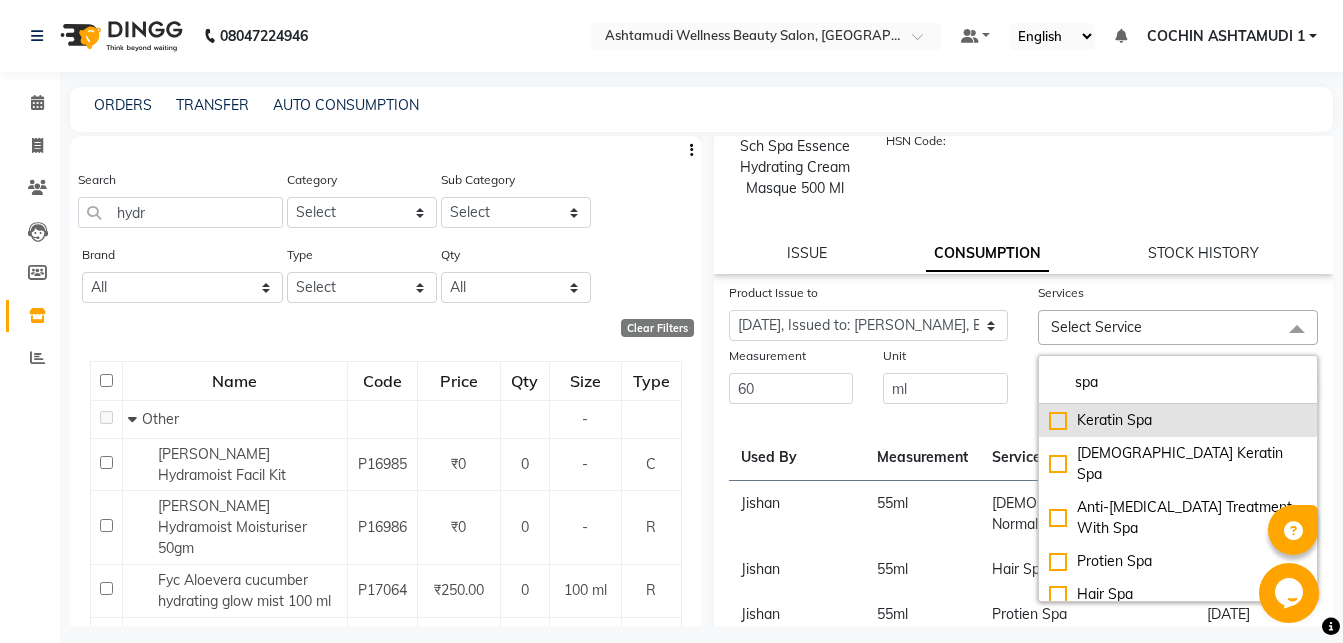type on "spa" 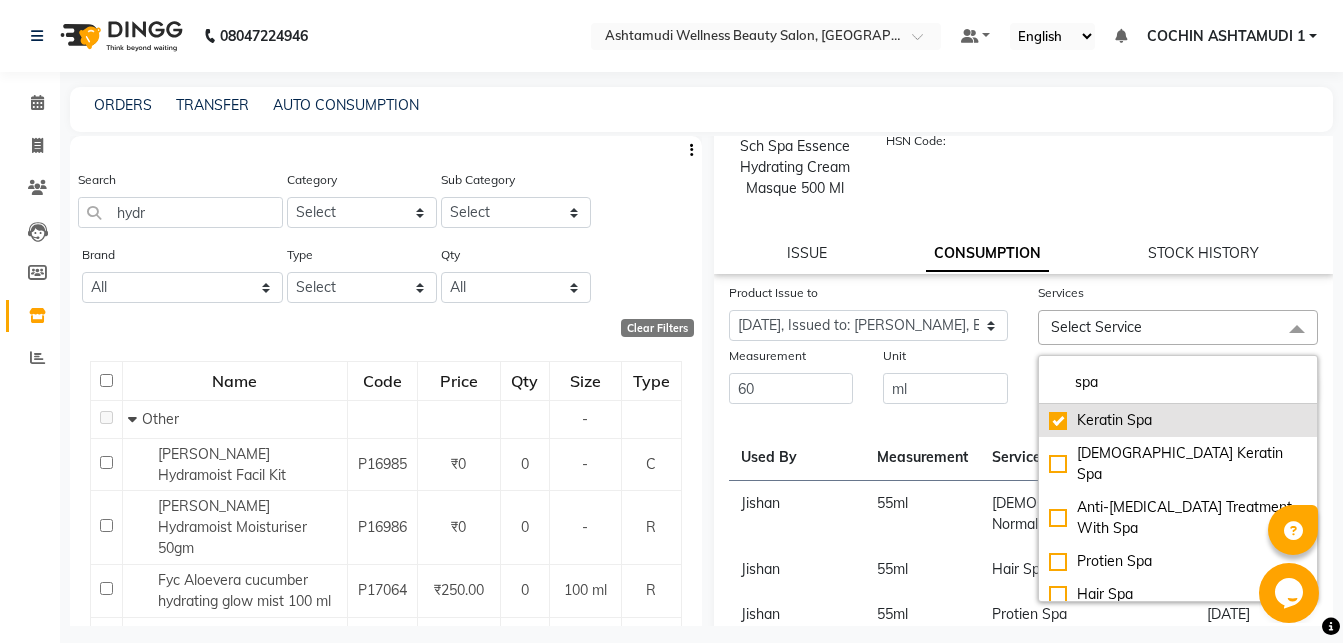 checkbox on "true" 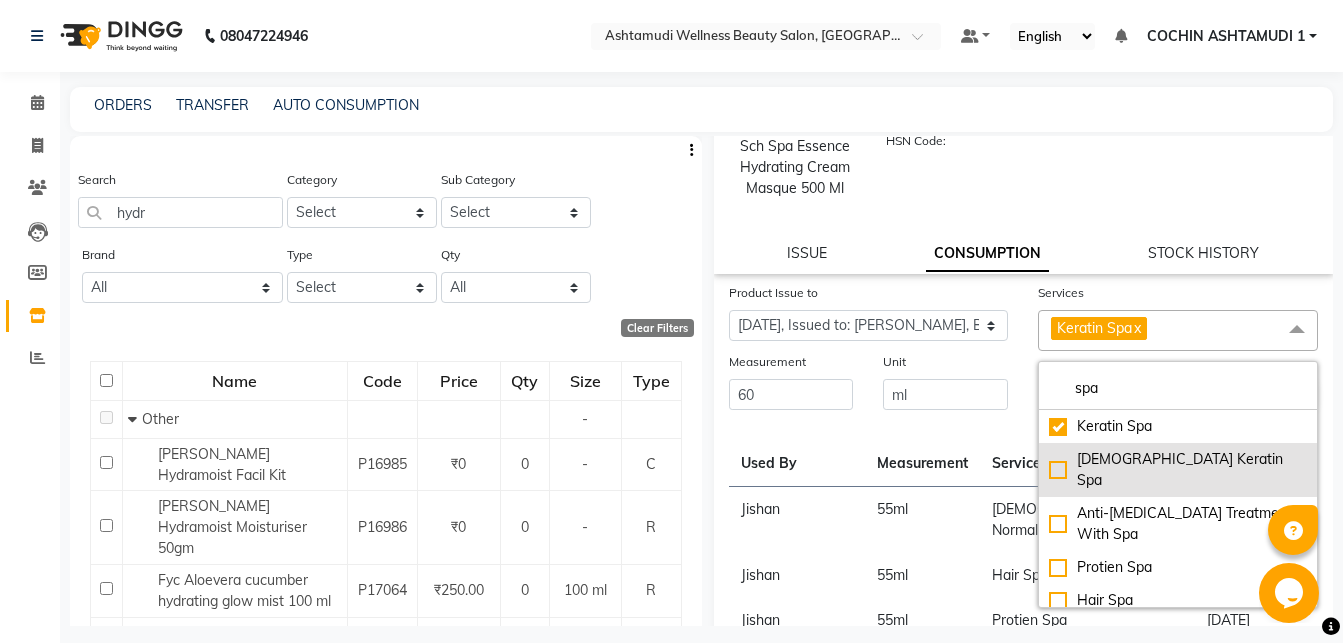 click on "[DEMOGRAPHIC_DATA] Keratin Spa" 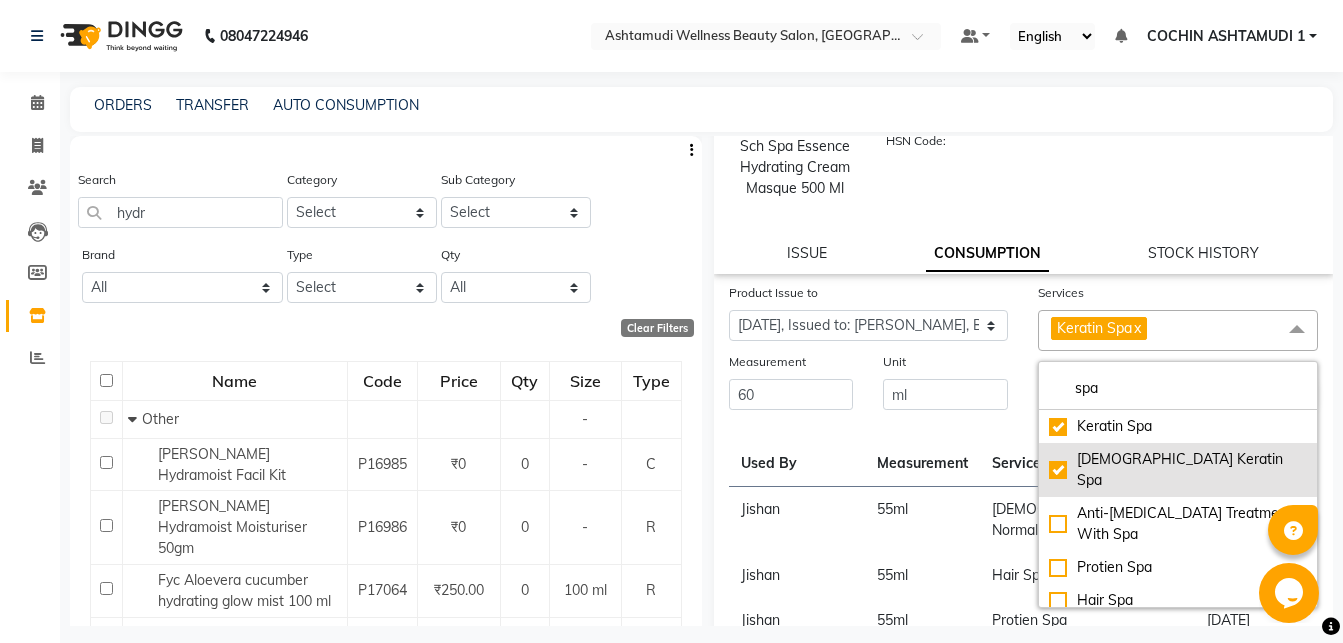 checkbox on "true" 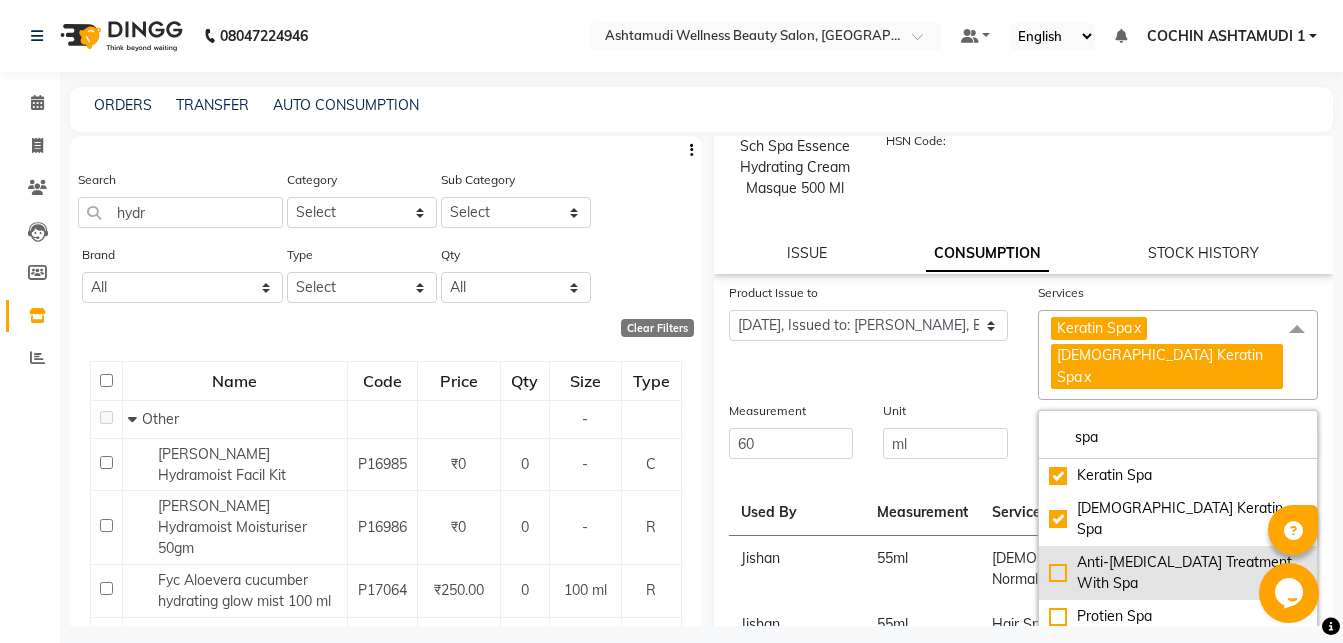 click on "Anti-[MEDICAL_DATA] Treatment With Spa" 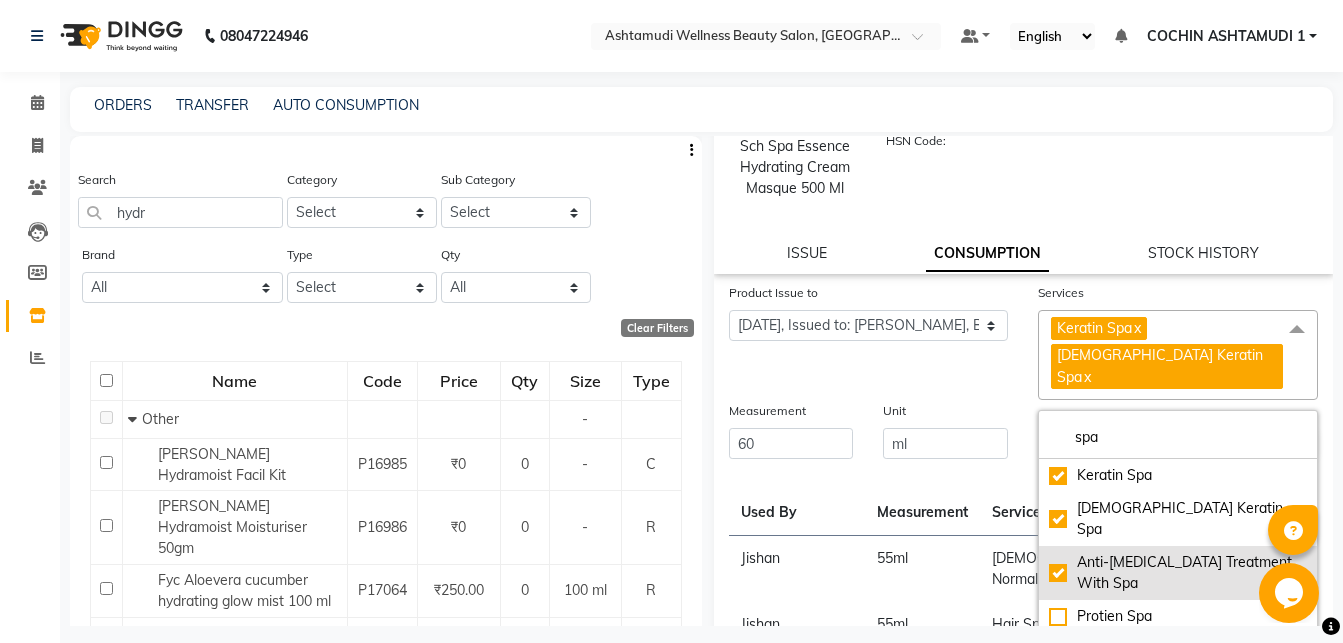 checkbox on "true" 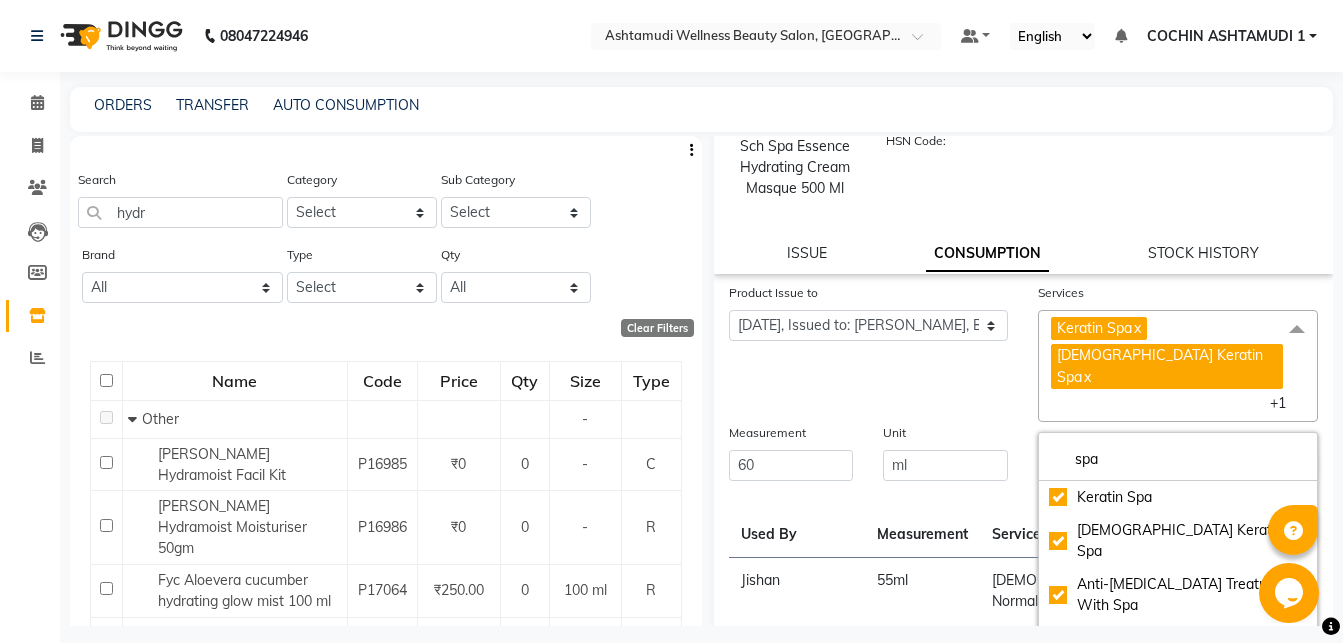 scroll, scrollTop: 324, scrollLeft: 0, axis: vertical 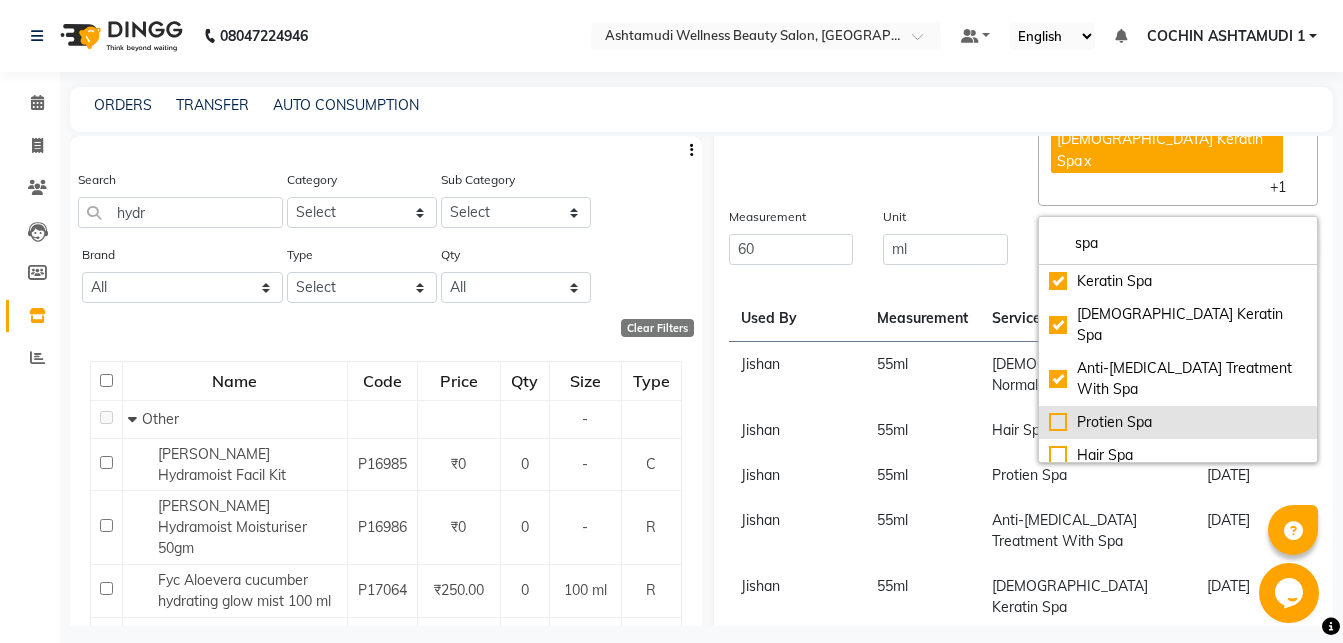 click on "Protien Spa" 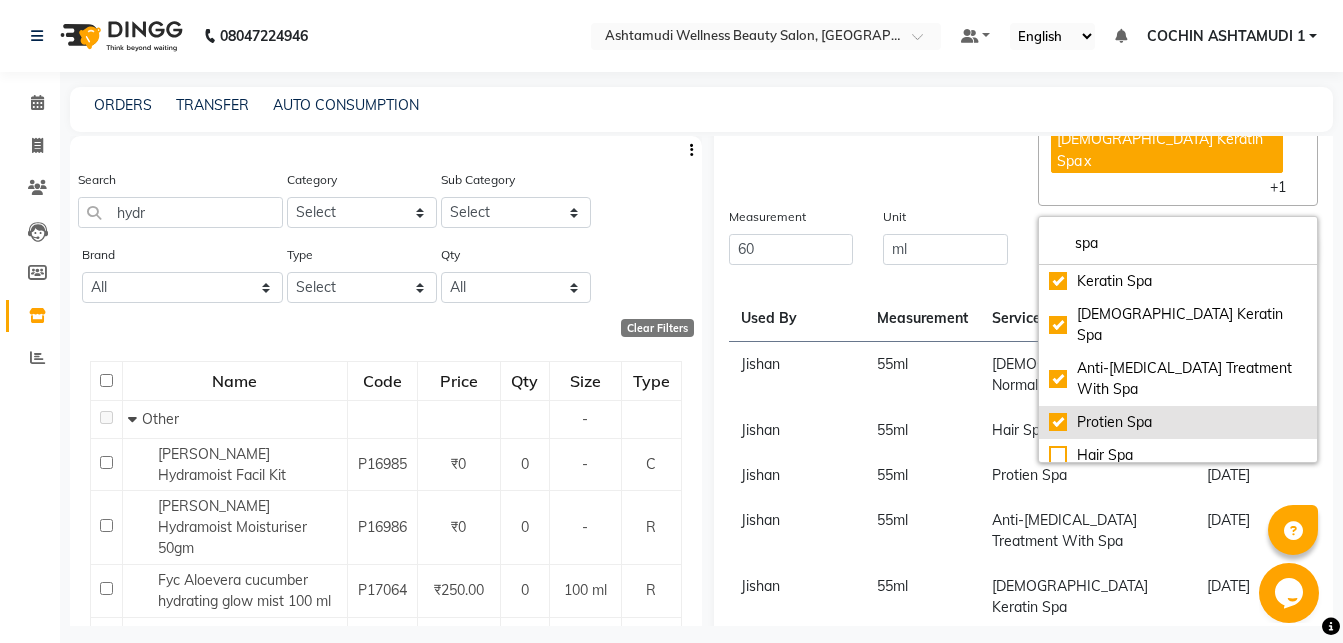 checkbox on "true" 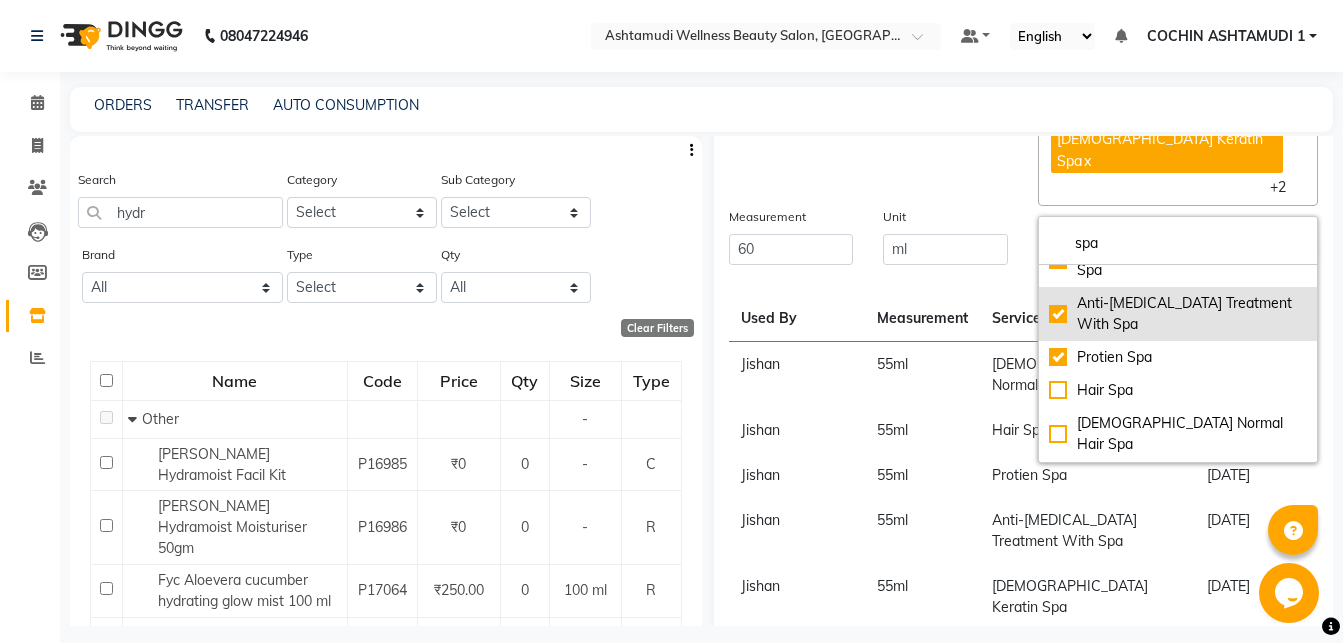 scroll, scrollTop: 88, scrollLeft: 0, axis: vertical 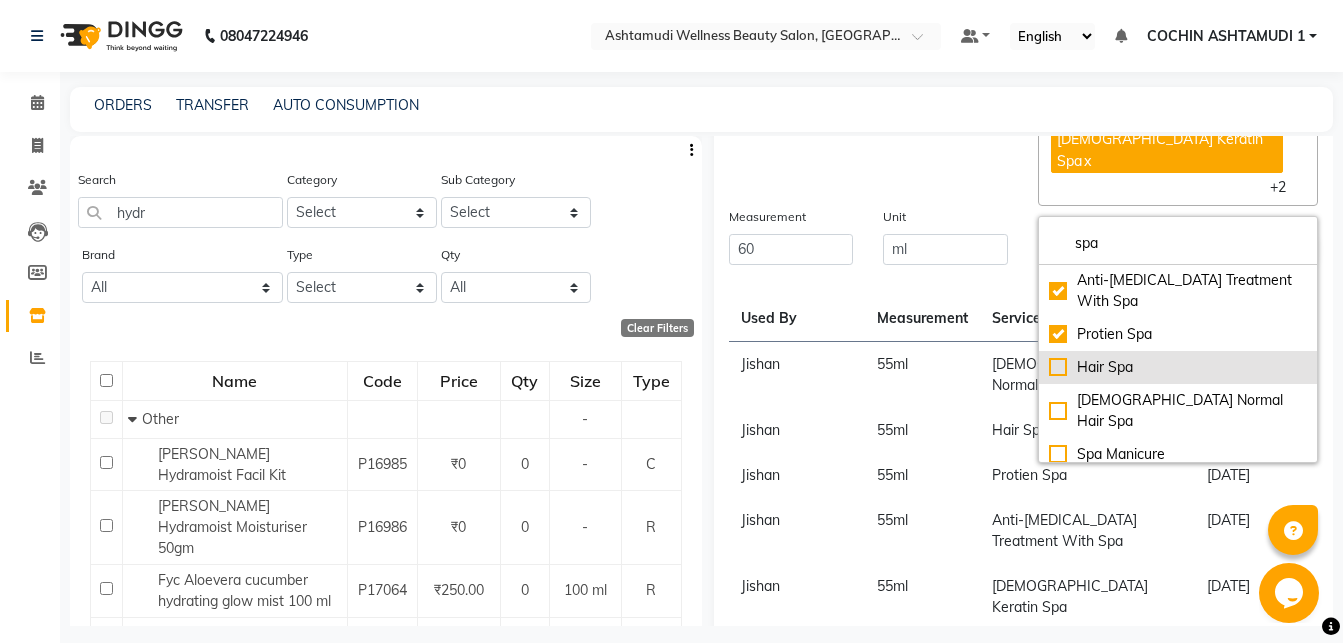 click on "Hair Spa" 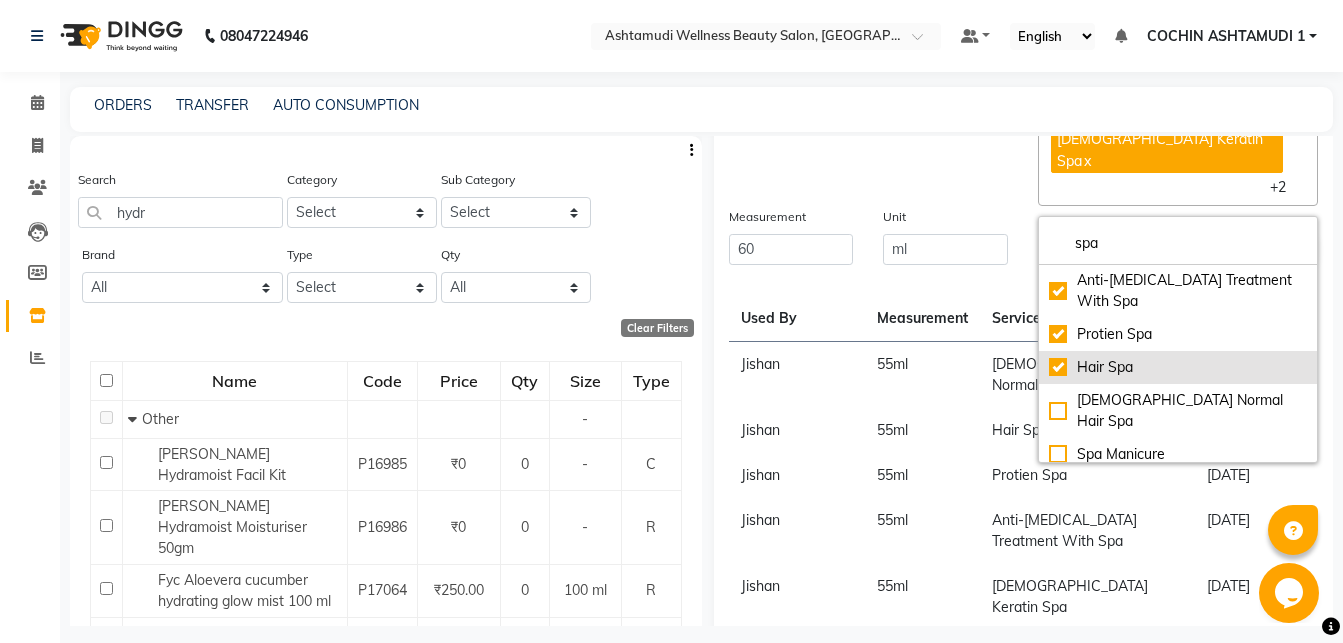 checkbox on "true" 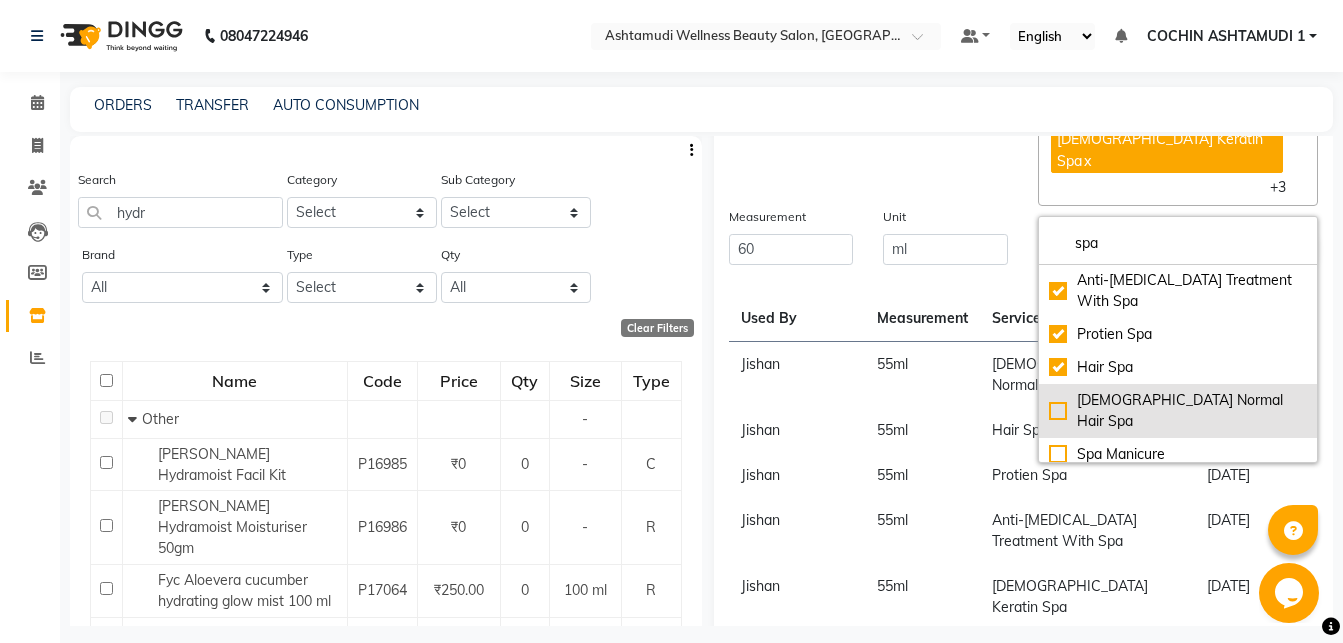 click on "[DEMOGRAPHIC_DATA] Normal Hair Spa" 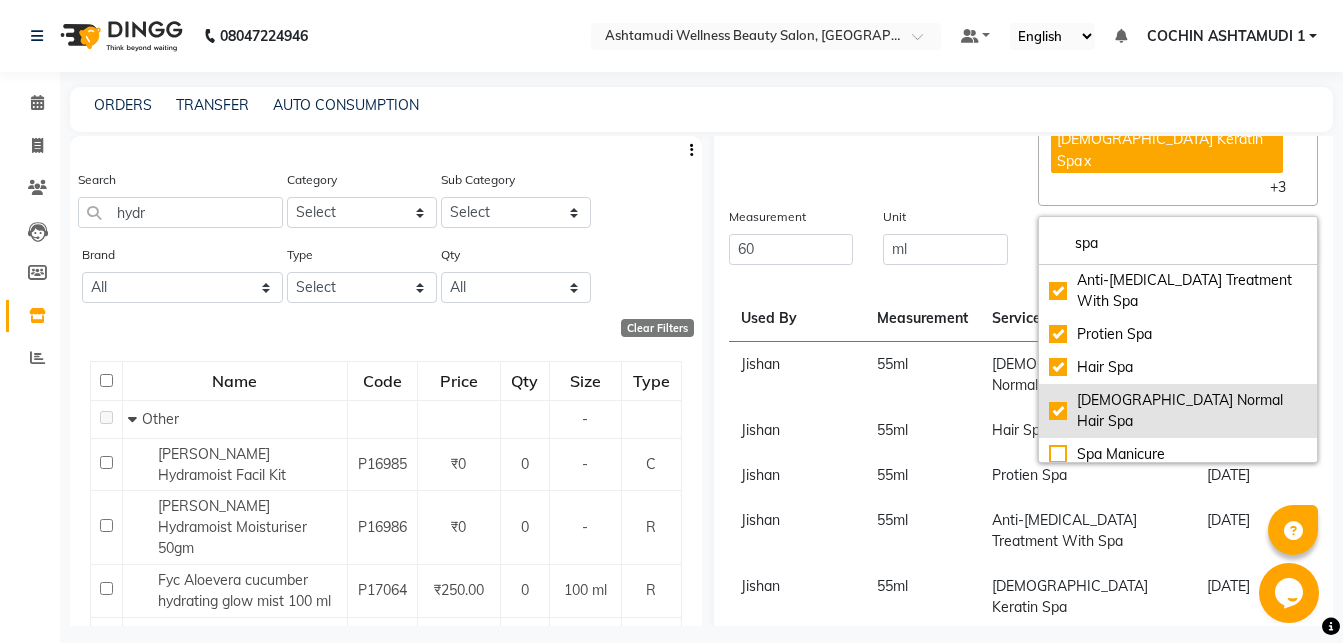 checkbox on "true" 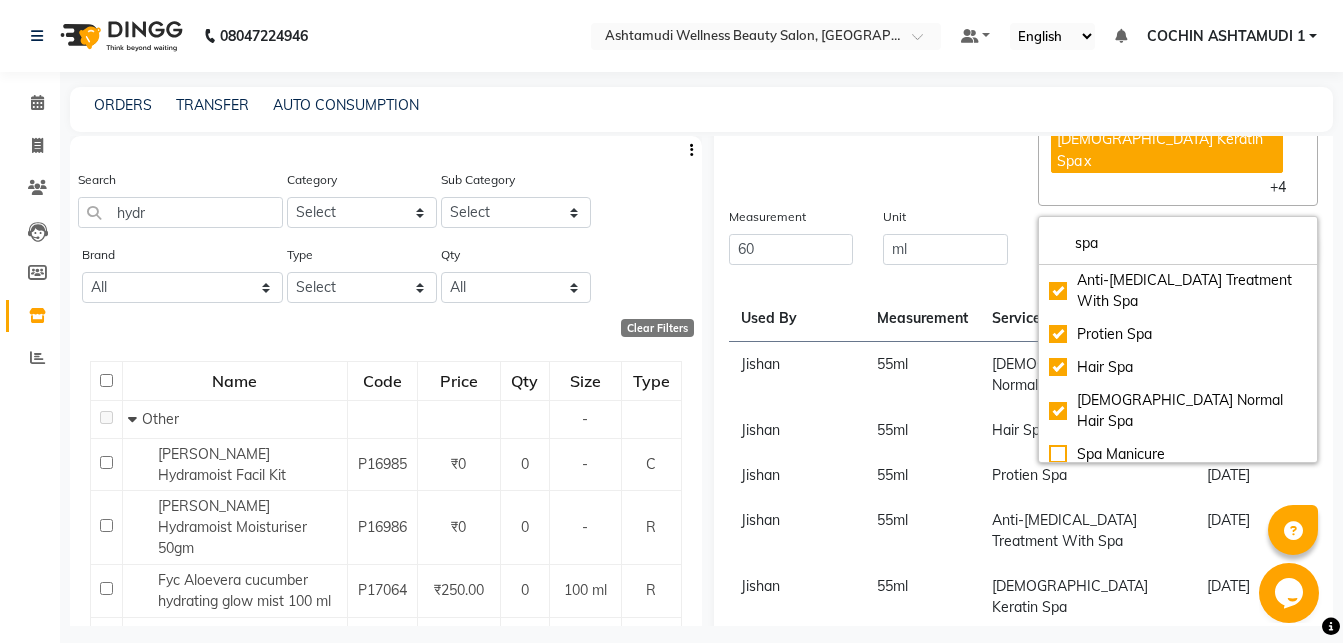 click on "Product Issue to Select Product Issue 2025-07-11, Issued to: Madonna Michael, Balance: 500 2025-07-10, Issued to: RAGHI FERNANDEZ, Balance: 500 2025-07-08, Issued to: RAGHI FERNANDEZ, Balance: 500 2025-07-03, Issued to: Aiswarya B, Balance: 500 2025-06-28, Issued to: Fousiya, Balance: 500 2025-06-26, Issued to: RAGHI FERNANDEZ, Balance: 170" 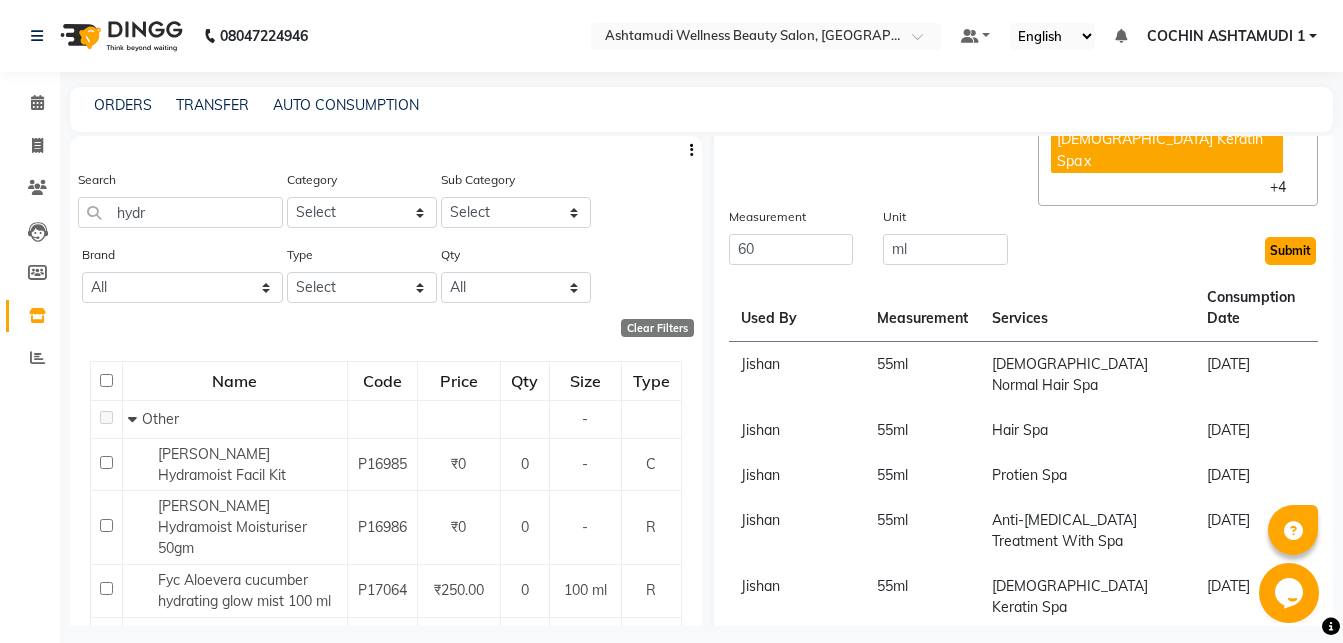 click on "Submit" 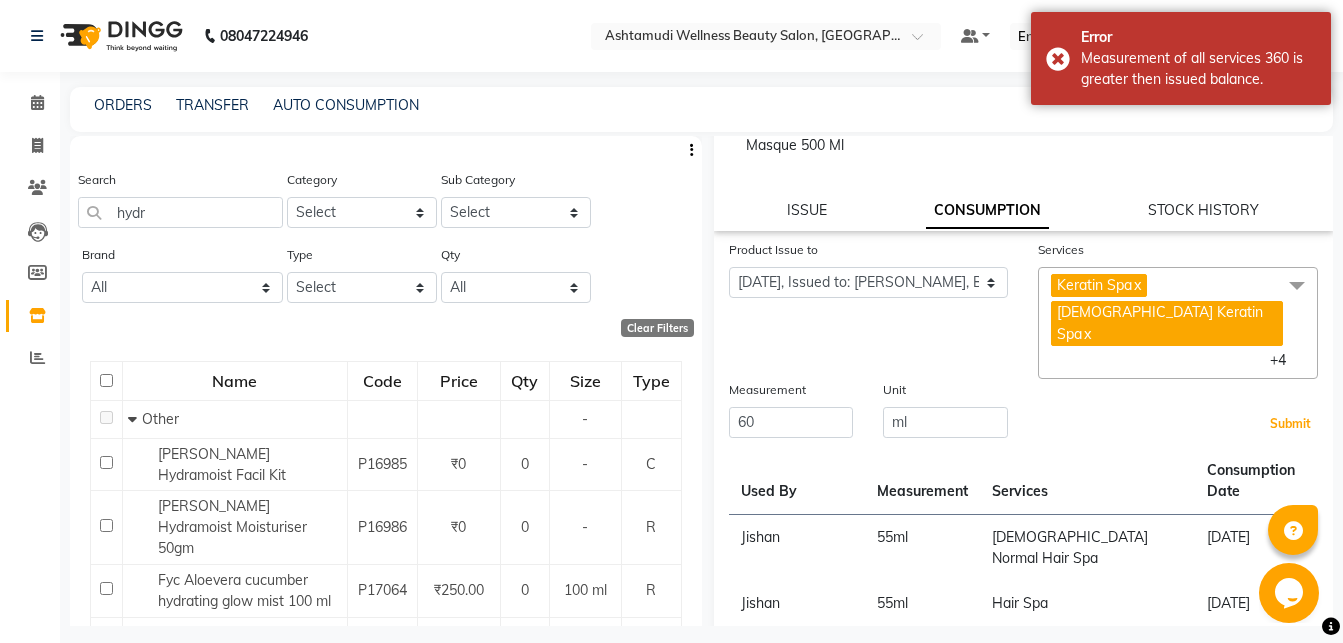 scroll, scrollTop: 108, scrollLeft: 0, axis: vertical 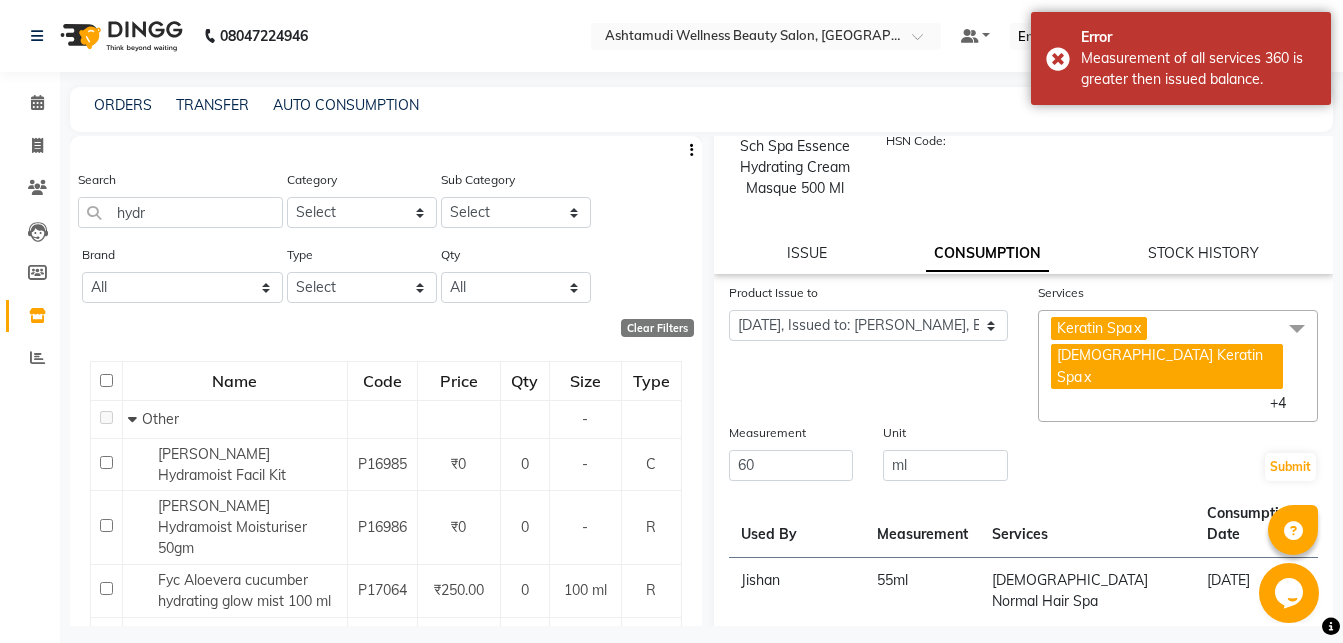 click on "x" 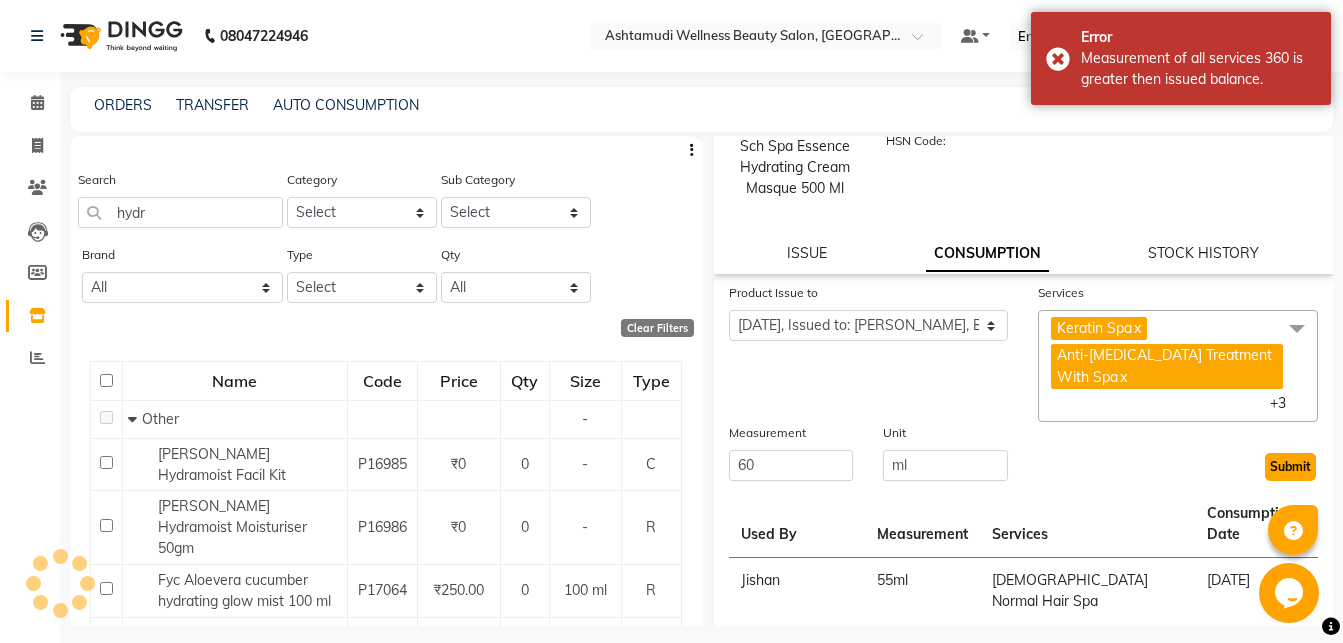 click on "Submit" 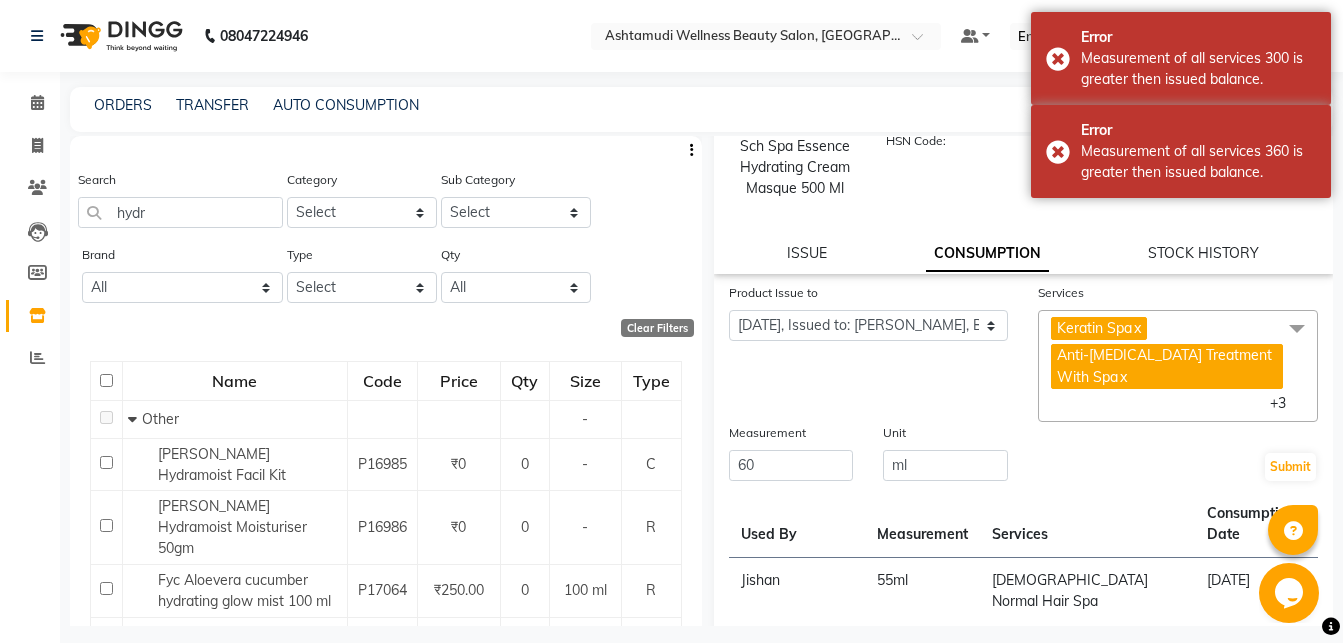 click on "x" 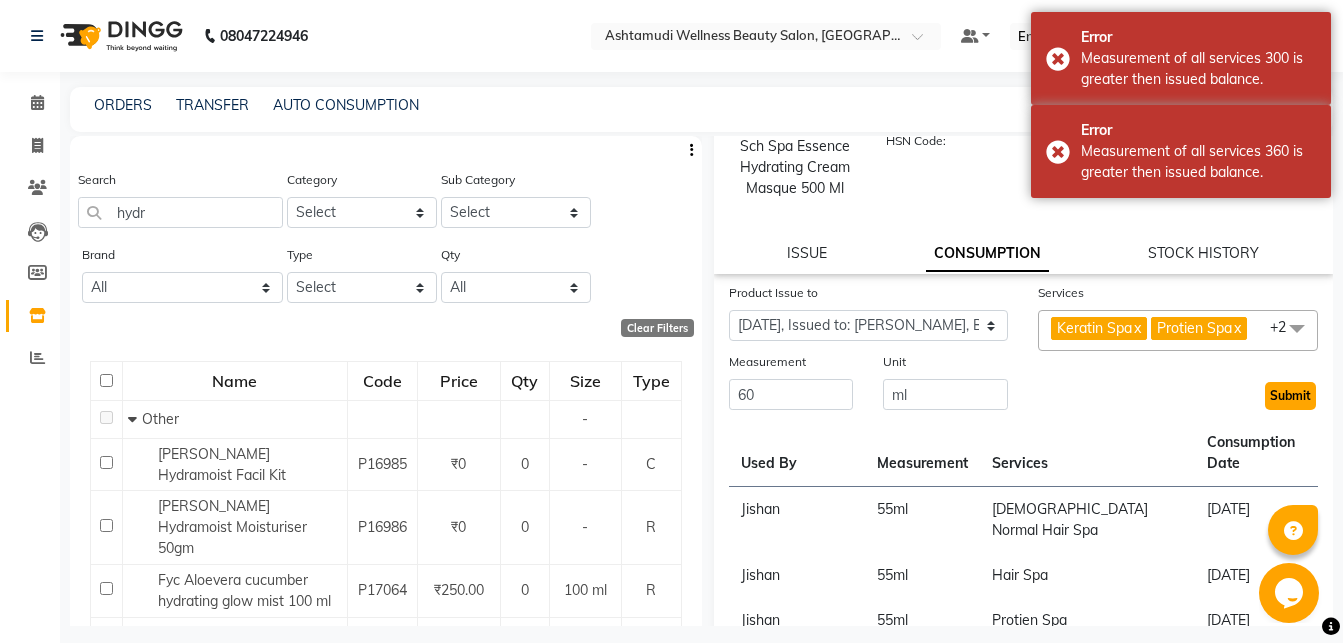 click on "Submit" 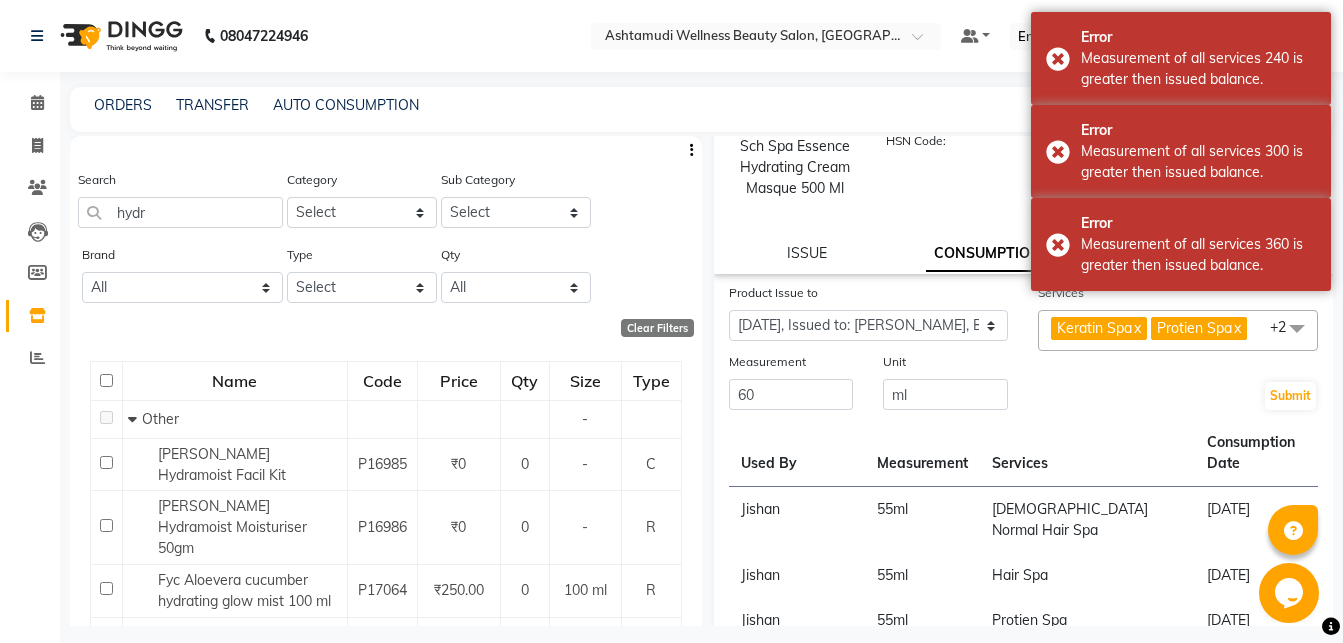 click on "Keratin Spa  x" 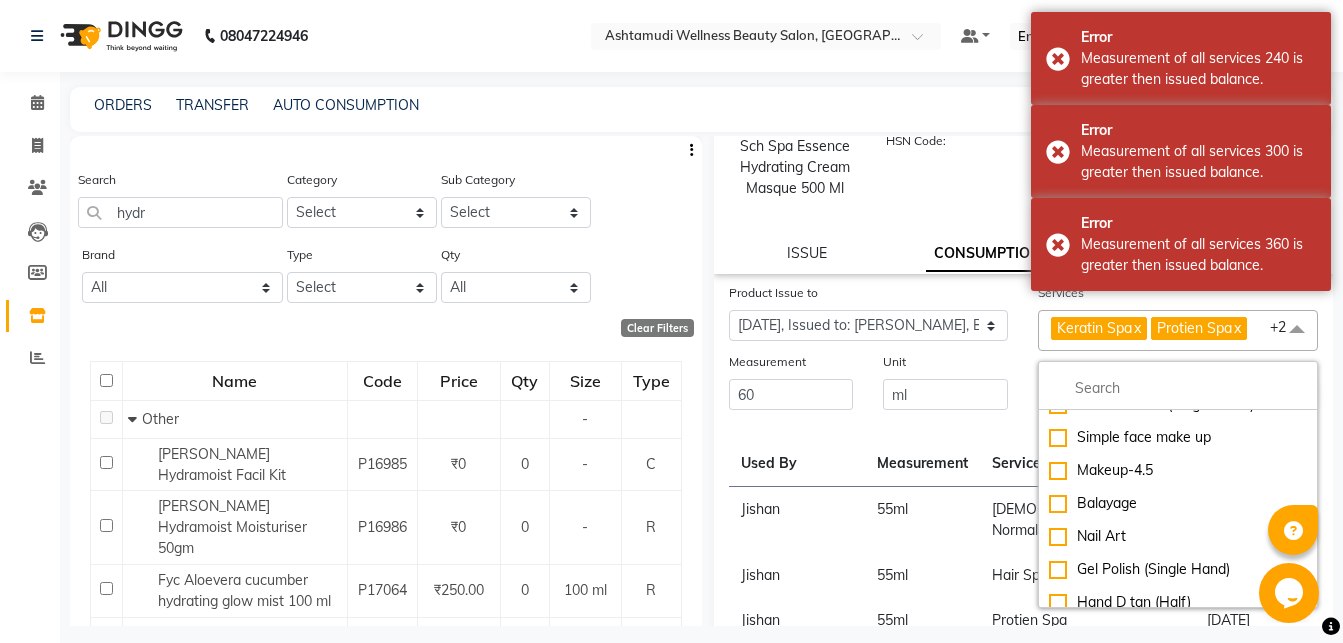 click on "Keratin Spa  x" 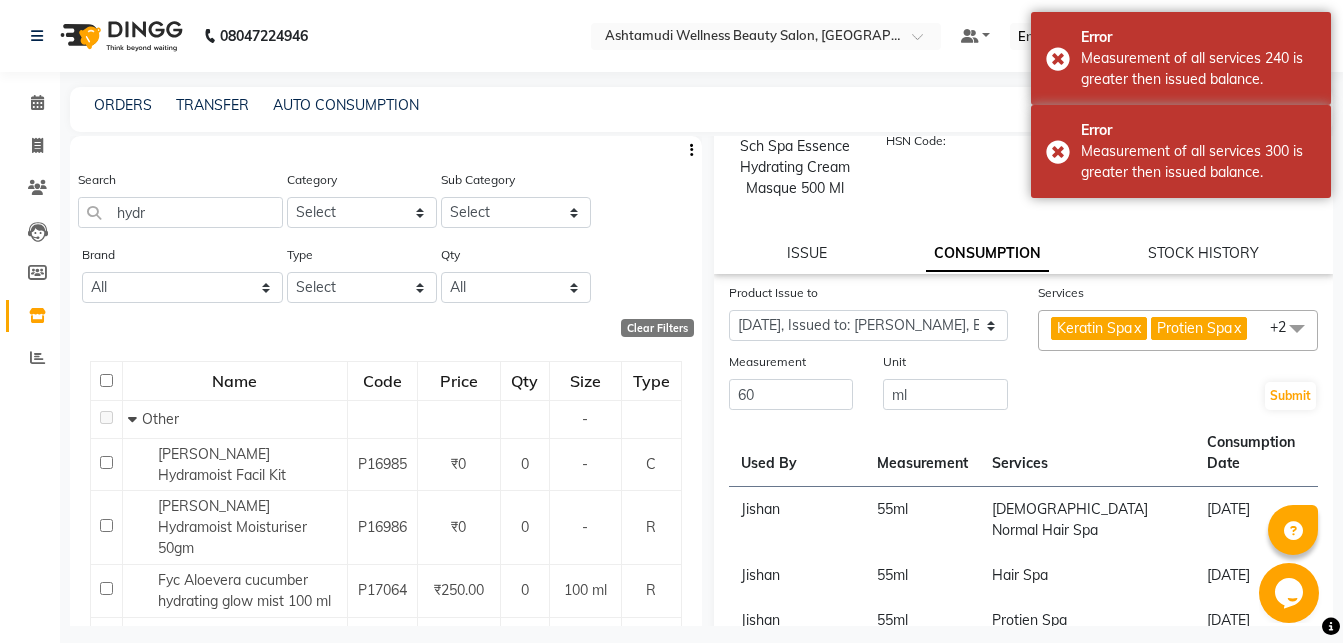 click on "x" 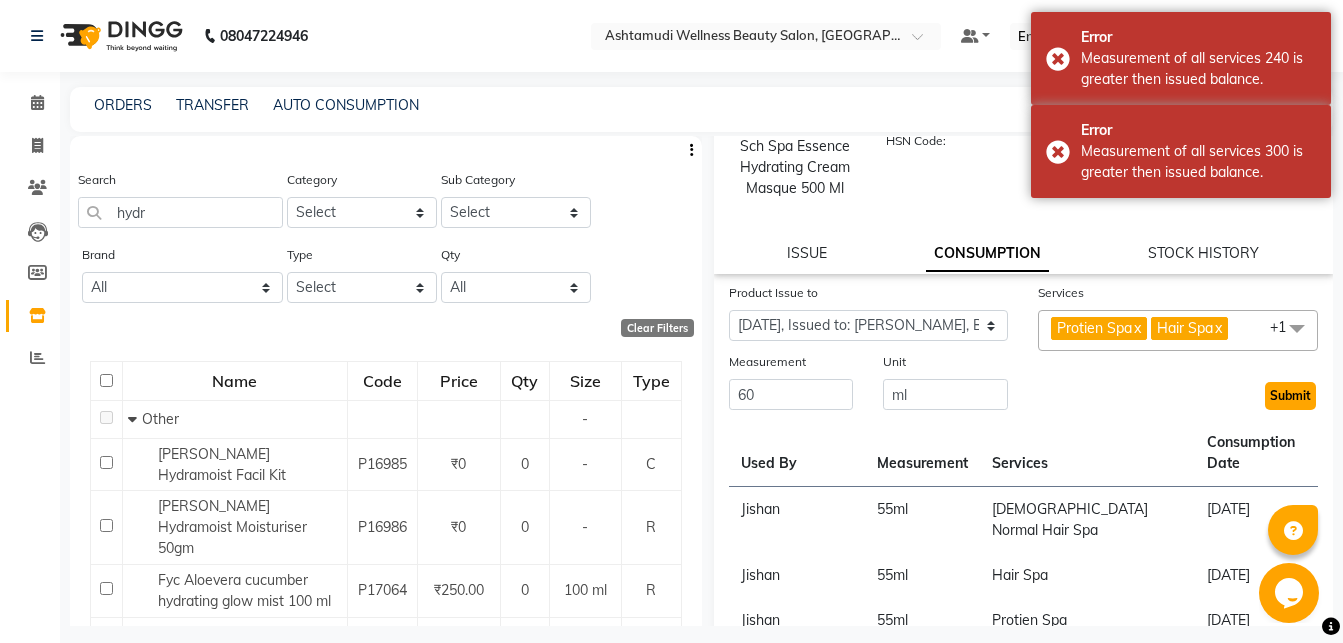 click on "Submit" 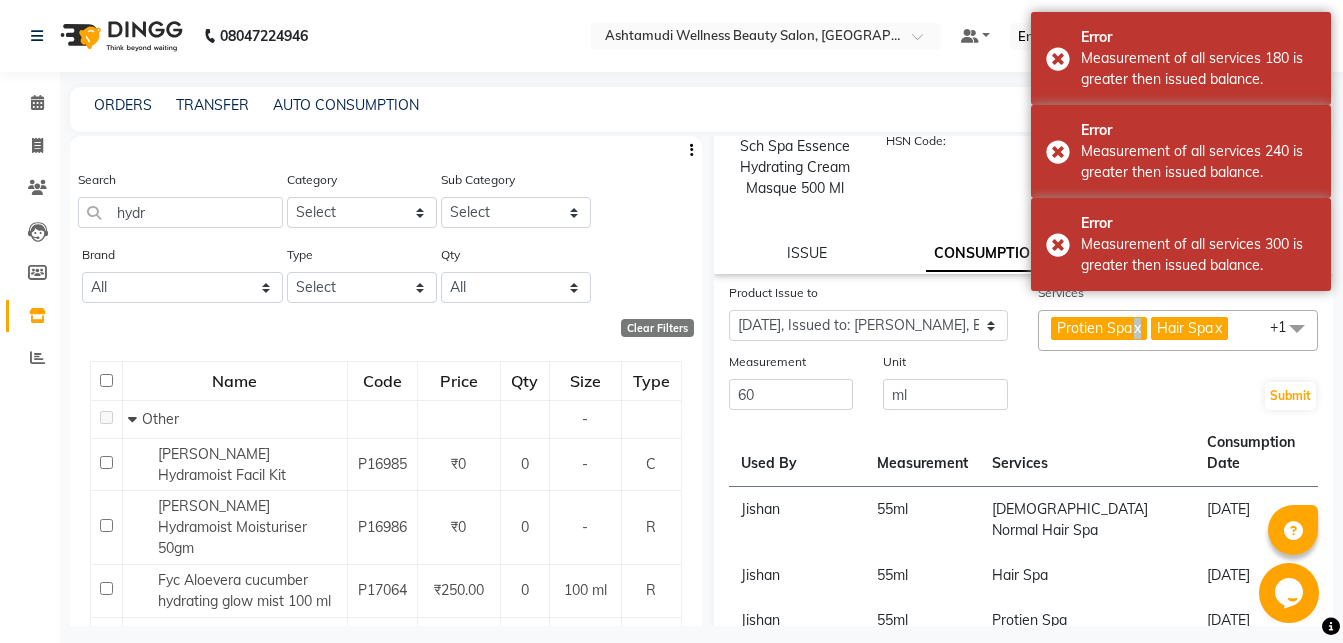 click on "x" 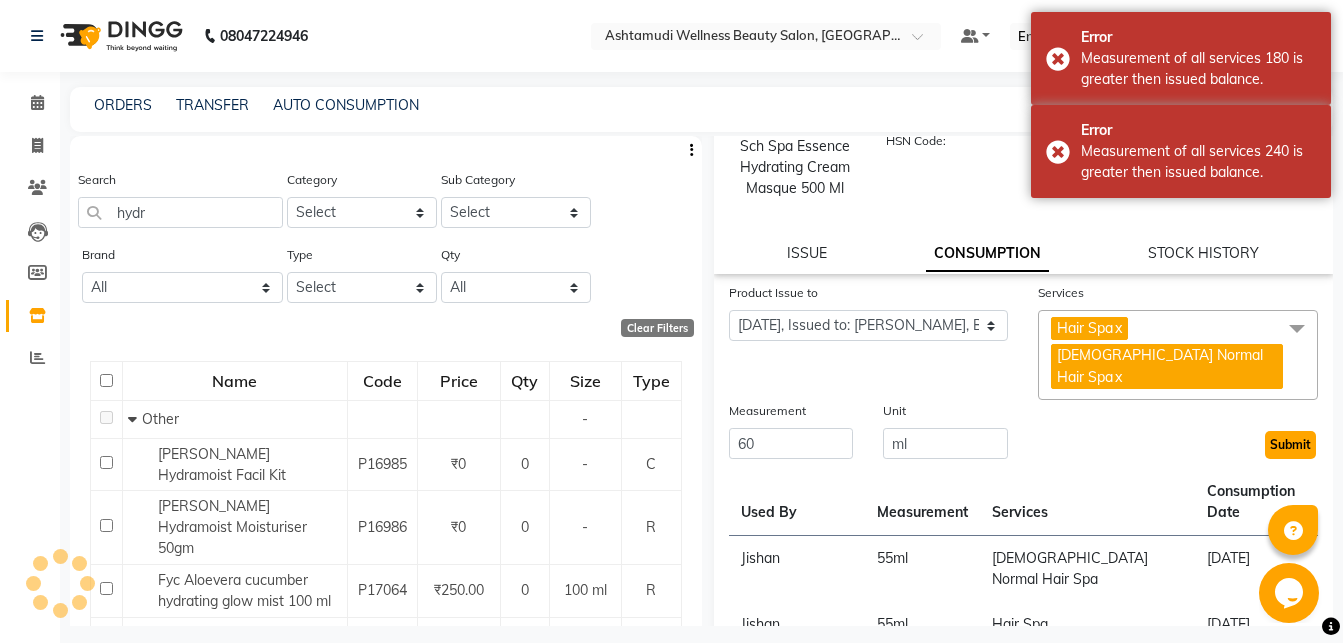 click on "Submit" 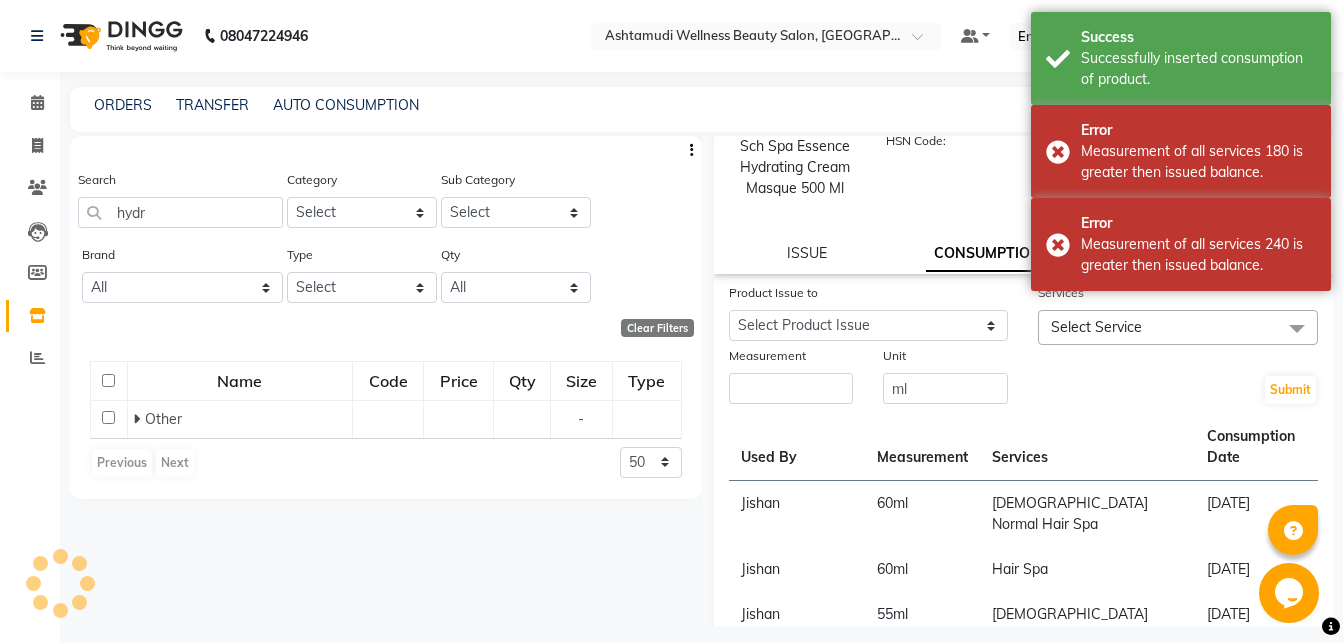 scroll, scrollTop: 0, scrollLeft: 0, axis: both 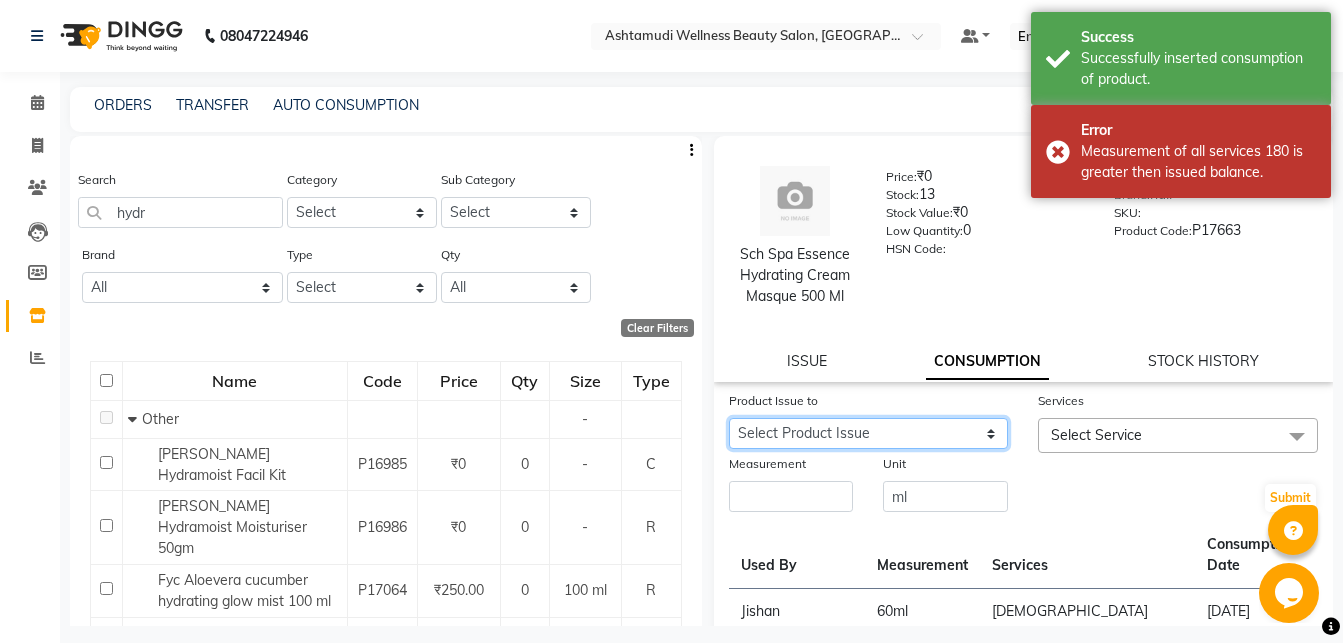 click on "Select Product Issue 2025-07-11, Issued to: Madonna Michael, Balance: 500 2025-07-10, Issued to: RAGHI FERNANDEZ, Balance: 500 2025-07-08, Issued to: RAGHI FERNANDEZ, Balance: 500 2025-07-03, Issued to: Aiswarya B, Balance: 500 2025-06-28, Issued to: Fousiya, Balance: 500 2025-06-26, Issued to: RAGHI FERNANDEZ, Balance: 50" 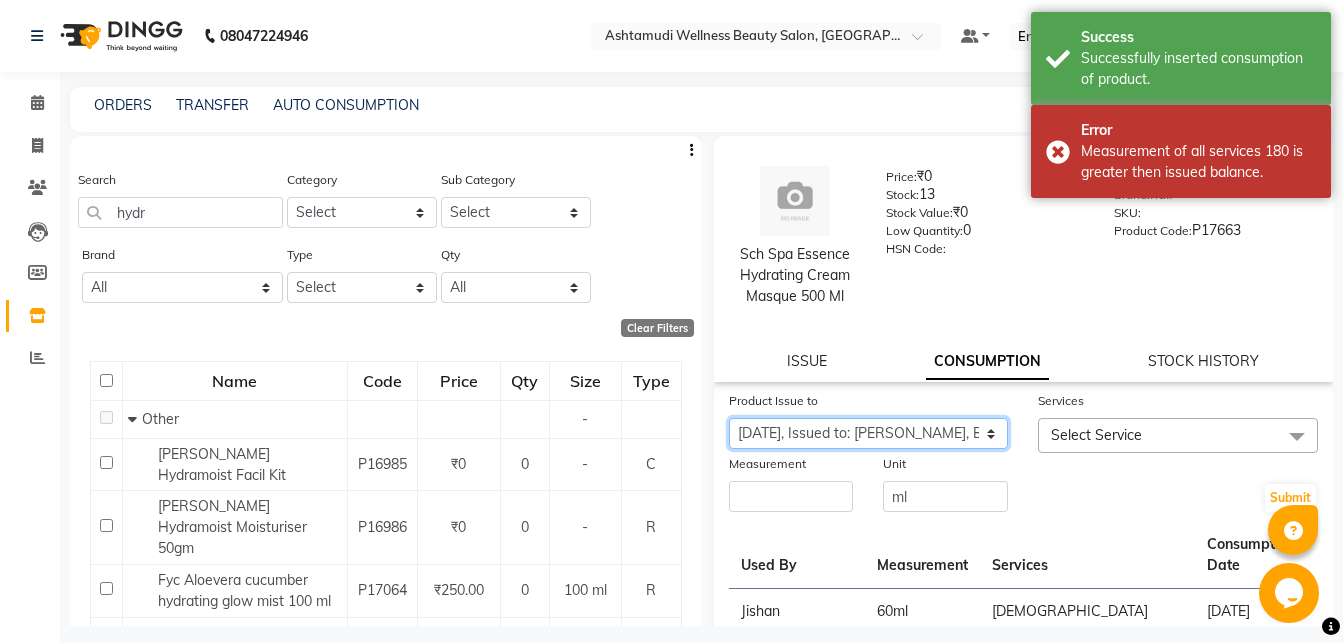 click on "2025-06-26, Issued to: RAGHI FERNANDEZ, Balance: 50" 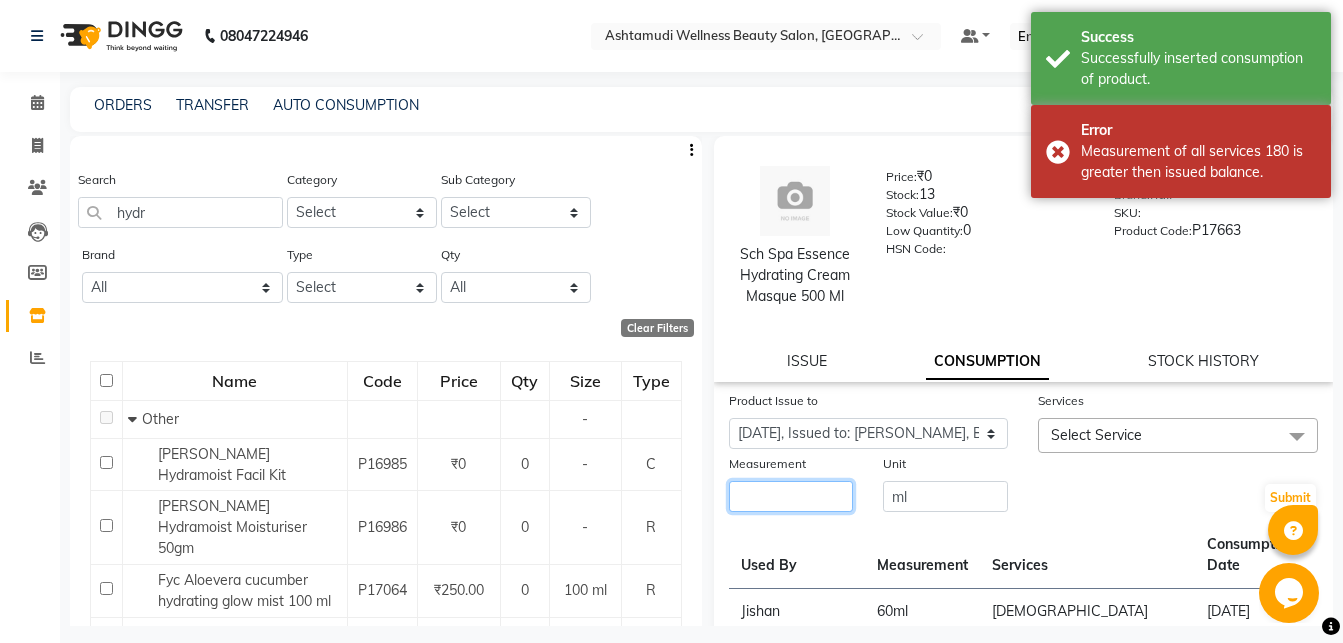 click 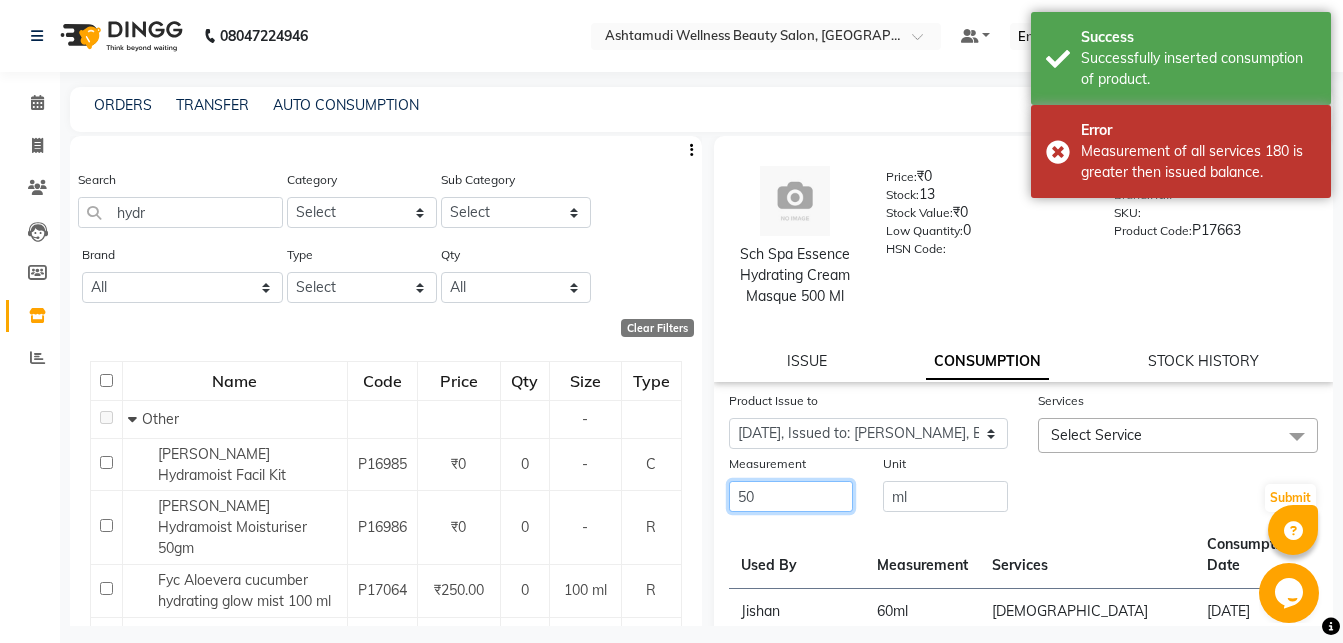 type on "50" 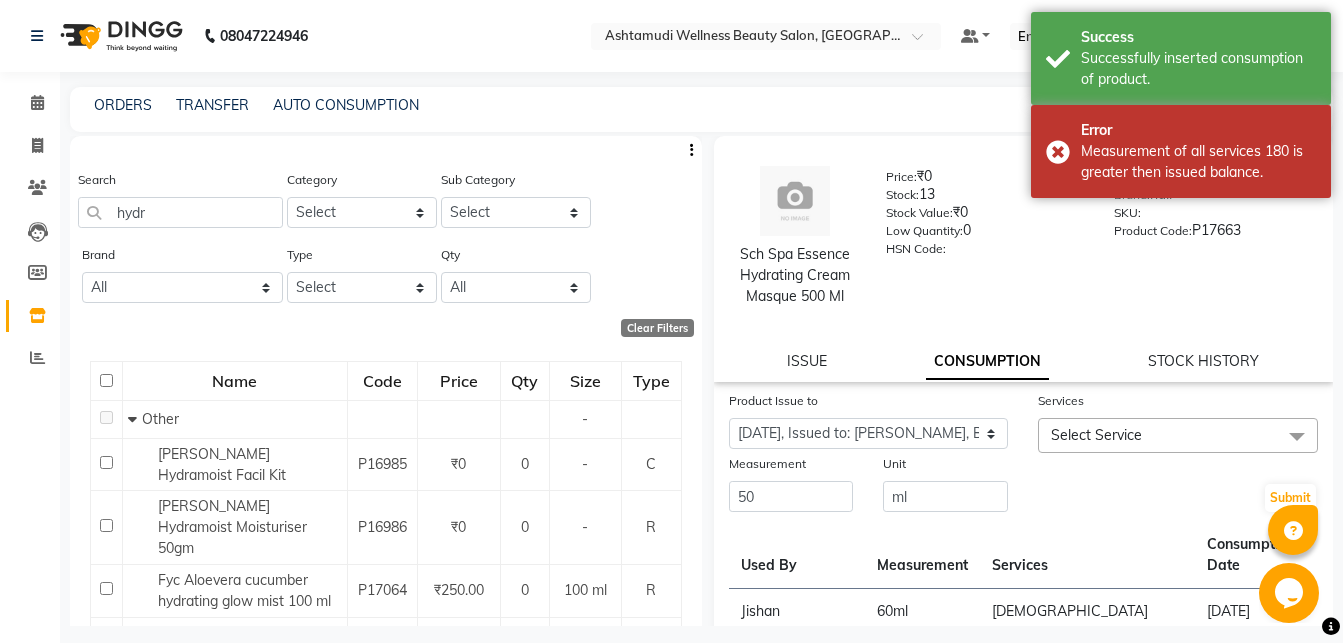 click on "Select Service" 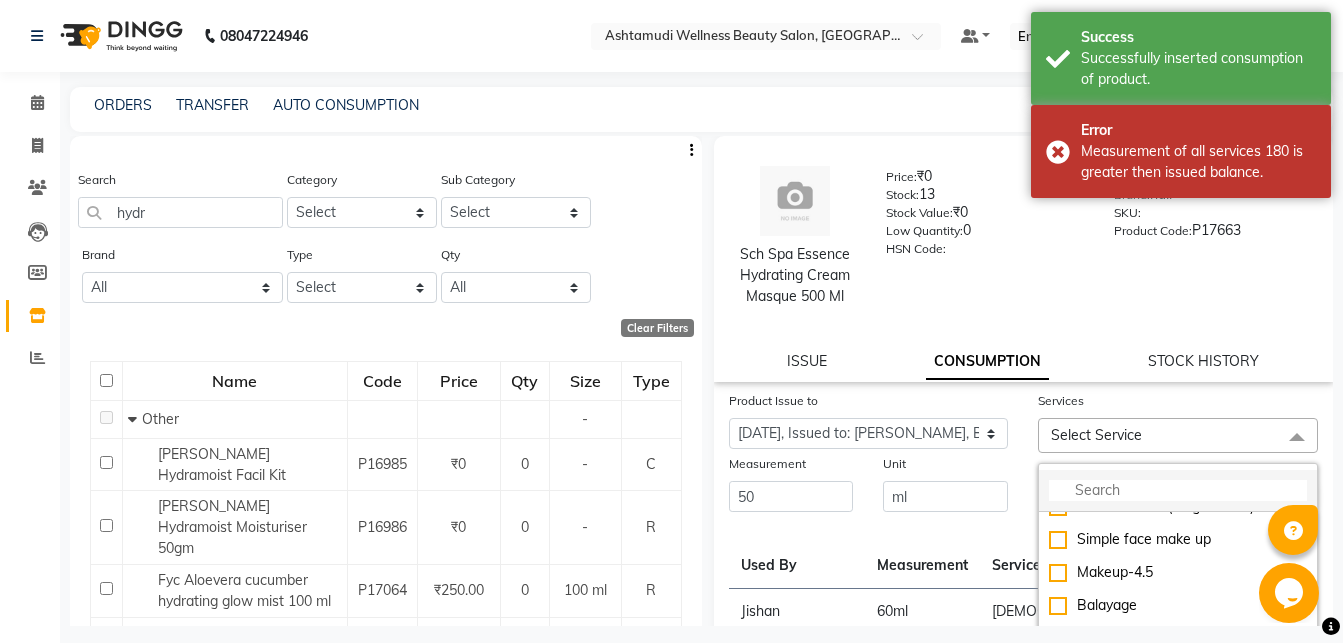 click 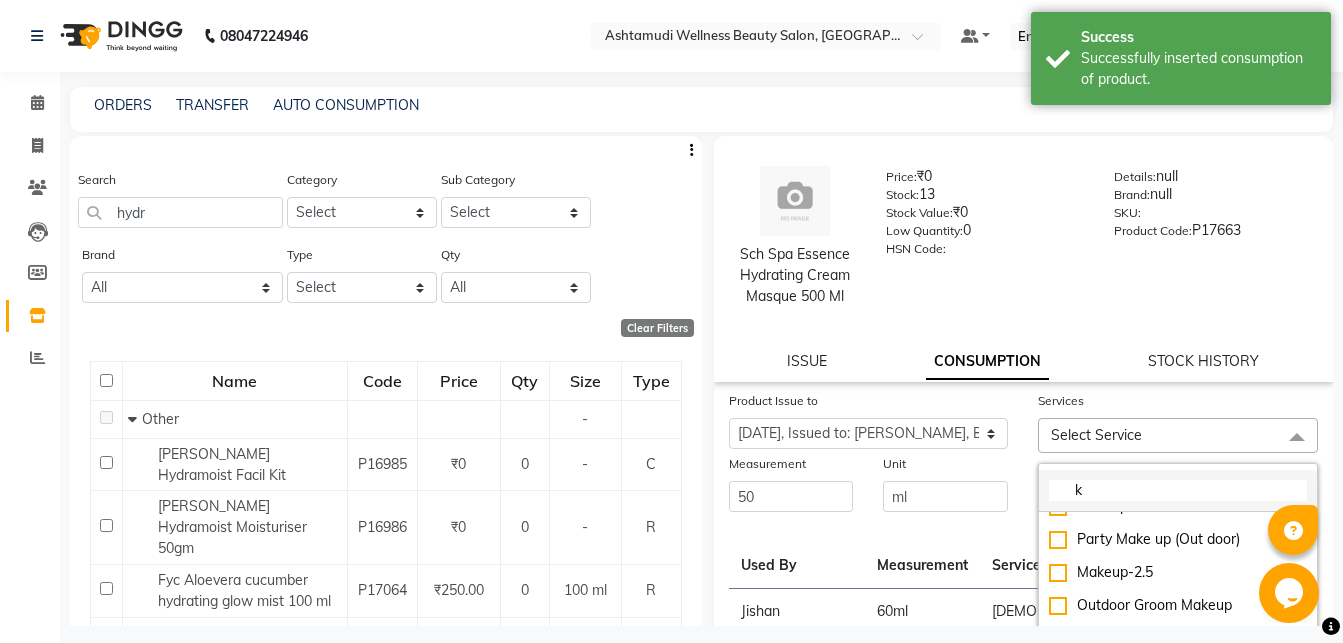 scroll, scrollTop: 22, scrollLeft: 0, axis: vertical 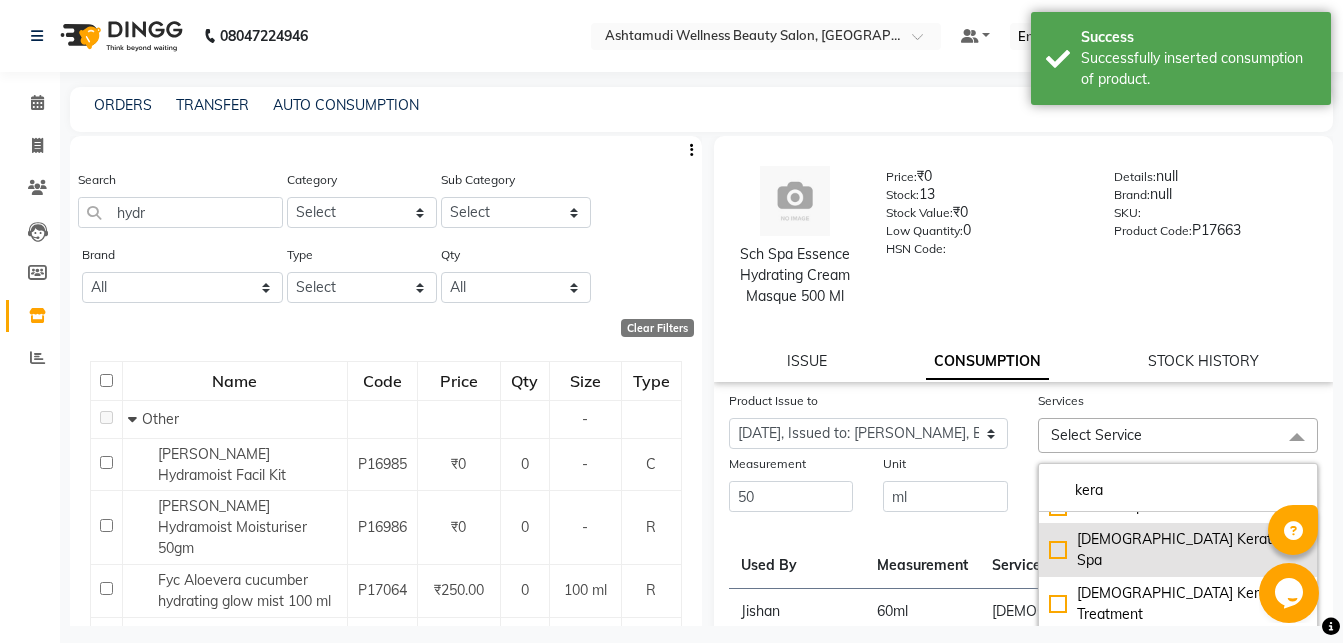 type on "kera" 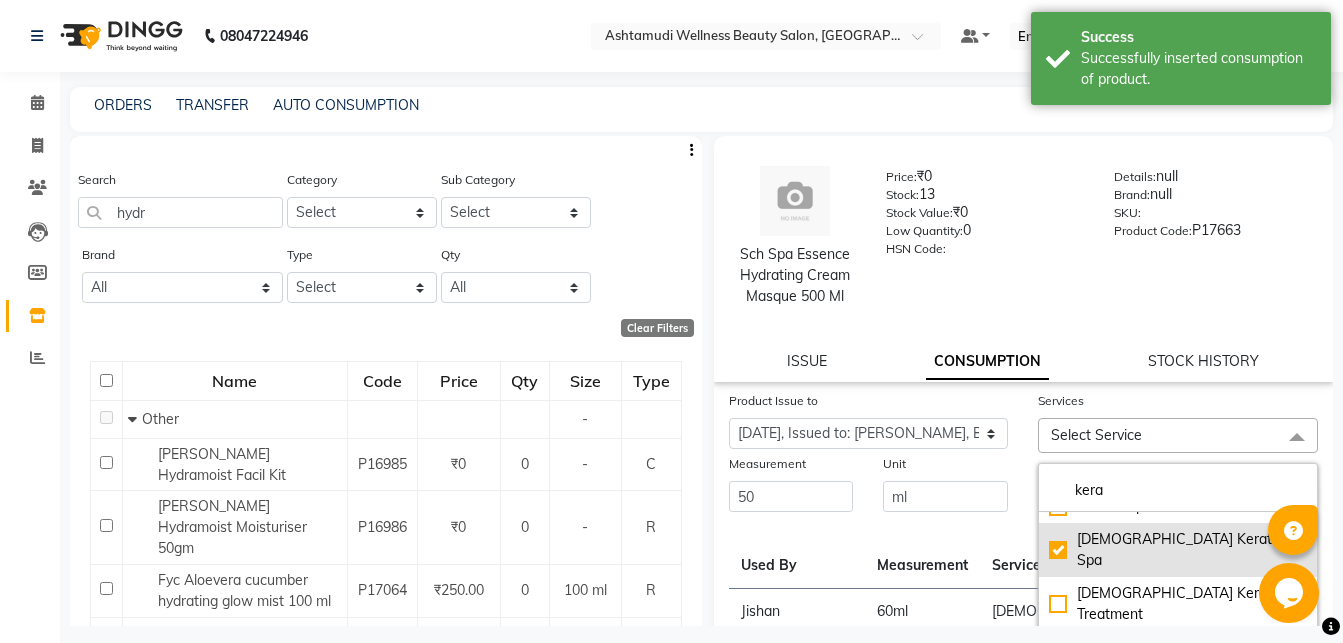 checkbox on "true" 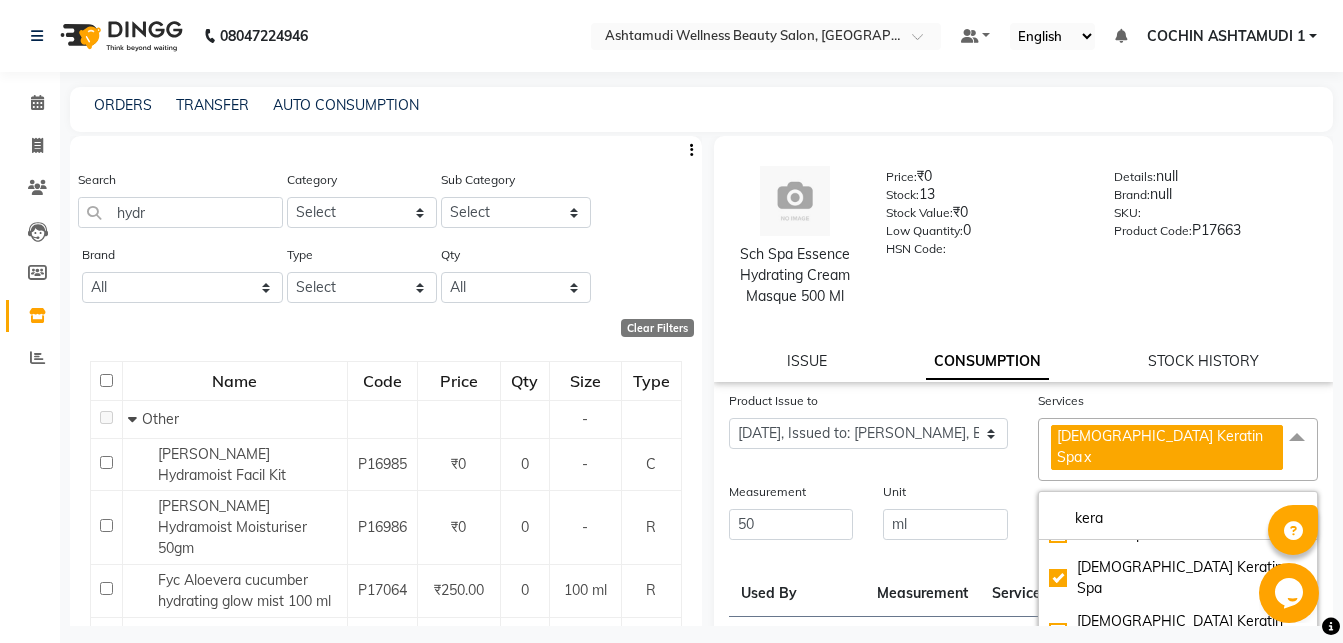 click on "Product Issue to Select Product Issue 2025-07-11, Issued to: Madonna Michael, Balance: 500 2025-07-10, Issued to: RAGHI FERNANDEZ, Balance: 500 2025-07-08, Issued to: RAGHI FERNANDEZ, Balance: 500 2025-07-03, Issued to: Aiswarya B, Balance: 500 2025-06-28, Issued to: Fousiya, Balance: 500 2025-06-26, Issued to: RAGHI FERNANDEZ, Balance: 50" 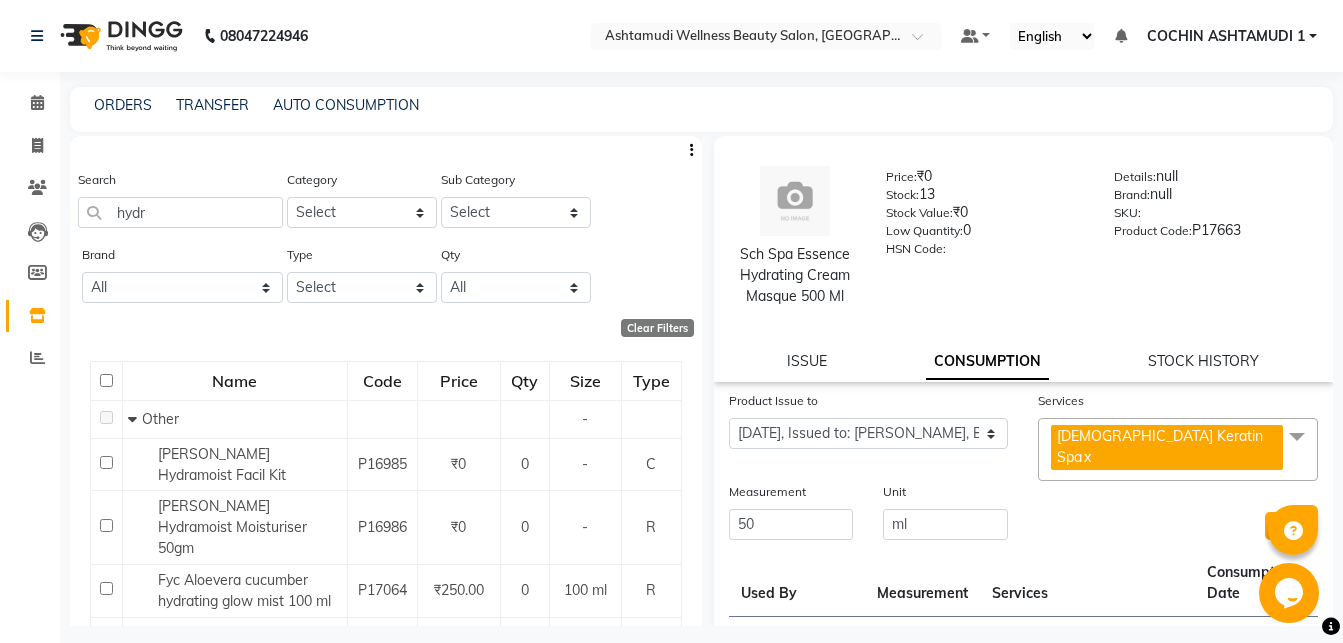 click on "Submit" 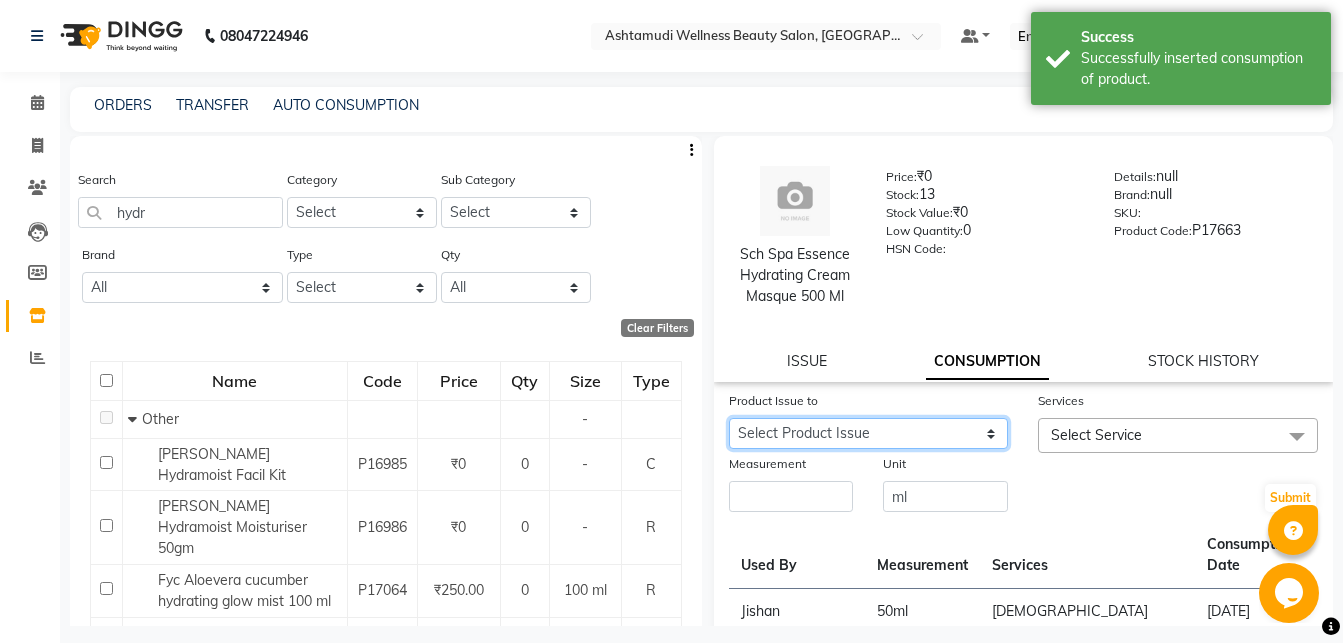 click on "Select Product Issue 2025-07-11, Issued to: Madonna Michael, Balance: 500 2025-07-10, Issued to: RAGHI FERNANDEZ, Balance: 500 2025-07-08, Issued to: RAGHI FERNANDEZ, Balance: 500 2025-07-03, Issued to: Aiswarya B, Balance: 500 2025-06-28, Issued to: Fousiya, Balance: 500" 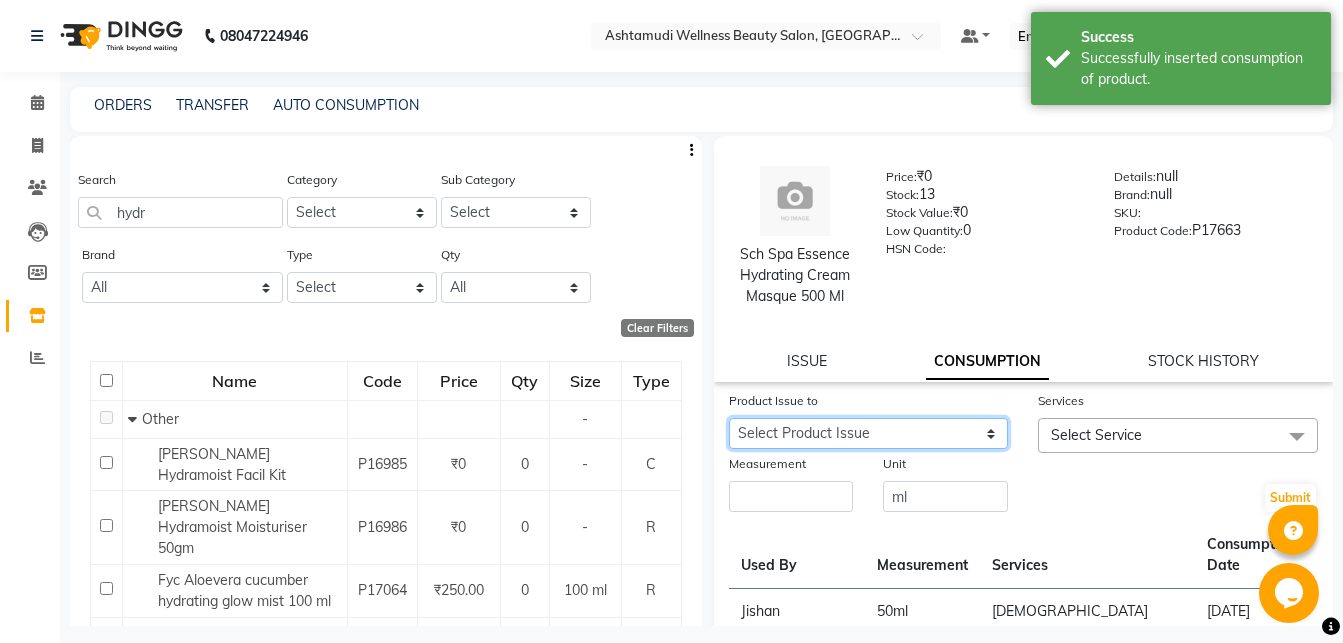 select on "1036432" 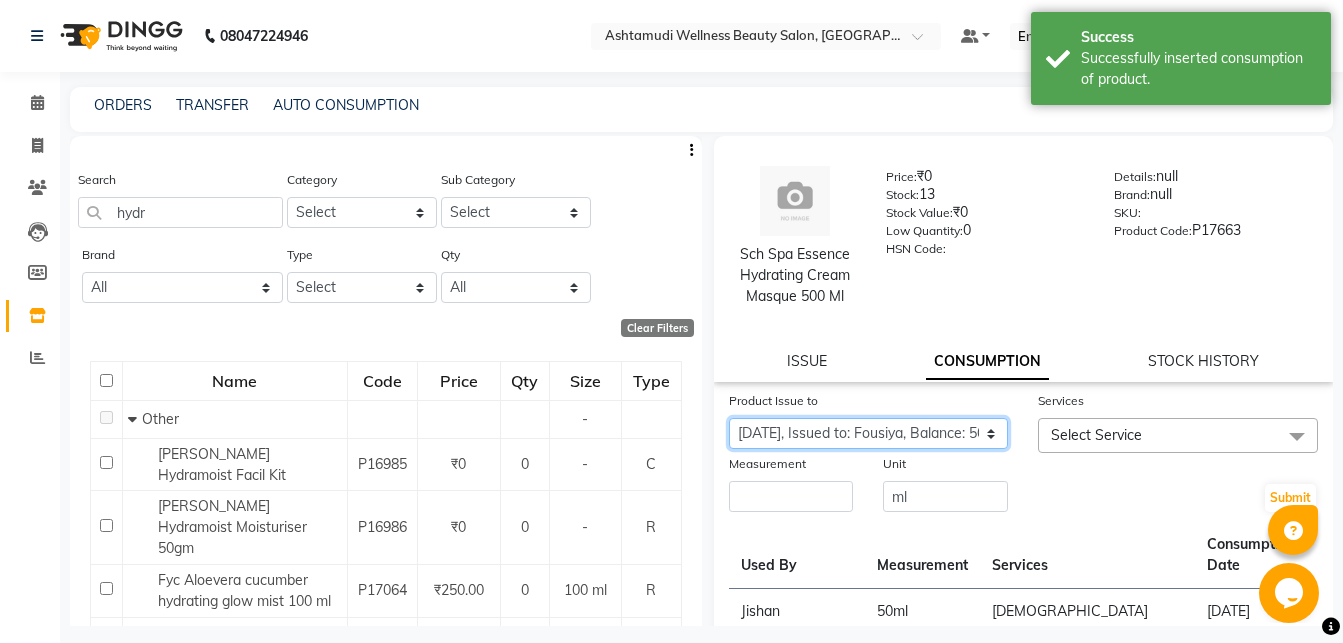 click on "2025-06-28, Issued to: Fousiya, Balance: 500" 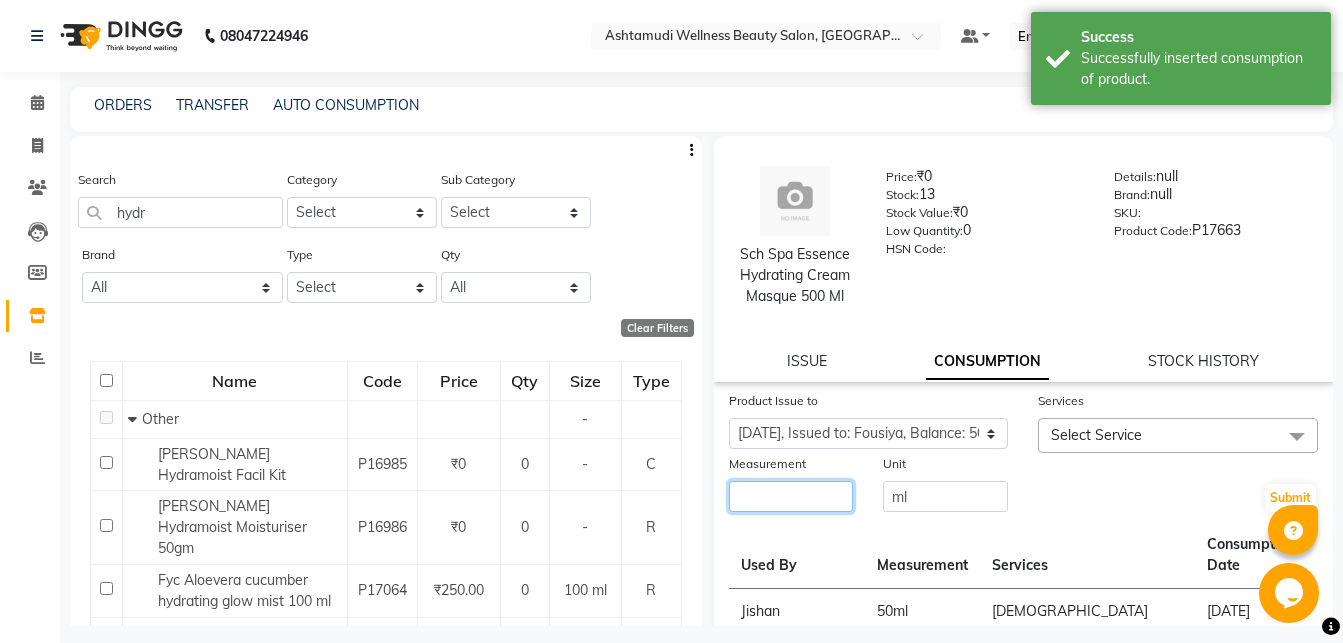 click 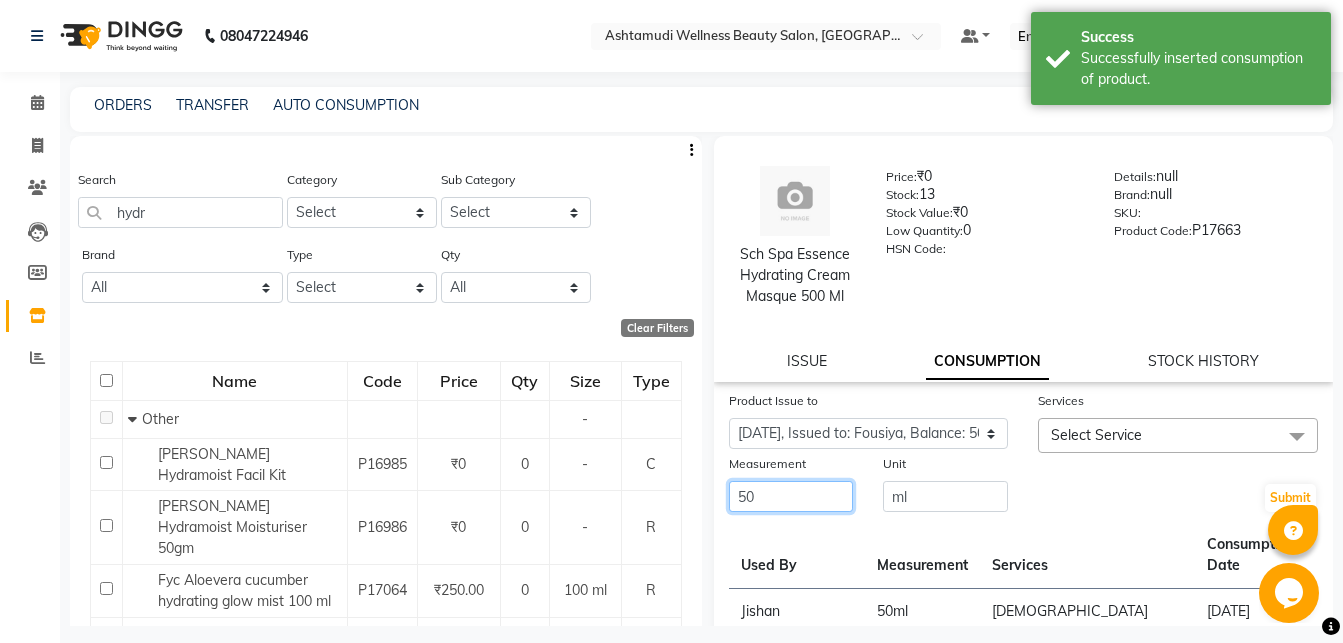 type on "50" 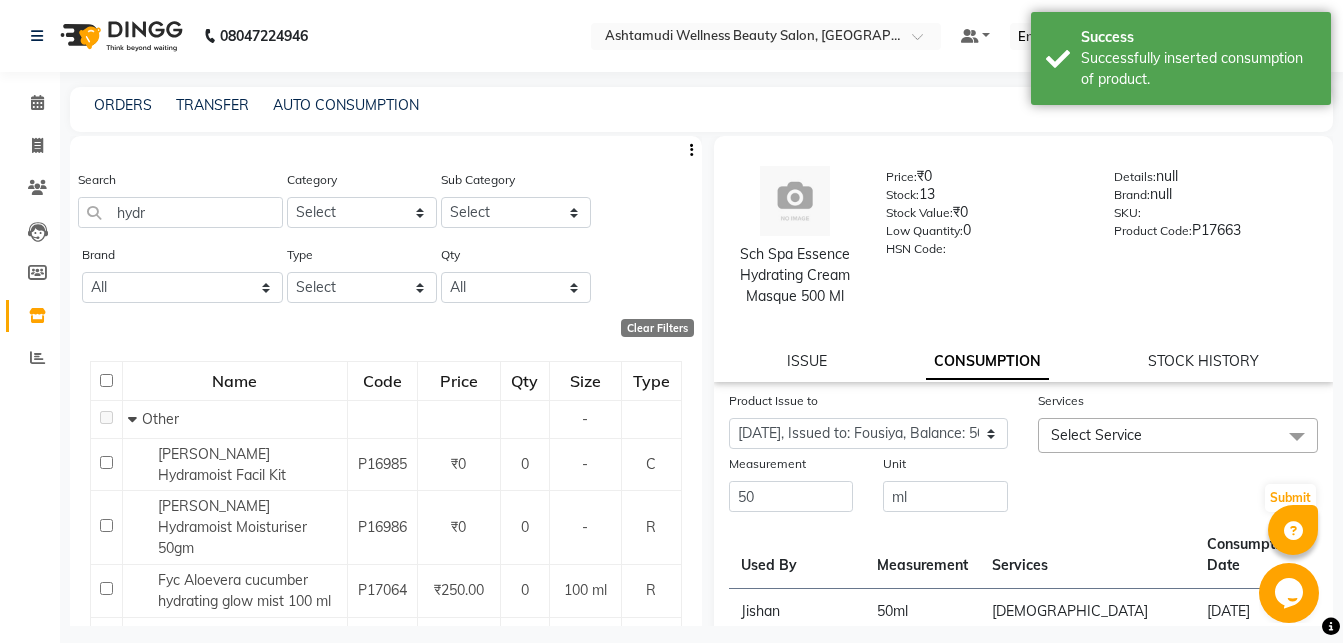 click on "Select Service" 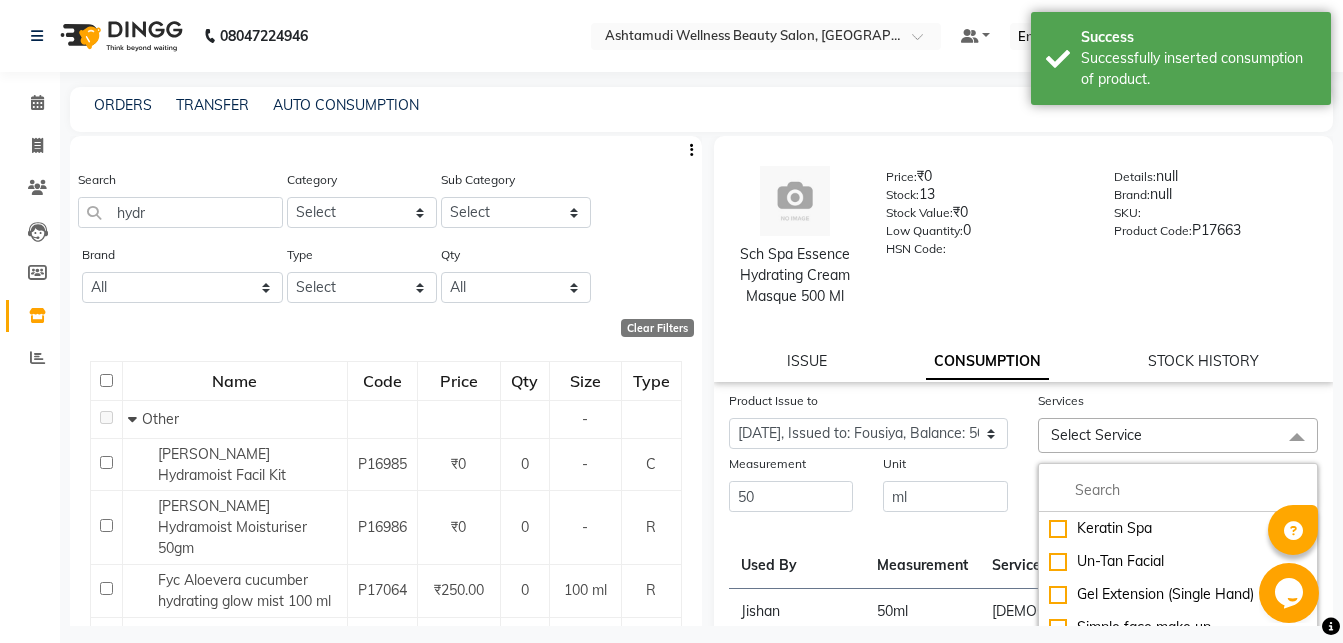 scroll, scrollTop: 22, scrollLeft: 0, axis: vertical 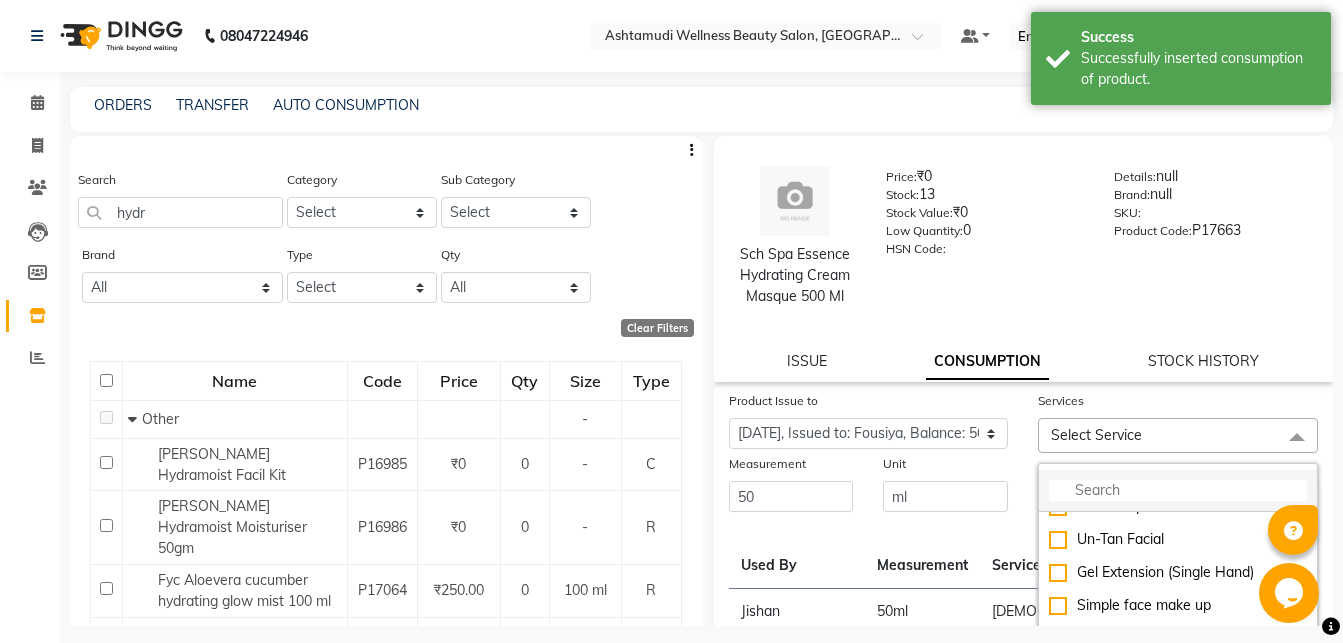 click 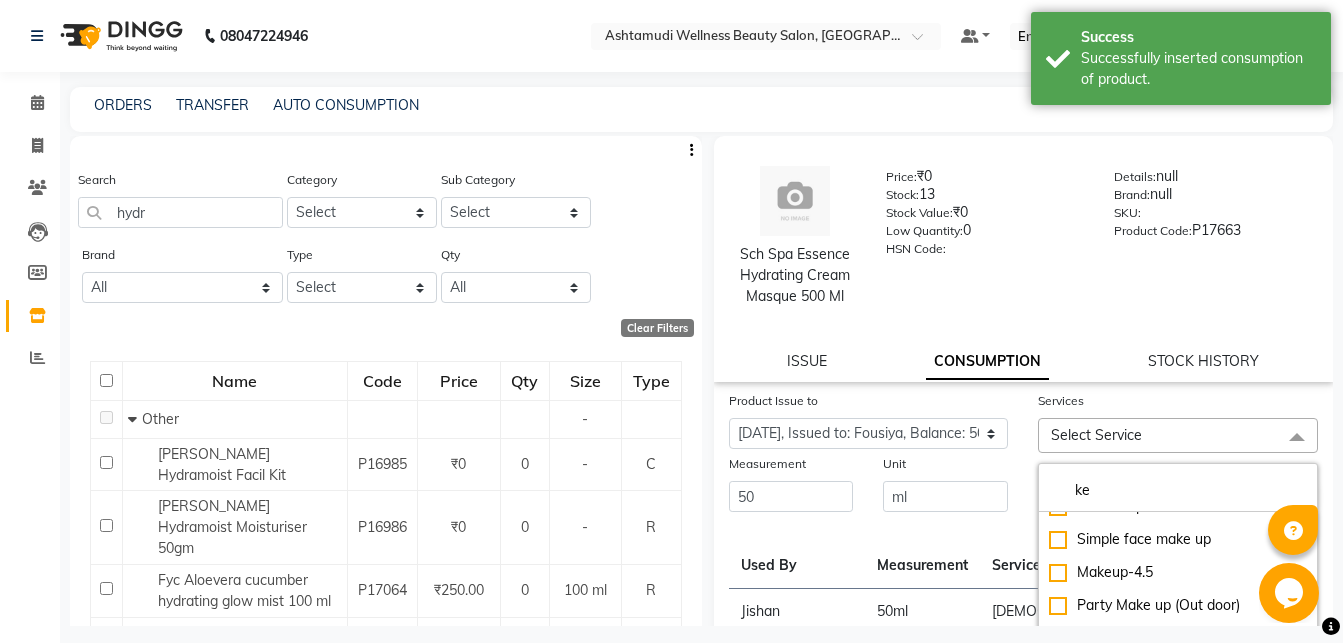 type on "k" 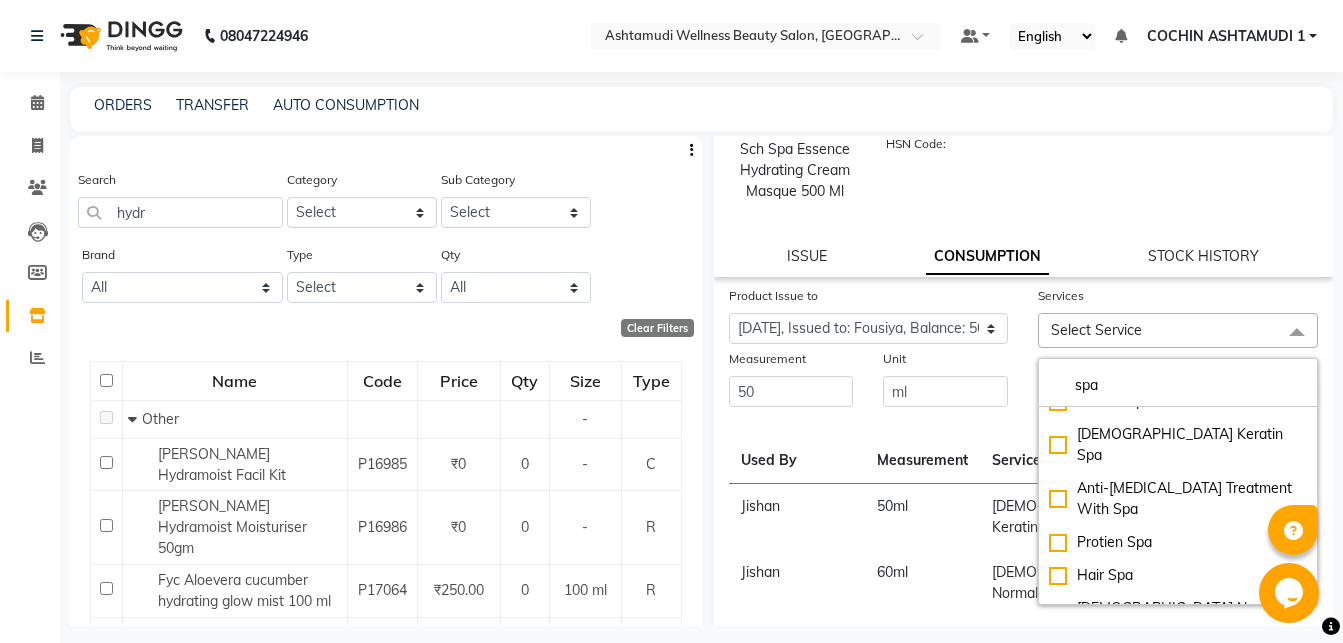 scroll, scrollTop: 108, scrollLeft: 0, axis: vertical 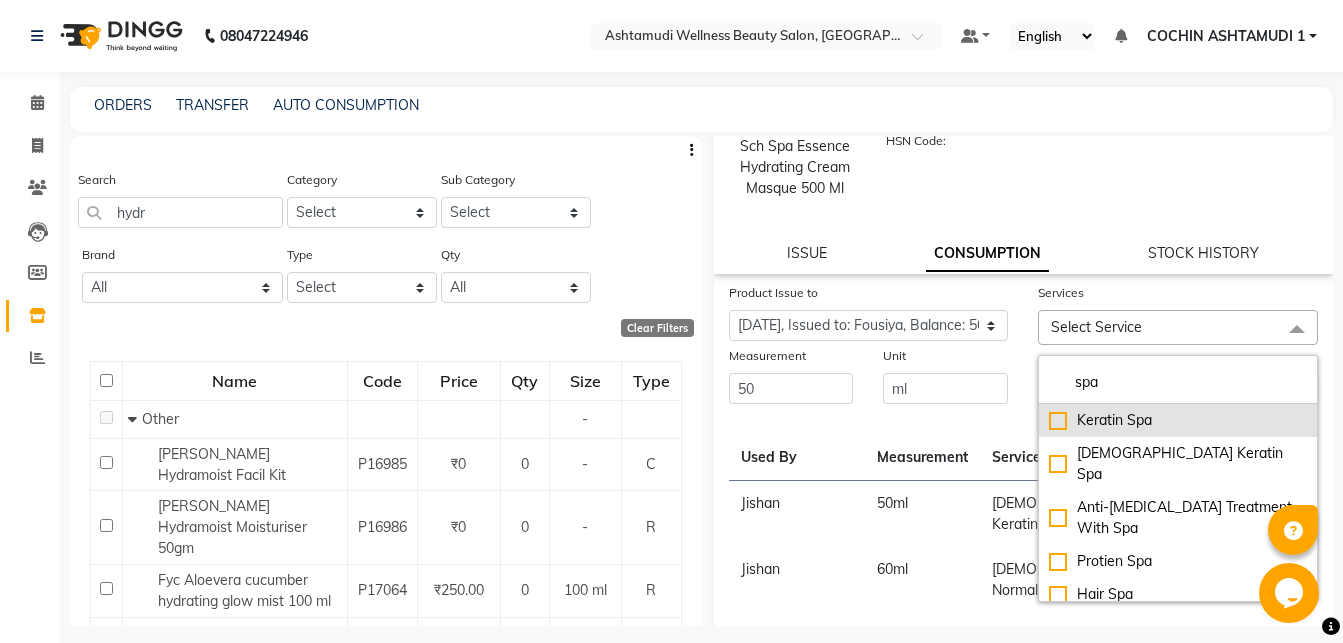 type on "spa" 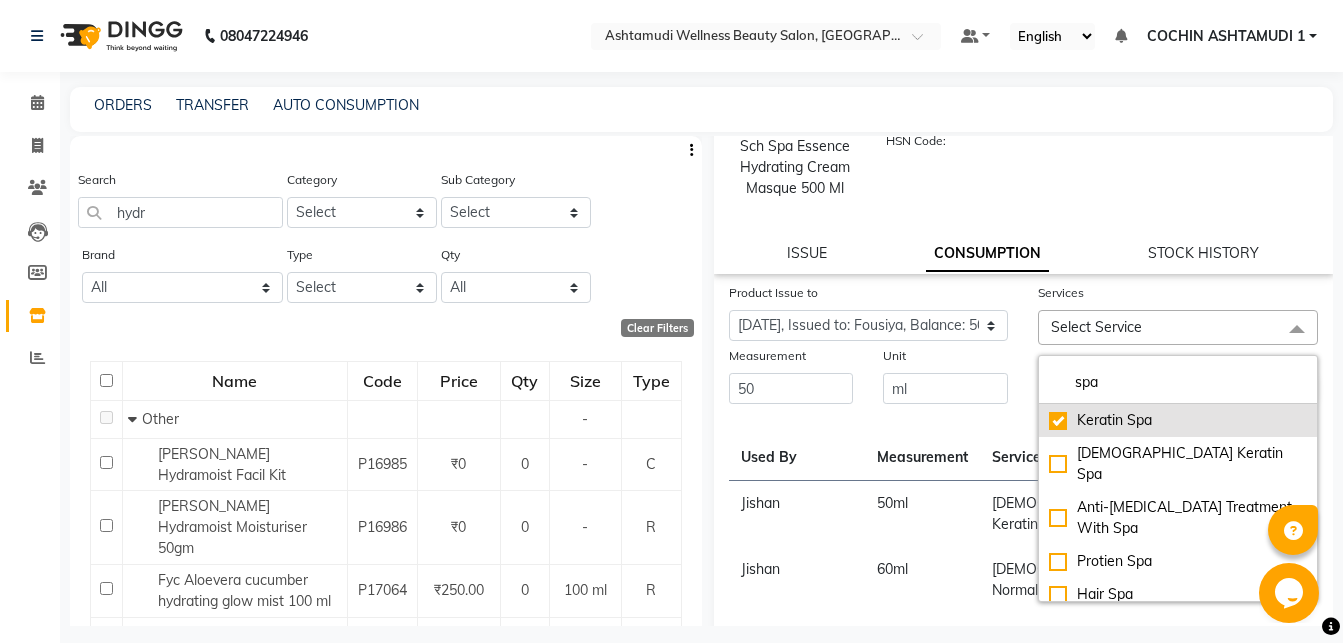 checkbox on "true" 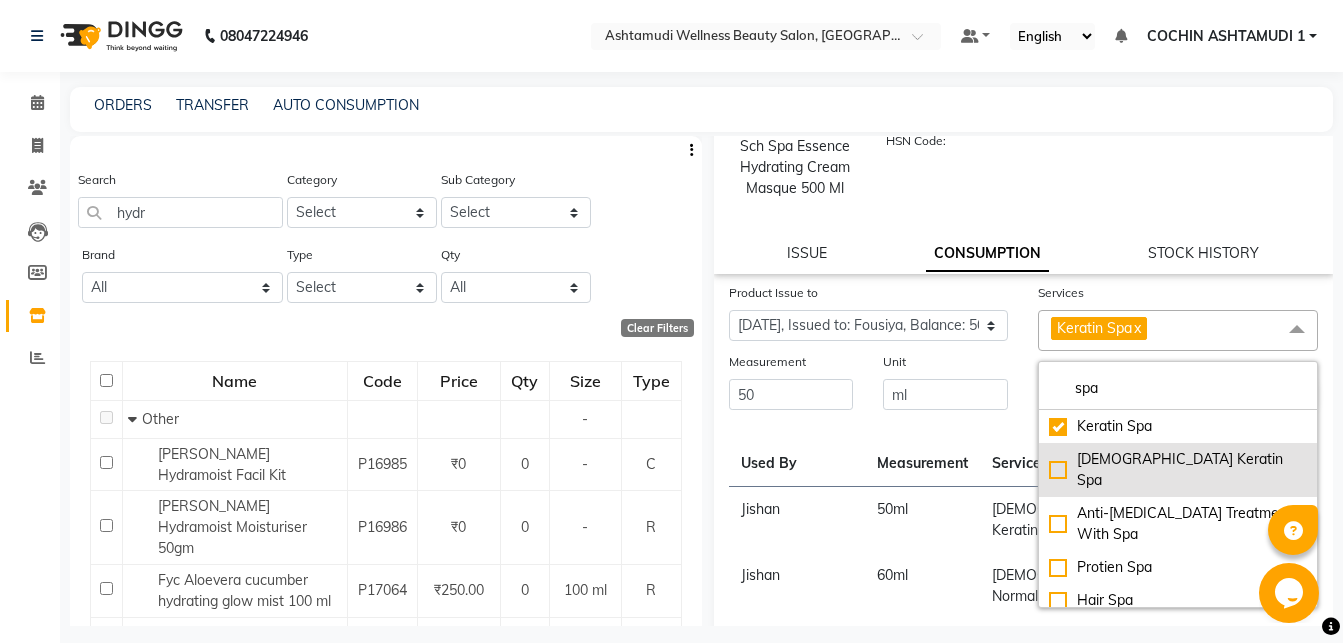 click on "[DEMOGRAPHIC_DATA] Keratin Spa" 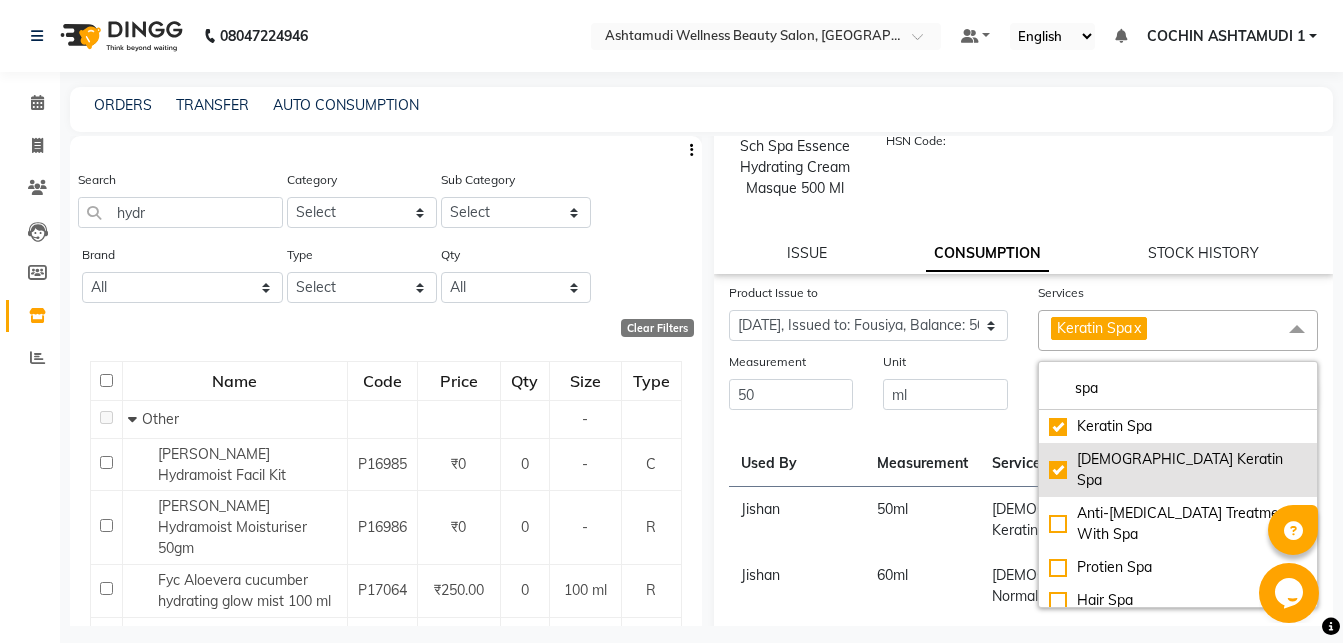 checkbox on "true" 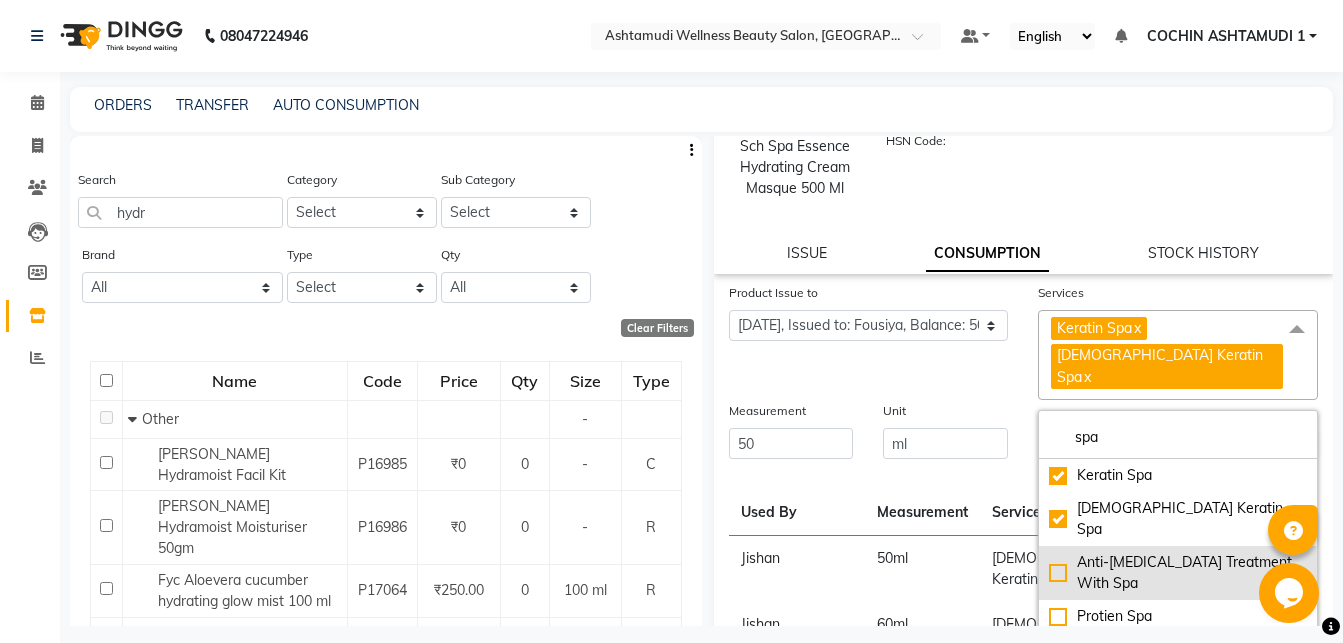 click on "Anti-[MEDICAL_DATA] Treatment With Spa" 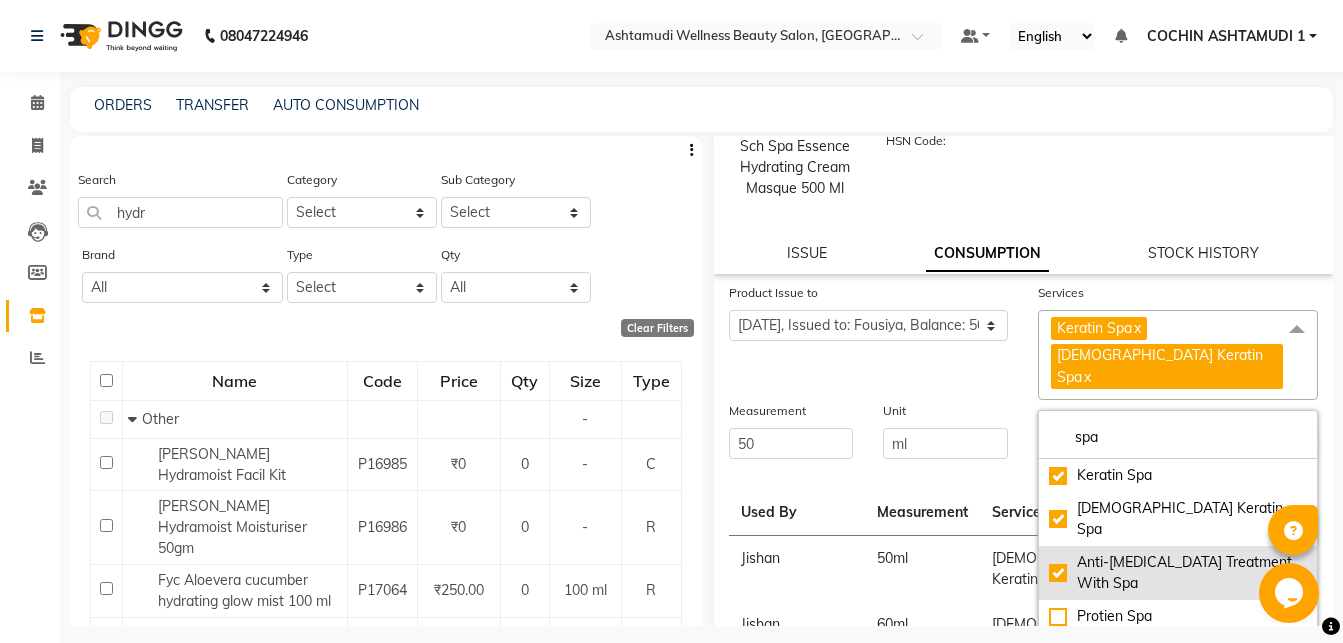 checkbox on "true" 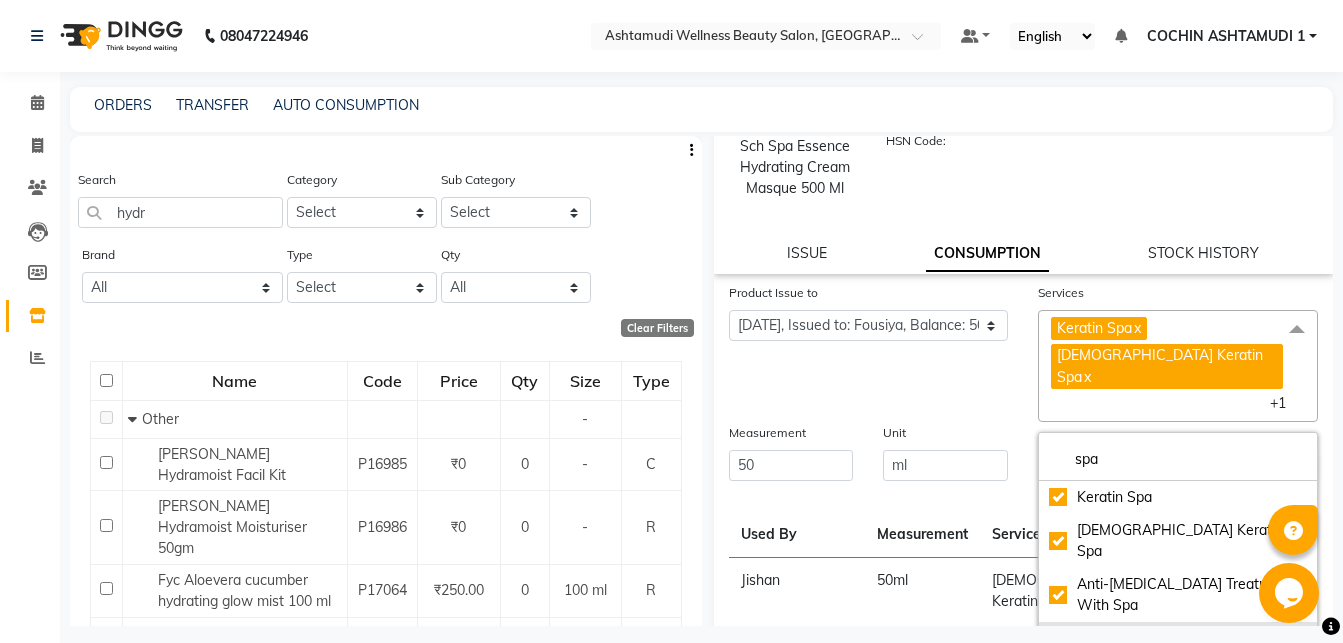 click on "Protien Spa" 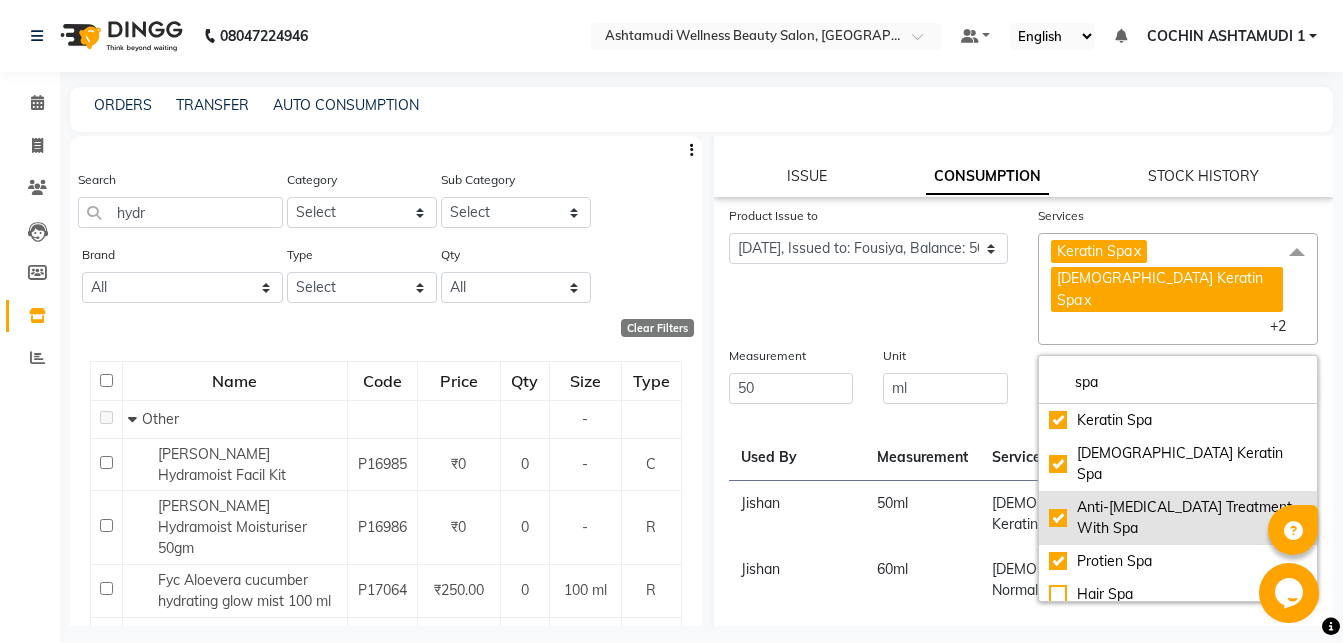 scroll, scrollTop: 216, scrollLeft: 0, axis: vertical 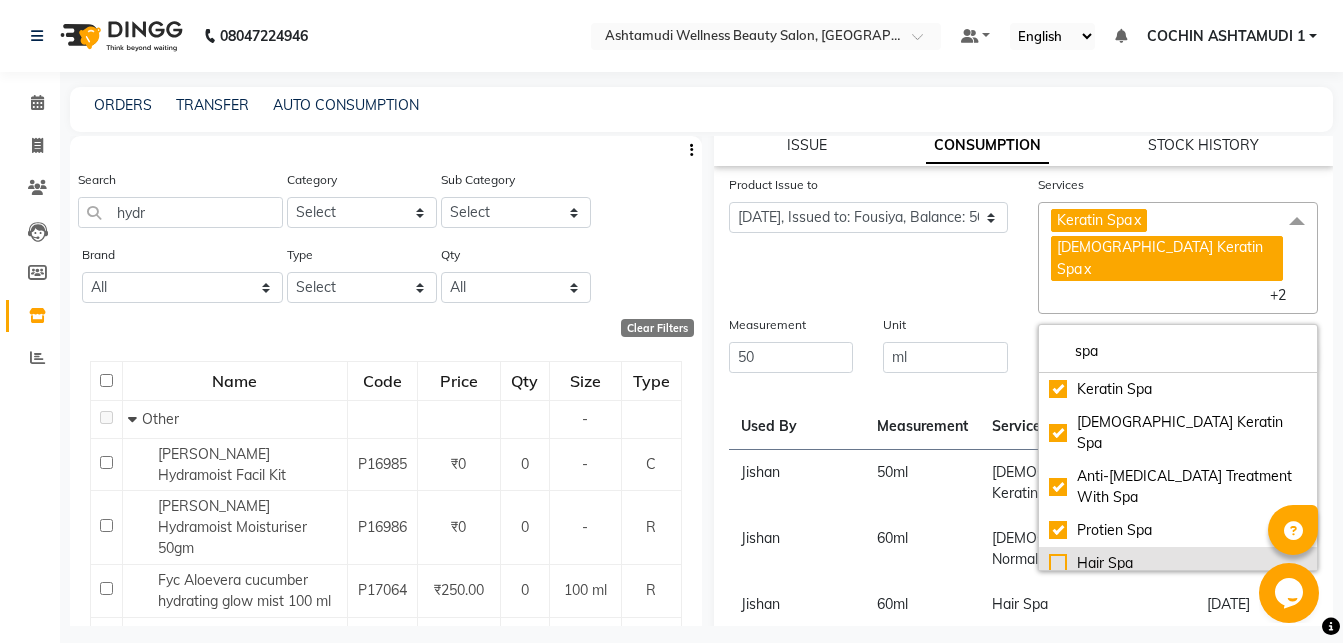 click on "Hair Spa" 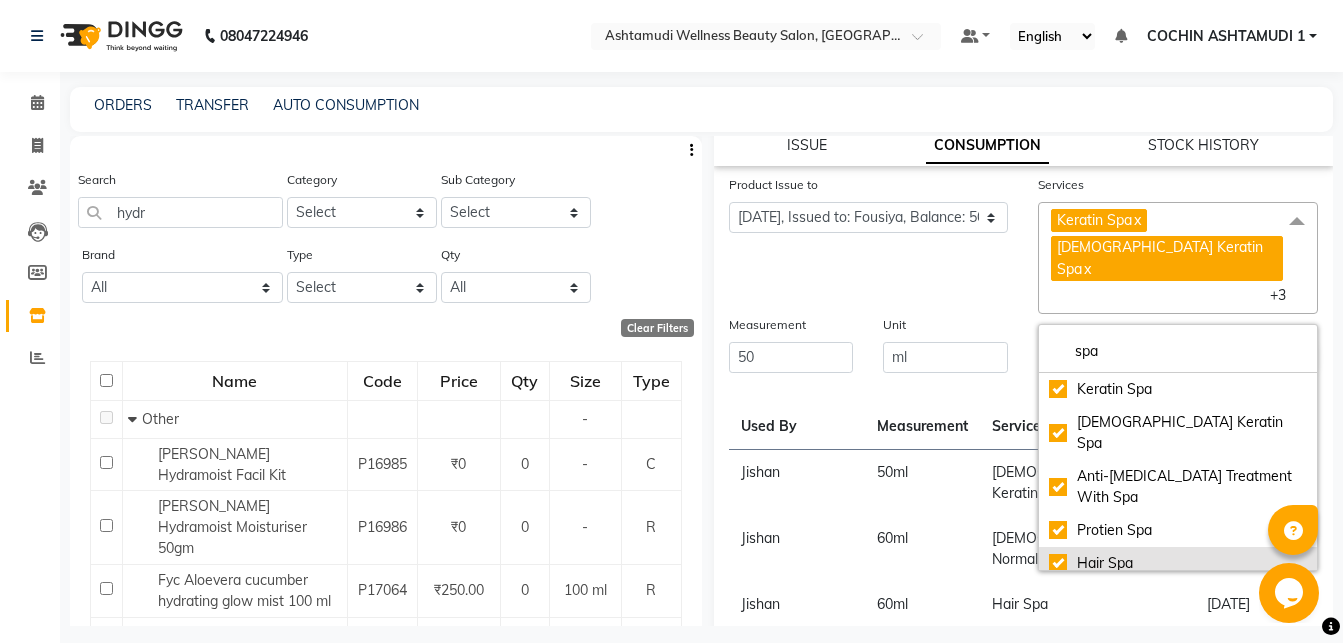 checkbox on "true" 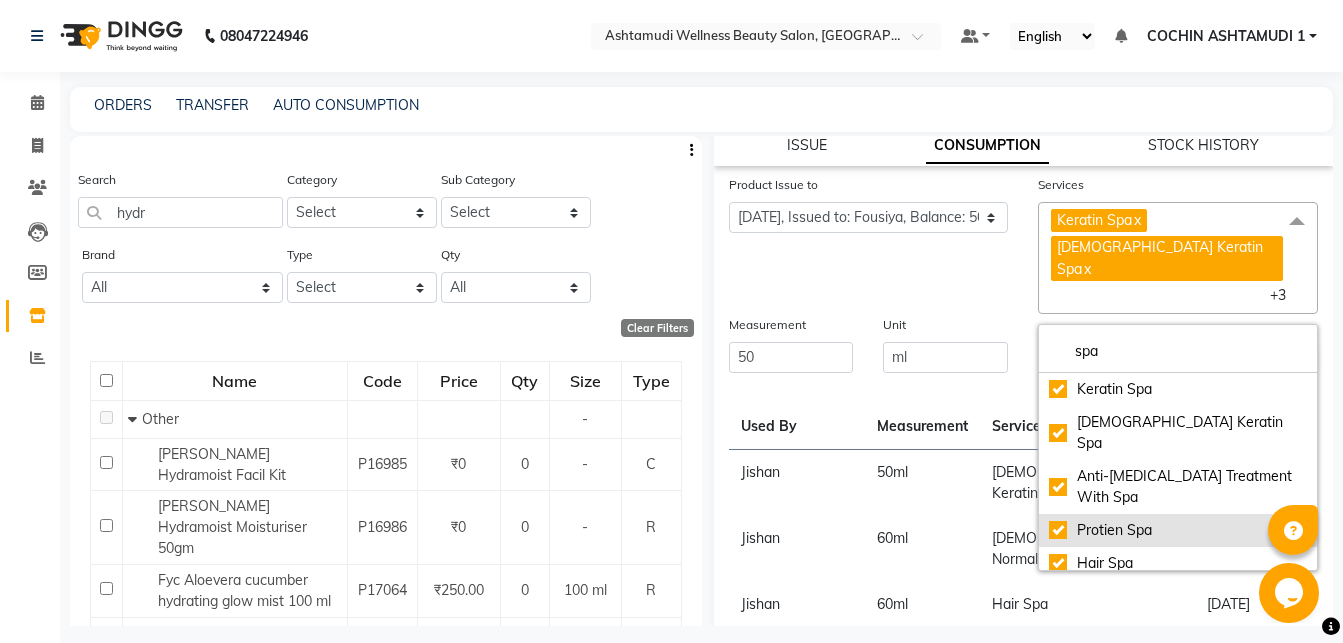 scroll, scrollTop: 88, scrollLeft: 0, axis: vertical 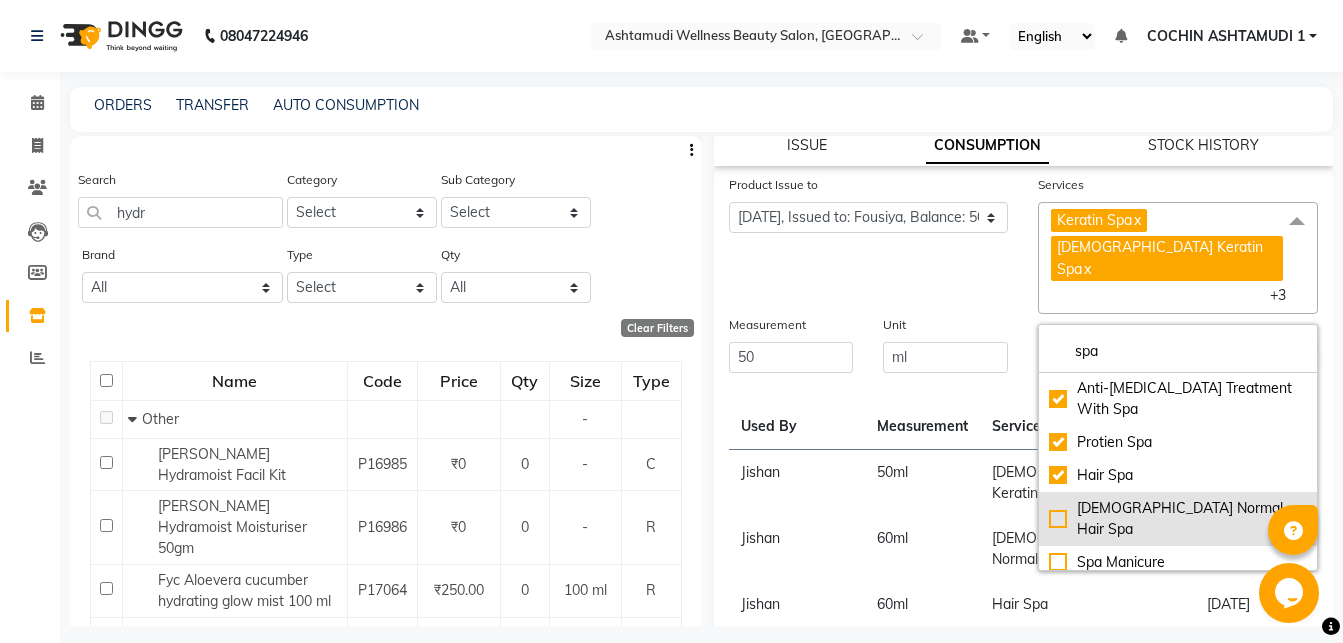 click on "[DEMOGRAPHIC_DATA] Normal Hair Spa" 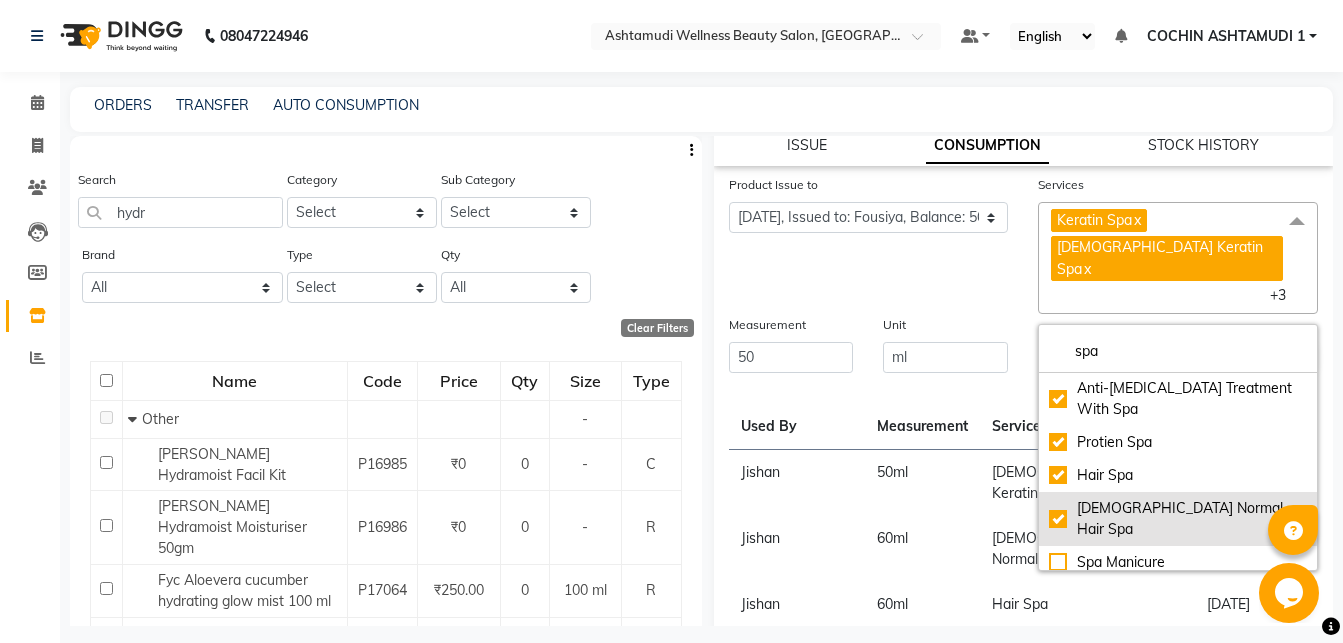 checkbox on "true" 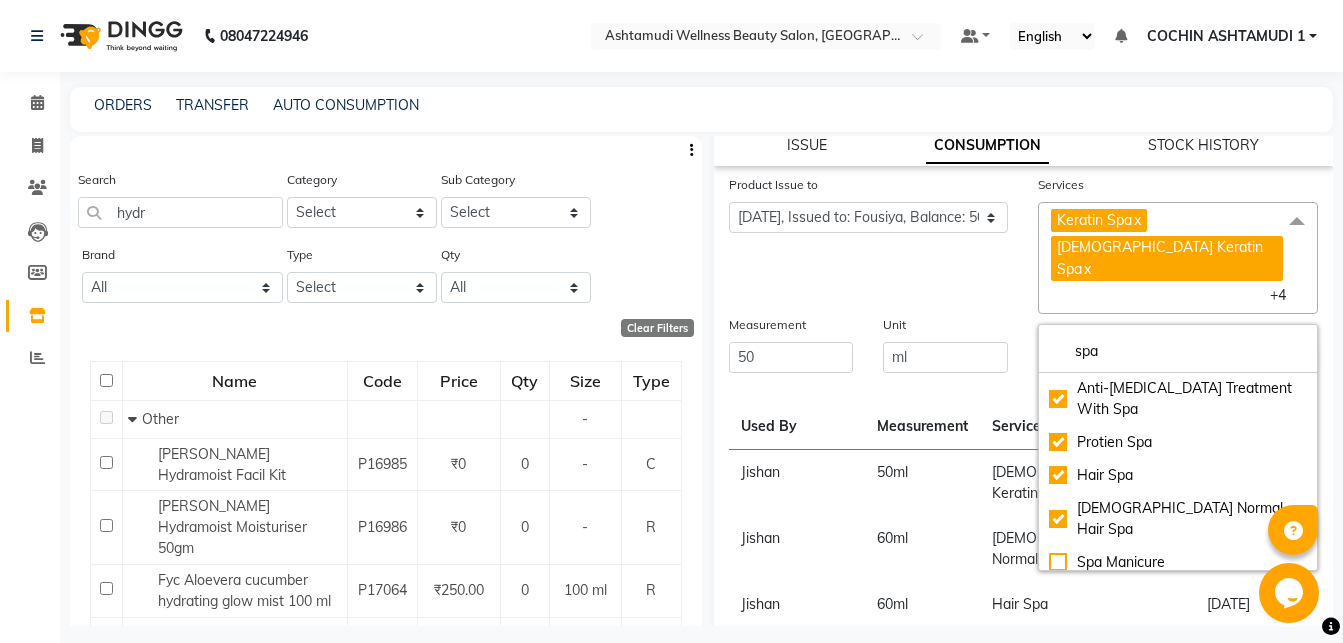 click on "Unit" 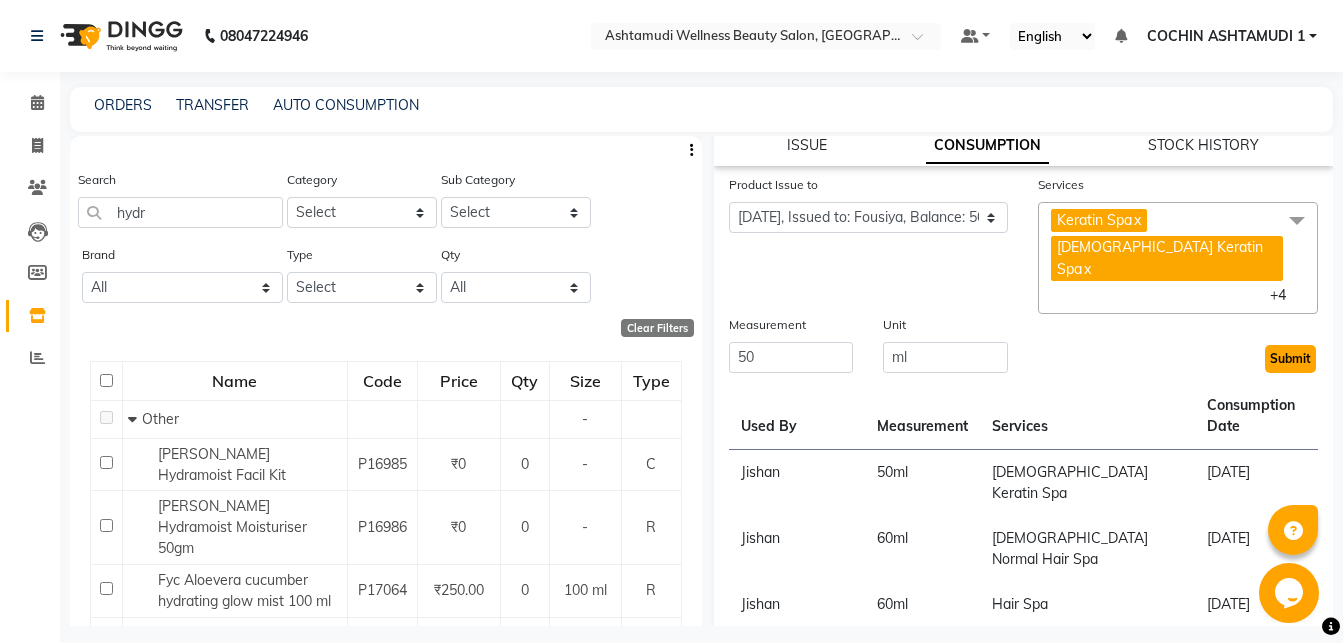 click on "Submit" 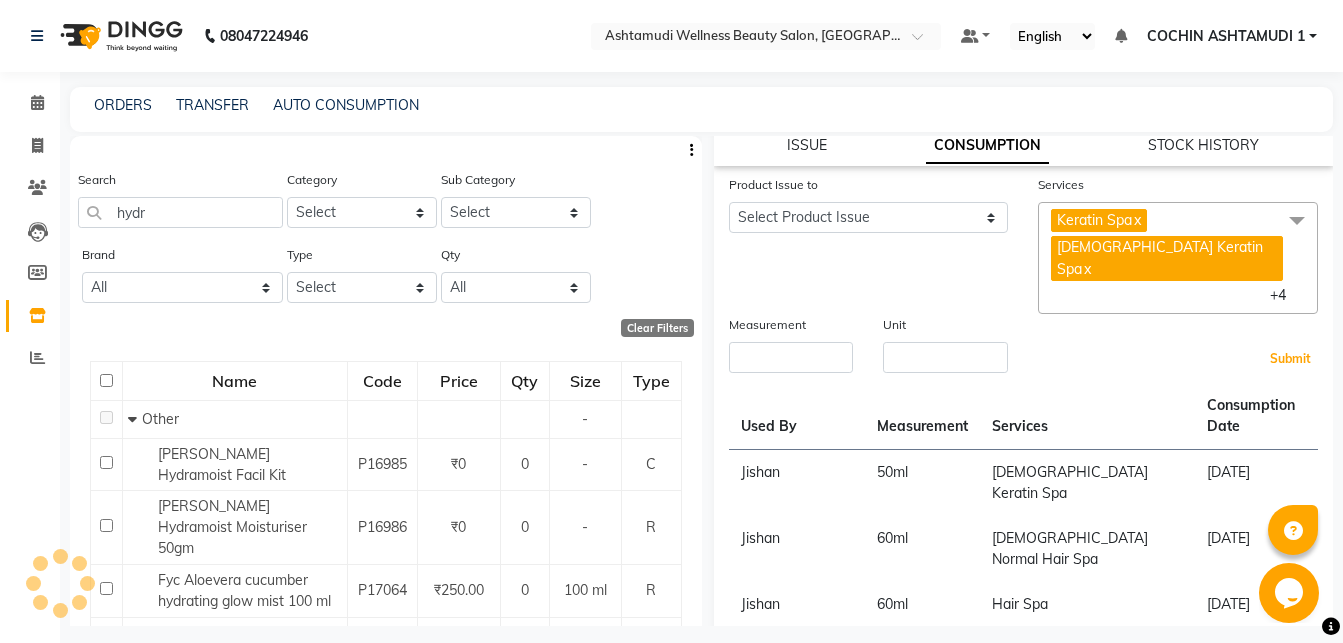 scroll, scrollTop: 0, scrollLeft: 0, axis: both 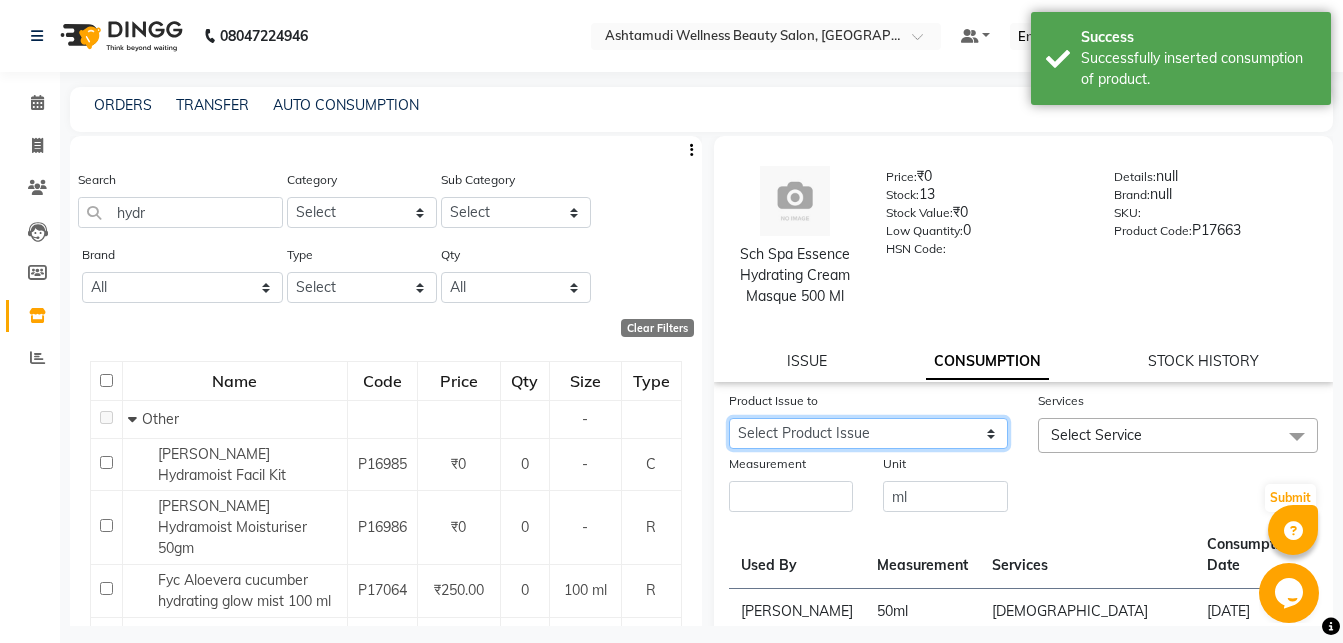 click on "Select Product Issue 2025-07-11, Issued to: Madonna Michael, Balance: 500 2025-07-10, Issued to: RAGHI FERNANDEZ, Balance: 500 2025-07-08, Issued to: RAGHI FERNANDEZ, Balance: 500 2025-07-03, Issued to: Aiswarya B, Balance: 500 2025-06-28, Issued to: Fousiya, Balance: 200" 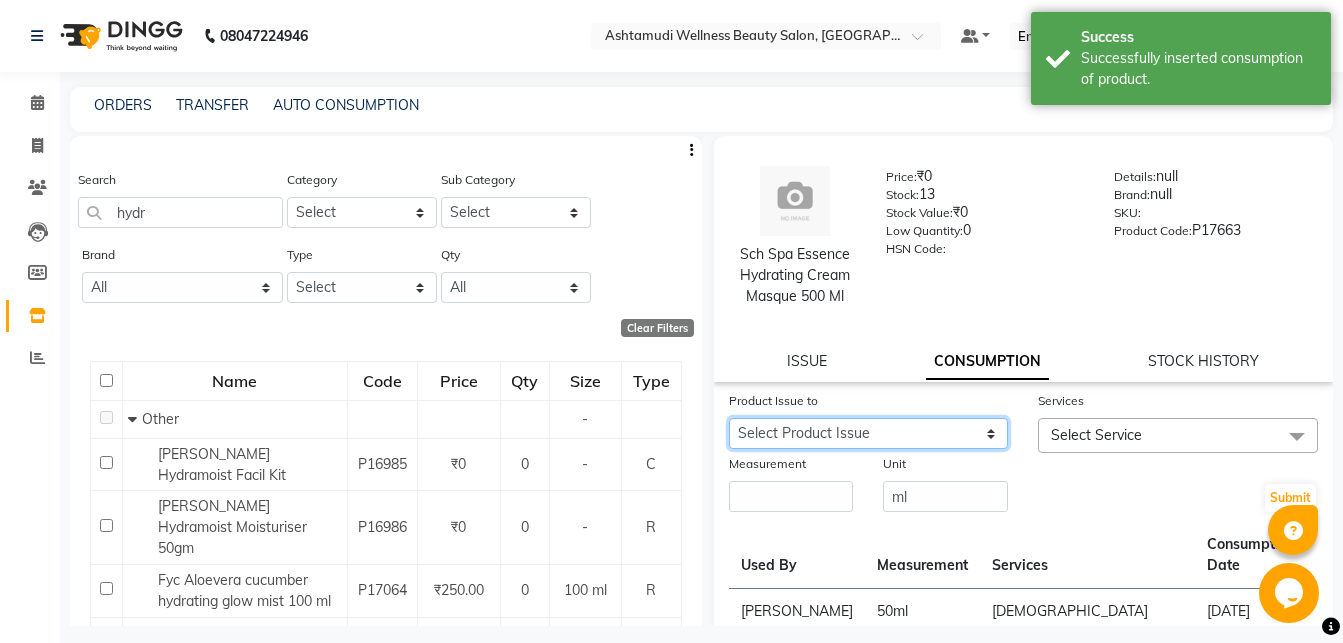 select on "1036432" 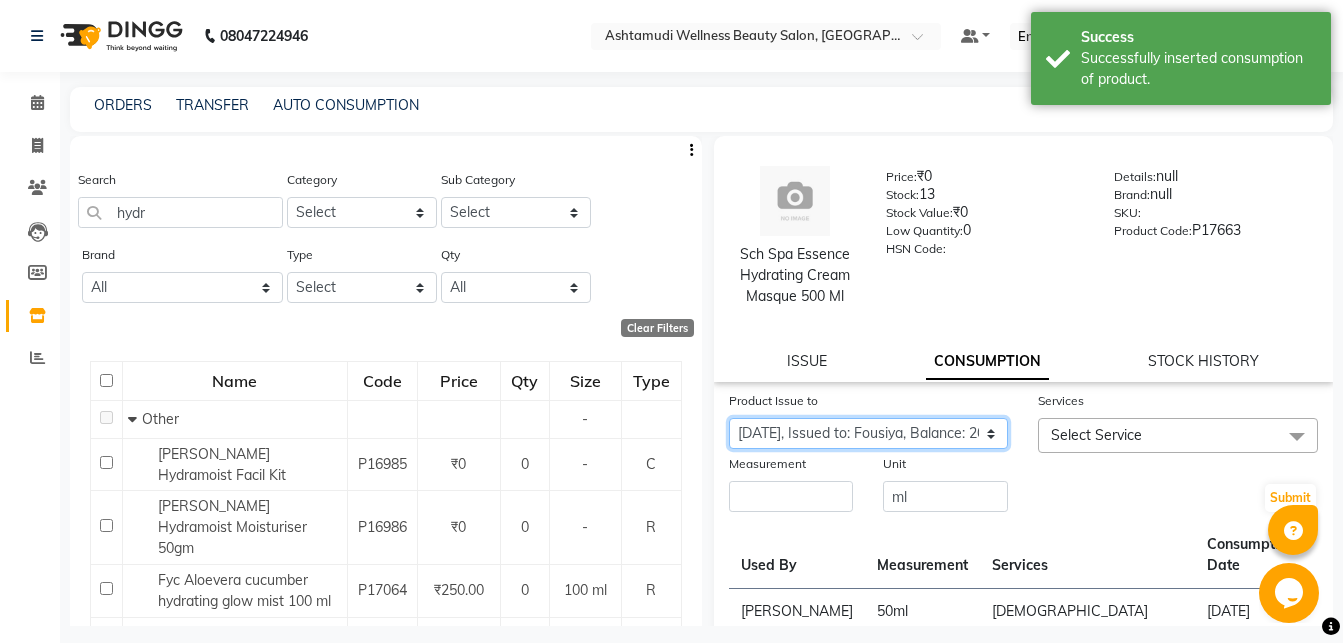 click on "2025-06-28, Issued to: Fousiya, Balance: 200" 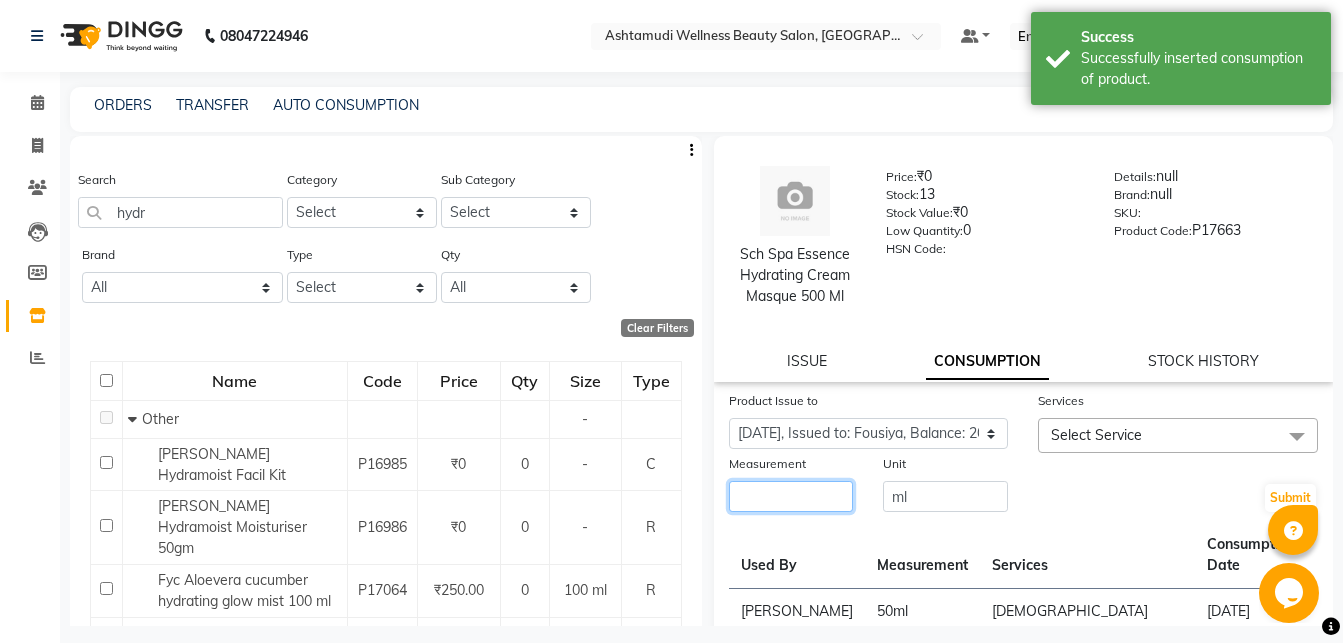 click 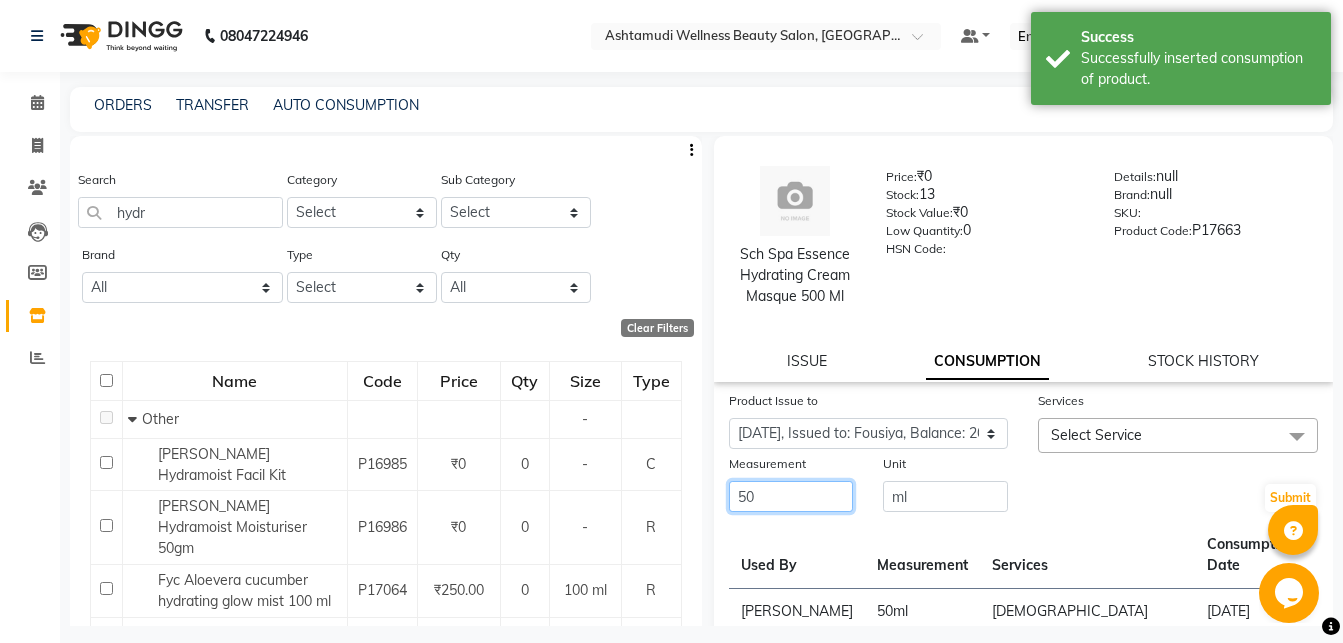 type on "50" 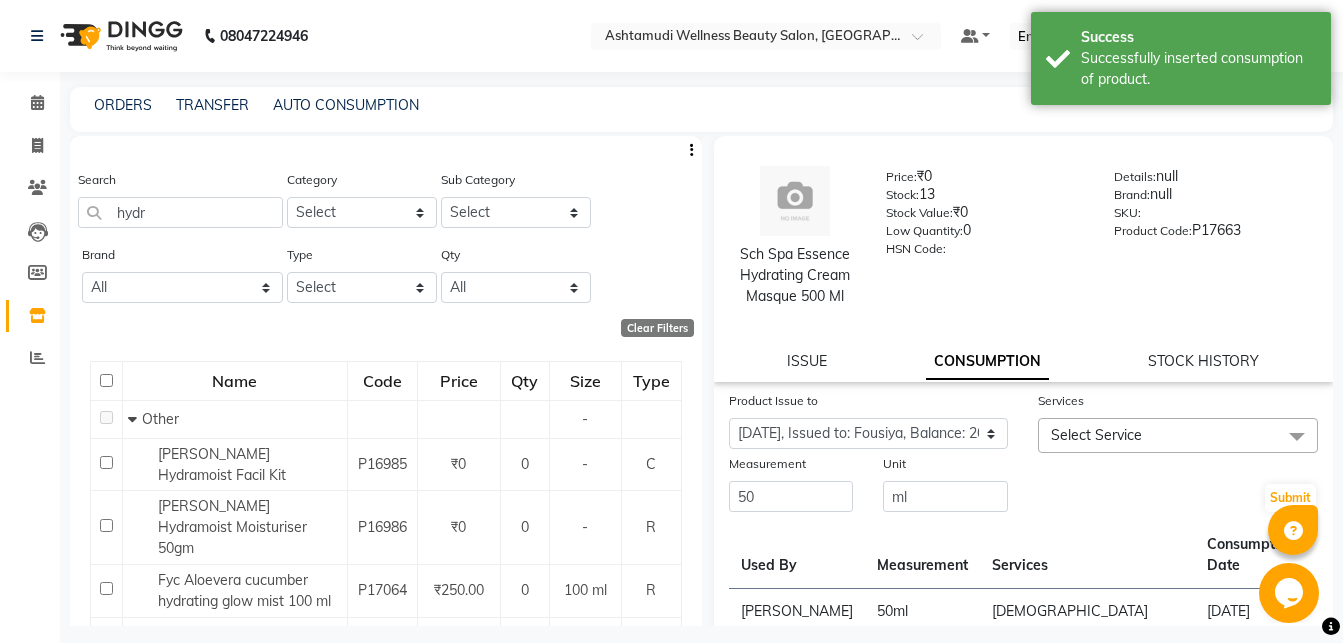 click on "Select Service" 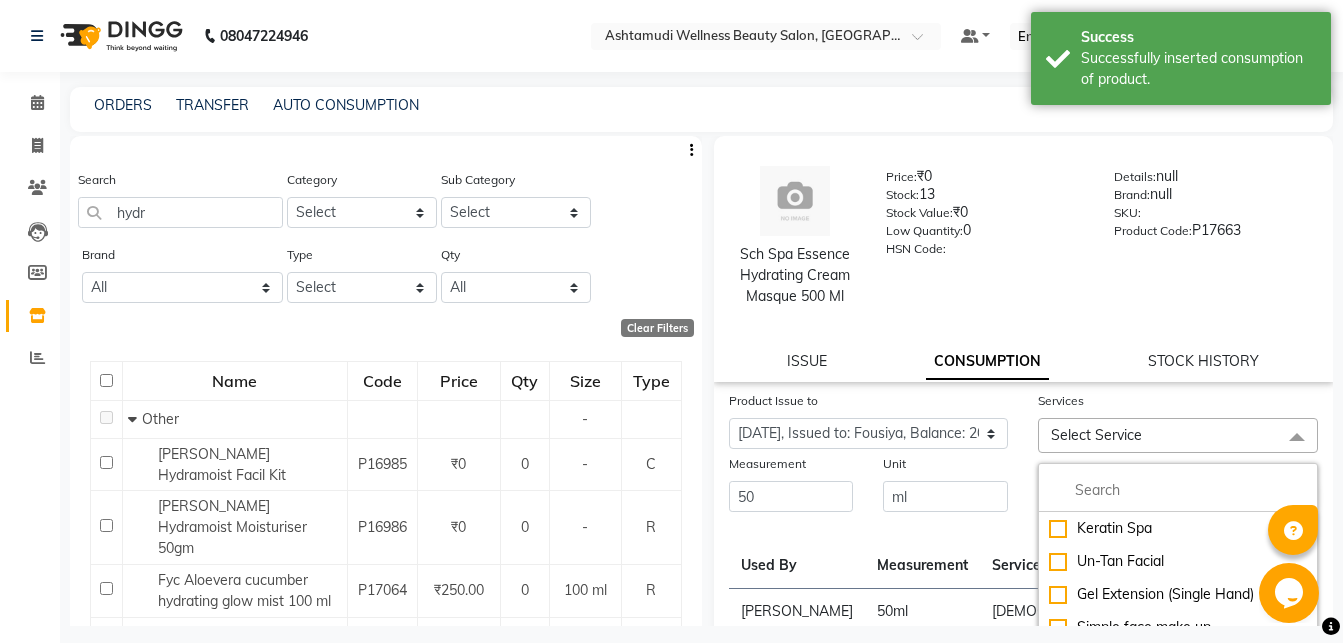 scroll, scrollTop: 88, scrollLeft: 0, axis: vertical 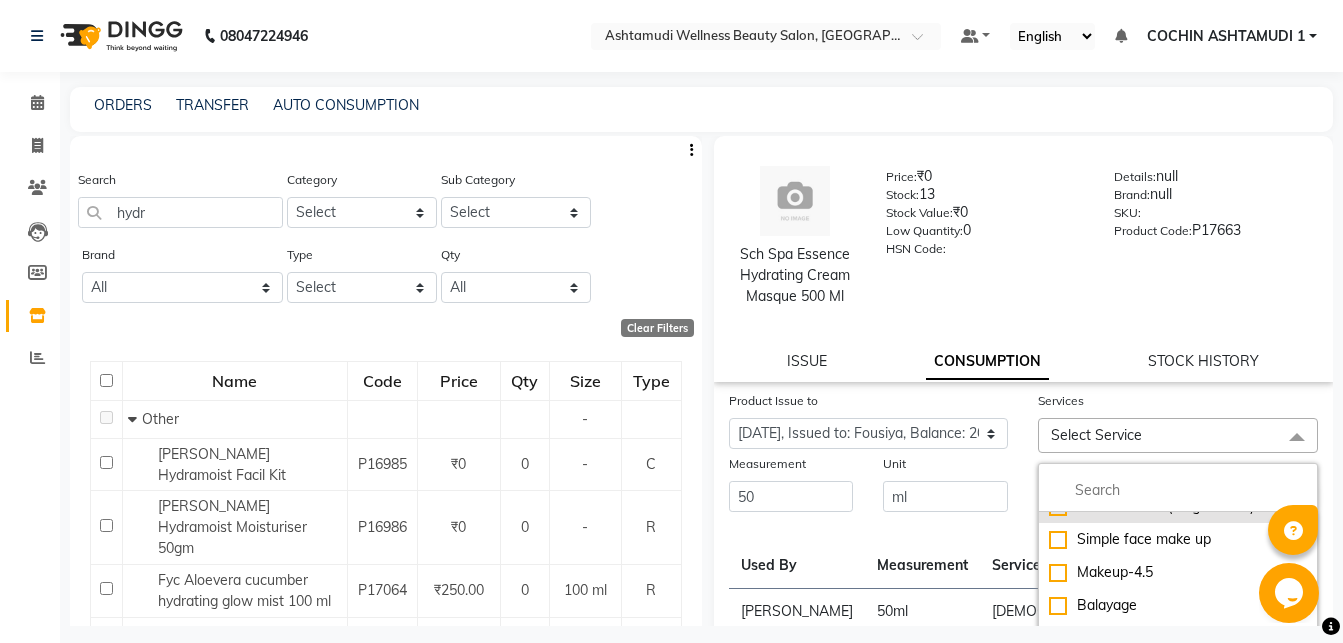 click on "Gel Extension (Single Hand)" 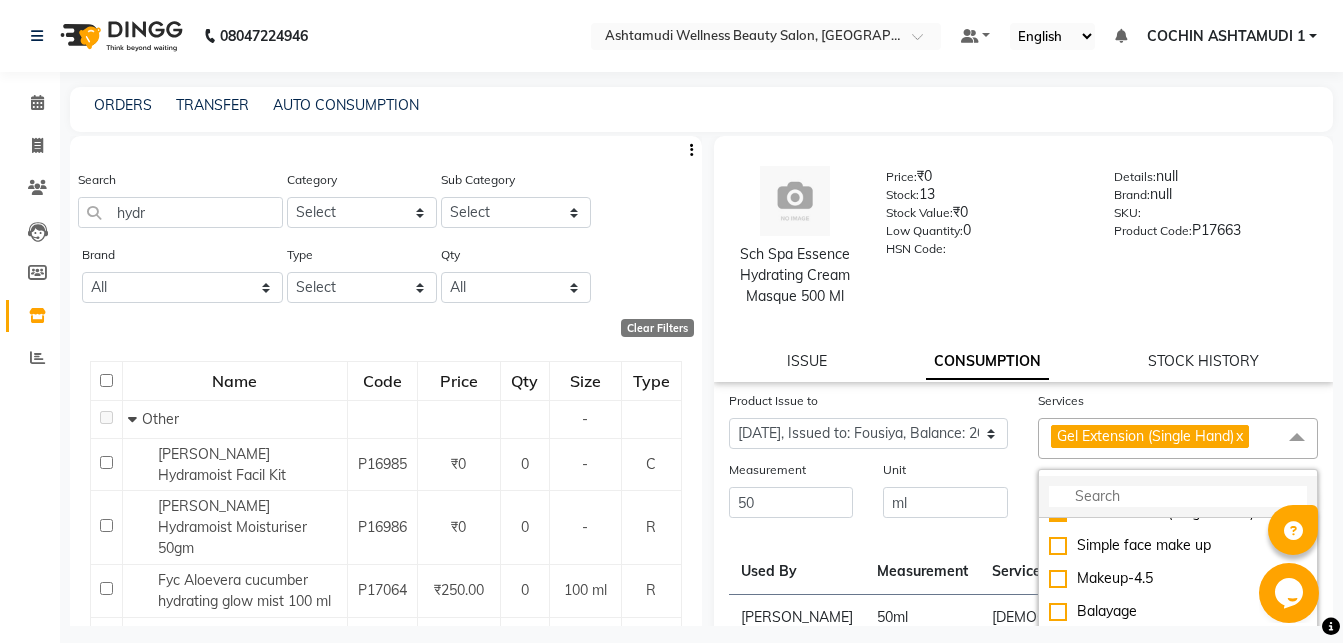 click 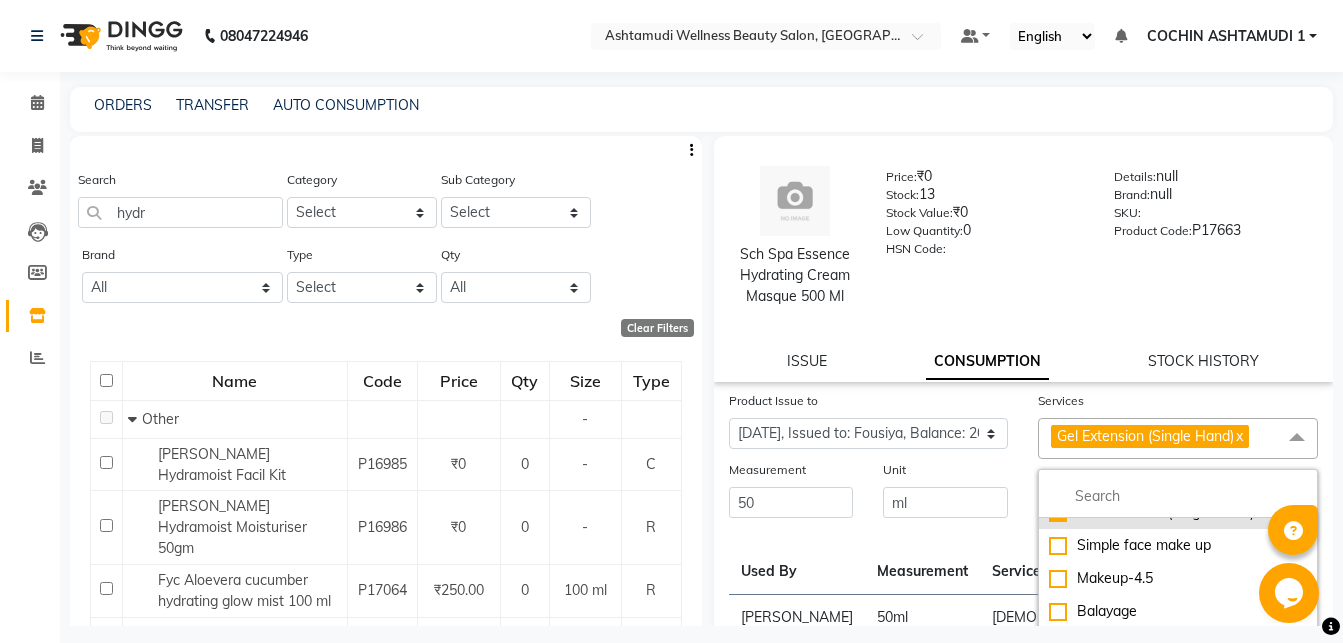 click on "Gel Extension (Single Hand)" 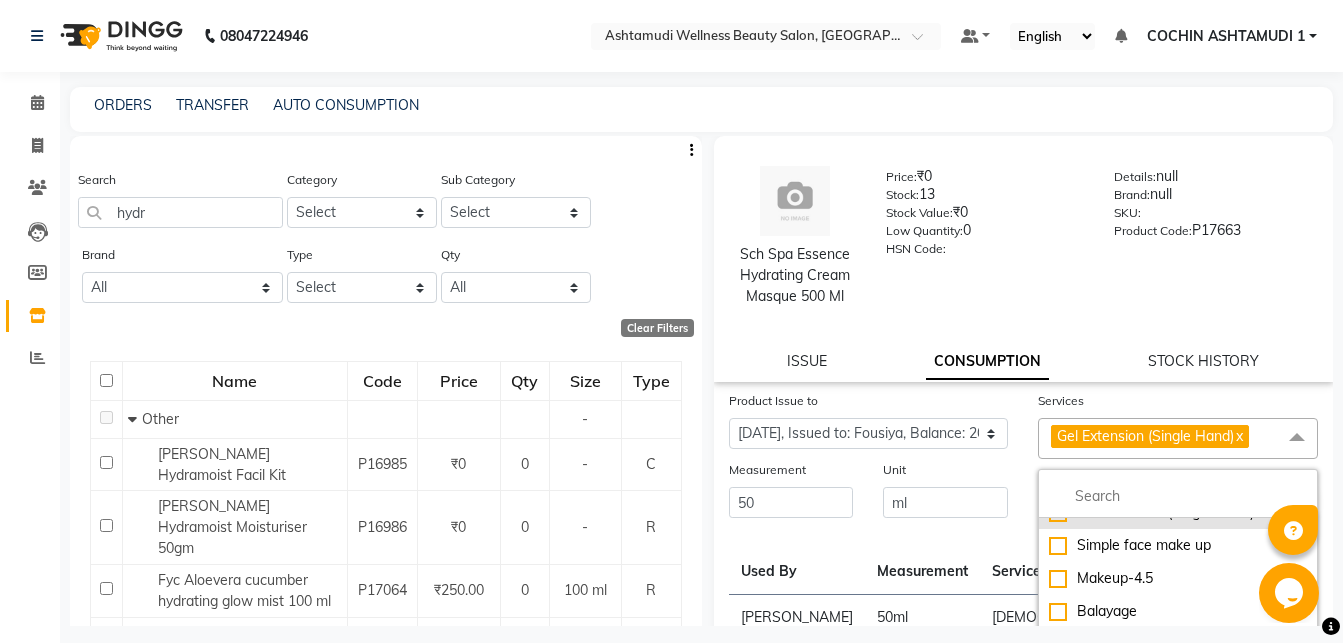 checkbox on "false" 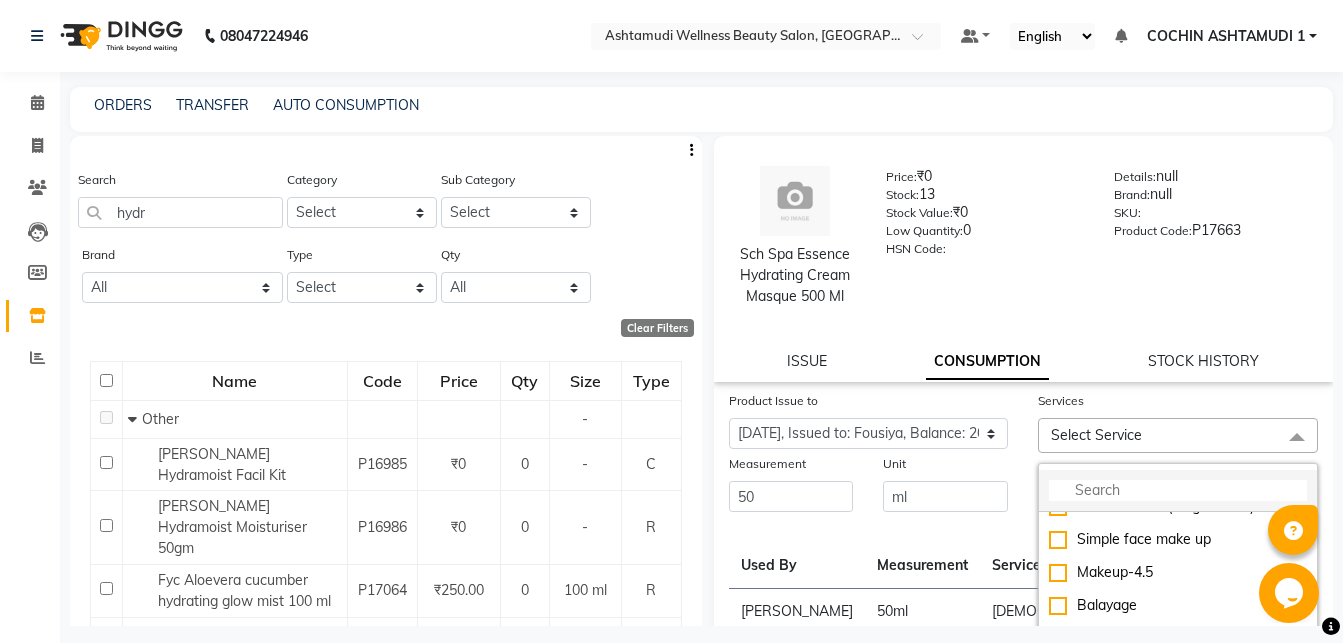 click 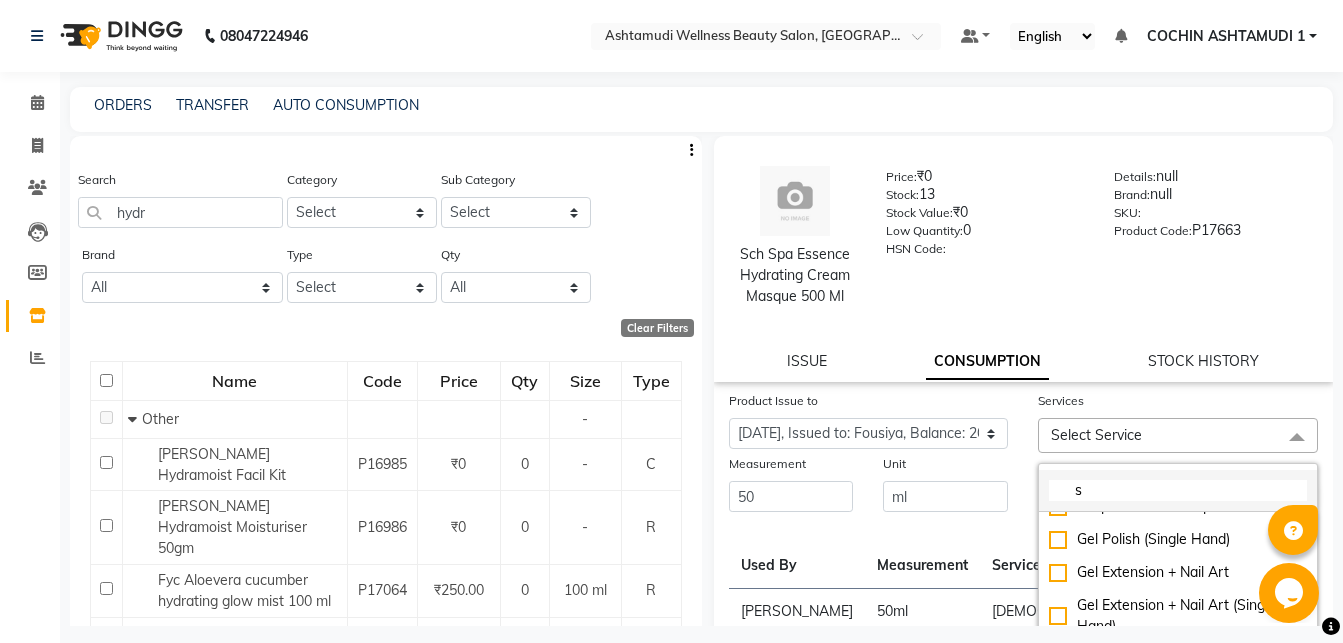 scroll, scrollTop: 55, scrollLeft: 0, axis: vertical 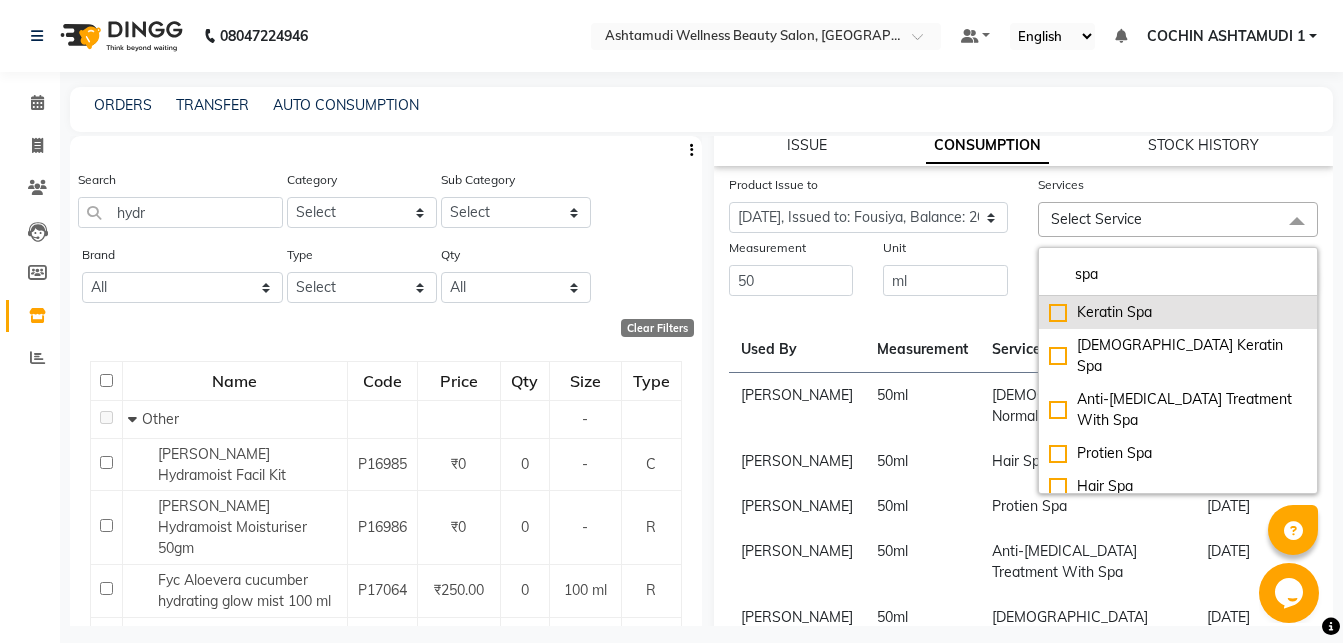 type on "spa" 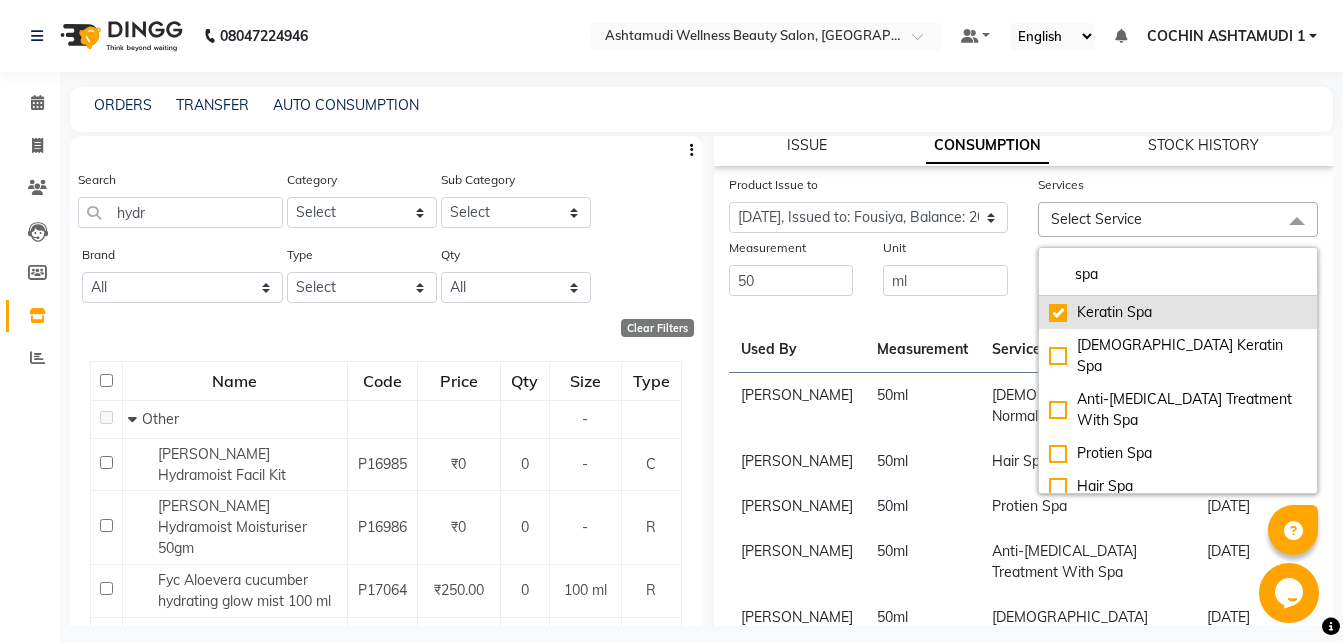 checkbox on "true" 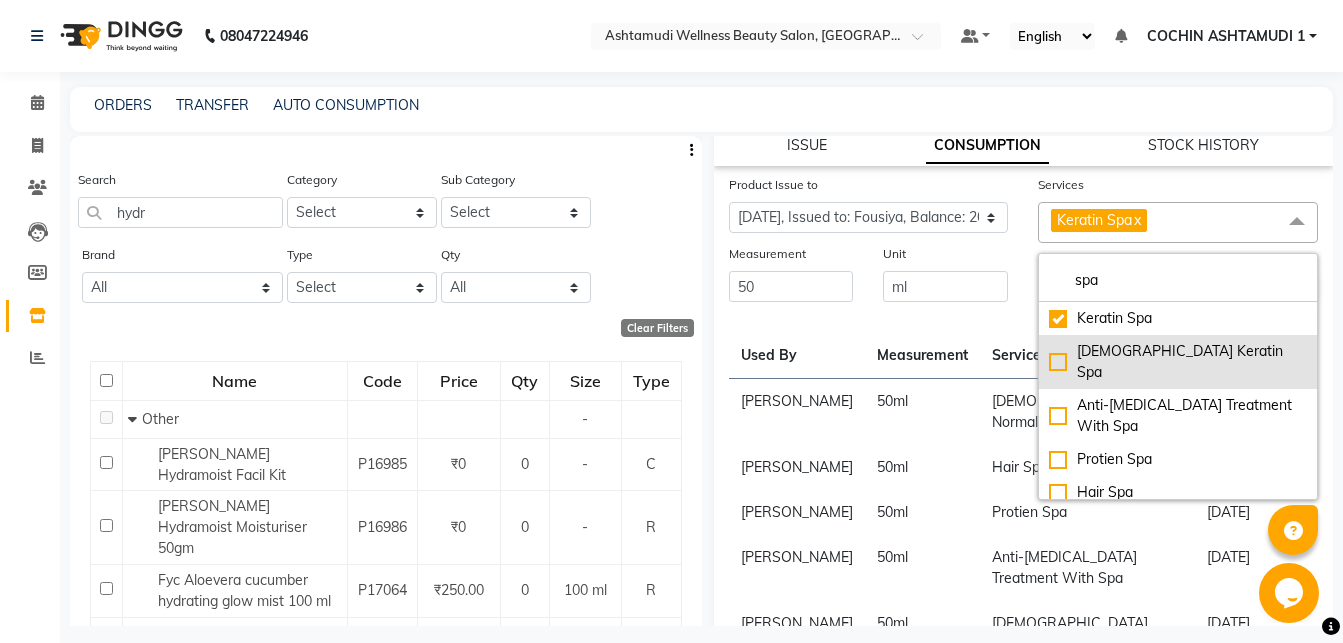click on "[DEMOGRAPHIC_DATA] Keratin Spa" 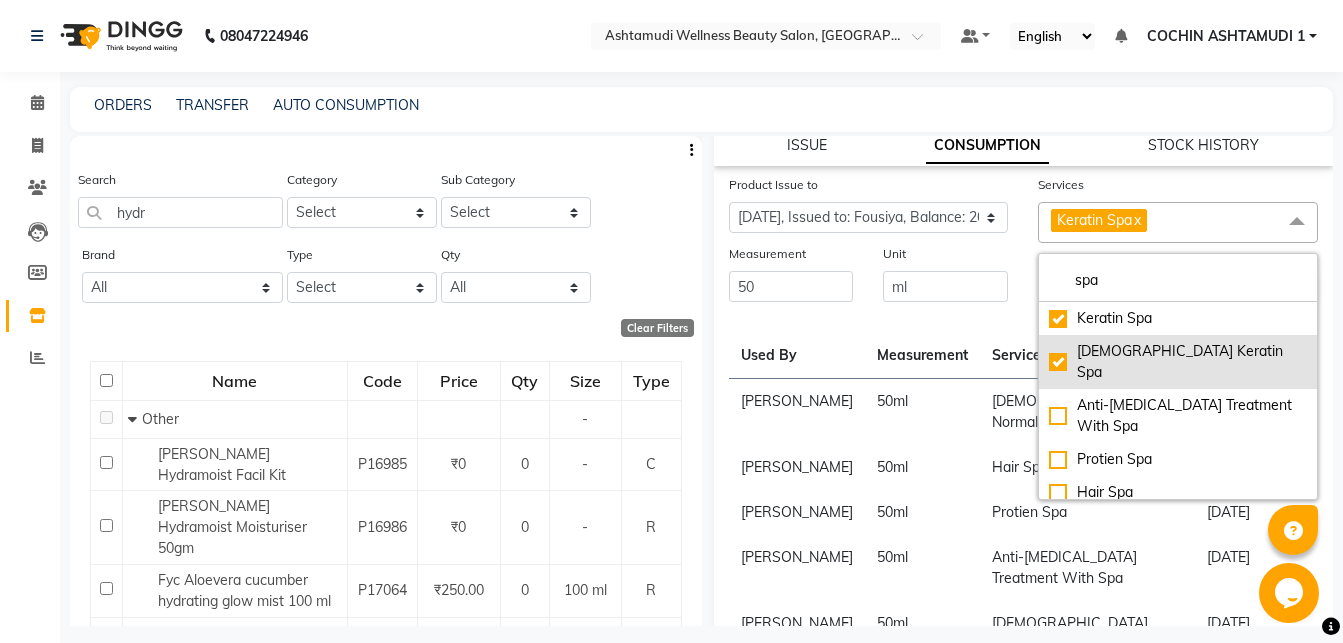 checkbox on "true" 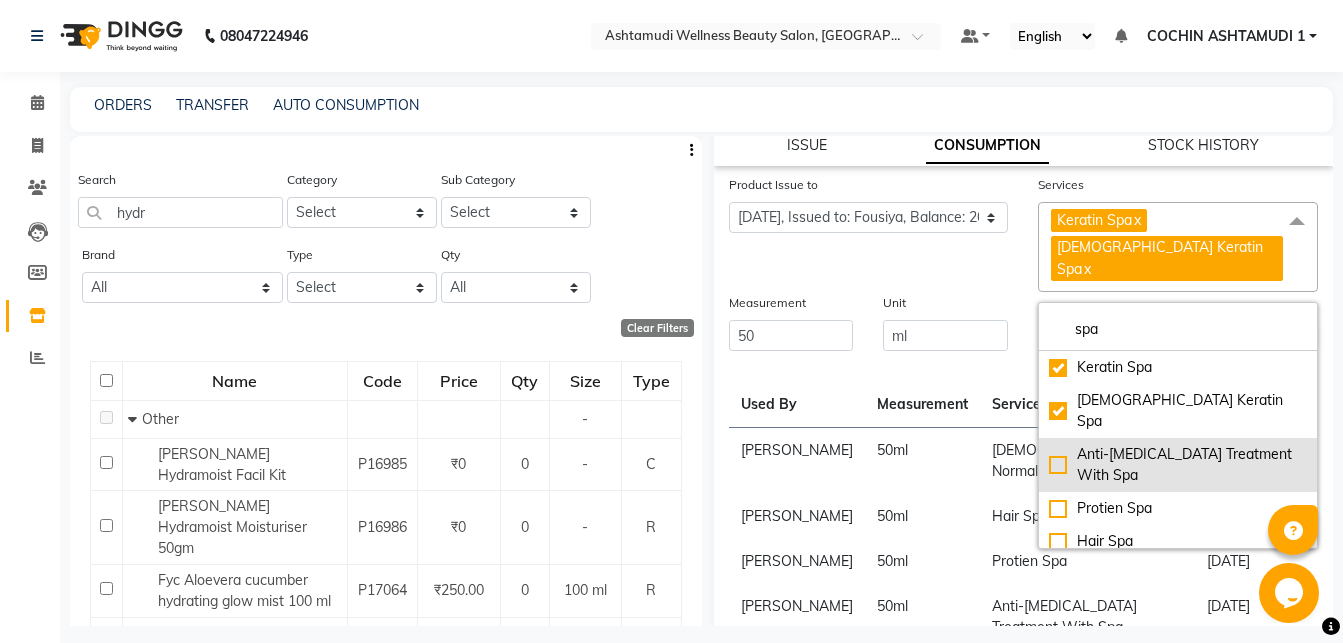 click on "Anti-[MEDICAL_DATA] Treatment With Spa" 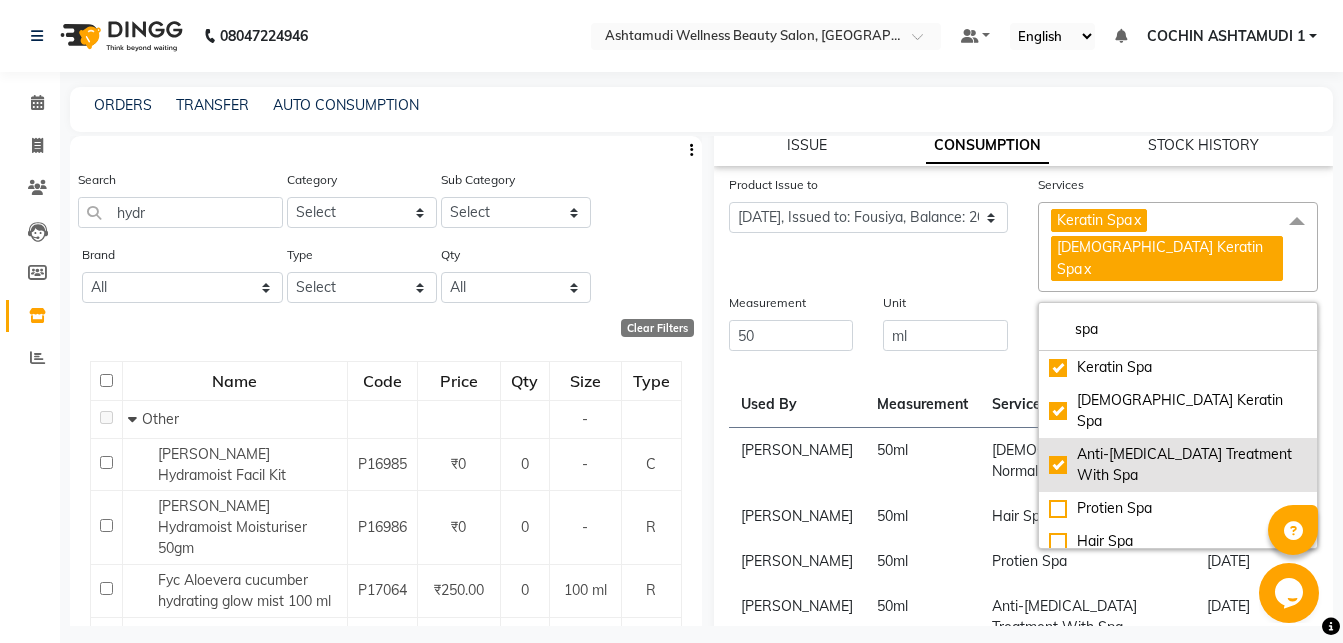 checkbox on "true" 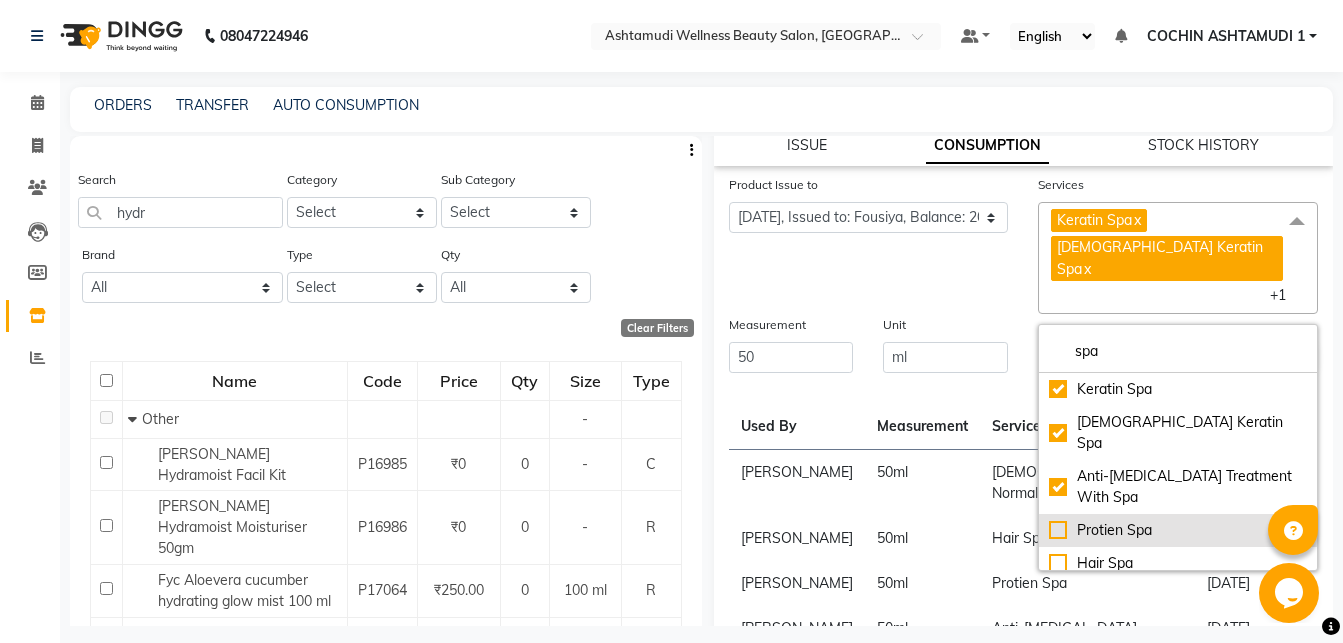 click on "Protien Spa" 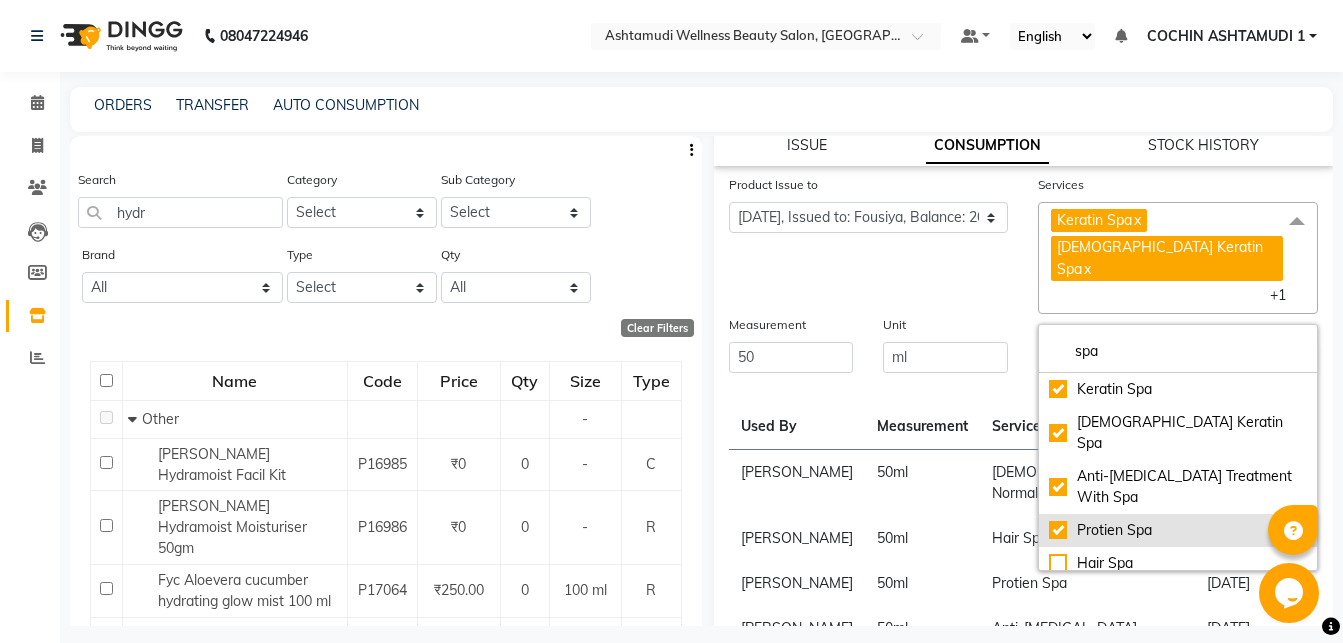 checkbox on "true" 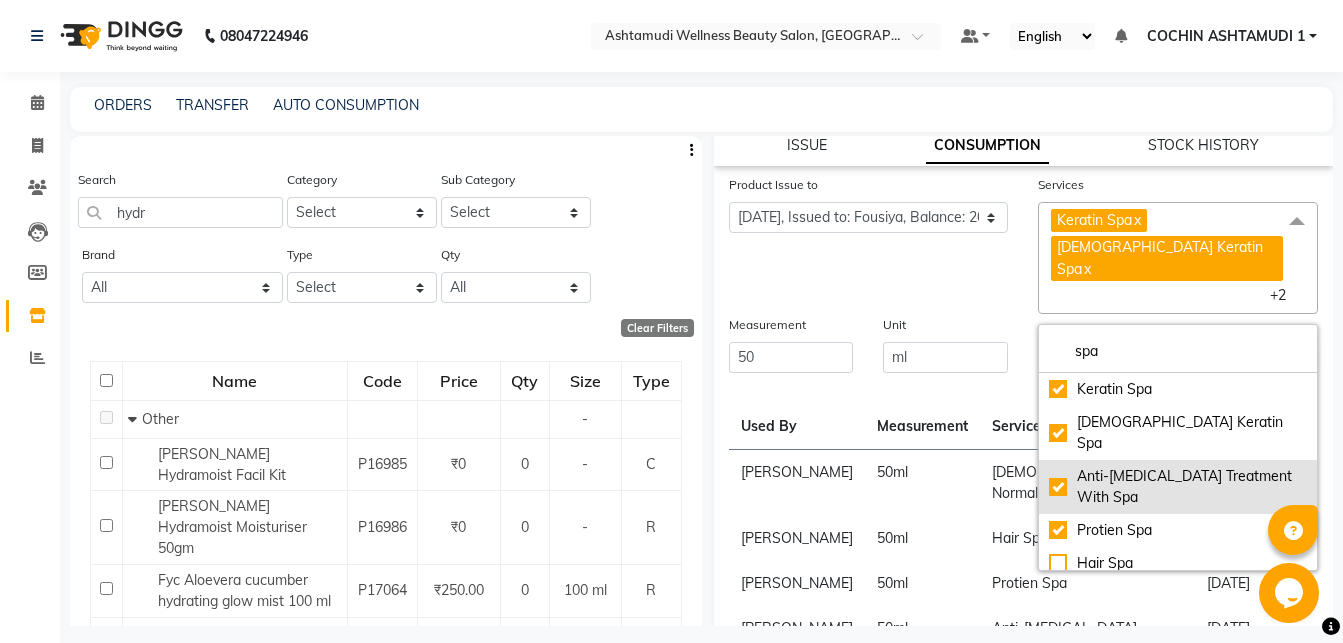 scroll, scrollTop: 88, scrollLeft: 0, axis: vertical 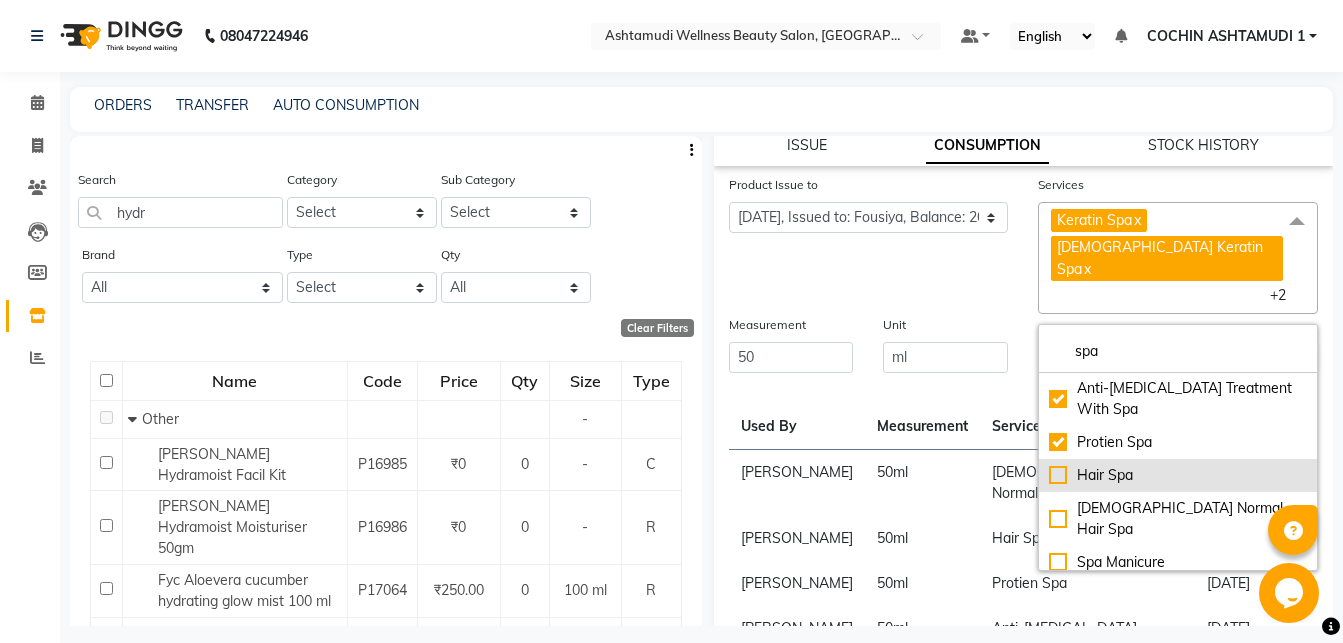 click on "Hair Spa" 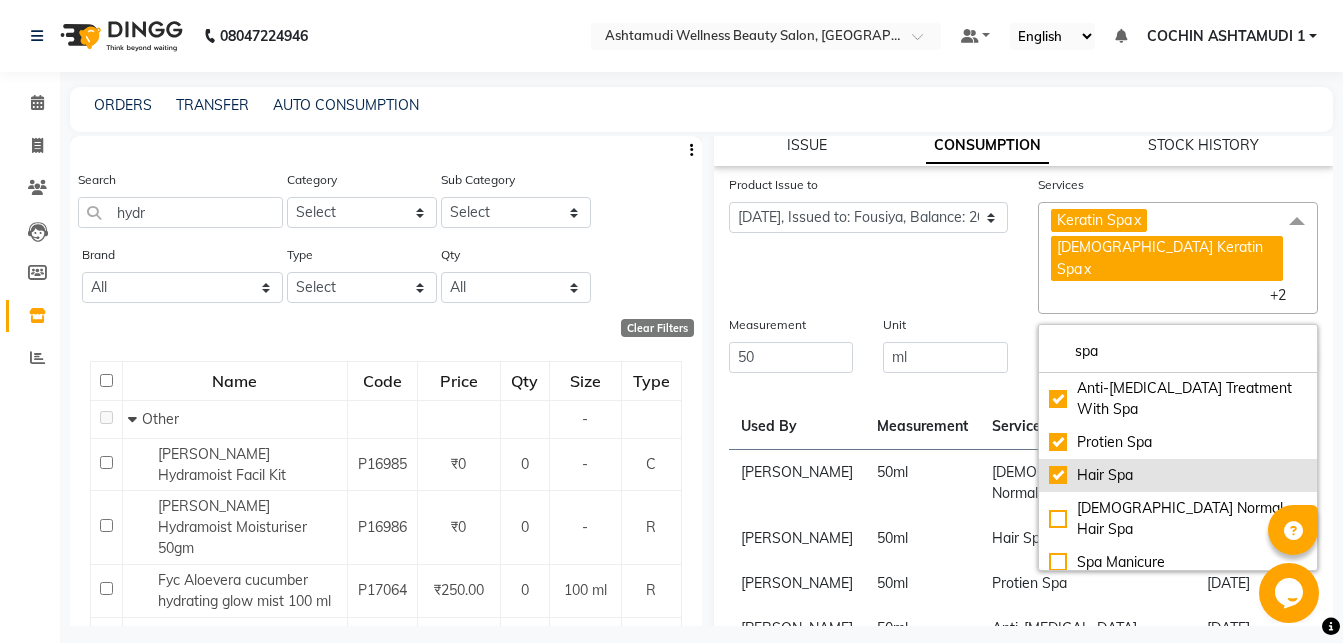 checkbox on "true" 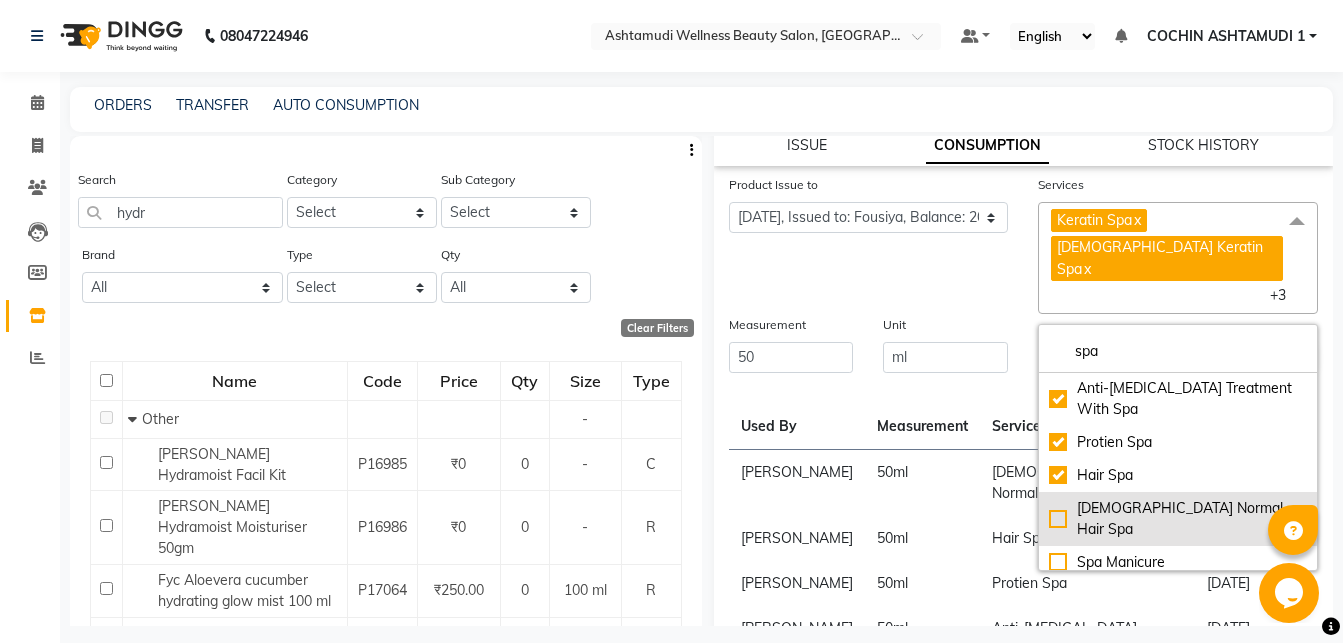 click on "[DEMOGRAPHIC_DATA] Normal Hair Spa" 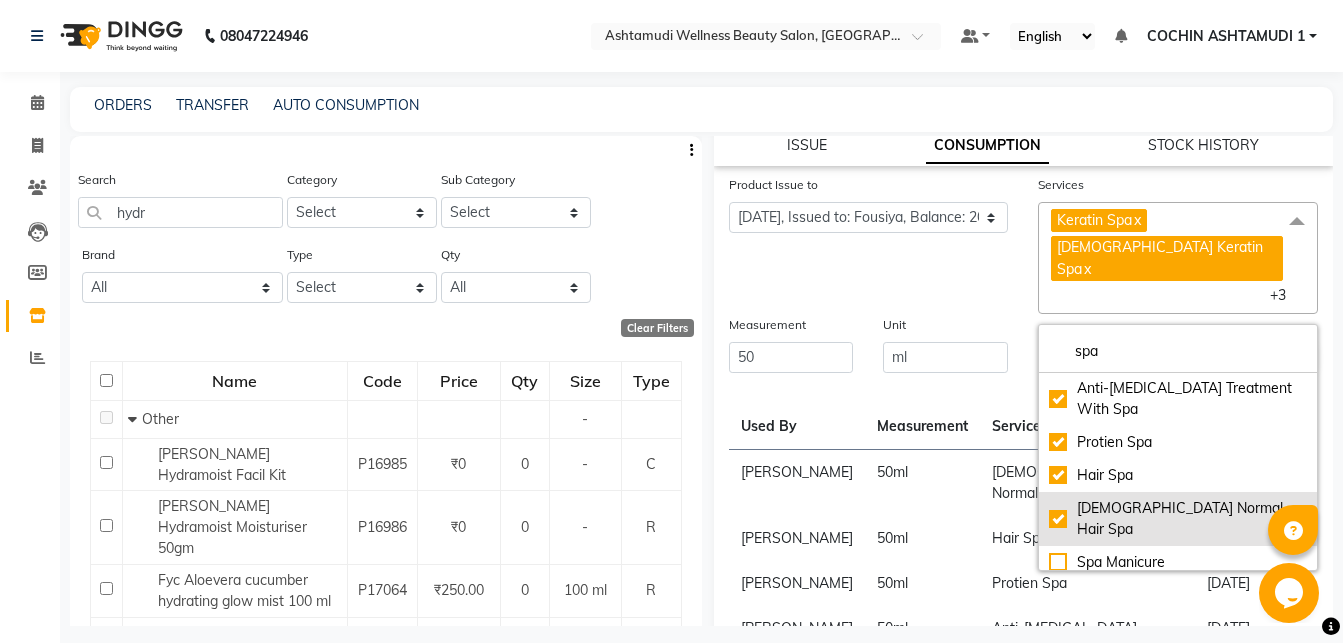 checkbox on "true" 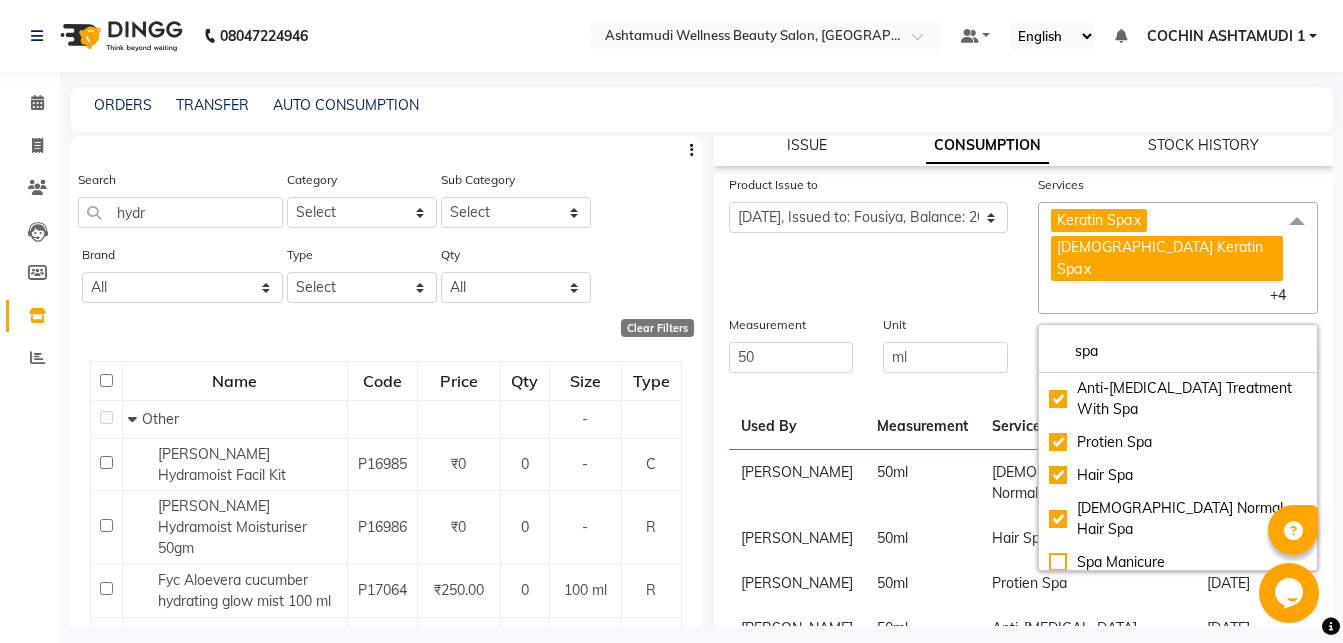 click on "Product Issue to Select Product Issue 2025-07-11, Issued to: Madonna Michael, Balance: 500 2025-07-10, Issued to: RAGHI FERNANDEZ, Balance: 500 2025-07-08, Issued to: RAGHI FERNANDEZ, Balance: 500 2025-07-03, Issued to: Aiswarya B, Balance: 500 2025-06-28, Issued to: Fousiya, Balance: 200" 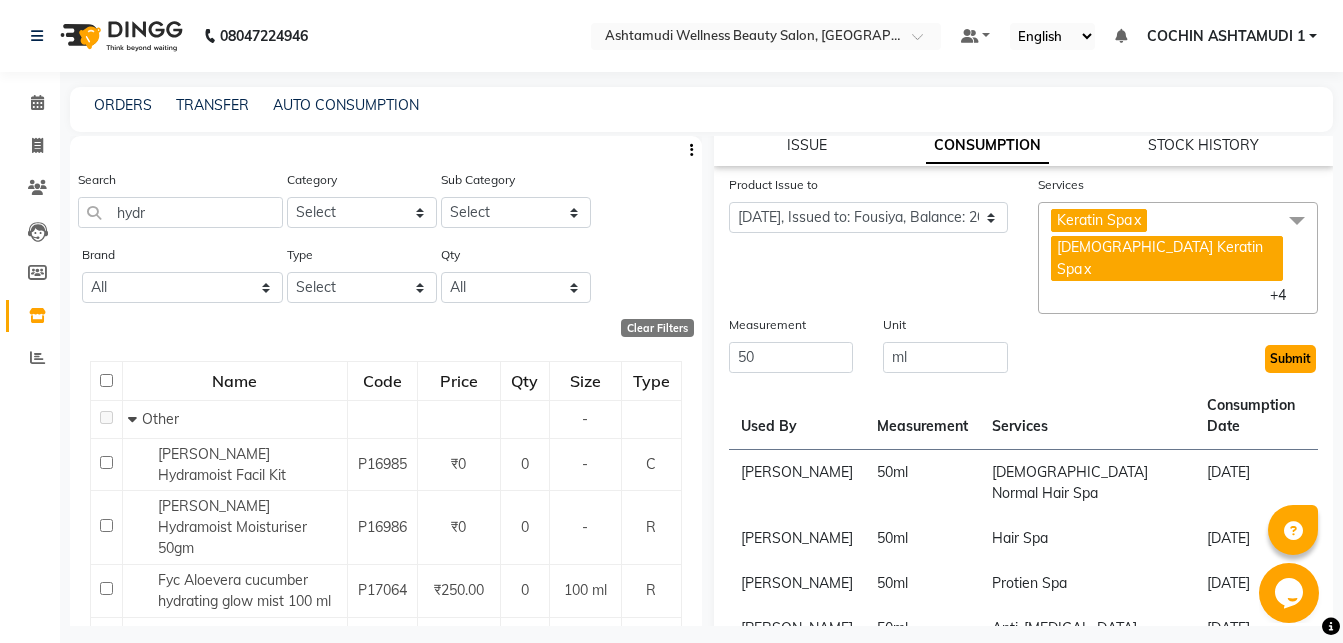 click on "Submit" 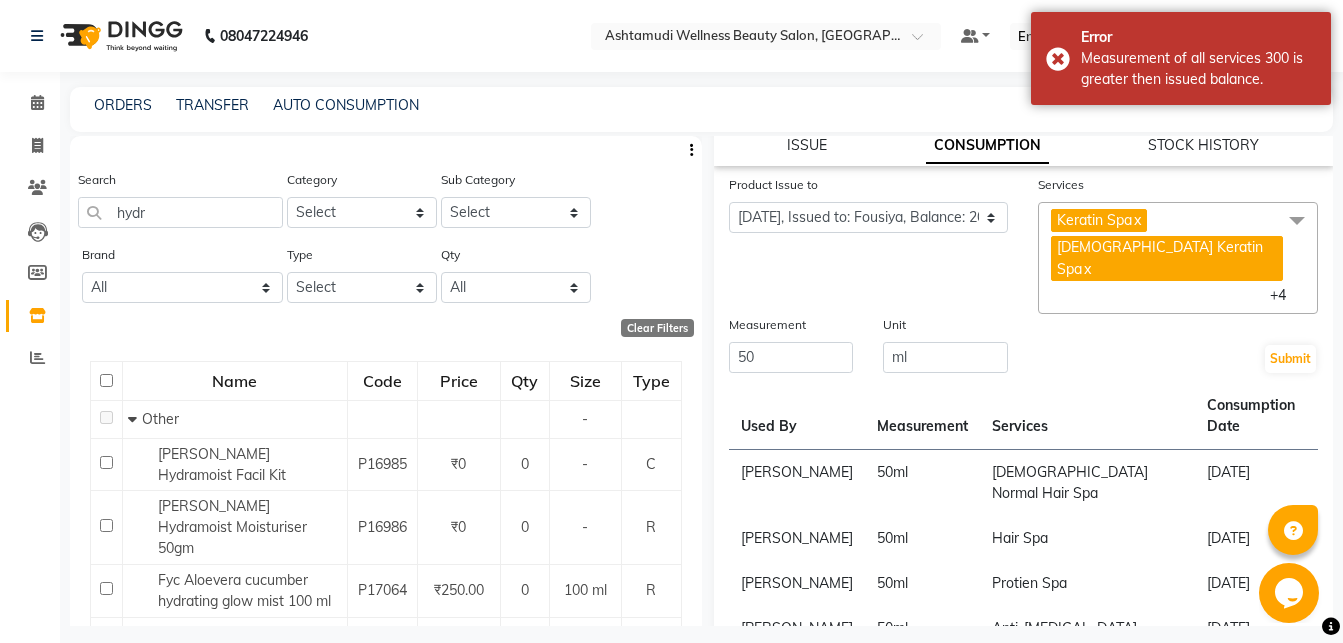 click on "x" 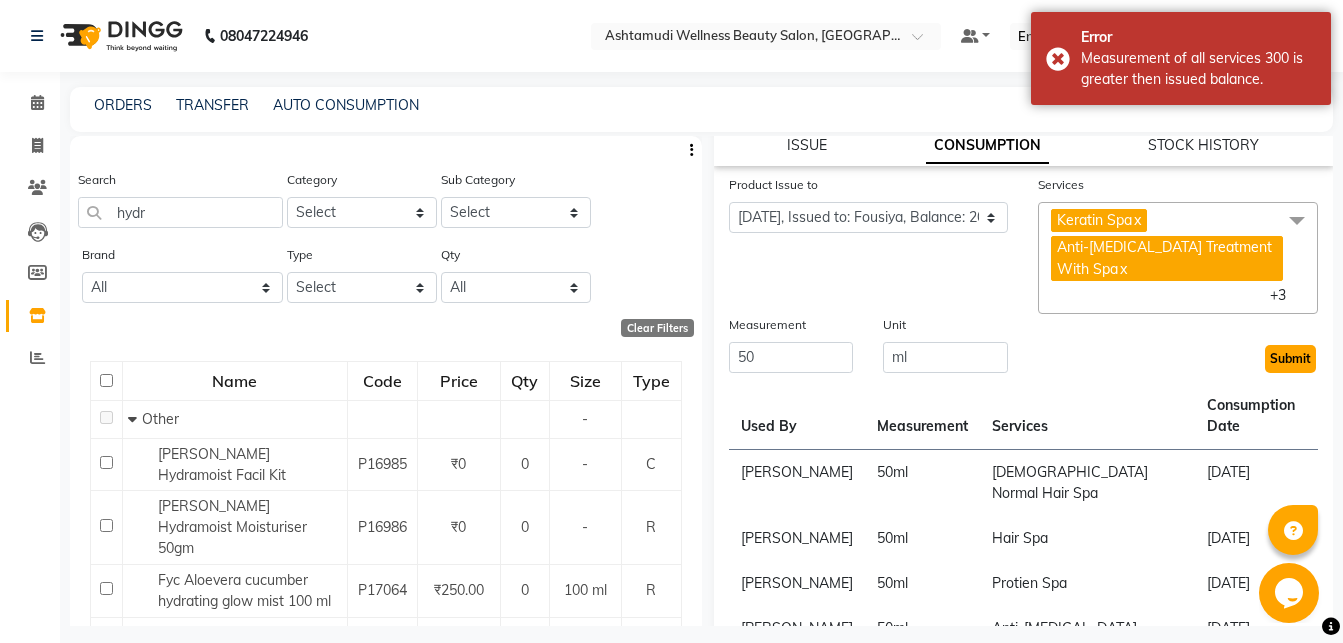 click on "Submit" 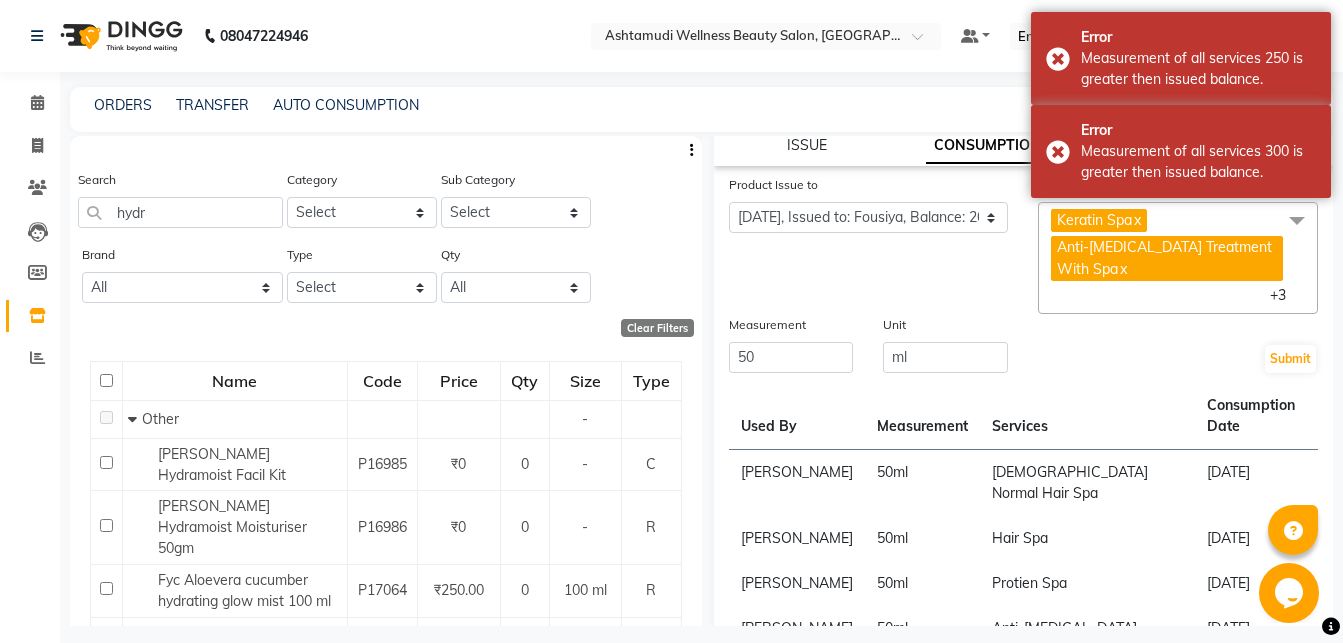 click on "x" 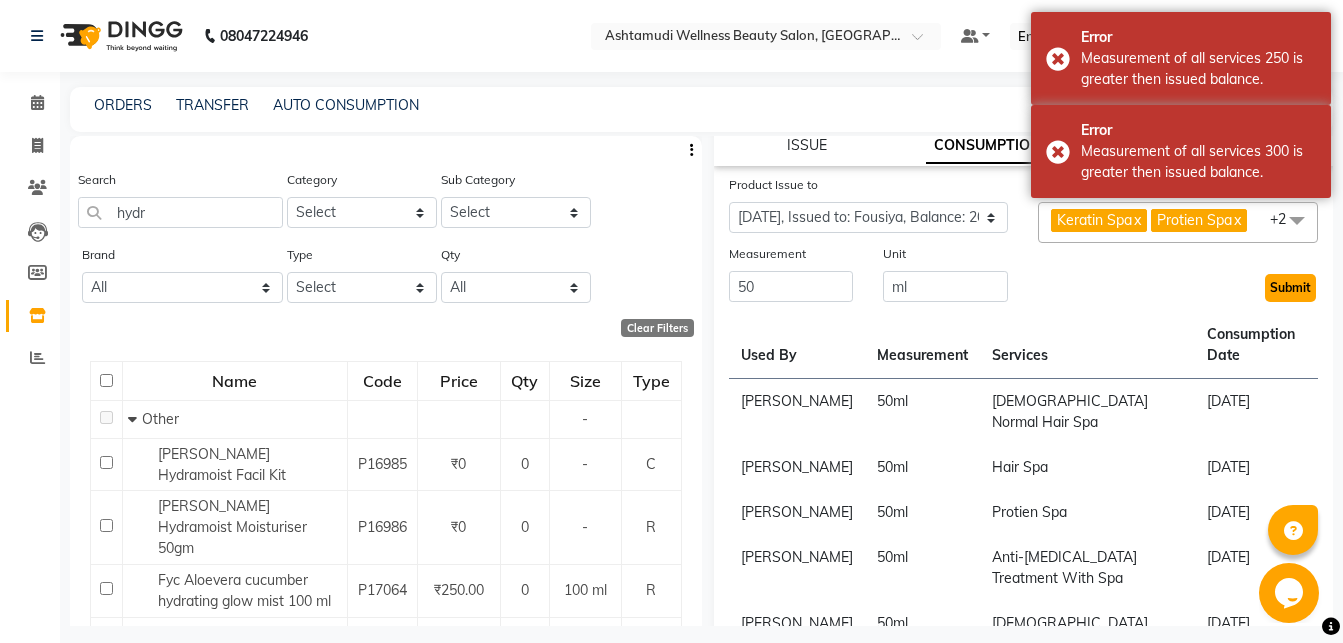 click on "Submit" 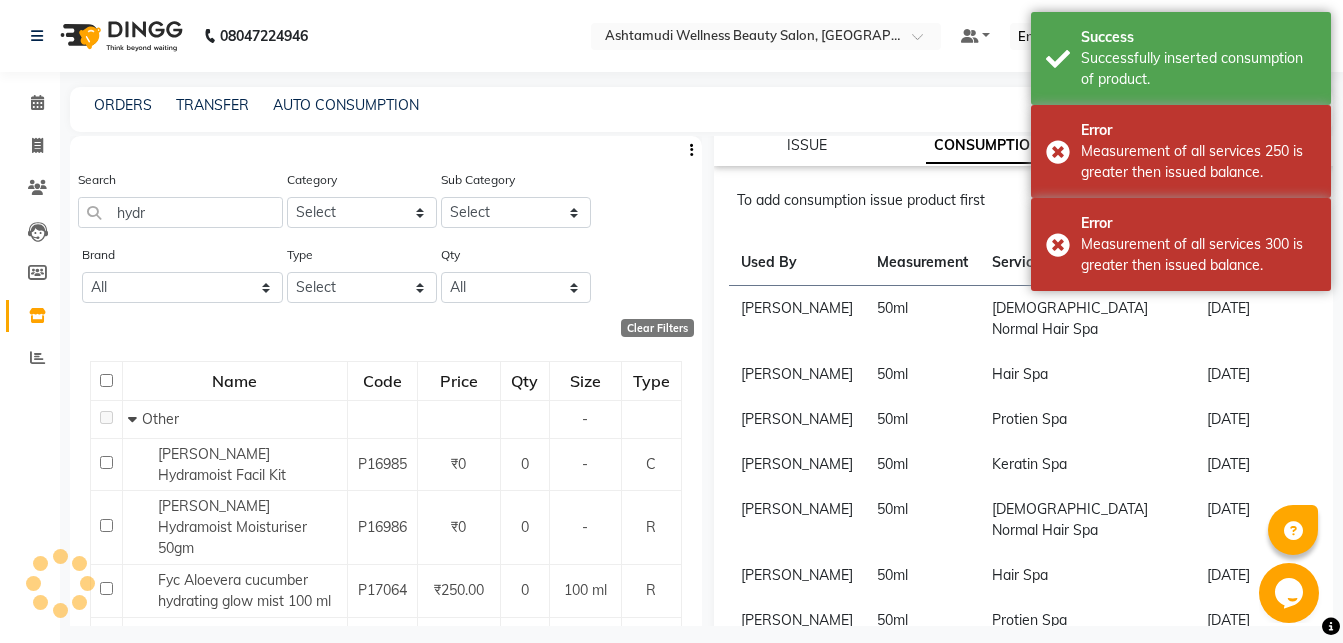 scroll, scrollTop: 0, scrollLeft: 0, axis: both 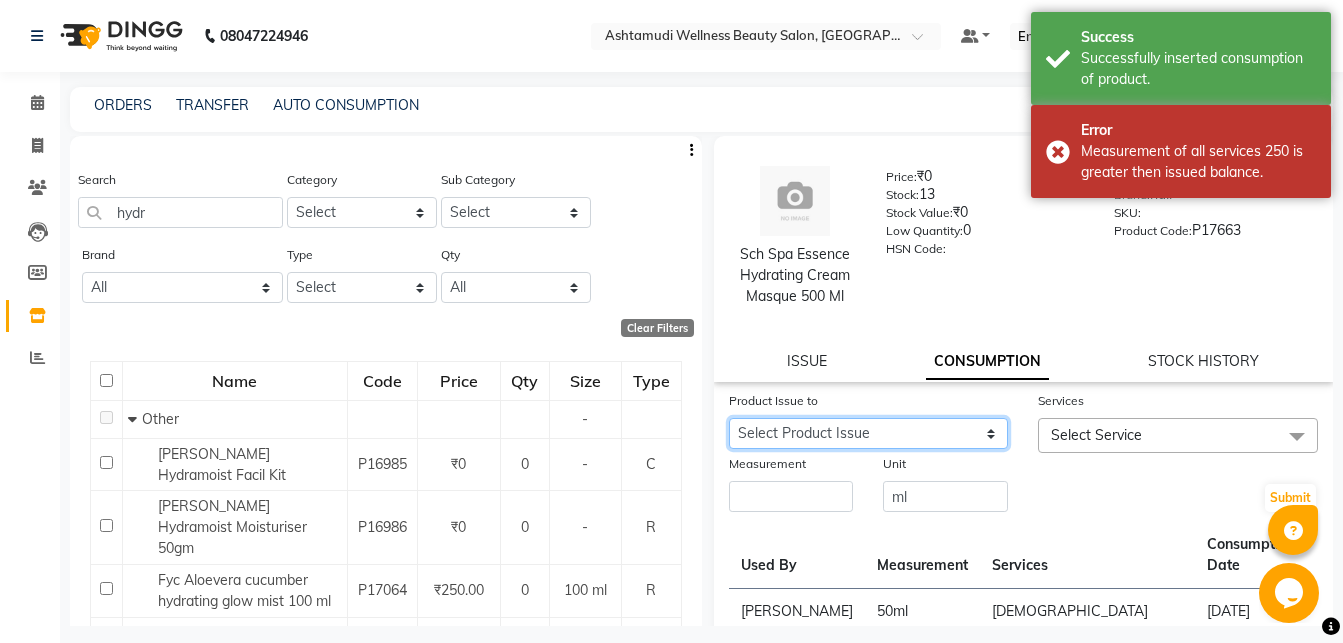 click on "Select Product Issue 2025-07-11, Issued to: Madonna Michael, Balance: 500 2025-07-10, Issued to: RAGHI FERNANDEZ, Balance: 500 2025-07-08, Issued to: RAGHI FERNANDEZ, Balance: 500 2025-07-03, Issued to: Aiswarya B, Balance: 500" 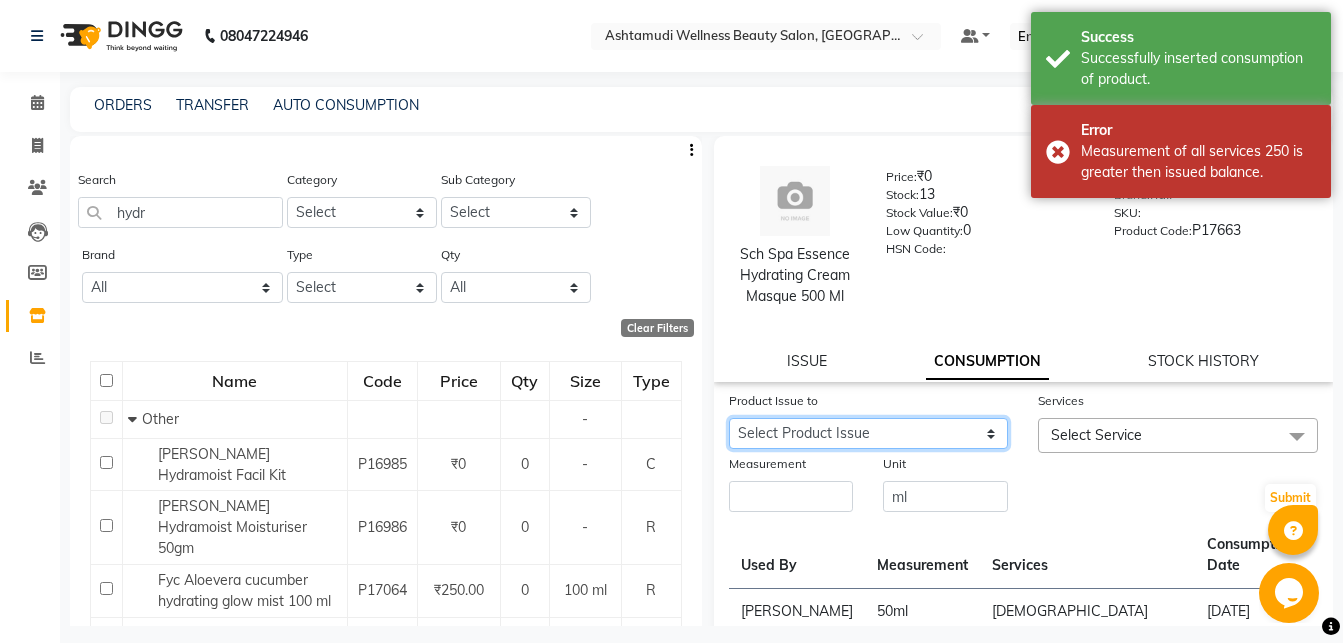 select on "1049080" 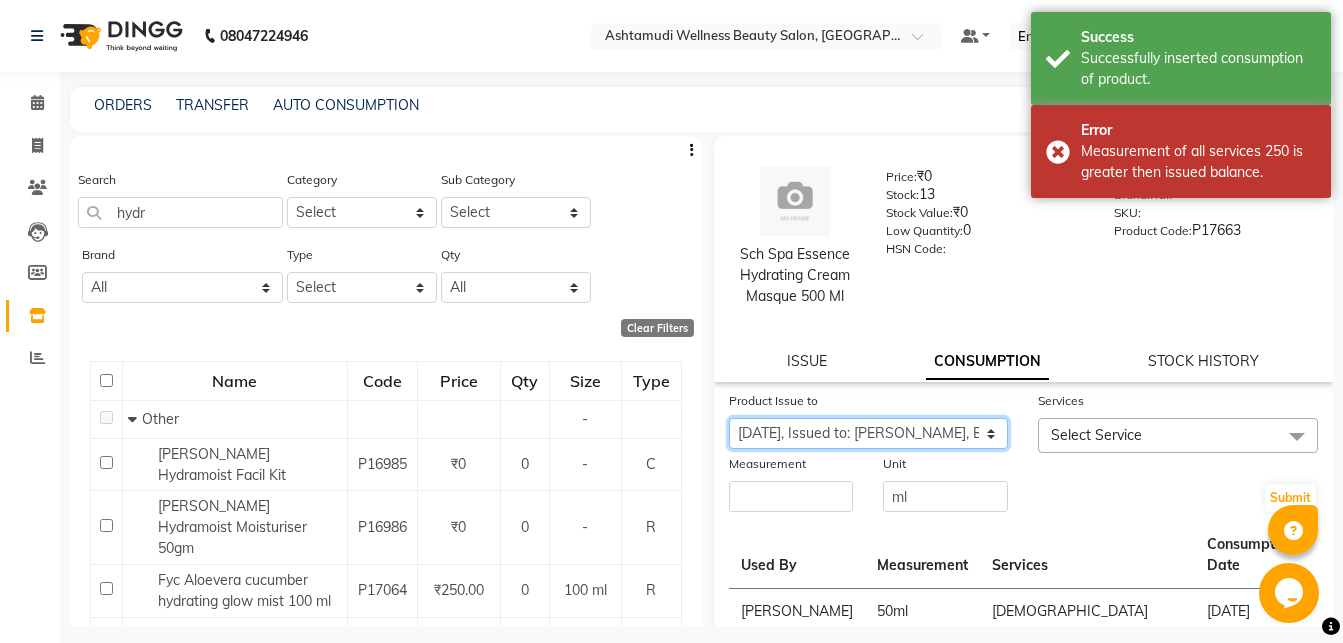 click on "2025-07-03, Issued to: Aiswarya B, Balance: 500" 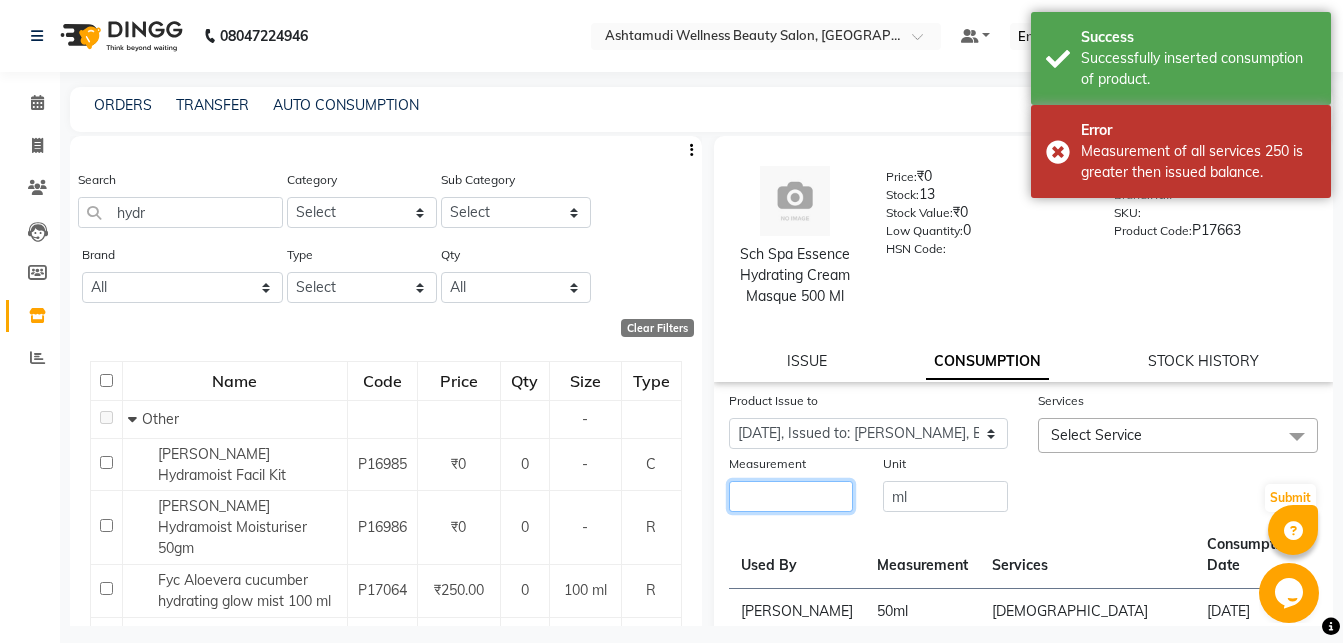 click 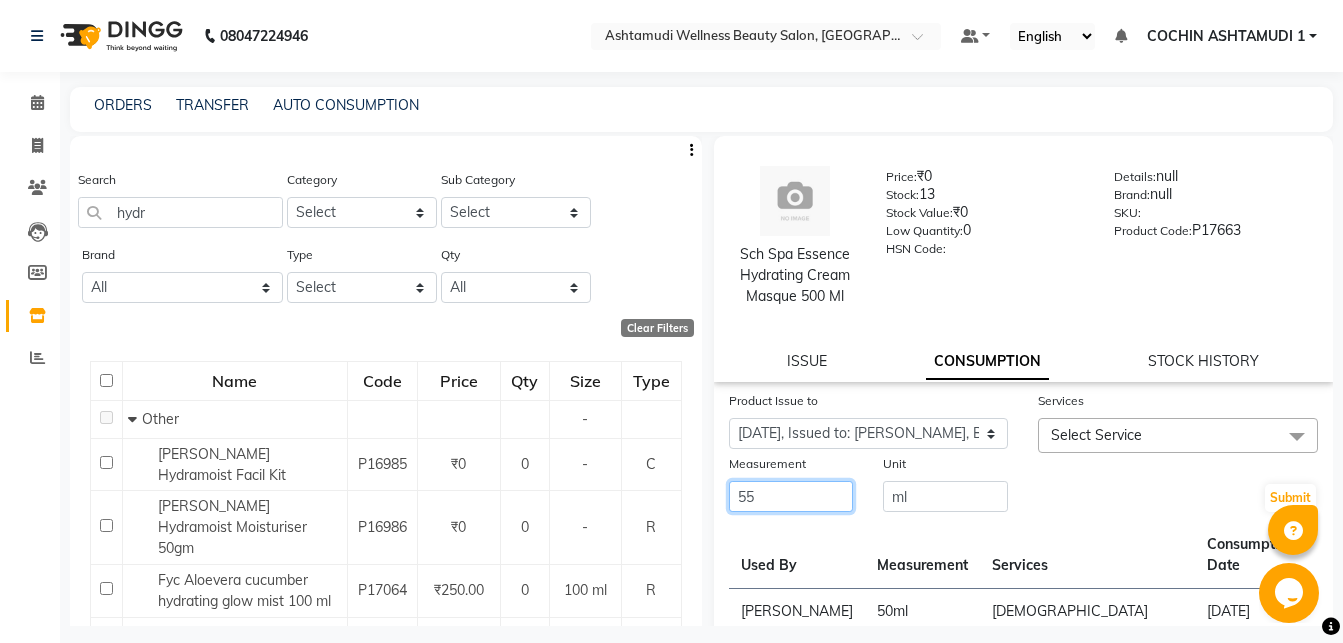 type on "55" 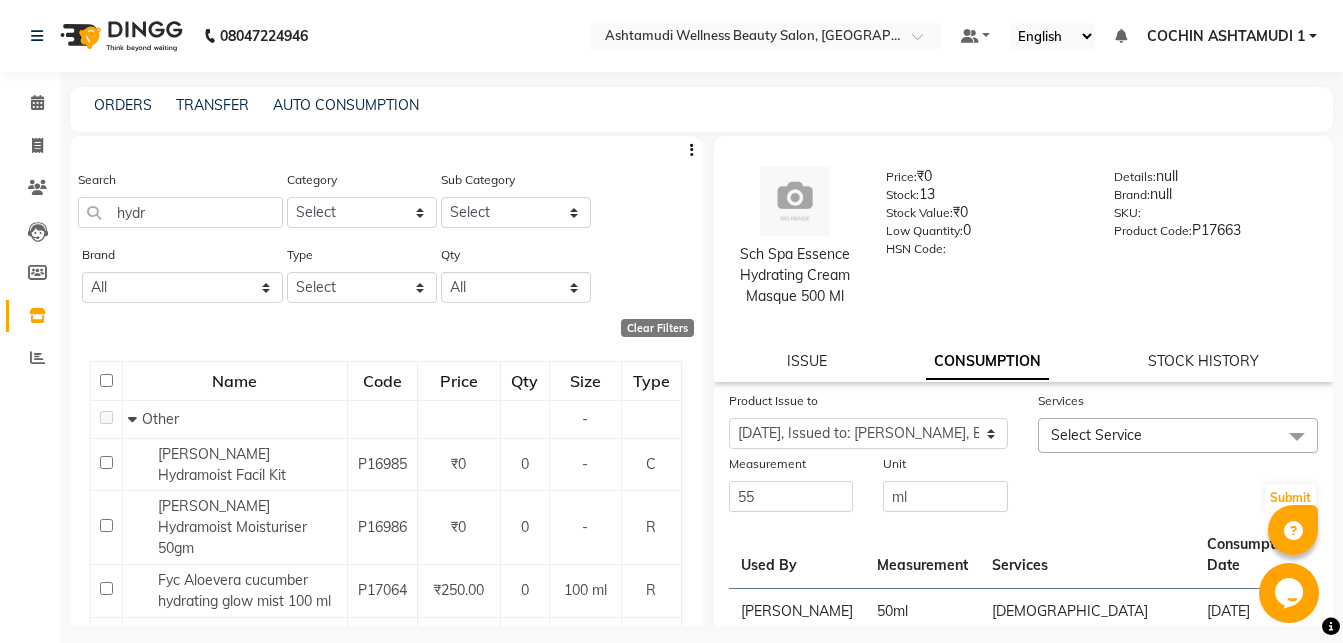 click on "Select Service" 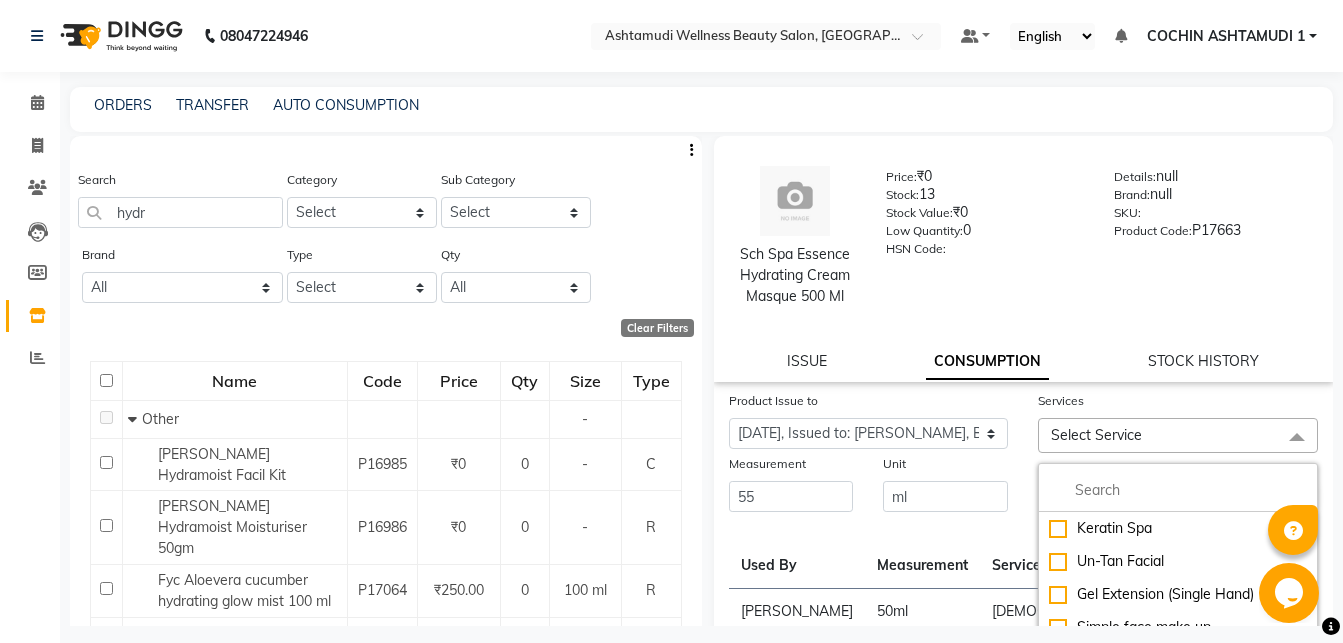 scroll, scrollTop: 88, scrollLeft: 0, axis: vertical 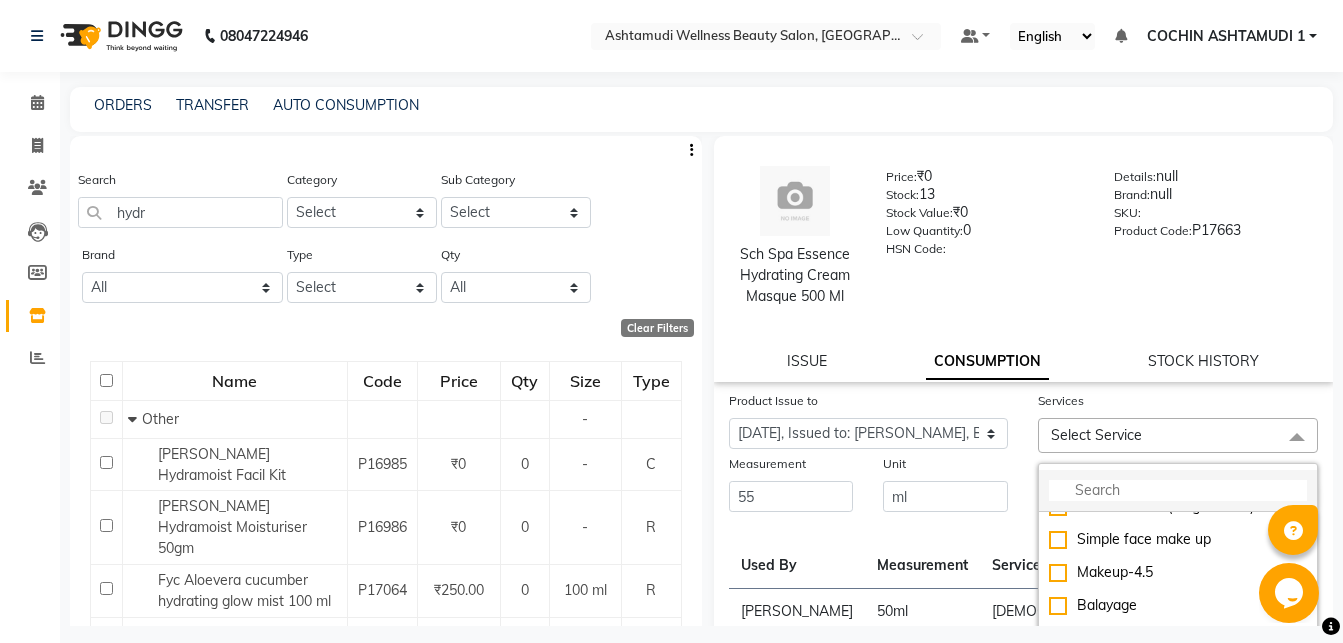 click 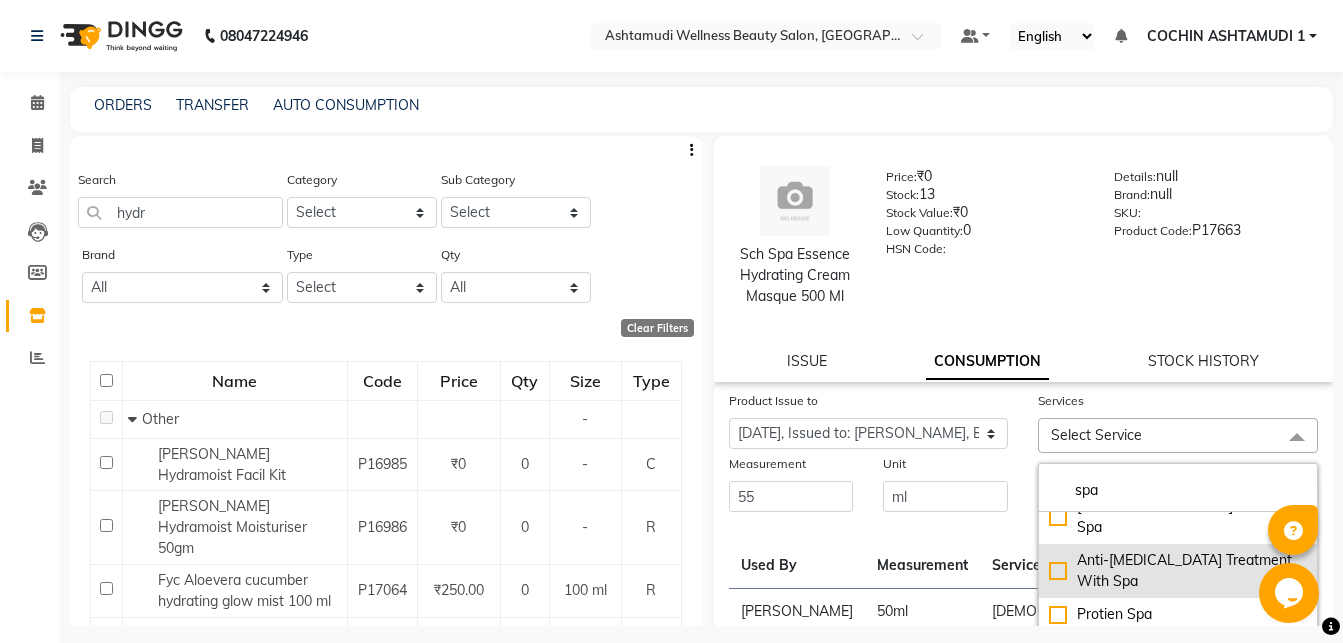 scroll, scrollTop: 0, scrollLeft: 0, axis: both 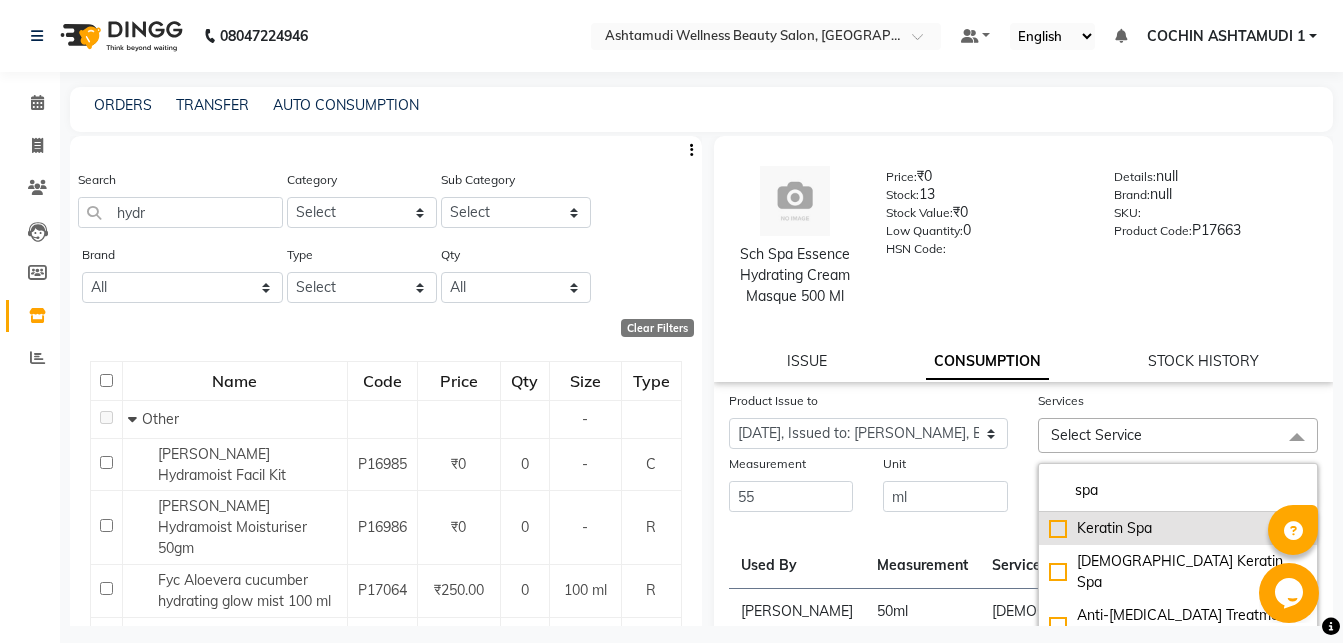 type on "spa" 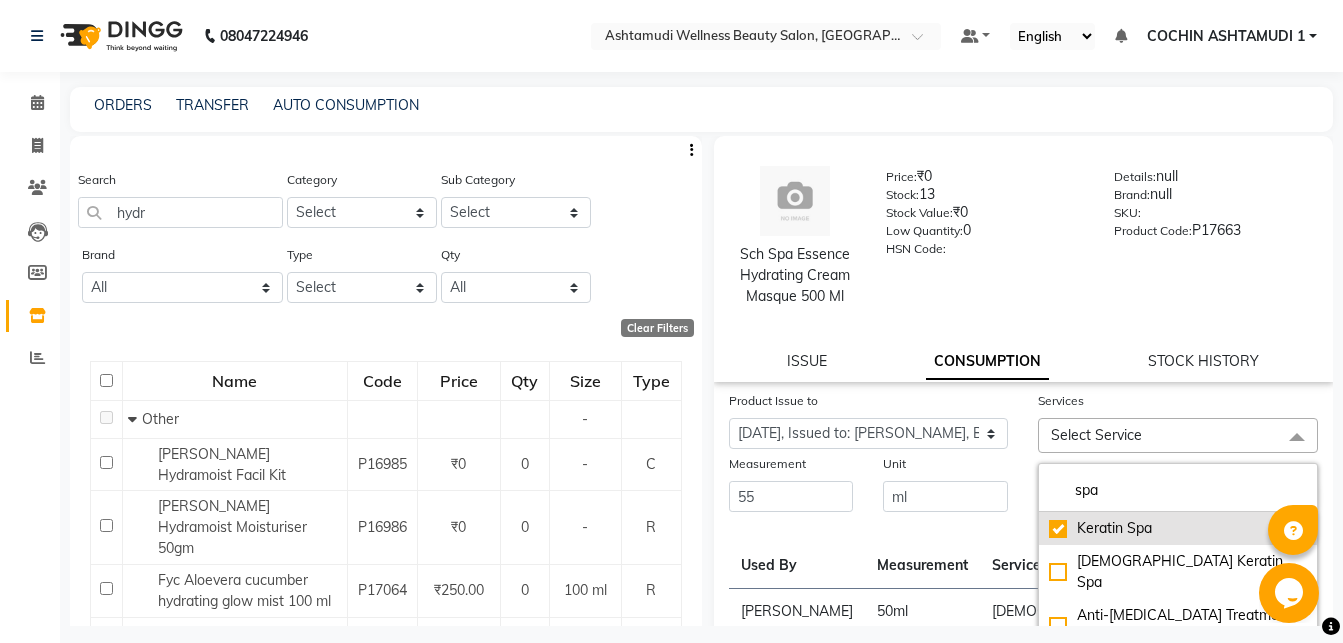 checkbox on "true" 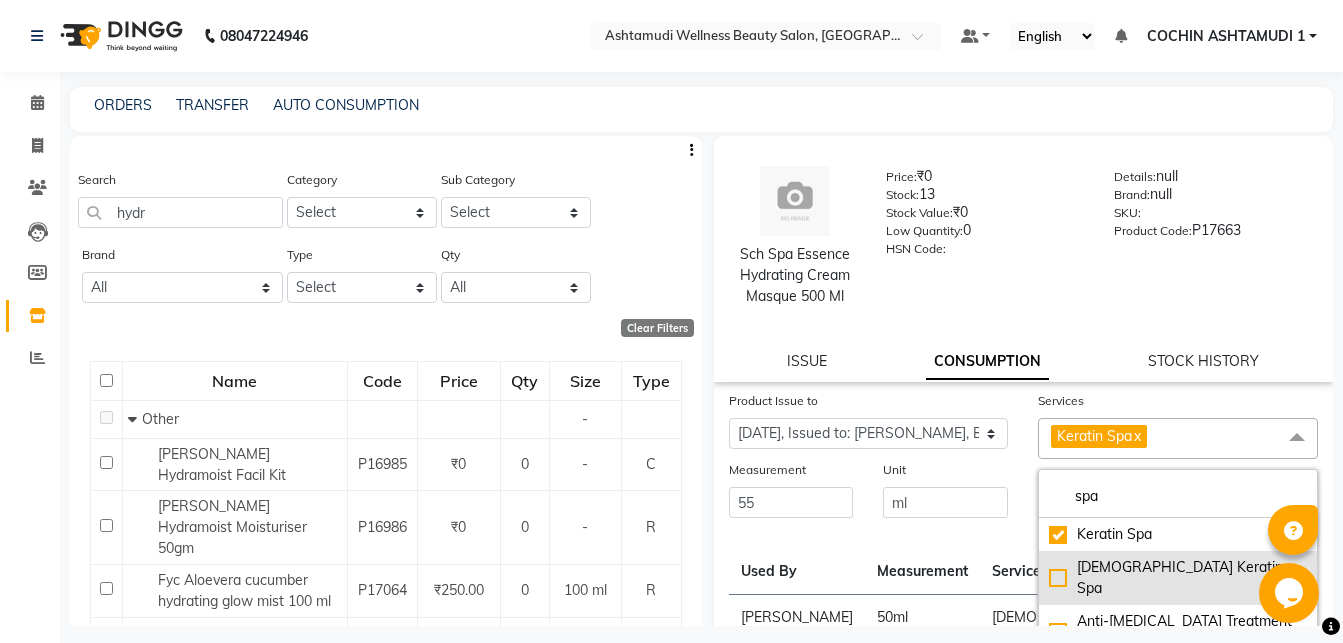 click on "[DEMOGRAPHIC_DATA] Keratin Spa" 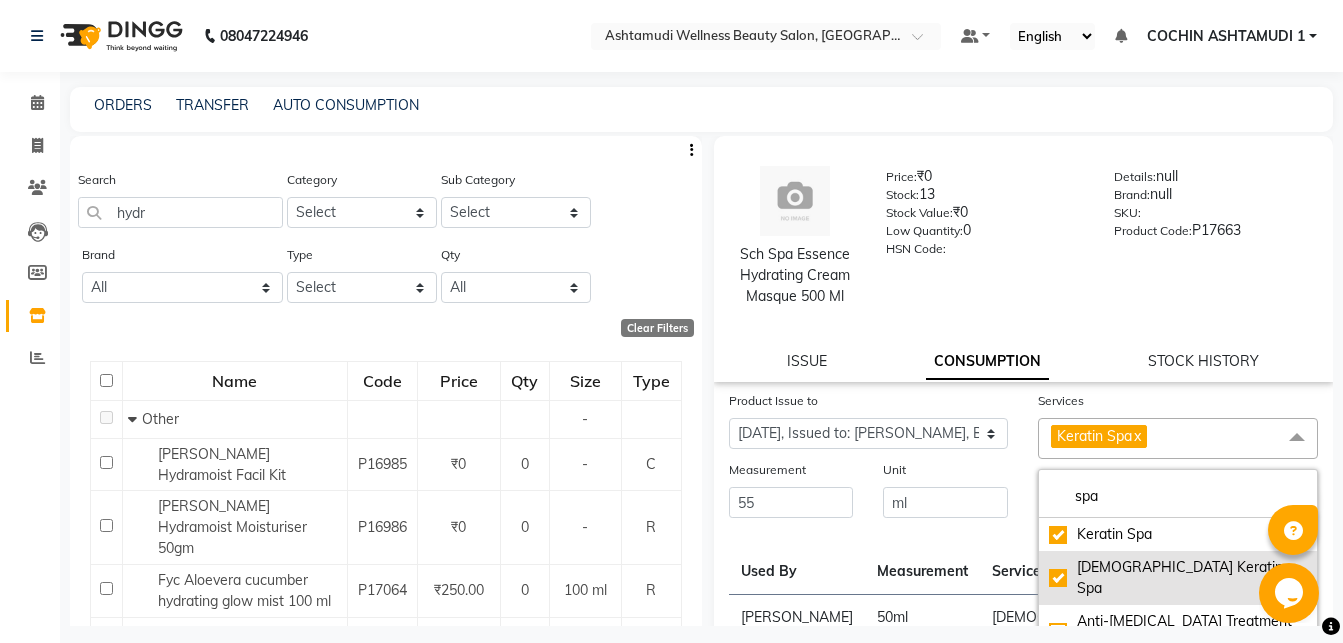 checkbox on "true" 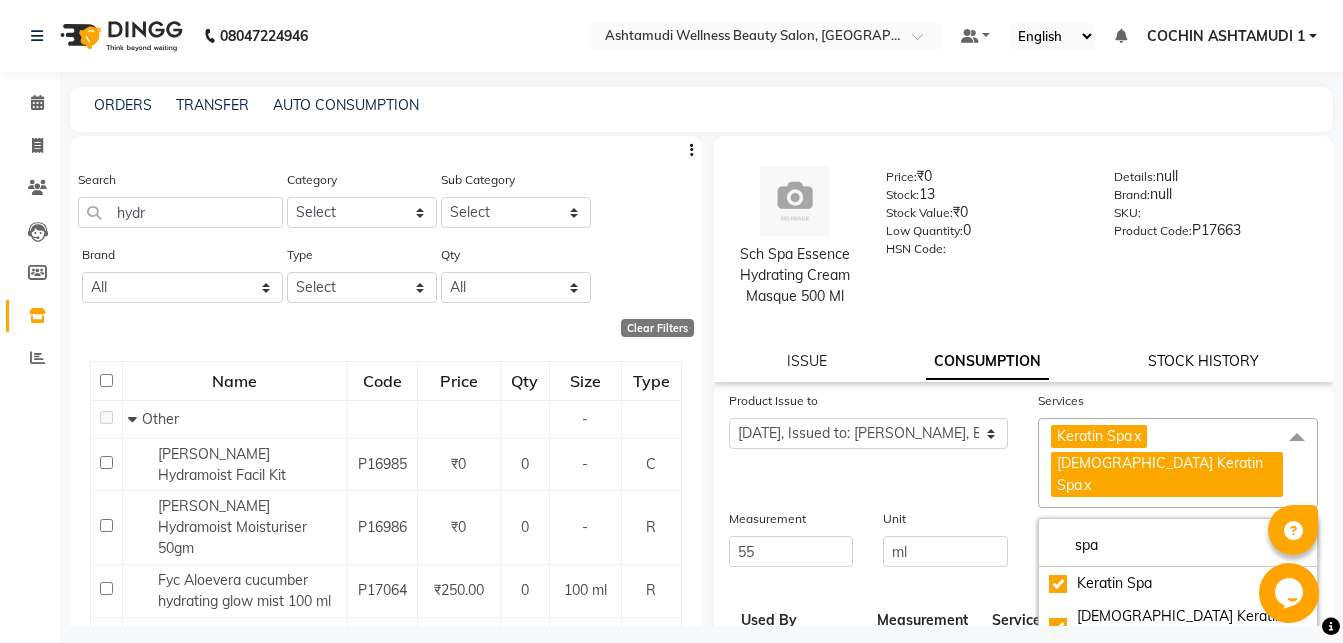 scroll, scrollTop: 324, scrollLeft: 0, axis: vertical 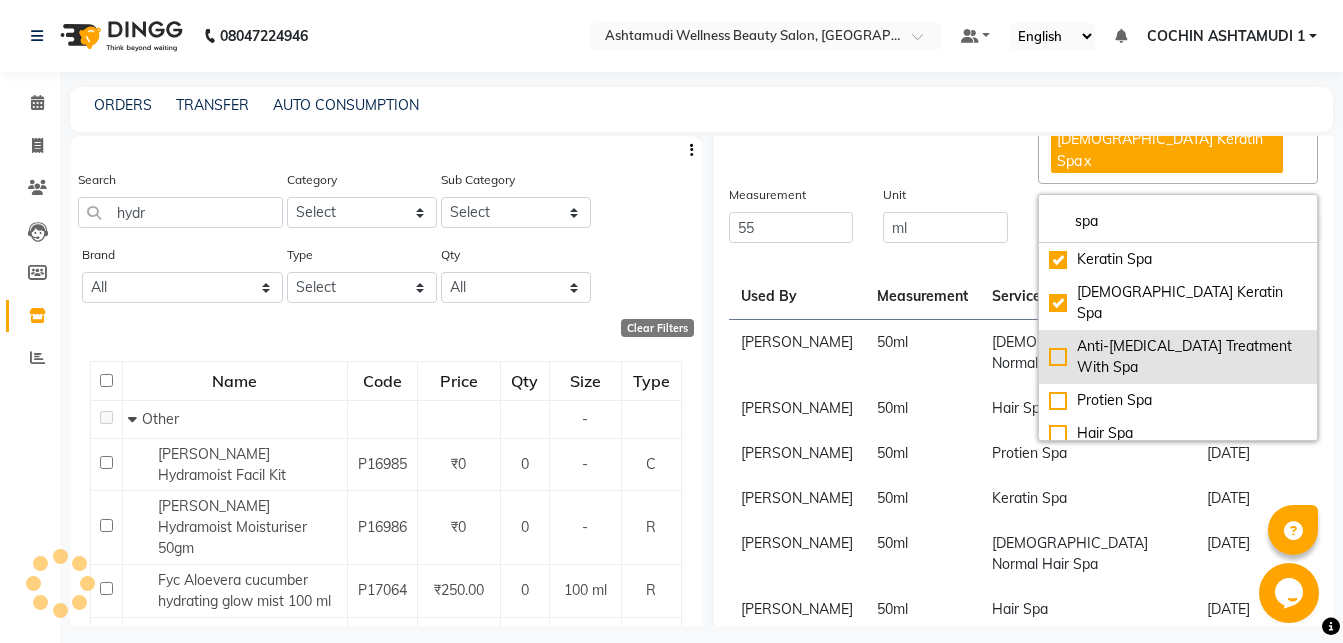 click on "Anti-[MEDICAL_DATA] Treatment With Spa" 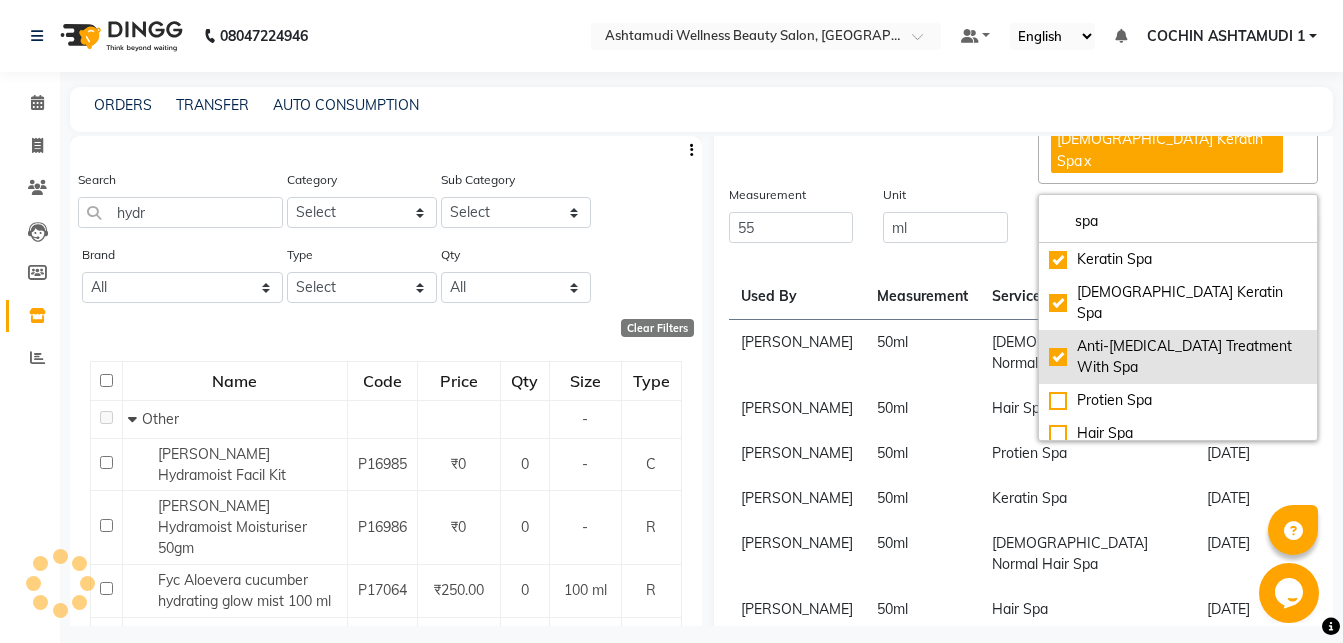 checkbox on "true" 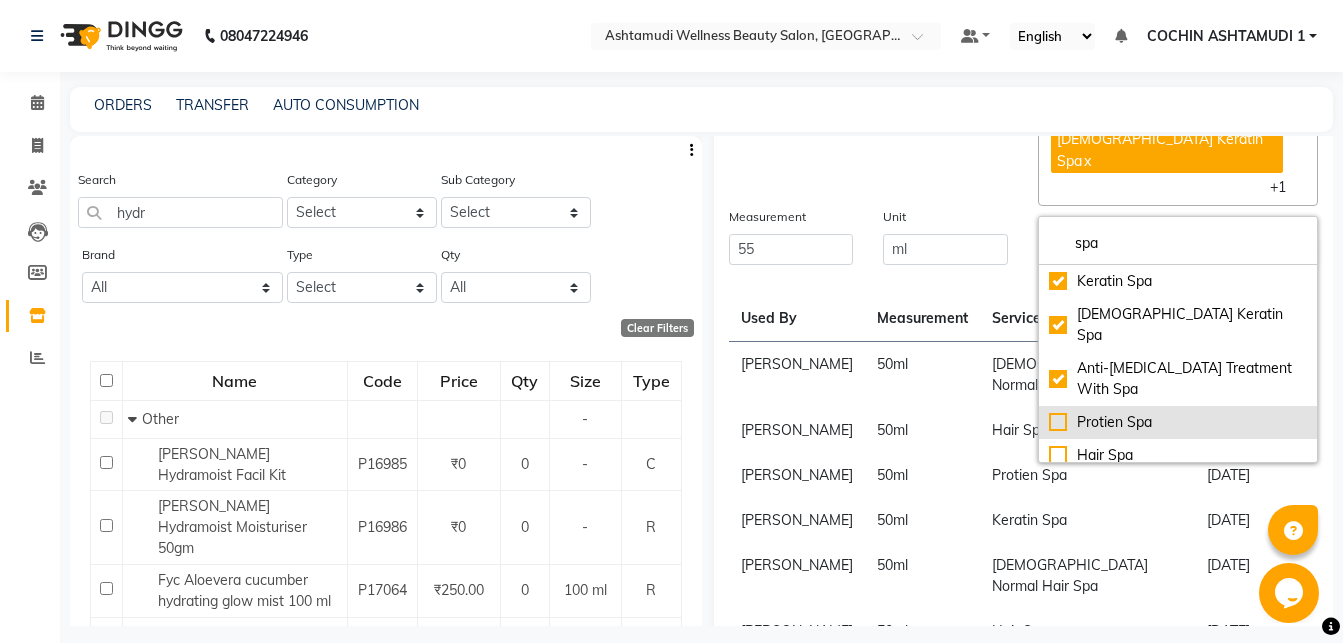 click on "Protien Spa" 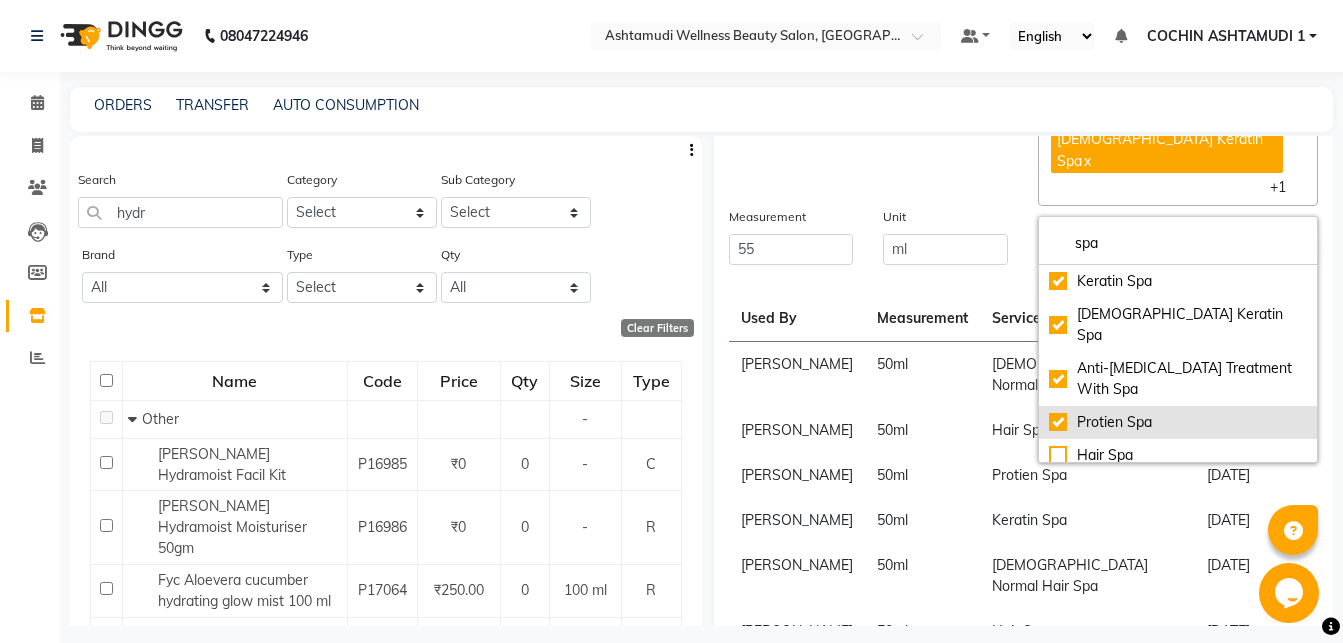 checkbox on "true" 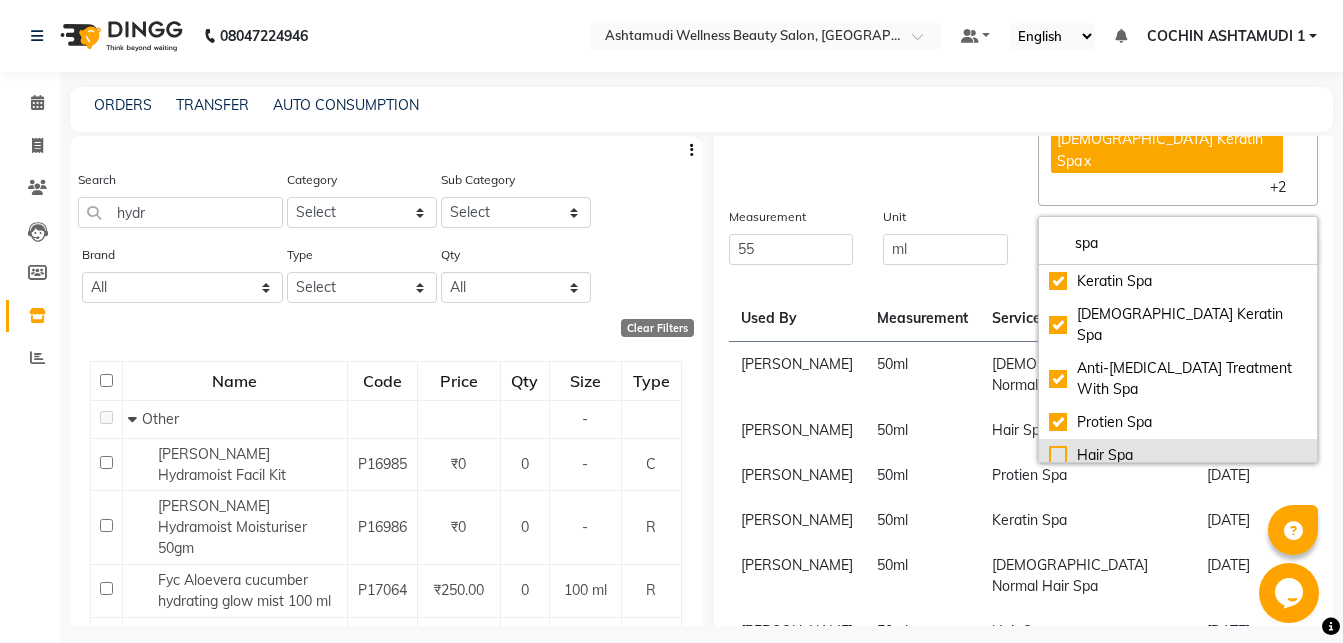 click on "Hair Spa" 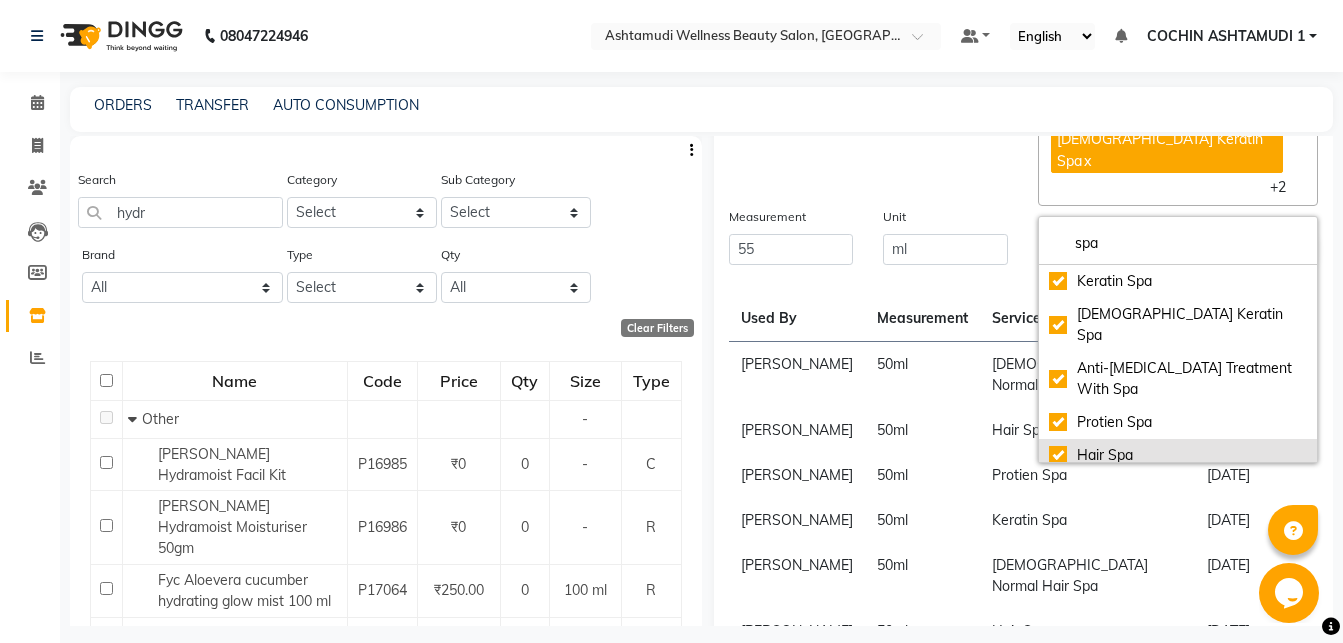 checkbox on "true" 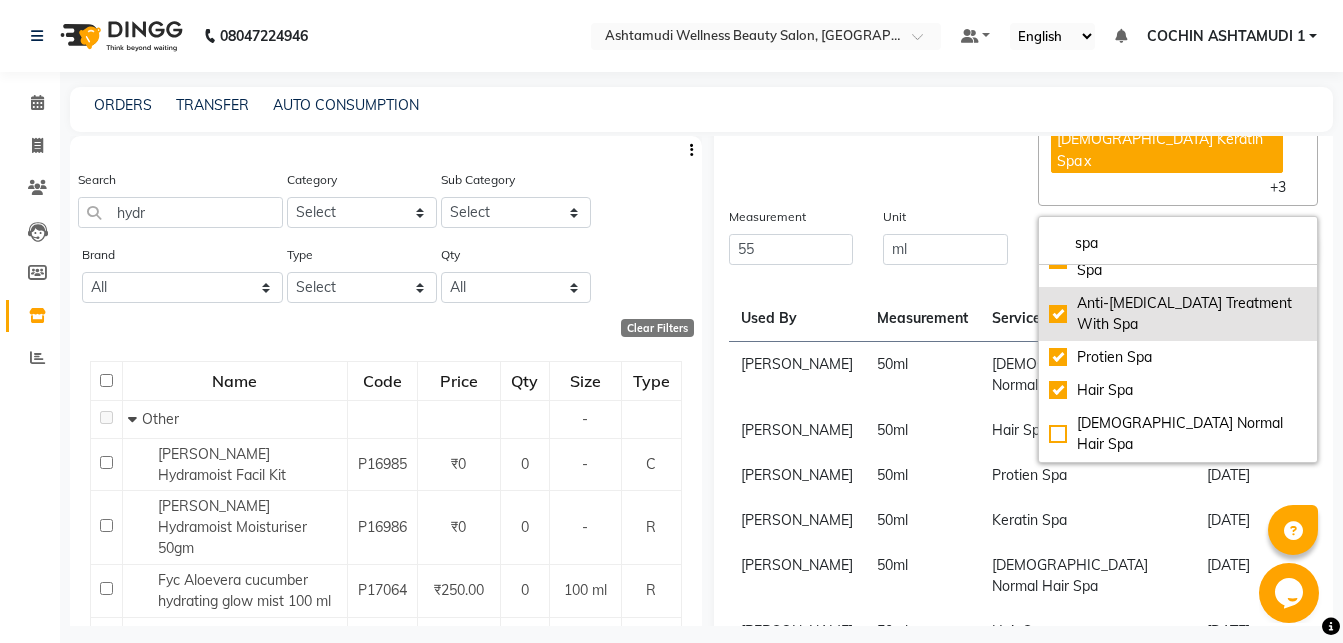 scroll, scrollTop: 88, scrollLeft: 0, axis: vertical 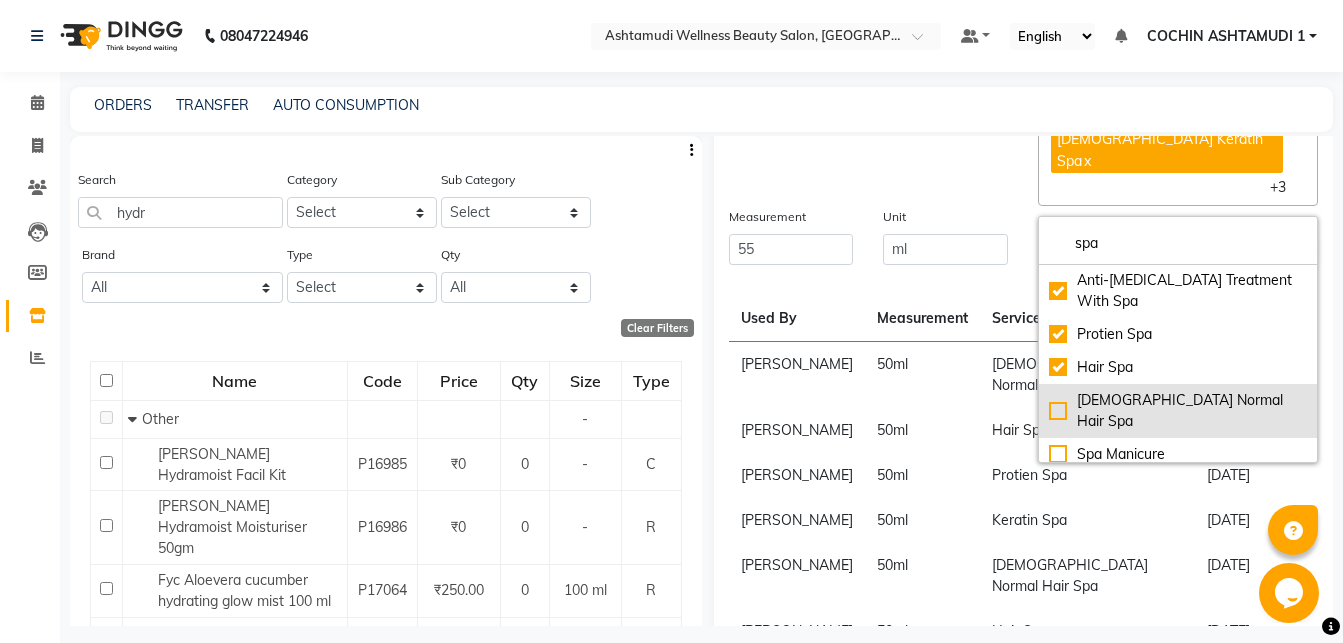 click on "[DEMOGRAPHIC_DATA] Normal Hair Spa" 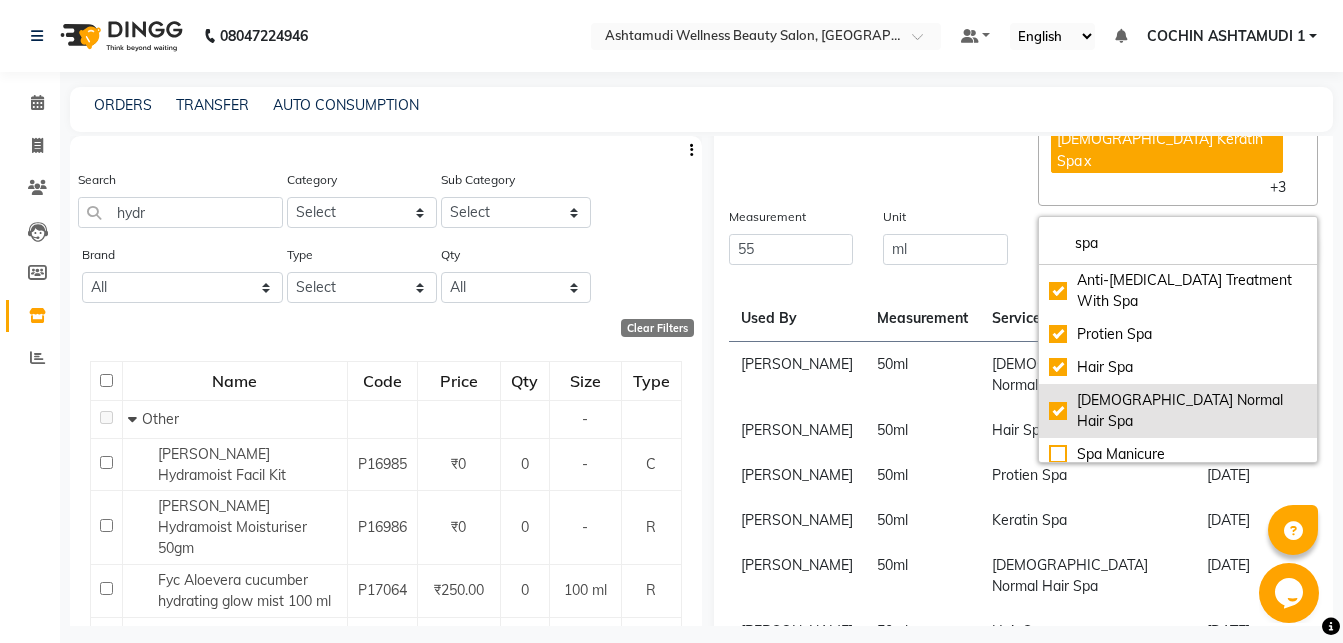 checkbox on "true" 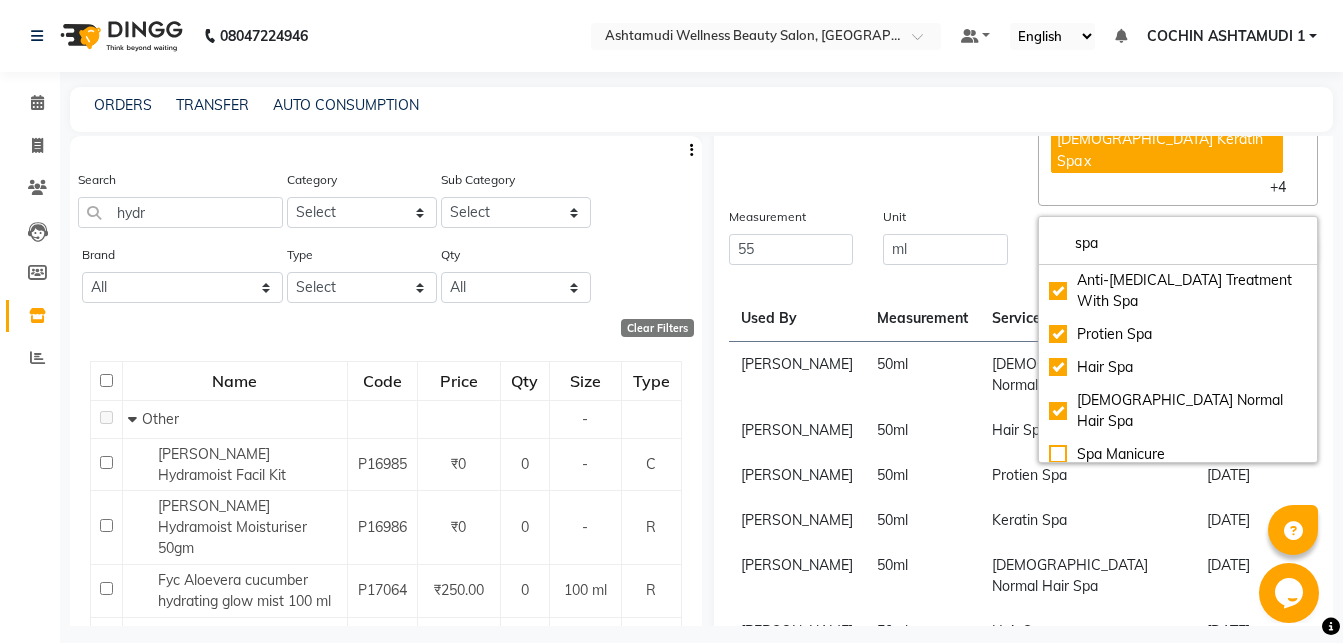 click on "Unit ml" 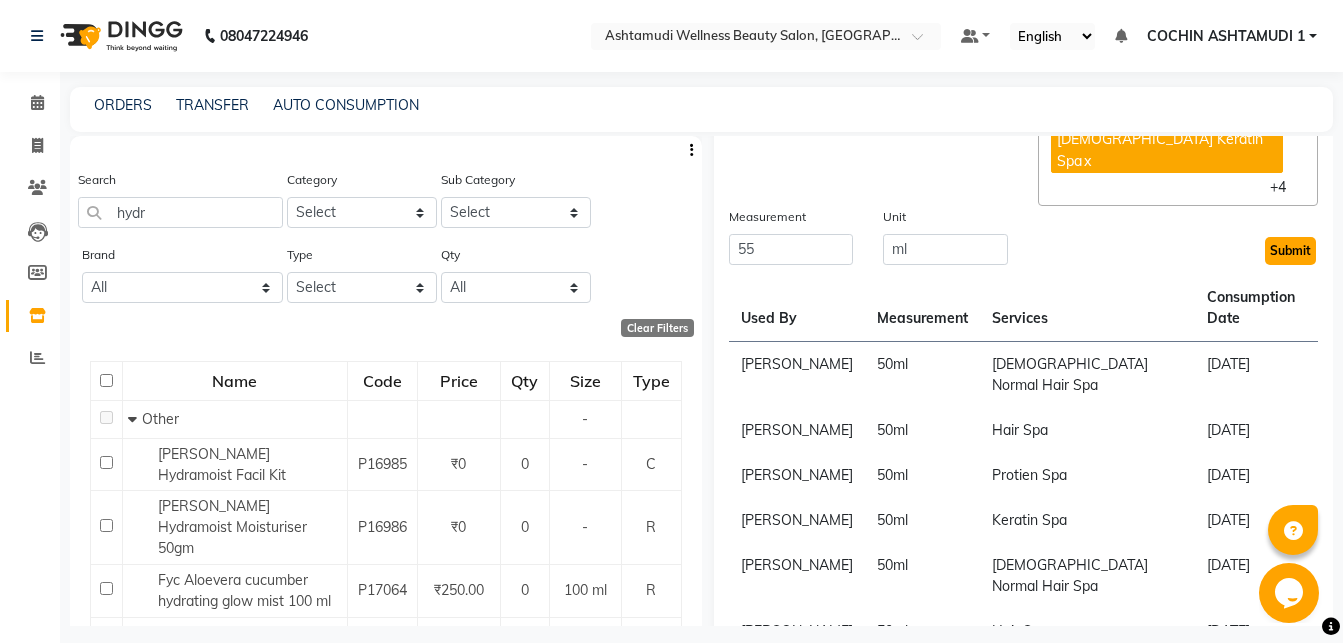 click on "Submit" 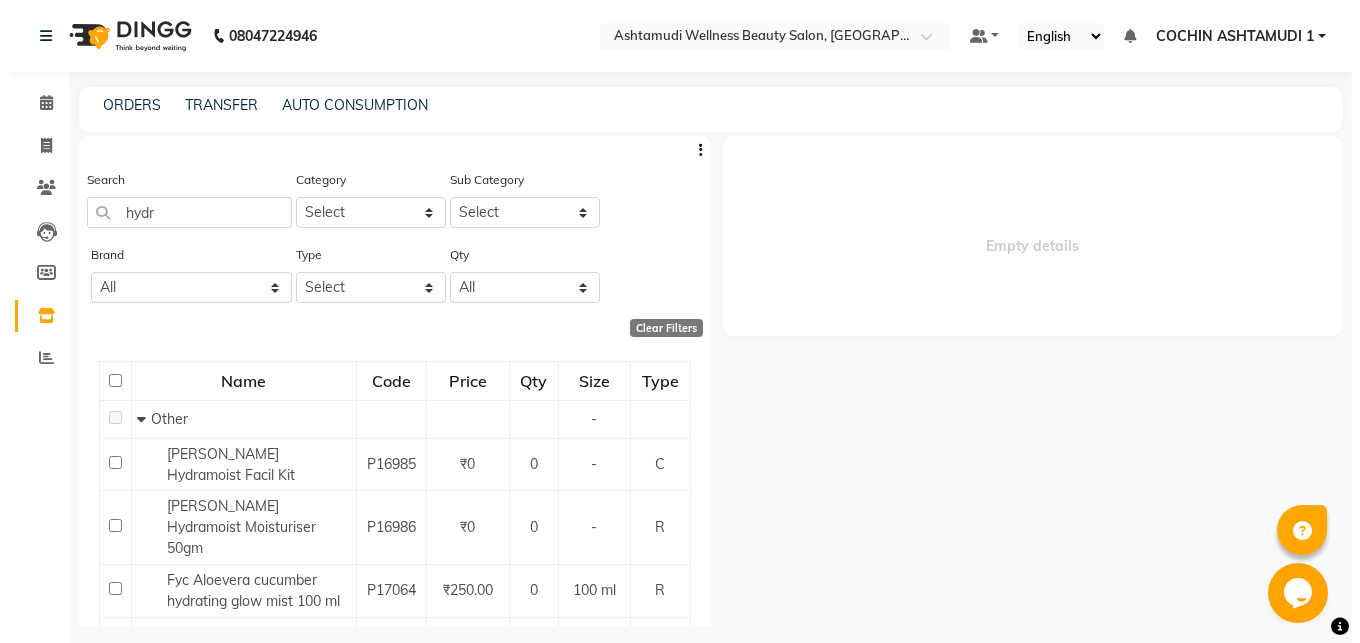 scroll, scrollTop: 0, scrollLeft: 0, axis: both 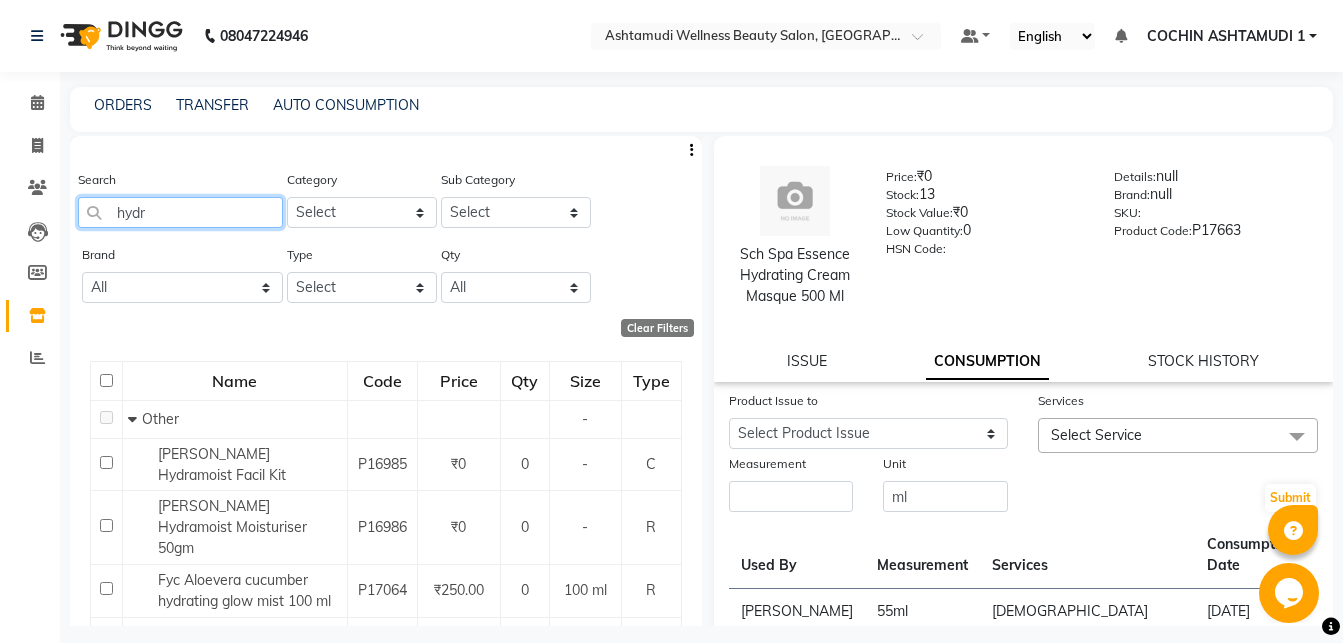 click on "hydr" 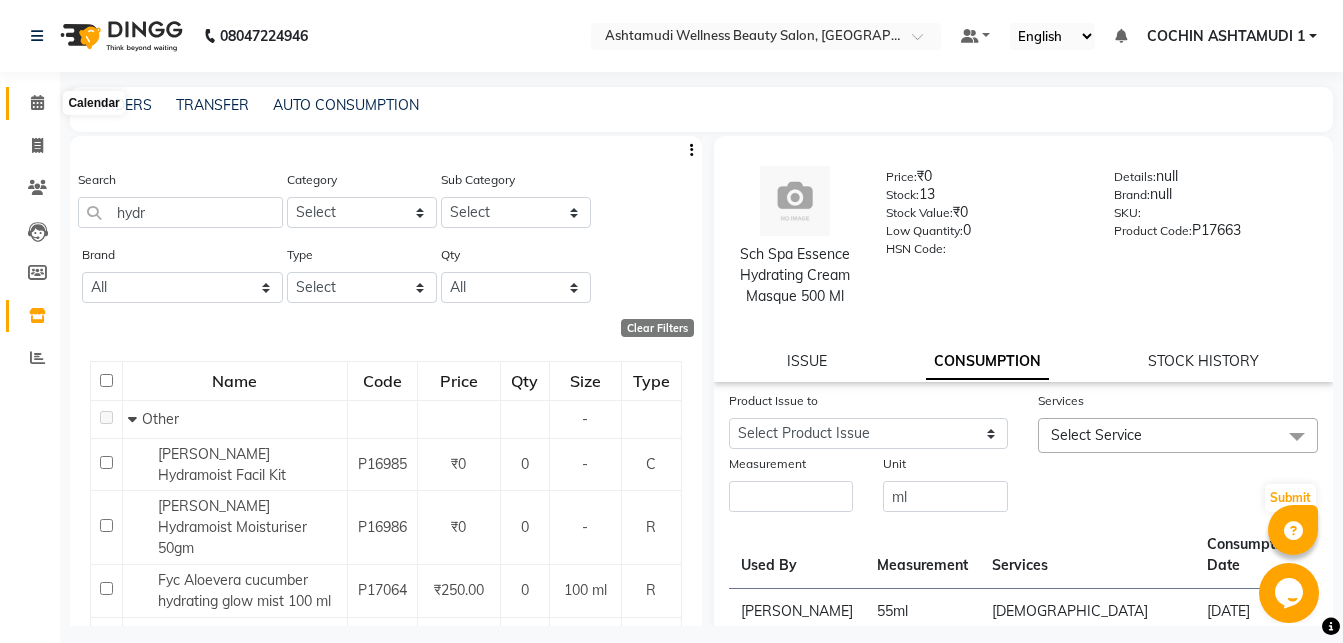 click 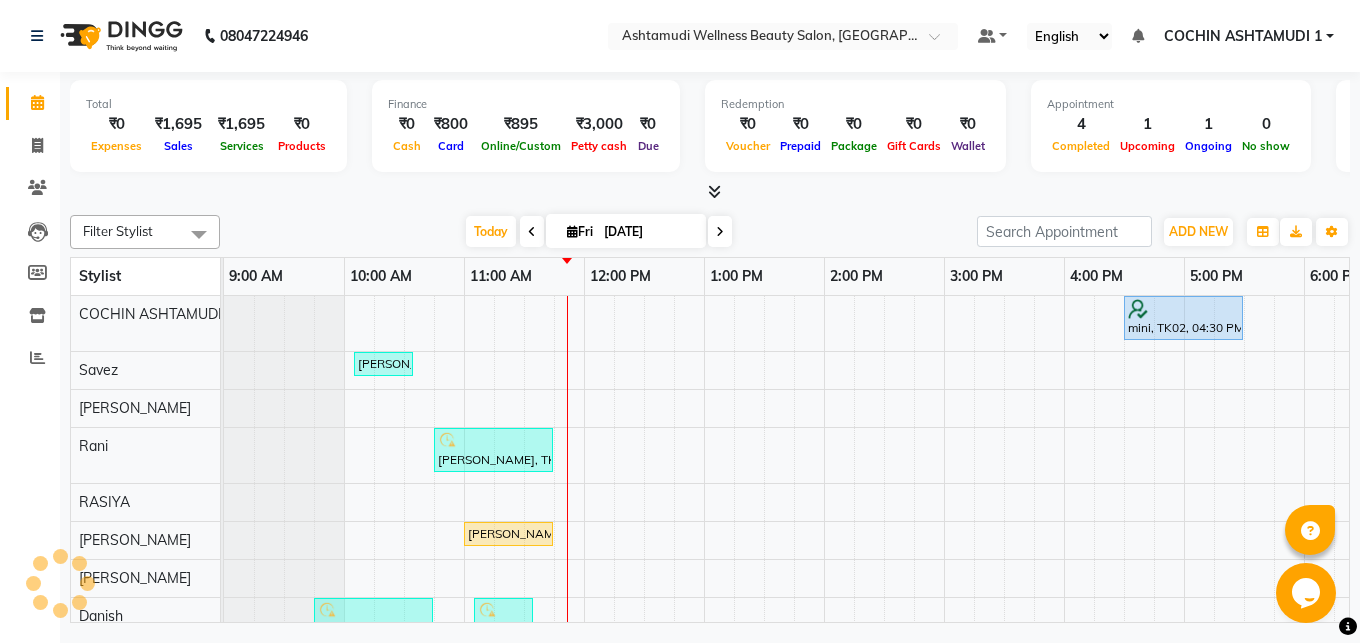 scroll, scrollTop: 0, scrollLeft: 0, axis: both 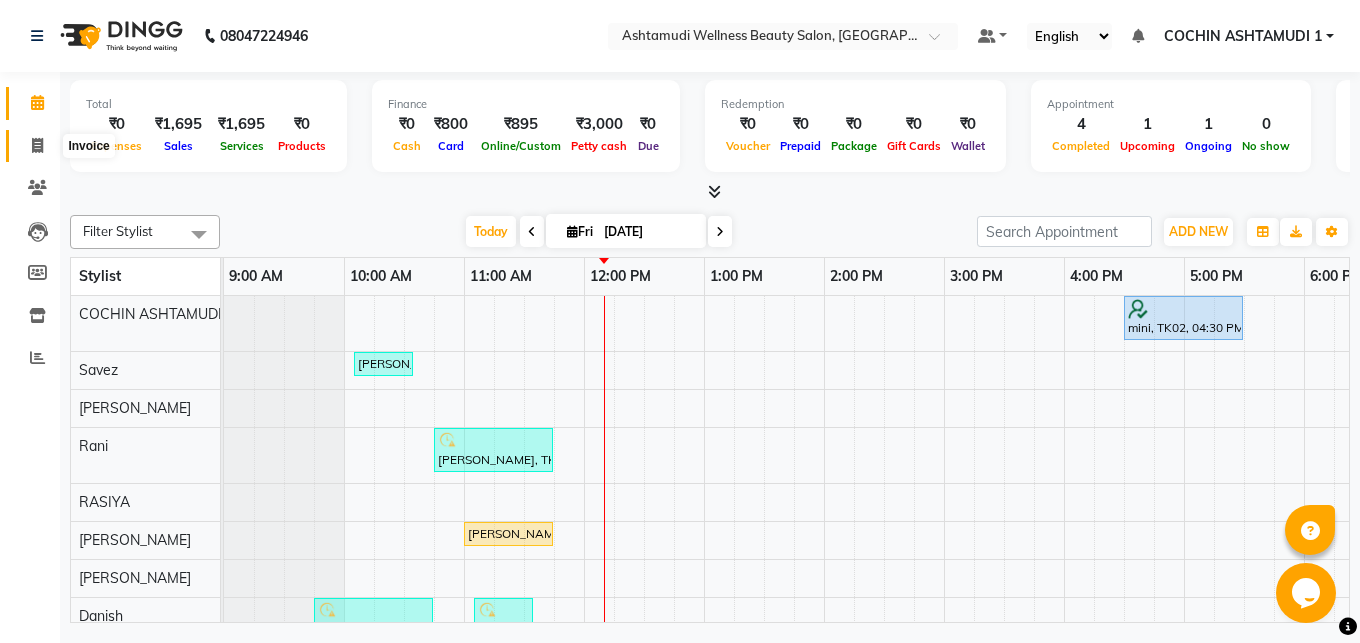 click 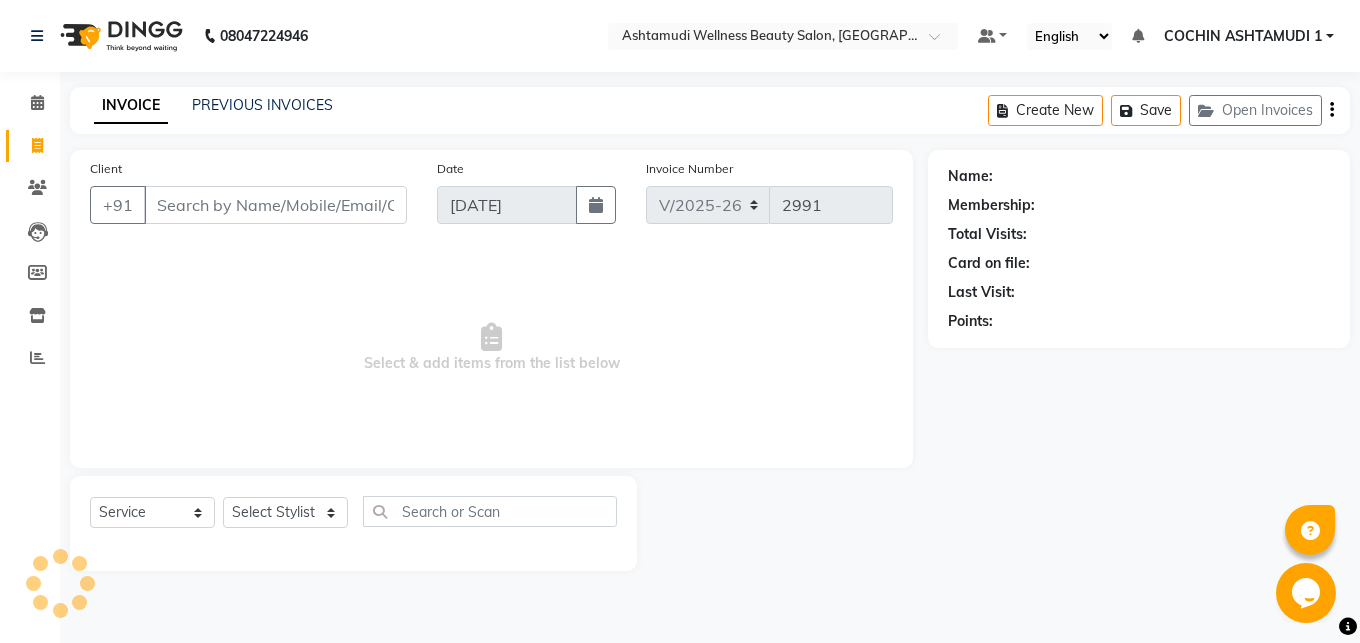 click on "Client" at bounding box center (275, 205) 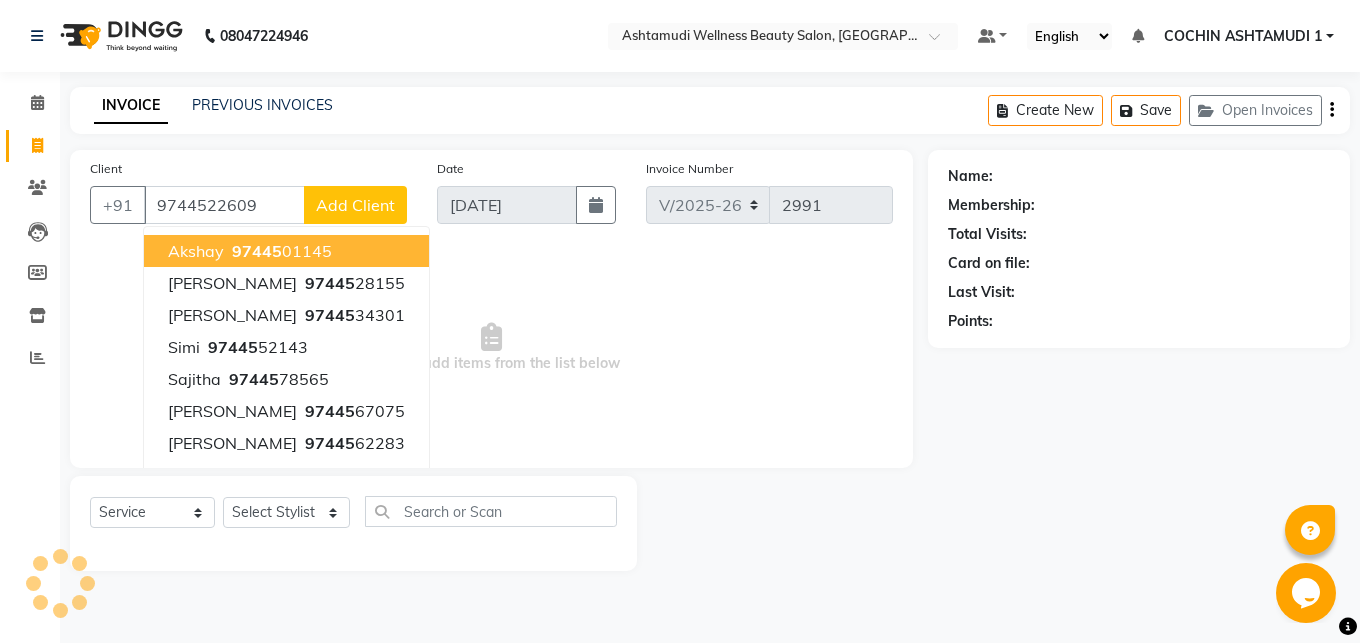 type on "9744522609" 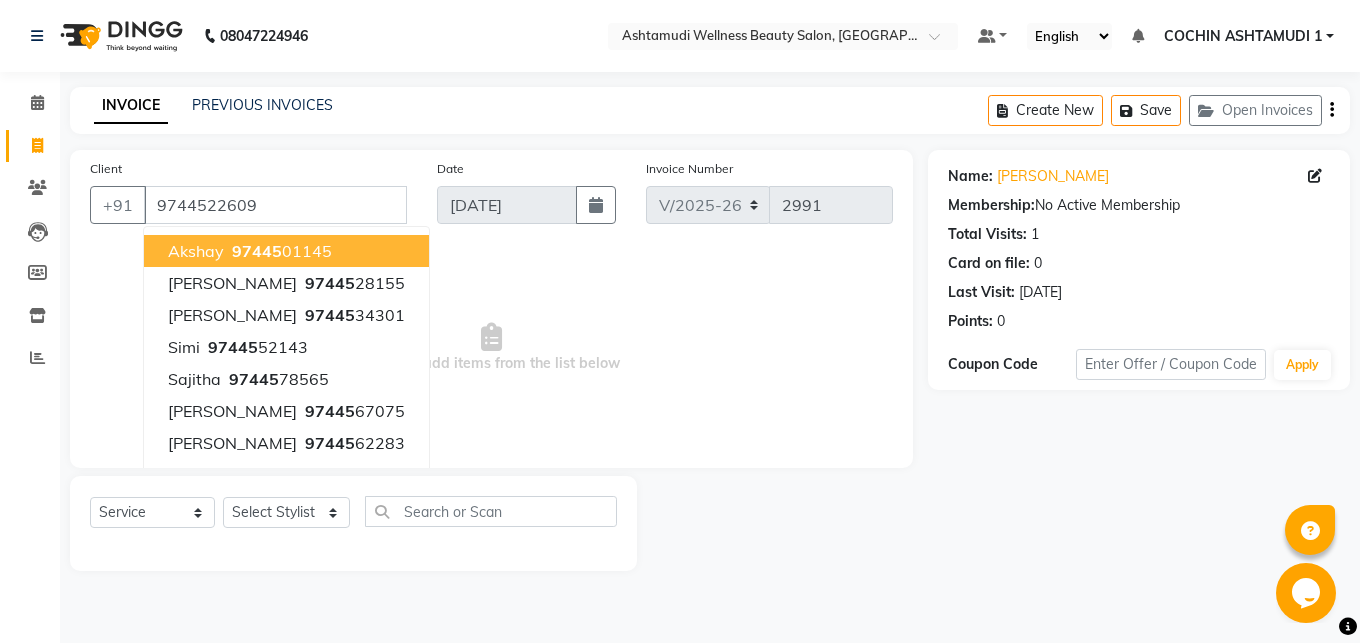click on "Select & add items from the list below" at bounding box center (491, 348) 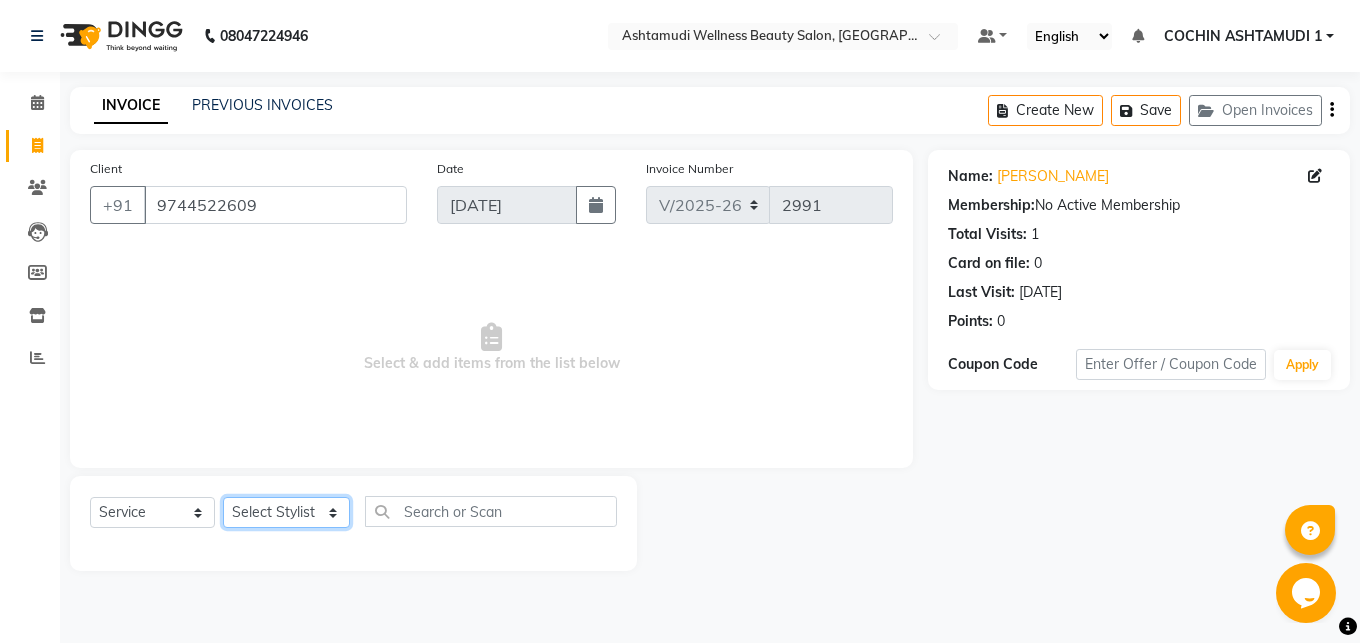 click on "Select Stylist Abhirami S Afsha [PERSON_NAME] B [PERSON_NAME] COCHIN ASHTAMUDI Danish [PERSON_NAME] [PERSON_NAME] [PERSON_NAME] [PERSON_NAME] [PERSON_NAME]  [PERSON_NAME] [PERSON_NAME]" 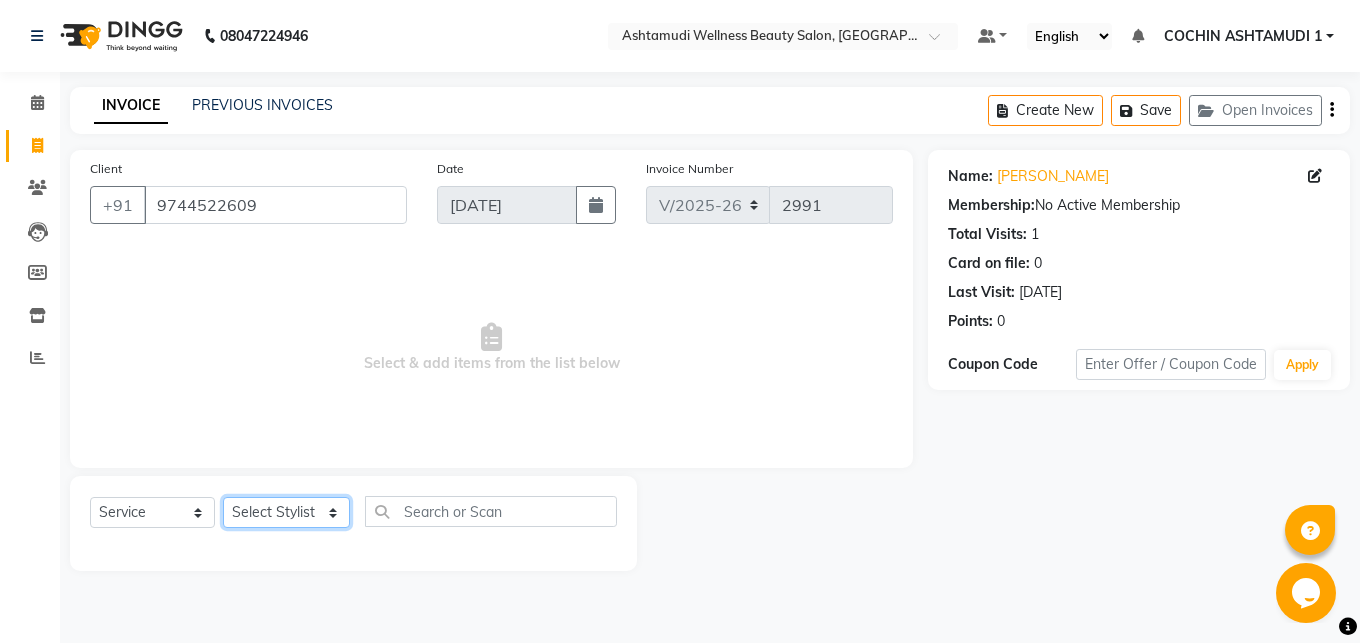 select on "34115" 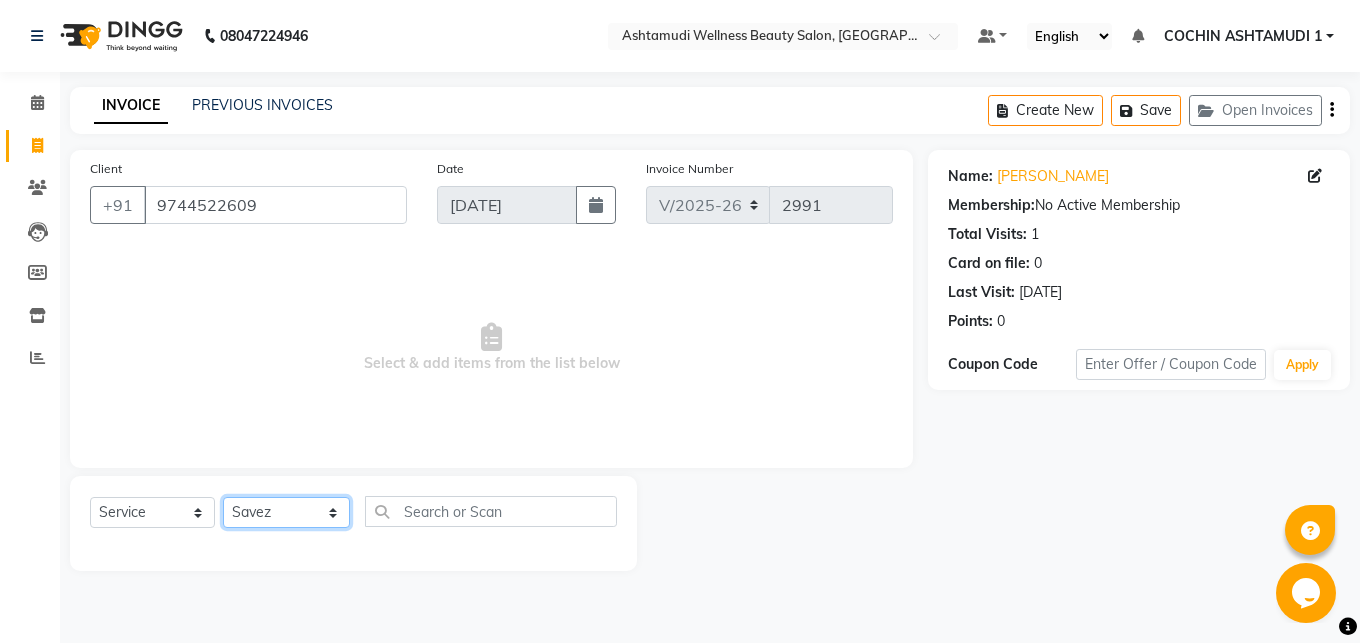 click on "Savez" 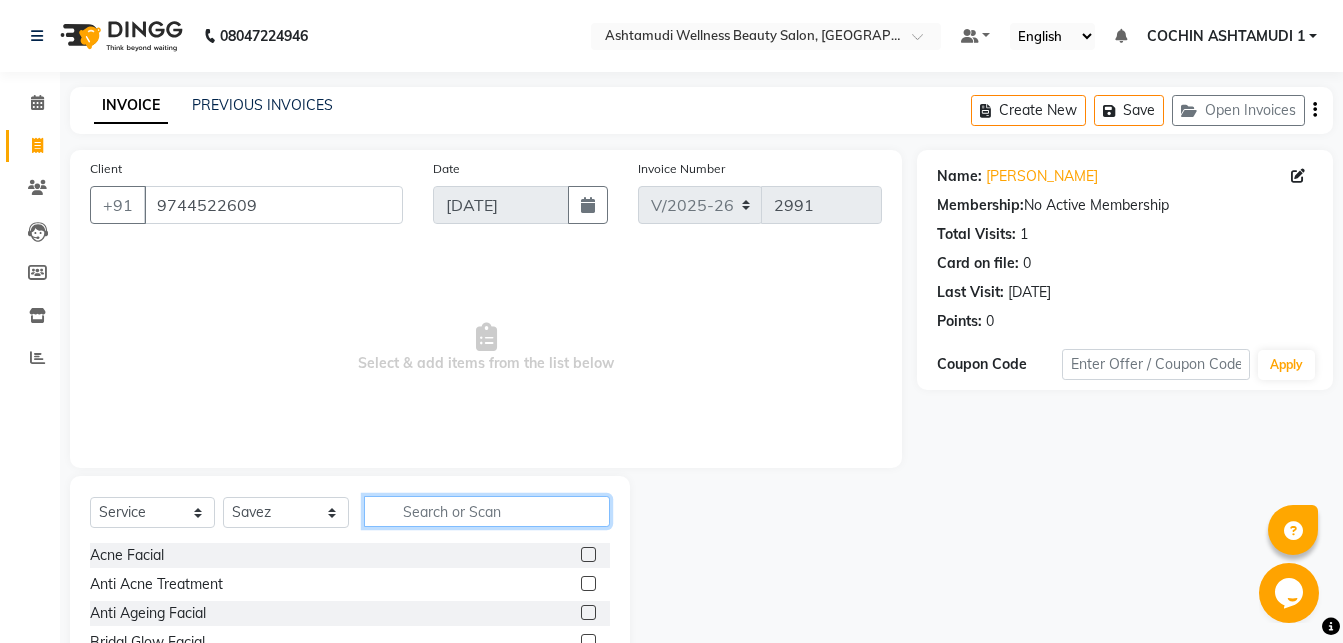 click 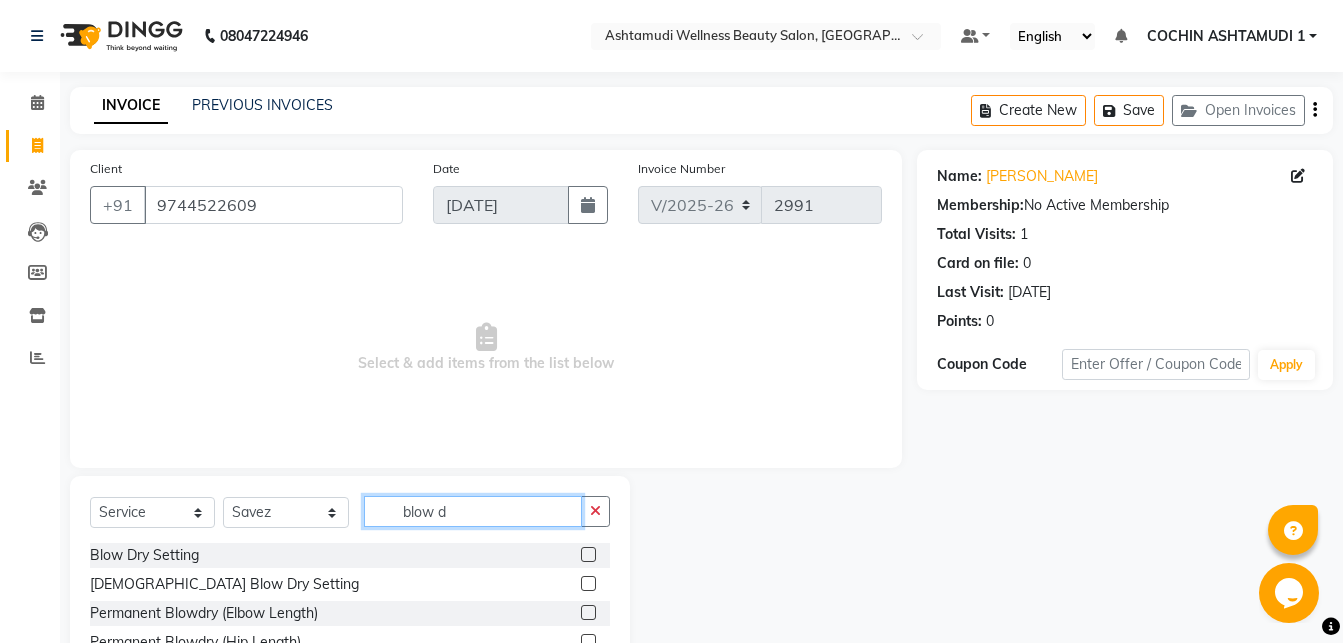 type on "blow d" 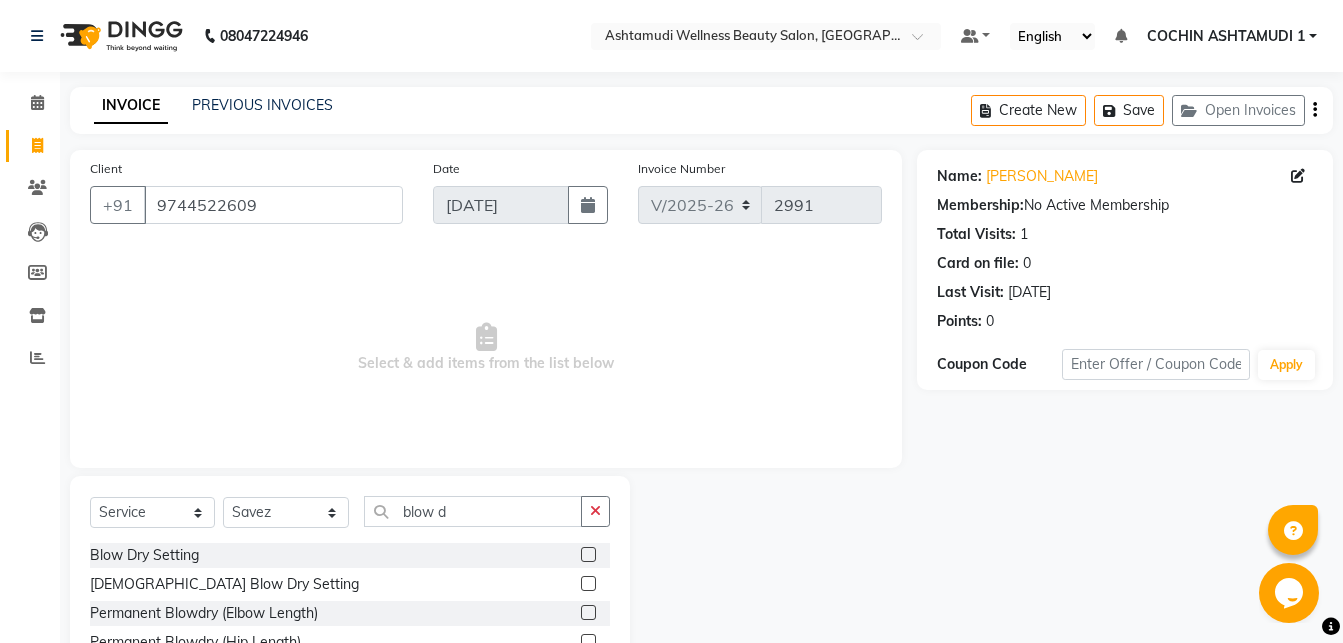 click 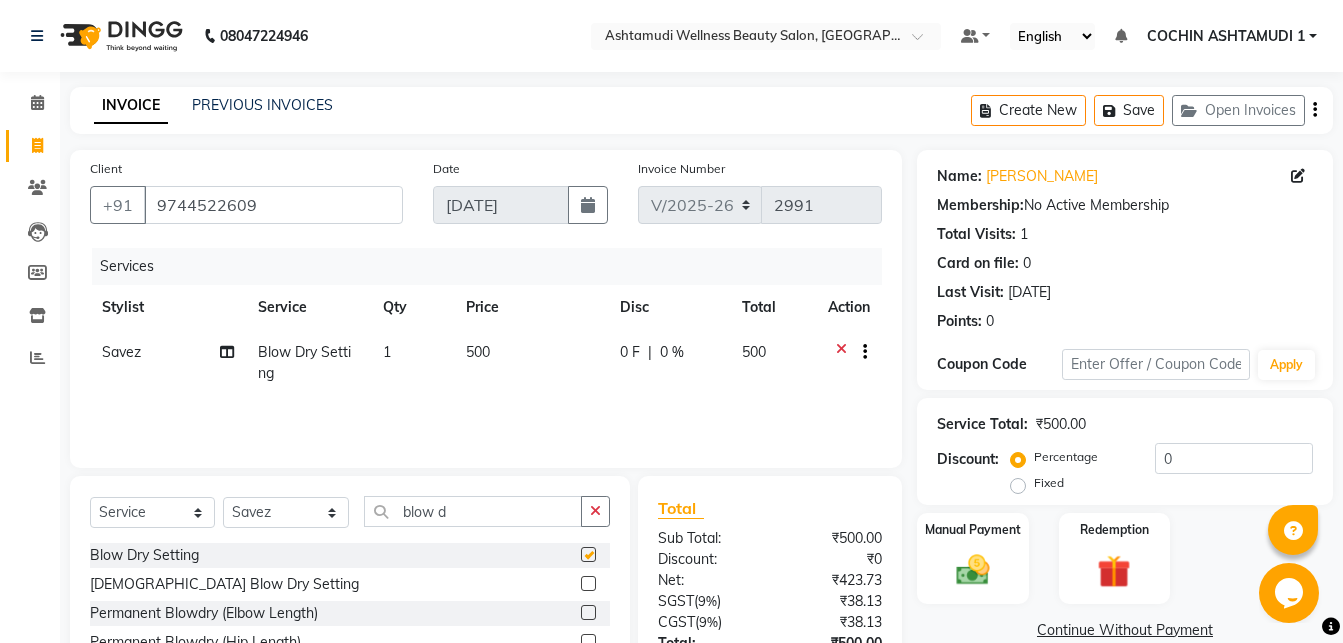 checkbox on "false" 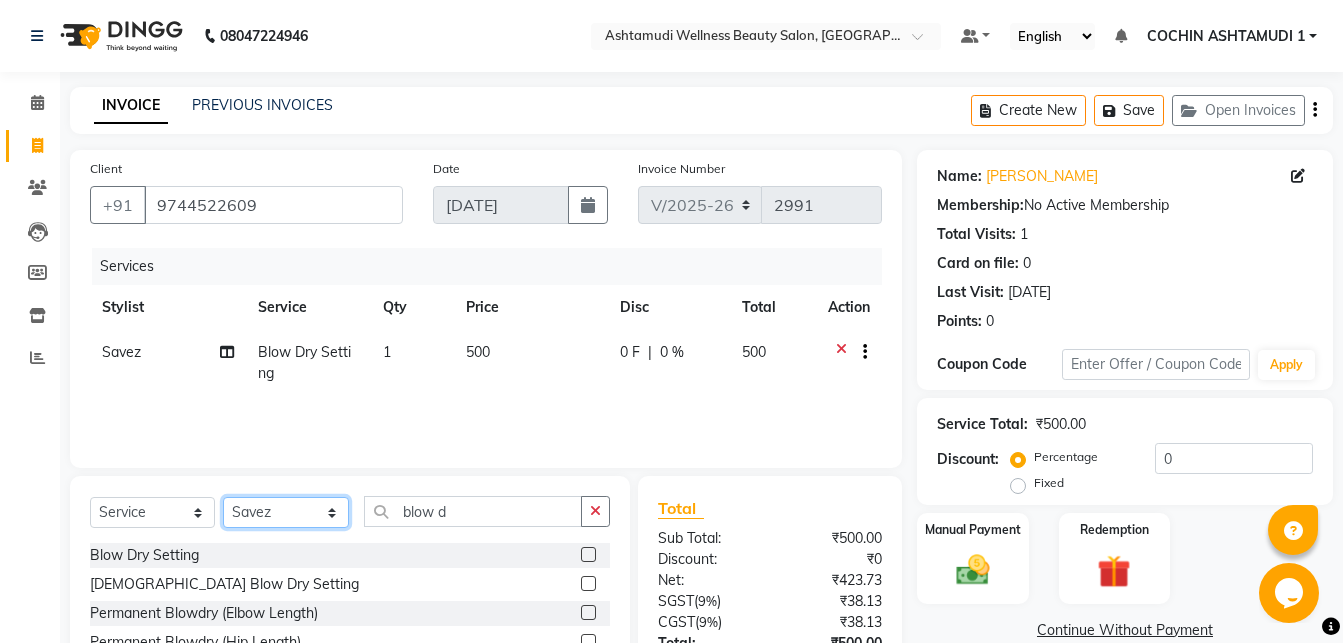 click on "Select Stylist Abhirami S Afsha [PERSON_NAME] B [PERSON_NAME] COCHIN ASHTAMUDI Danish [PERSON_NAME] [PERSON_NAME] [PERSON_NAME] [PERSON_NAME] [PERSON_NAME]  [PERSON_NAME] [PERSON_NAME]" 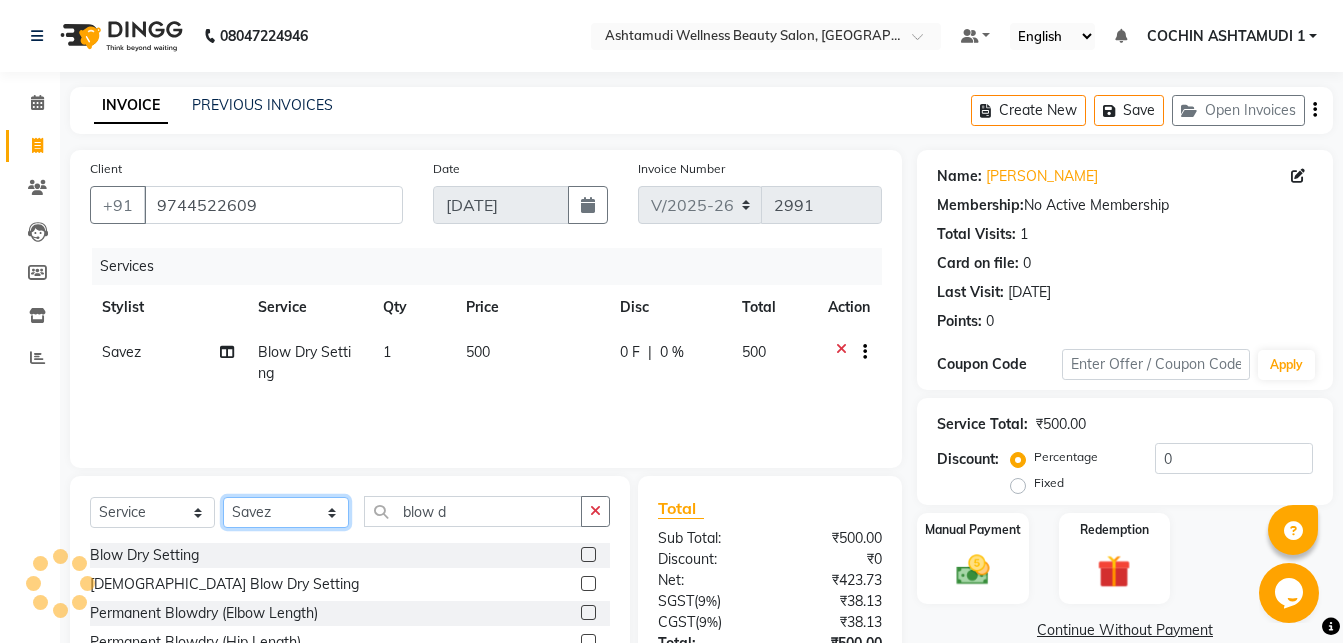 select on "85752" 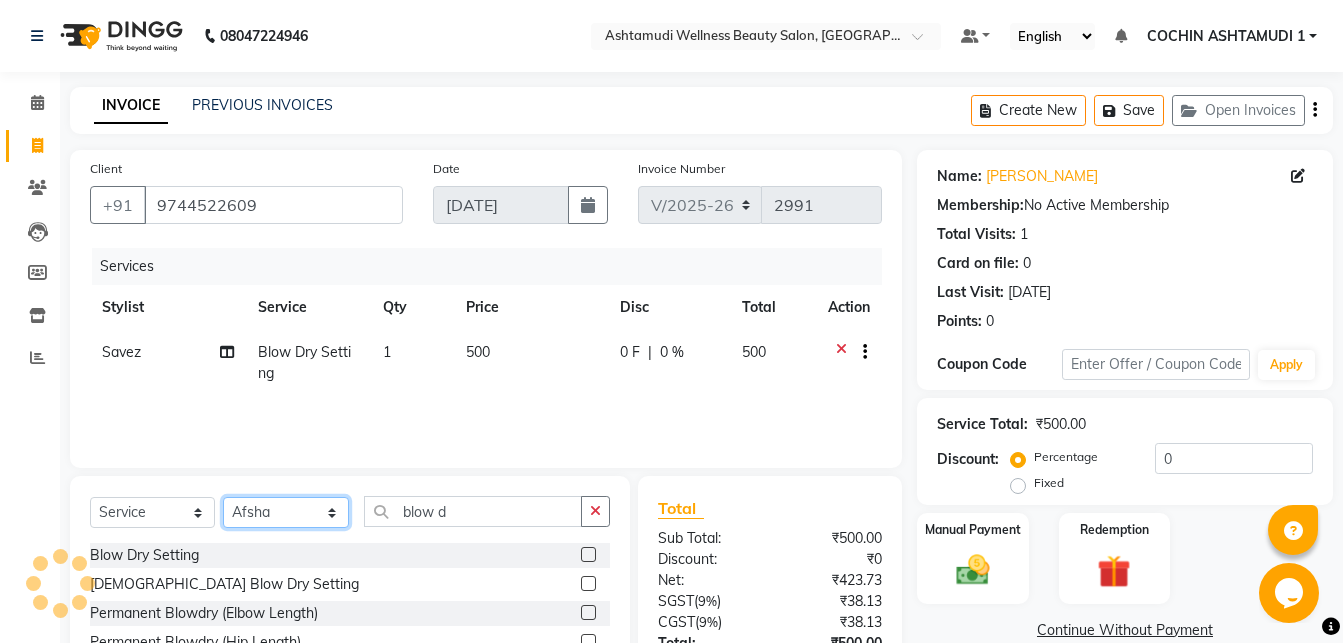 click on "Afsha" 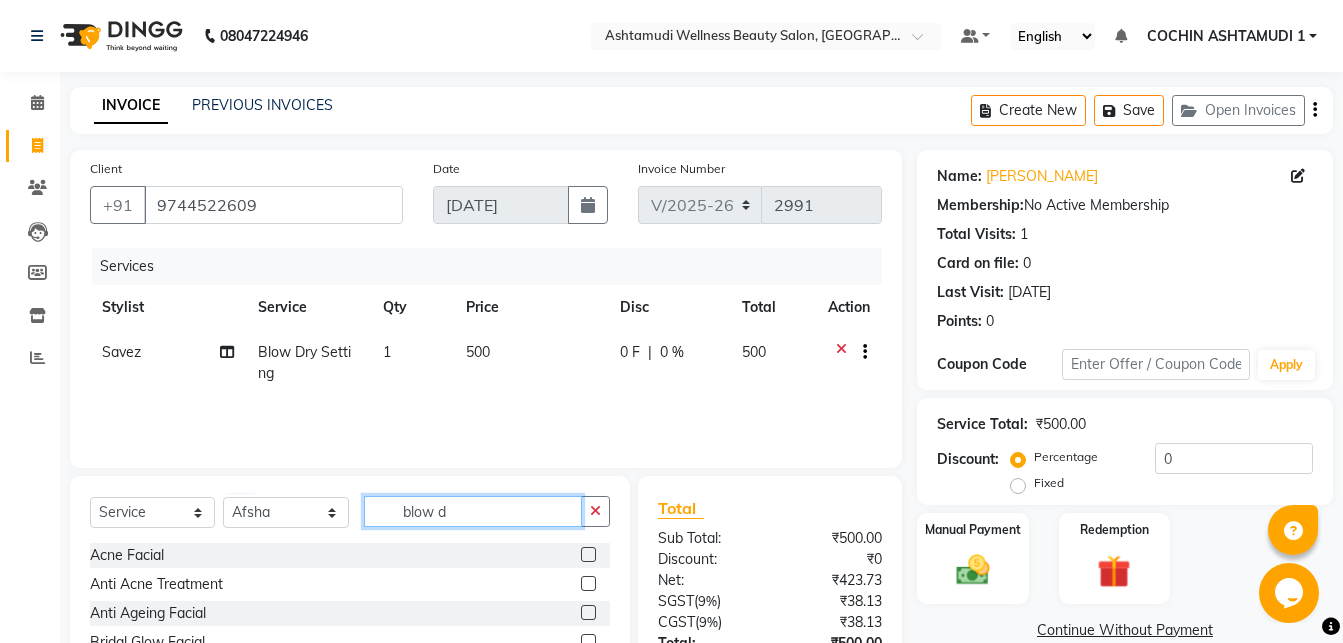 drag, startPoint x: 465, startPoint y: 511, endPoint x: 277, endPoint y: 509, distance: 188.01064 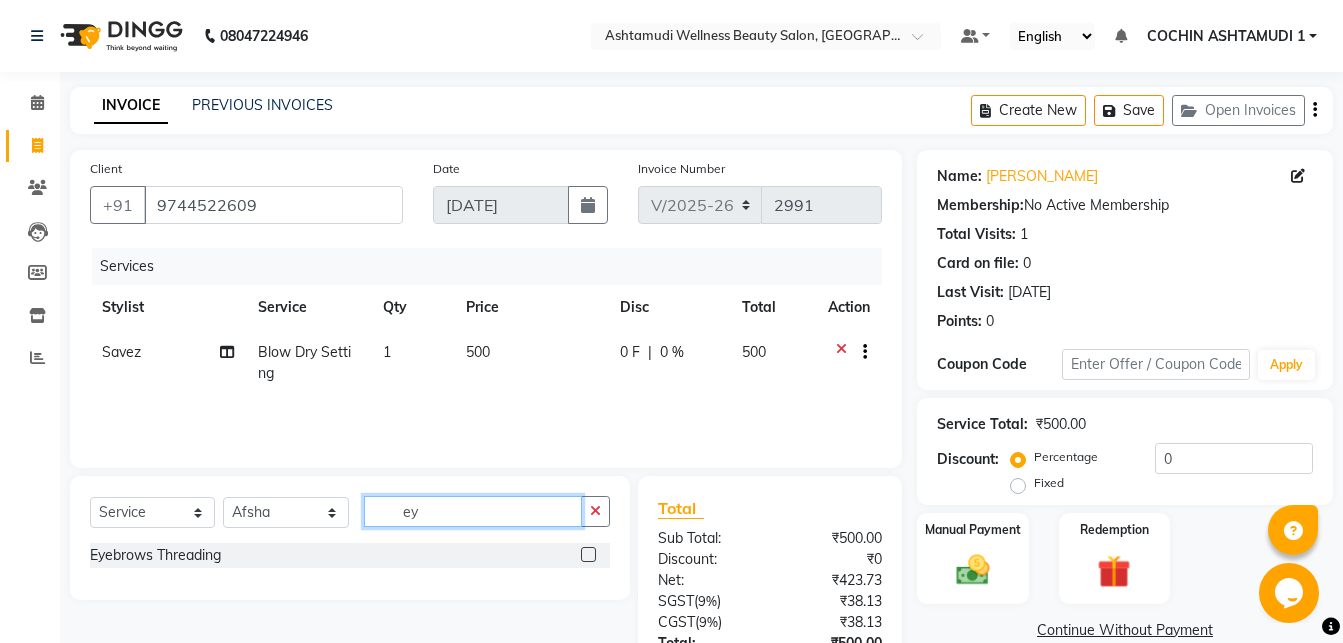 type on "ey" 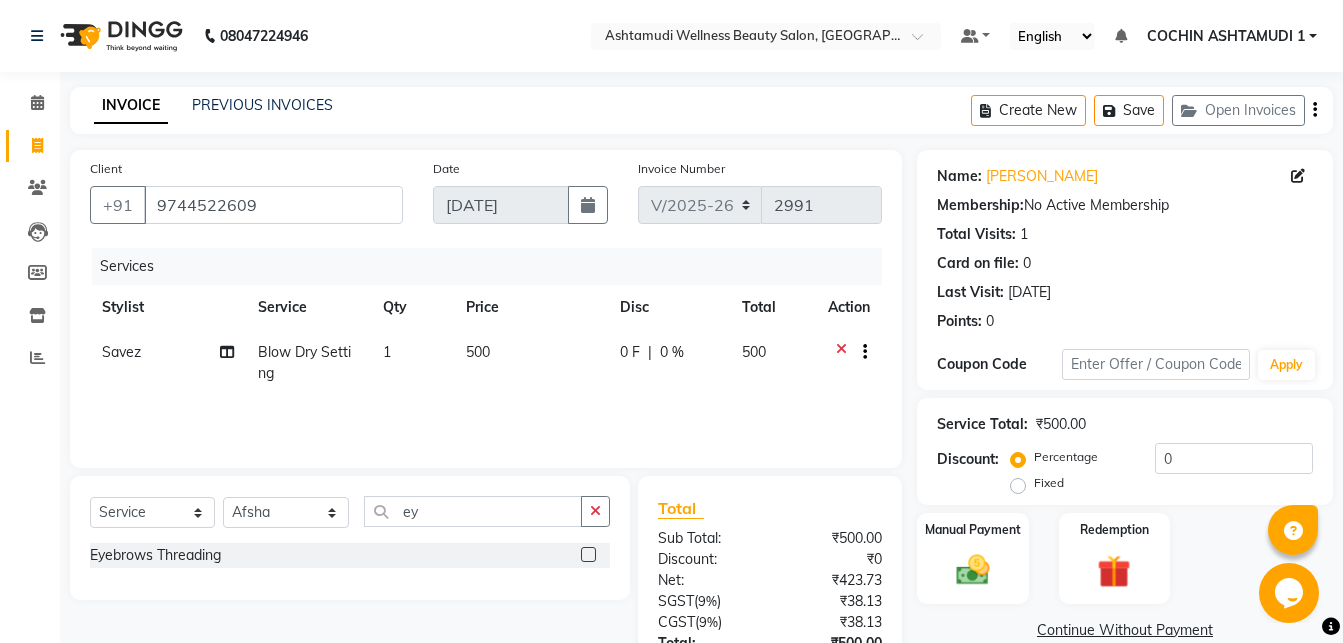 click 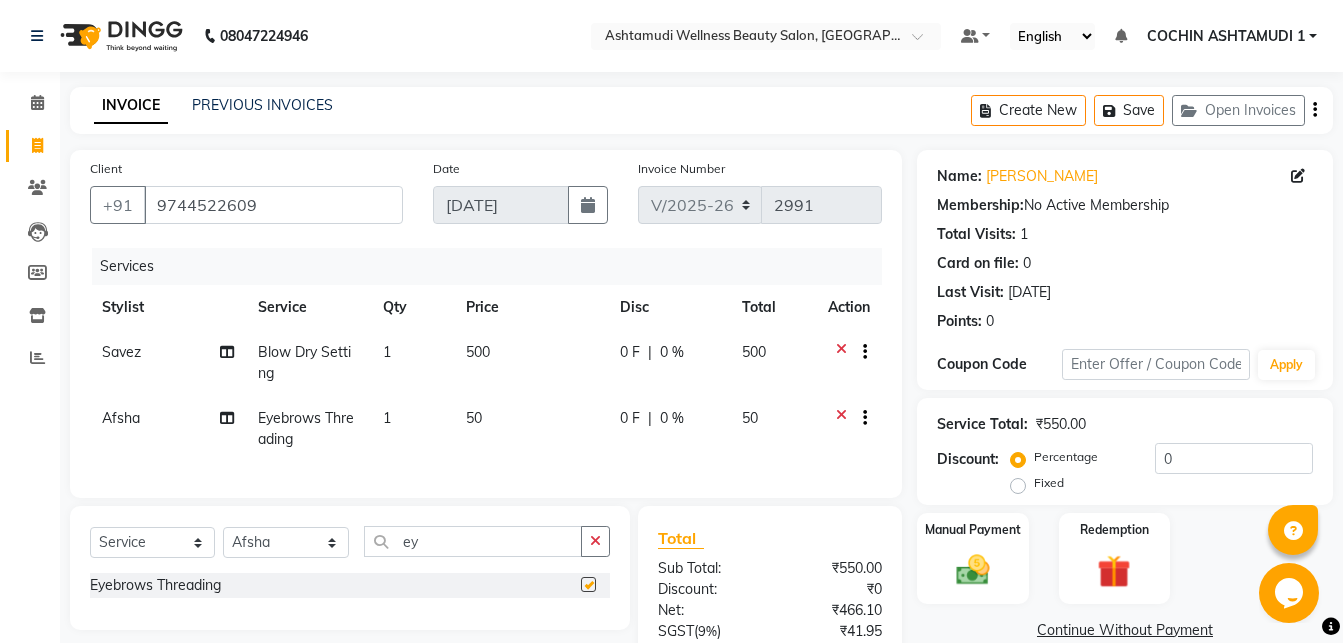 checkbox on "false" 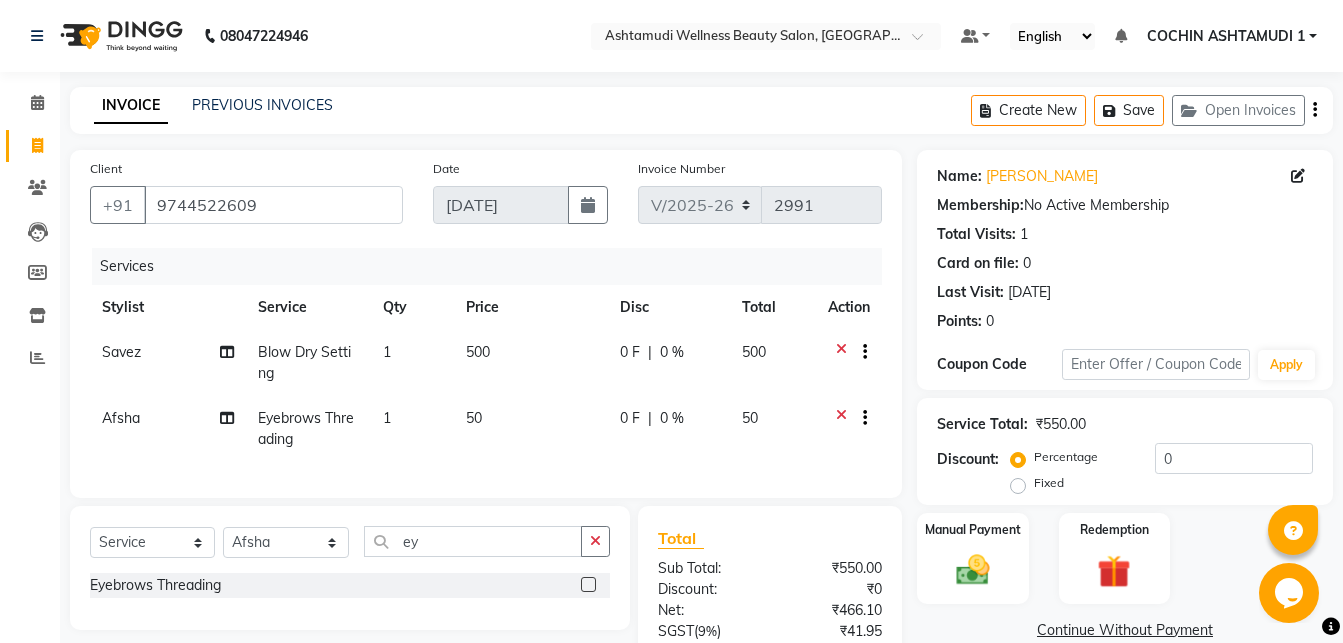 scroll, scrollTop: 204, scrollLeft: 0, axis: vertical 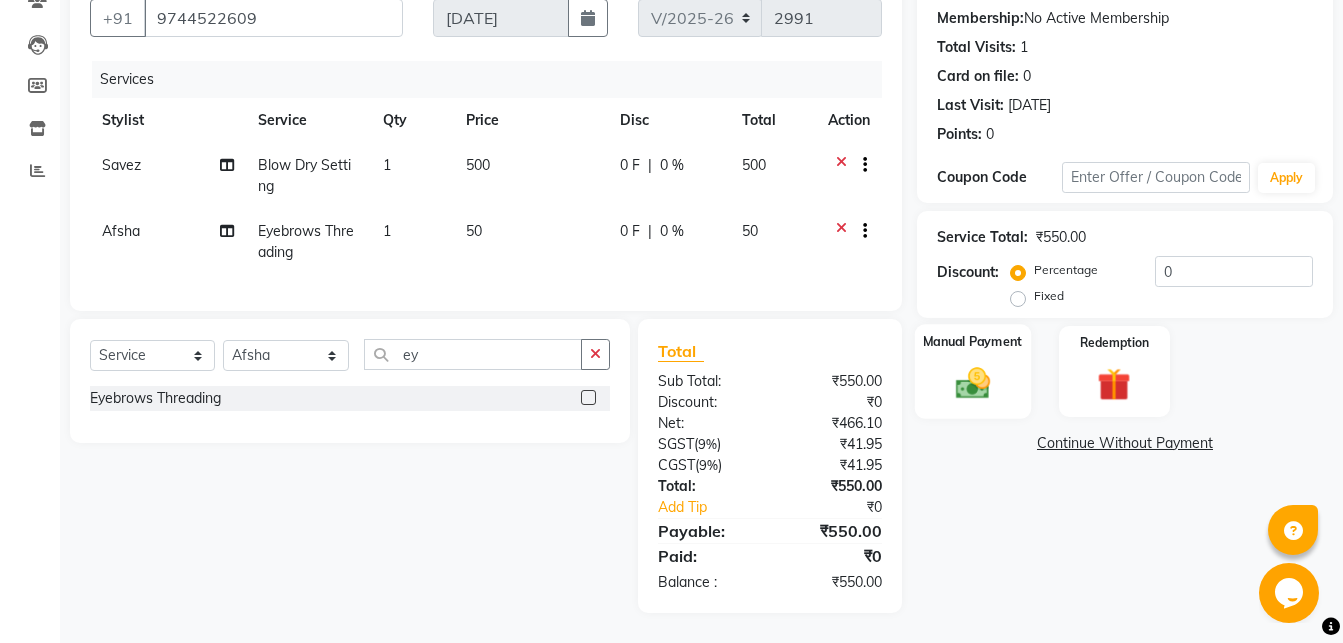click on "Manual Payment" 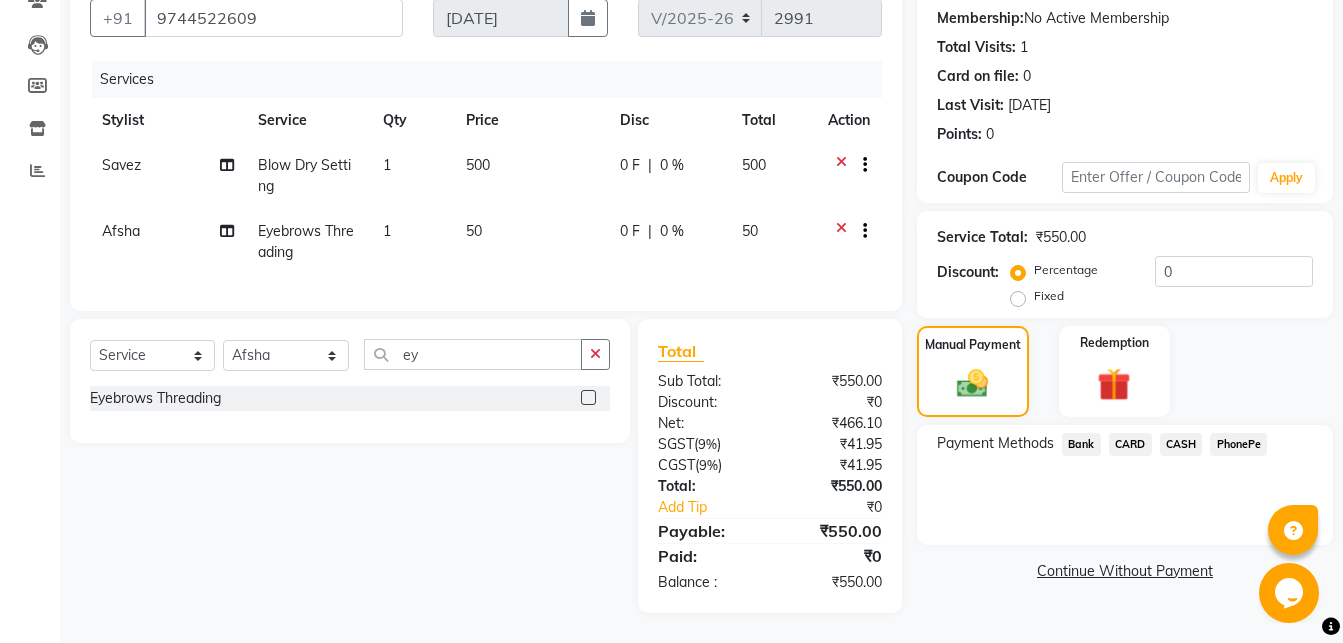click on "PhonePe" 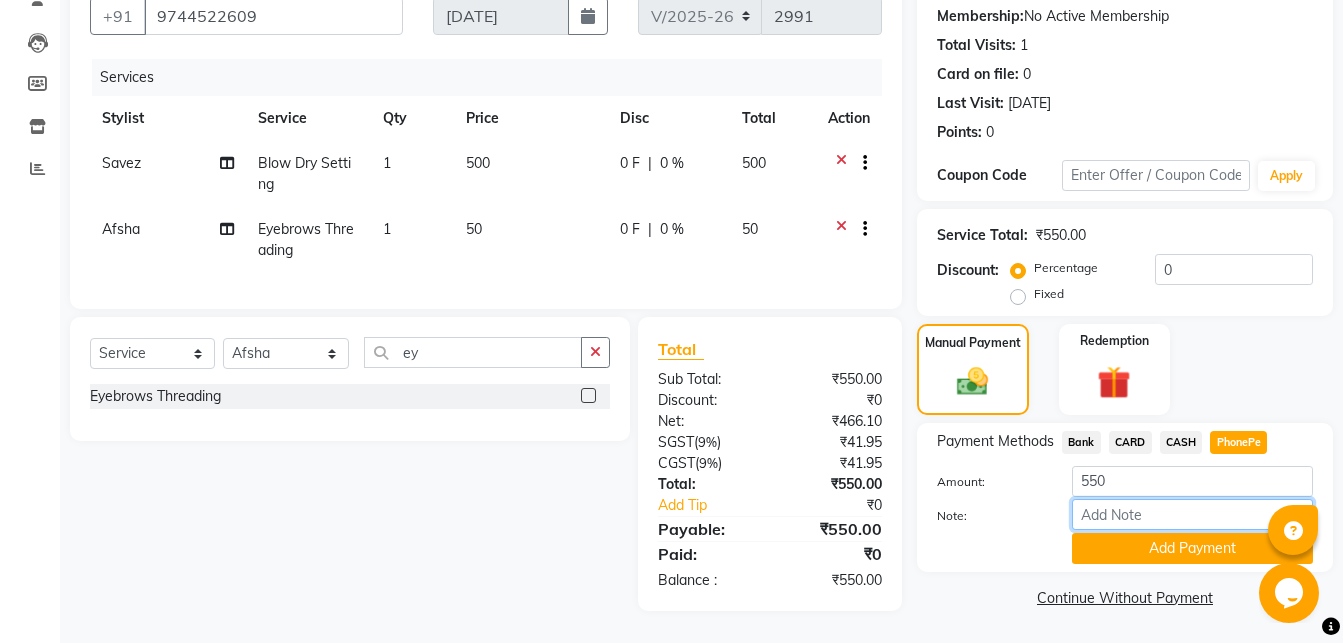 click on "Note:" at bounding box center [1192, 514] 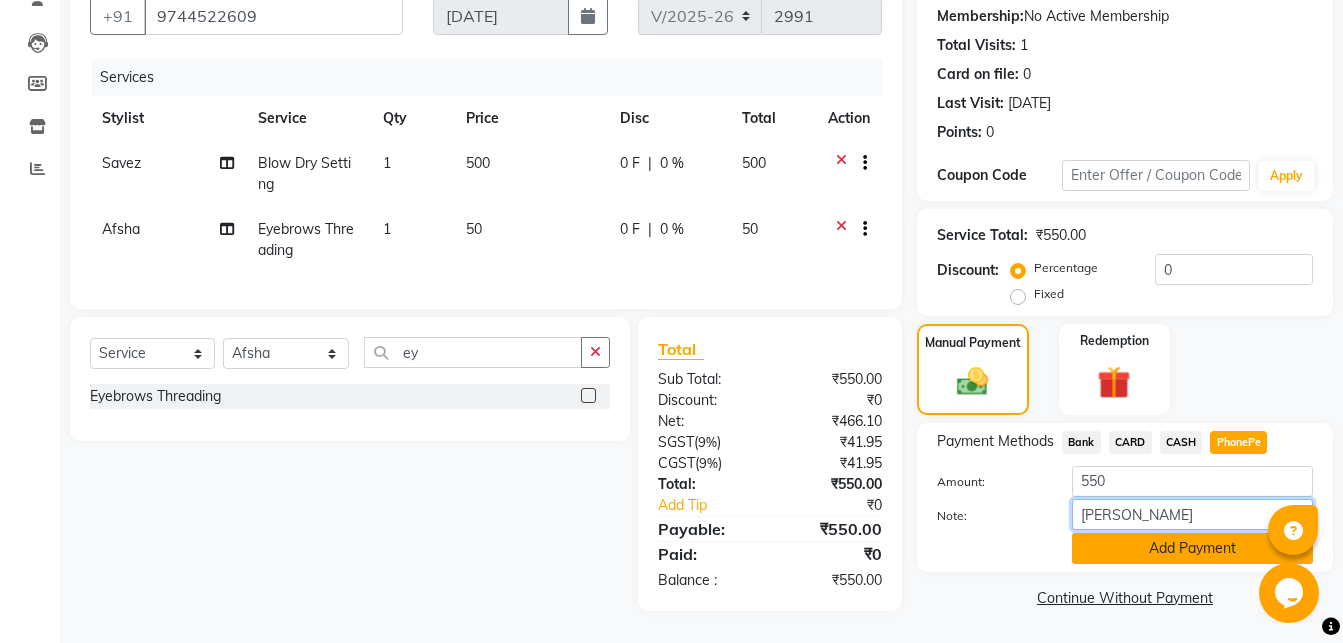 type on "madonna" 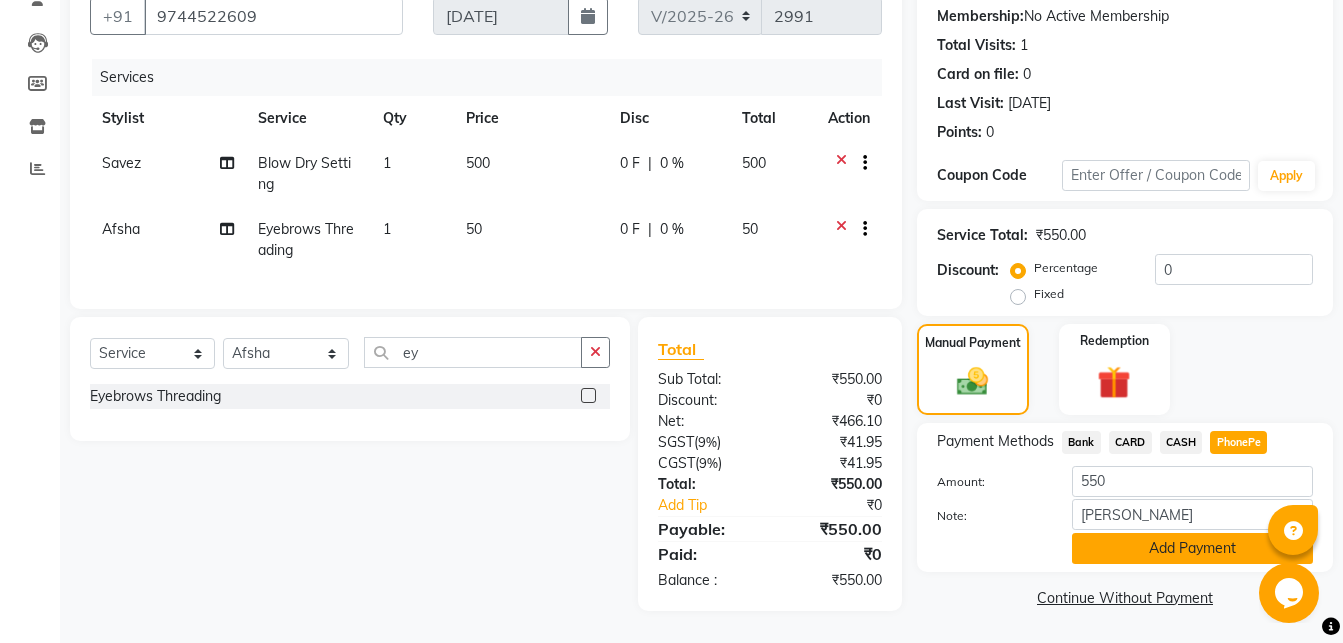 click on "Add Payment" 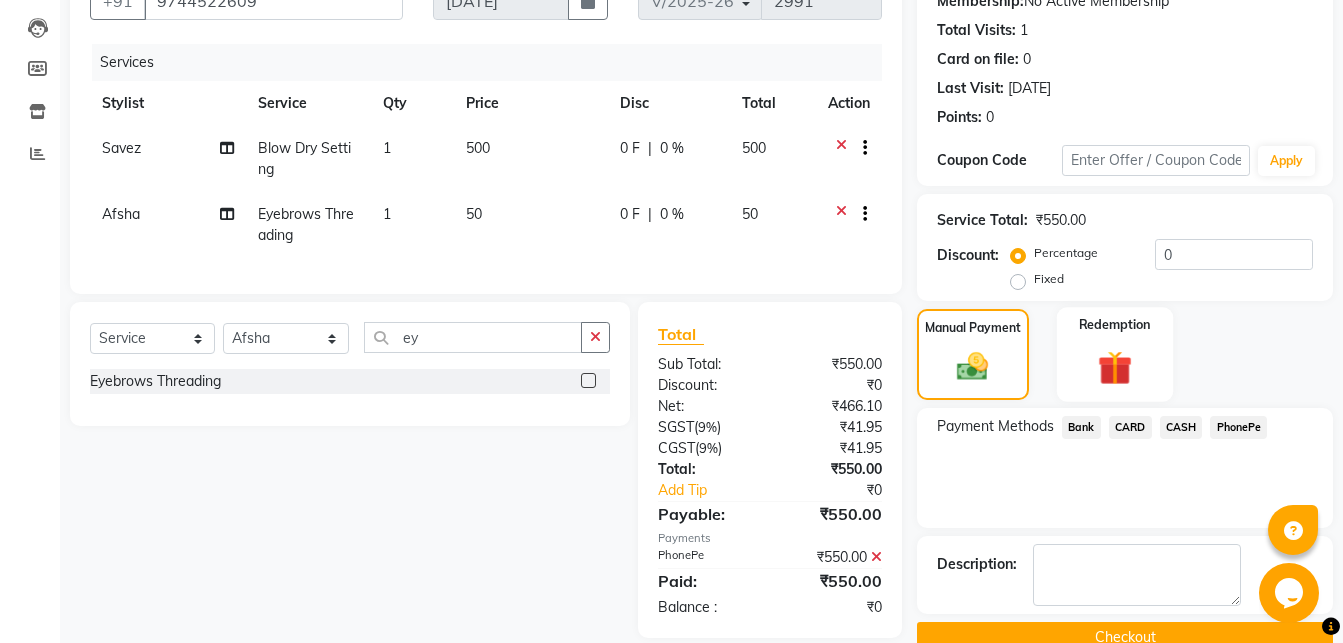 scroll, scrollTop: 246, scrollLeft: 0, axis: vertical 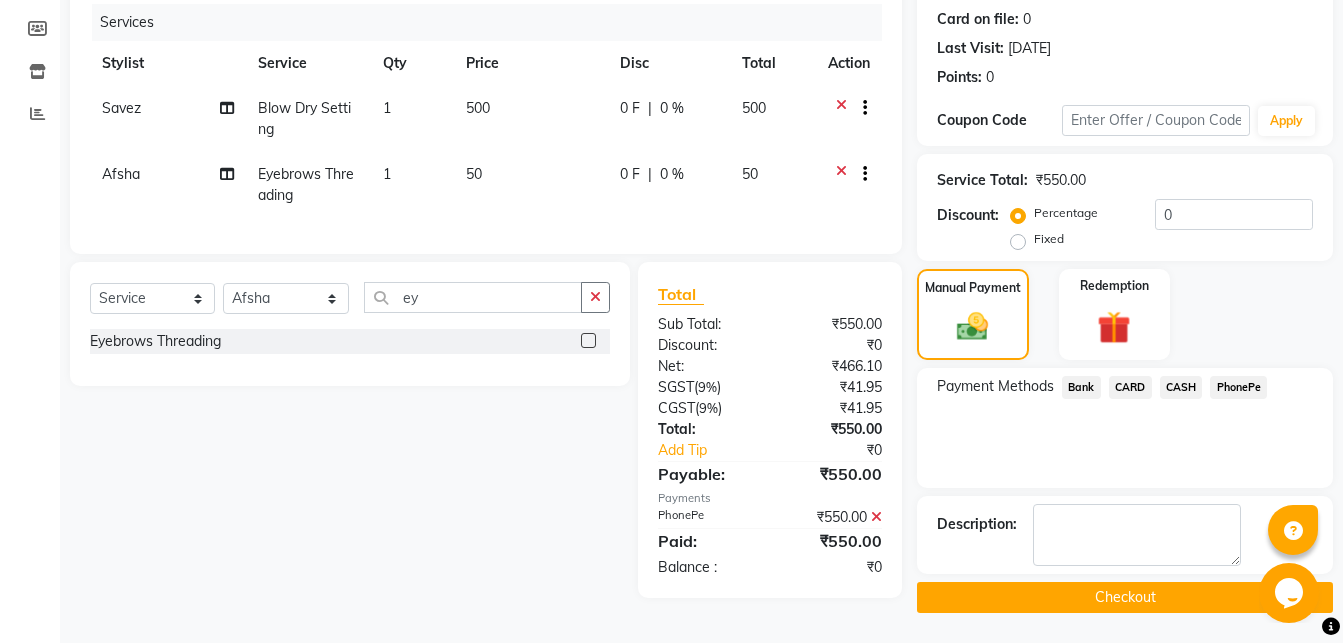 click on "Checkout" 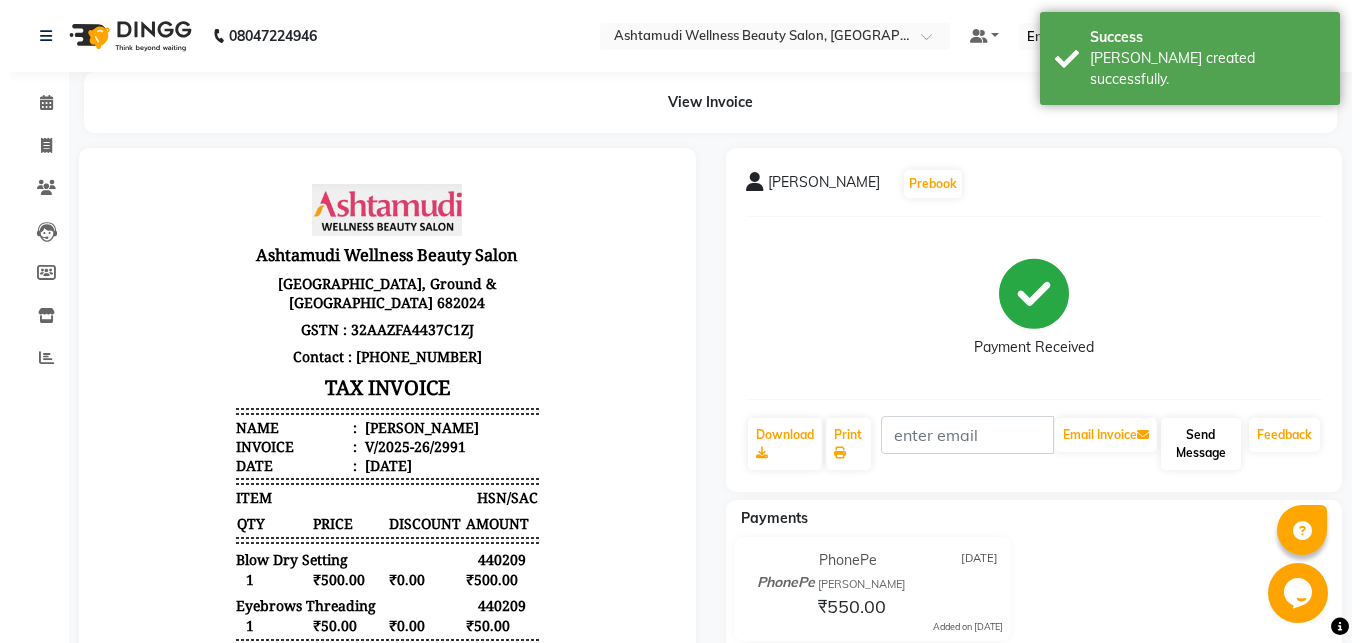 scroll, scrollTop: 0, scrollLeft: 0, axis: both 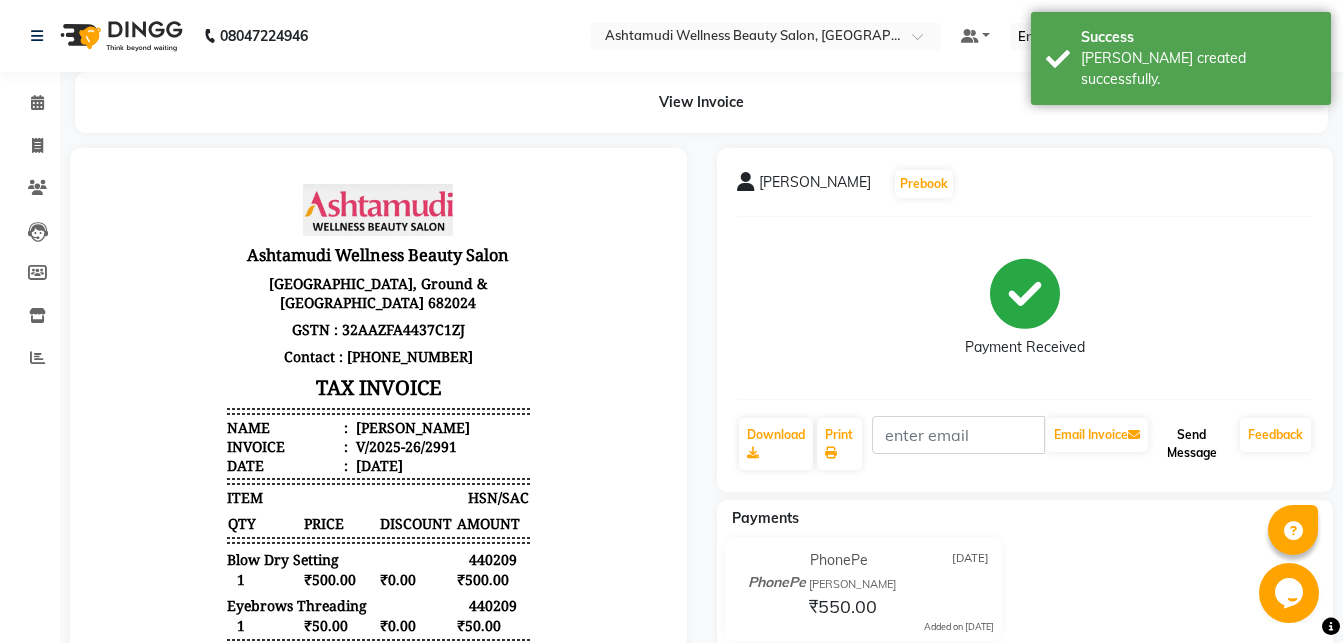 click on "Send Message" 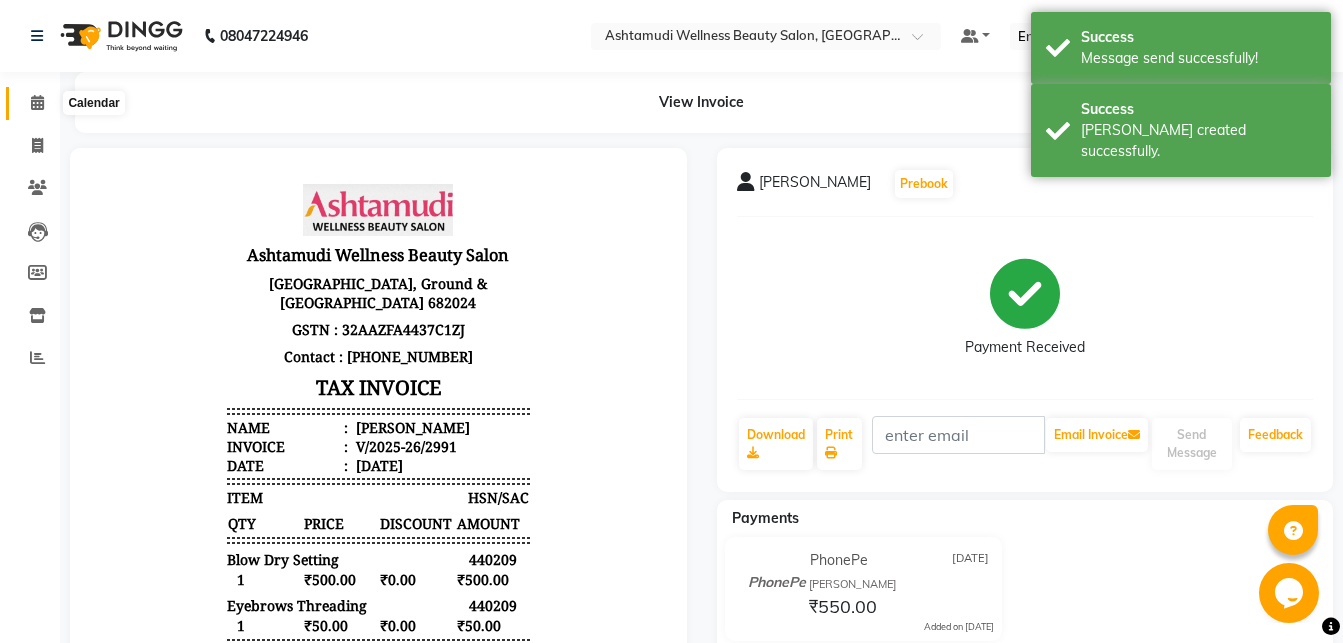 click 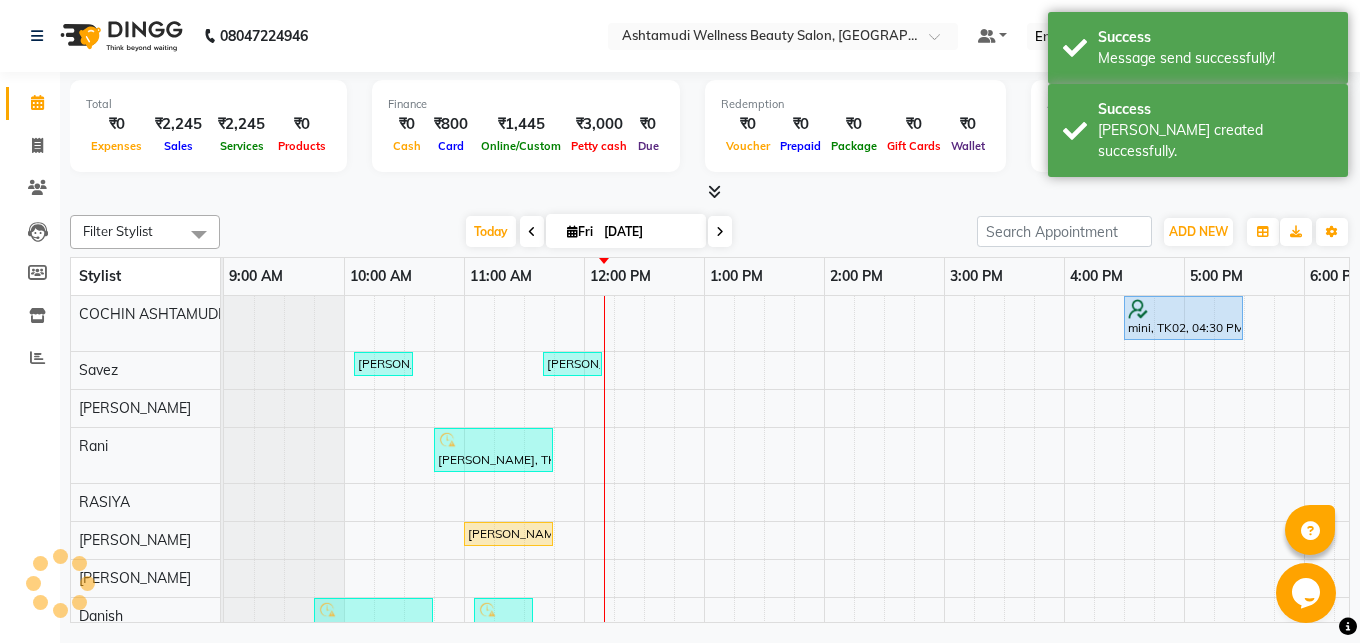 scroll, scrollTop: 0, scrollLeft: 0, axis: both 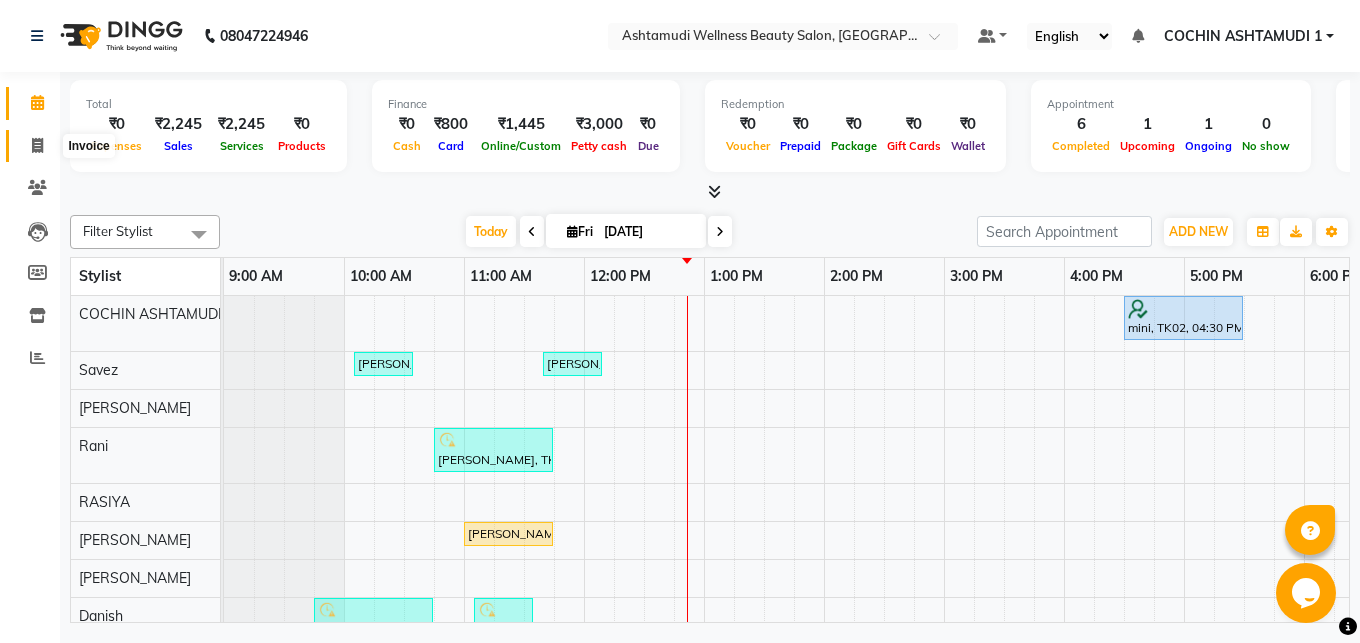 click 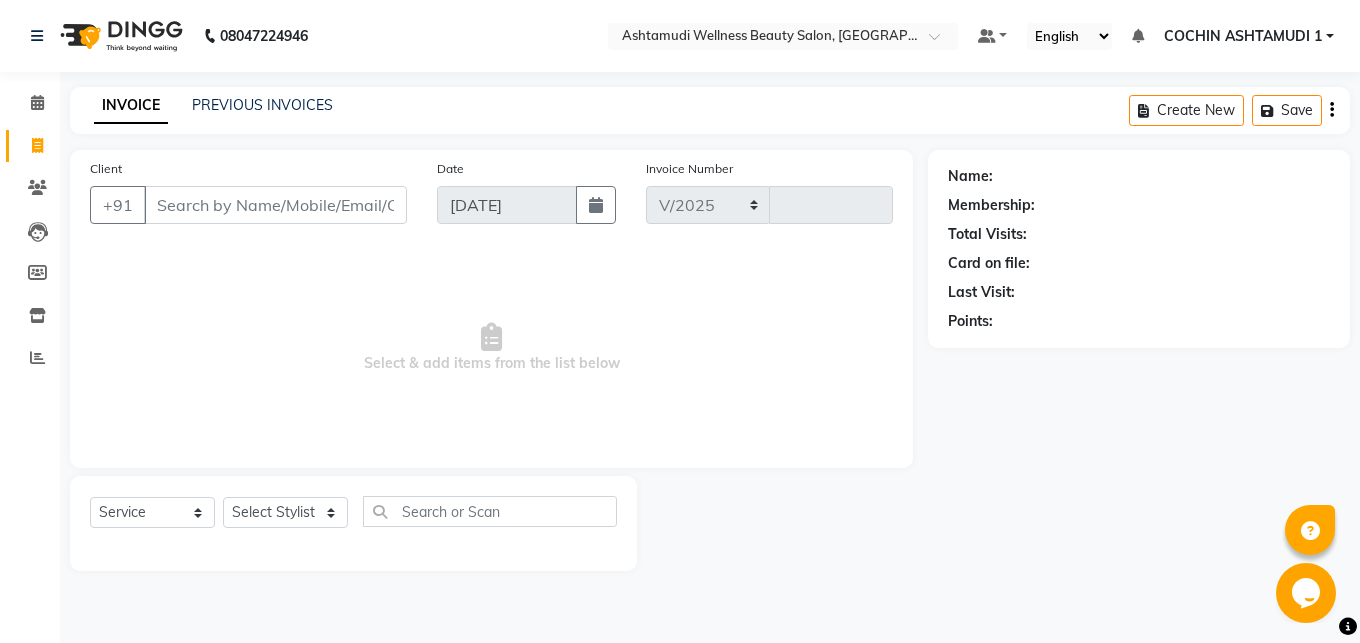 select on "4632" 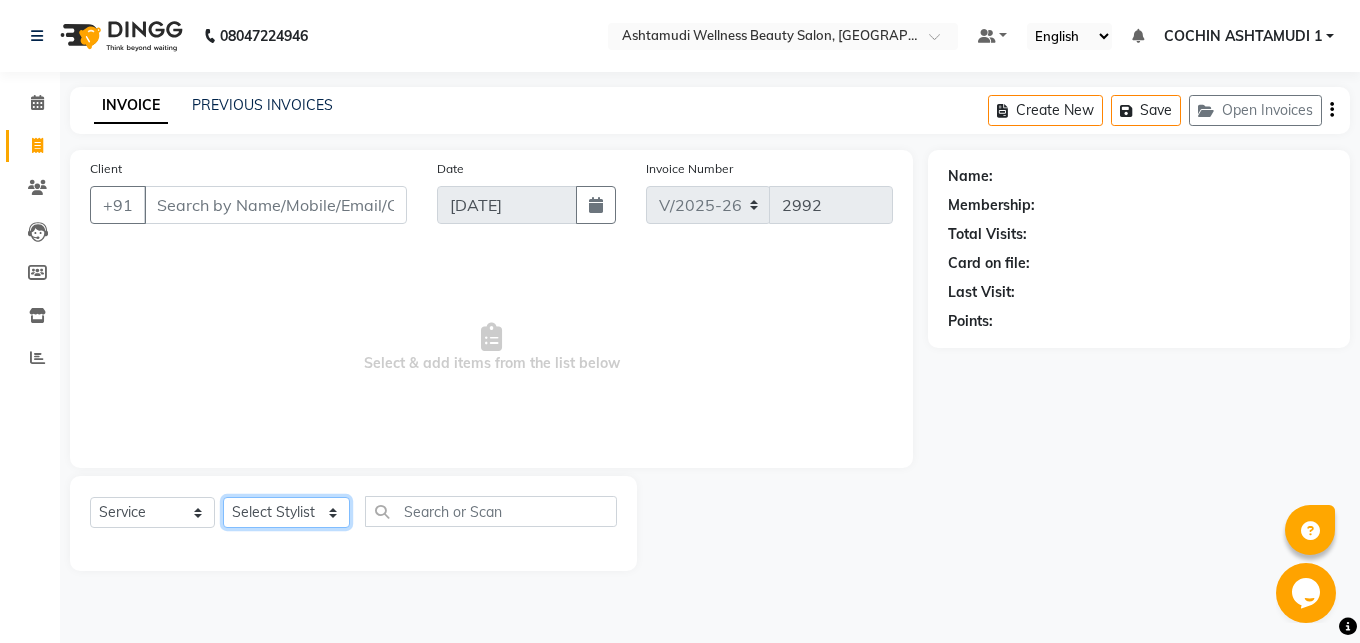 select on "45927" 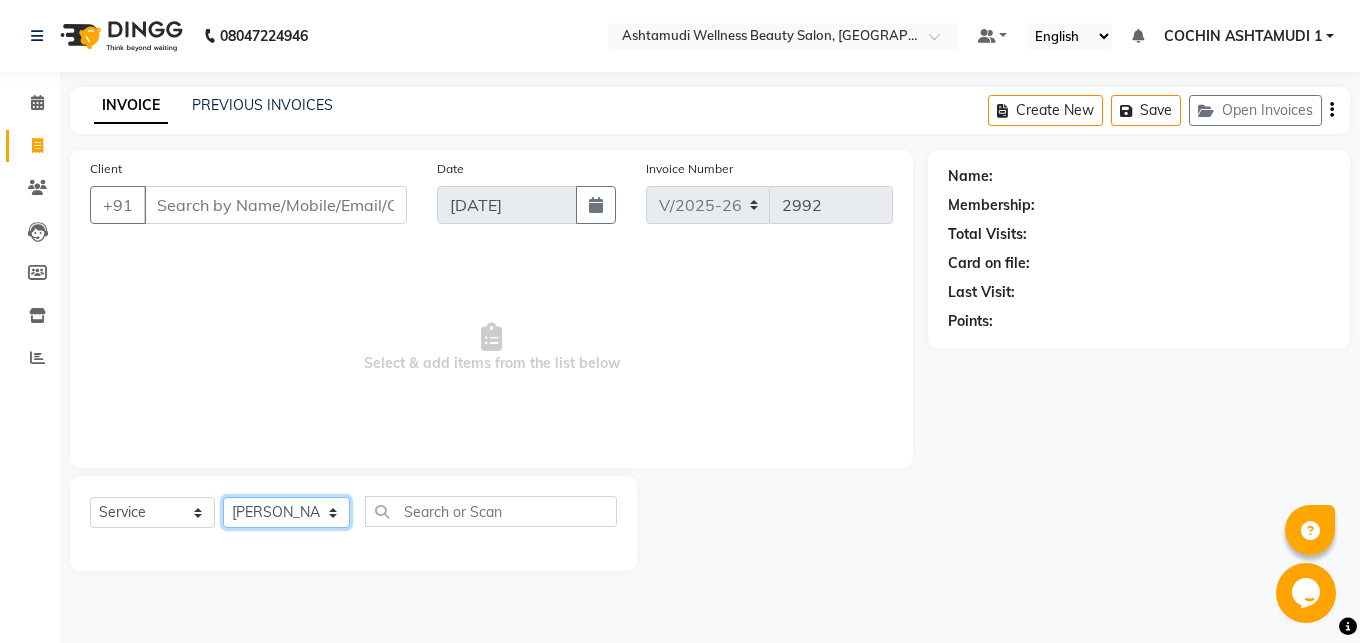 click on "[PERSON_NAME]" 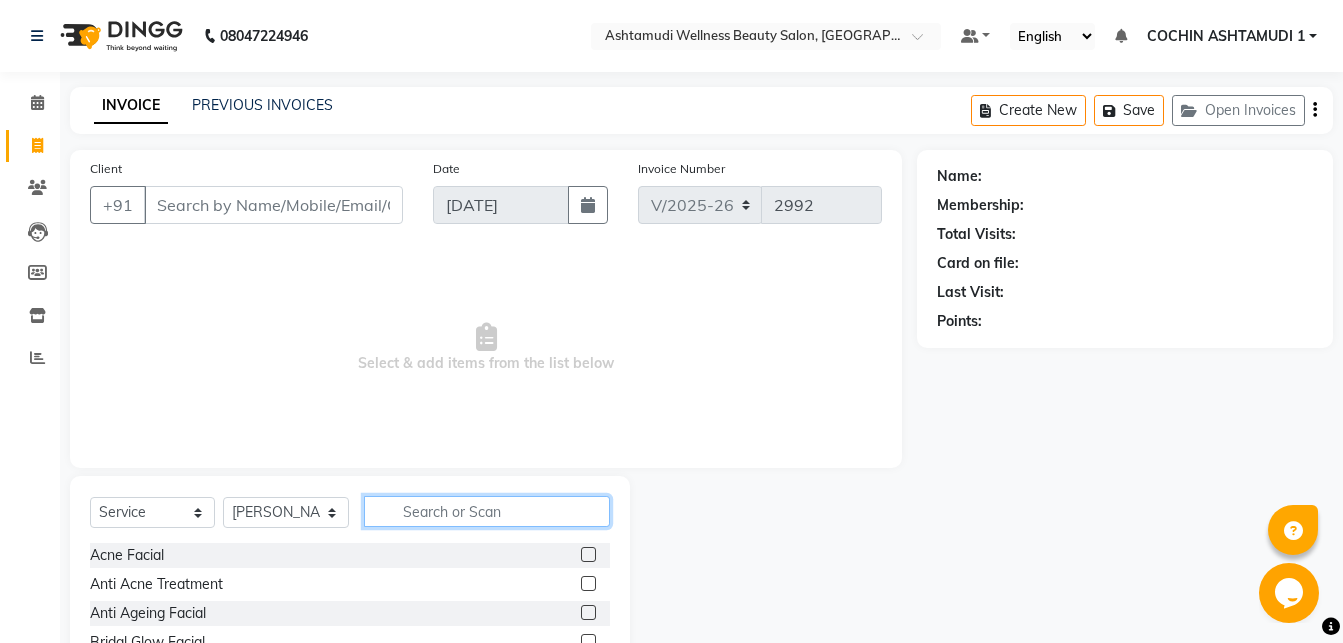 click 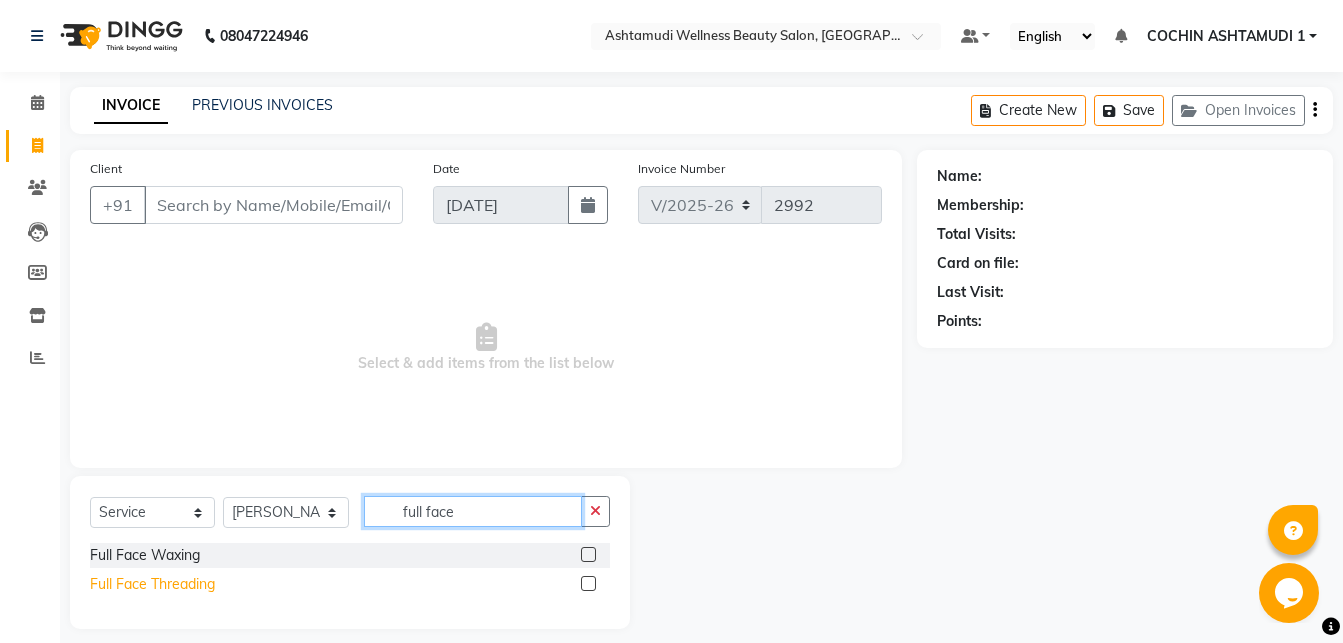 type on "full face" 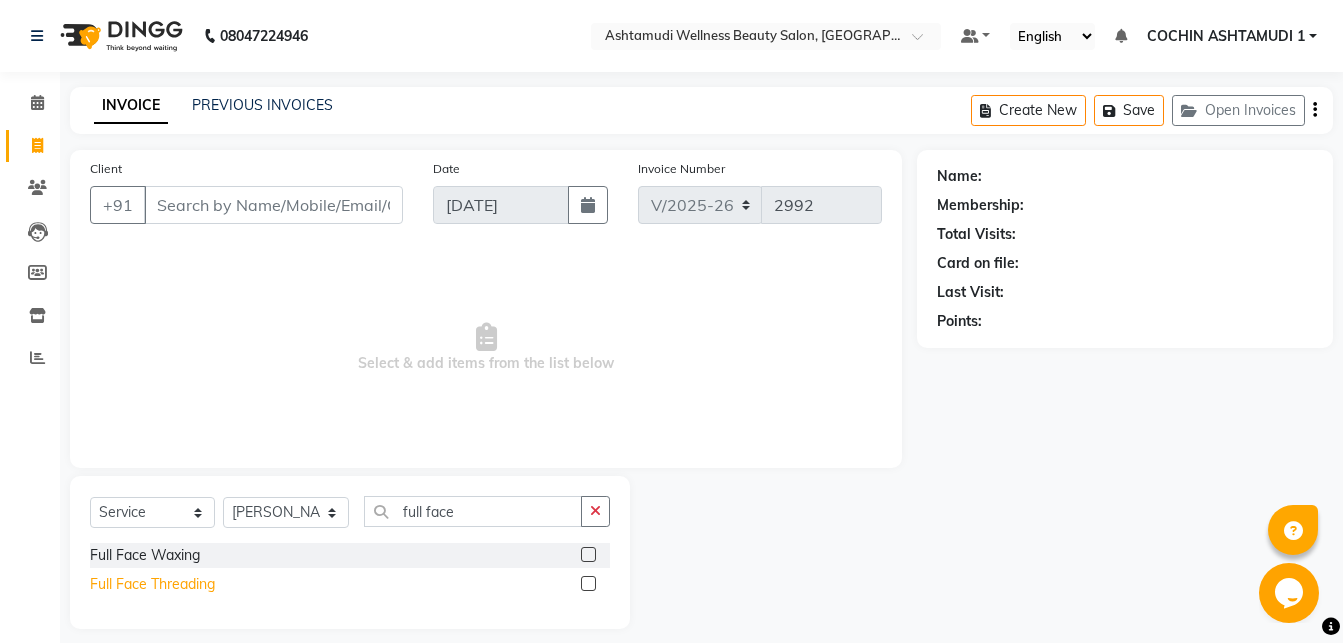 click on "Full Face Threading" 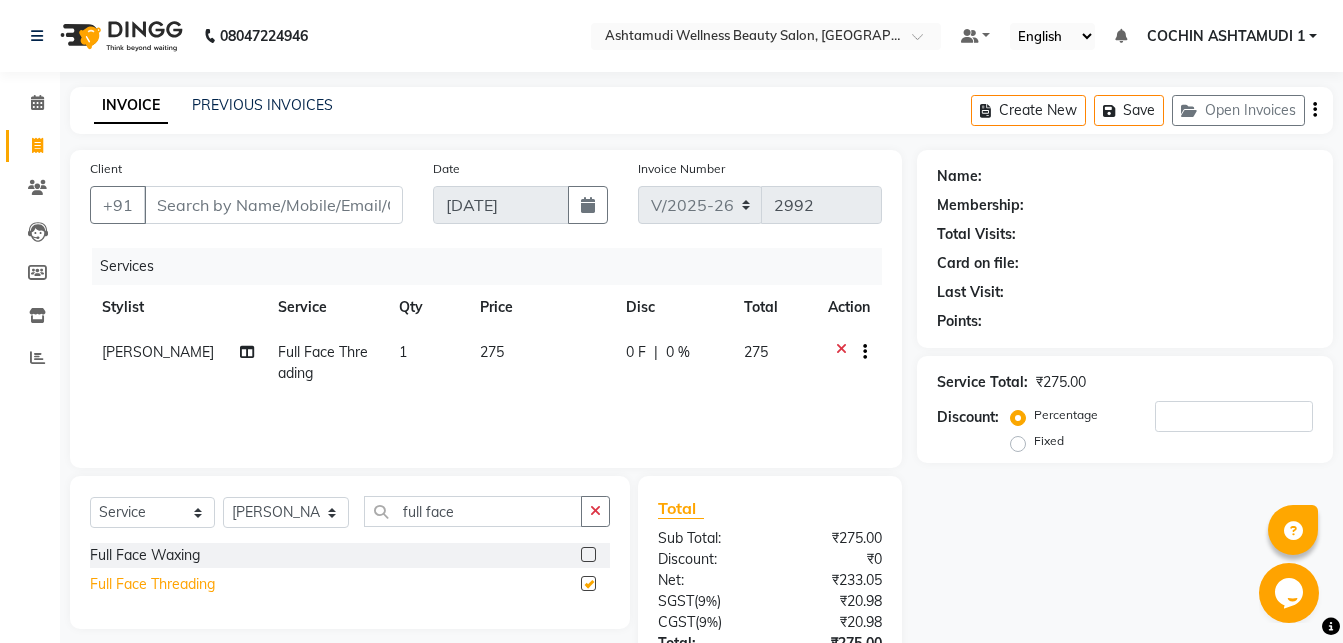checkbox on "false" 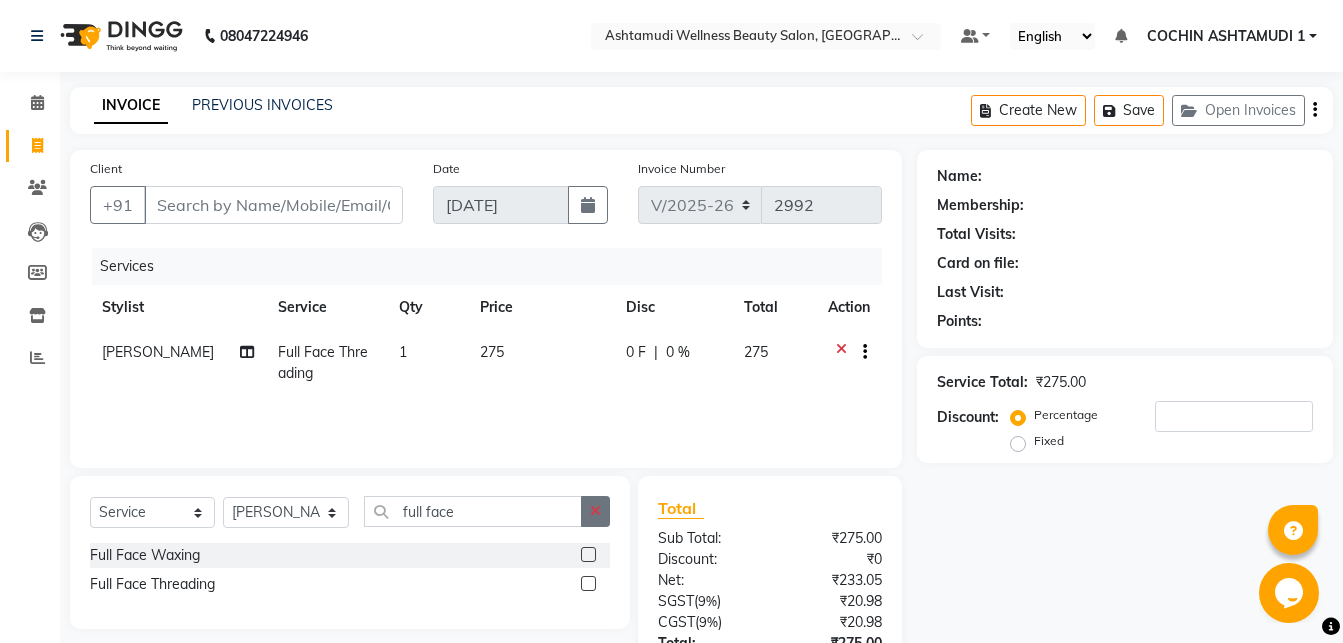 click 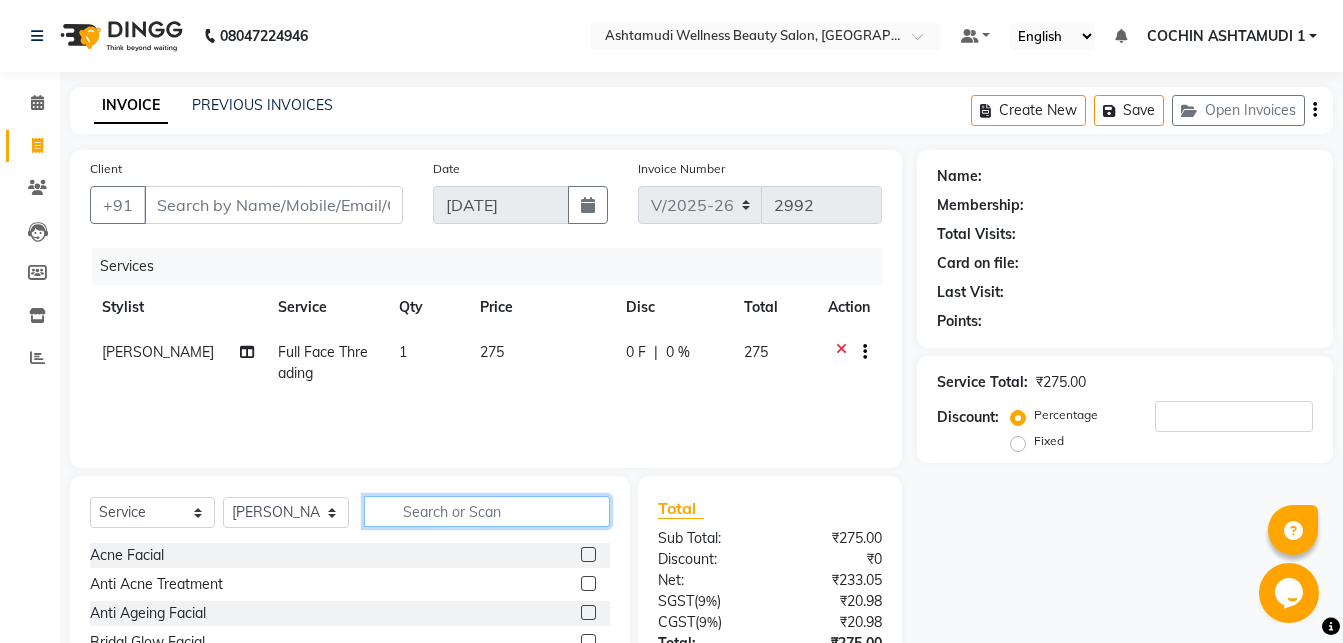 click 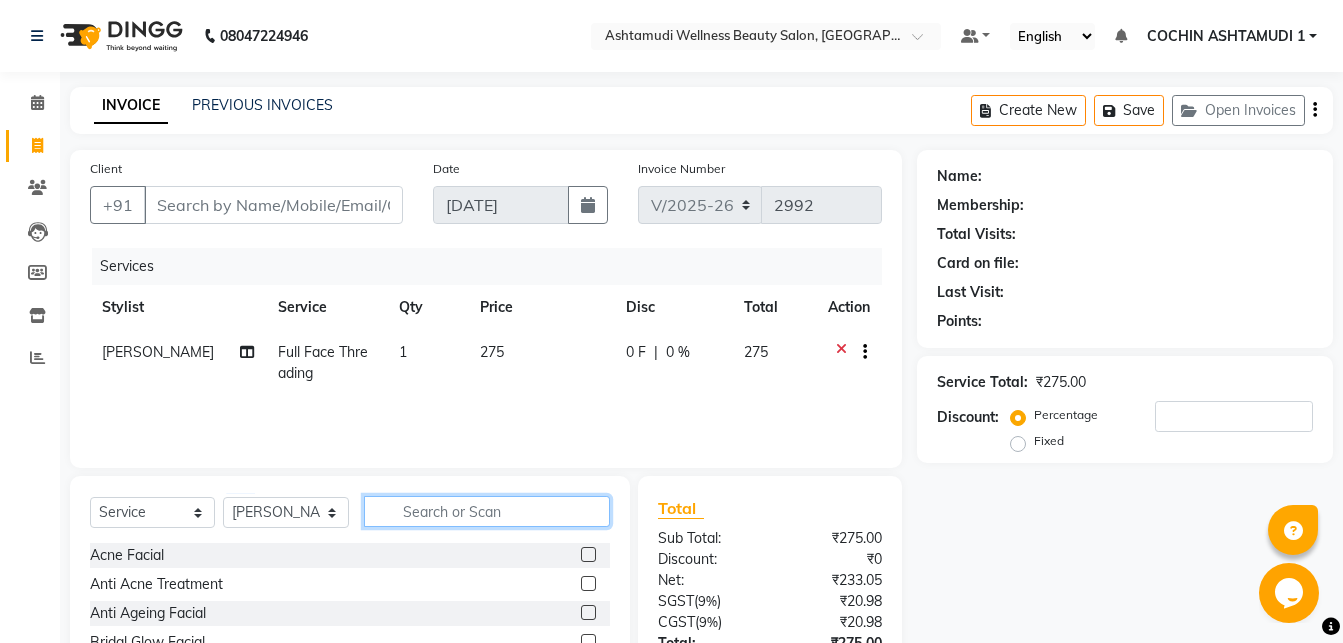 click 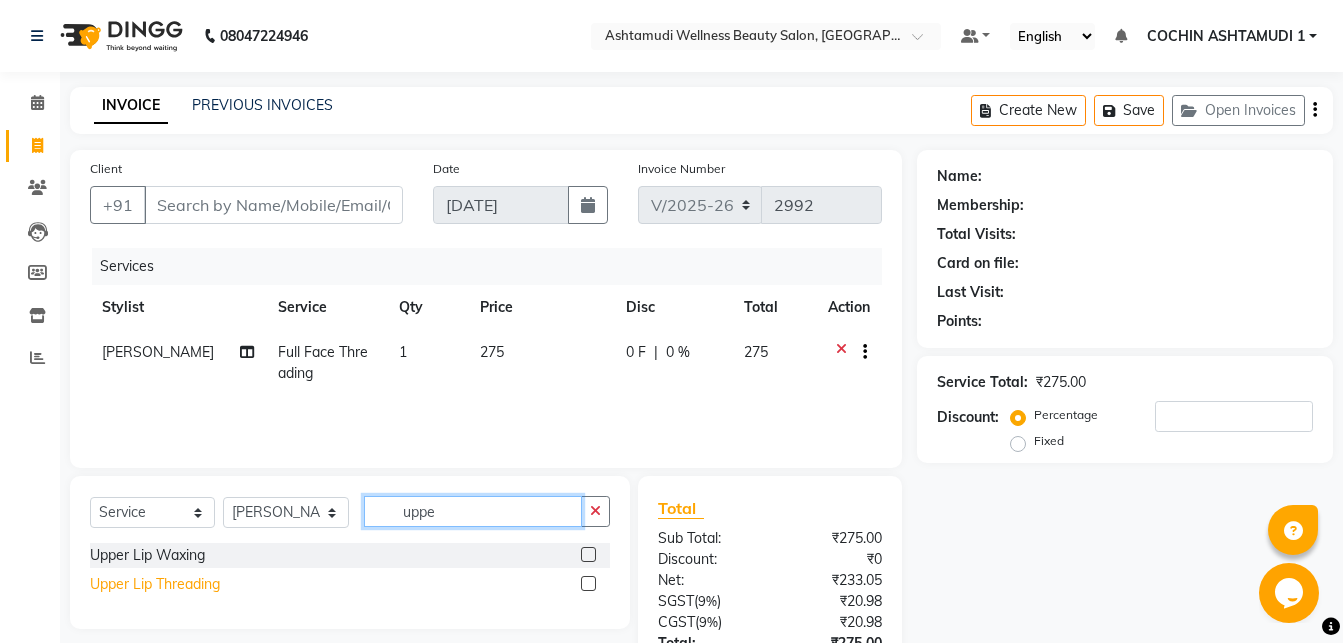 type on "uppe" 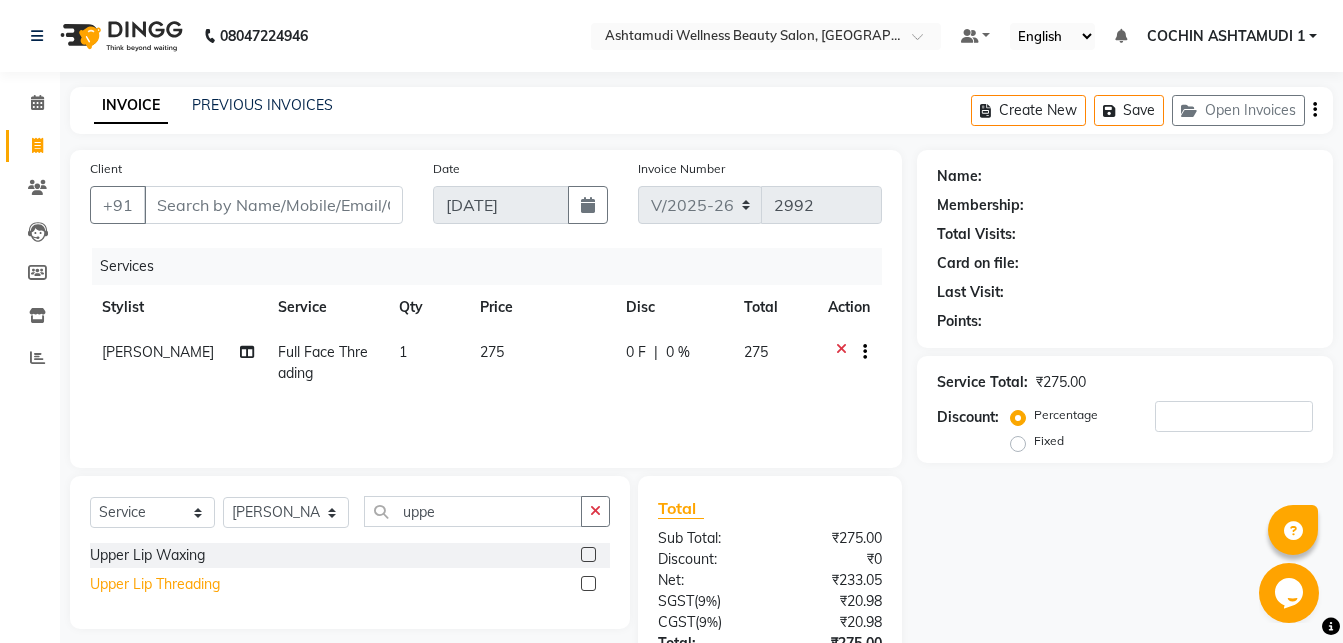 click on "Upper Lip Threading" 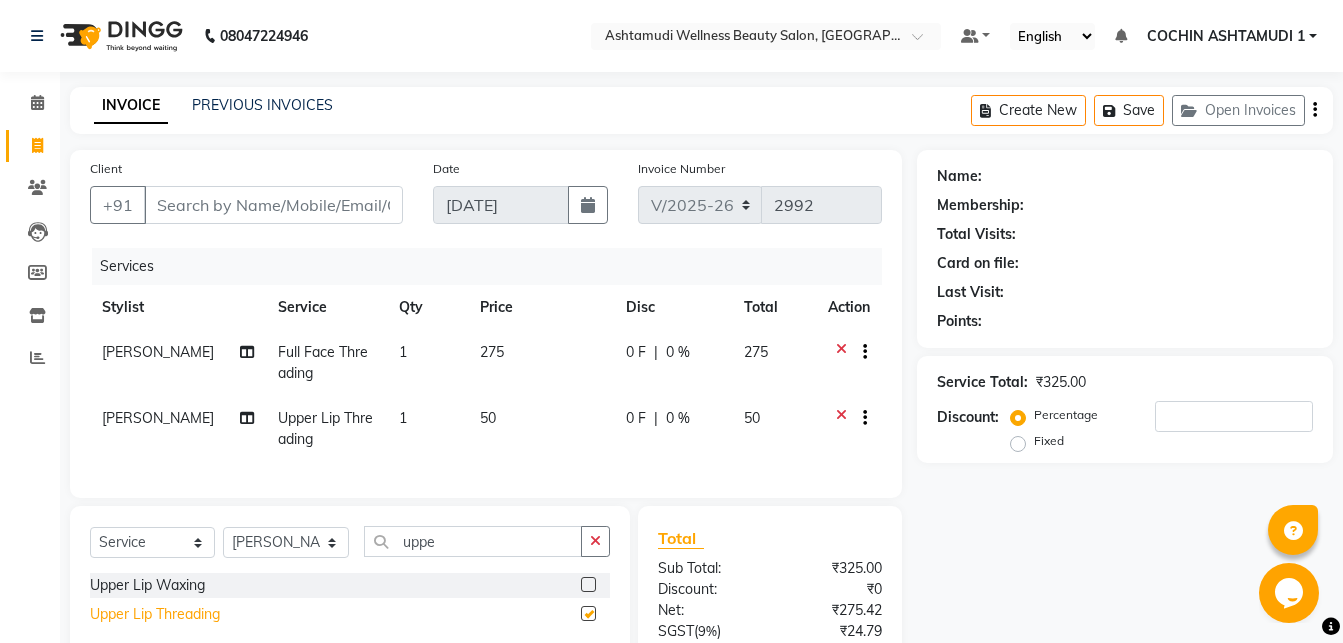 checkbox on "false" 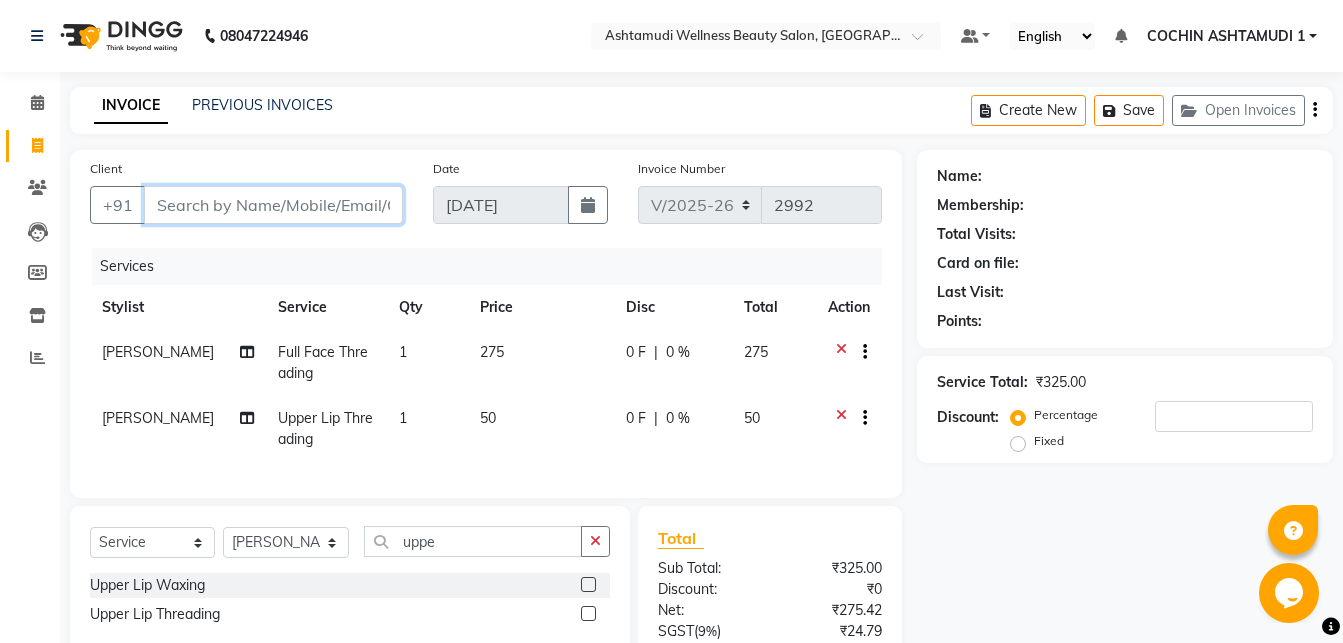 click on "Client" at bounding box center (273, 205) 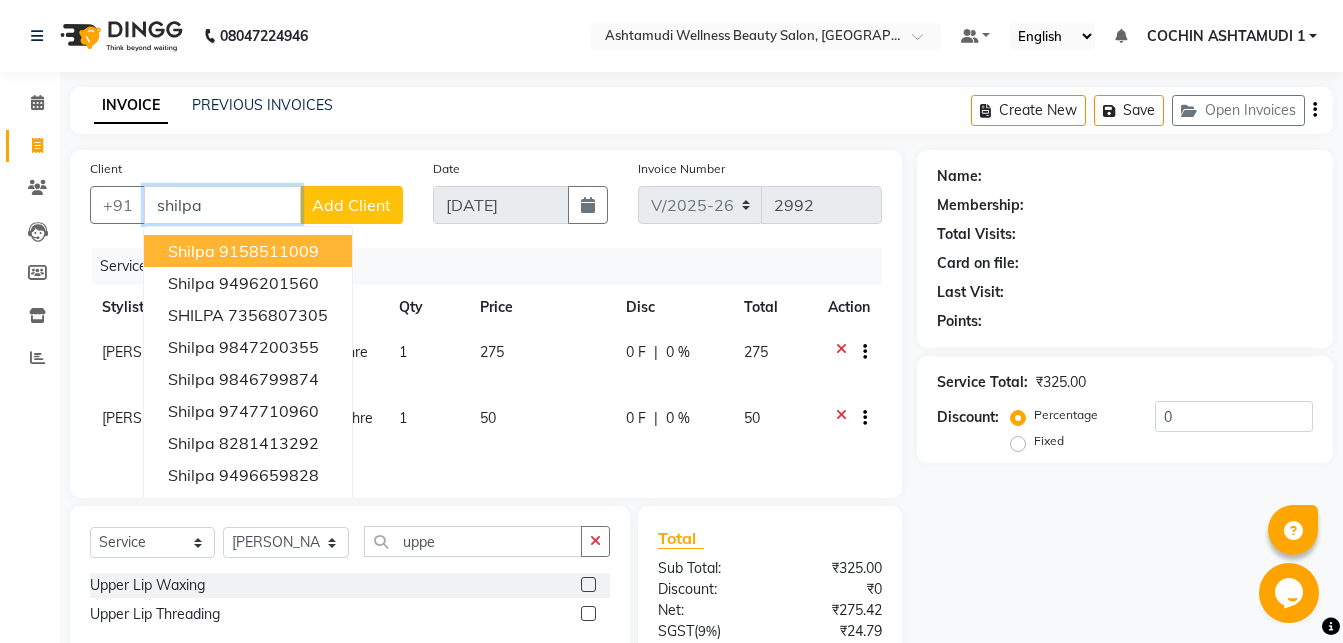 drag, startPoint x: 220, startPoint y: 202, endPoint x: 177, endPoint y: 202, distance: 43 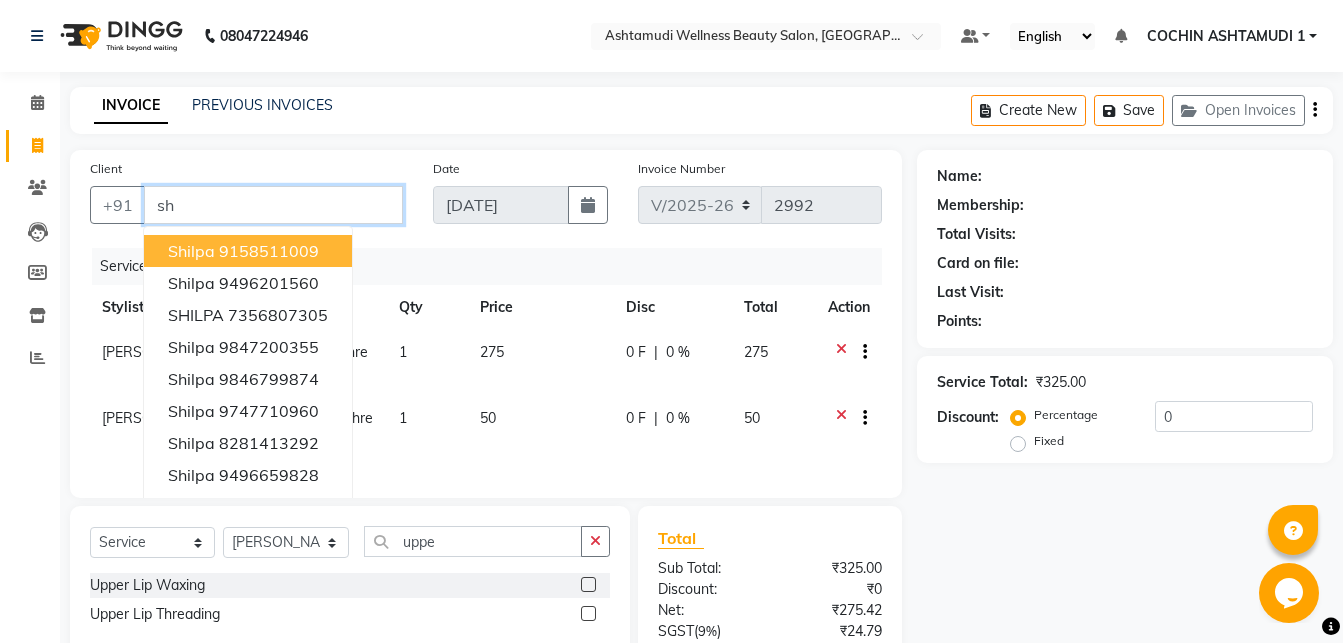 type on "s" 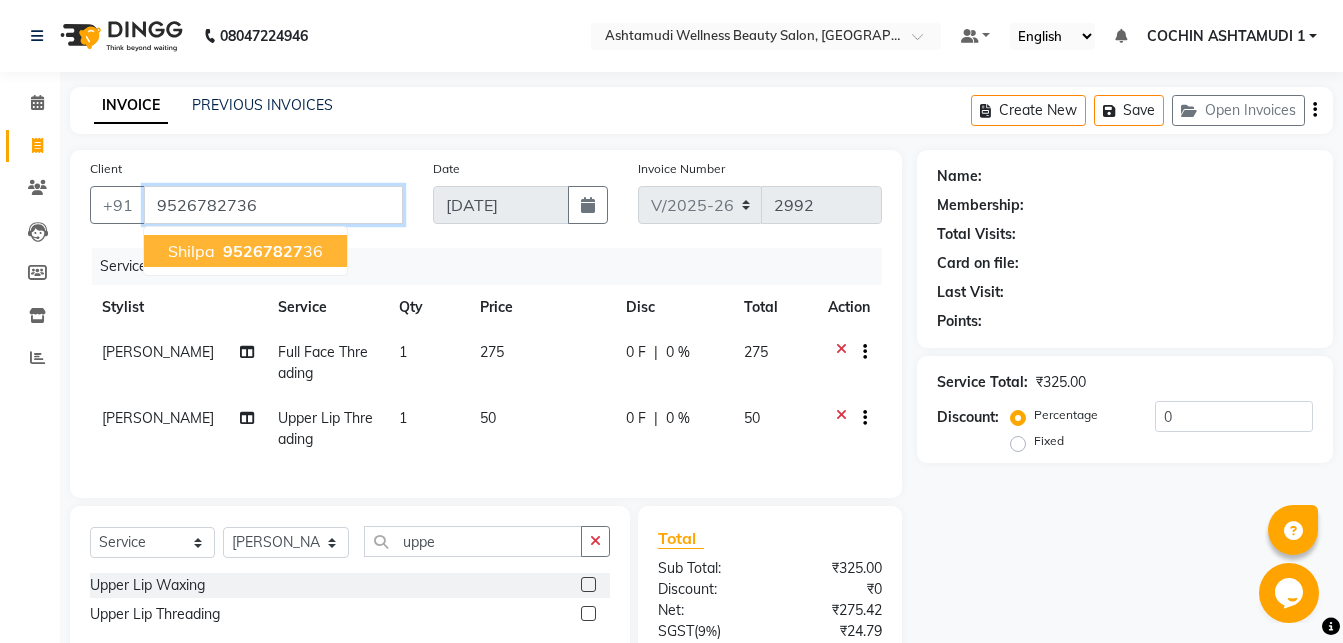 type on "9526782736" 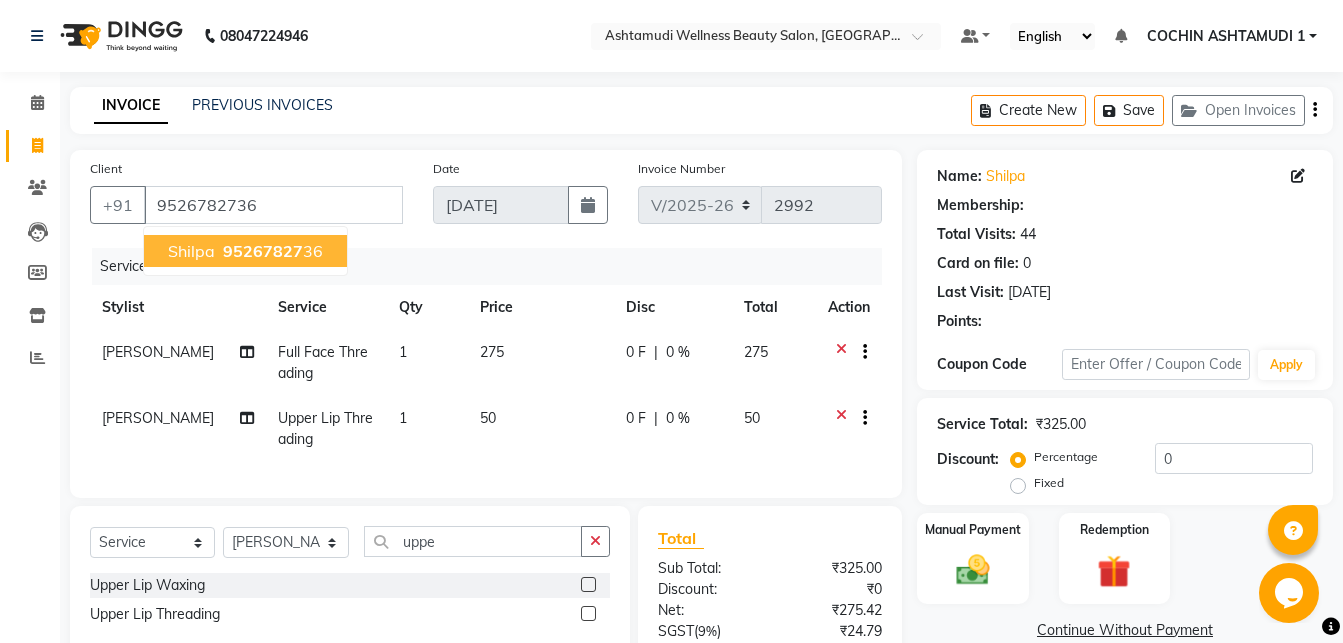 type on "15" 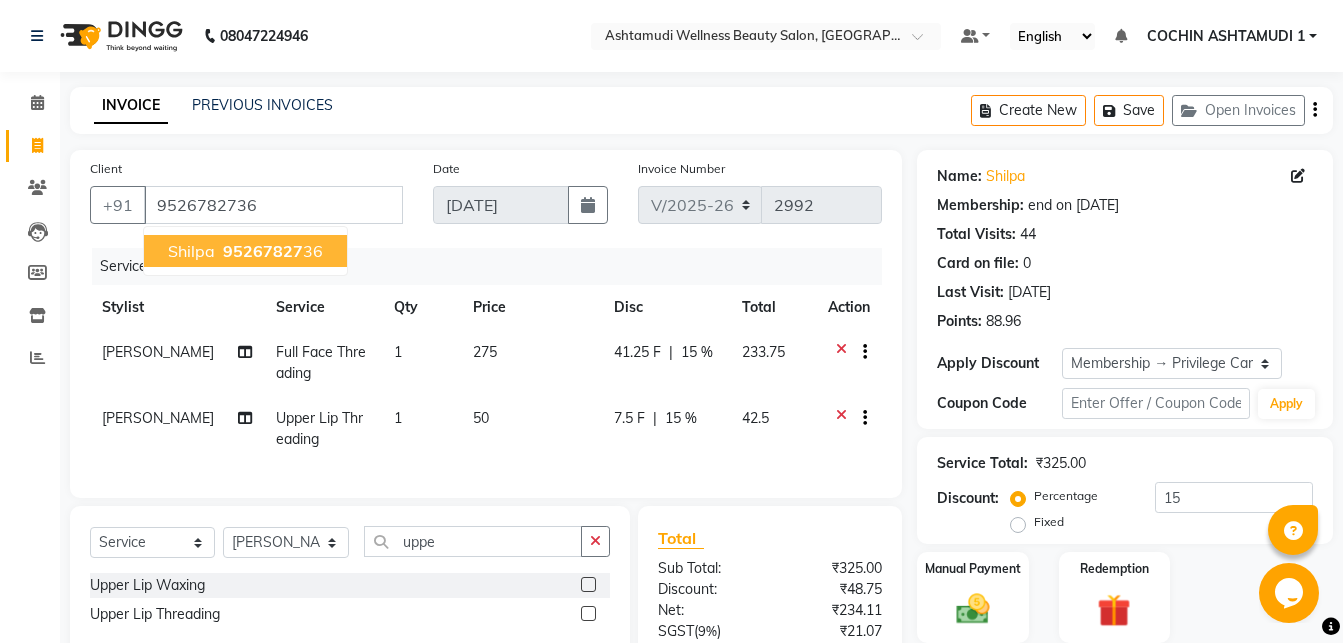 scroll, scrollTop: 225, scrollLeft: 0, axis: vertical 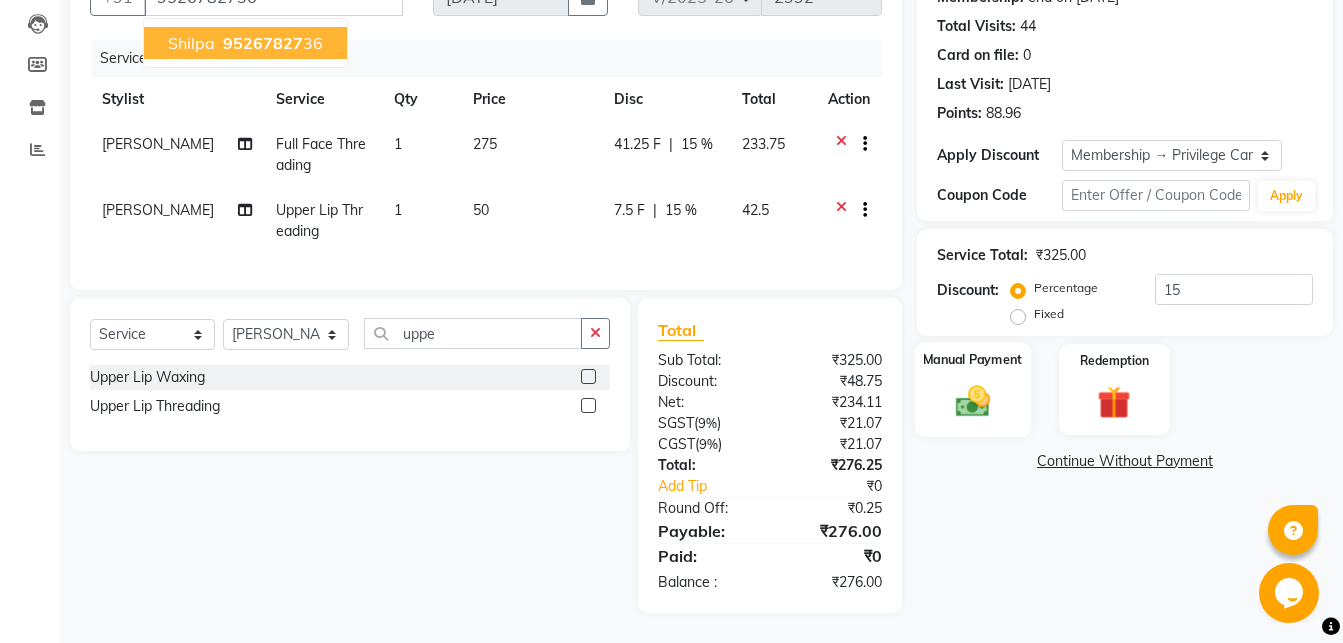 click on "Manual Payment" 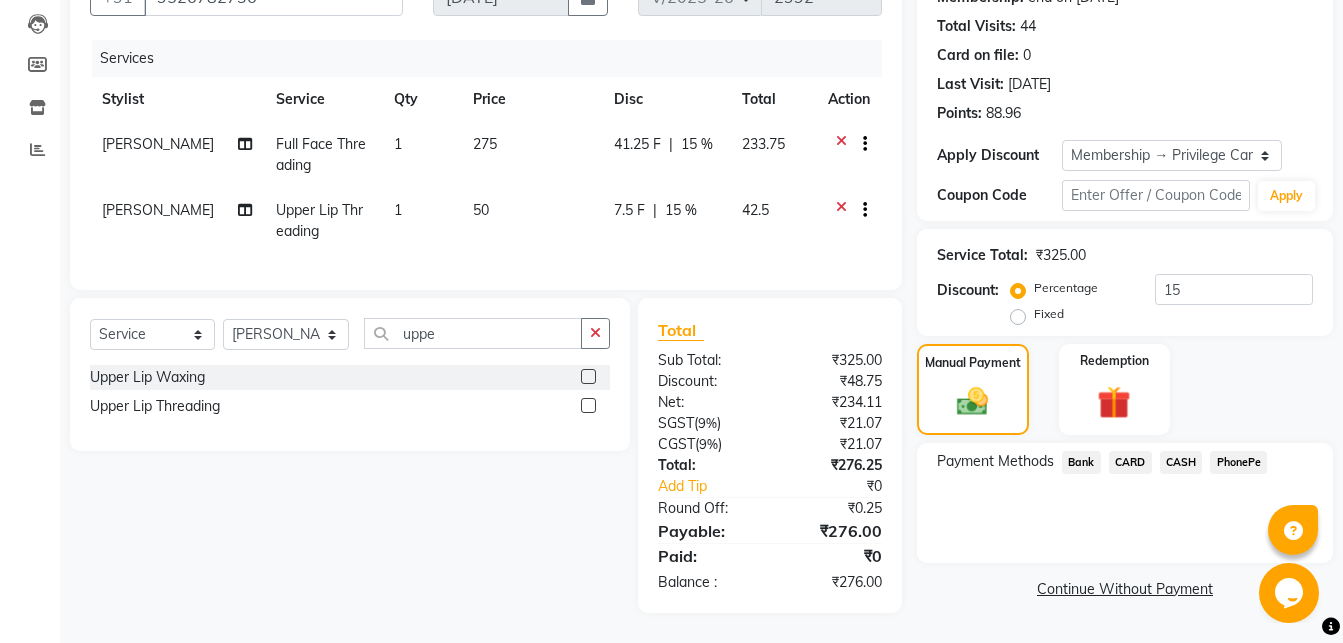 click on "PhonePe" 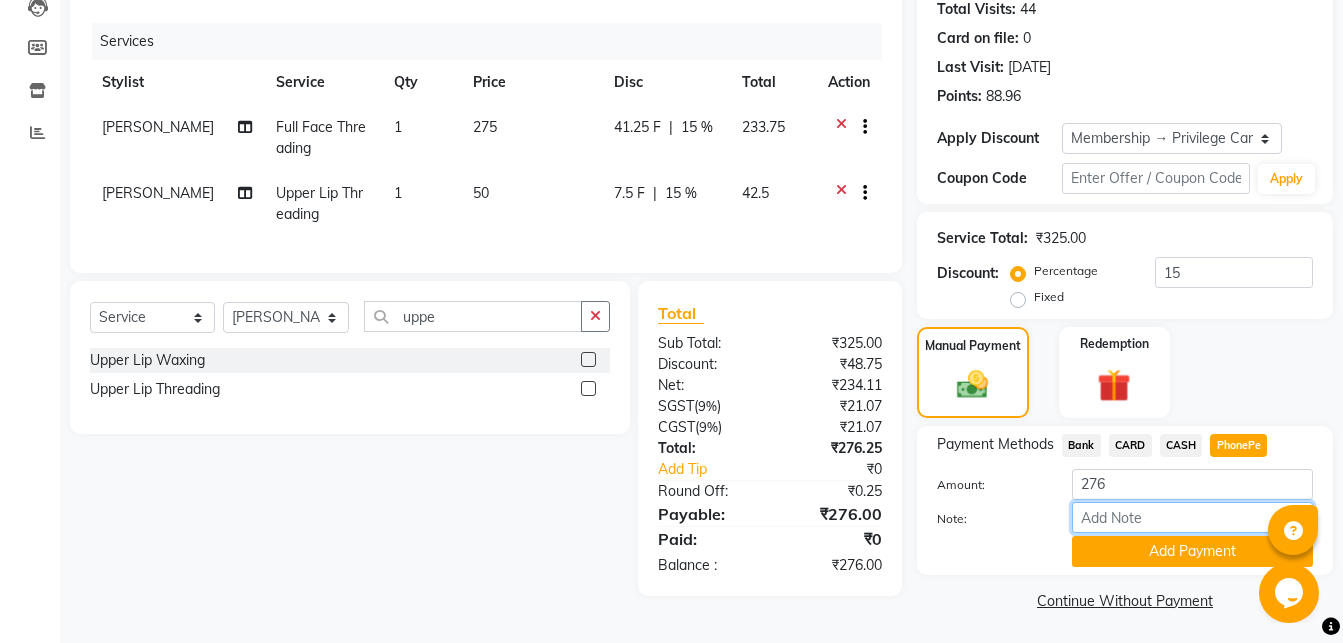 click on "Note:" at bounding box center (1192, 517) 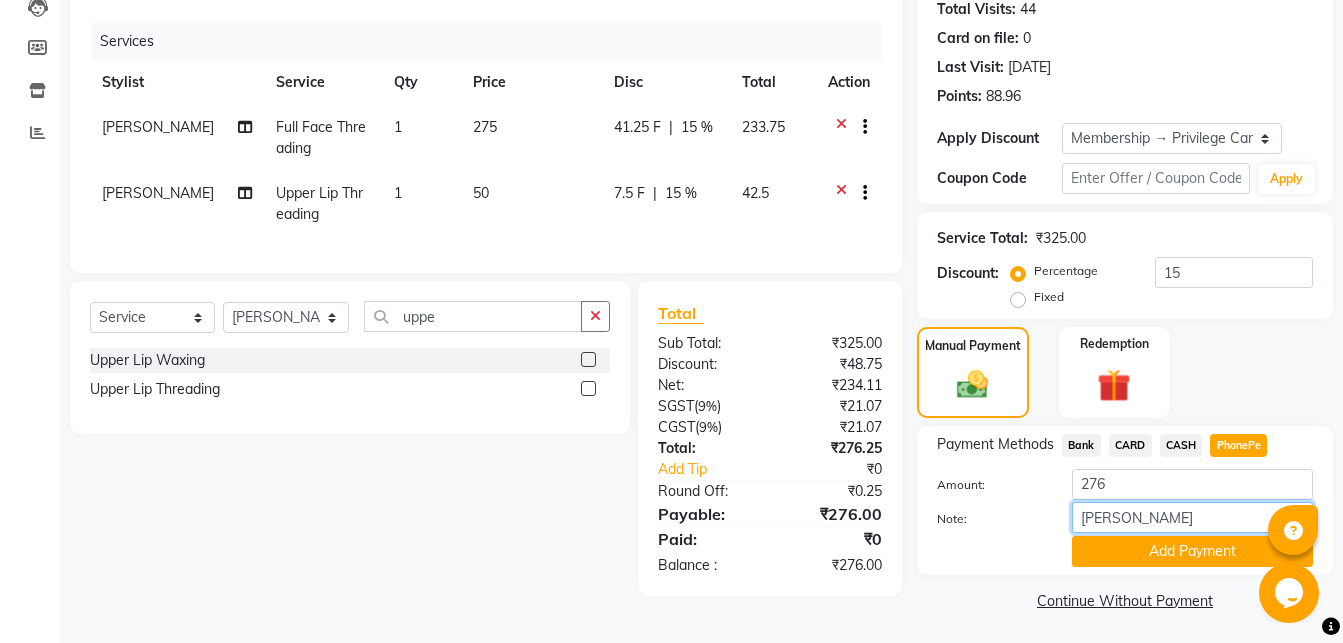 drag, startPoint x: 1179, startPoint y: 521, endPoint x: 1098, endPoint y: 518, distance: 81.055534 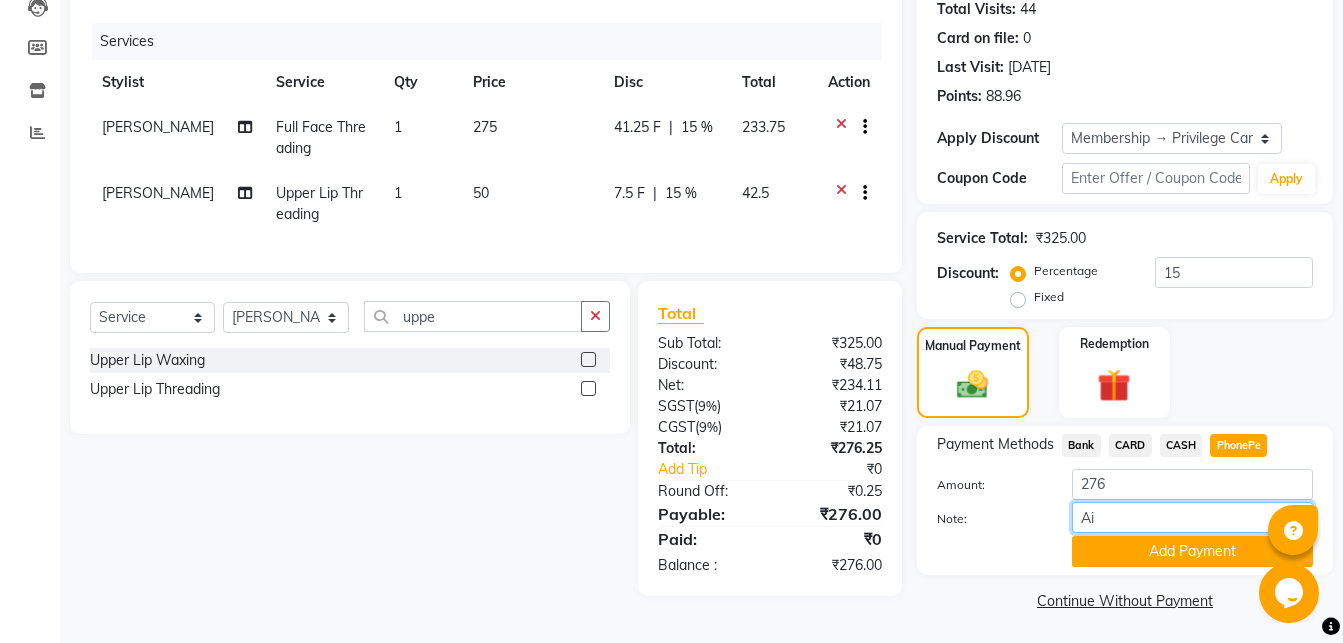 type on "A" 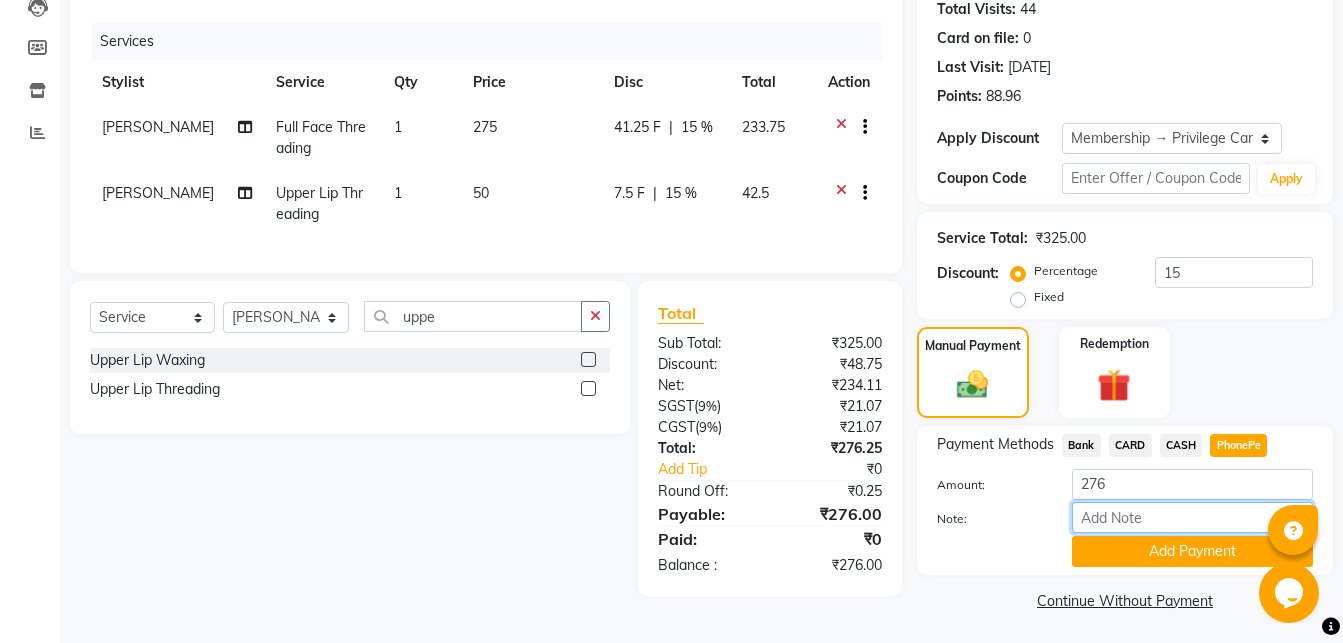click on "Note:" at bounding box center (1192, 517) 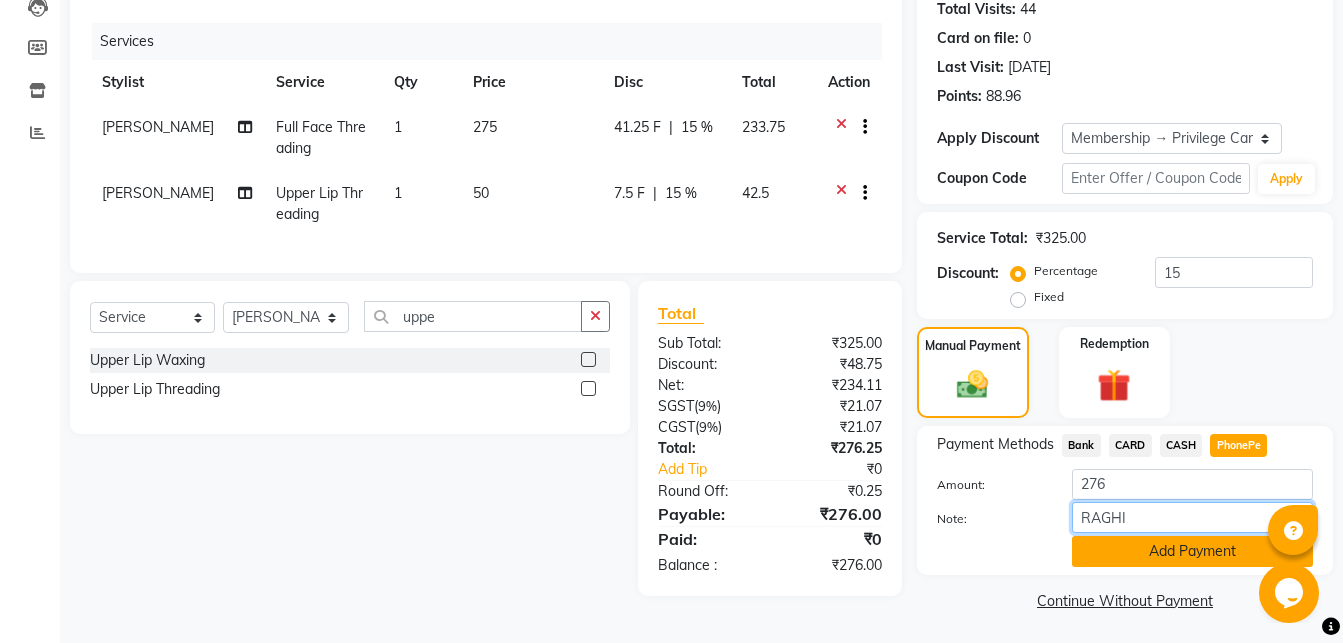type on "RAGHI" 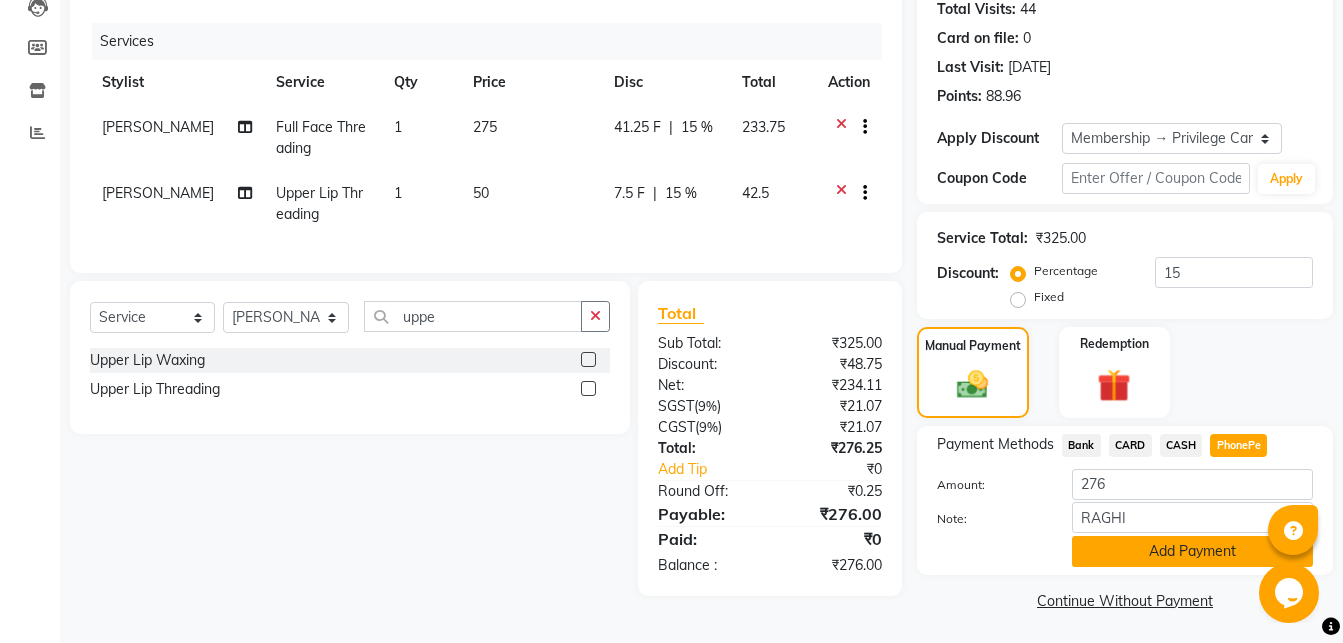 click on "Add Payment" 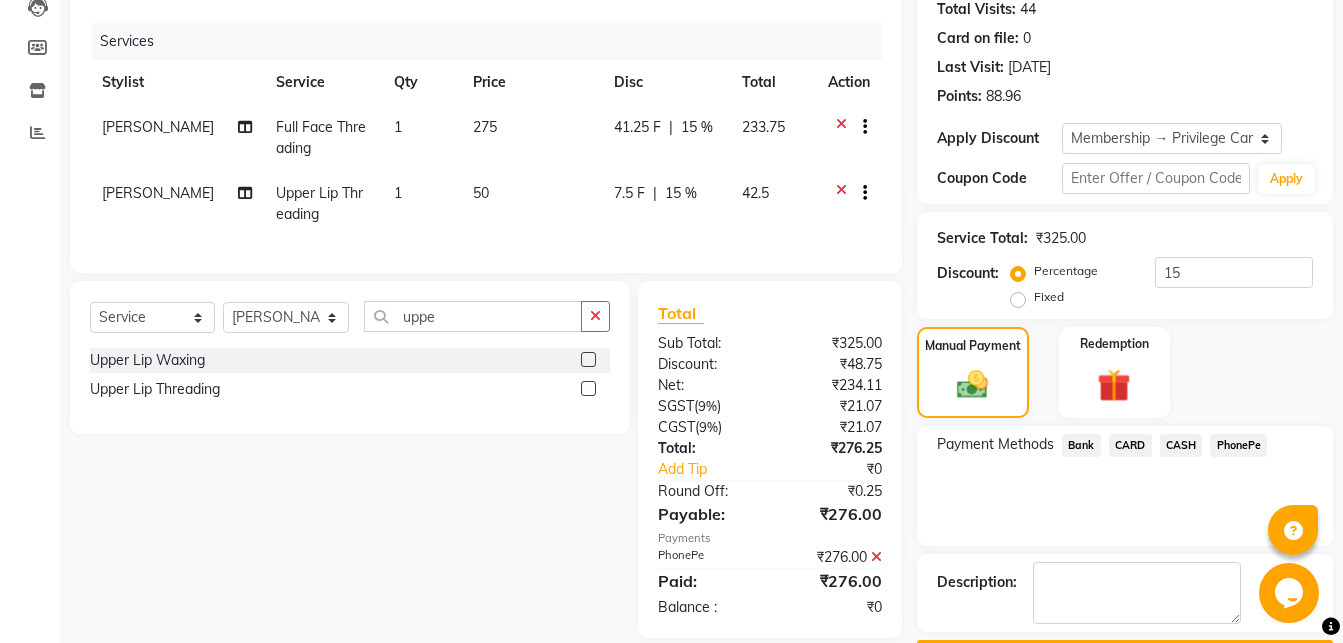 scroll, scrollTop: 357, scrollLeft: 0, axis: vertical 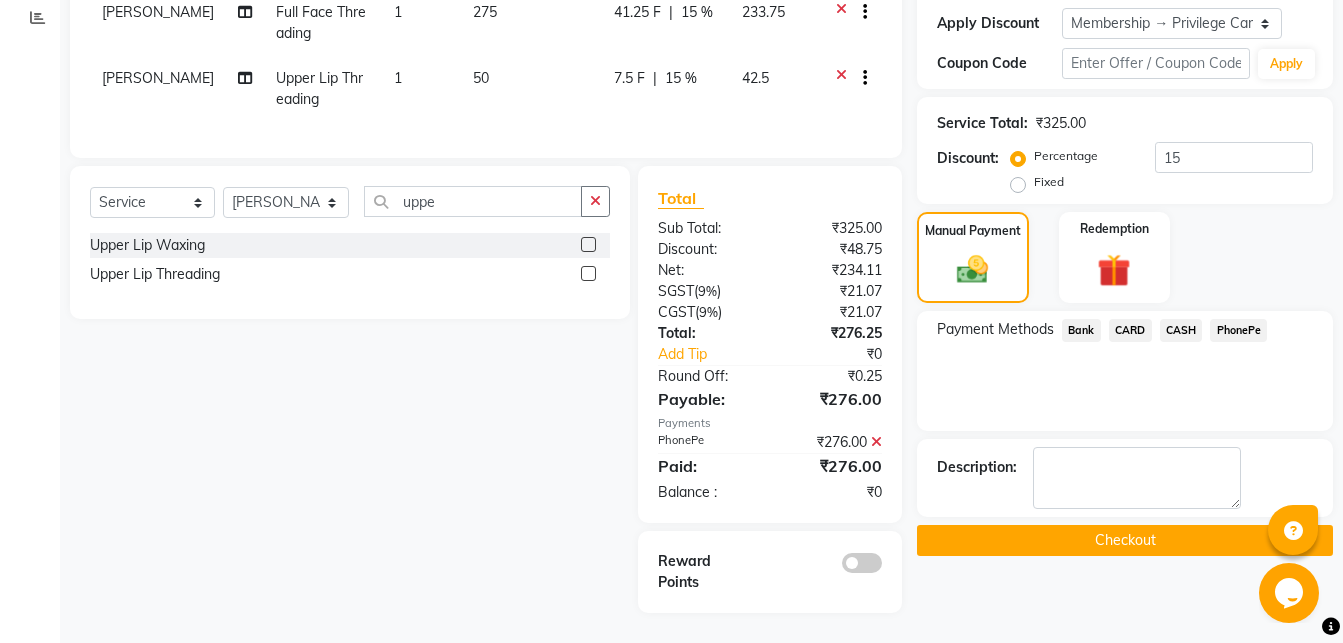 click on "Checkout" 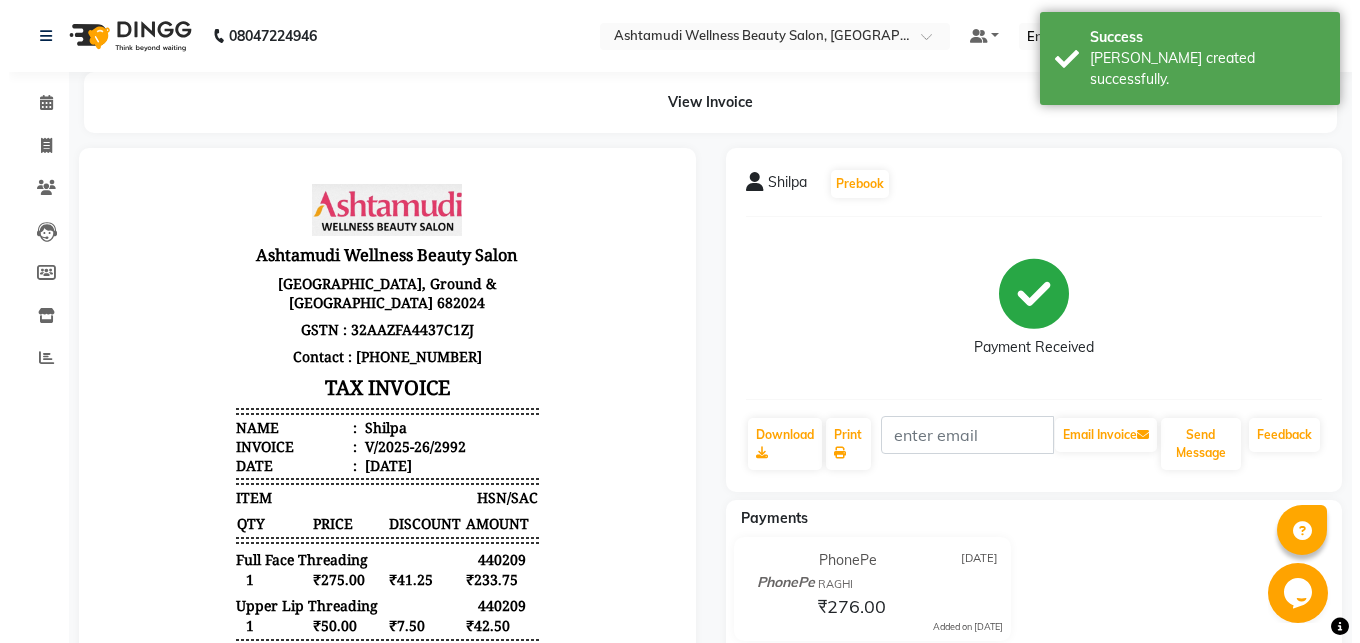 scroll, scrollTop: 0, scrollLeft: 0, axis: both 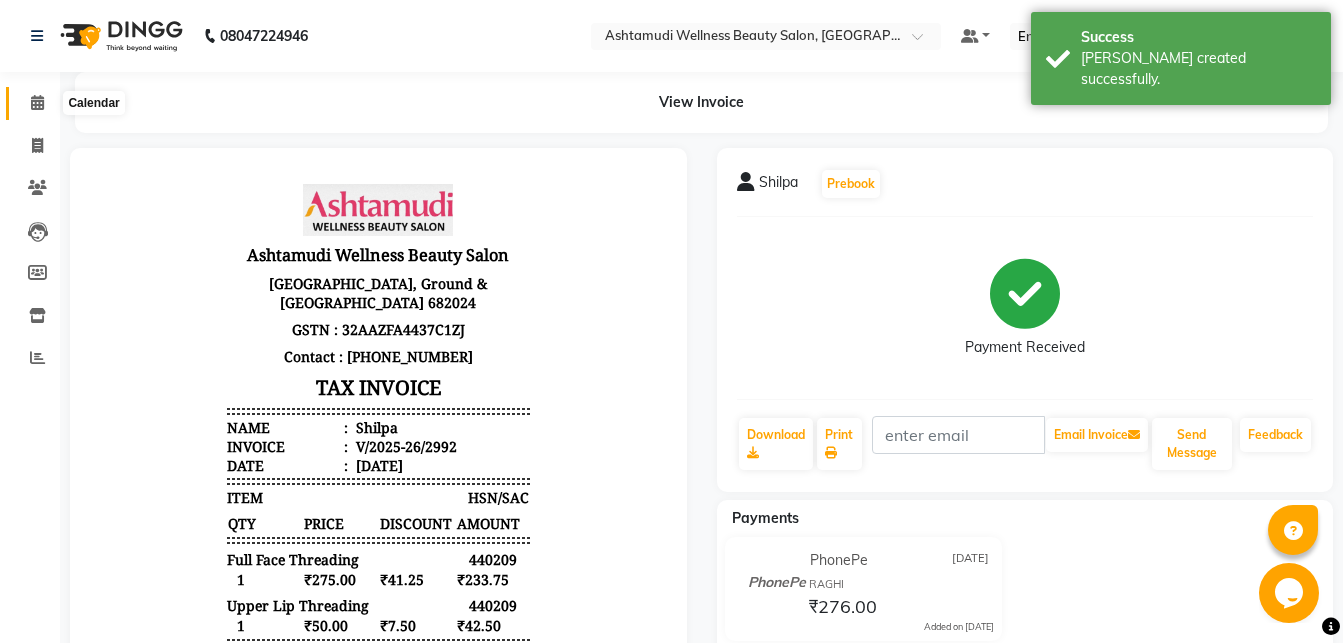 click 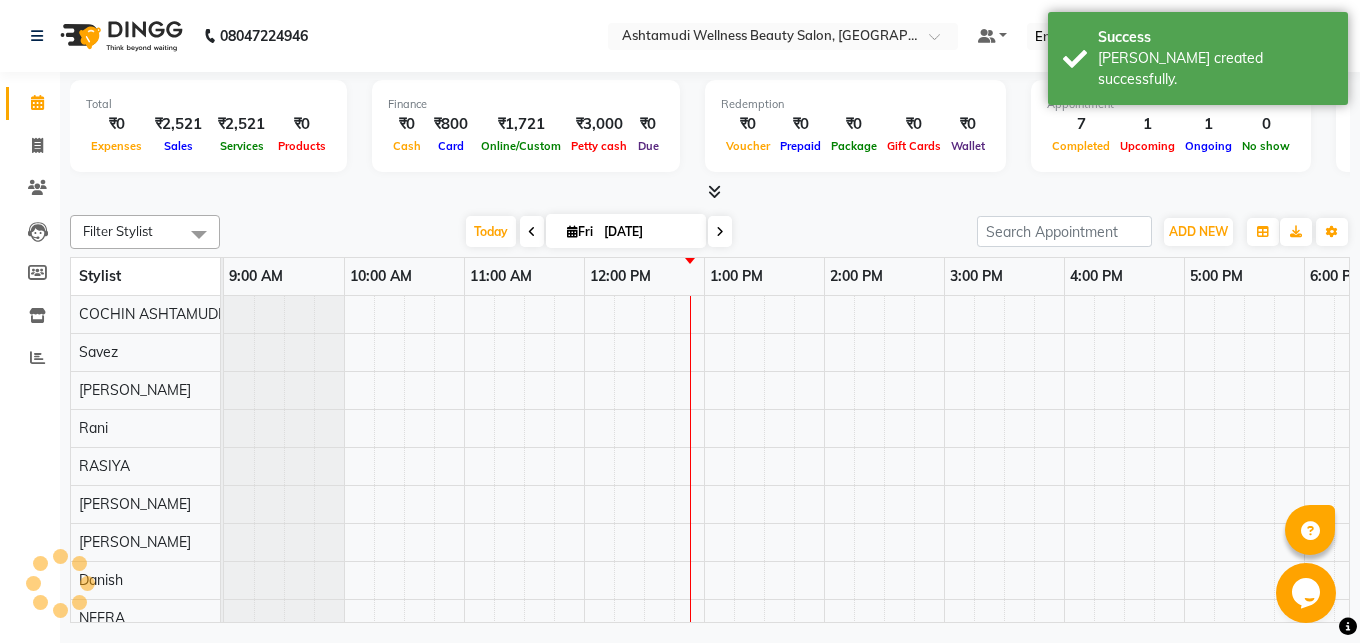 scroll, scrollTop: 0, scrollLeft: 0, axis: both 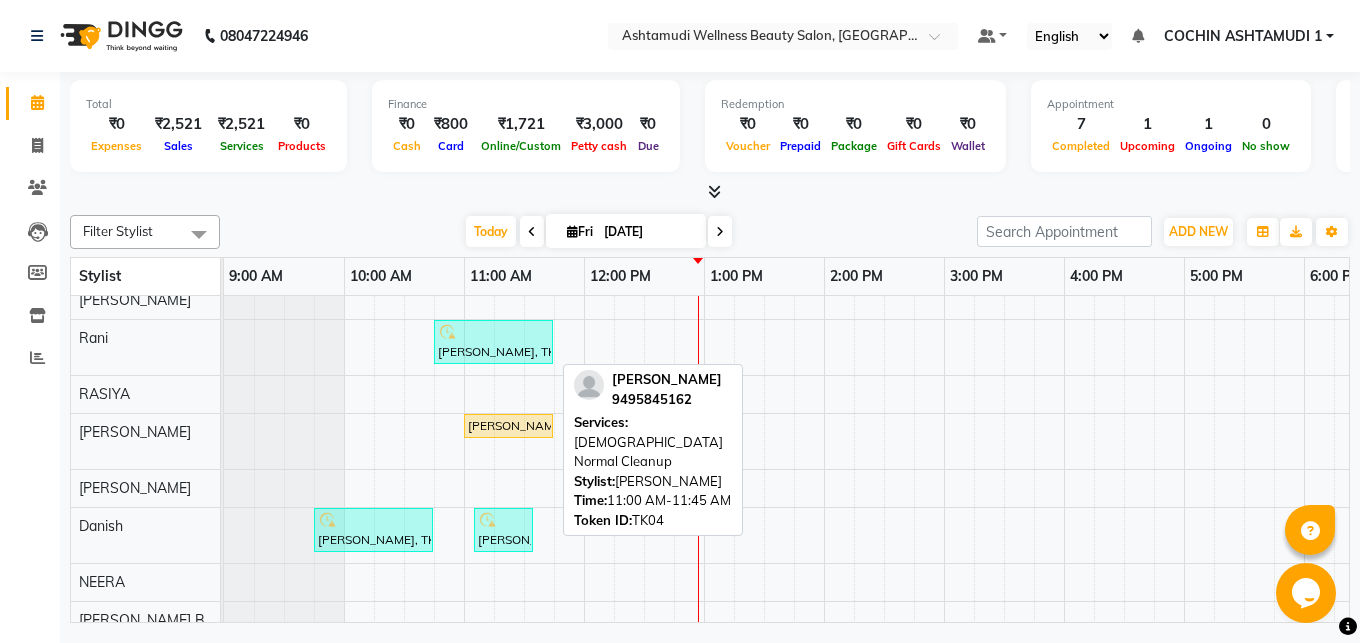 click on "rinu, TK04, 11:00 AM-11:45 AM, Gents Normal Cleanup" at bounding box center [508, 426] 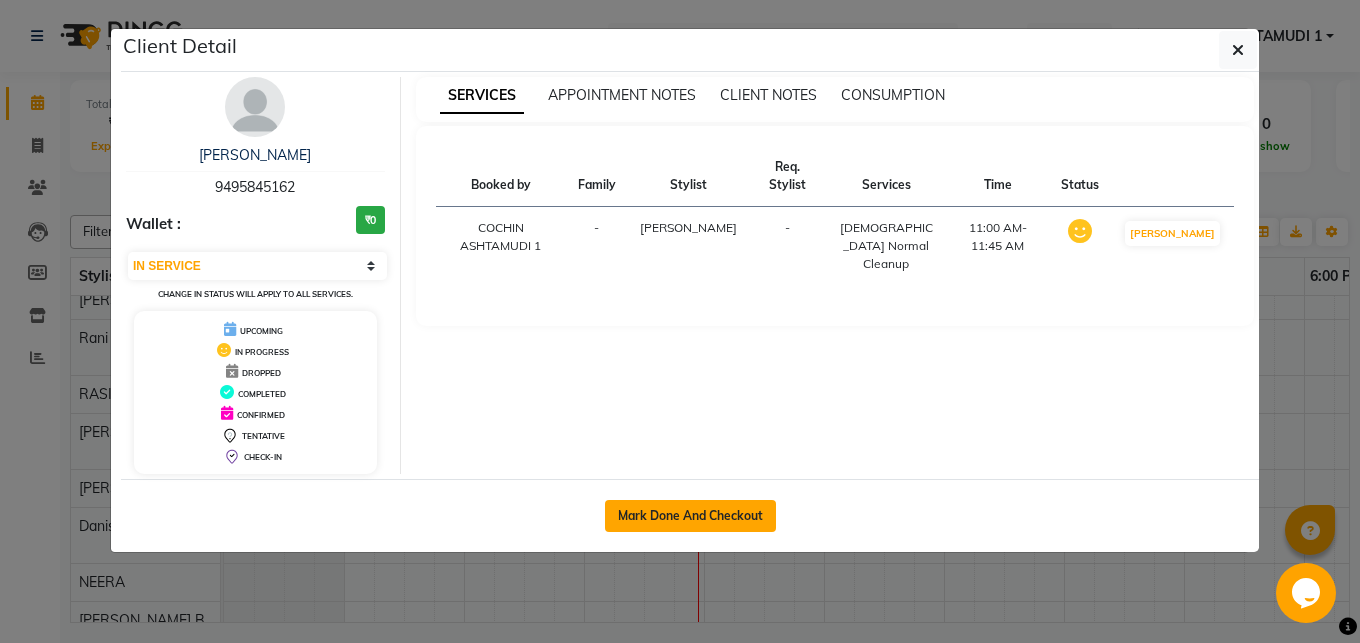 click on "Mark Done And Checkout" 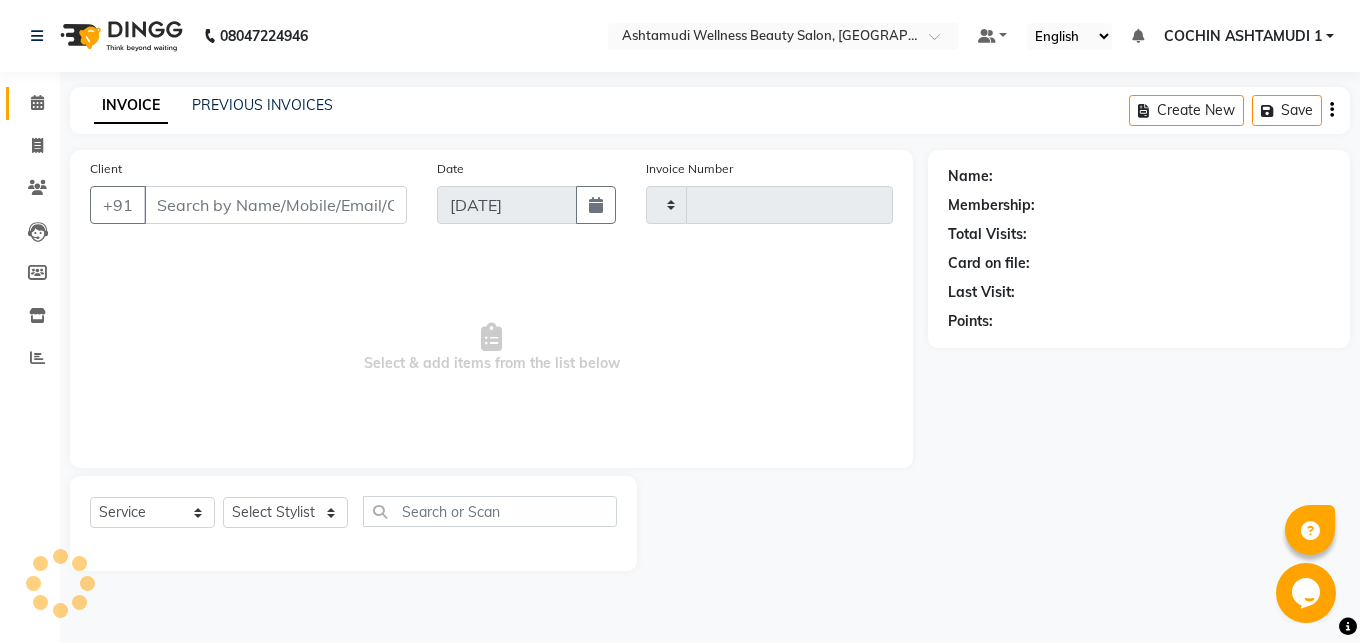 type on "2993" 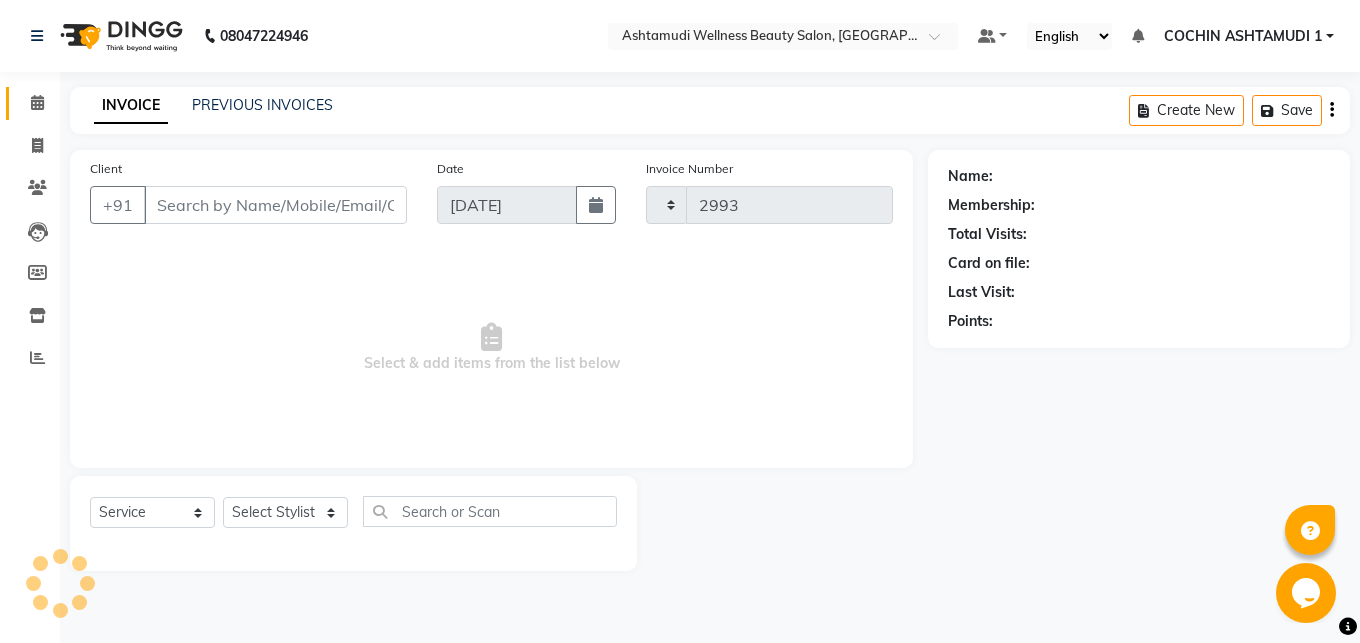 select on "4632" 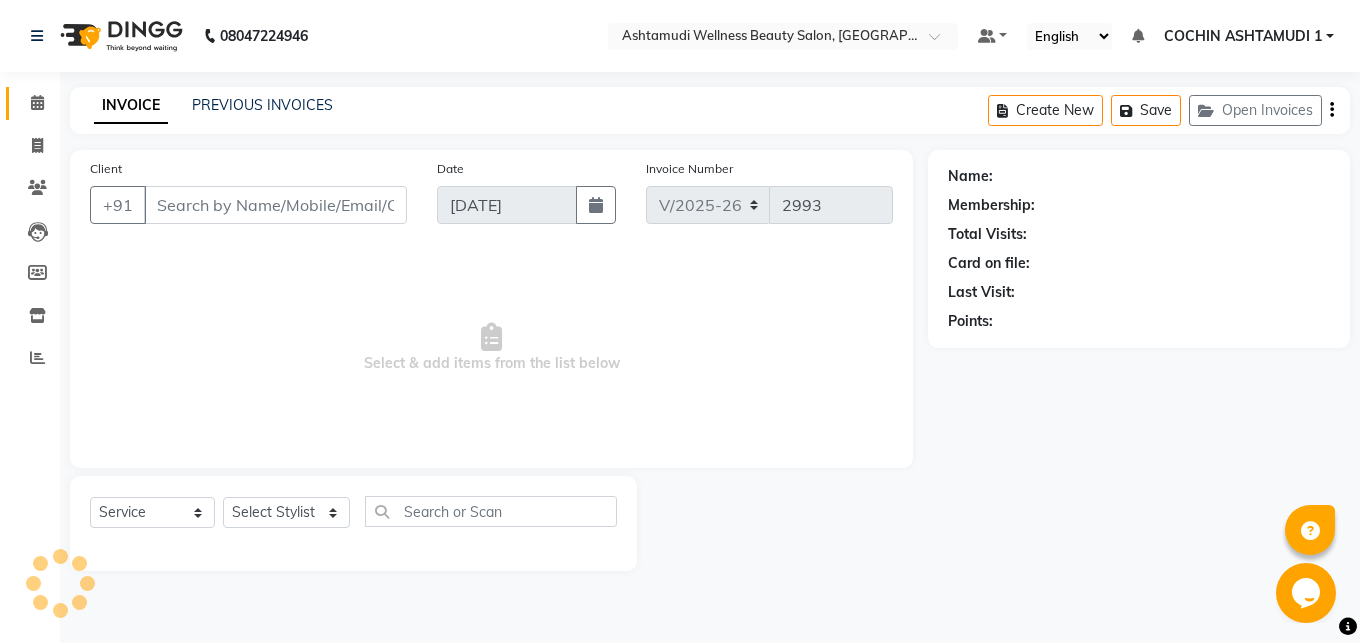 type on "9495845162" 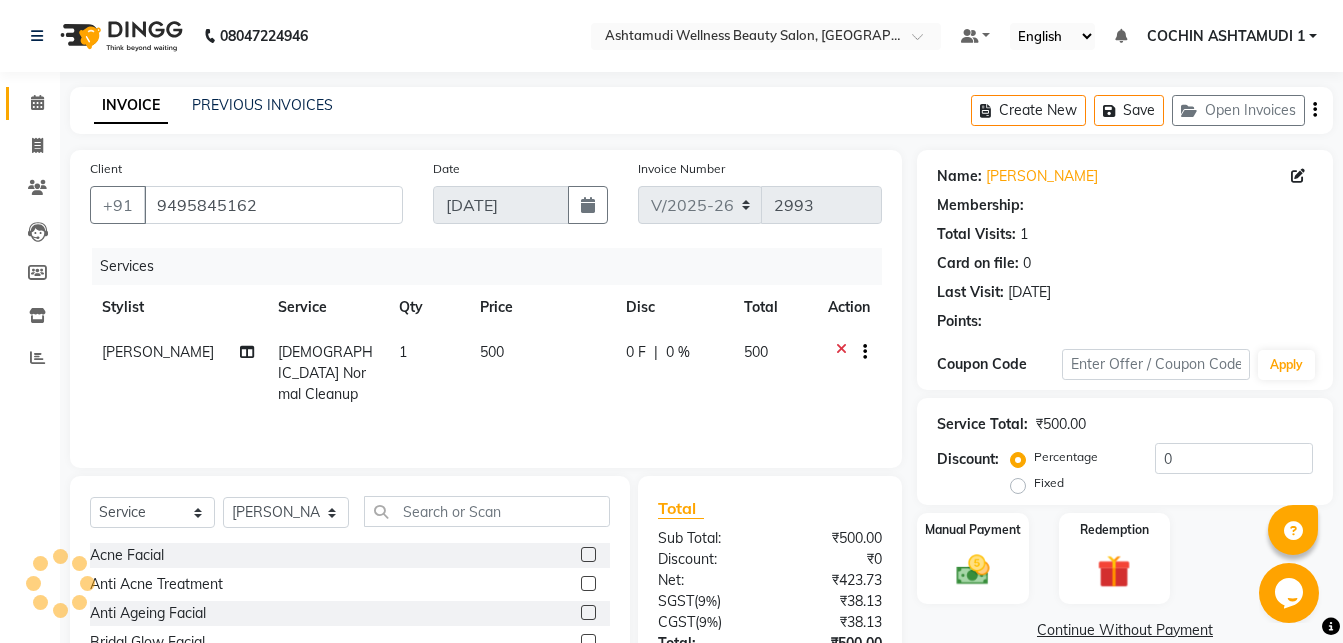 select on "1: Object" 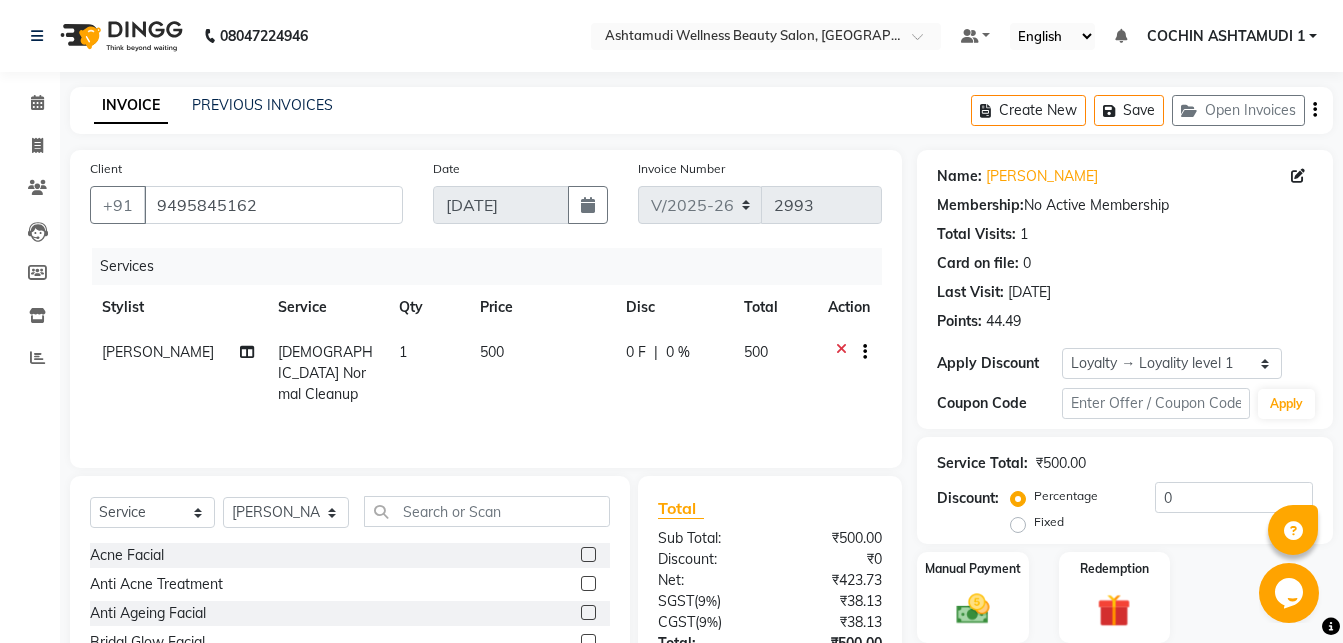 click on "[DEMOGRAPHIC_DATA] Normal Cleanup" 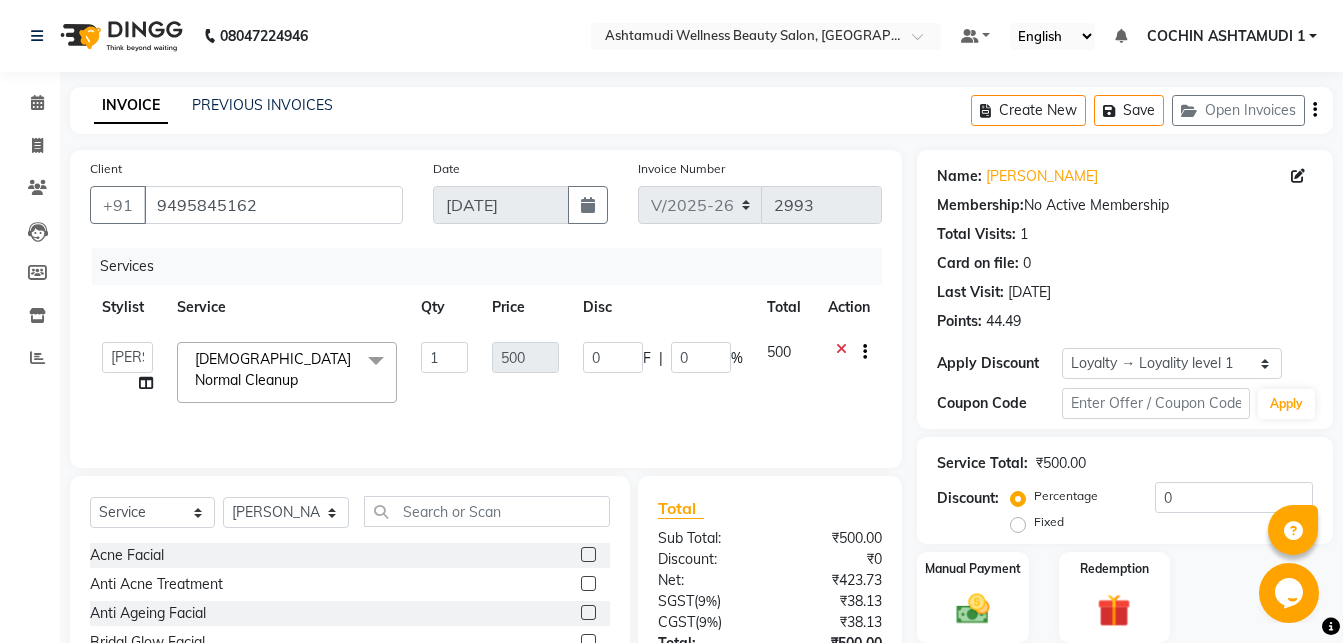 click on "[DEMOGRAPHIC_DATA] Normal Cleanup" 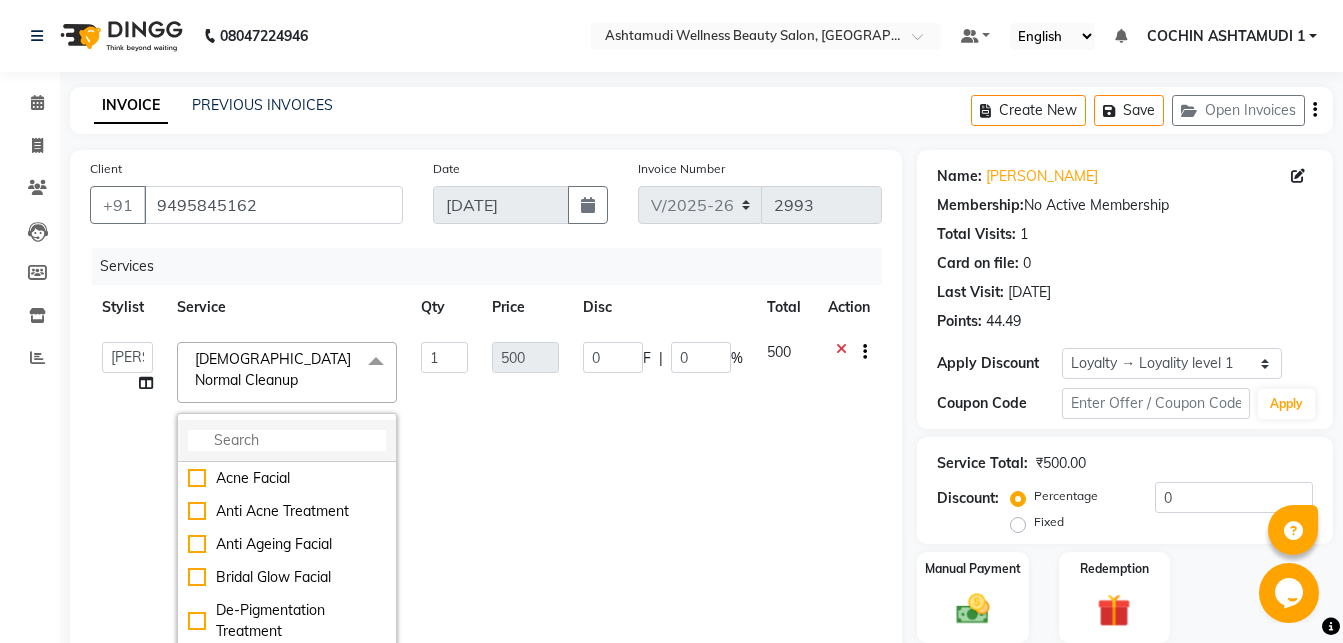 click 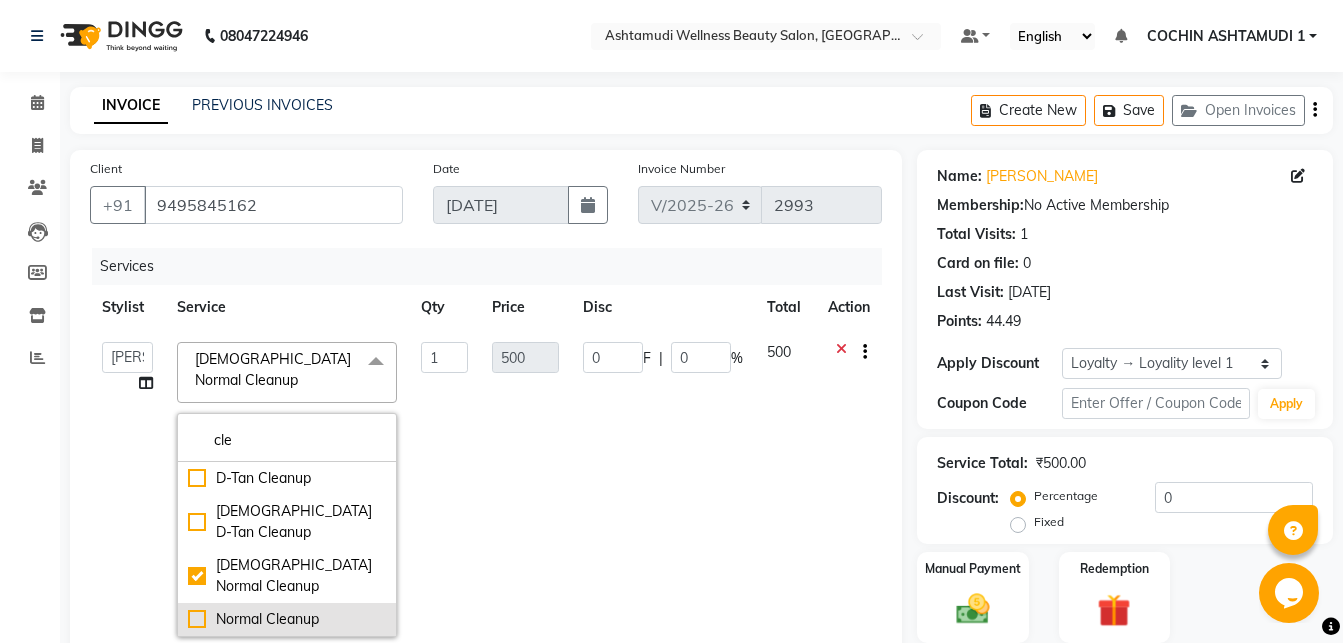 type on "cle" 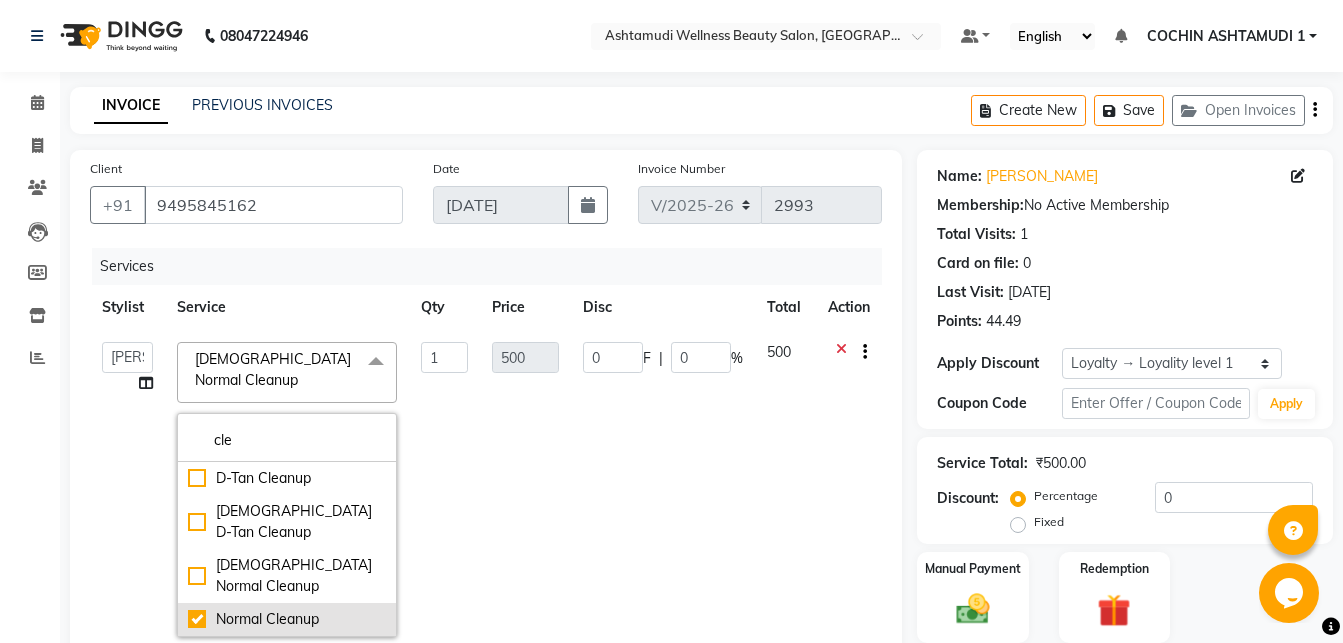 checkbox on "false" 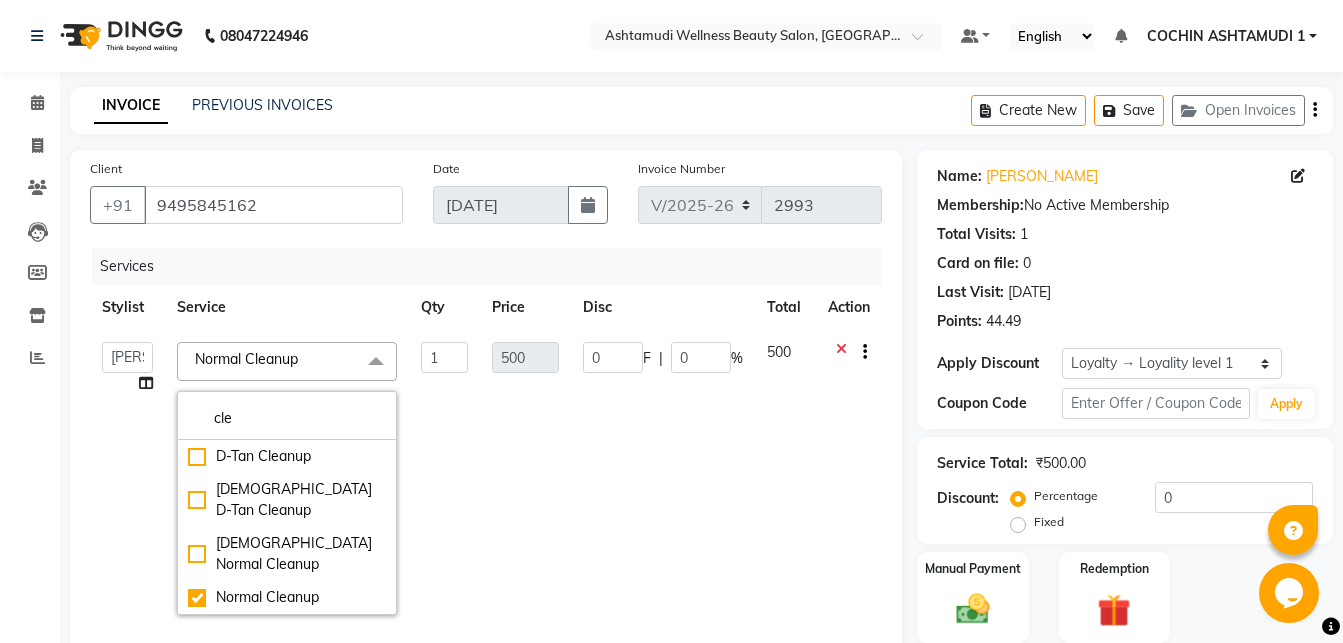 click on "500" 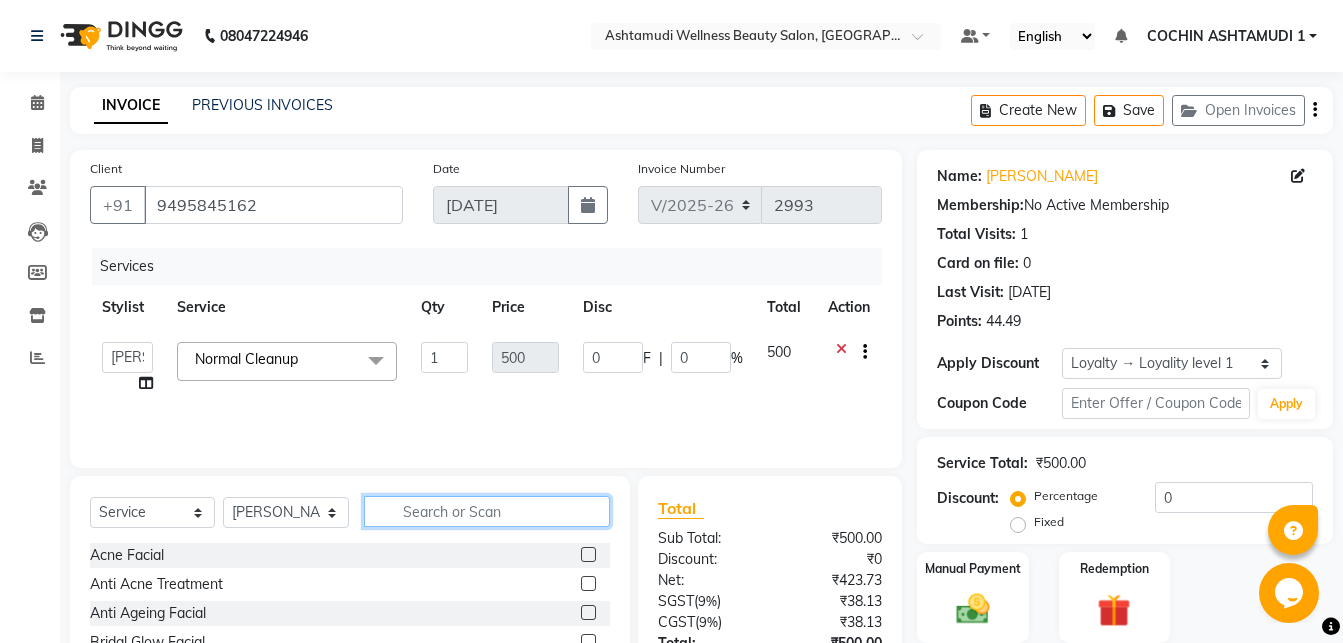 click 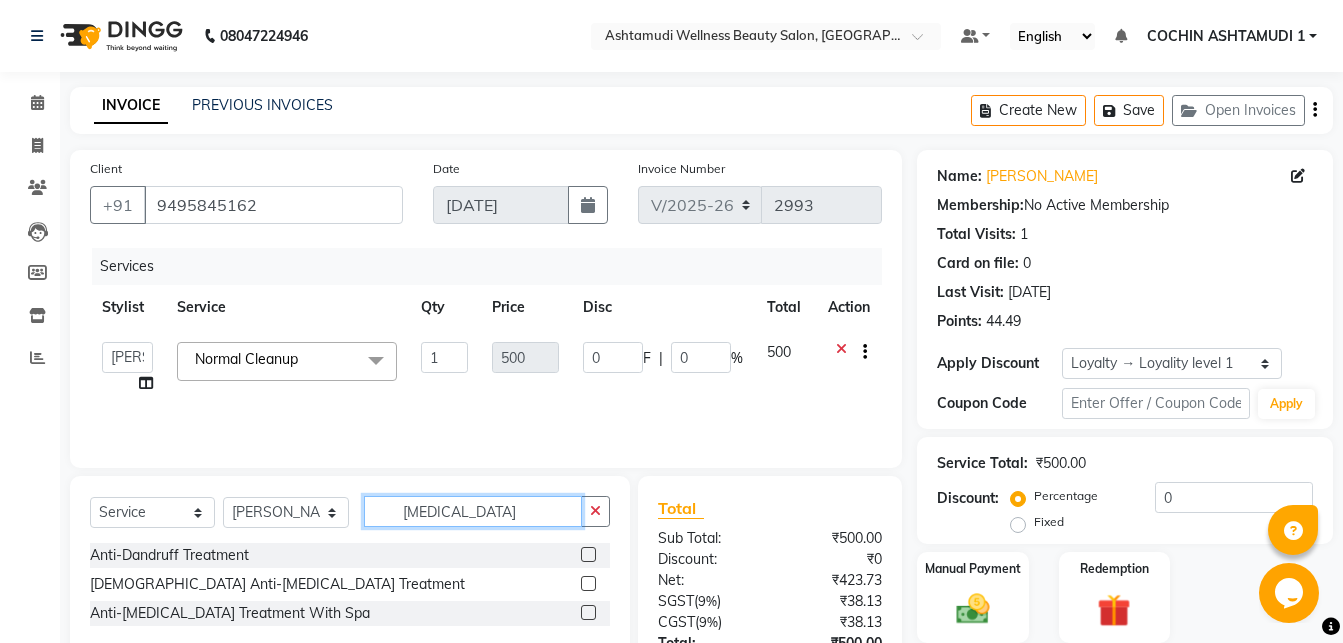 type on "dandruff" 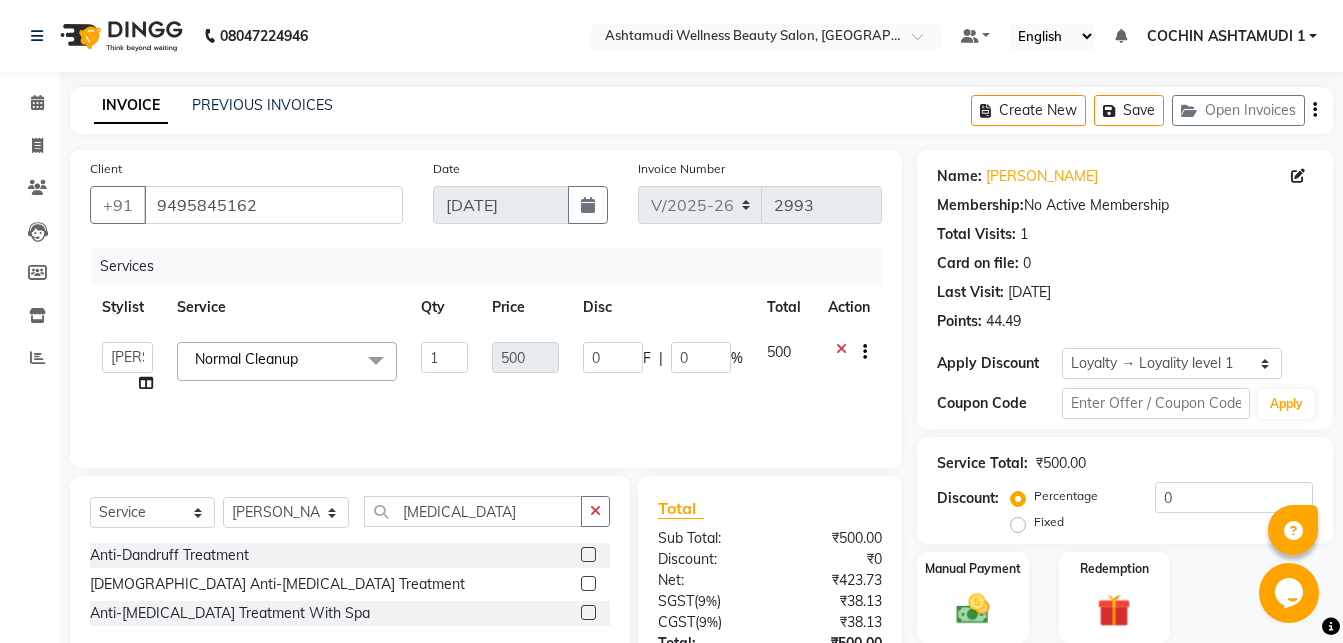 click 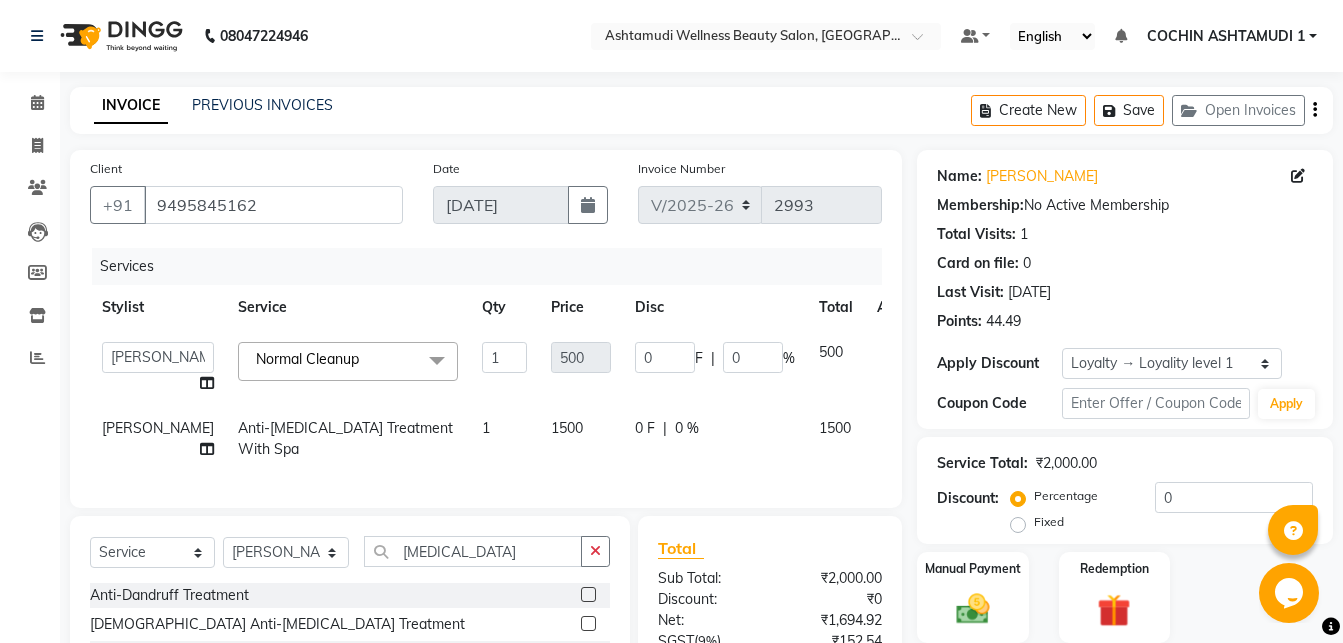 checkbox on "false" 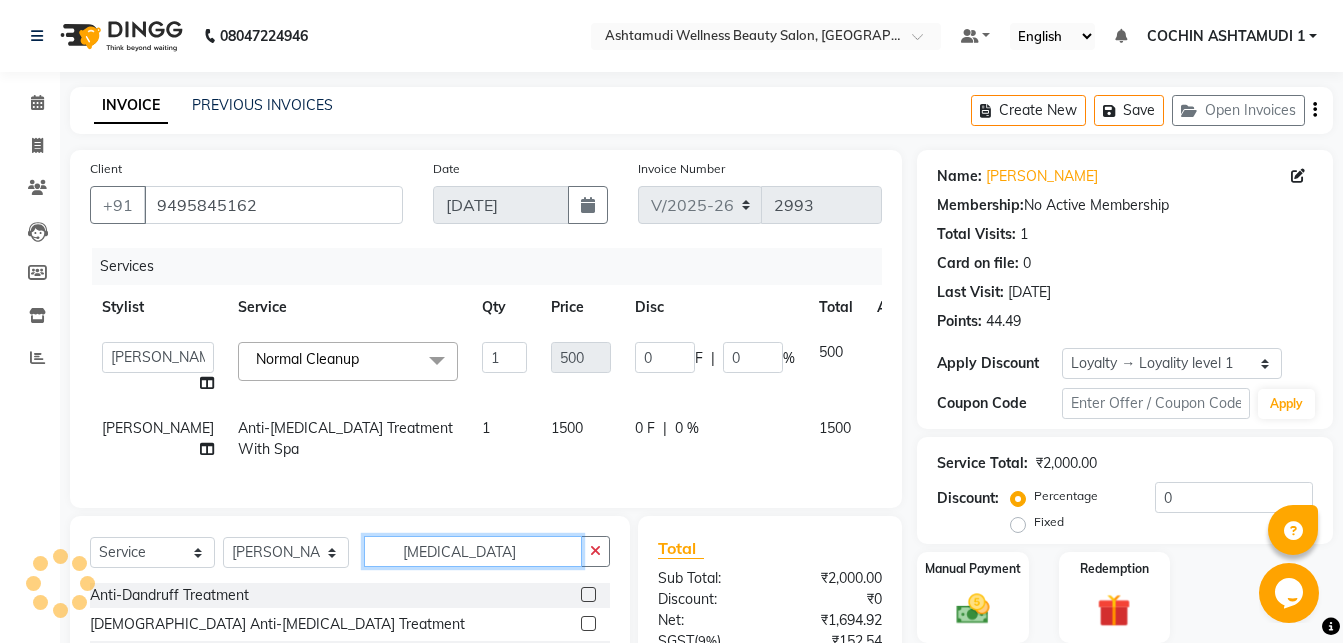 drag, startPoint x: 476, startPoint y: 592, endPoint x: 219, endPoint y: 580, distance: 257.28 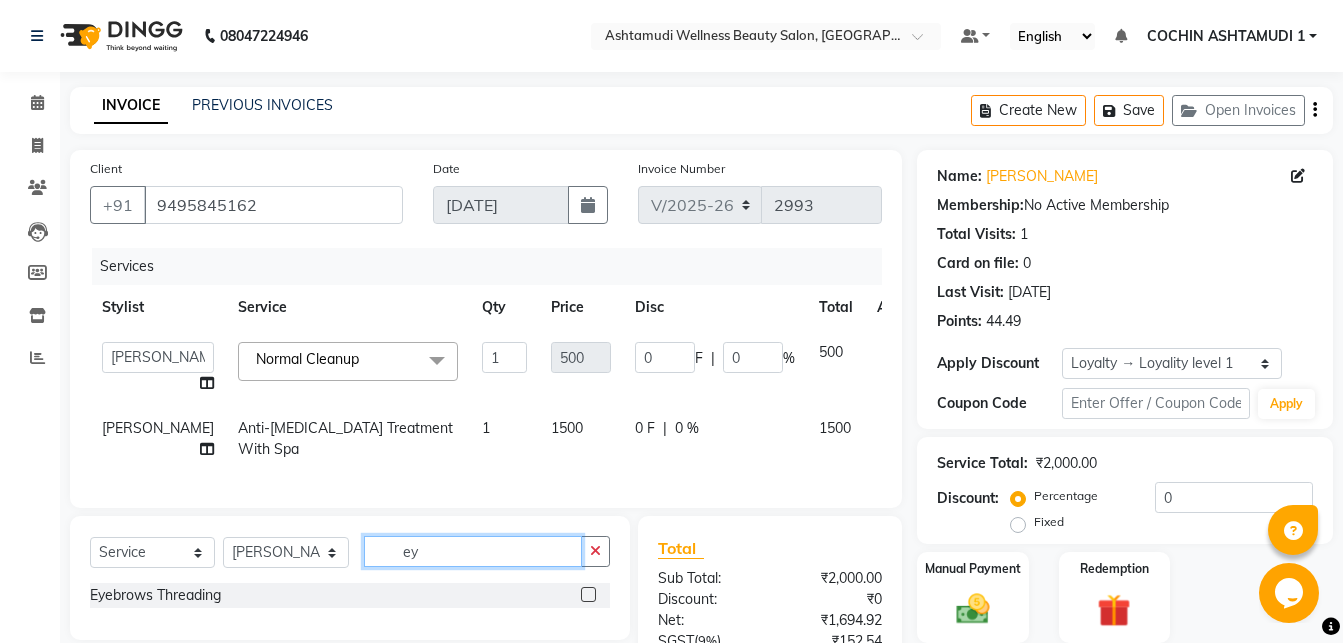 type on "ey" 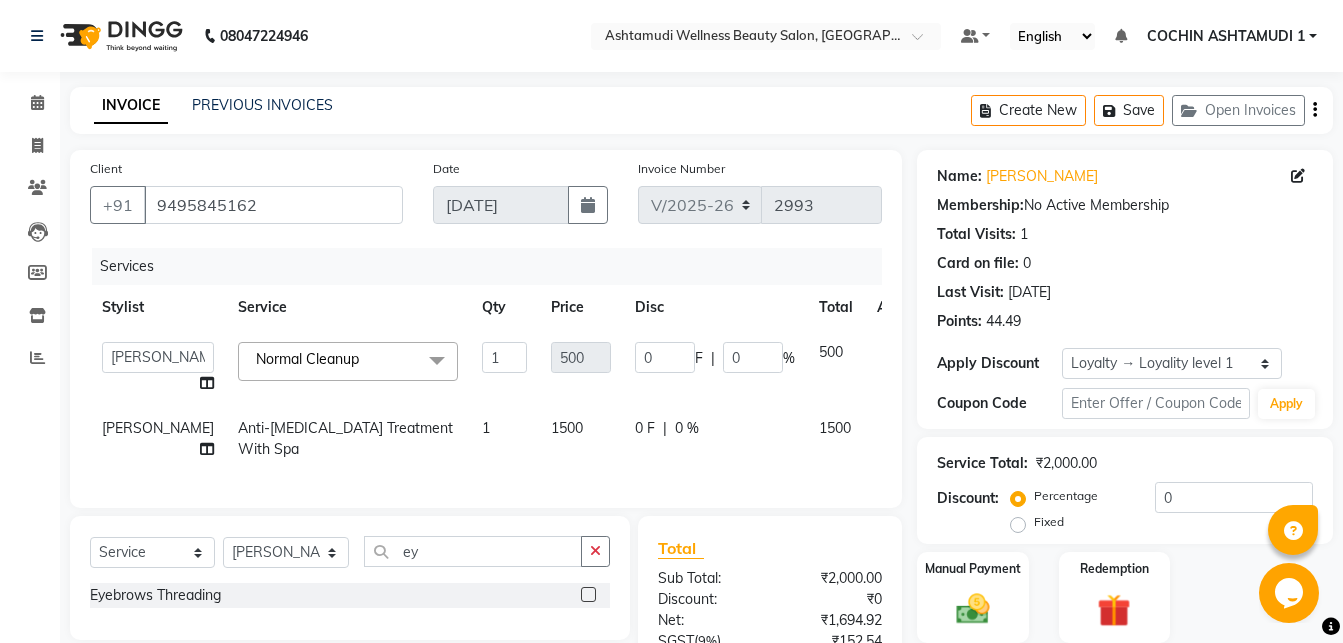 click 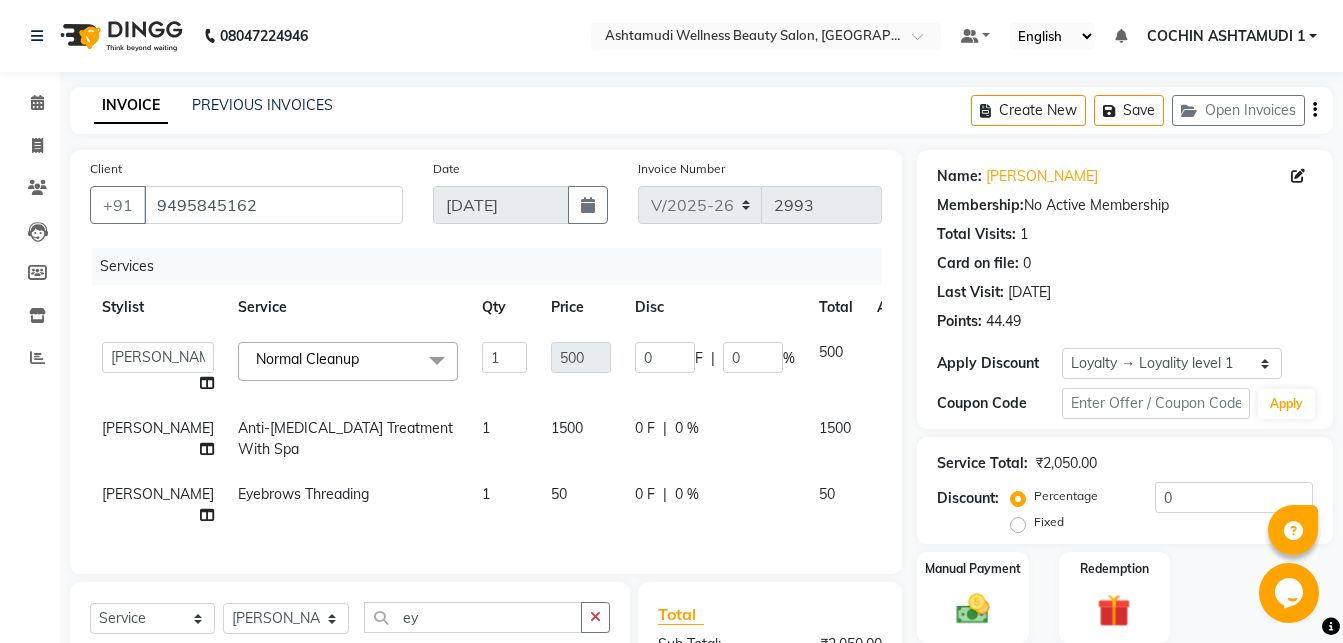 scroll, scrollTop: 306, scrollLeft: 0, axis: vertical 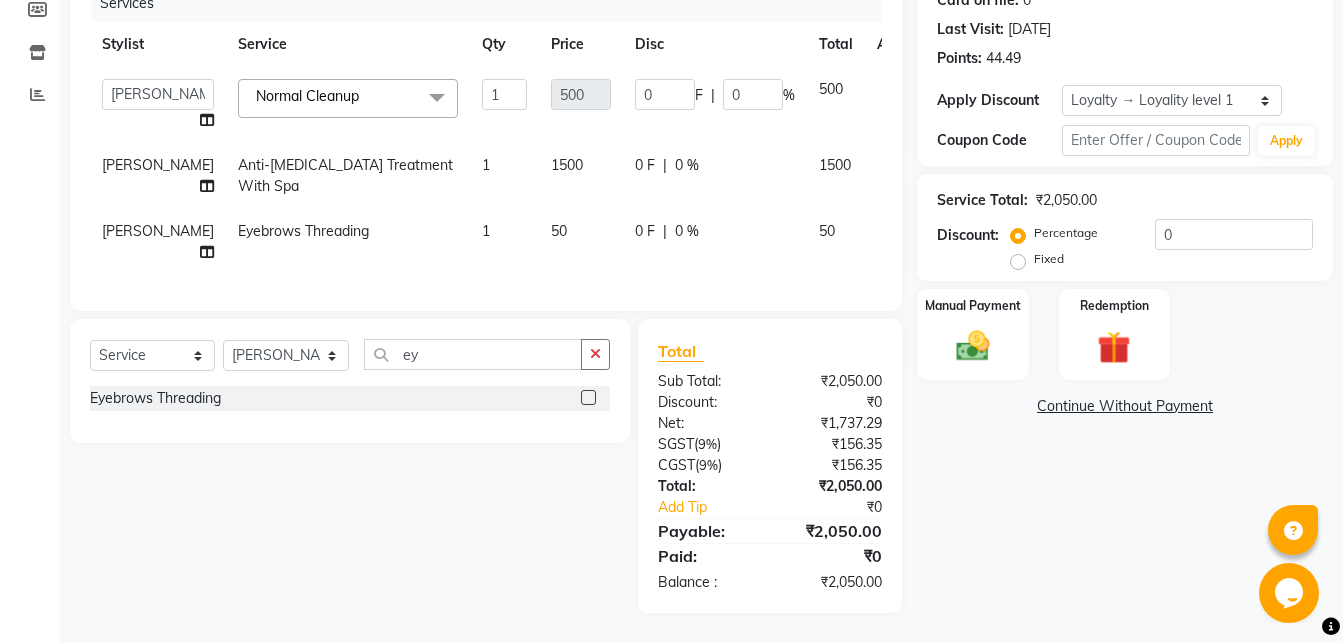 checkbox on "false" 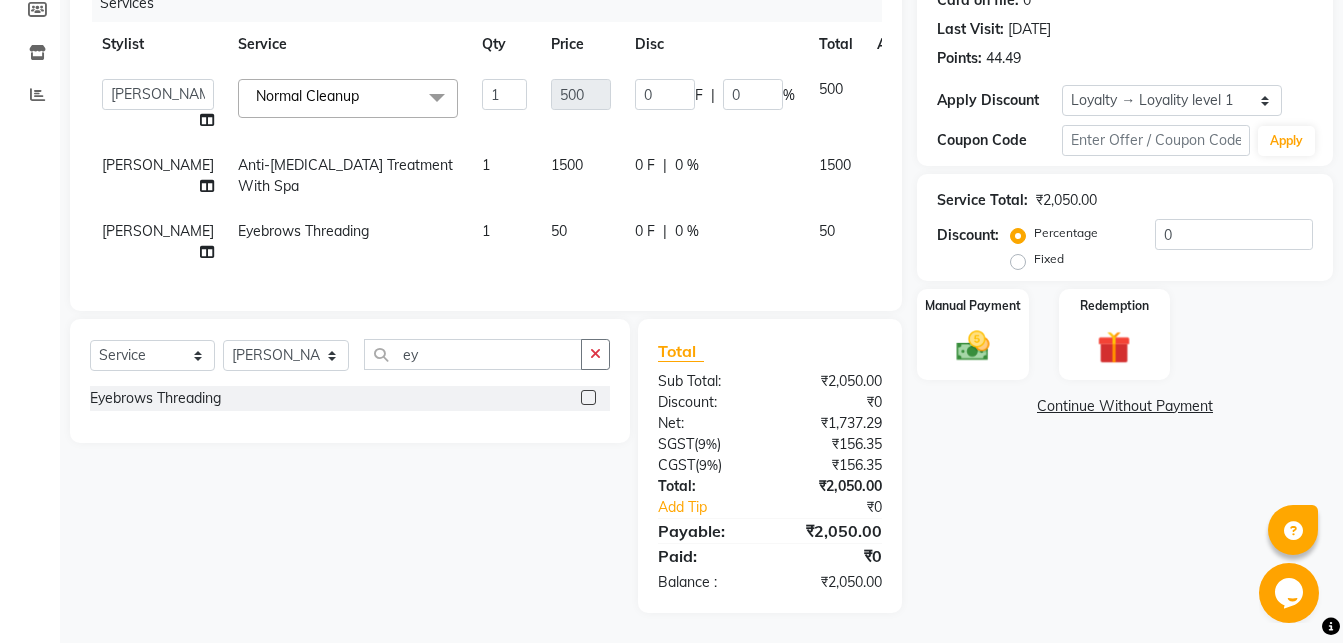 click on "Select  Service  Product  Membership  Package Voucher Prepaid Gift Card  Select Stylist Abhirami S Afsha Aiswarya B BINU MANGAR COCHIN ASHTAMUDI Danish Fousiya GIREESH Jishan Madonna Michael MANIKA RAI NEERA Priyanka rathi chowdhury  RAGHI FERNANDEZ Rani RASIYA  SALMAN ALI Savez  ey Eyebrows Threading" 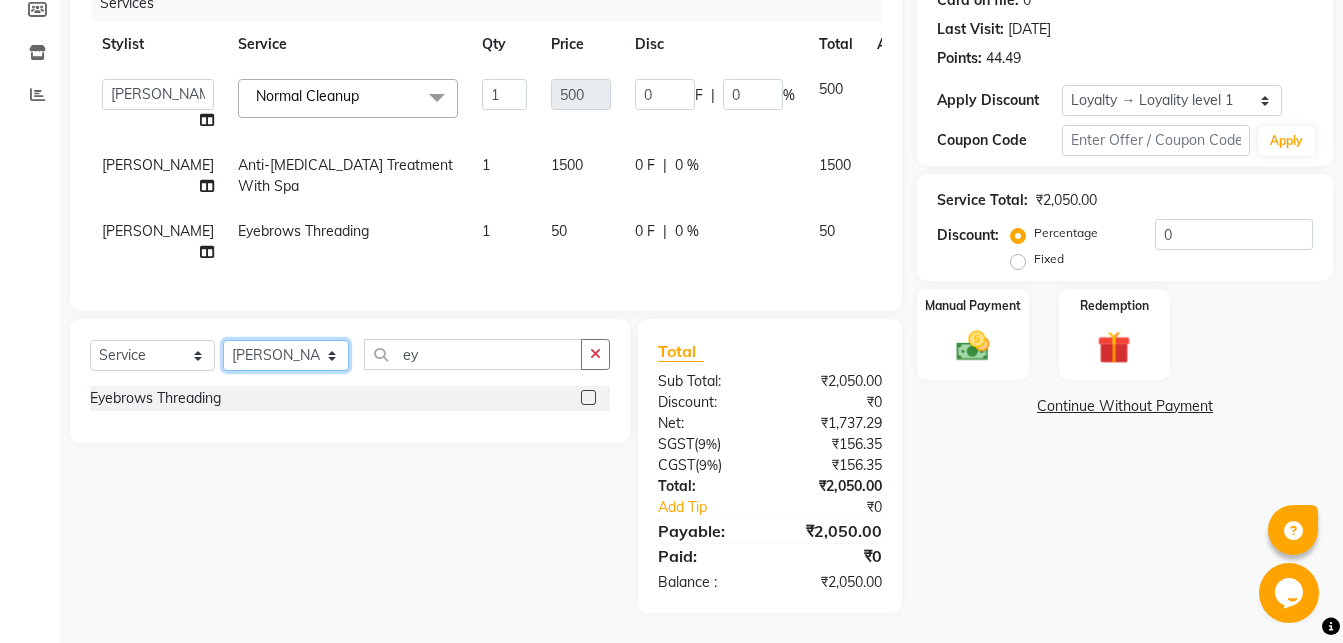 click on "Select Stylist Abhirami S Afsha [PERSON_NAME] B [PERSON_NAME] COCHIN ASHTAMUDI Danish [PERSON_NAME] [PERSON_NAME] [PERSON_NAME] [PERSON_NAME] [PERSON_NAME]  [PERSON_NAME] [PERSON_NAME]" 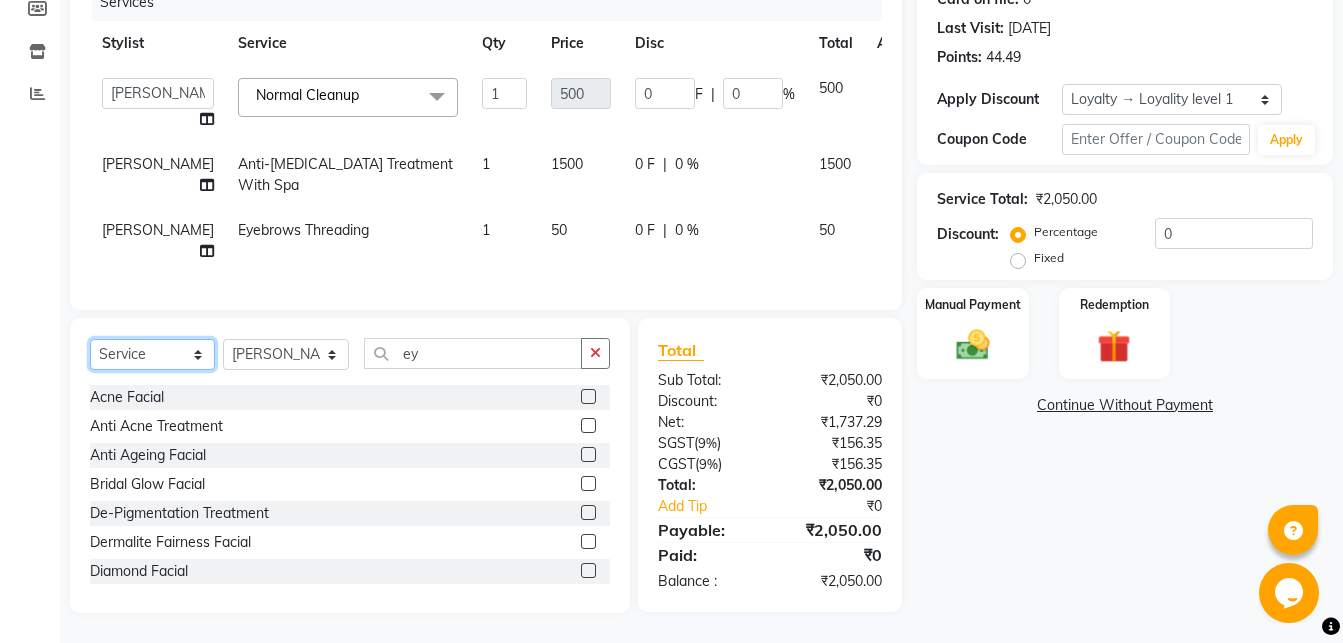 select on "product" 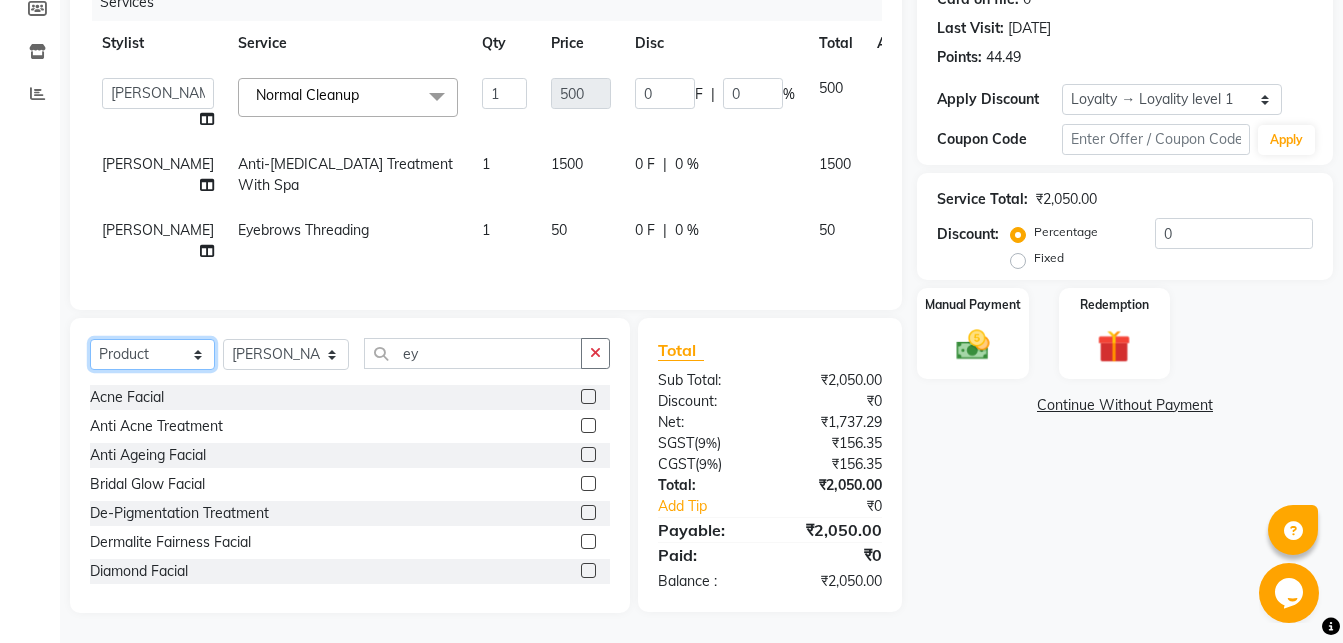 click on "Product" 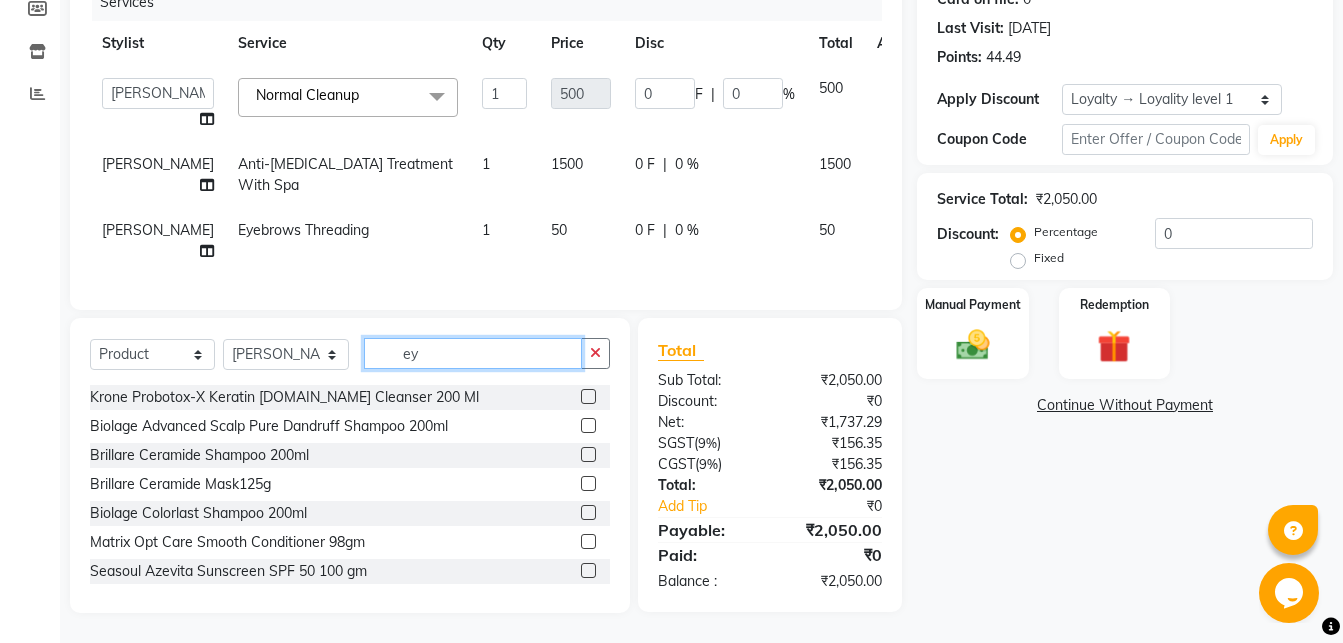 drag, startPoint x: 448, startPoint y: 373, endPoint x: 290, endPoint y: 403, distance: 160.82289 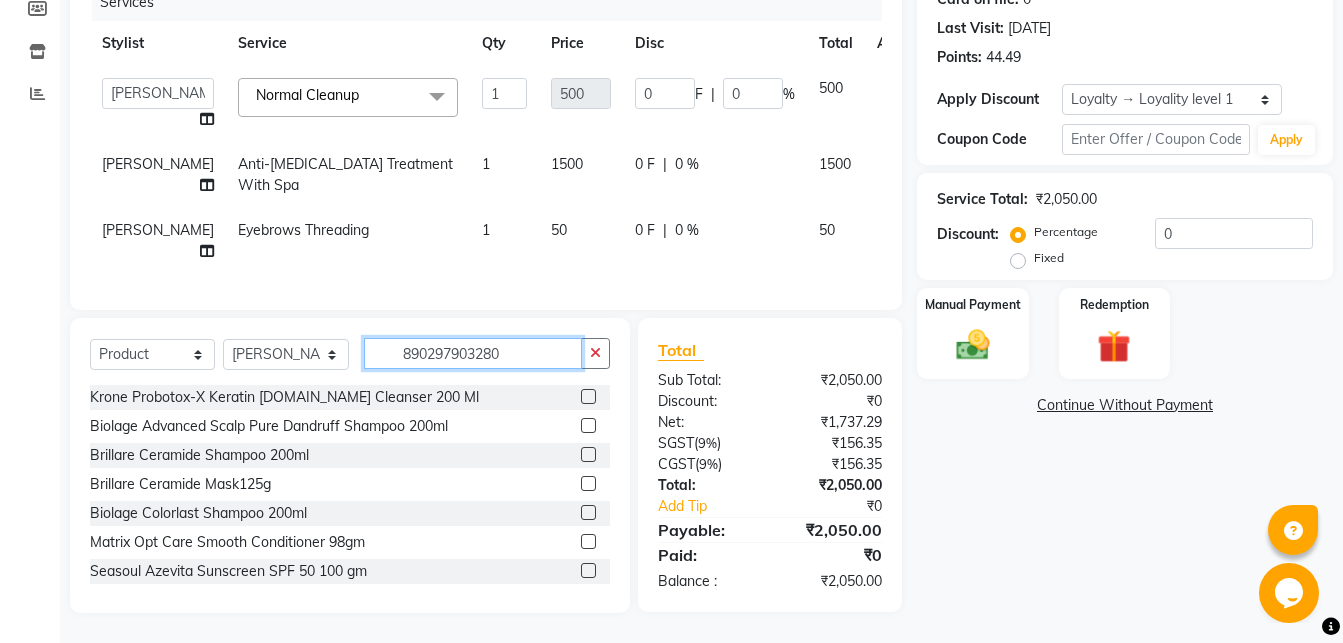 type on "8902979032803" 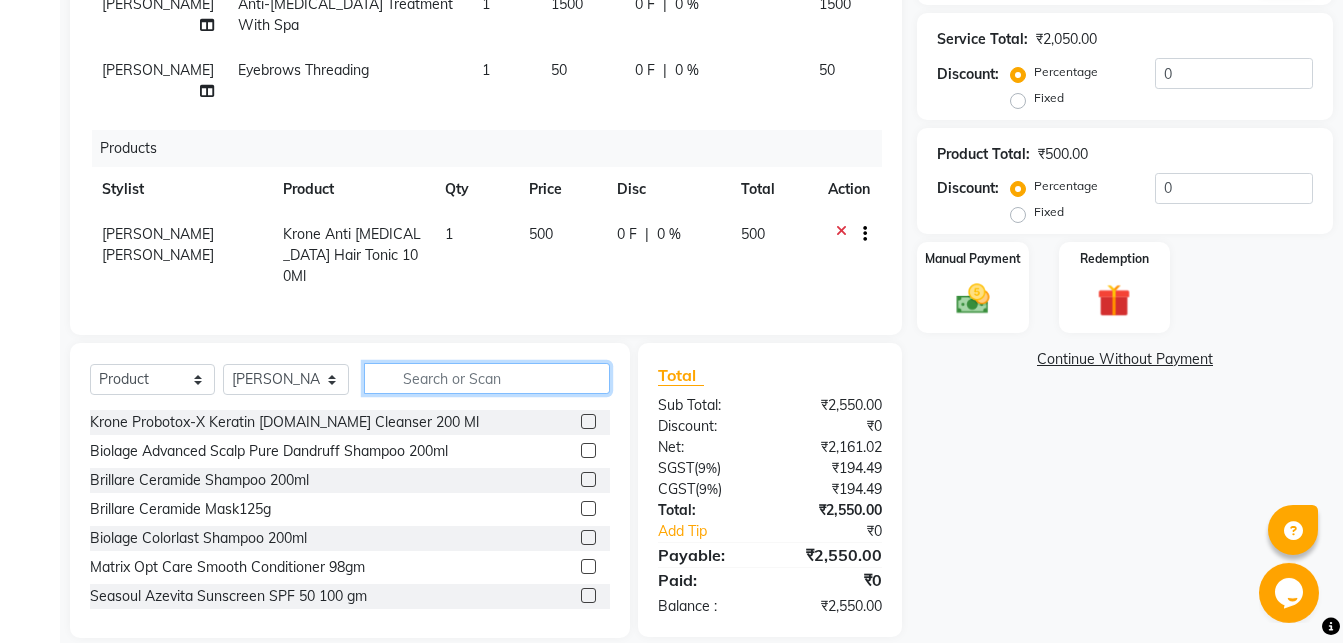 scroll, scrollTop: 458, scrollLeft: 0, axis: vertical 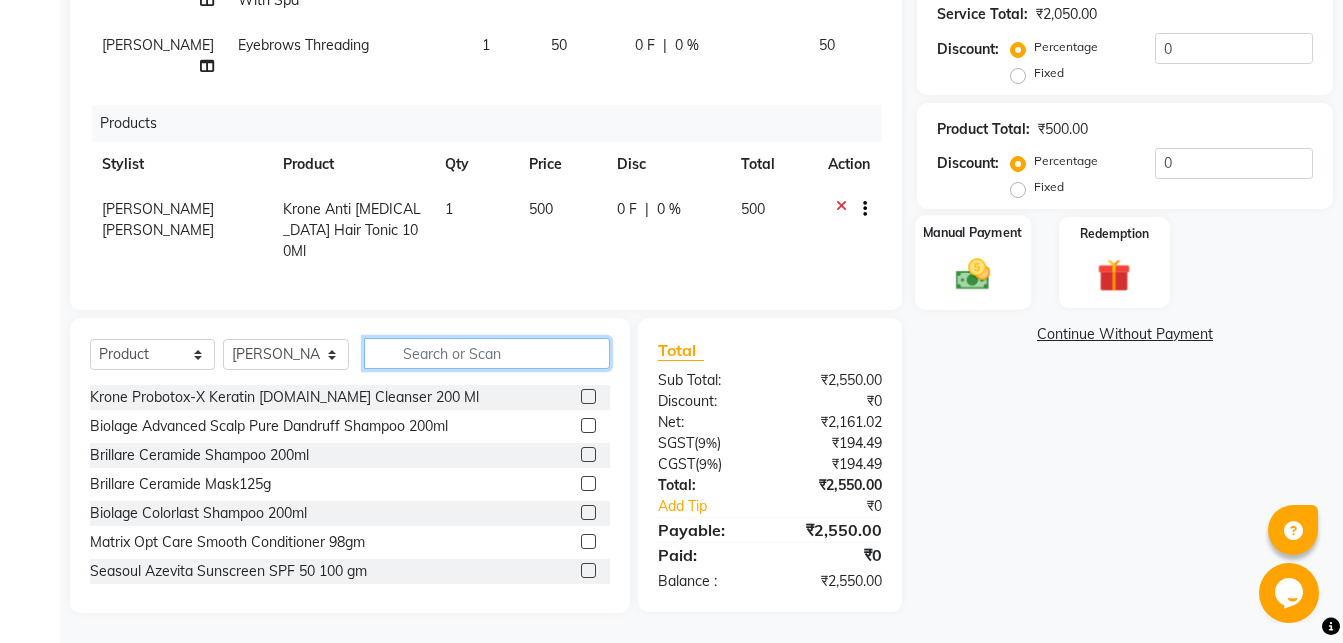 type 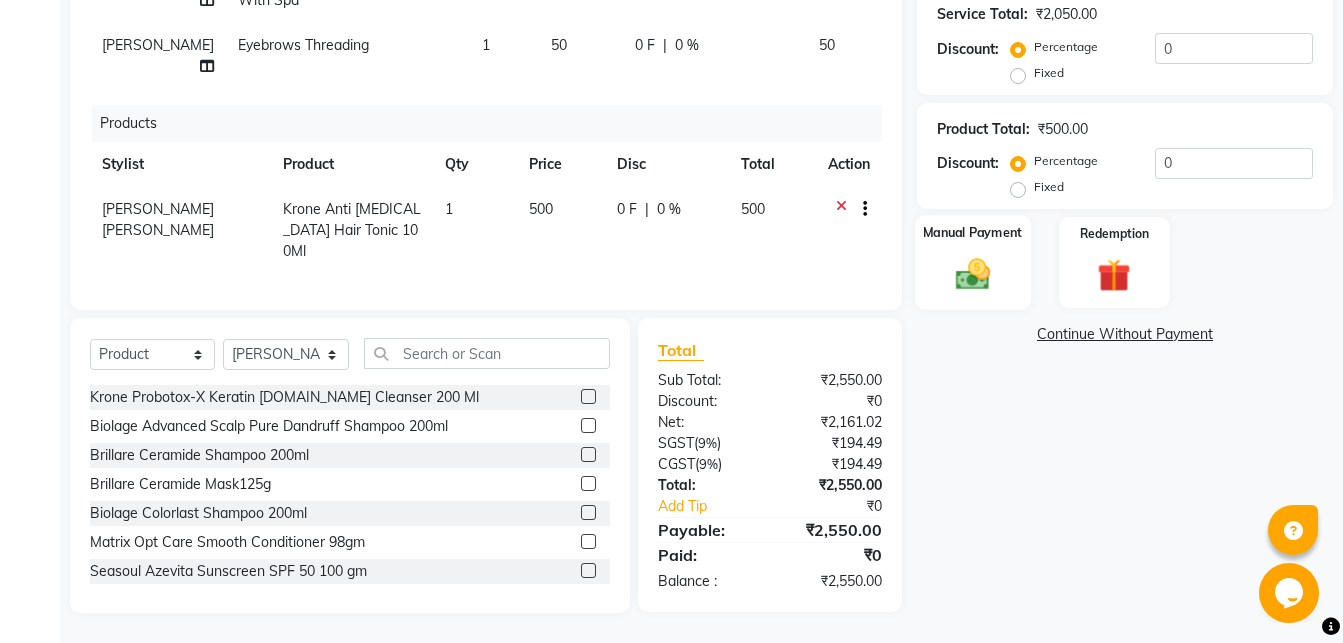 click 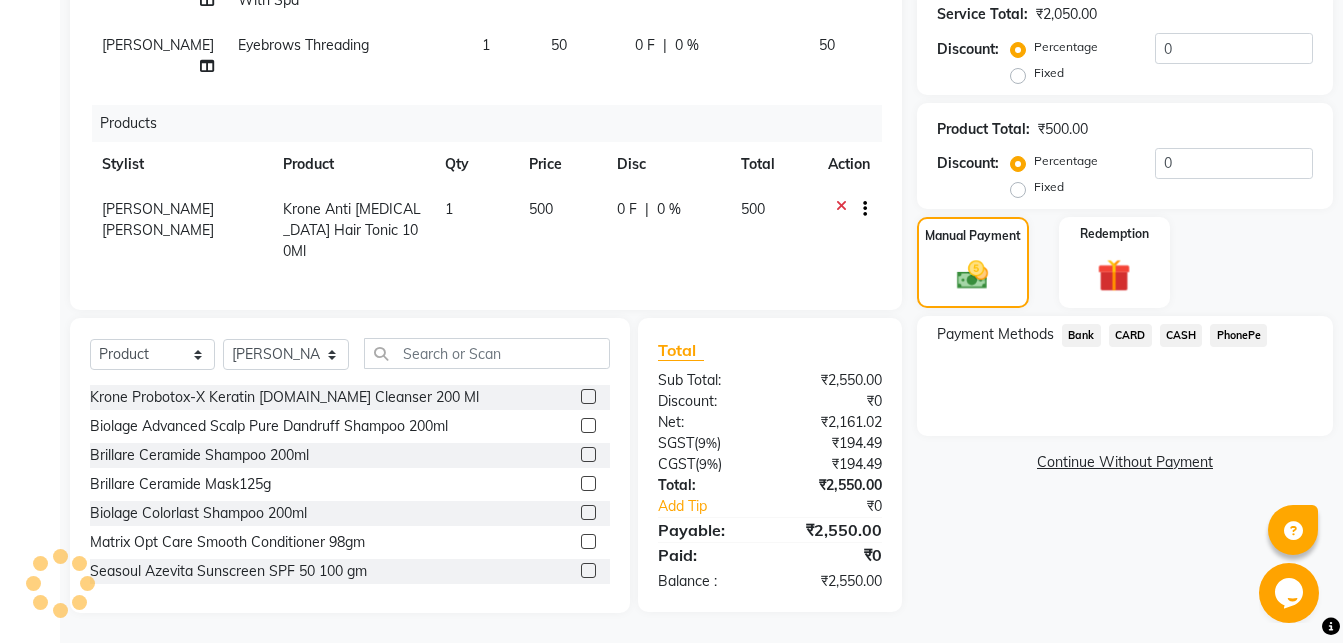 click on "PhonePe" 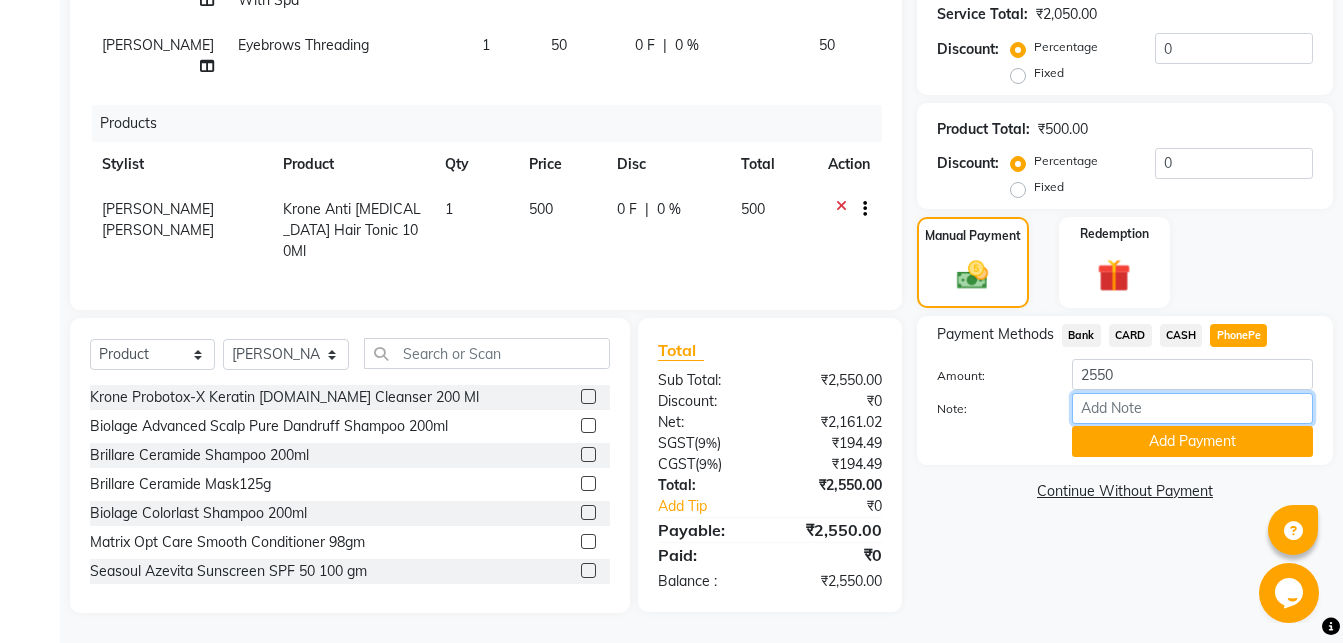 click on "Note:" at bounding box center [1192, 408] 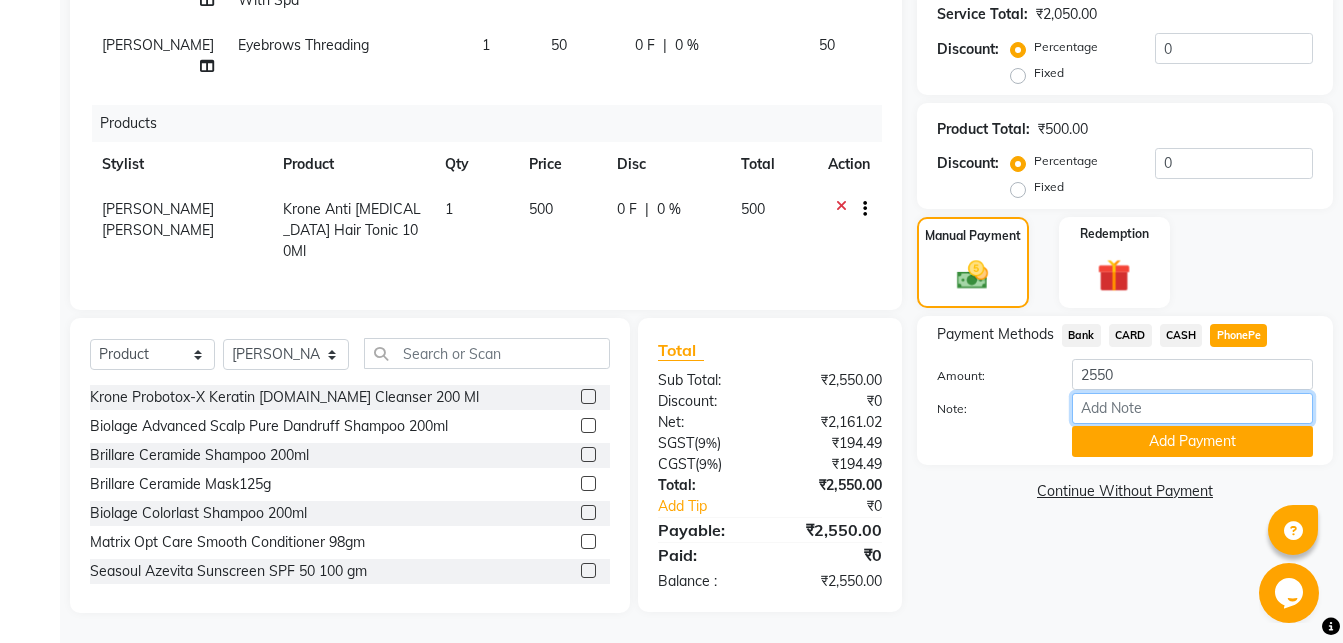 click on "Note:" at bounding box center [1192, 408] 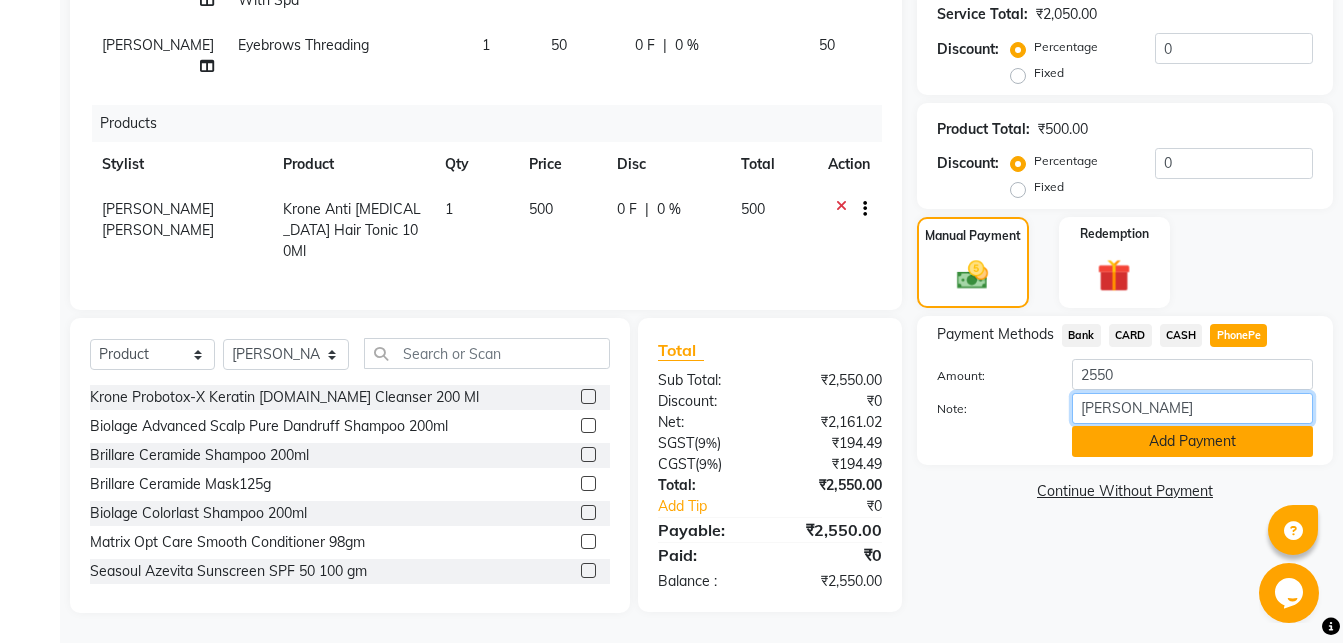 type on "madonna" 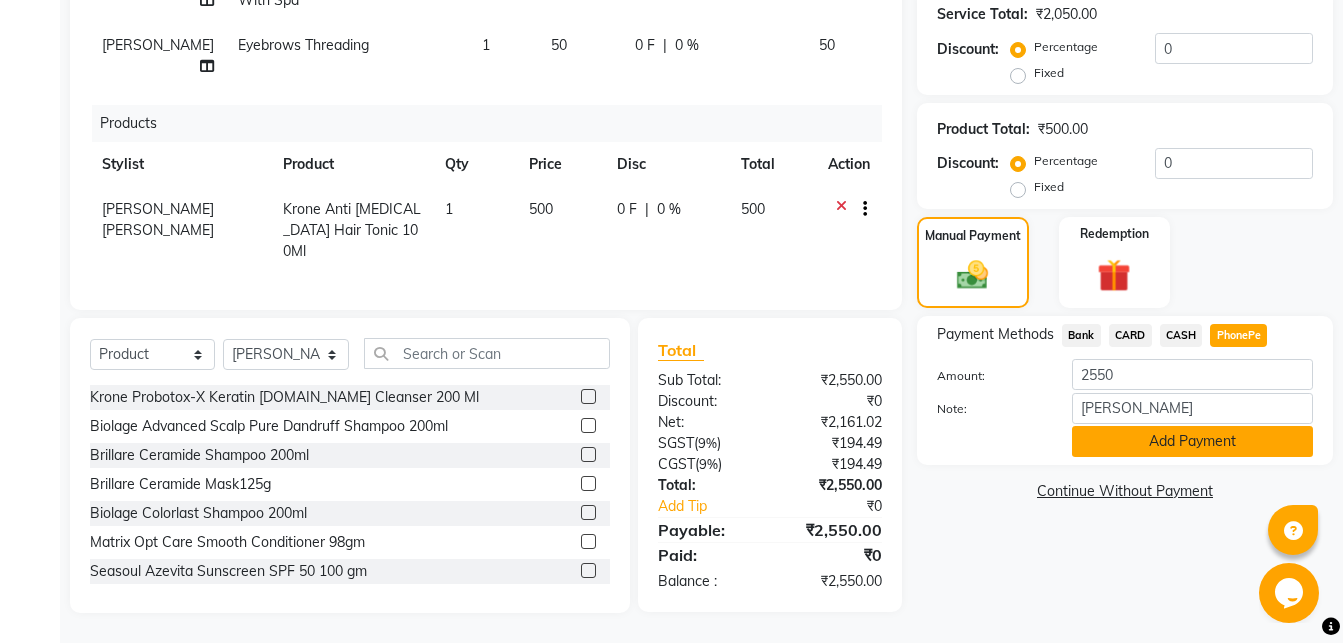 click on "Add Payment" 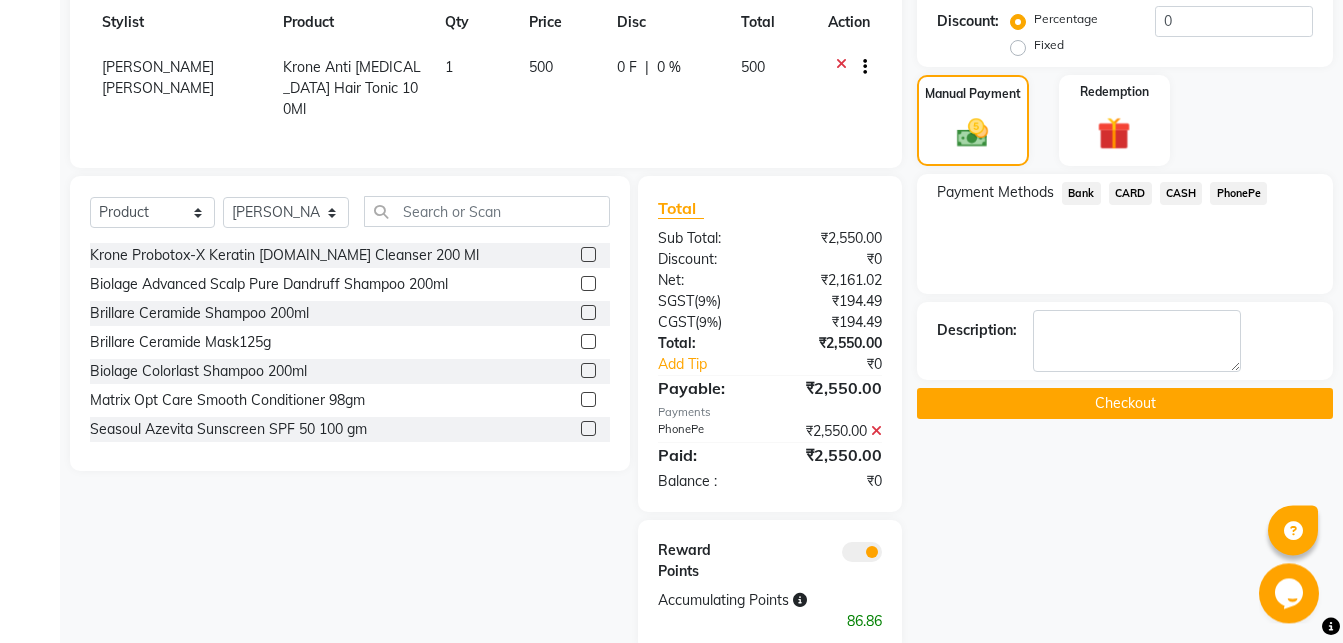 scroll, scrollTop: 639, scrollLeft: 0, axis: vertical 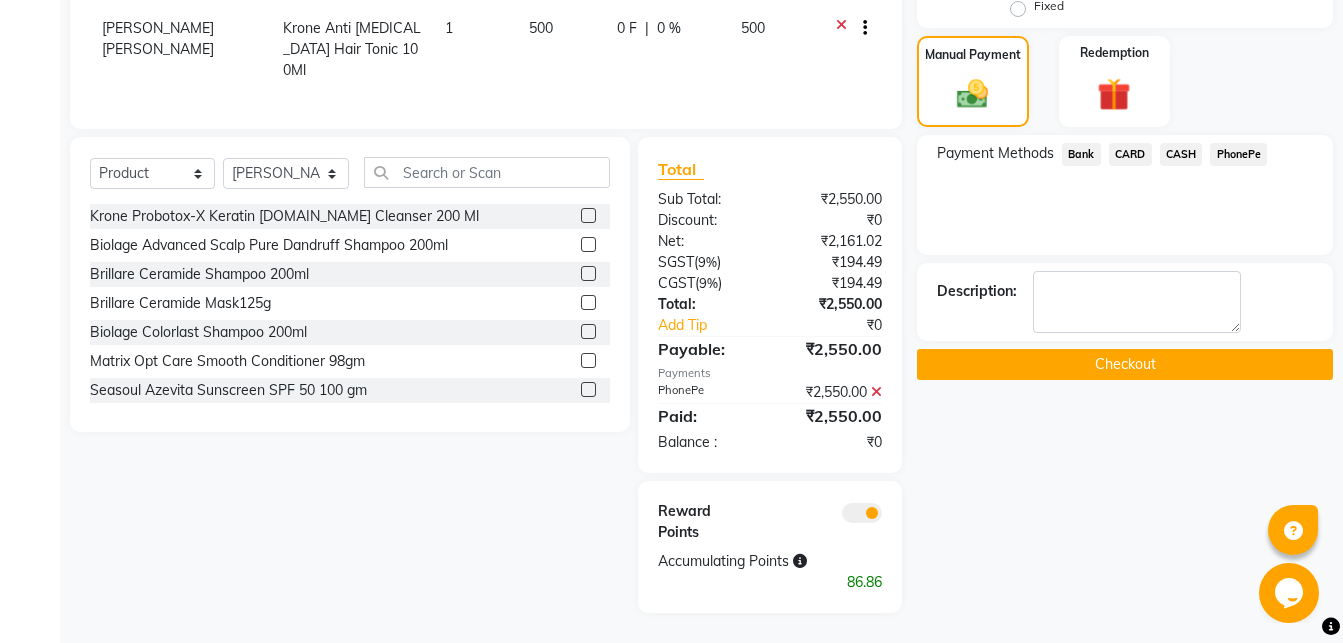 click on "Checkout" 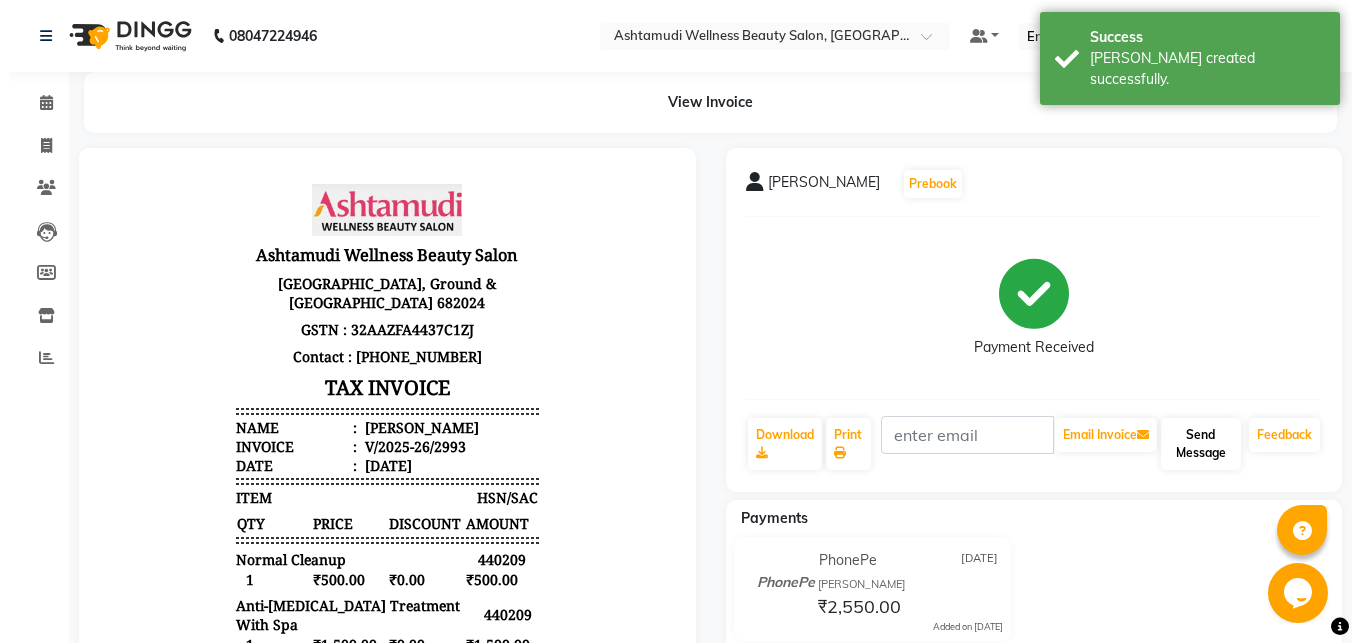 scroll, scrollTop: 0, scrollLeft: 0, axis: both 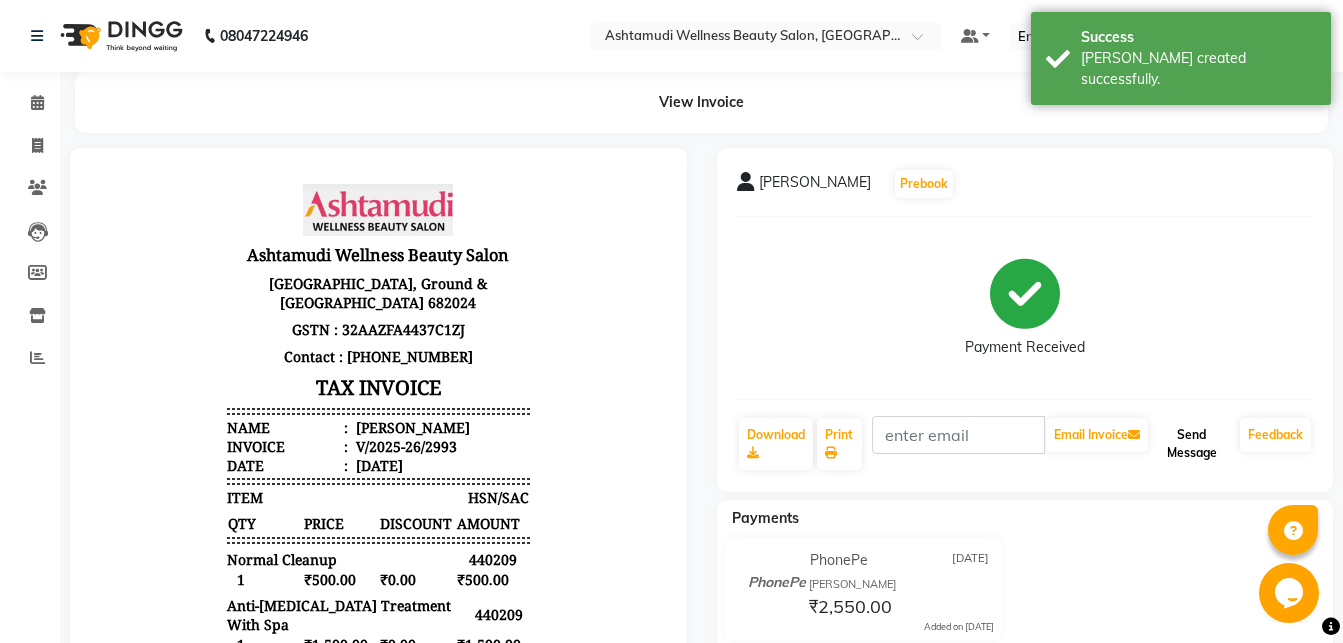 click on "Send Message" 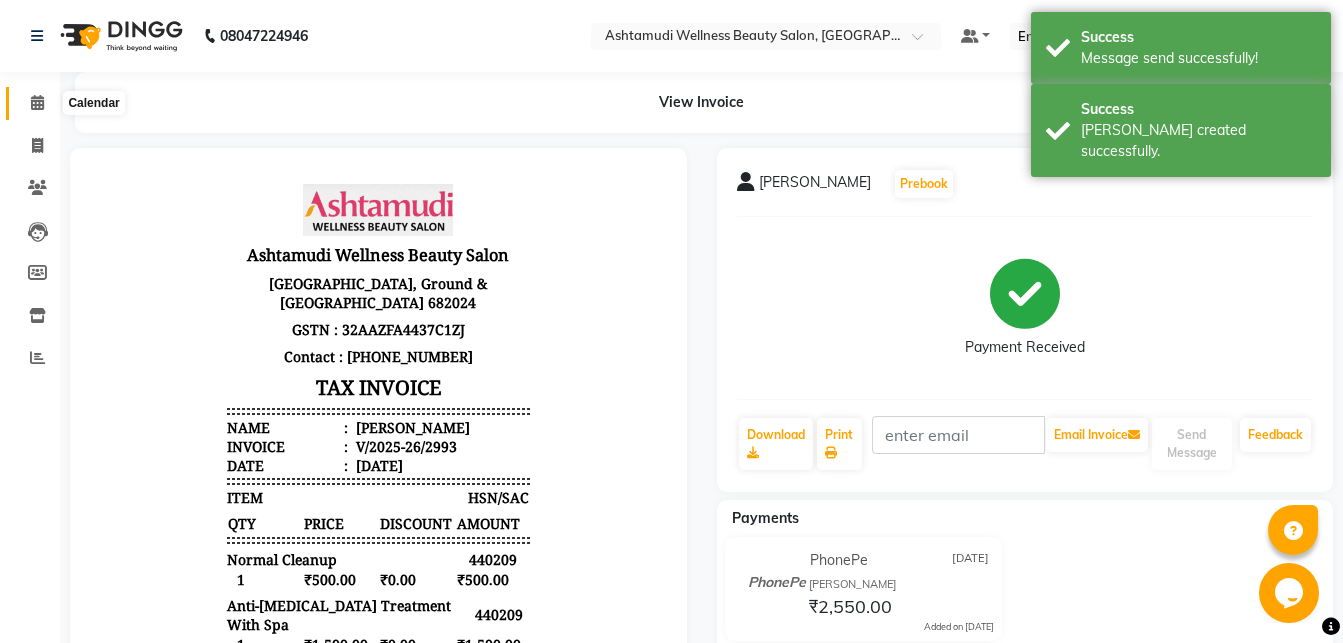 click 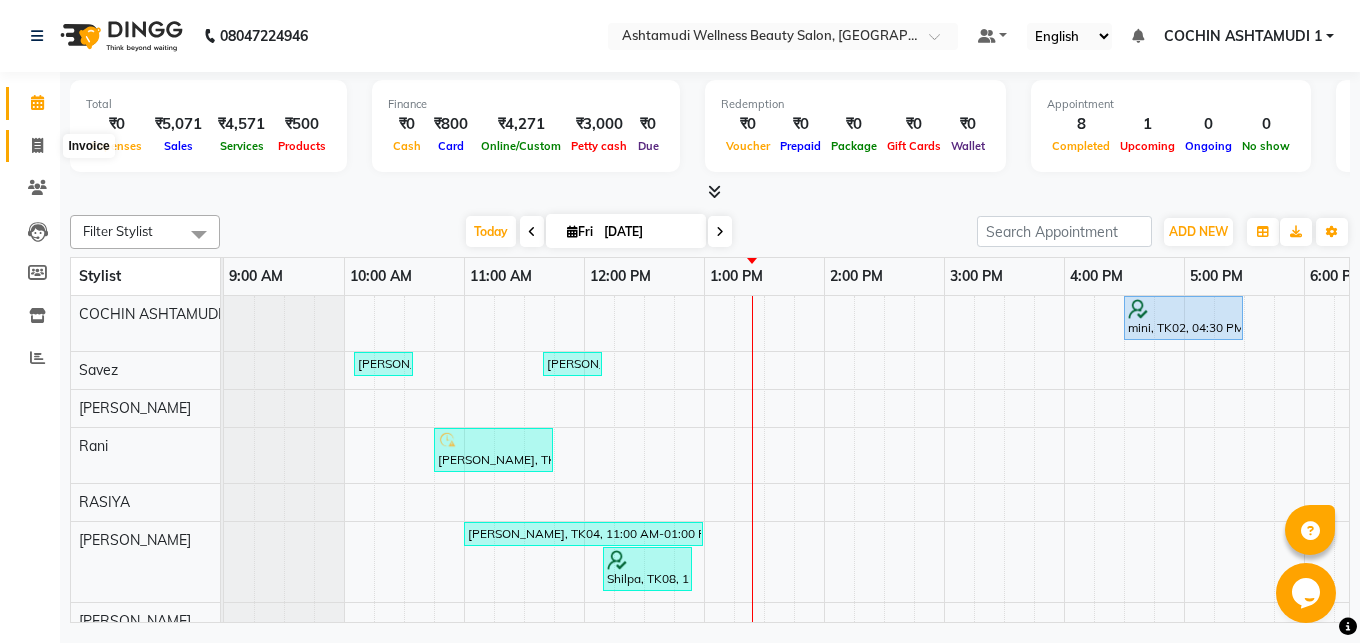click 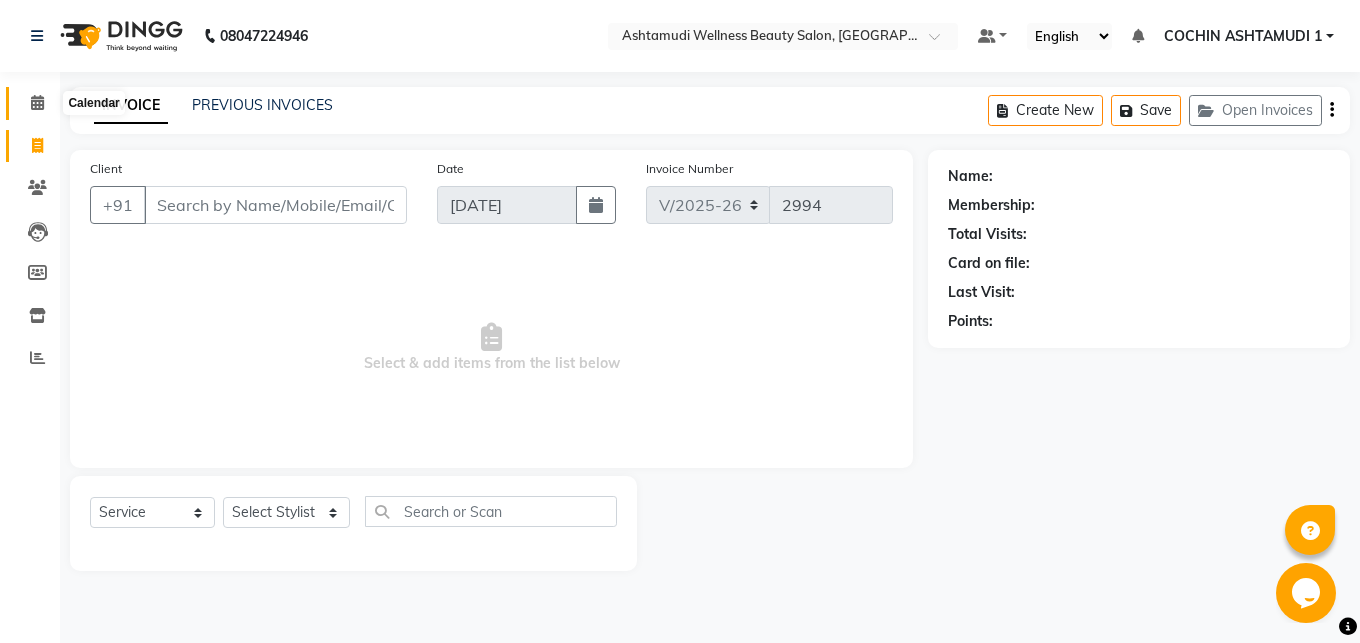 click 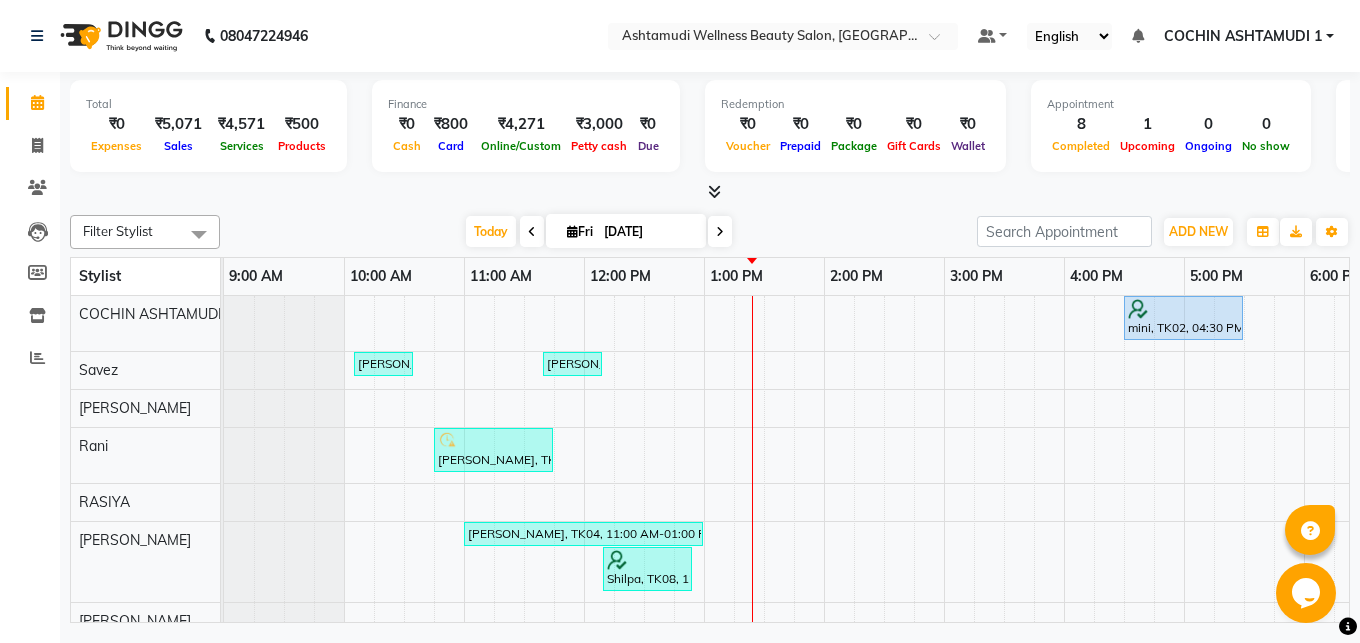 scroll, scrollTop: 52, scrollLeft: 0, axis: vertical 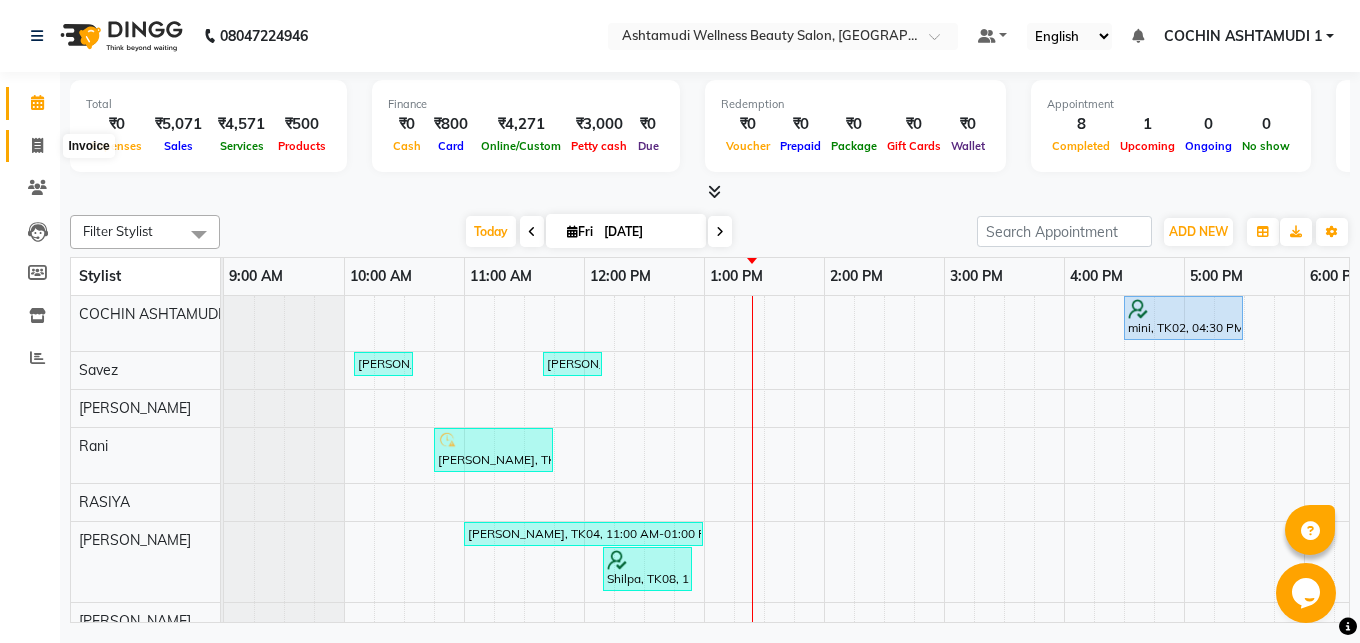 click 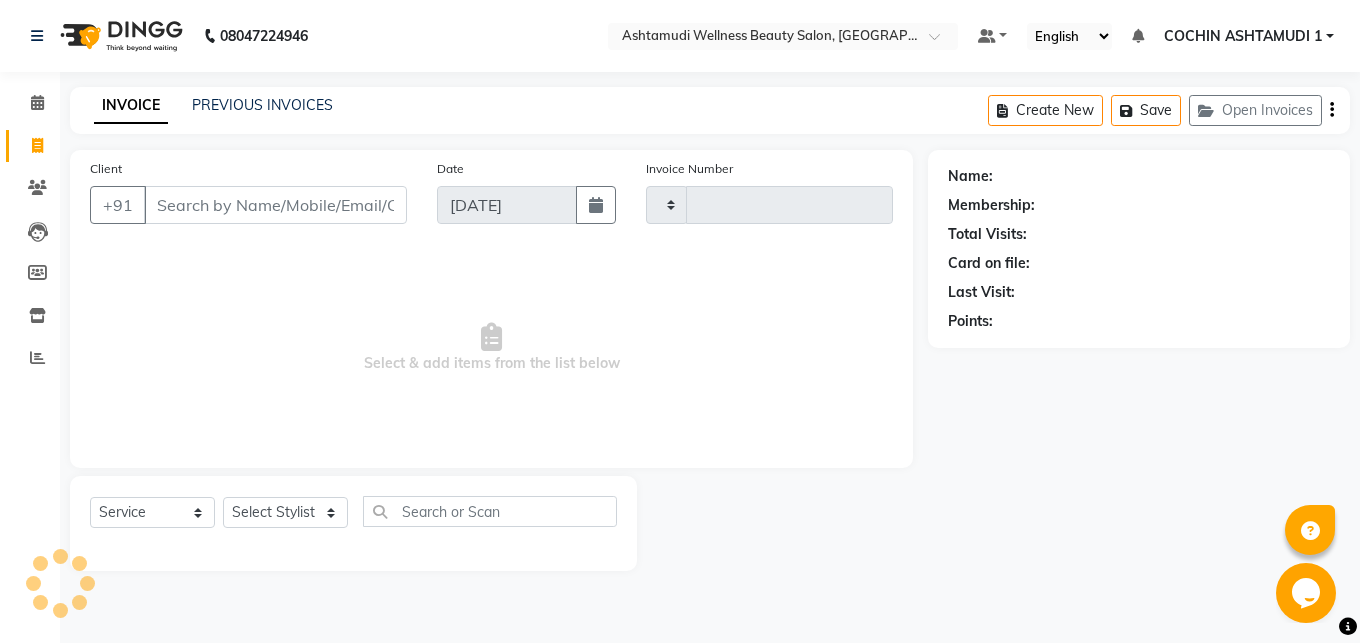 type on "2994" 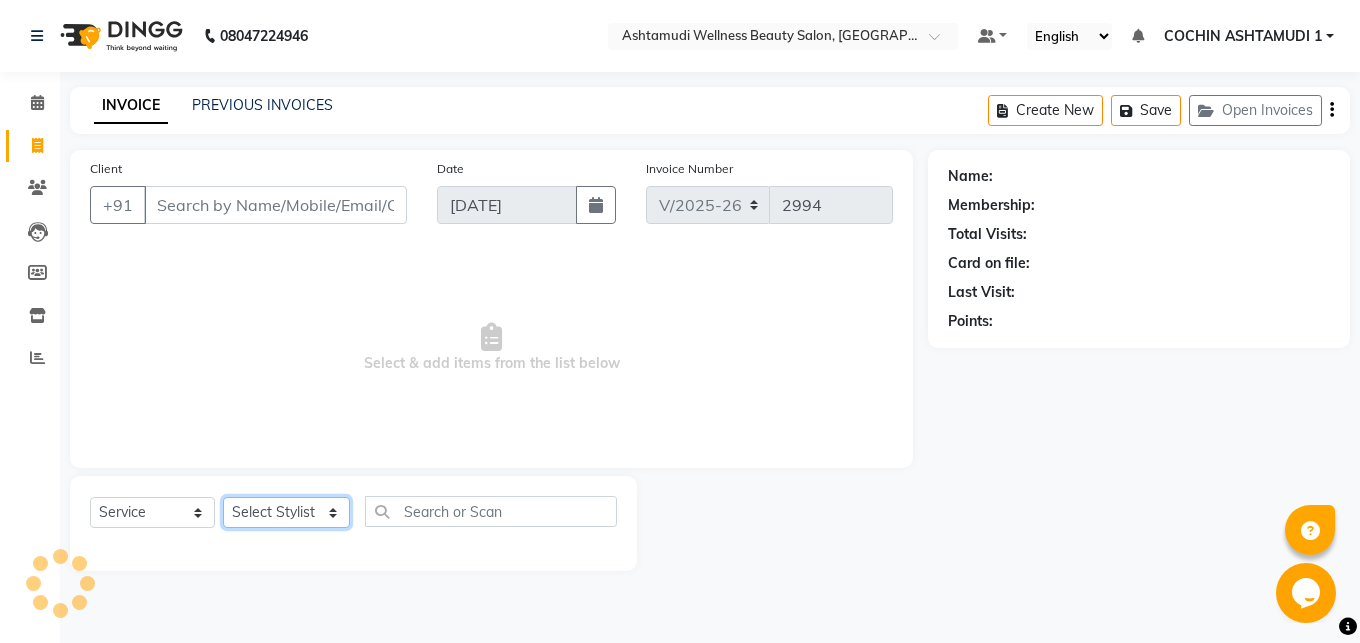 select on "85751" 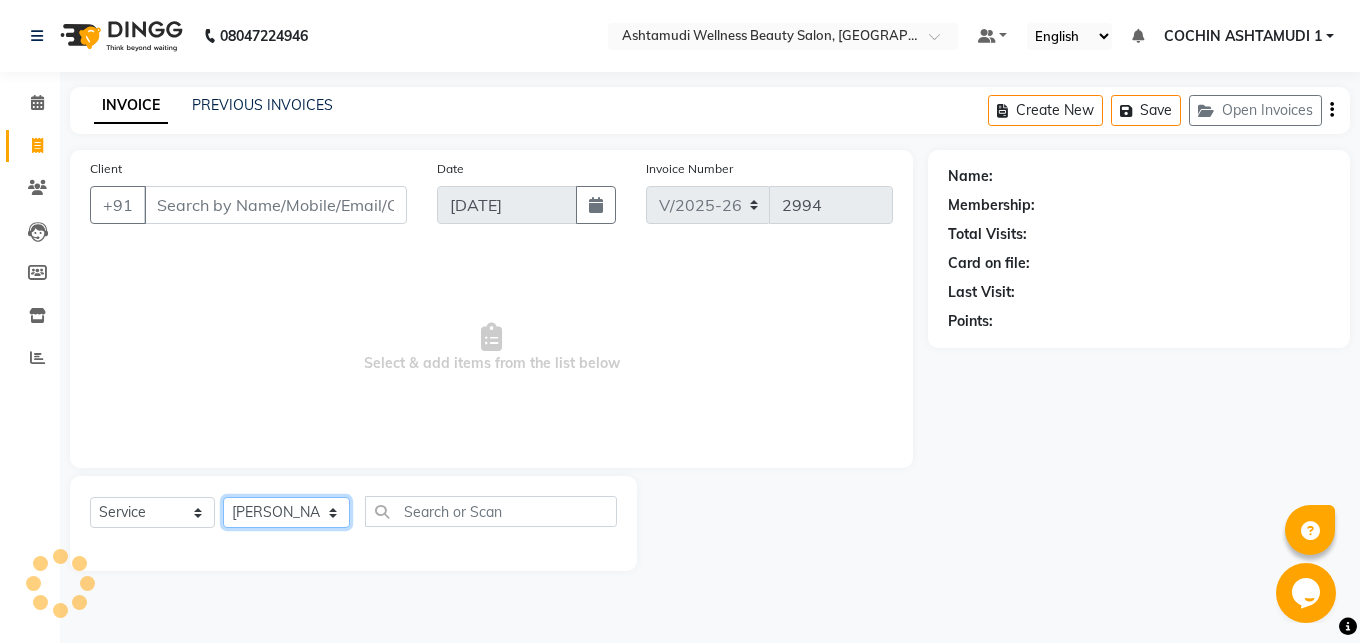 click on "[PERSON_NAME]" 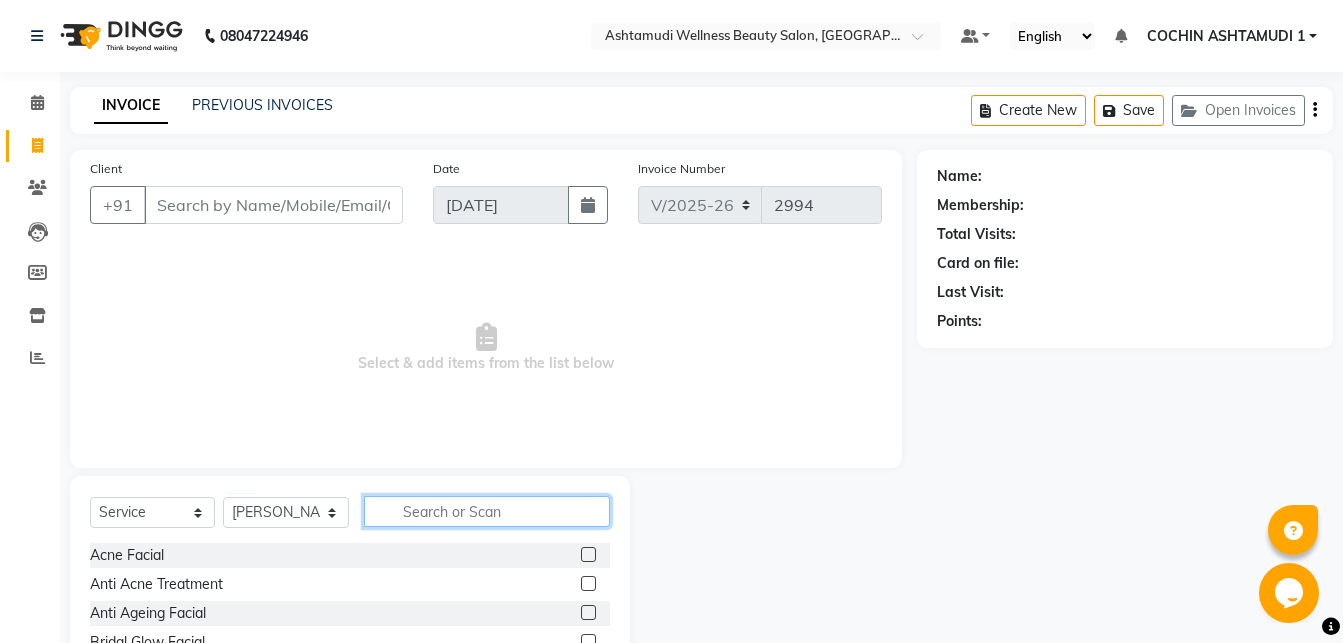 click 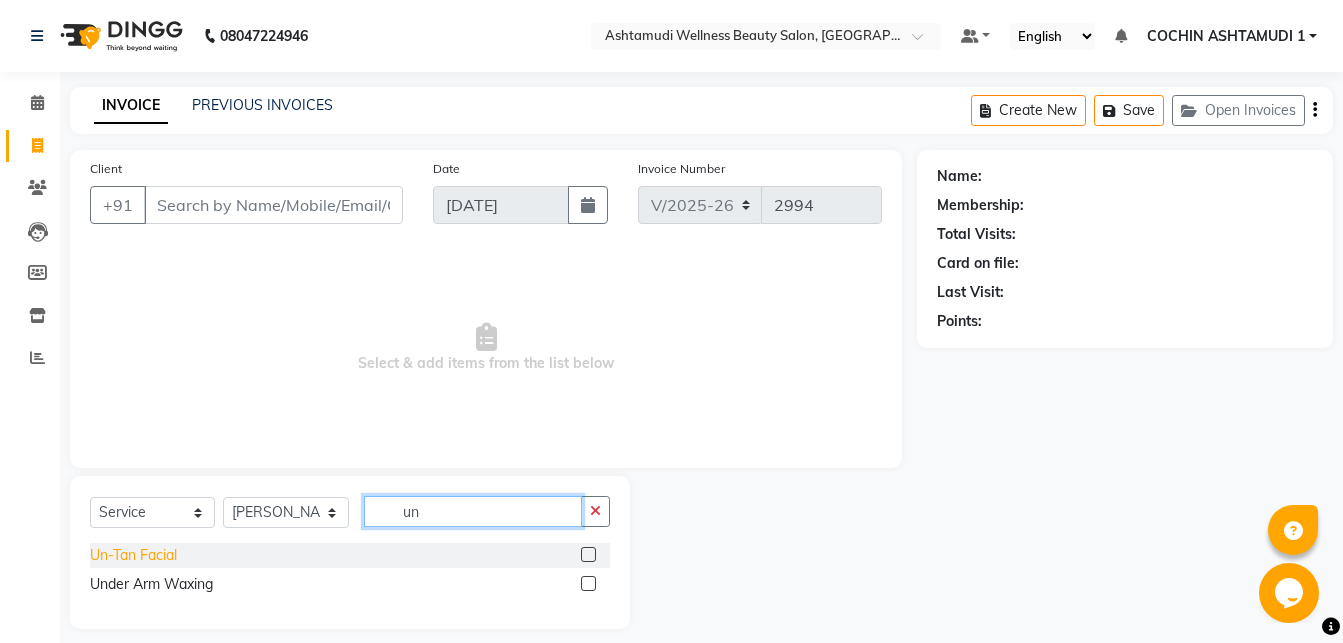 type on "un" 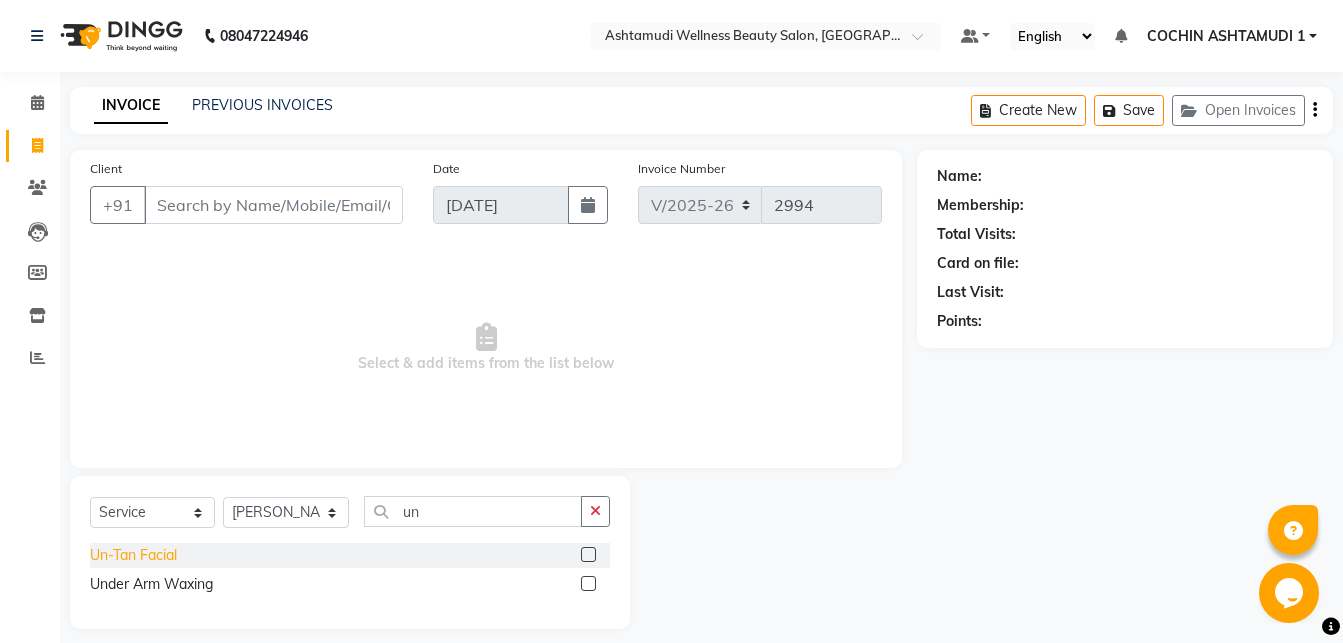 click on "Un-Tan Facial" 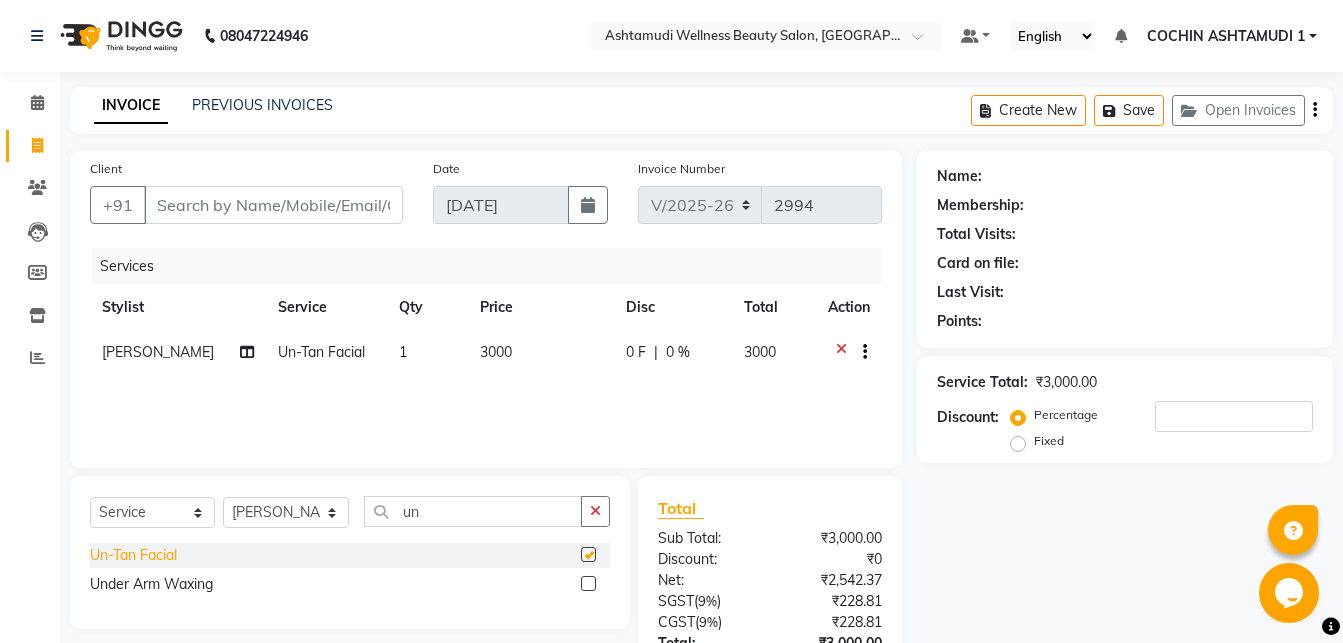 checkbox on "false" 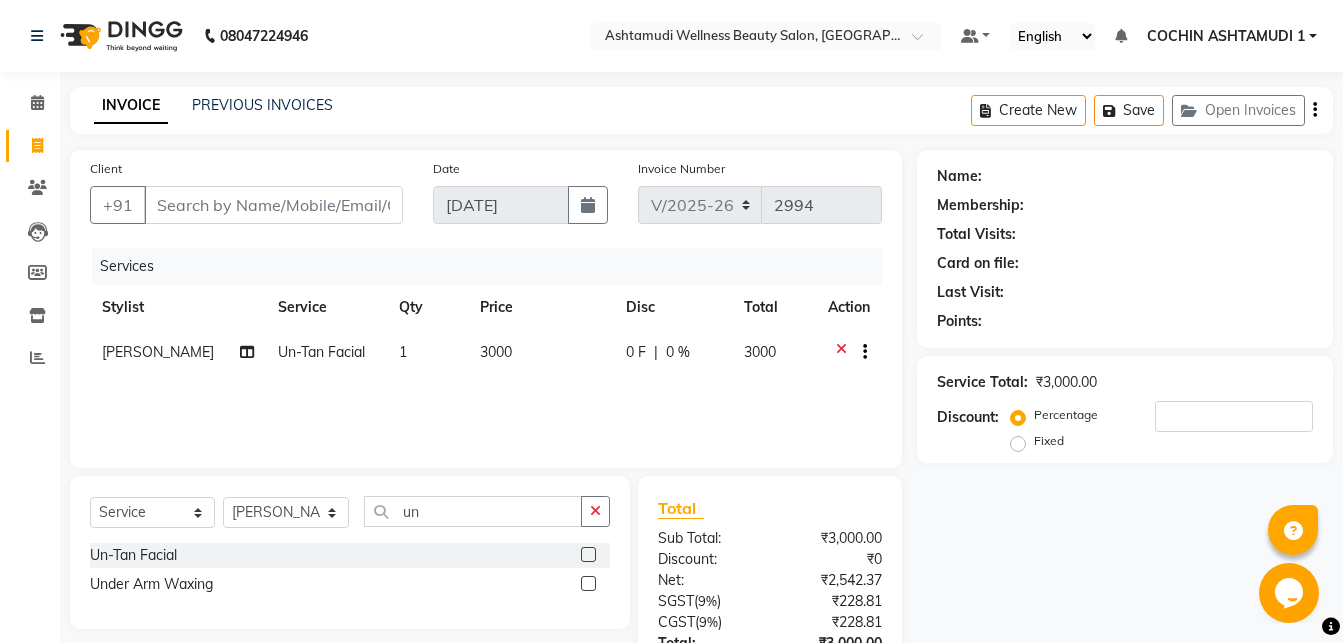 scroll, scrollTop: 157, scrollLeft: 0, axis: vertical 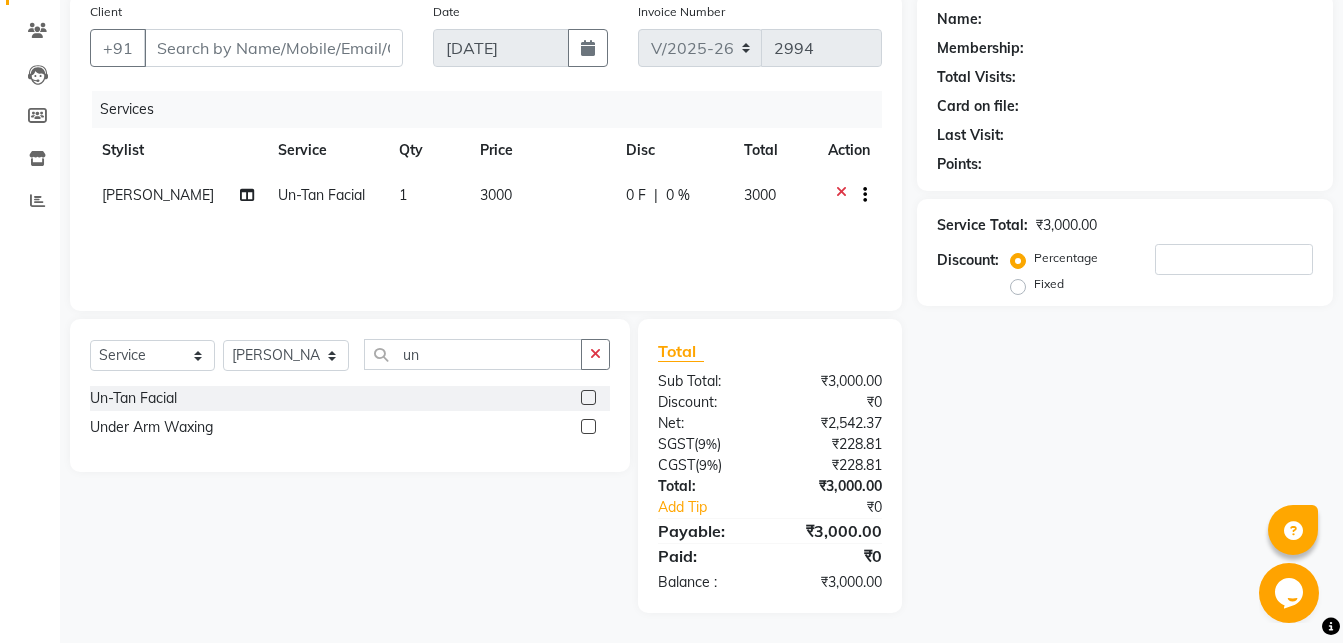 click on "0 %" 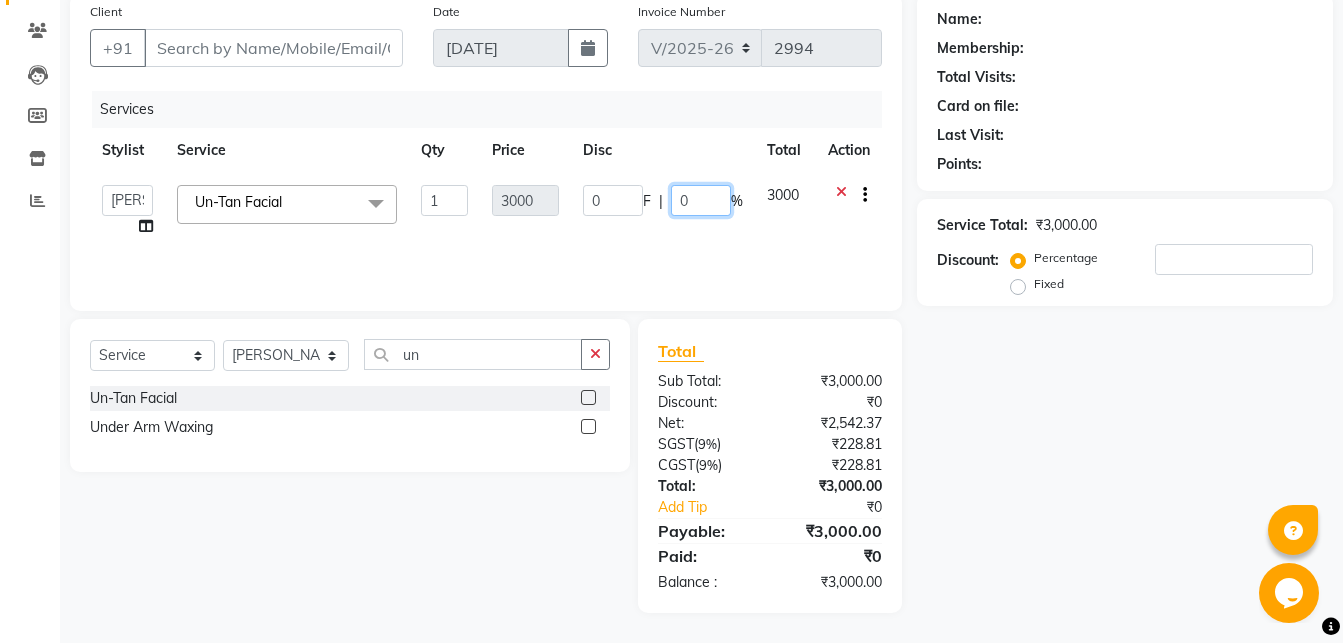 click on "0" 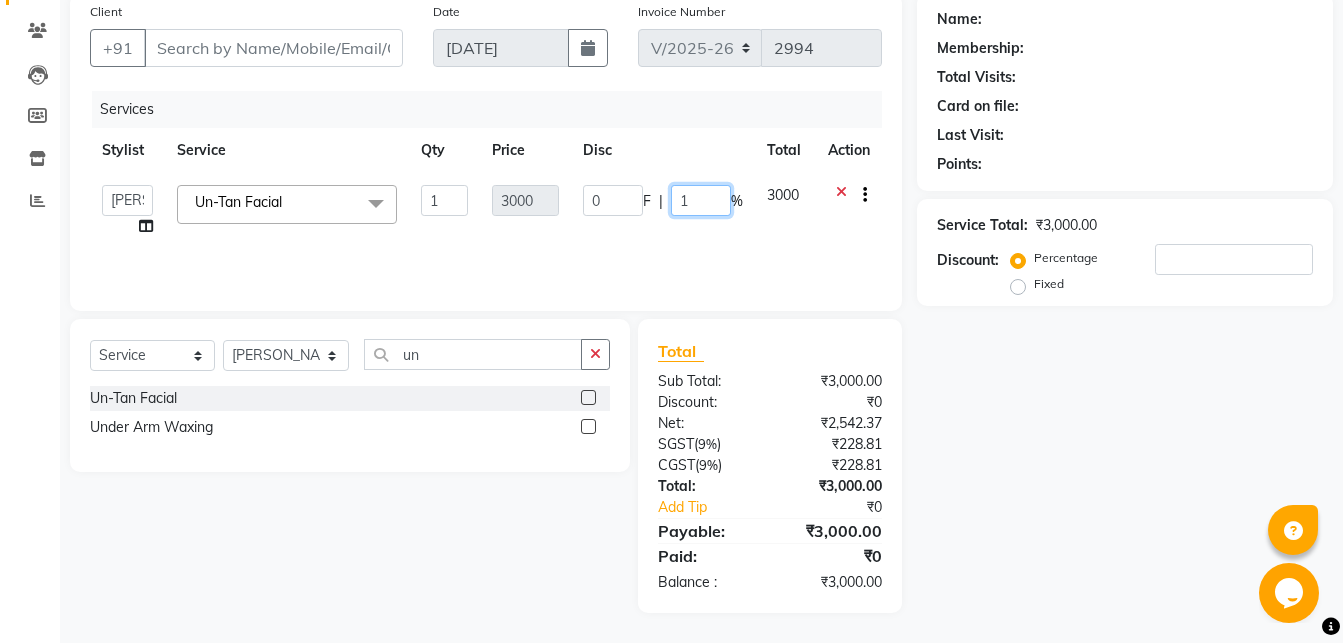 type on "10" 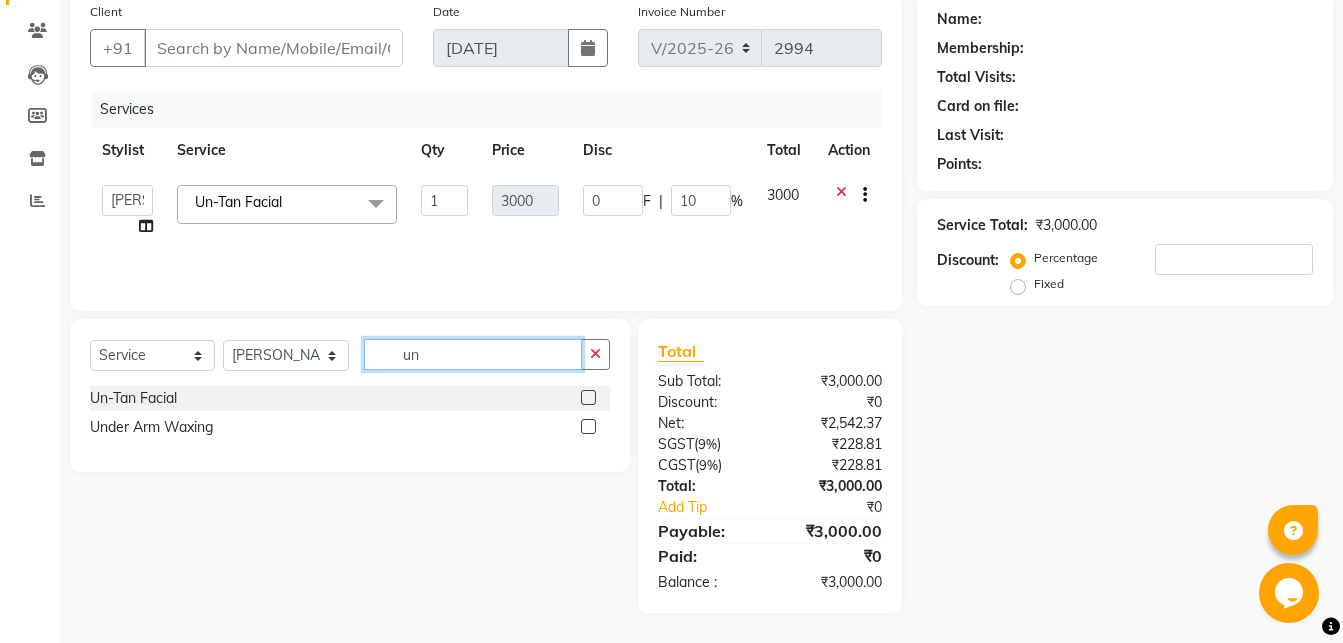 click on "un" 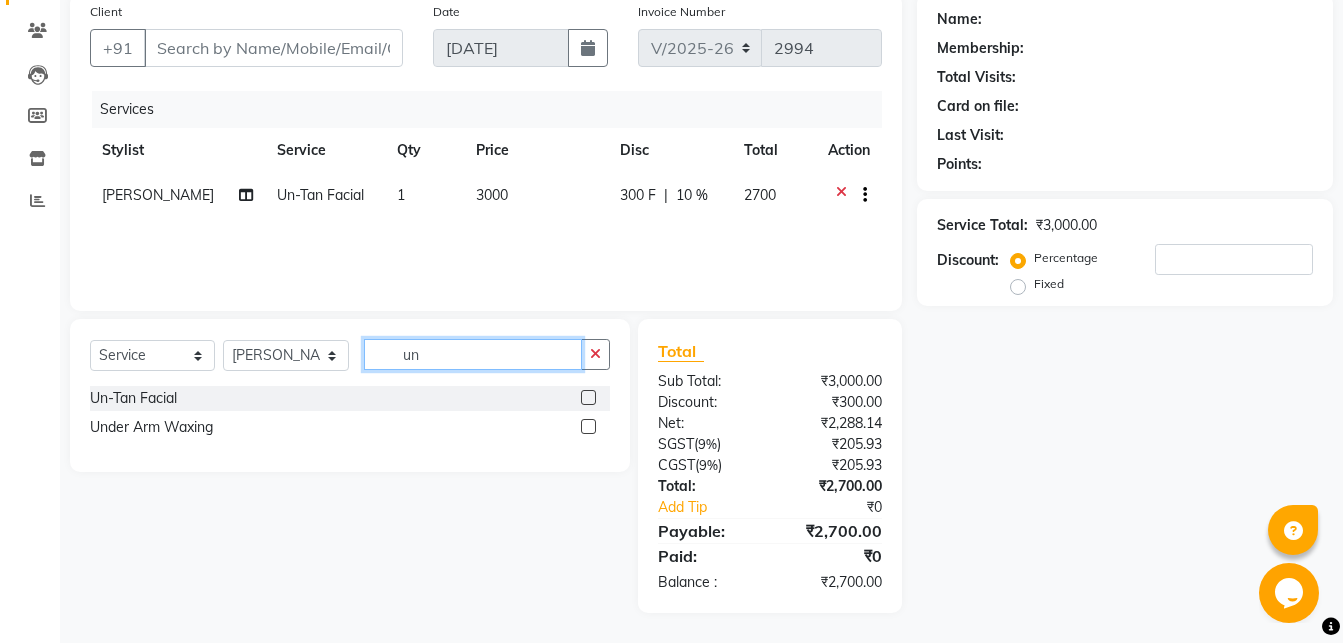 click on "un" 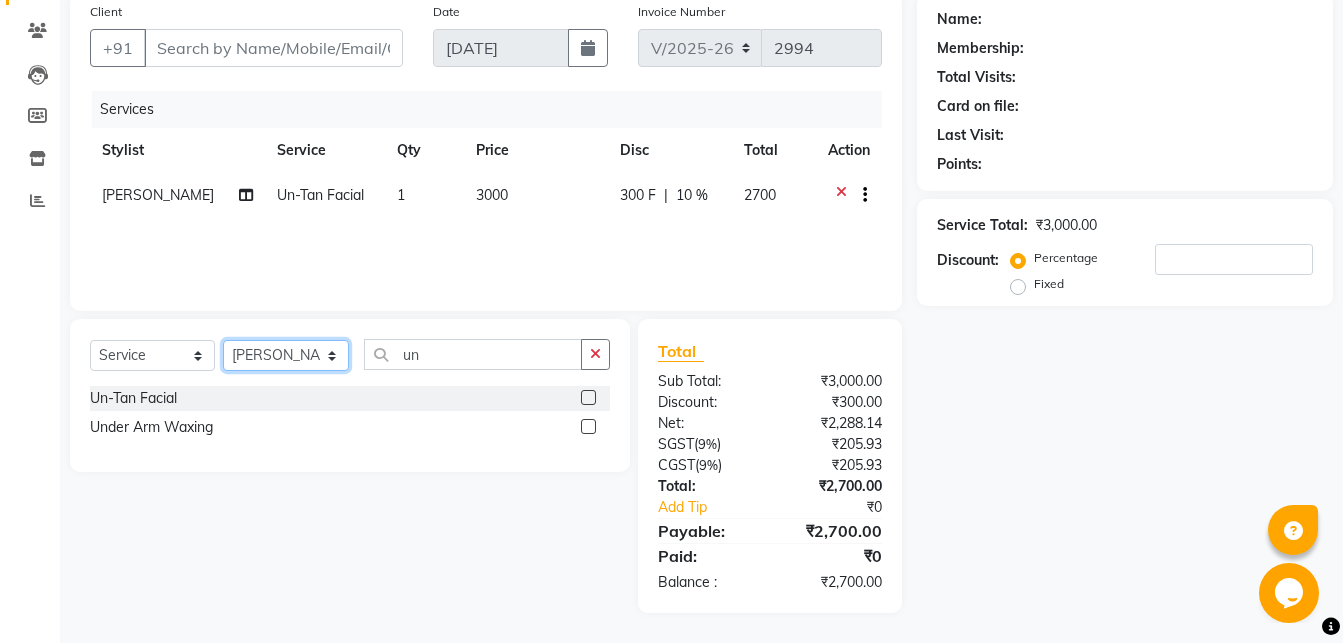 click on "Select Stylist Abhirami S Afsha [PERSON_NAME] B [PERSON_NAME] COCHIN ASHTAMUDI Danish [PERSON_NAME] [PERSON_NAME] [PERSON_NAME] [PERSON_NAME] [PERSON_NAME]  [PERSON_NAME] [PERSON_NAME]" 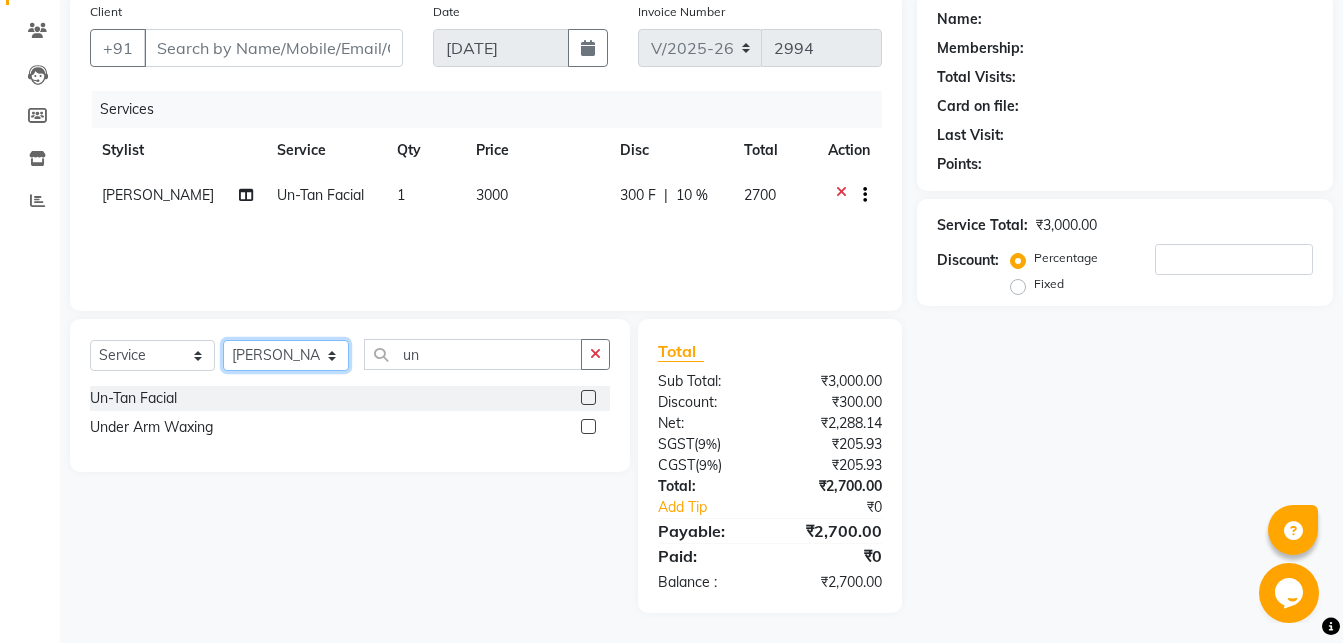 select on "44402" 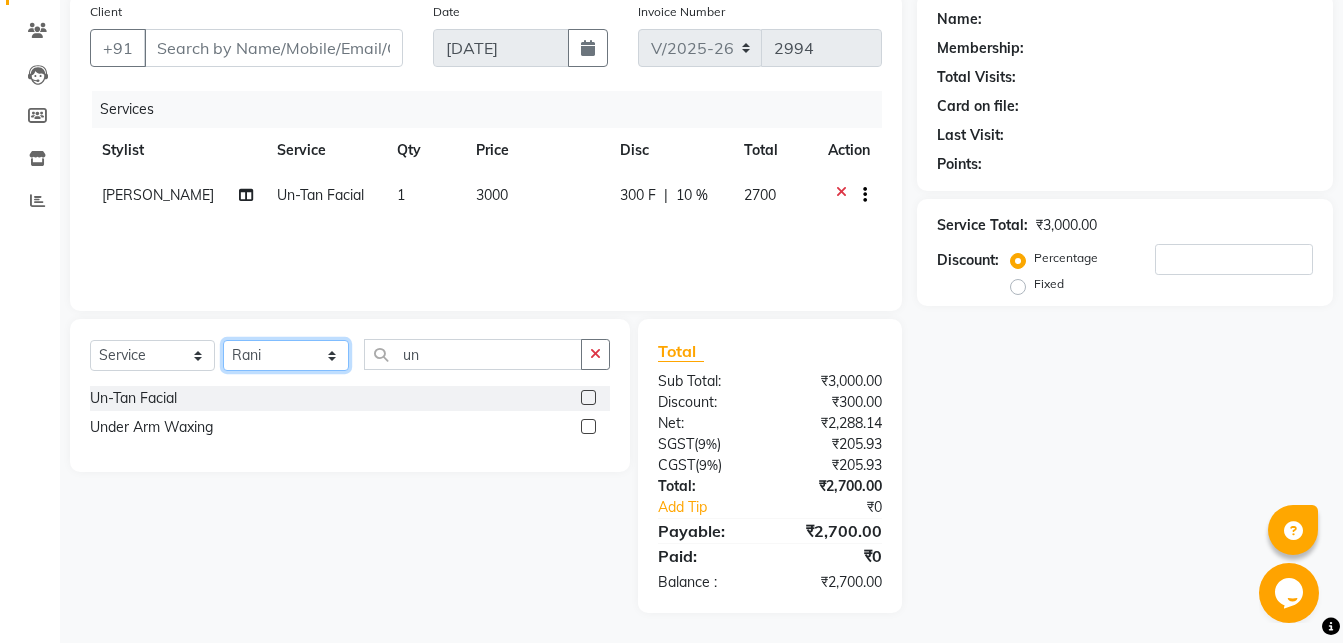 click on "Rani" 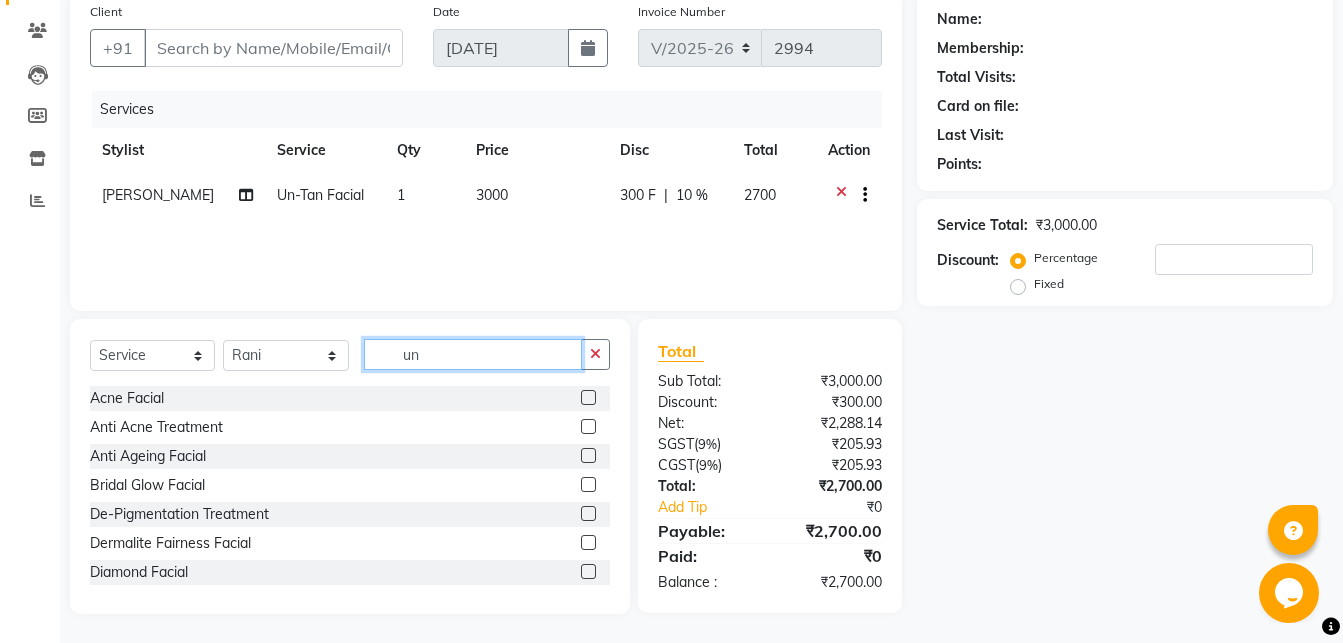 click on "un" 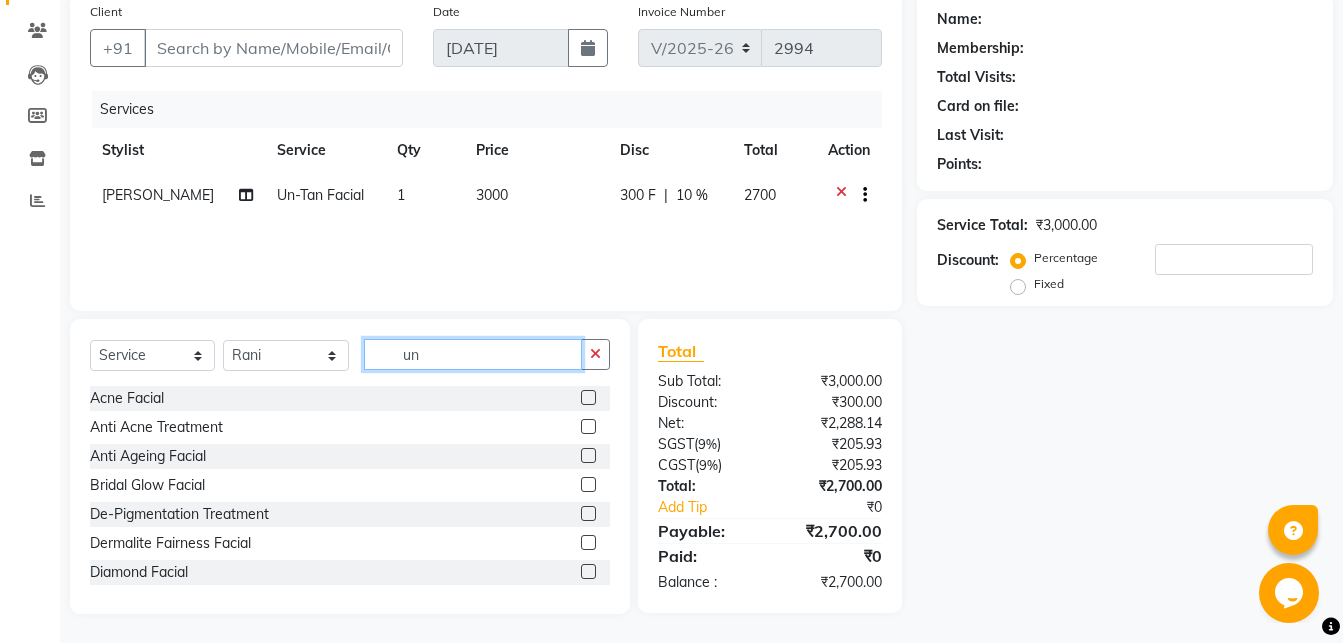 click on "un" 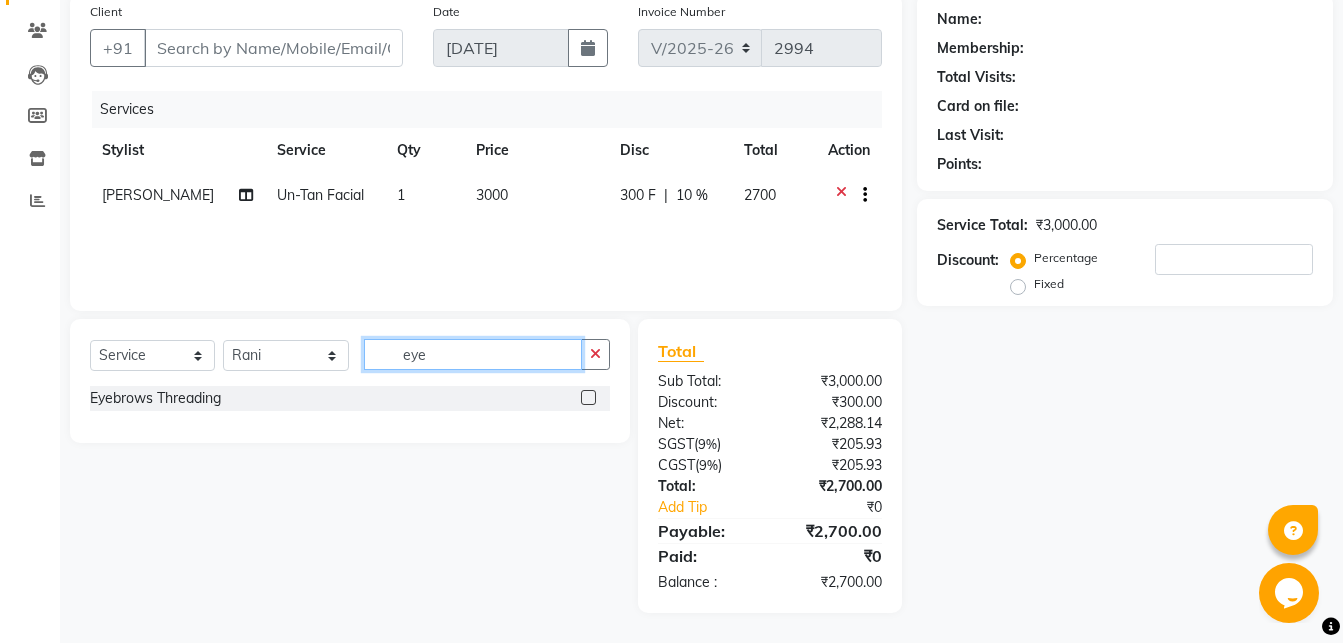 type on "eye" 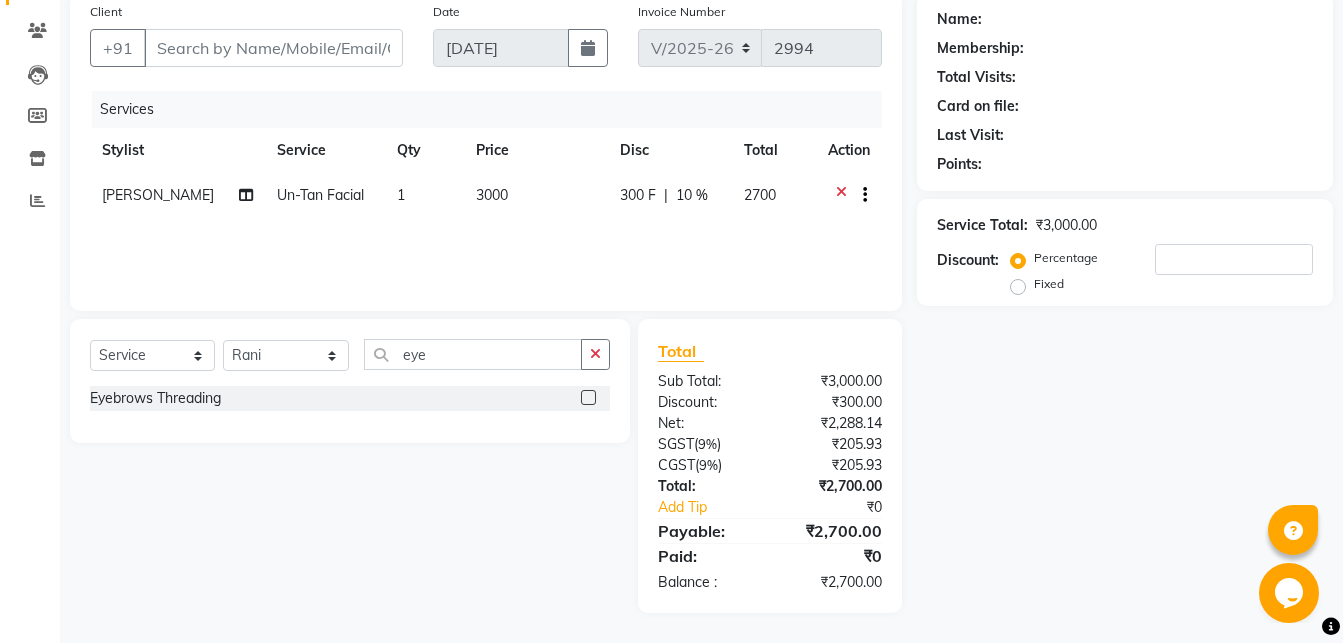 click 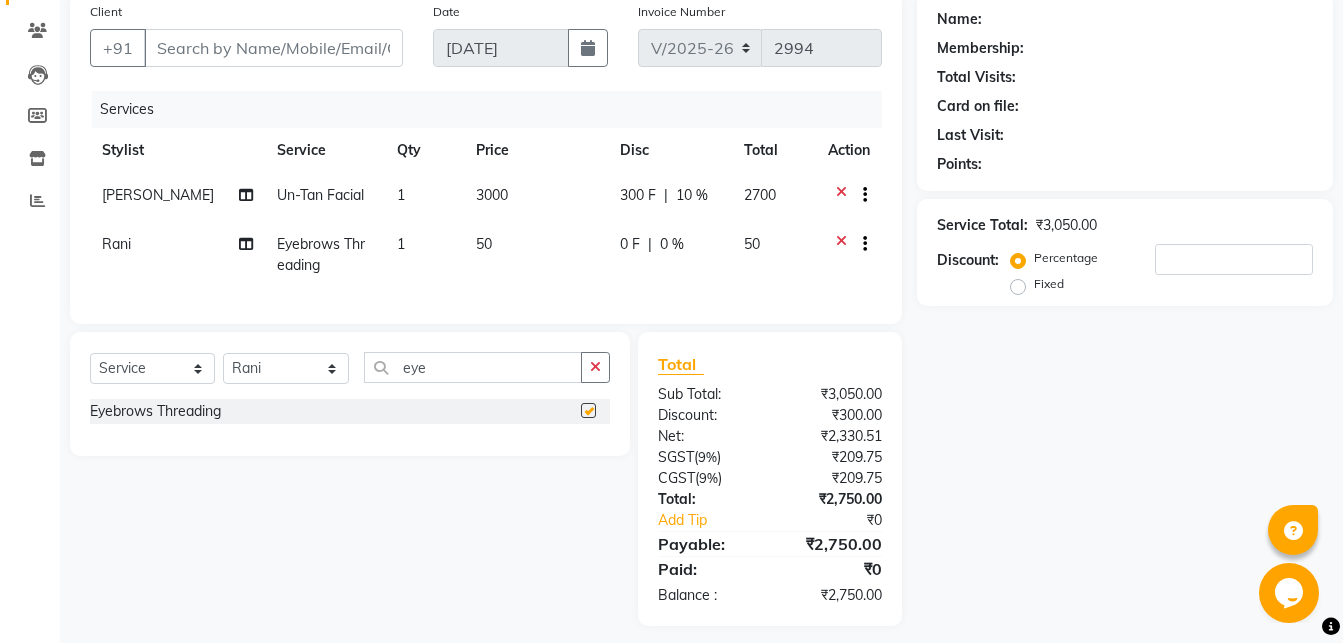 checkbox on "false" 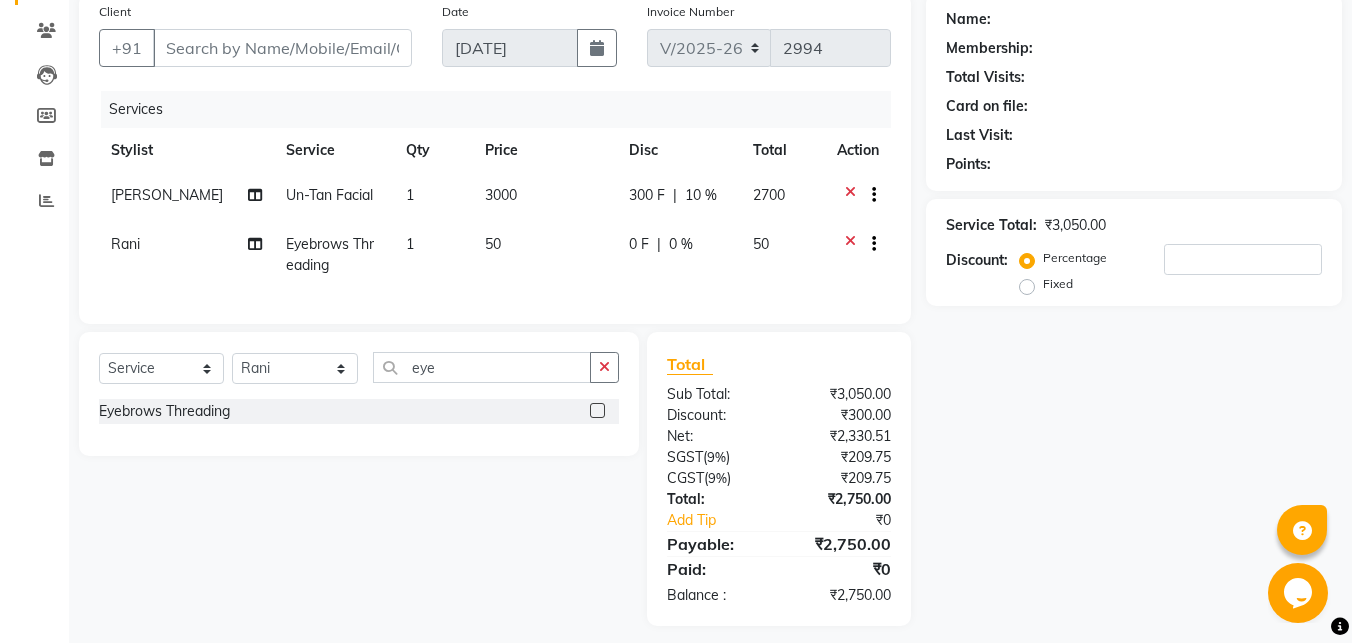 scroll, scrollTop: 0, scrollLeft: 0, axis: both 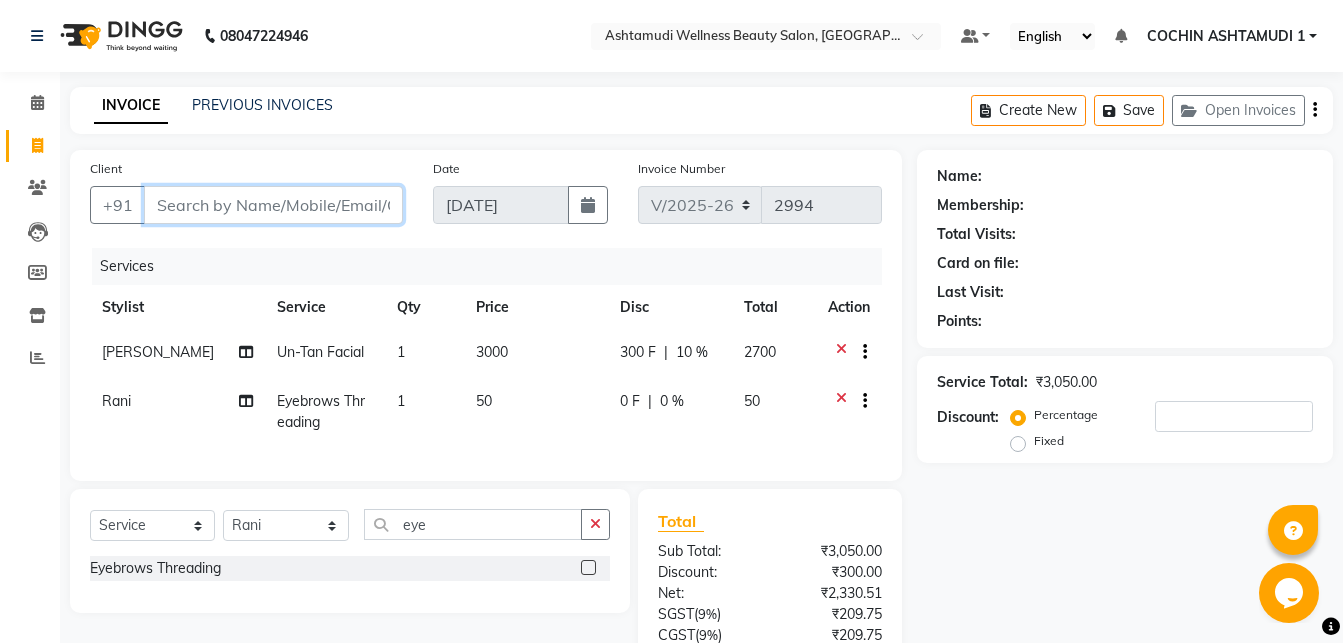 click on "Client" at bounding box center [273, 205] 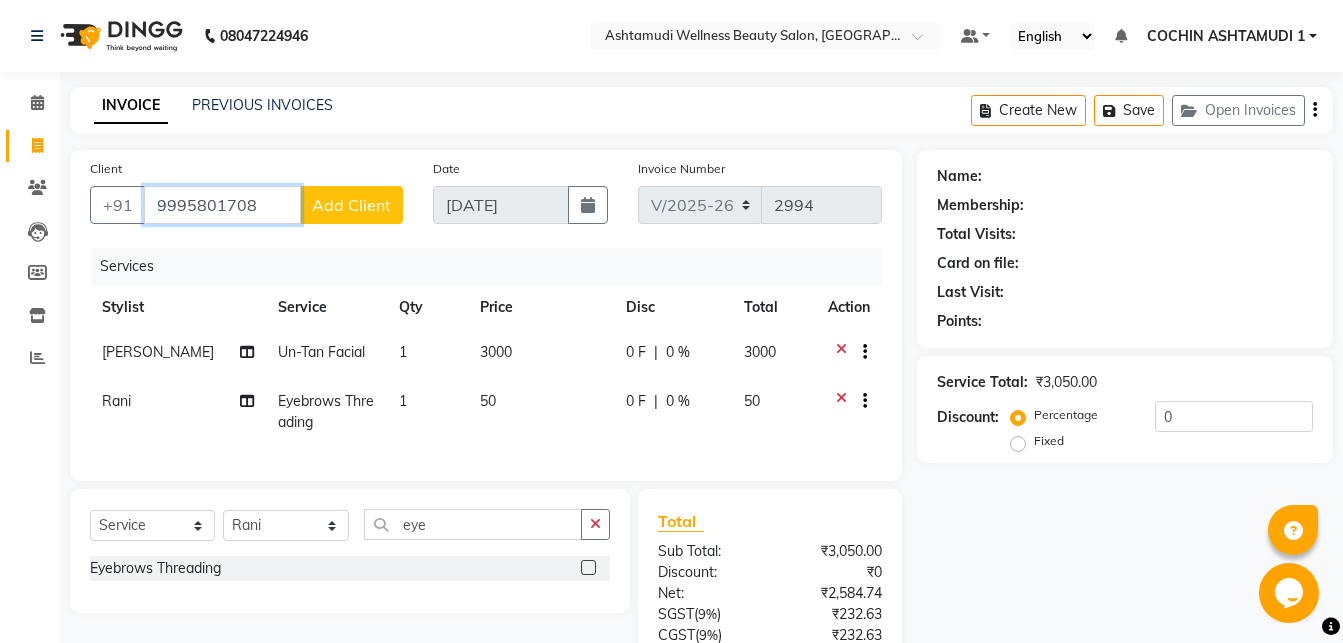 type on "9995801708" 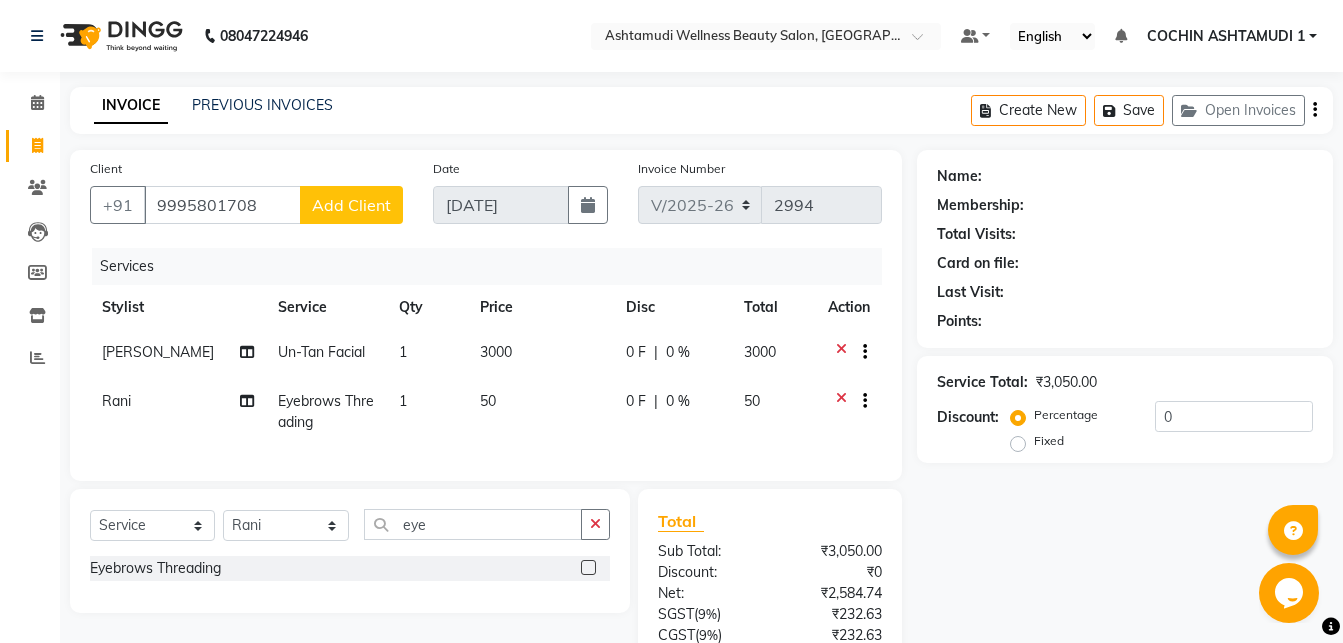 click on "Add Client" 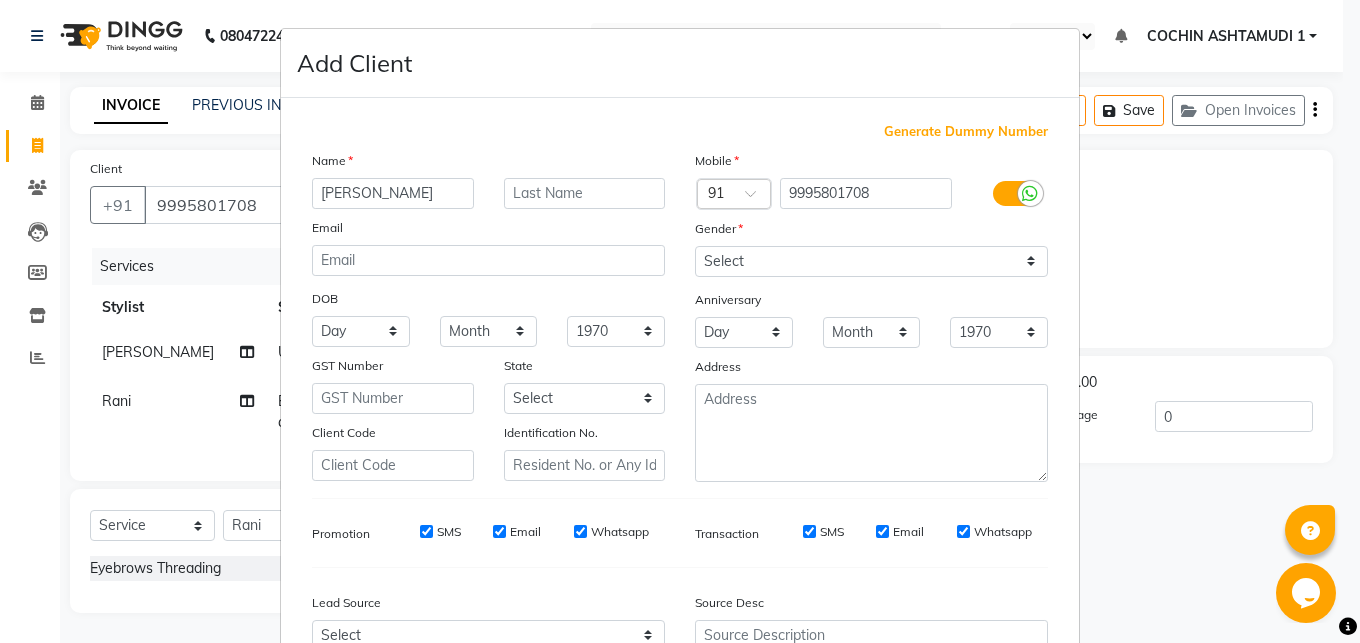 type on "[PERSON_NAME]" 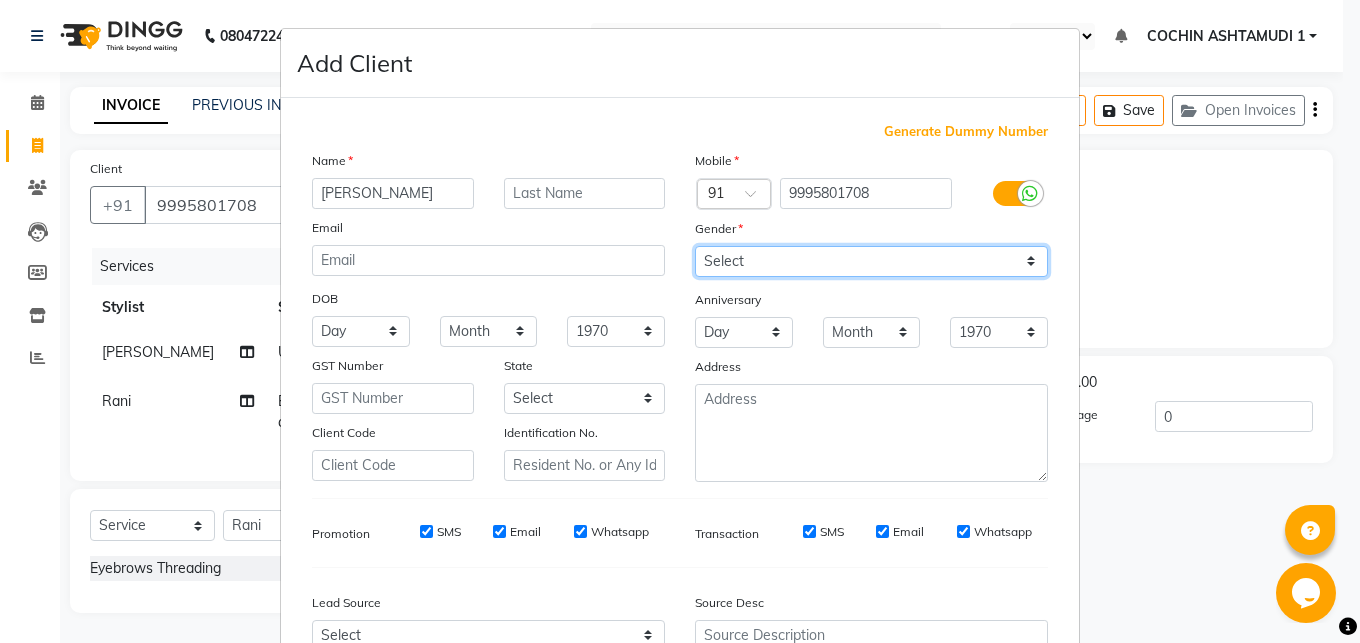 click on "Select Male Female Other Prefer Not To Say" at bounding box center [871, 261] 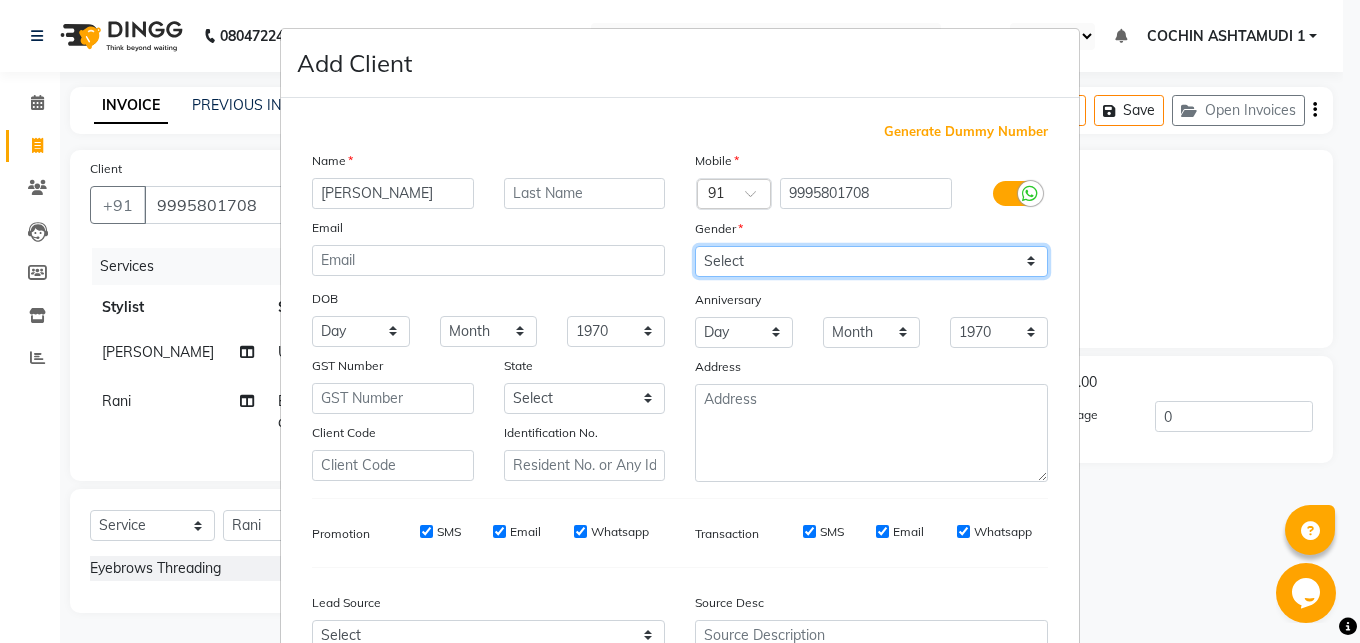 scroll, scrollTop: 206, scrollLeft: 0, axis: vertical 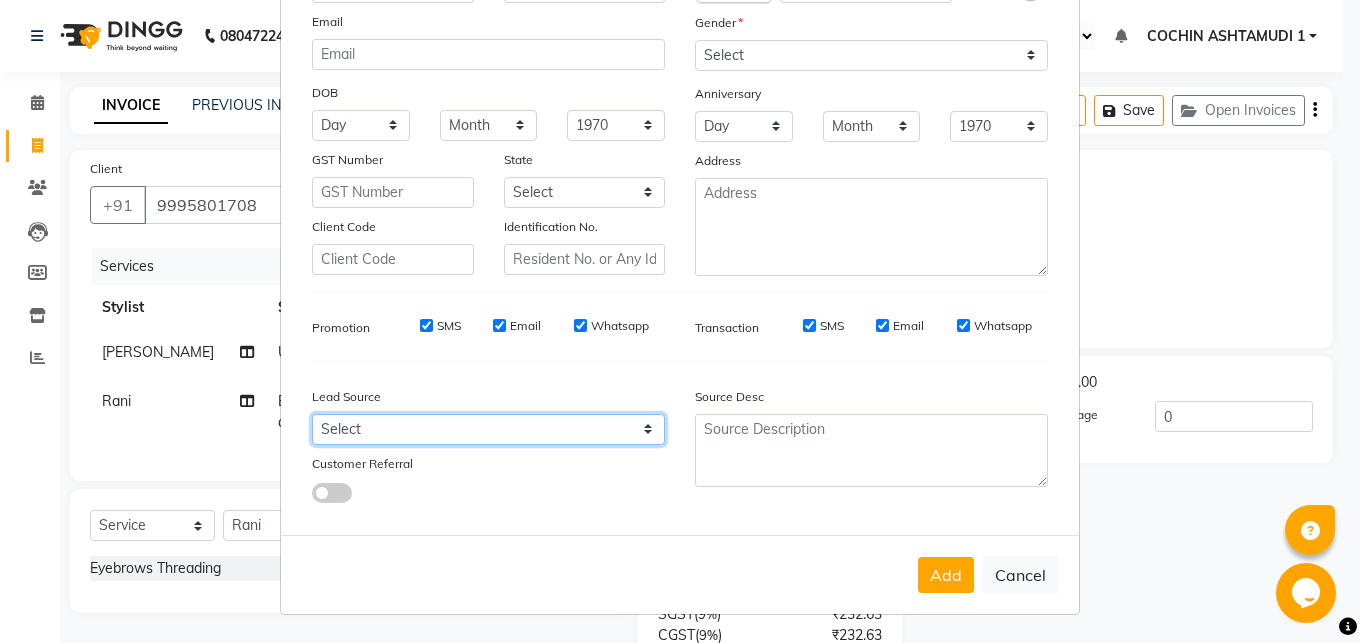click on "Select Walk-in Referral Internet Friend Word of Mouth Advertisement Facebook JustDial Google Other Instagram  YouTube  WhatsApp" at bounding box center (488, 429) 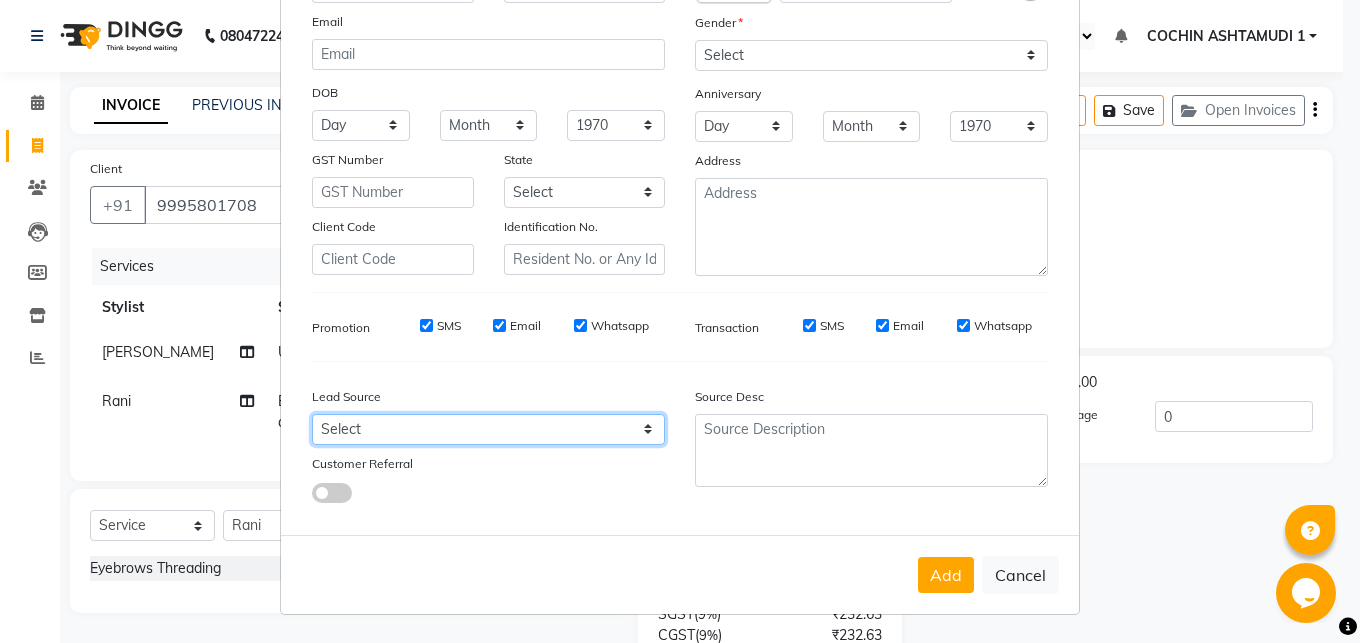 select on "31346" 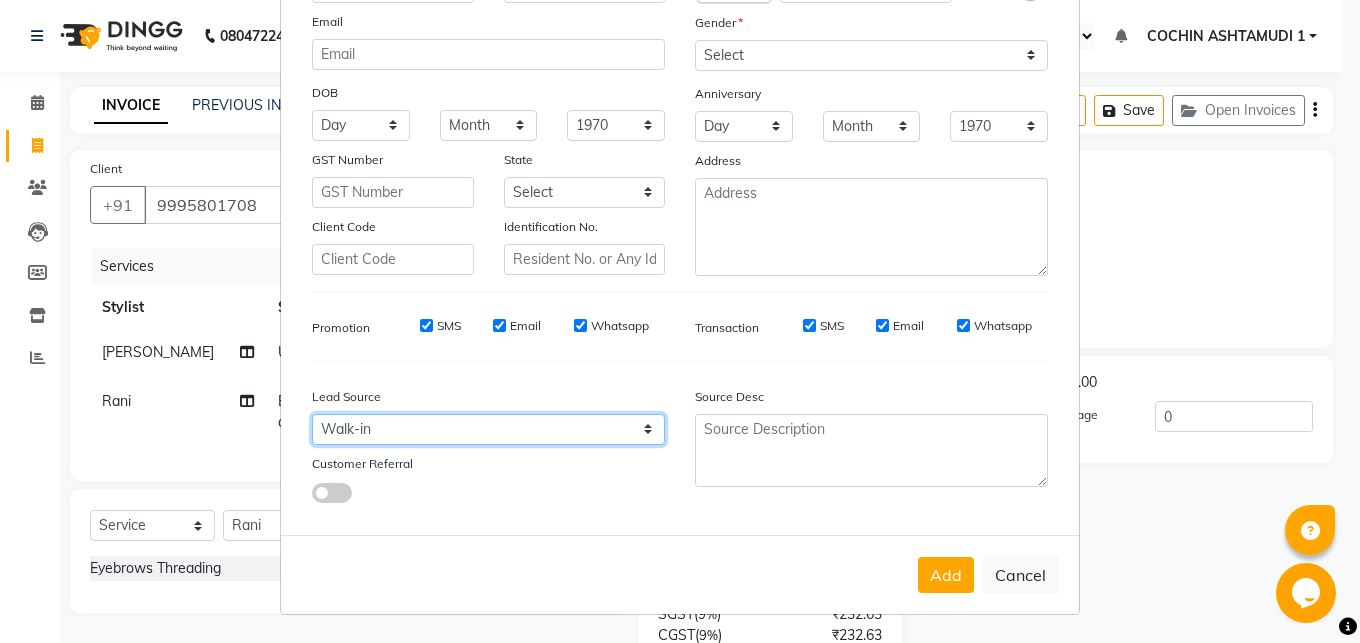 click on "Walk-in" at bounding box center [0, 0] 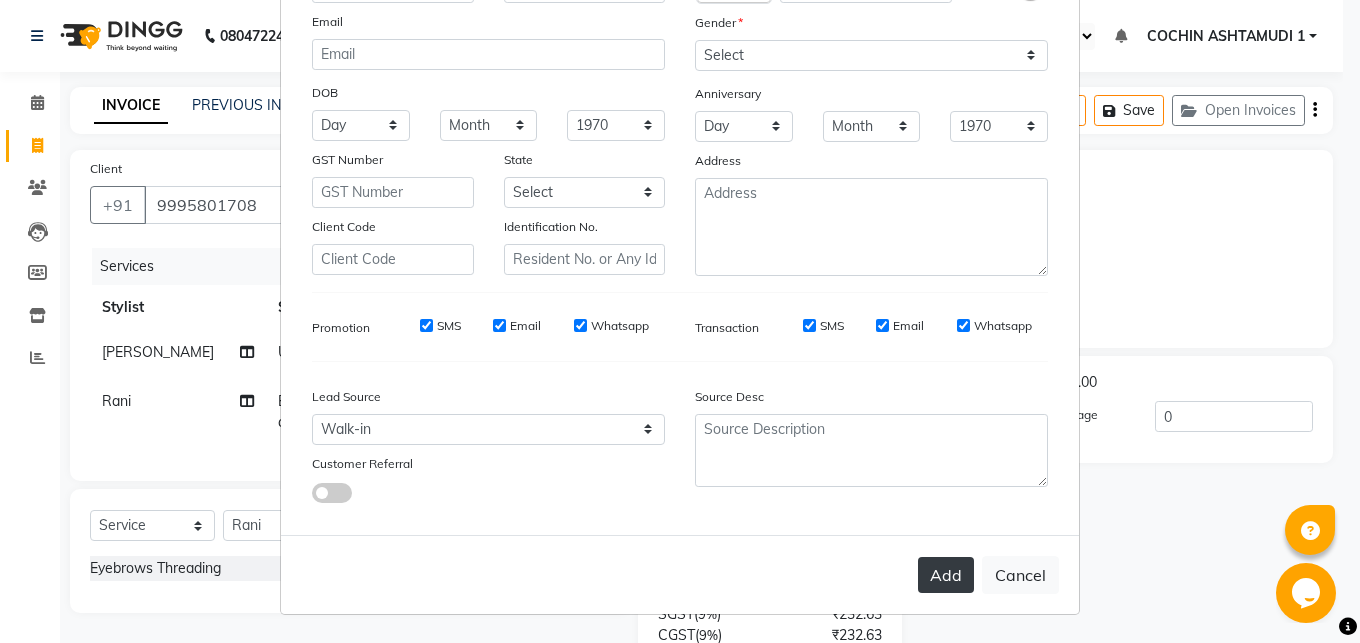 click on "Add" at bounding box center [946, 575] 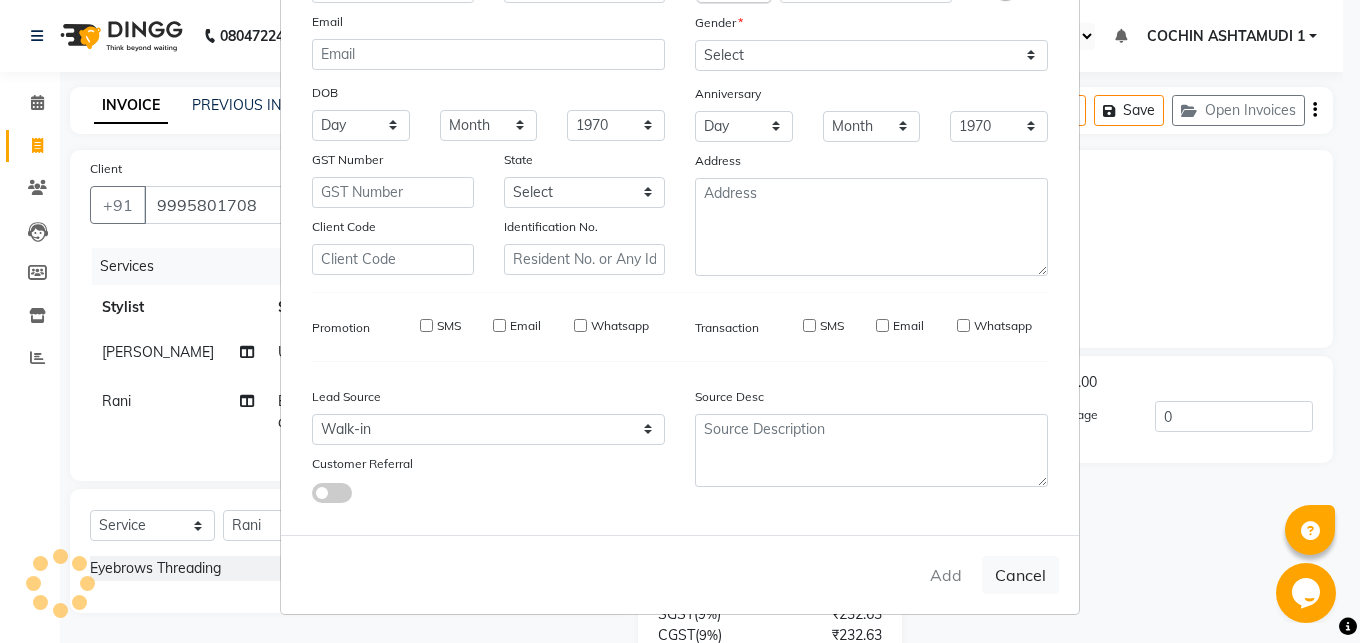 type 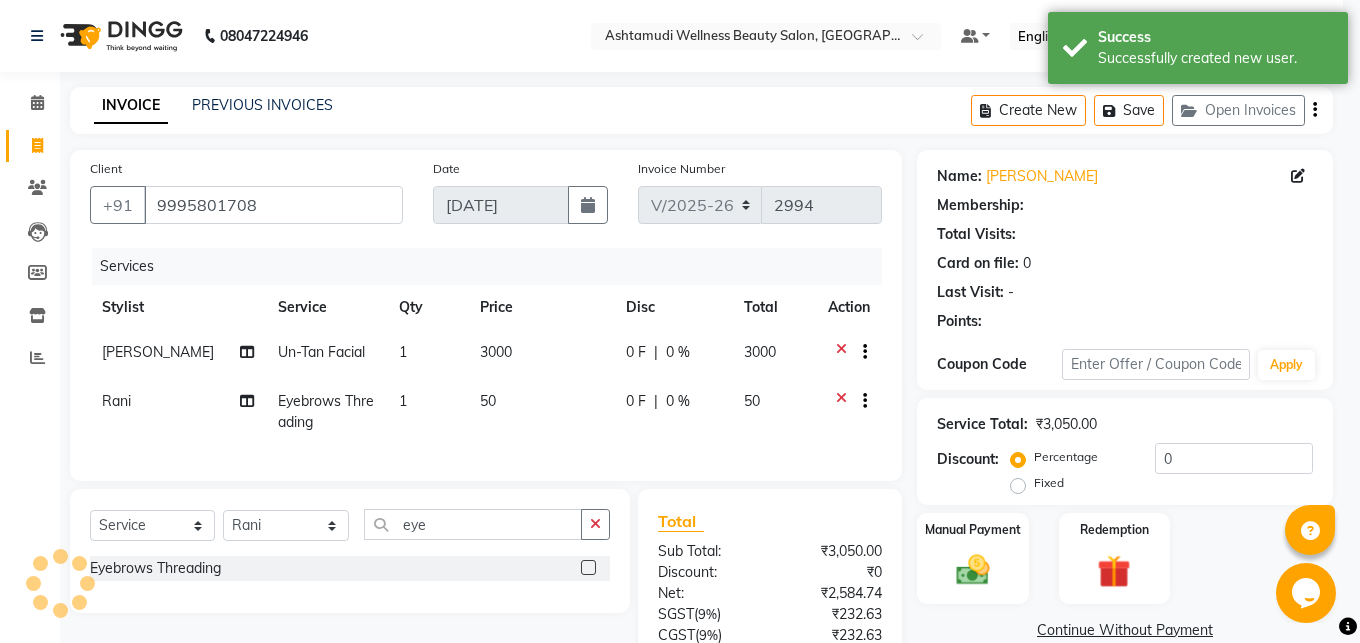 select on "1: Object" 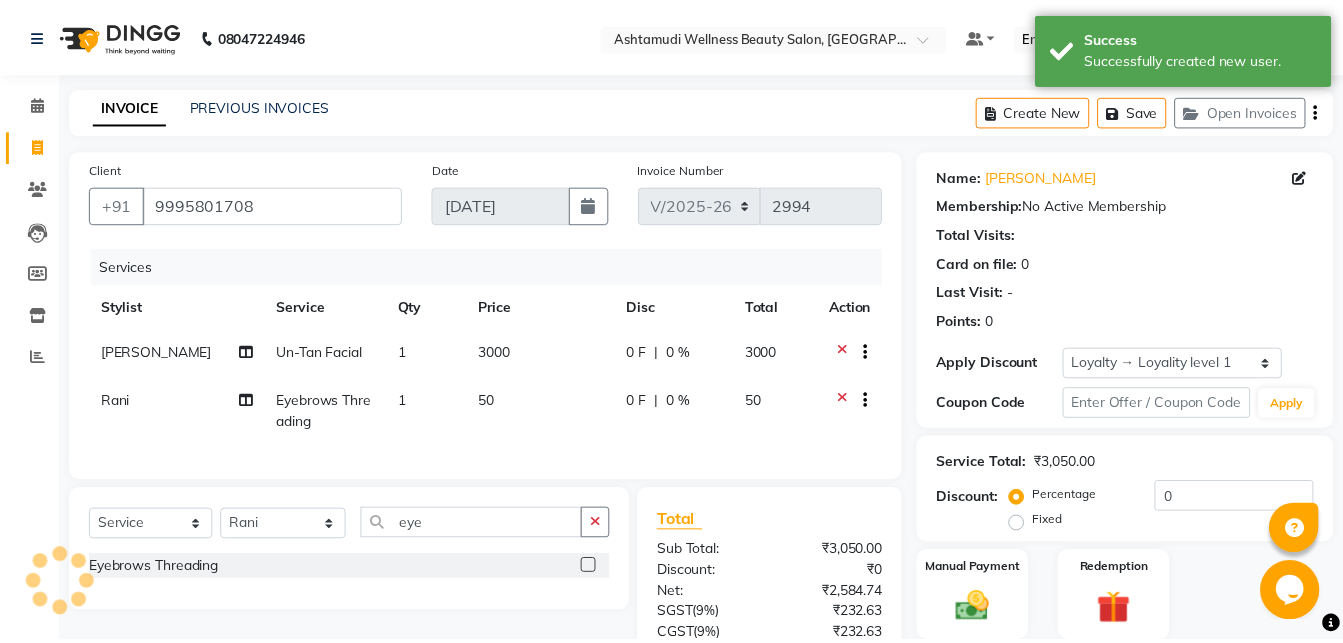 scroll, scrollTop: 204, scrollLeft: 0, axis: vertical 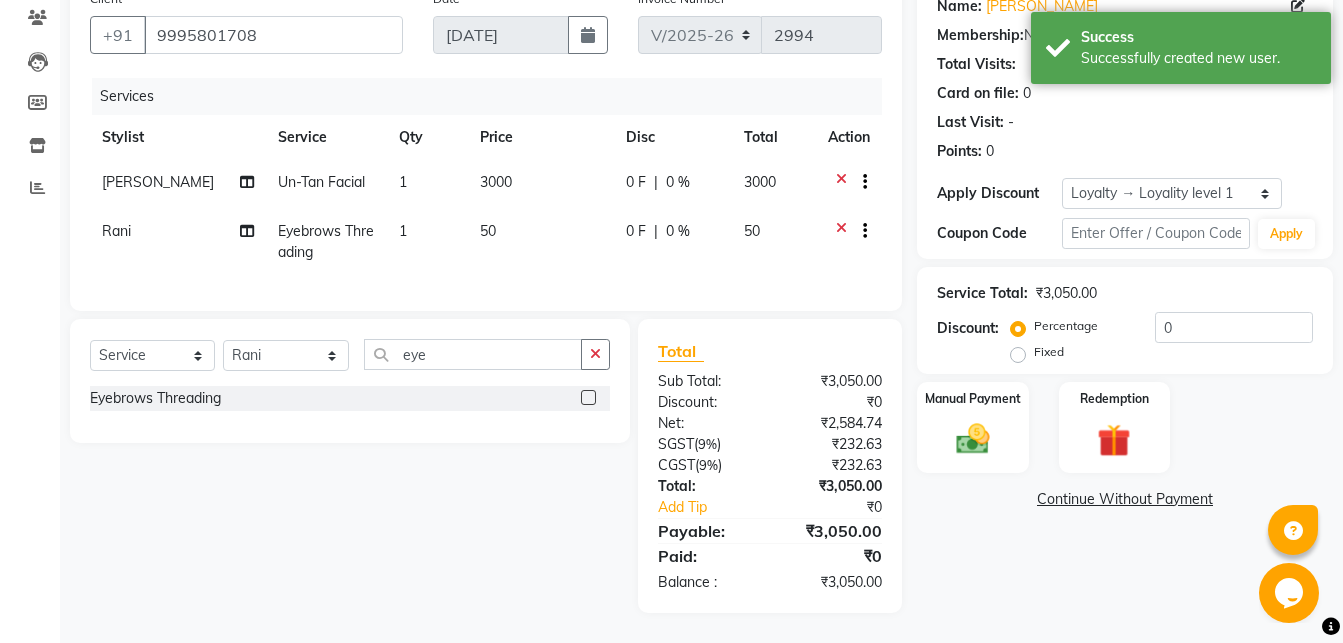 click on "0 %" 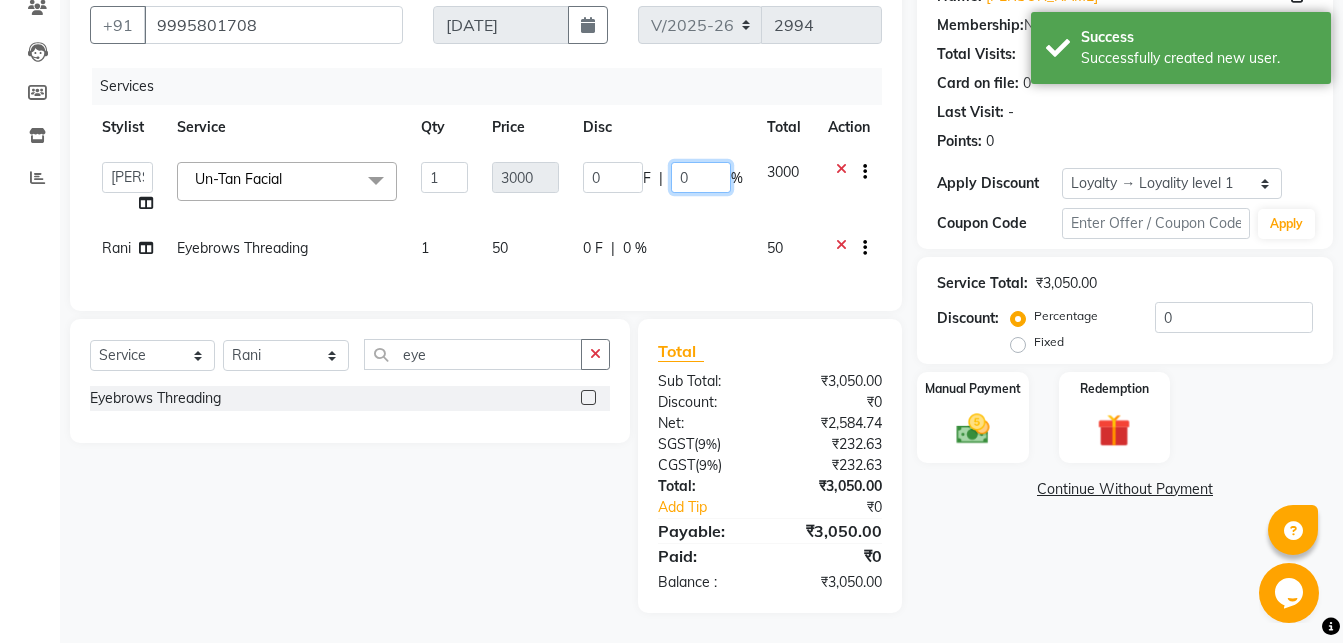 click on "0" 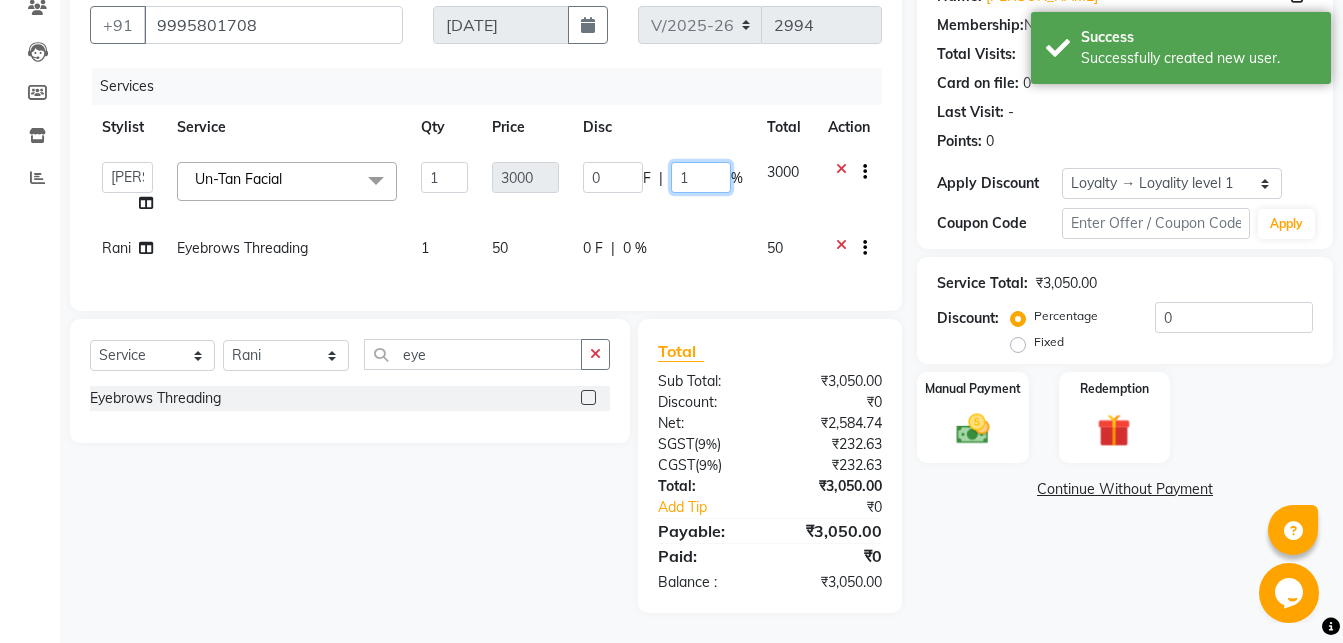 type on "10" 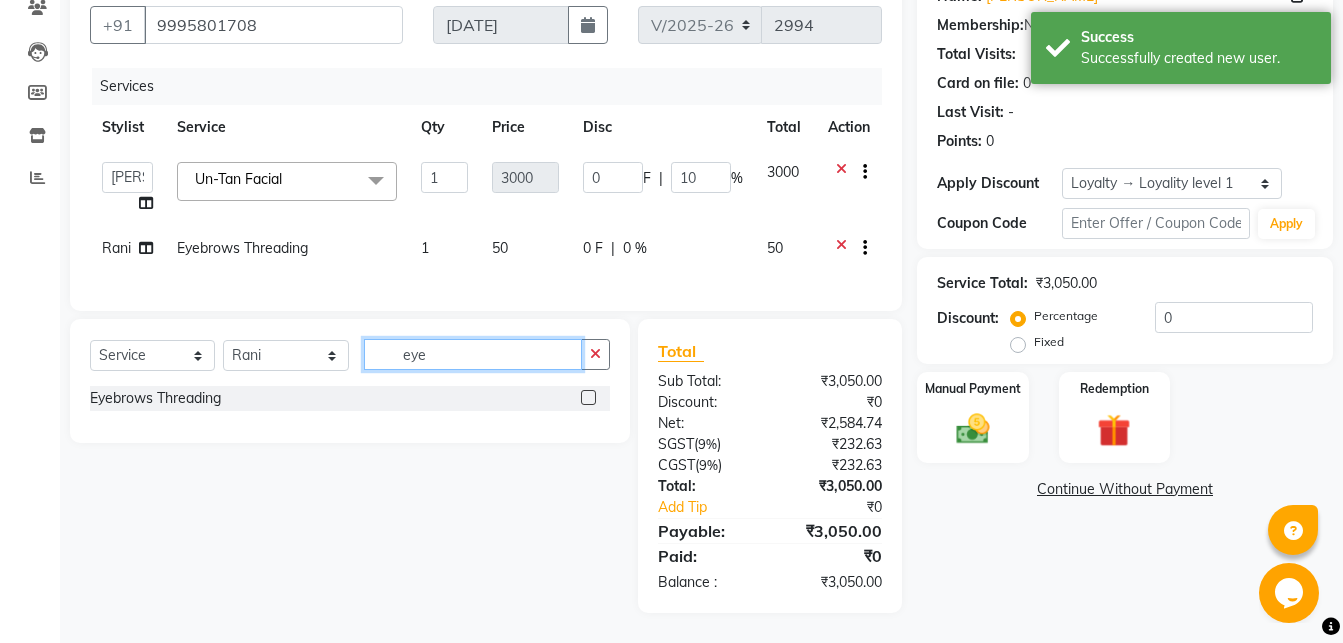 click on "eye" 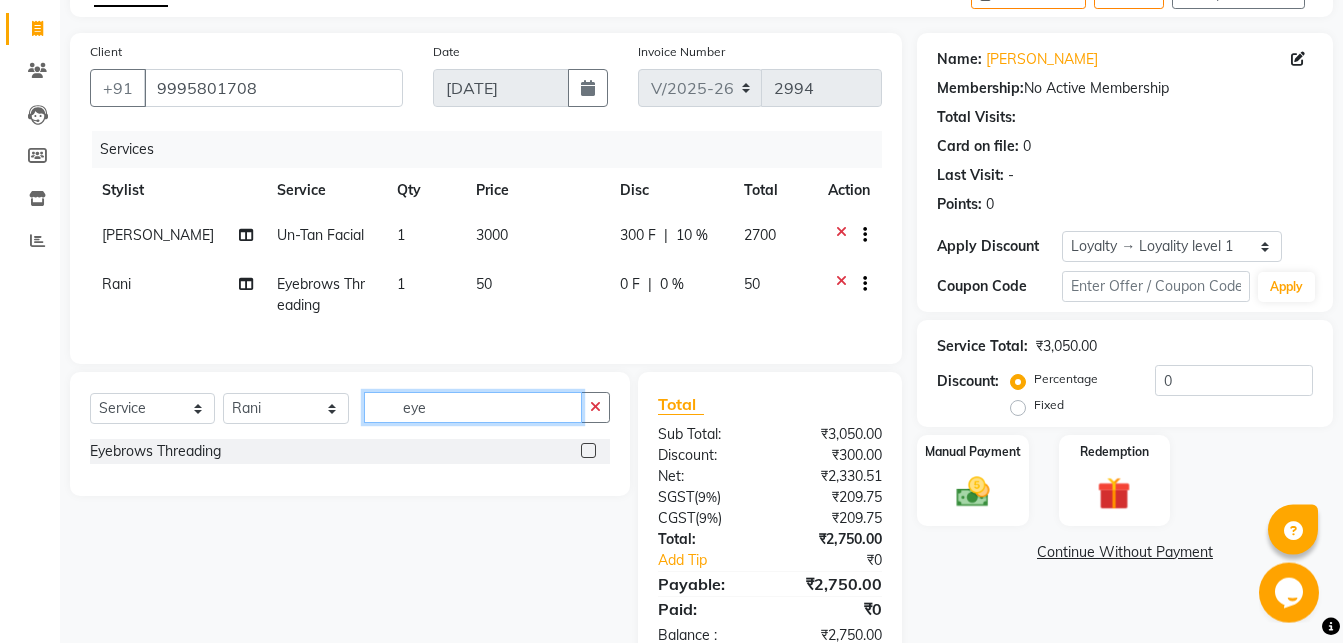 scroll, scrollTop: 204, scrollLeft: 0, axis: vertical 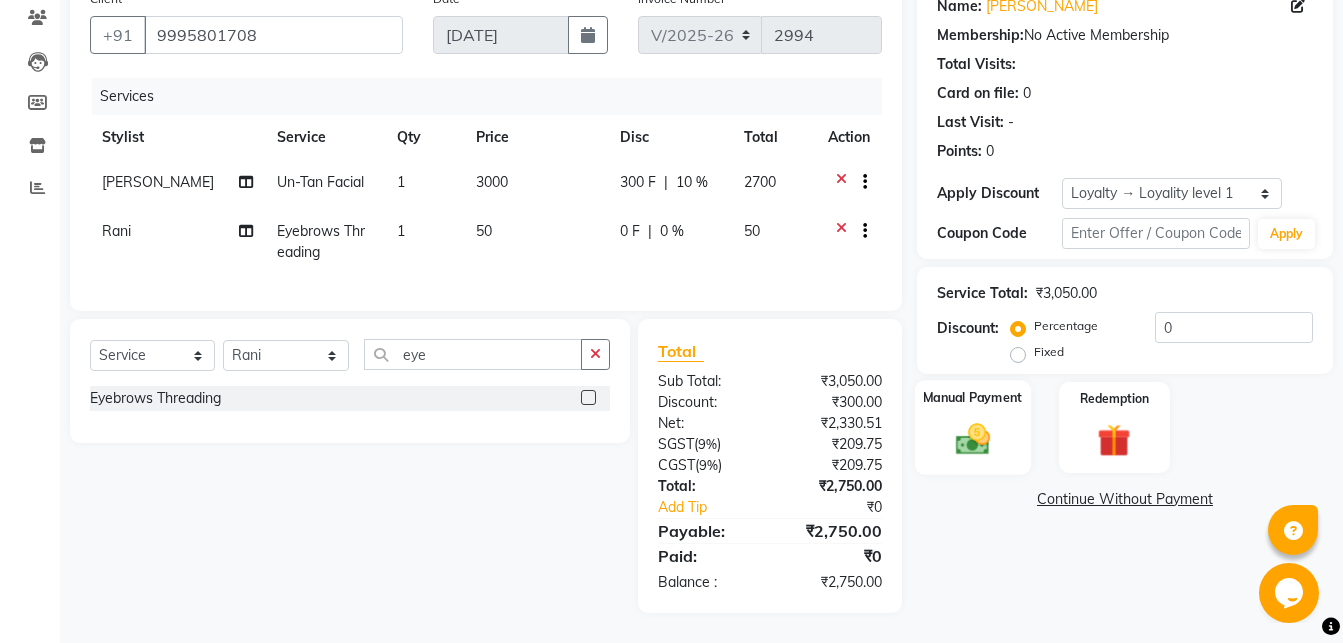 click on "Manual Payment" 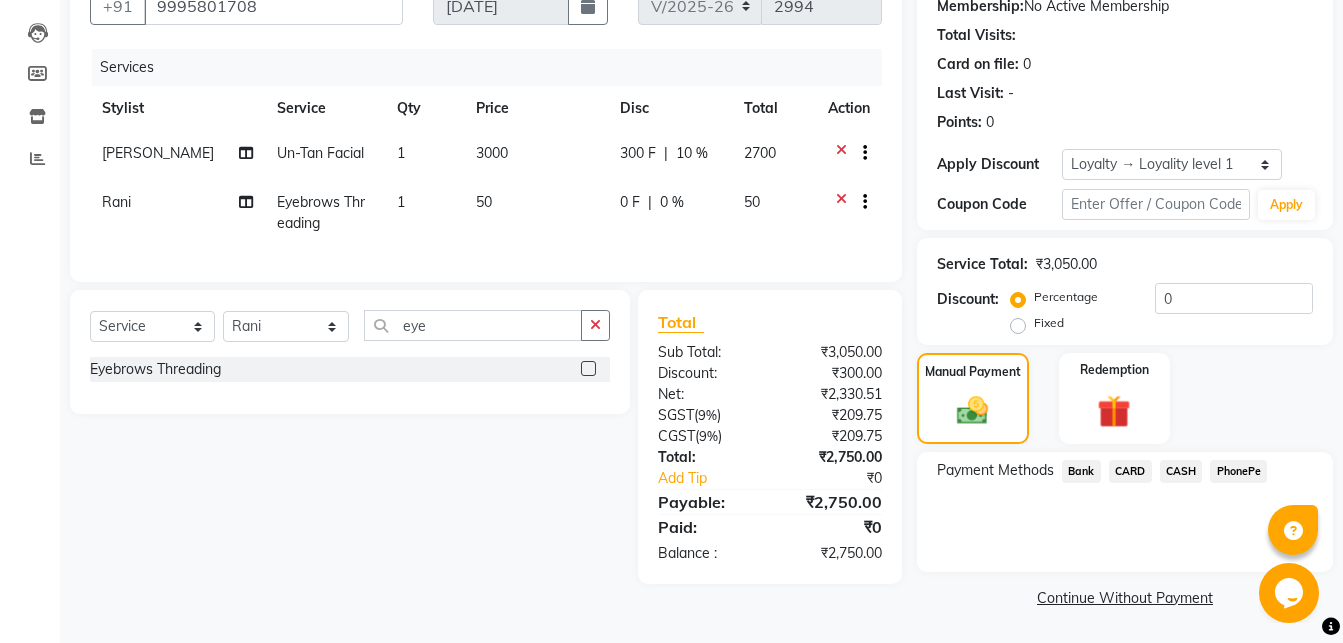 click on "PhonePe" 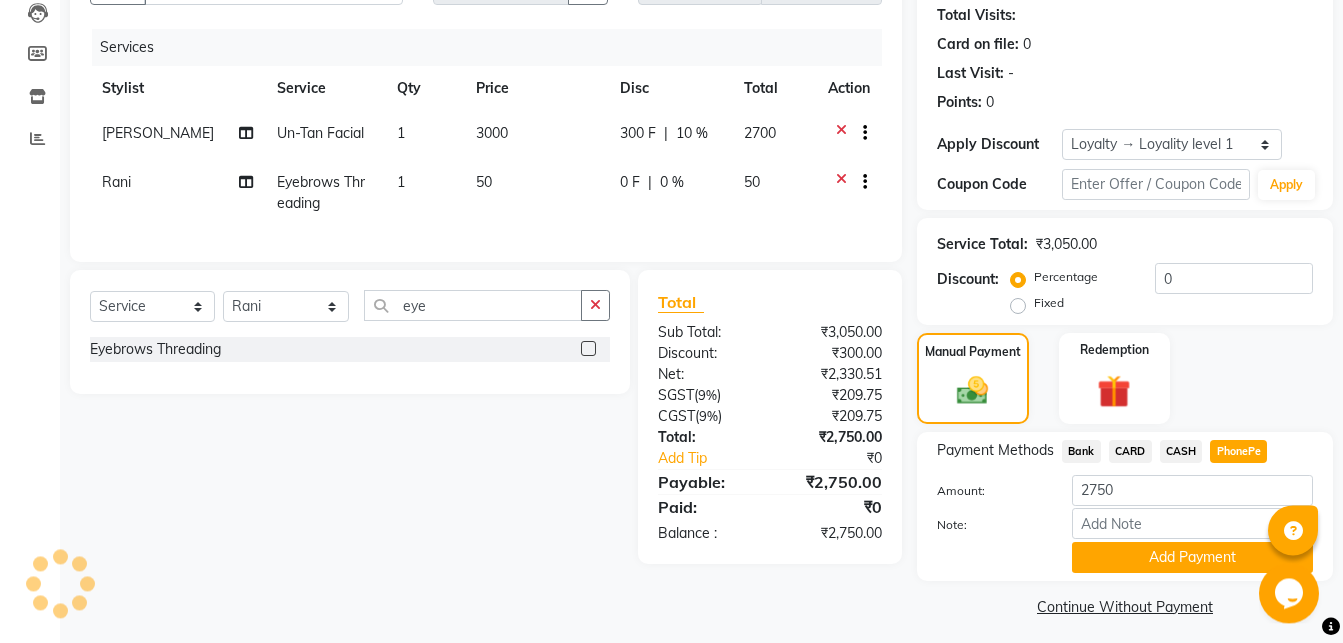 scroll, scrollTop: 227, scrollLeft: 0, axis: vertical 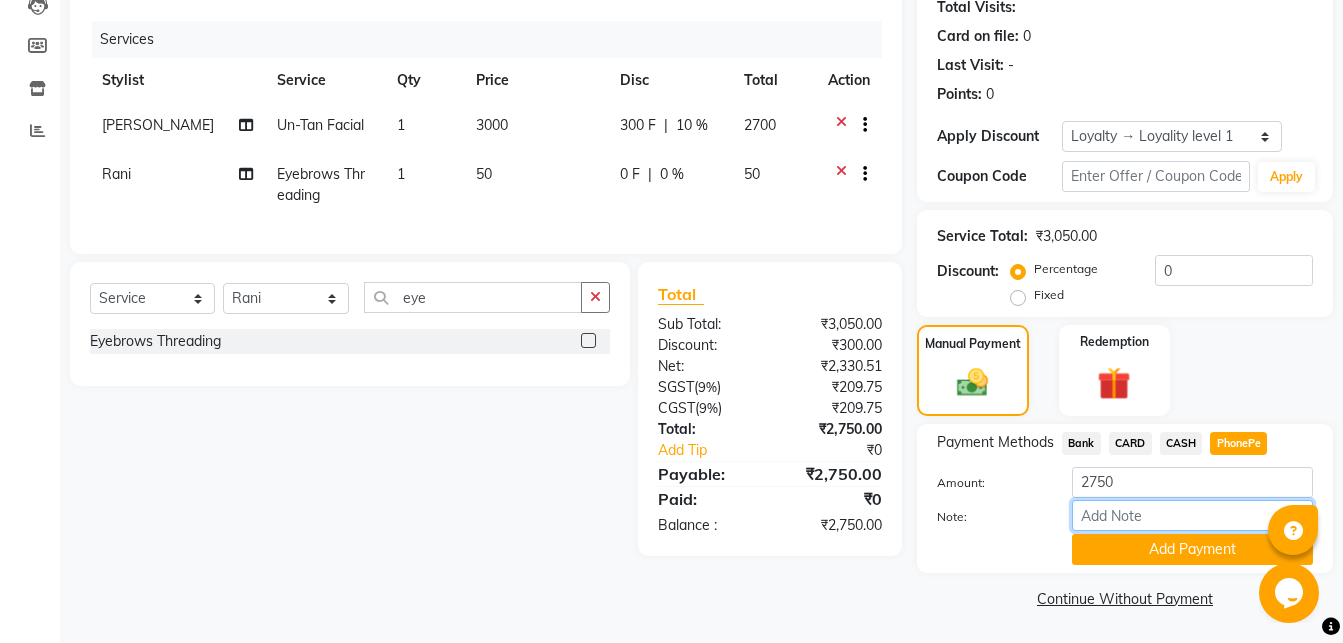 click on "Note:" at bounding box center (1192, 515) 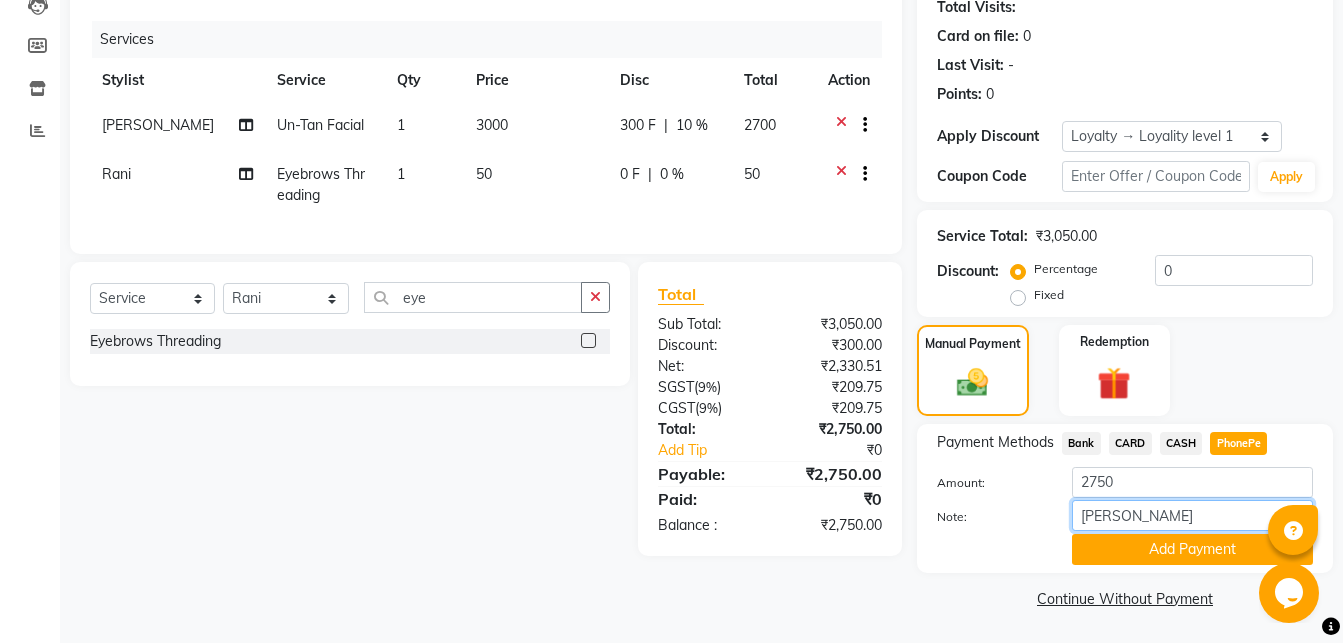 click on "Aiswarya" at bounding box center (1192, 515) 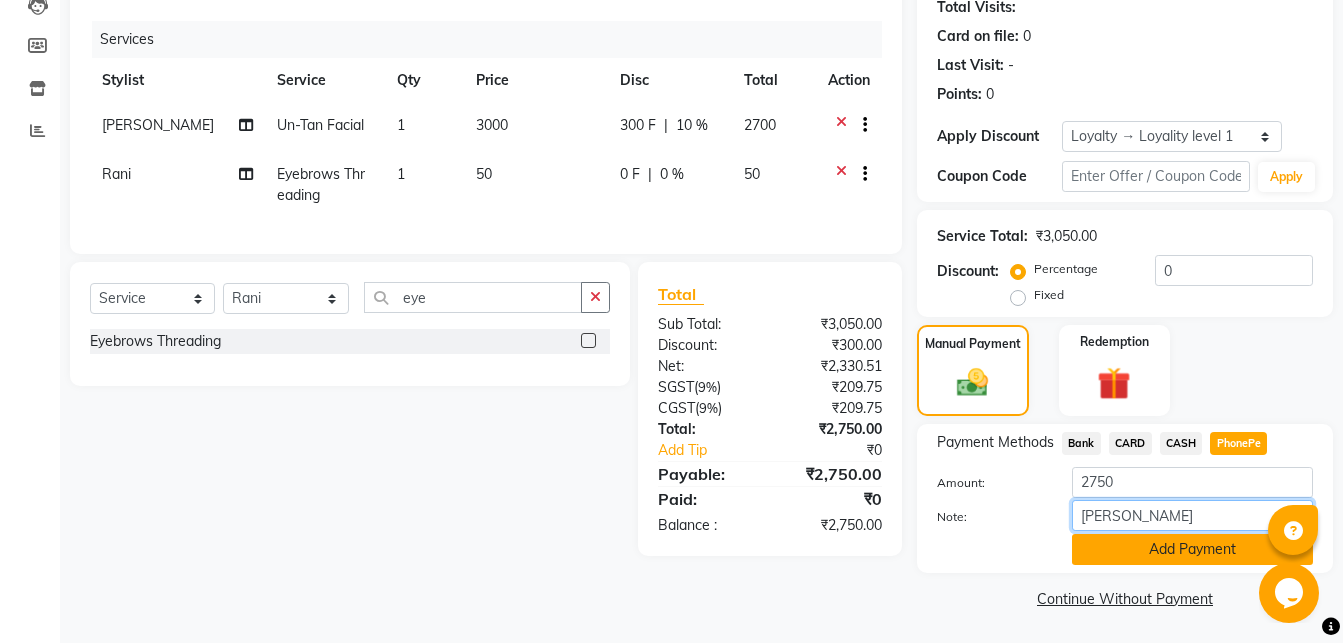 type on "Aiswarya" 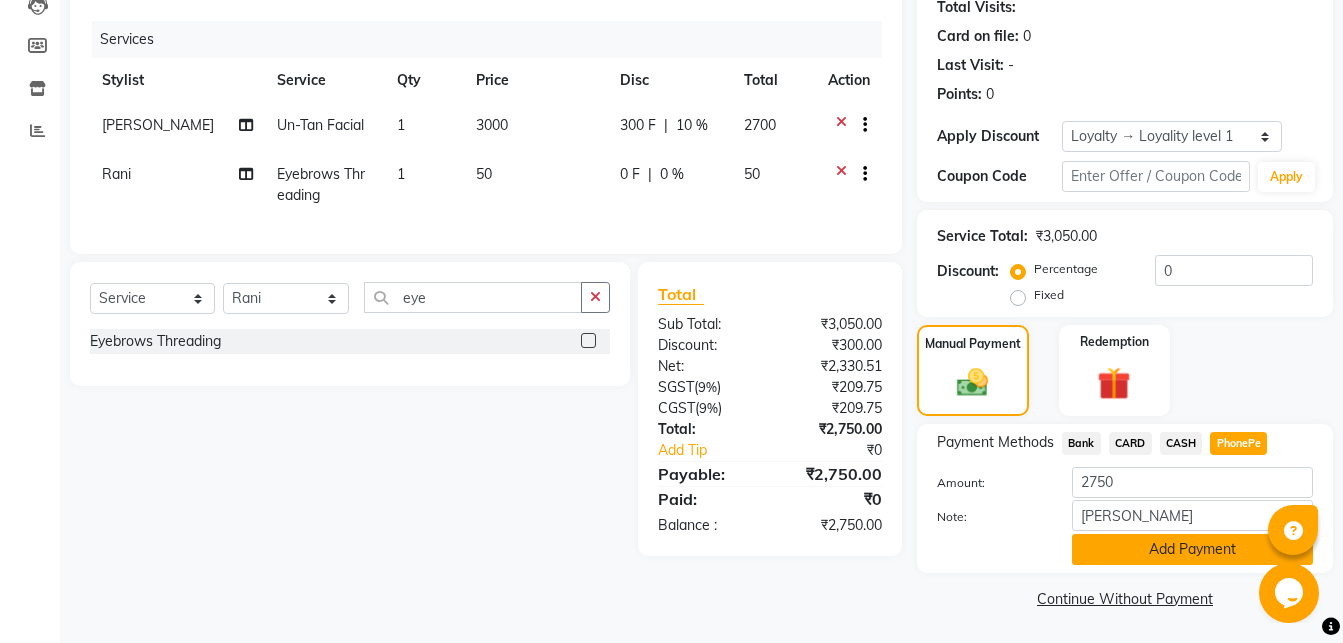 click on "Add Payment" 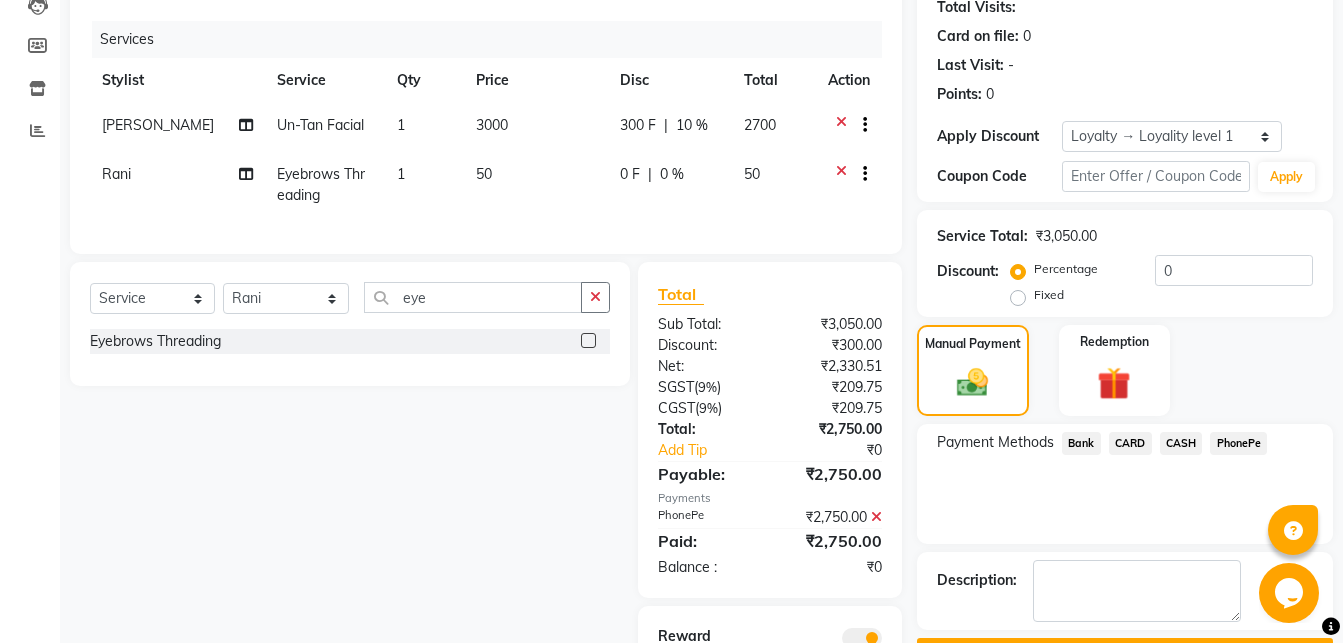 scroll, scrollTop: 386, scrollLeft: 0, axis: vertical 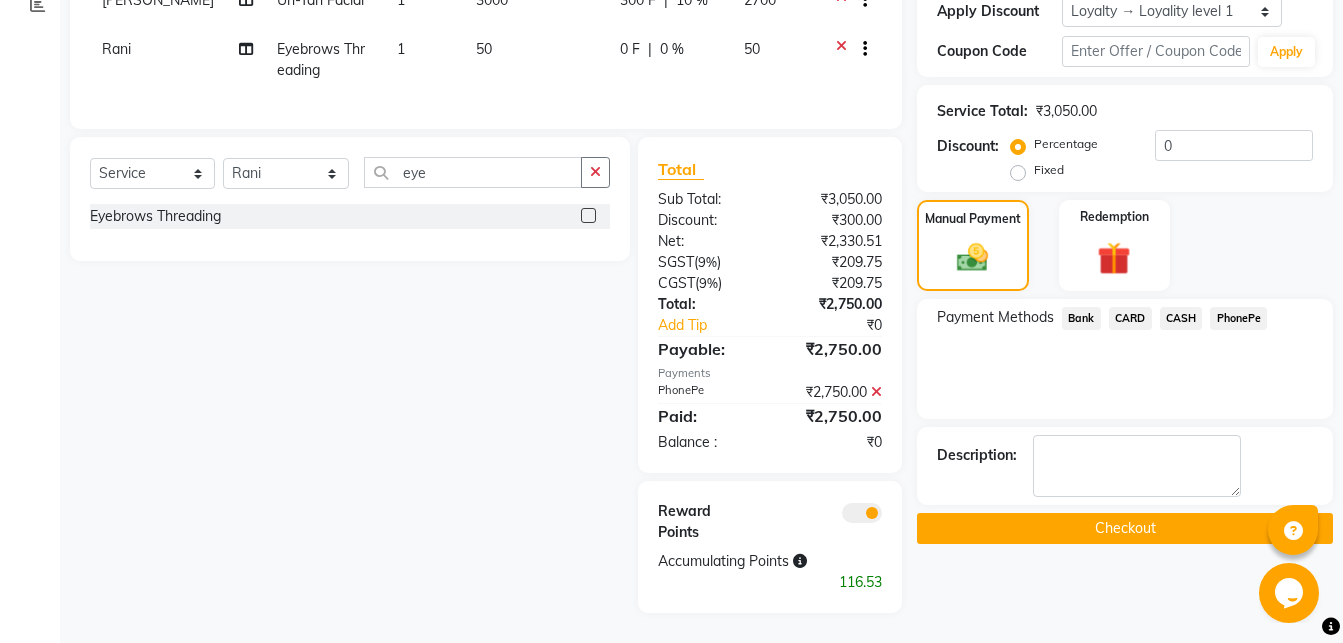 click on "Checkout" 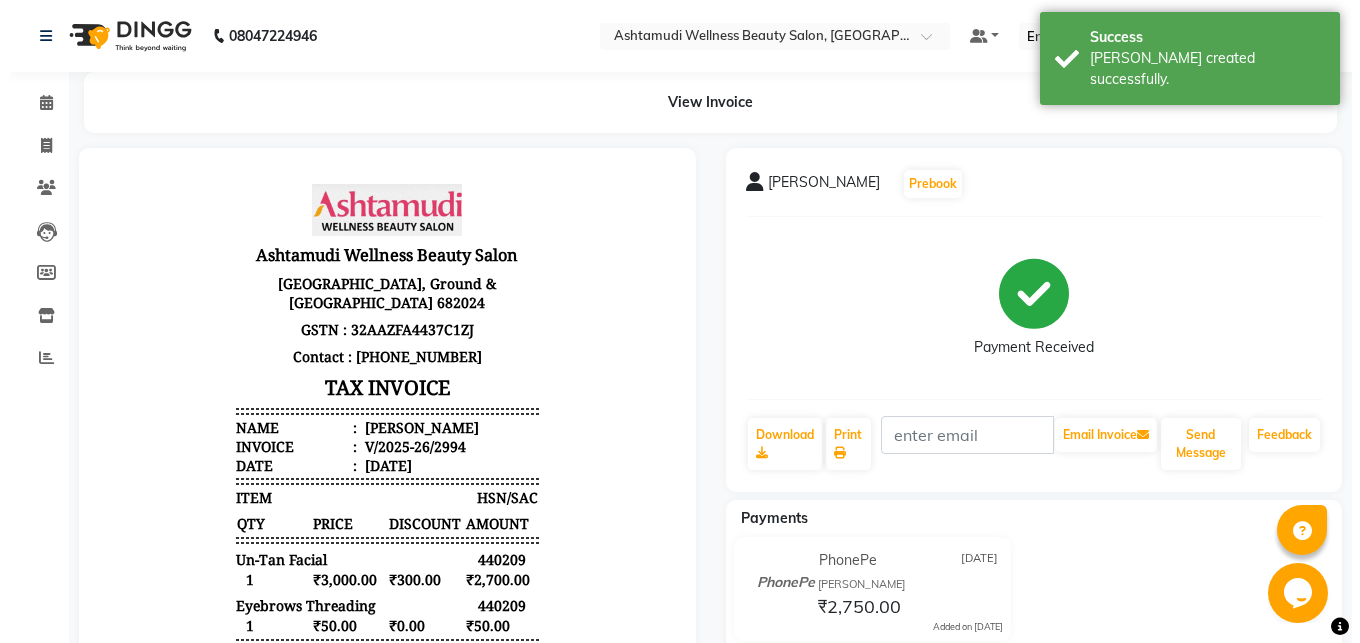 scroll, scrollTop: 0, scrollLeft: 0, axis: both 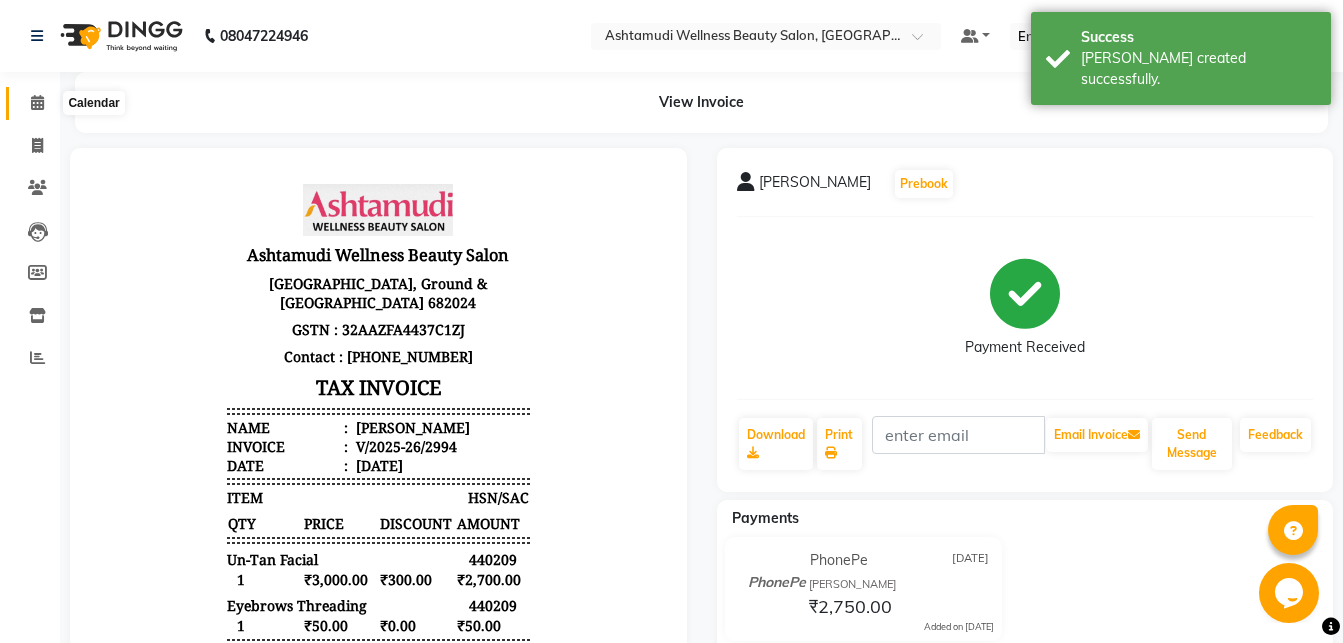 click 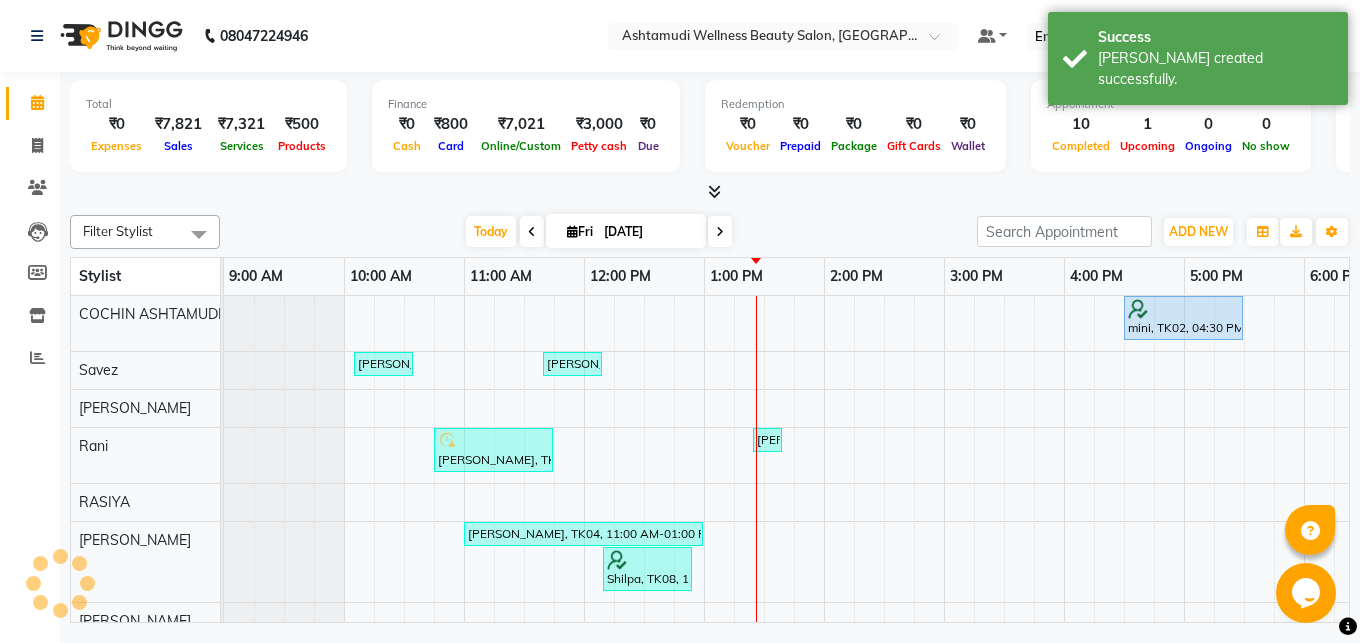 scroll, scrollTop: 0, scrollLeft: 315, axis: horizontal 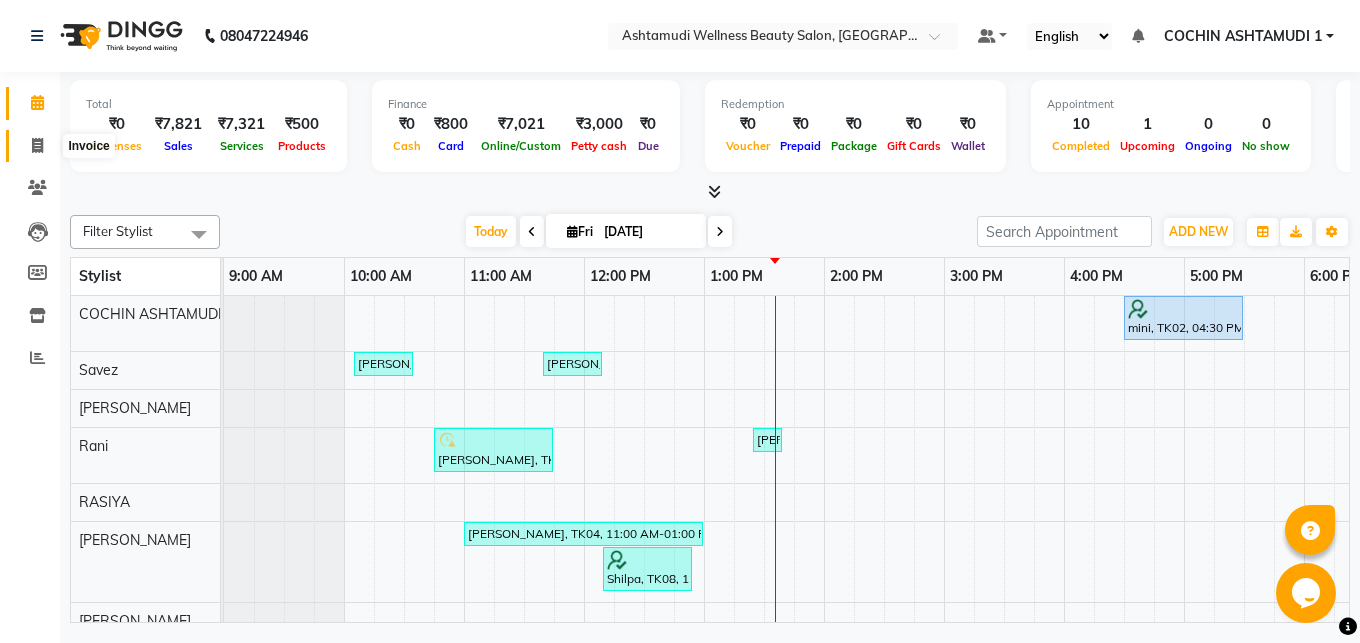click 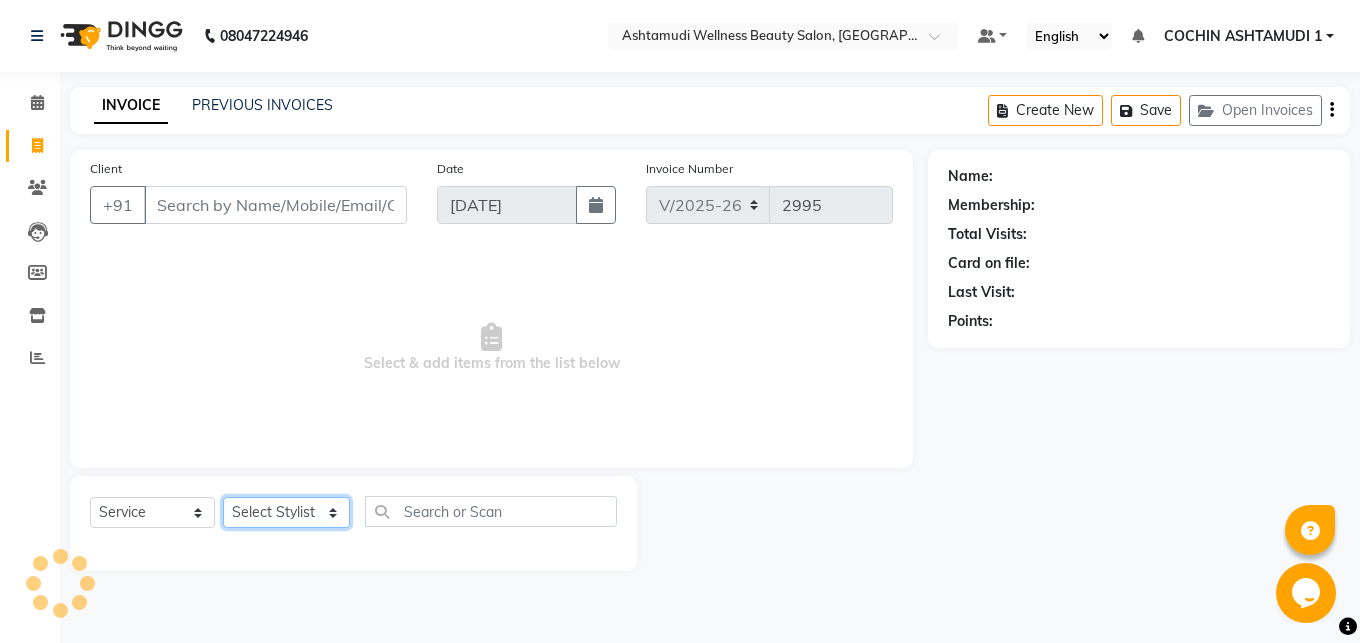 click on "Select Stylist Abhirami S Afsha [PERSON_NAME] B [PERSON_NAME] COCHIN ASHTAMUDI Danish [PERSON_NAME] [PERSON_NAME] [PERSON_NAME] [PERSON_NAME] [PERSON_NAME]  [PERSON_NAME] [PERSON_NAME]" 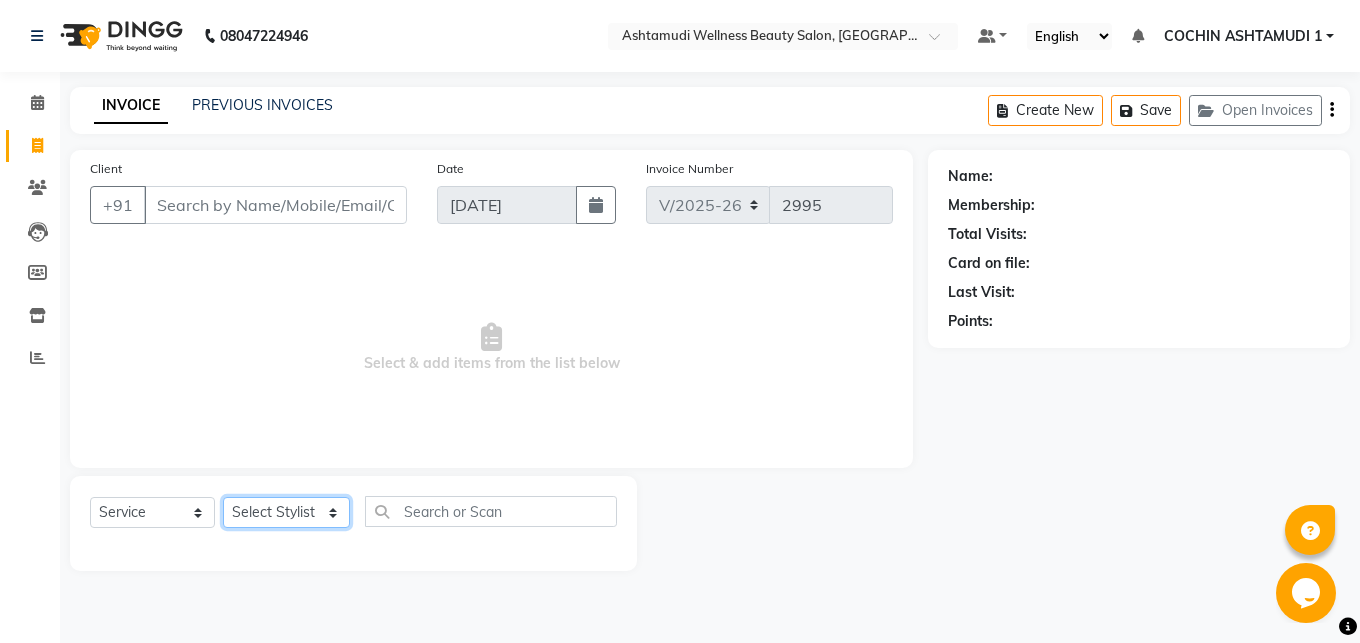 select on "85752" 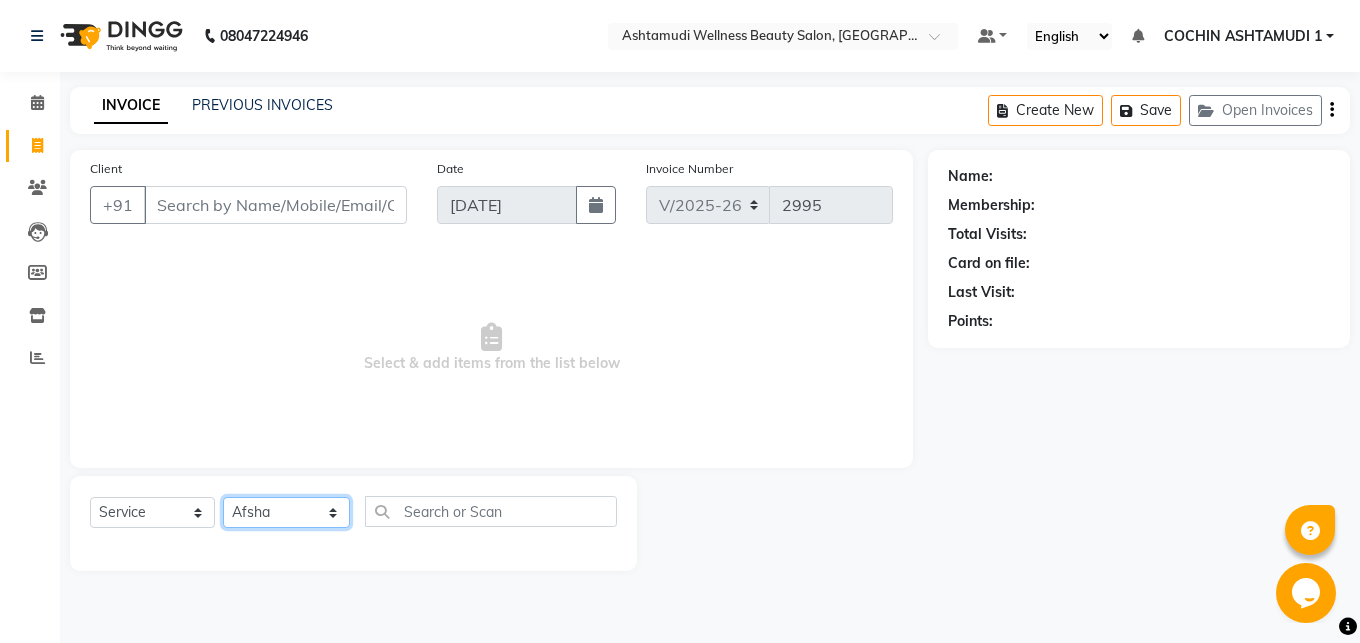 click on "Afsha" 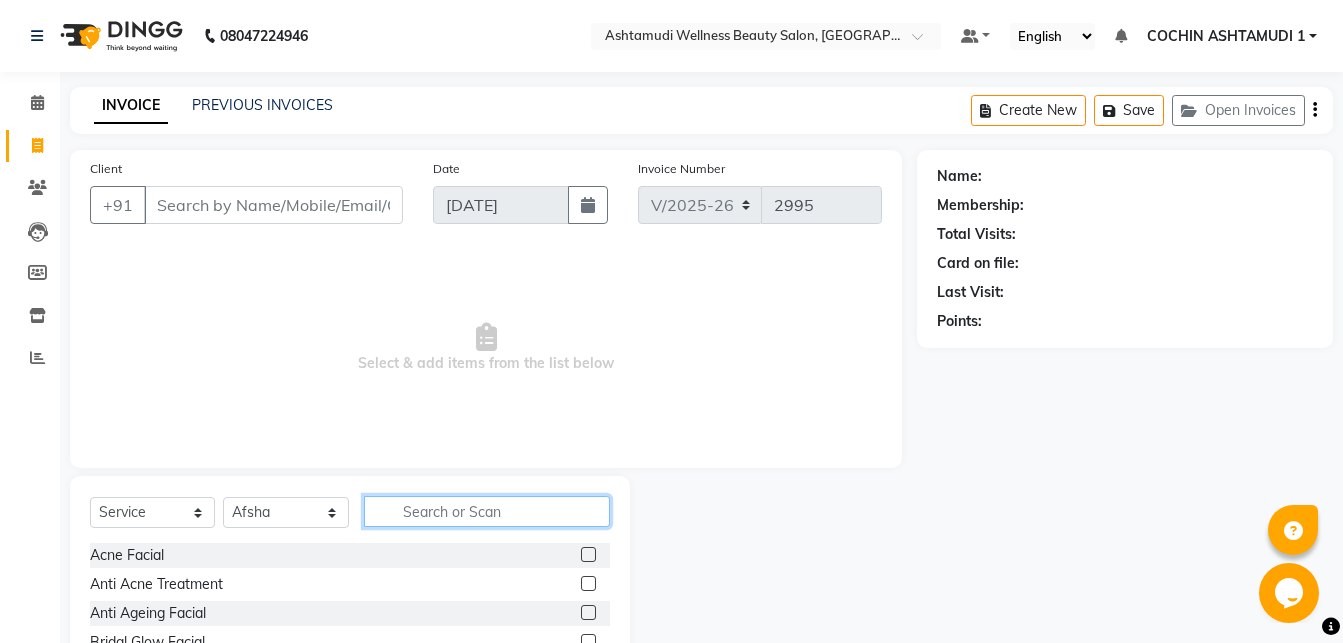 click 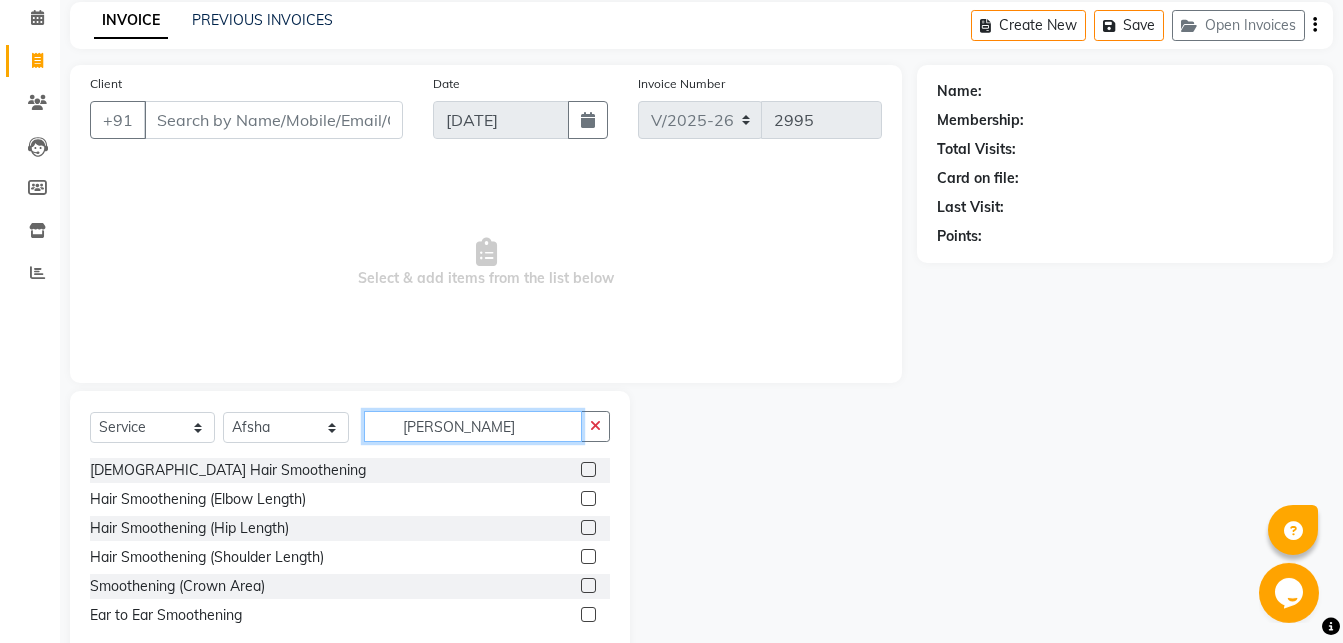 scroll, scrollTop: 132, scrollLeft: 0, axis: vertical 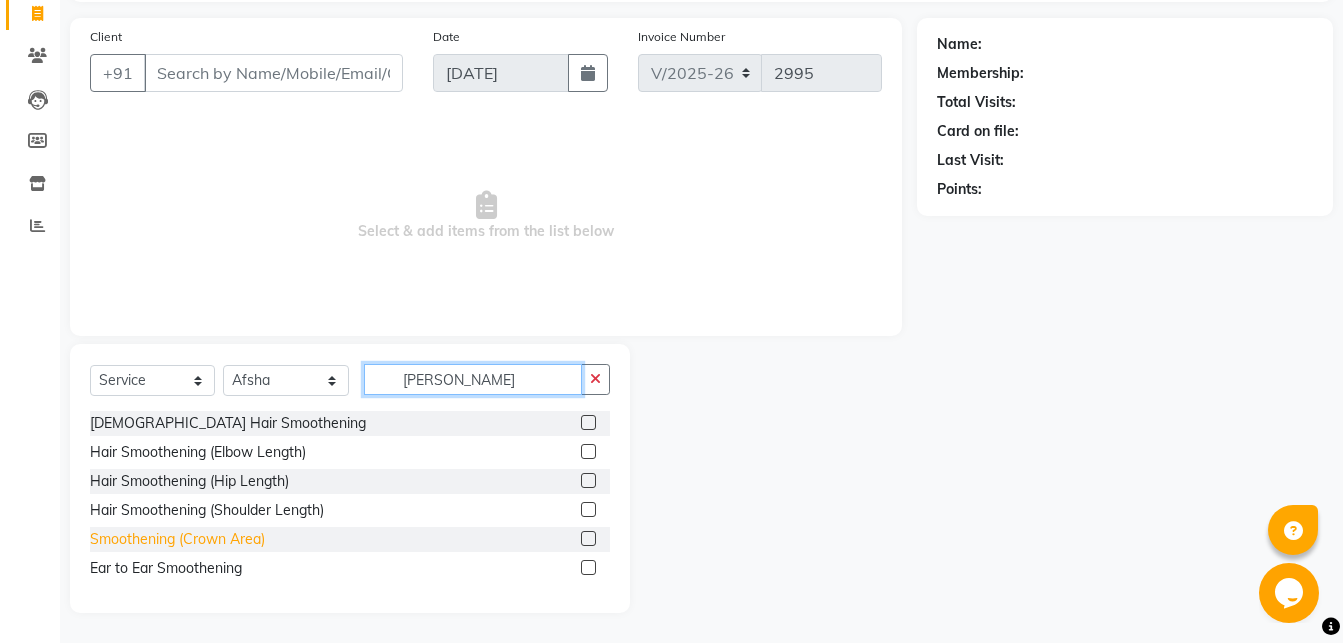 type on "smoot" 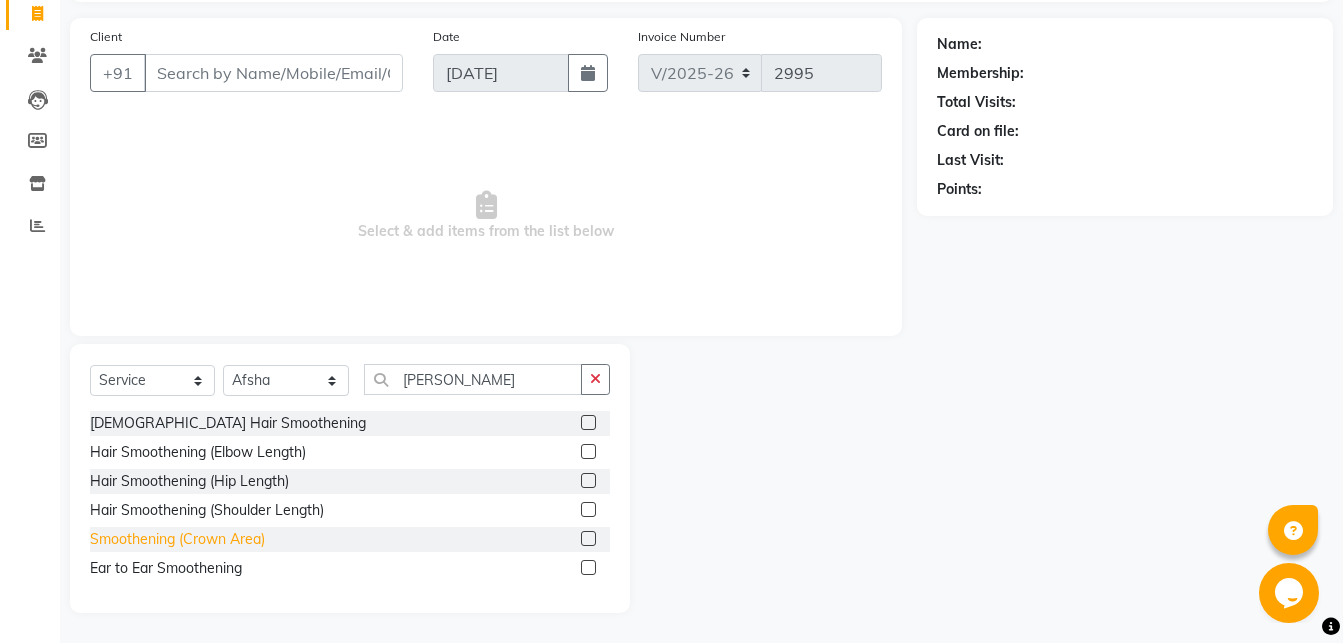 click on "Smoothening (Crown Area)" 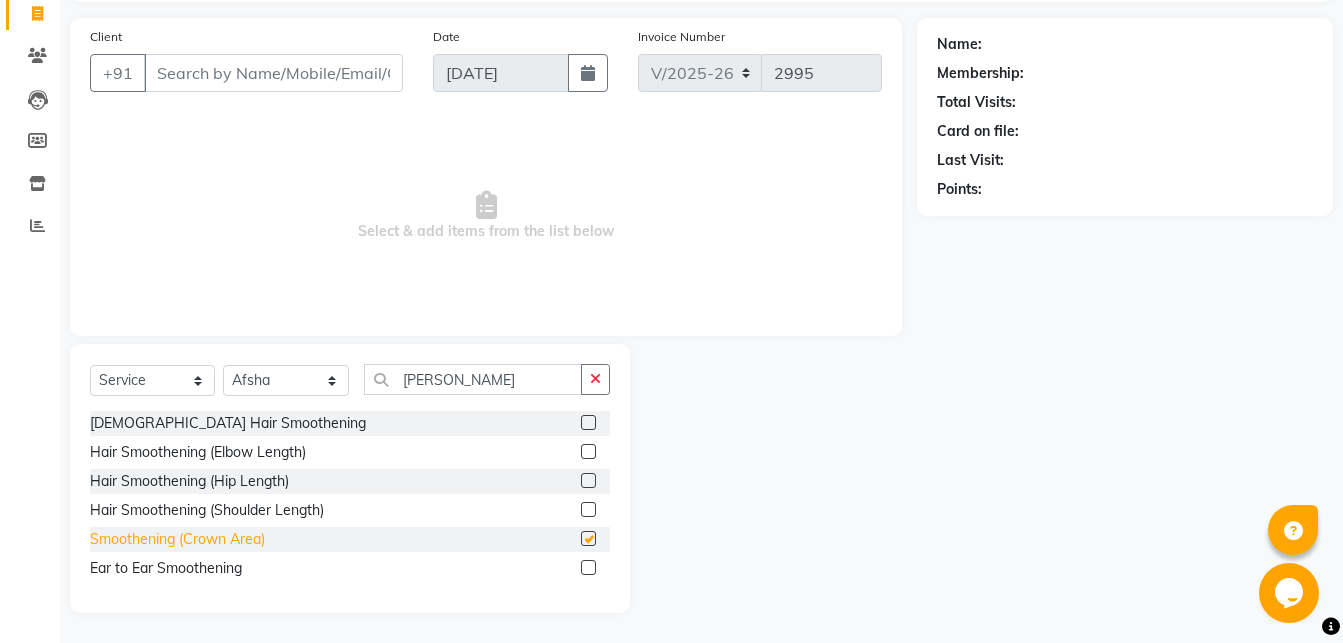 checkbox on "false" 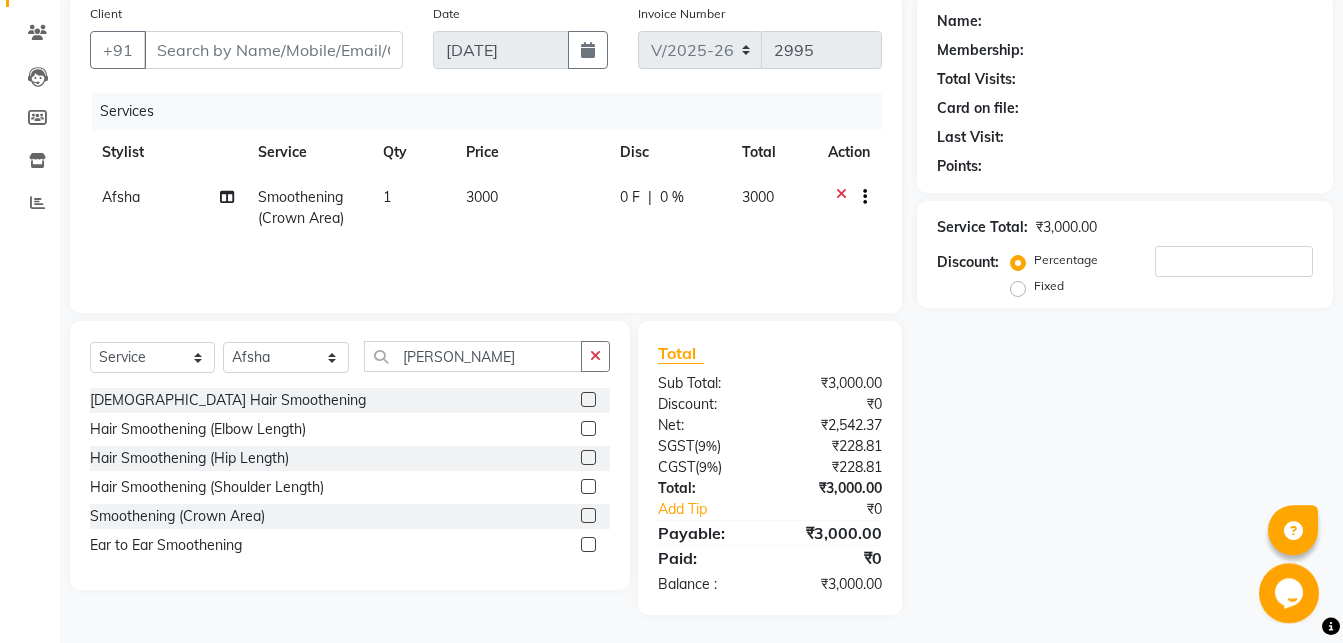 scroll, scrollTop: 157, scrollLeft: 0, axis: vertical 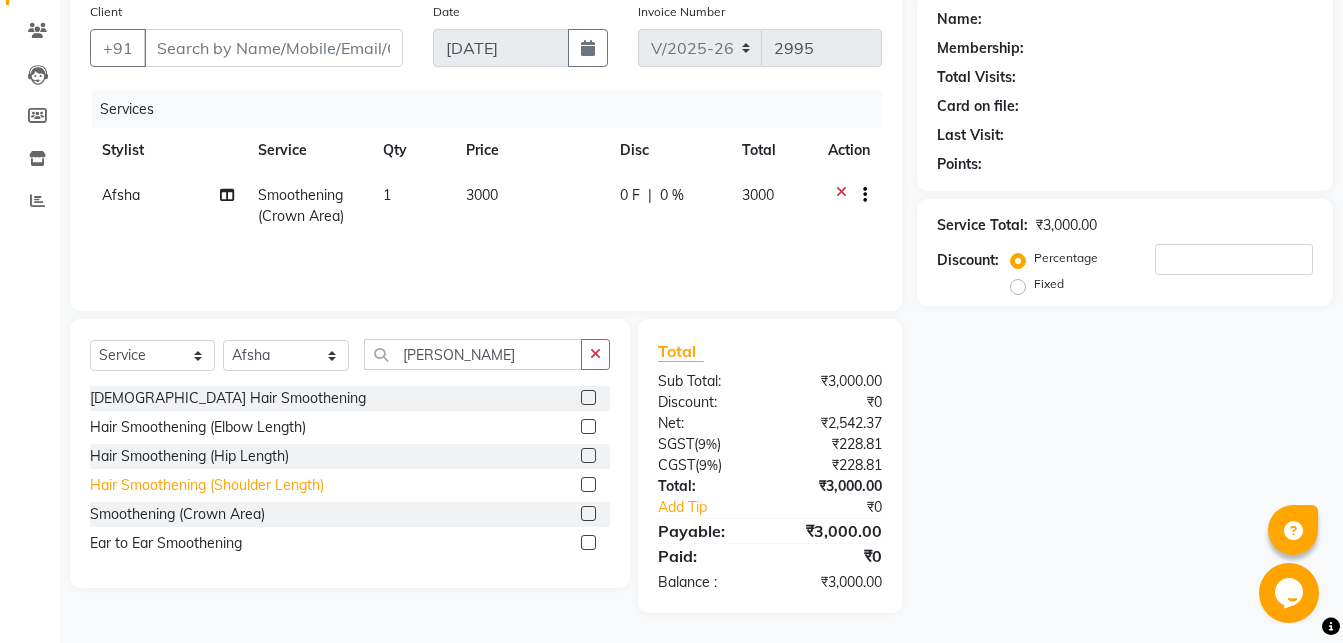 click on "Hair Smoothening (Shoulder Length)" 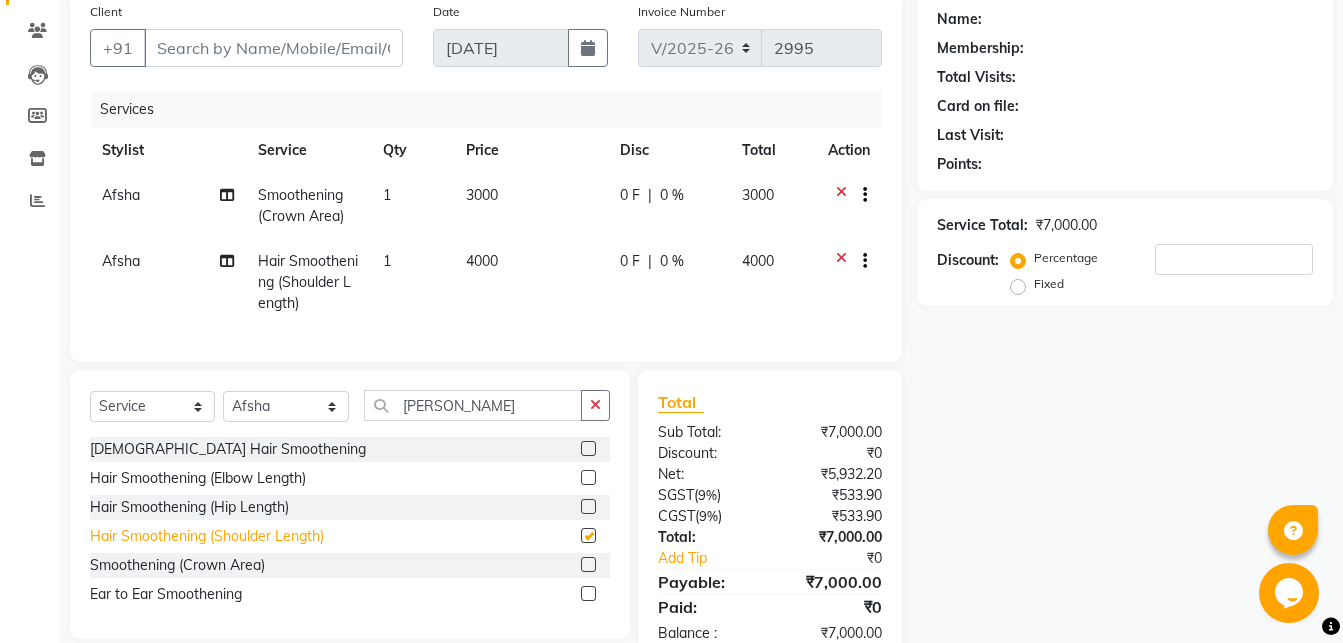 checkbox on "false" 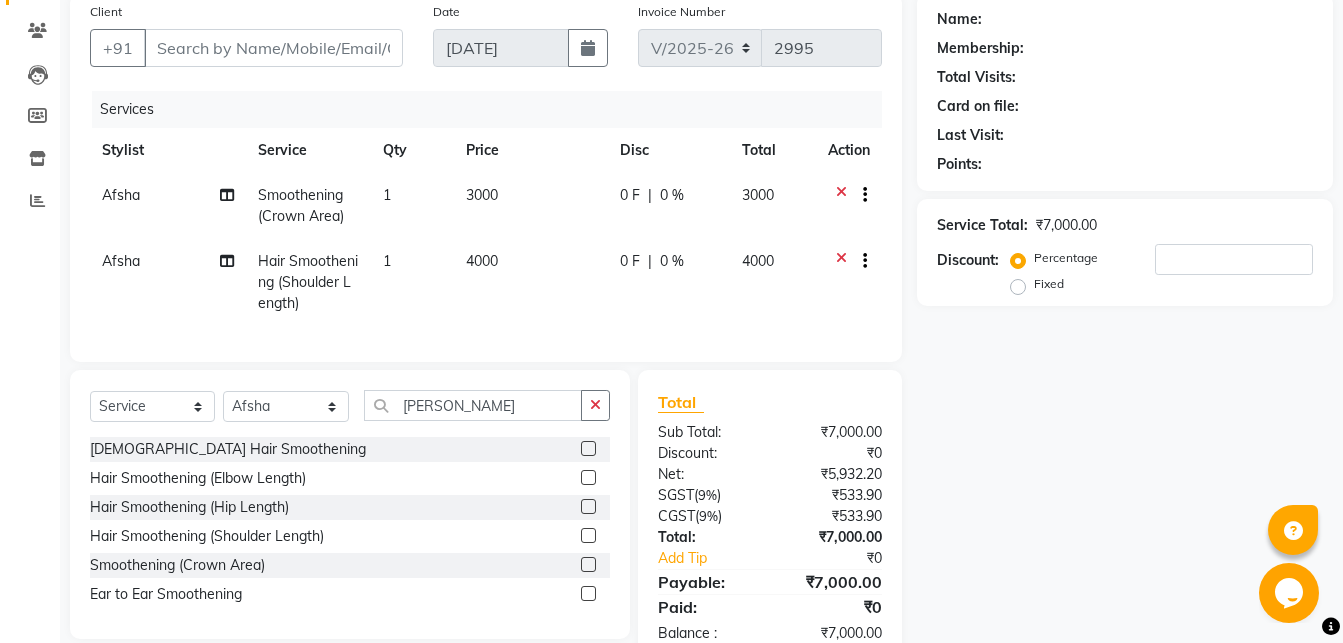 click 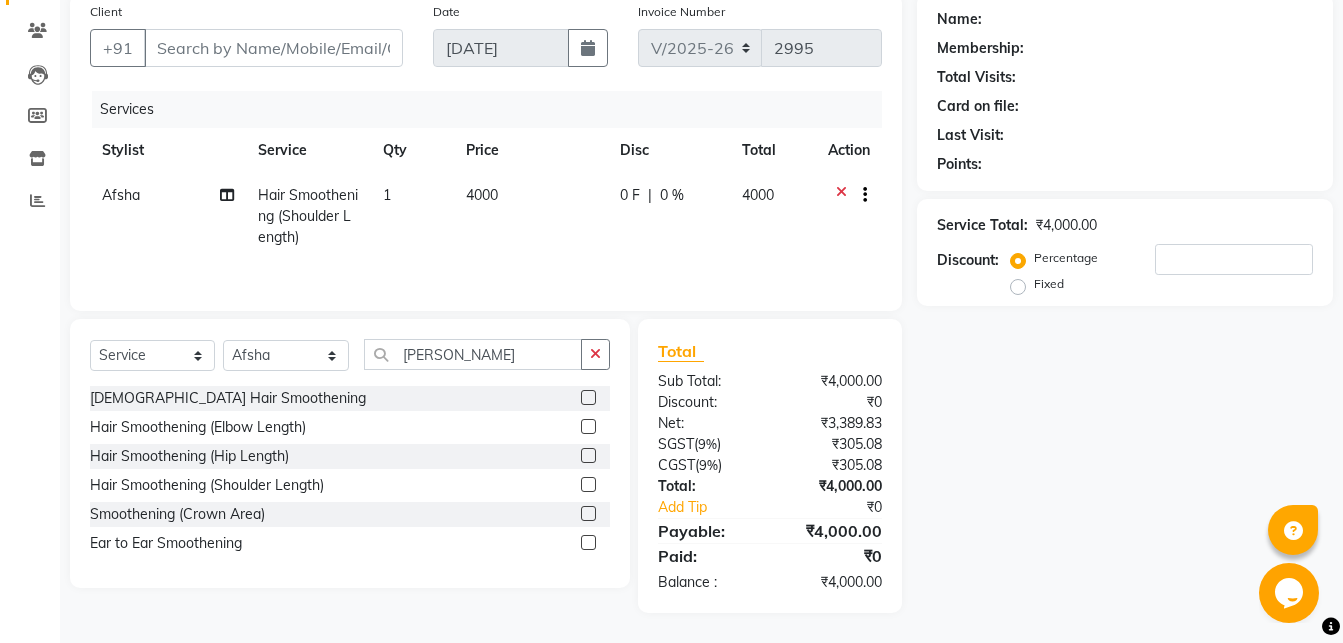 click on "0 F" 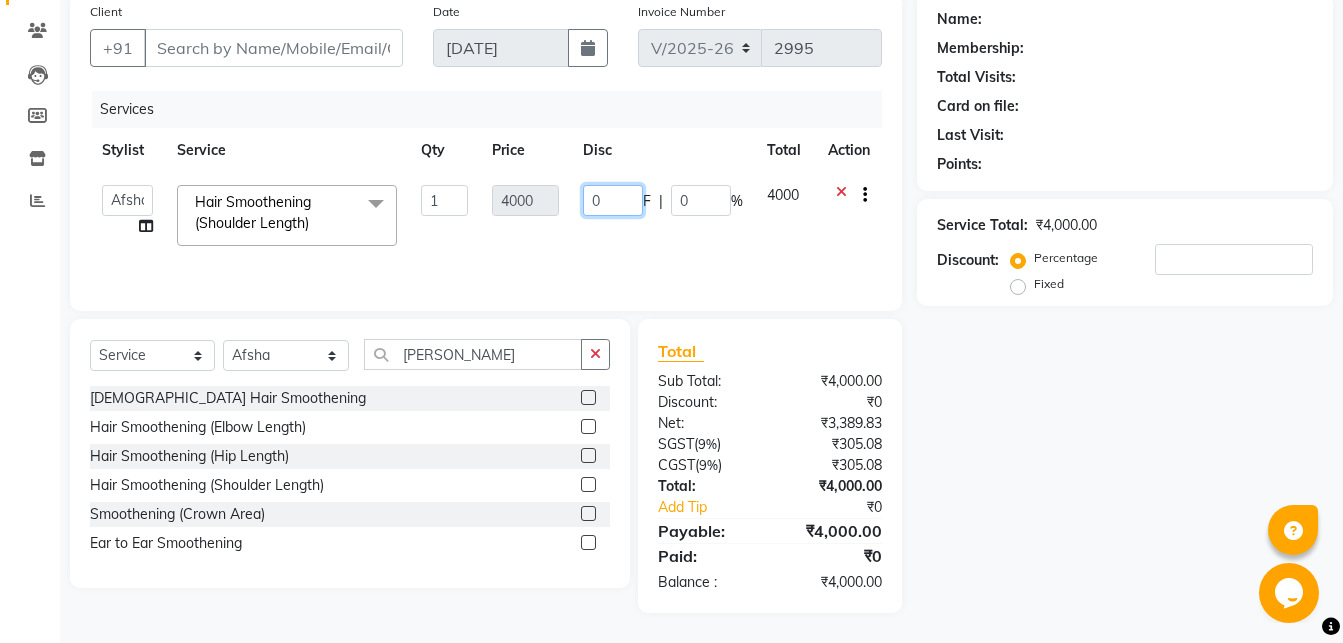 click on "0" 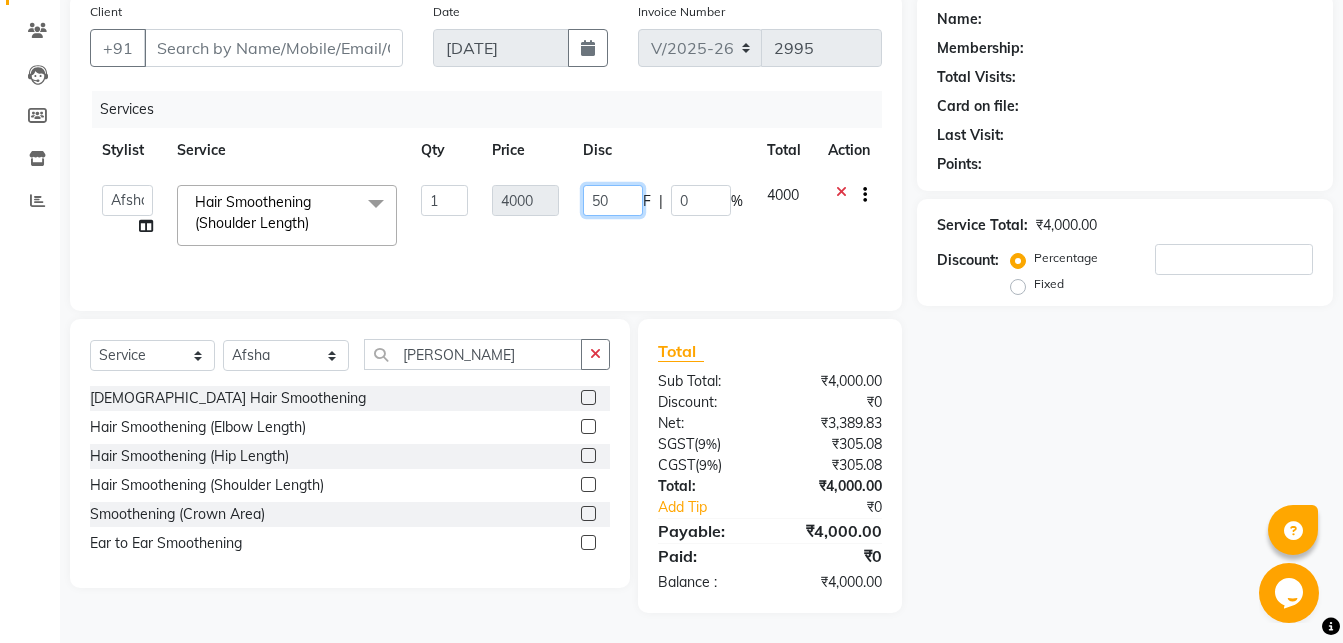 type on "500" 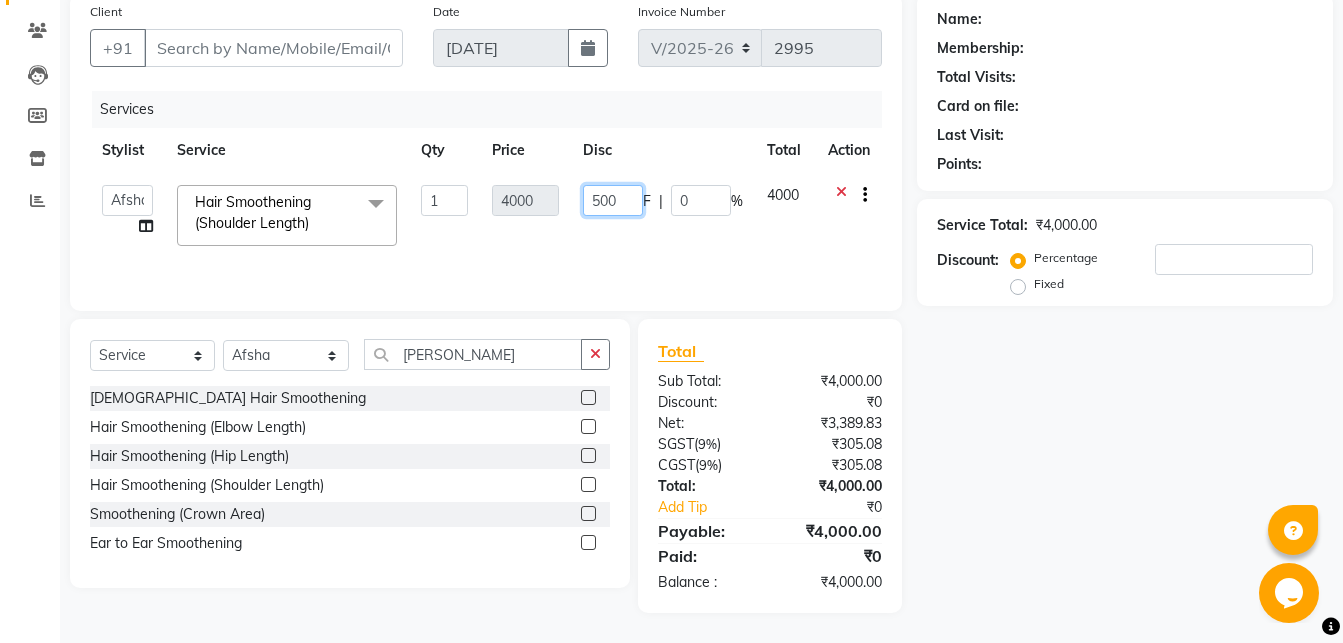scroll, scrollTop: 0, scrollLeft: 1, axis: horizontal 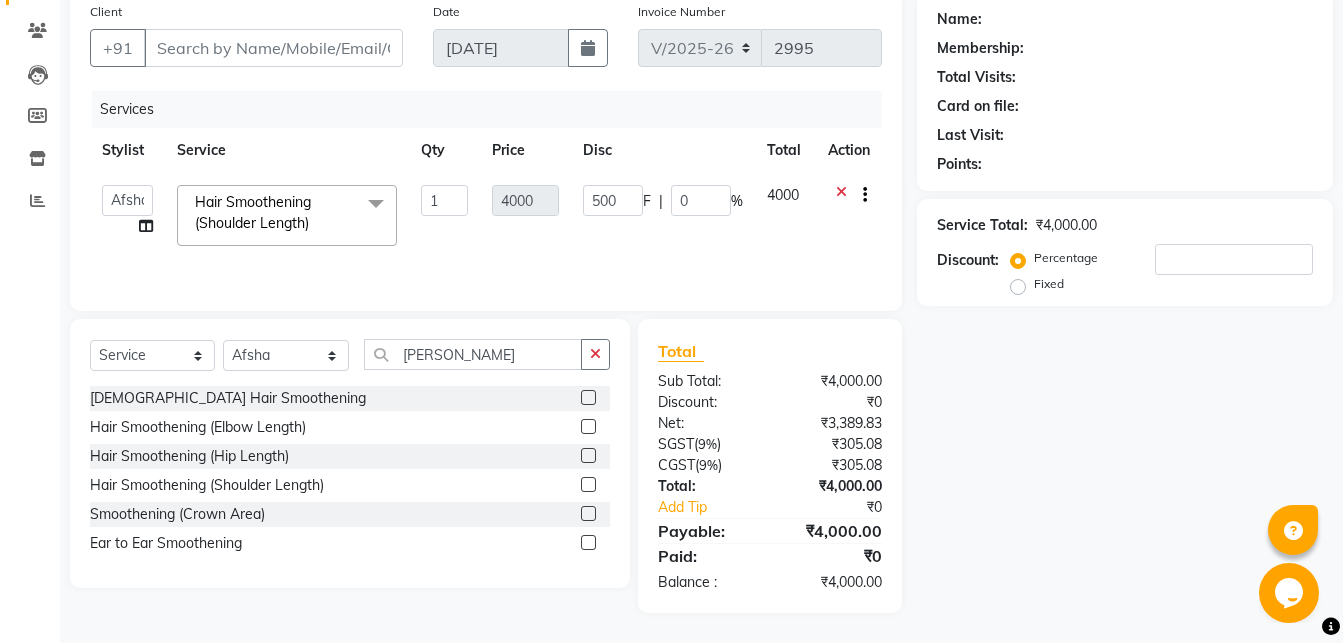 click on "Services" 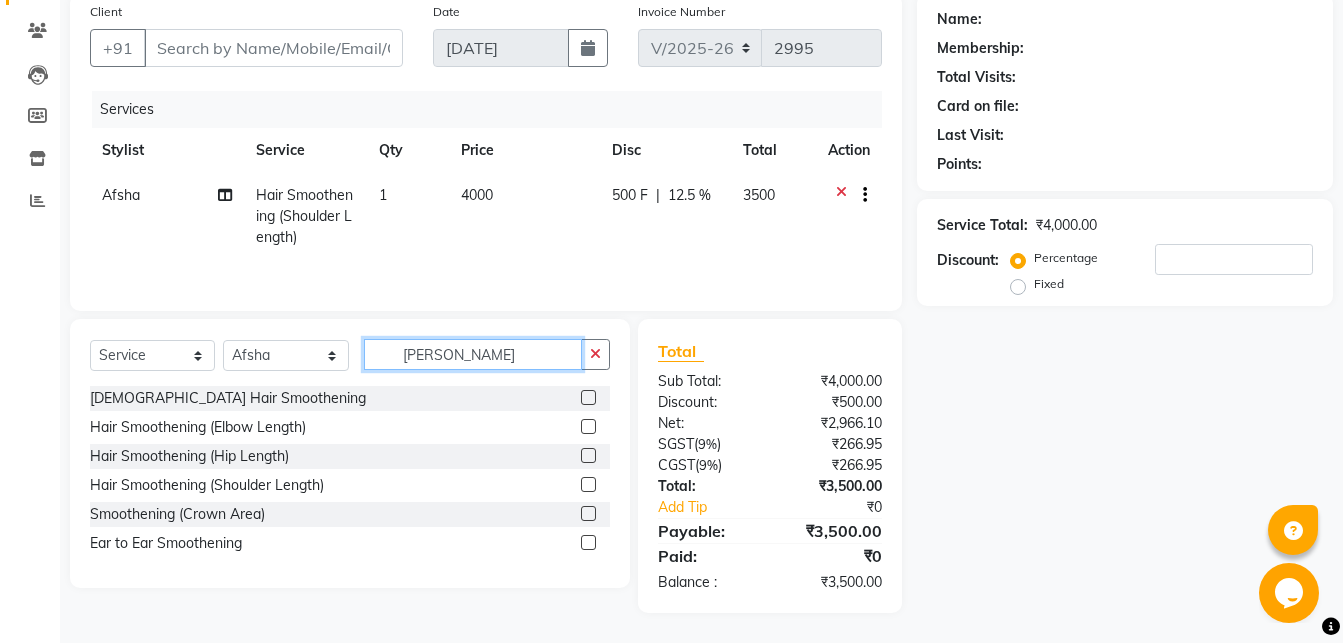 click on "smoot" 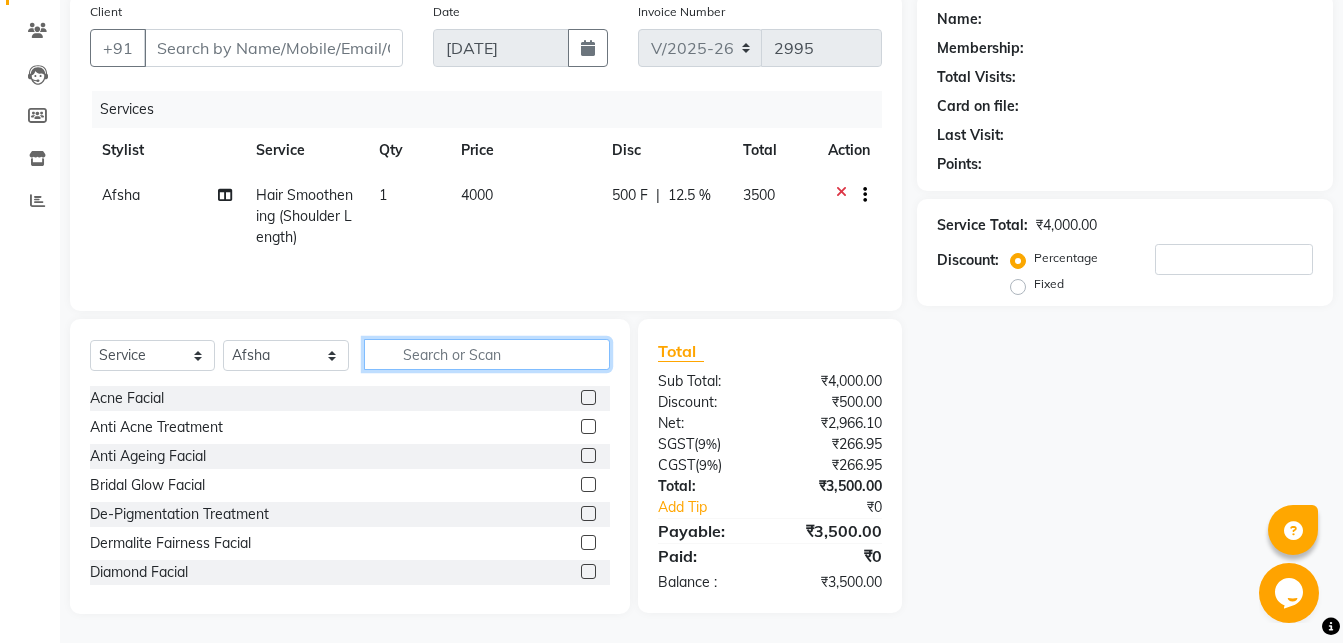 type 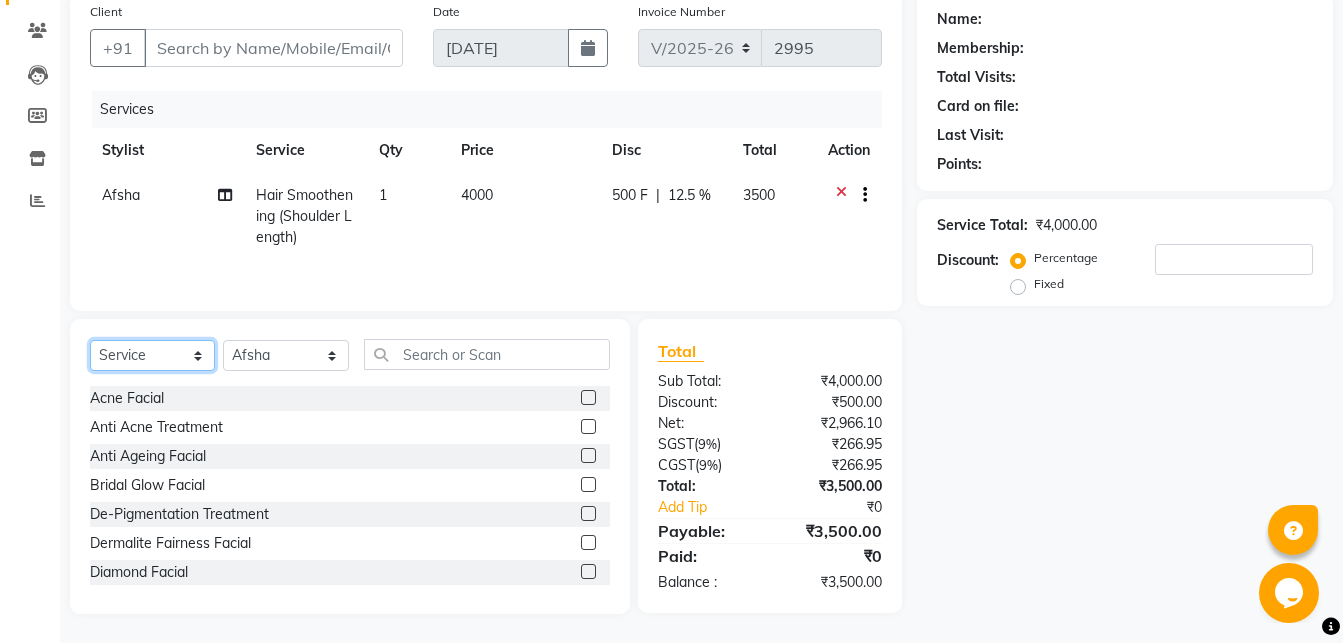 select on "product" 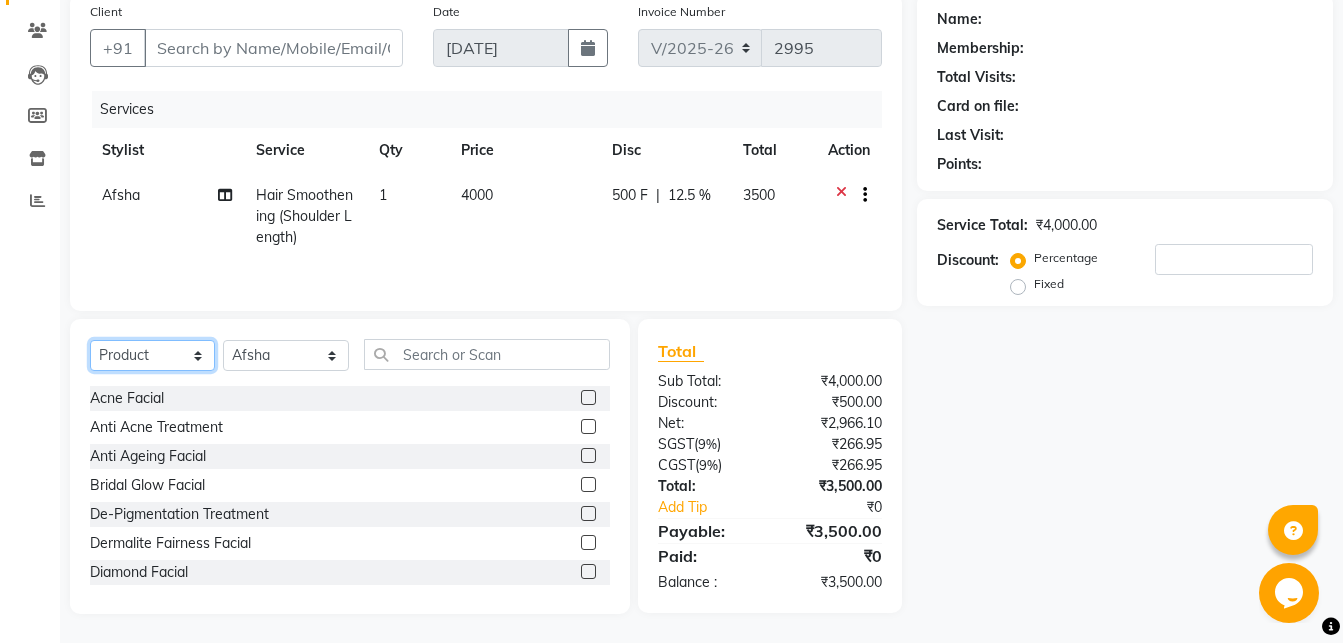 click on "Product" 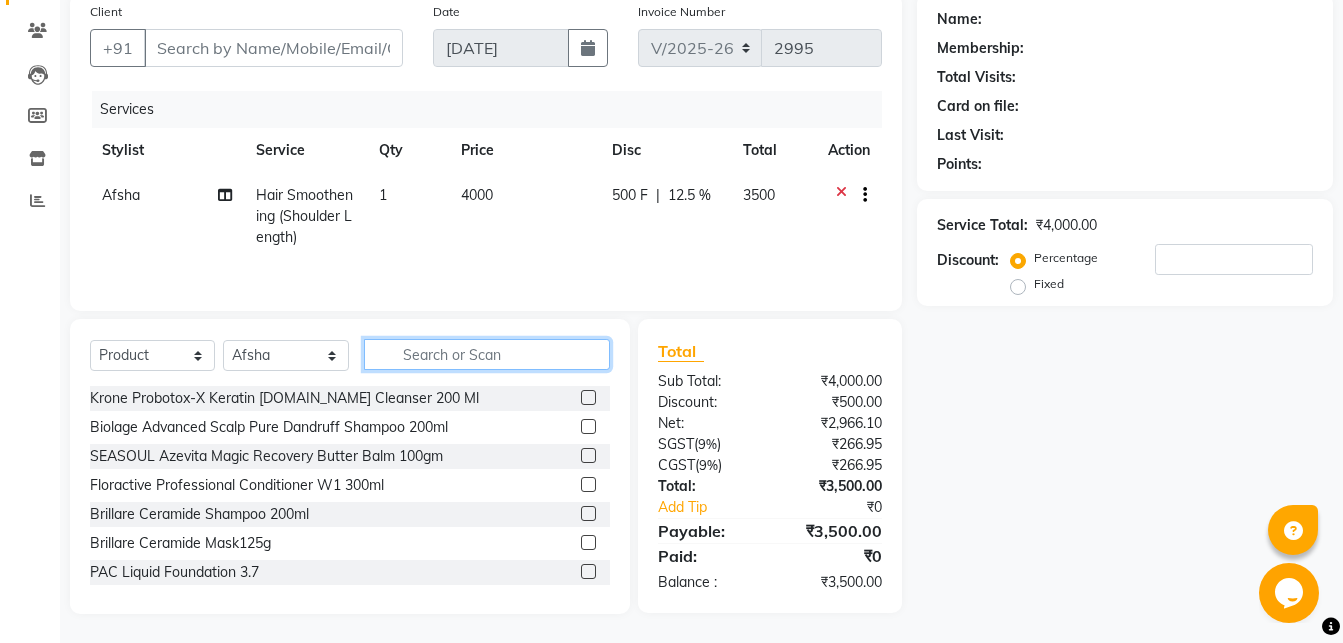 click 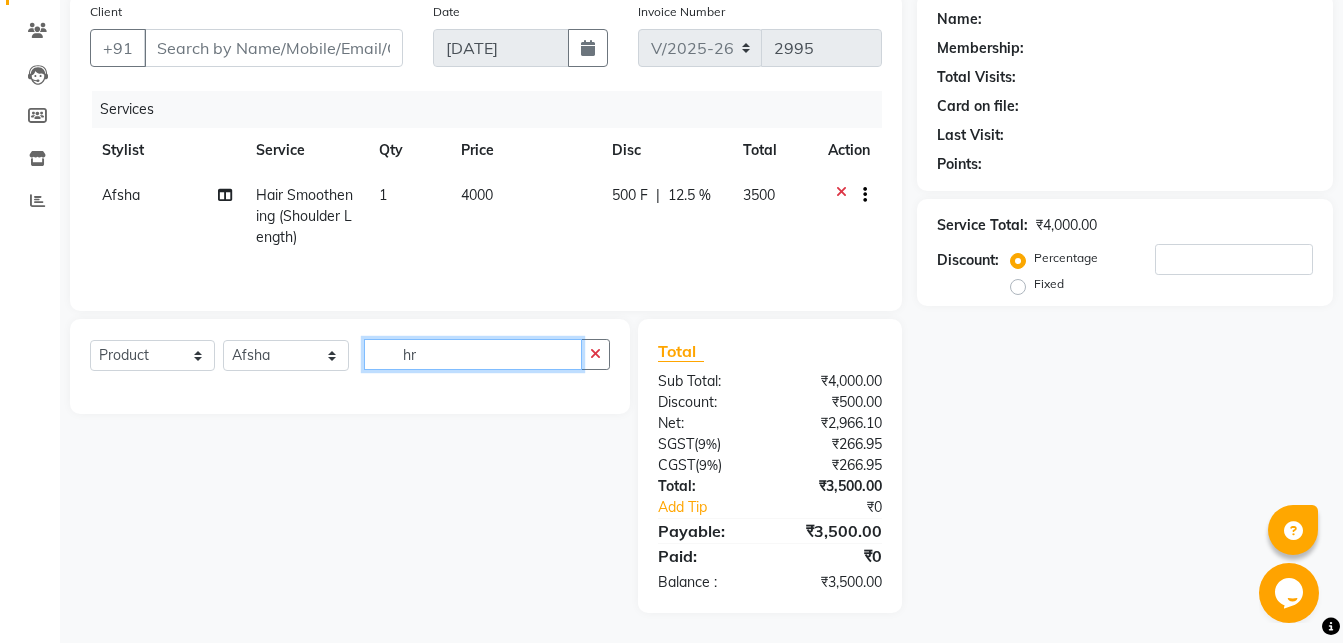 type on "h" 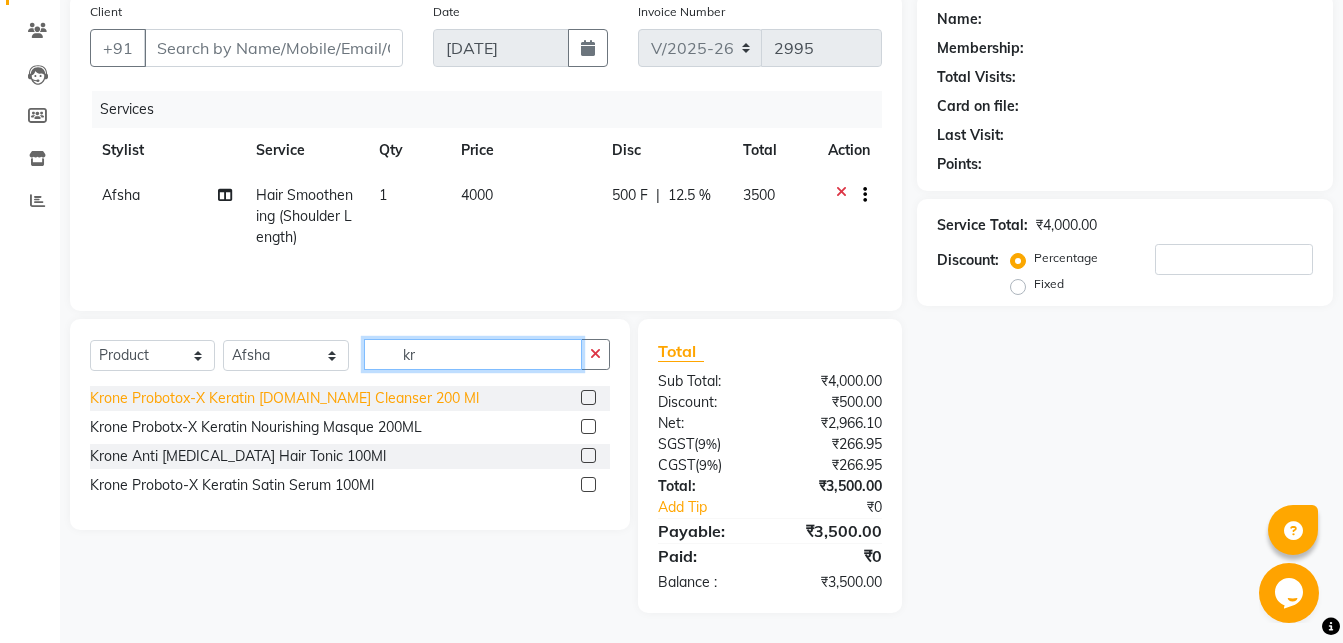 type on "kr" 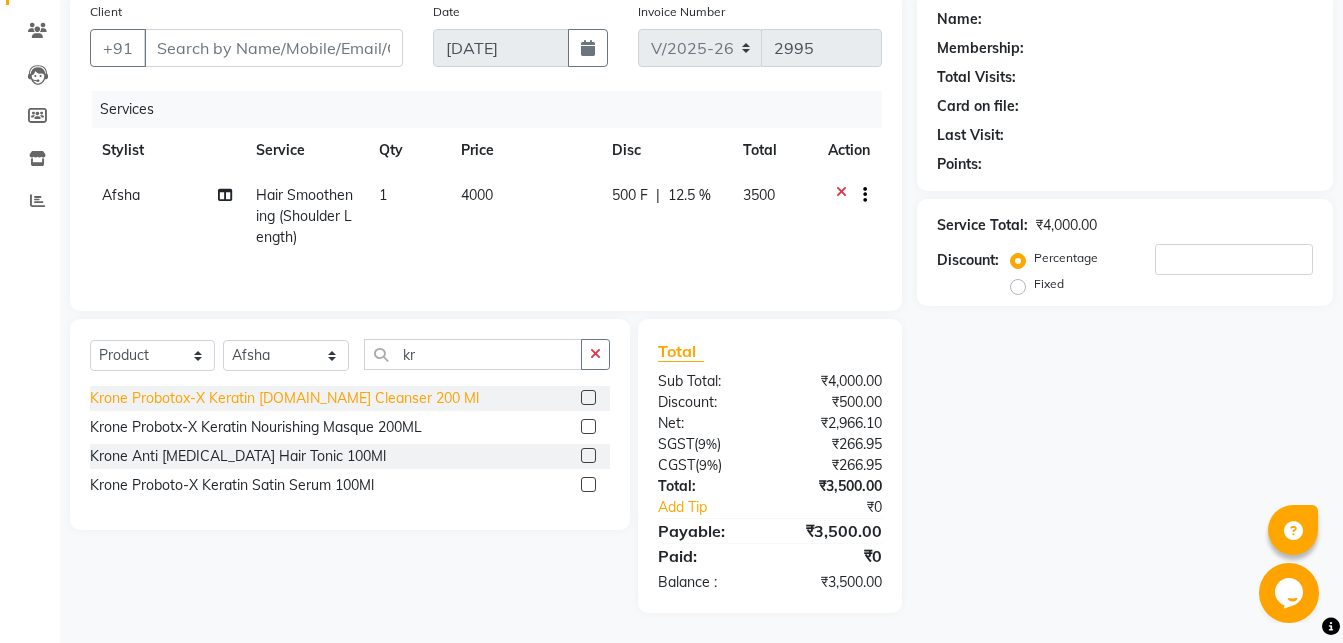 click on "Krone Probotox-X Keratin Sul.Free Cleanser 200 Ml" 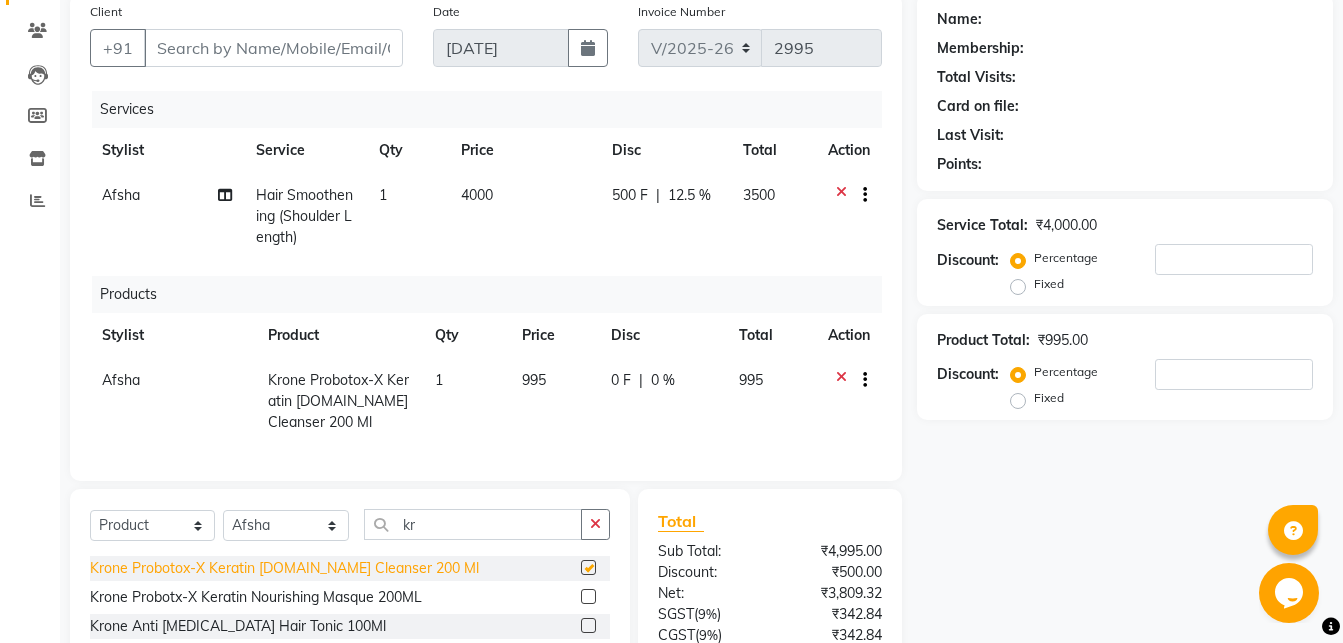 type 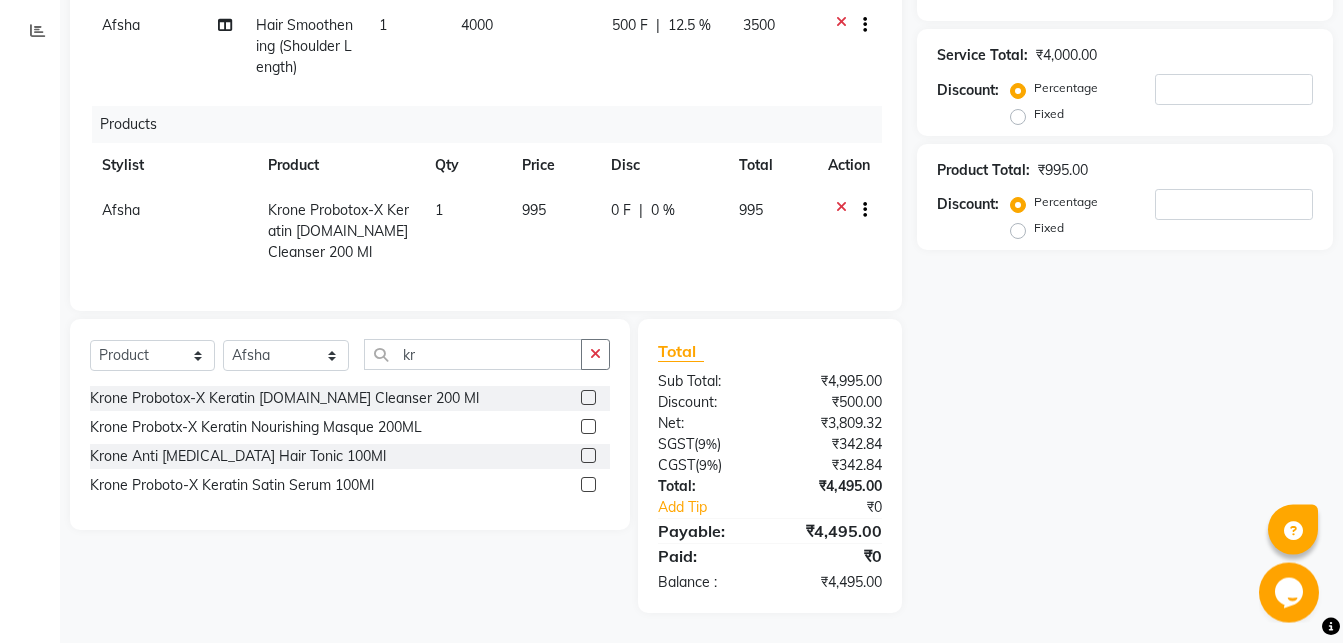 scroll, scrollTop: 344, scrollLeft: 0, axis: vertical 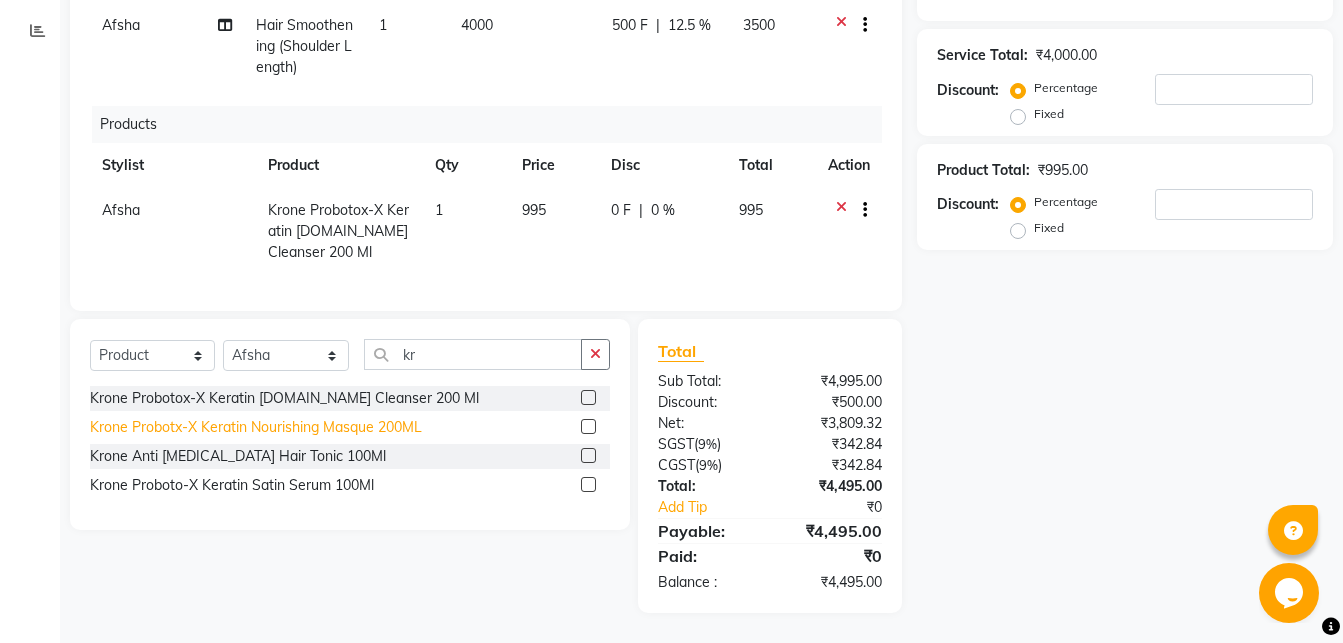 click on "Krone Probotx-X Keratin Nourishing Masque 200ML" 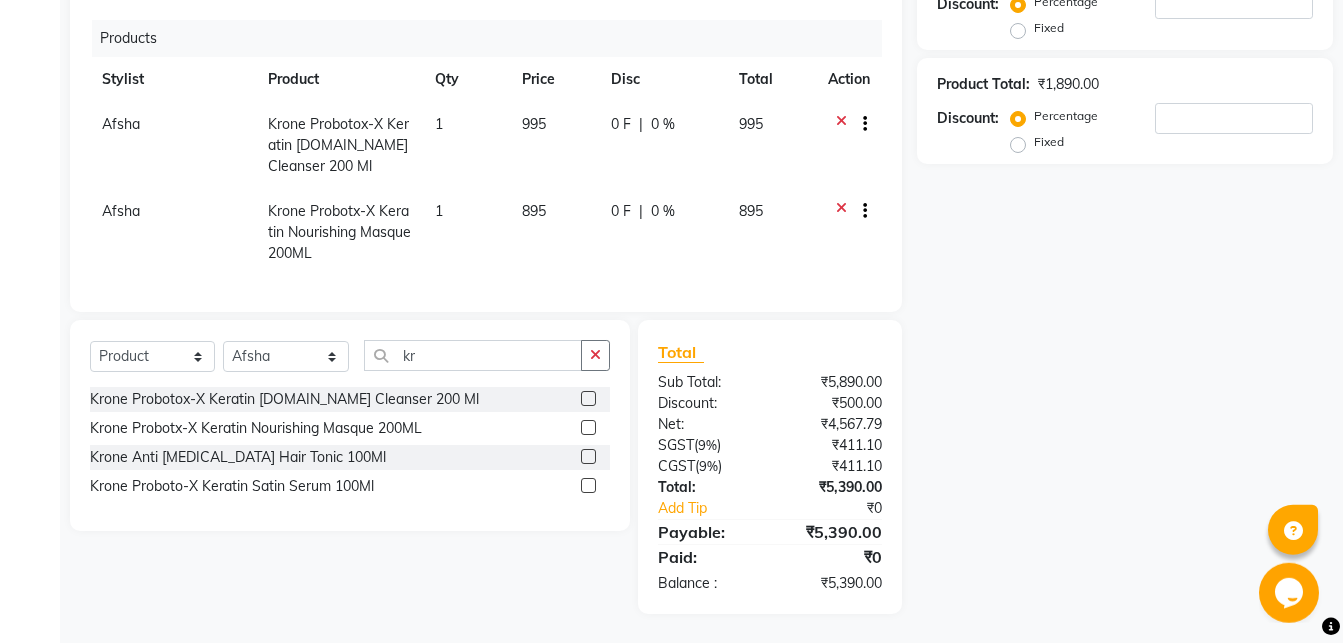 scroll, scrollTop: 431, scrollLeft: 0, axis: vertical 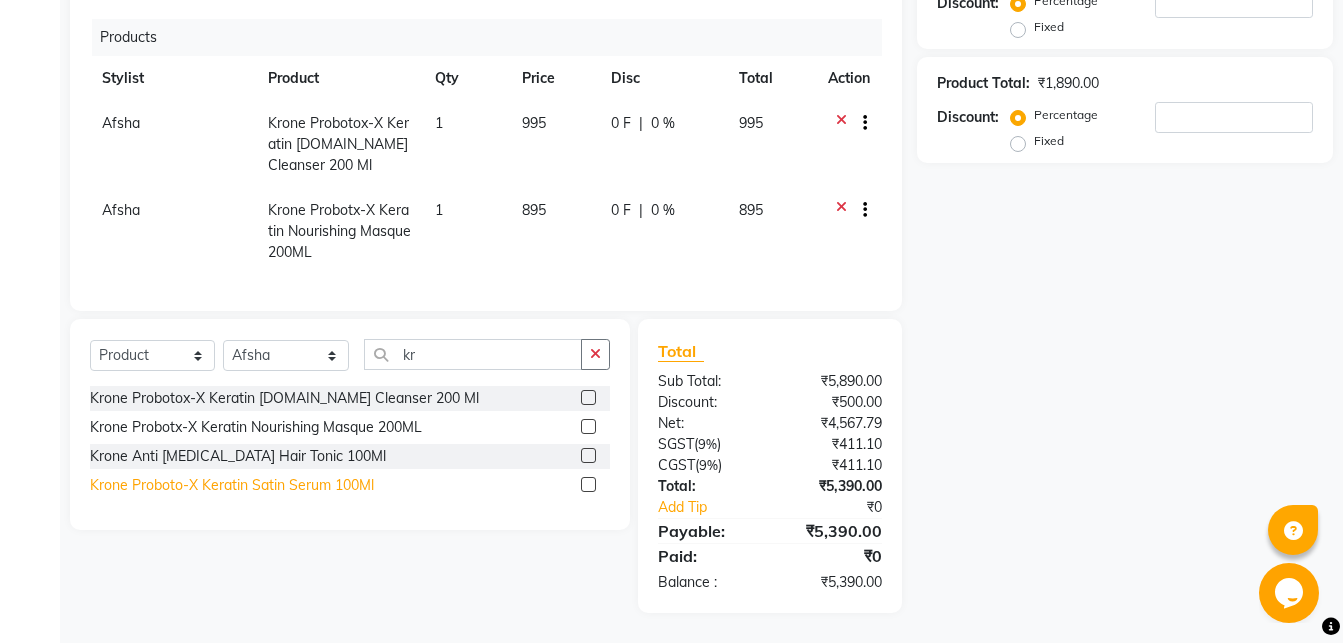 click on "Krone Proboto-X Keratin Satin Serum 100Ml" 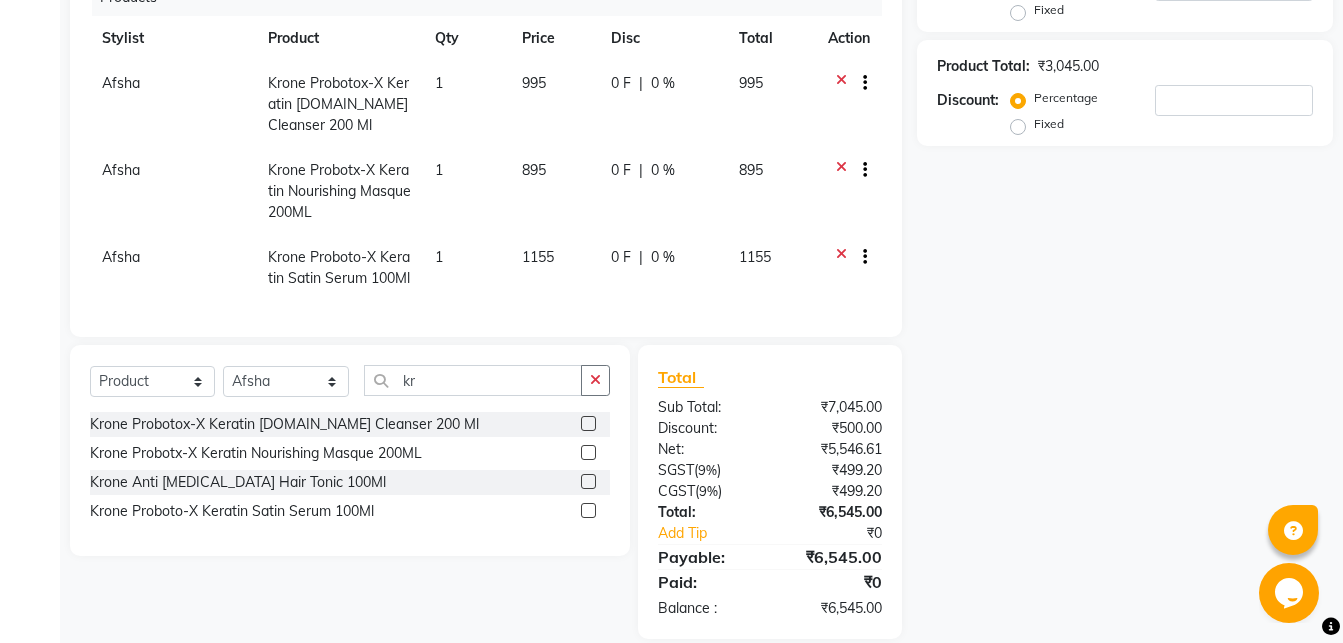 scroll, scrollTop: 61, scrollLeft: 0, axis: vertical 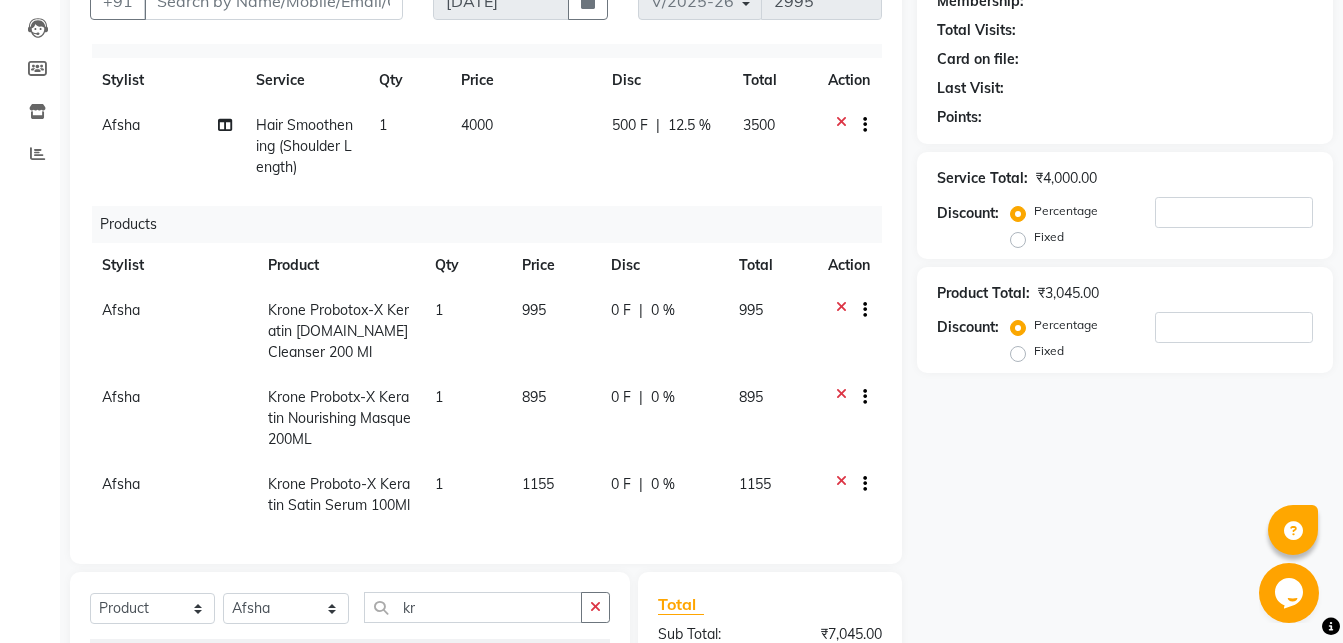 click 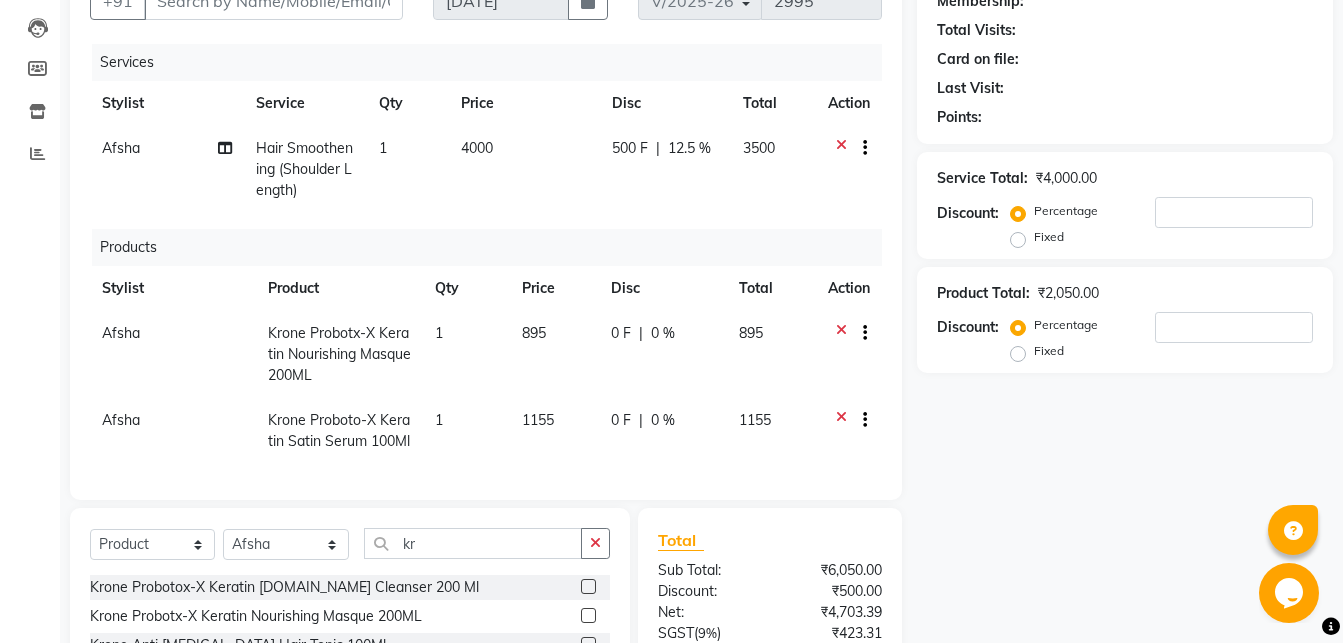 scroll, scrollTop: 0, scrollLeft: 0, axis: both 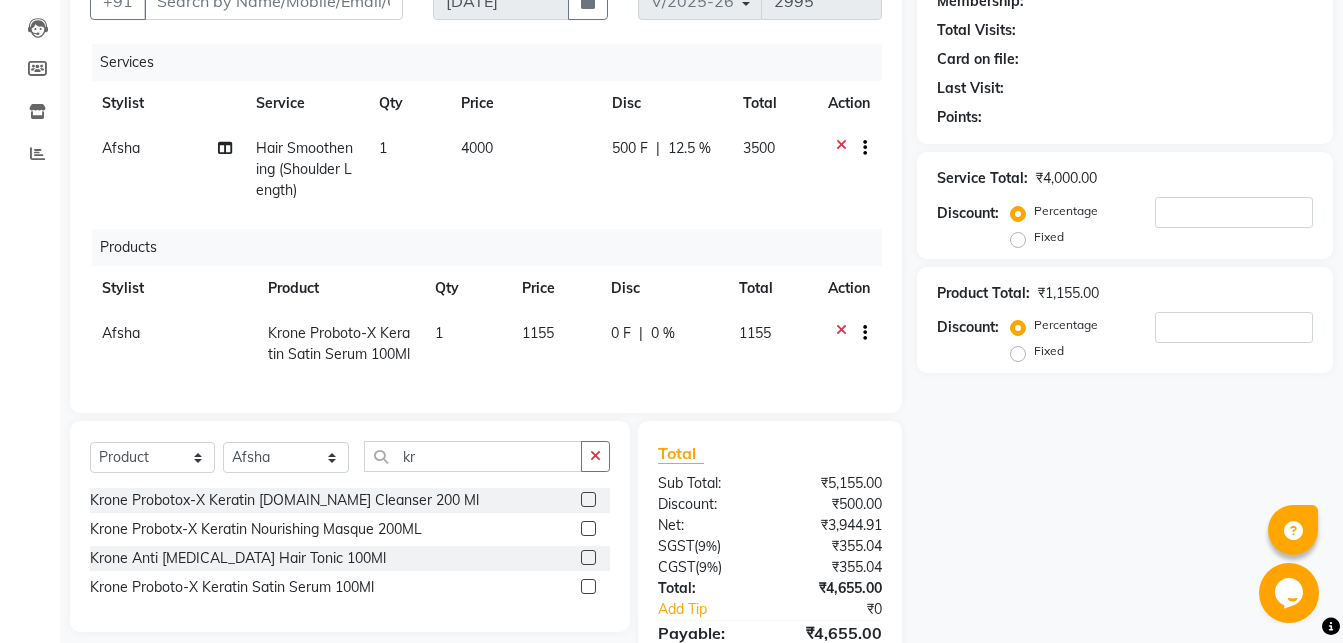 click 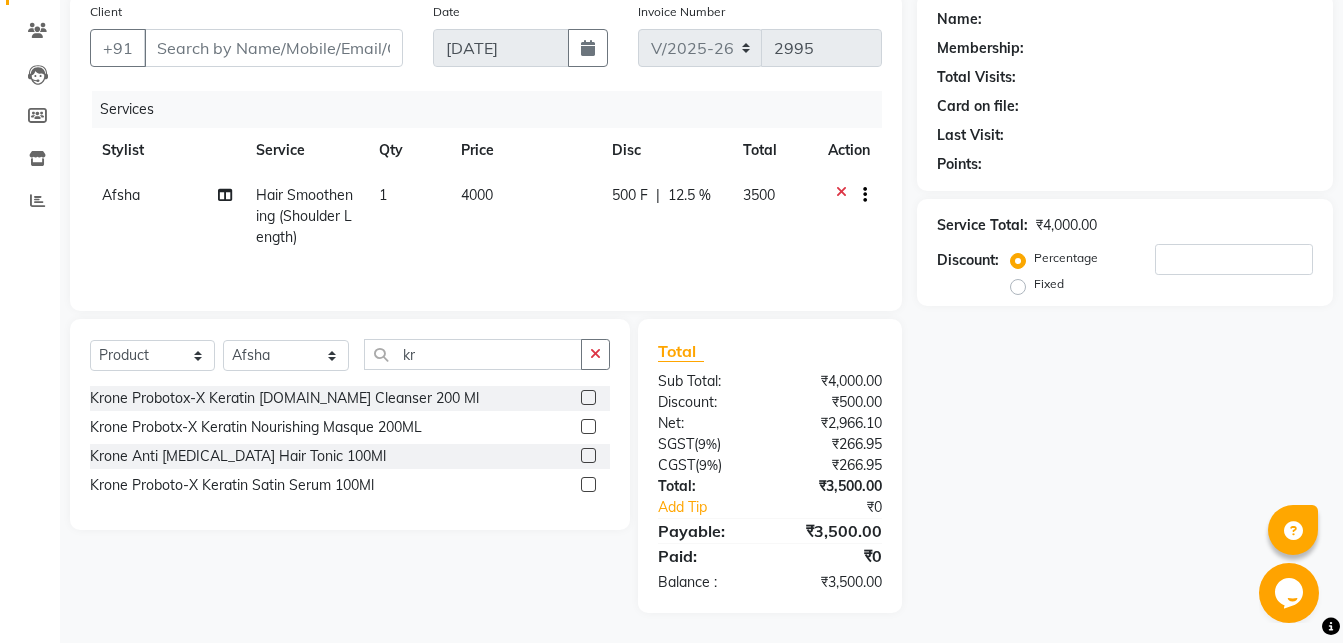 scroll, scrollTop: 159, scrollLeft: 0, axis: vertical 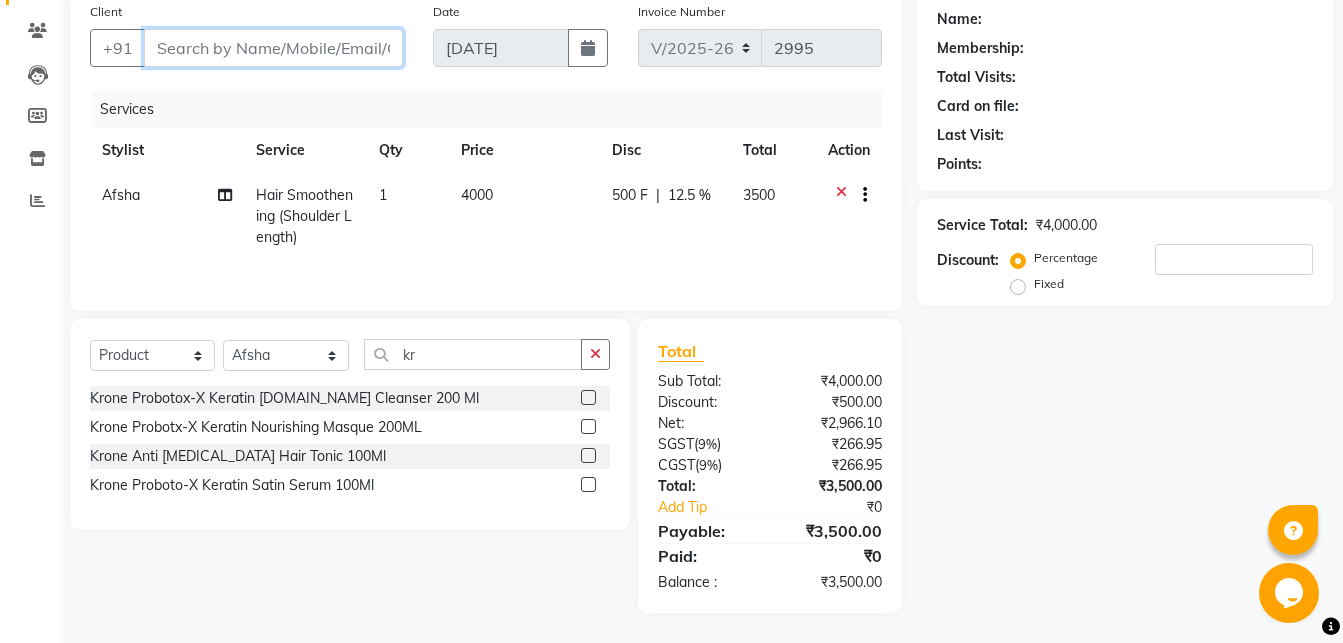 click on "Client" at bounding box center [273, 48] 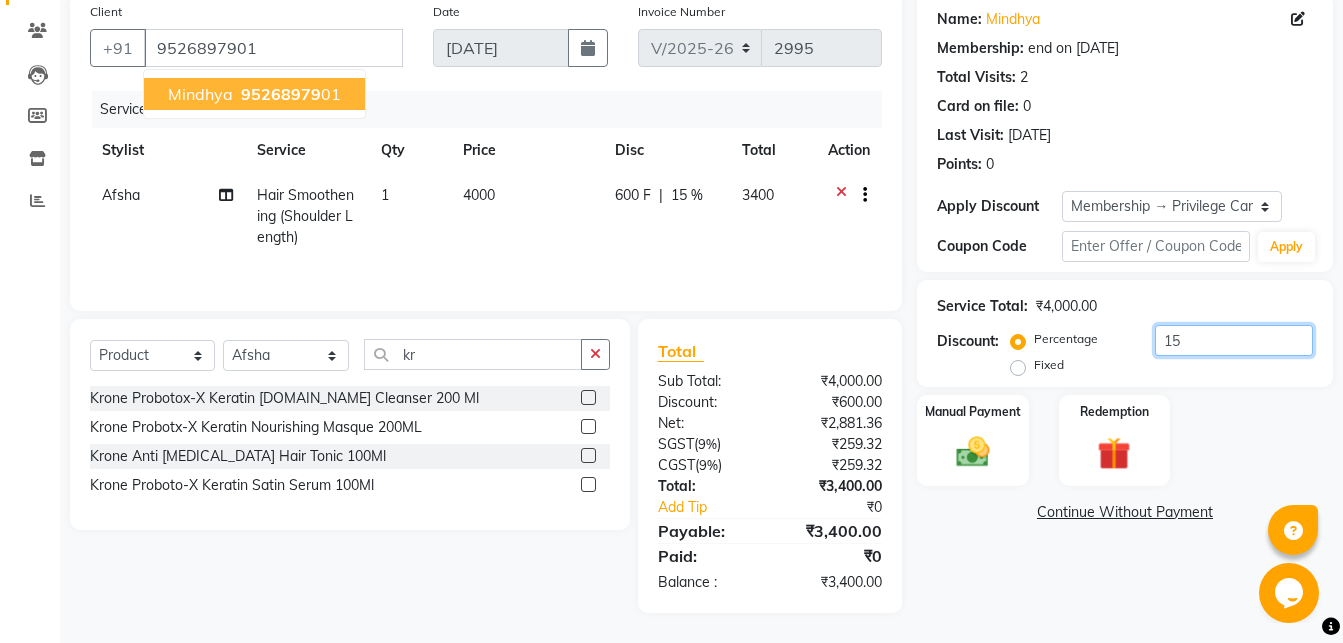 click on "15" 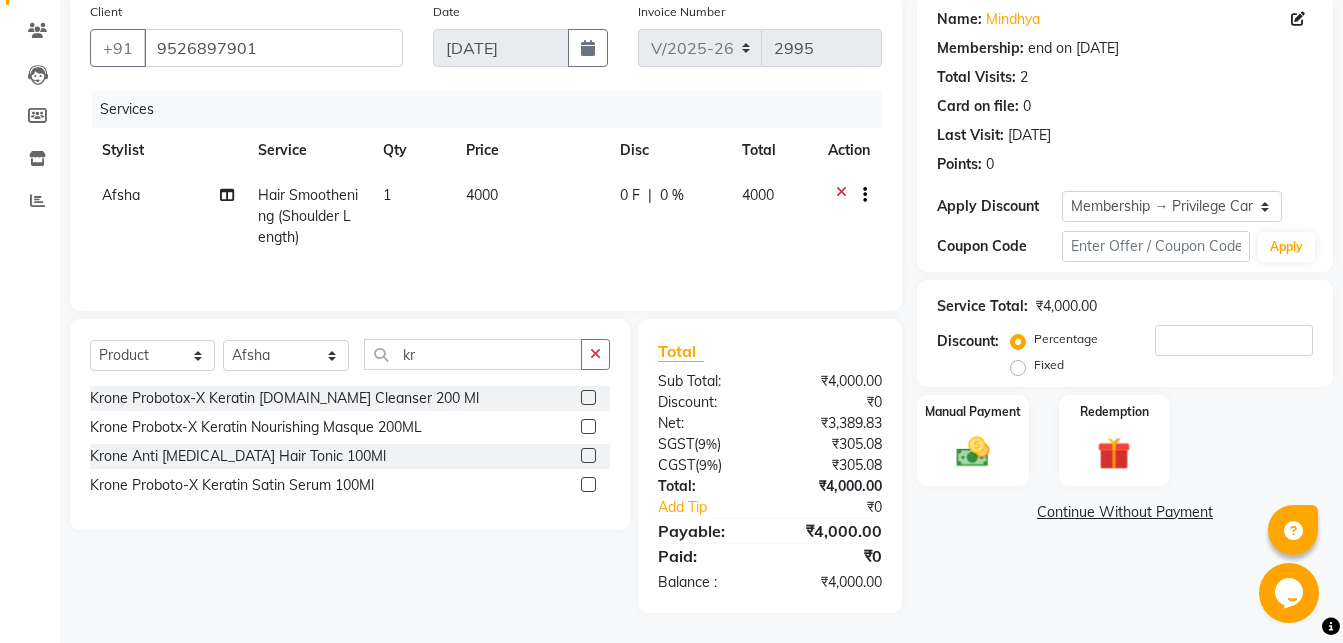 click on "0 F" 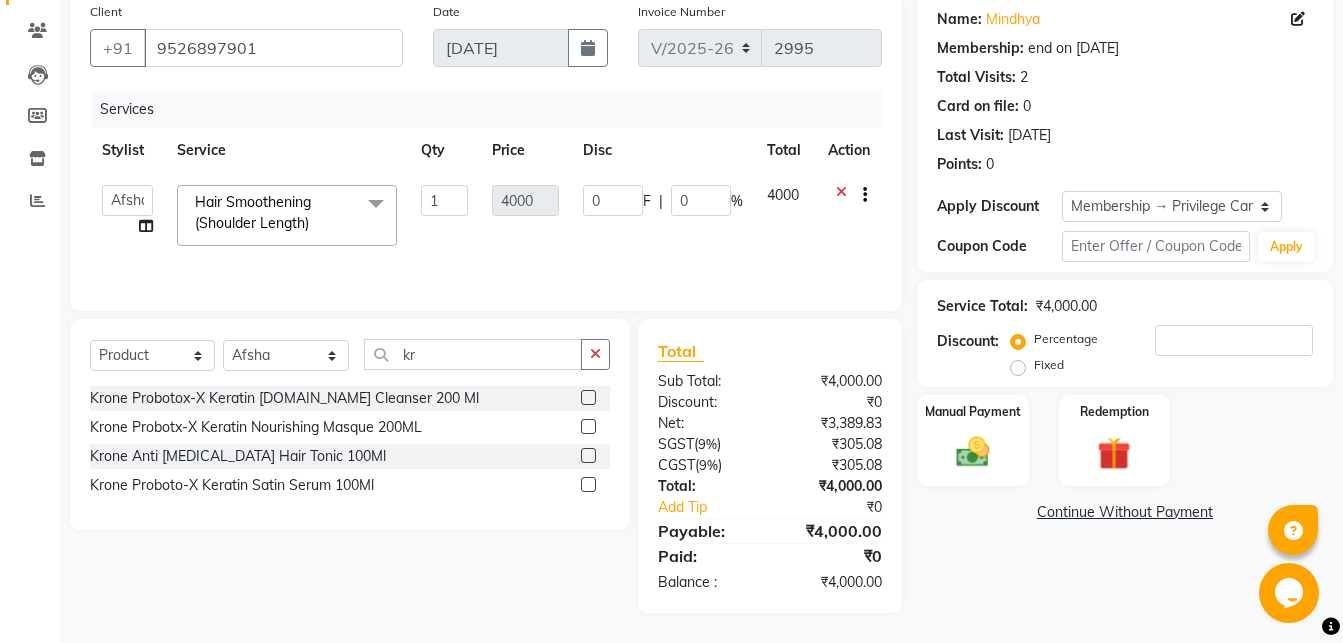 scroll, scrollTop: 157, scrollLeft: 0, axis: vertical 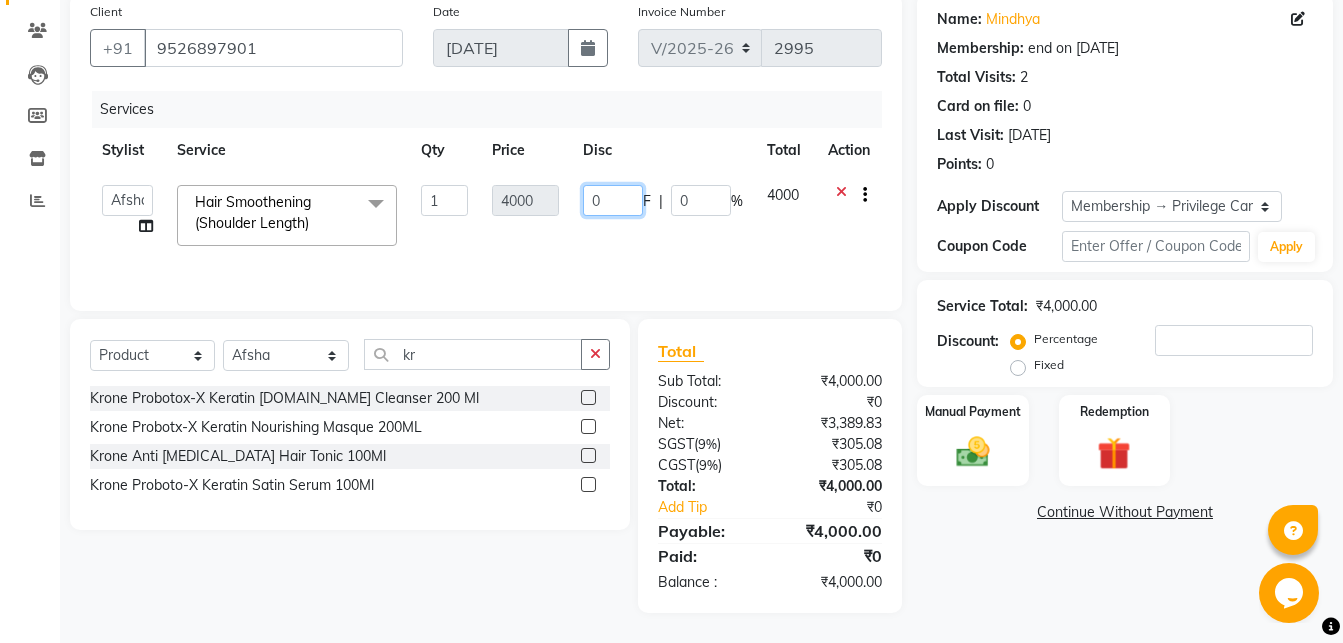 click on "0" 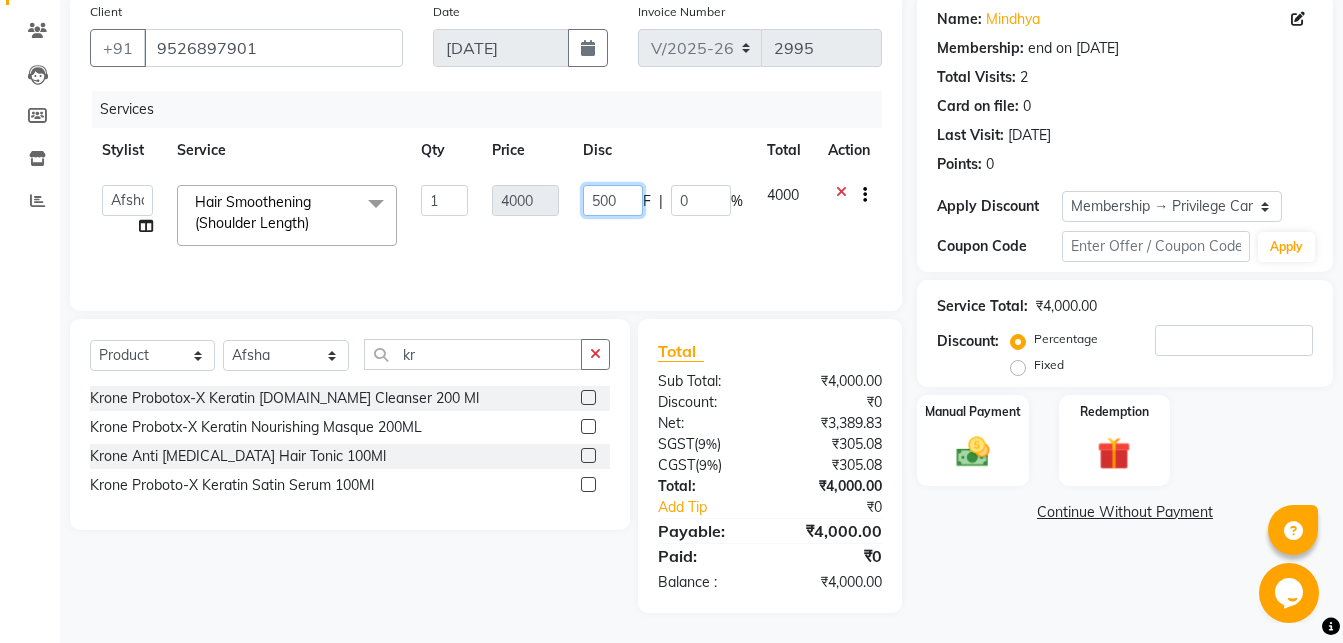 scroll, scrollTop: 0, scrollLeft: 1, axis: horizontal 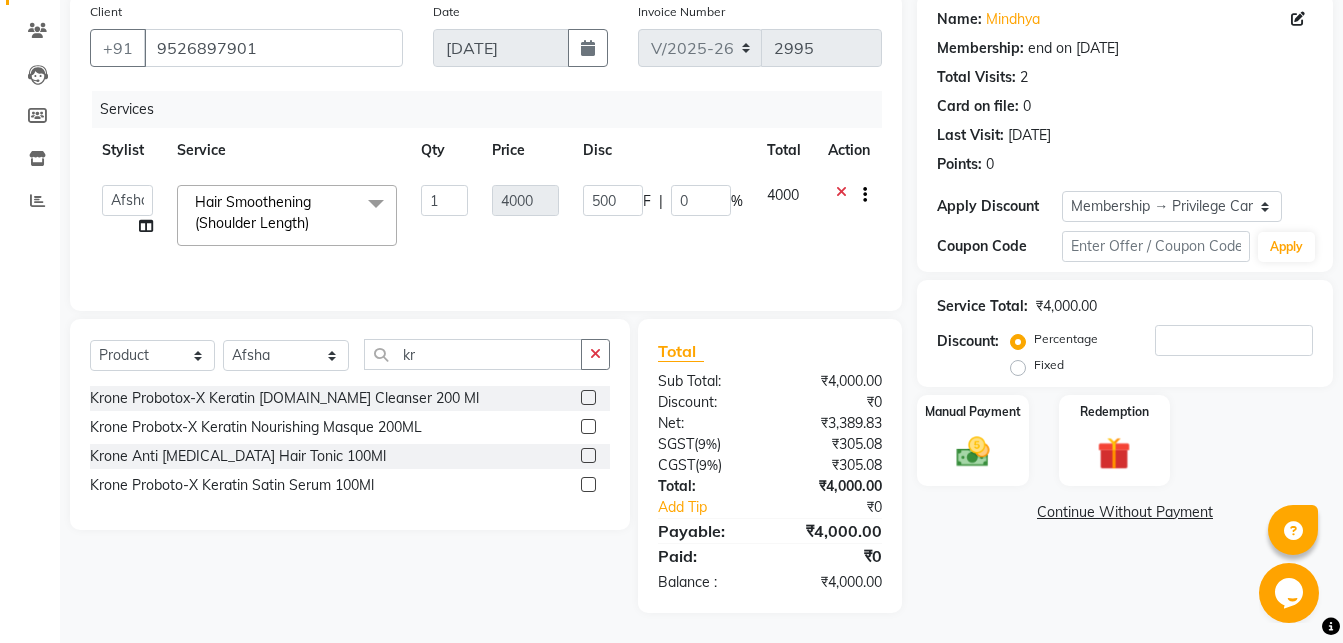 click on "Services" 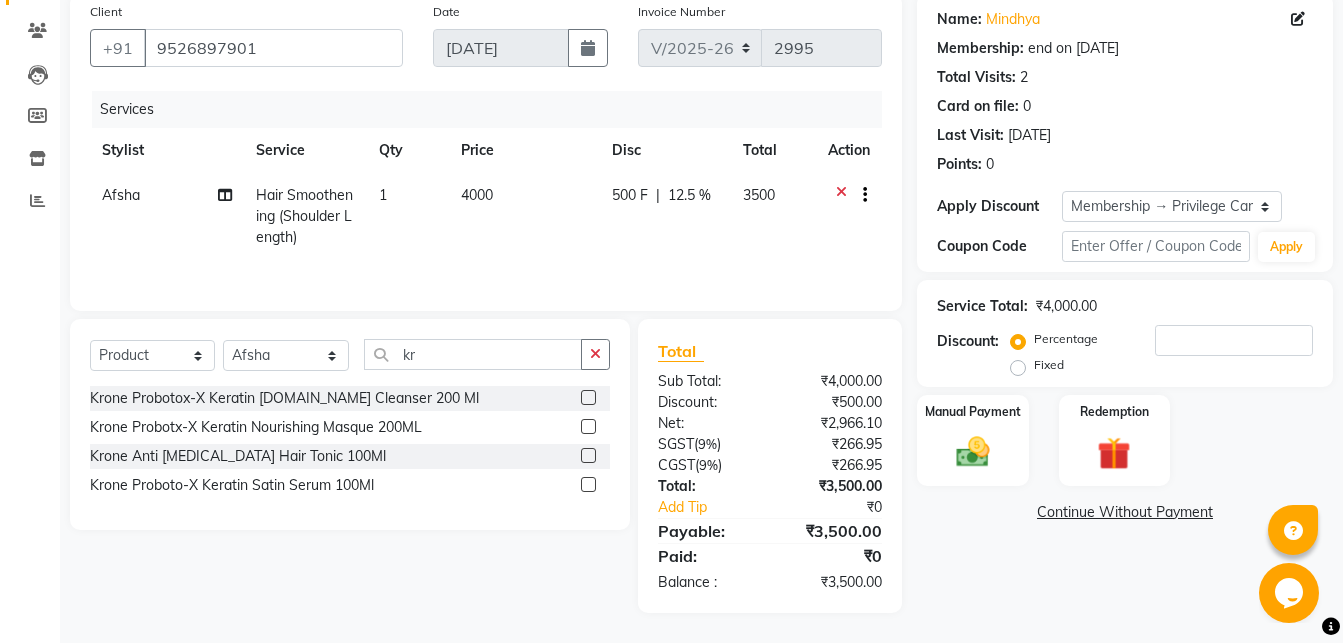 scroll, scrollTop: 159, scrollLeft: 0, axis: vertical 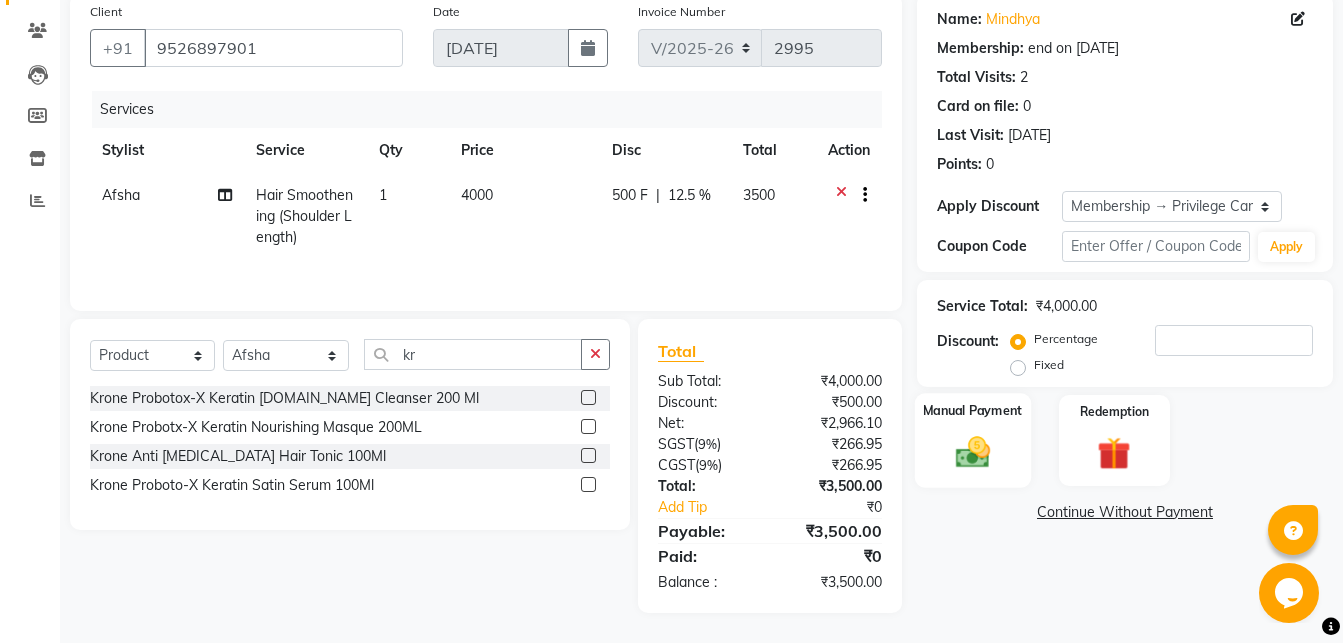 click on "Manual Payment" 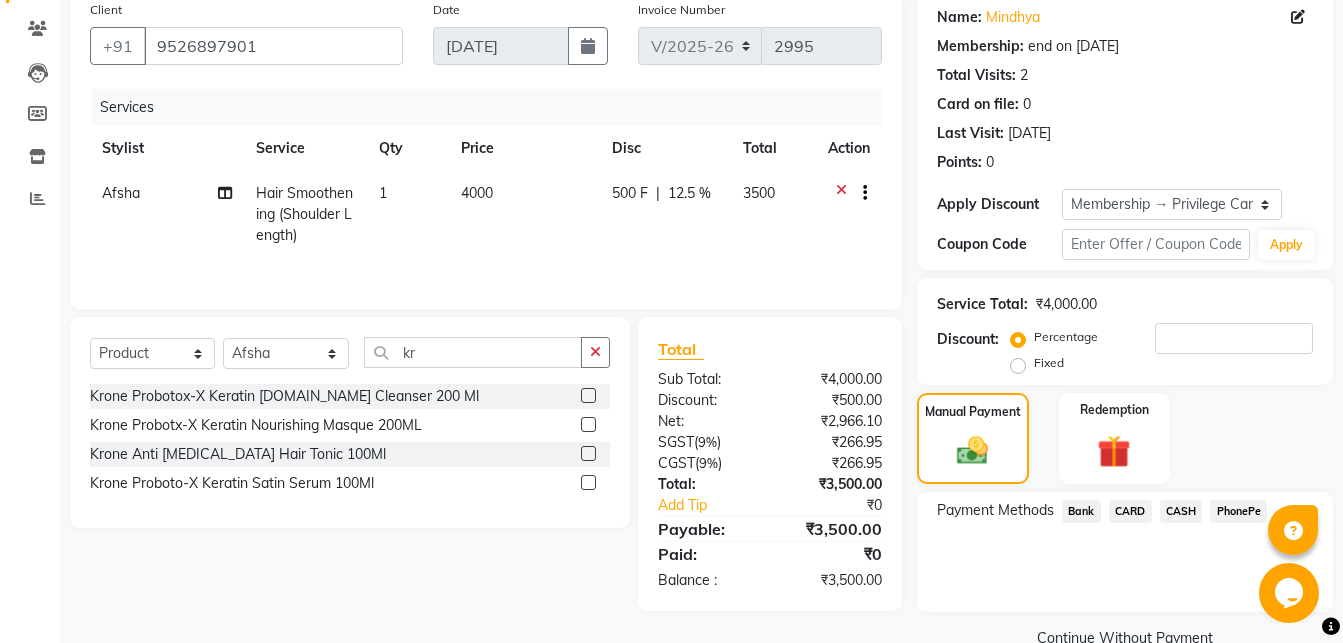 click on "PhonePe" 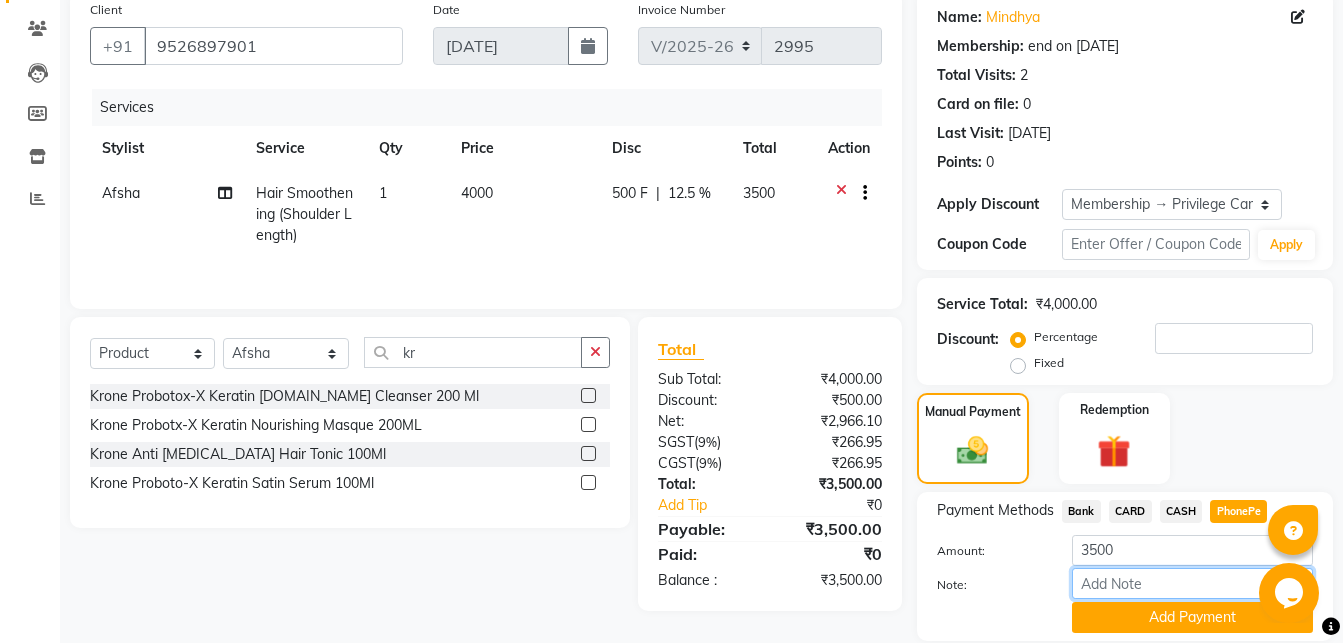 click on "Note:" at bounding box center [1192, 583] 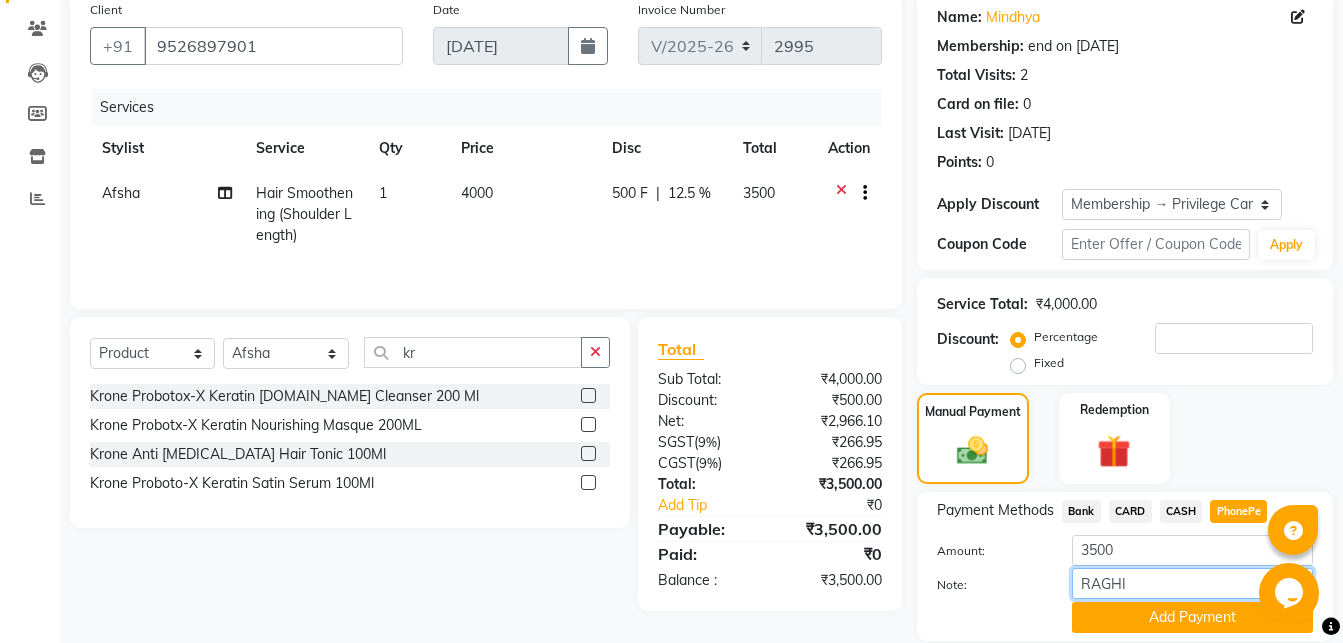 scroll, scrollTop: 227, scrollLeft: 0, axis: vertical 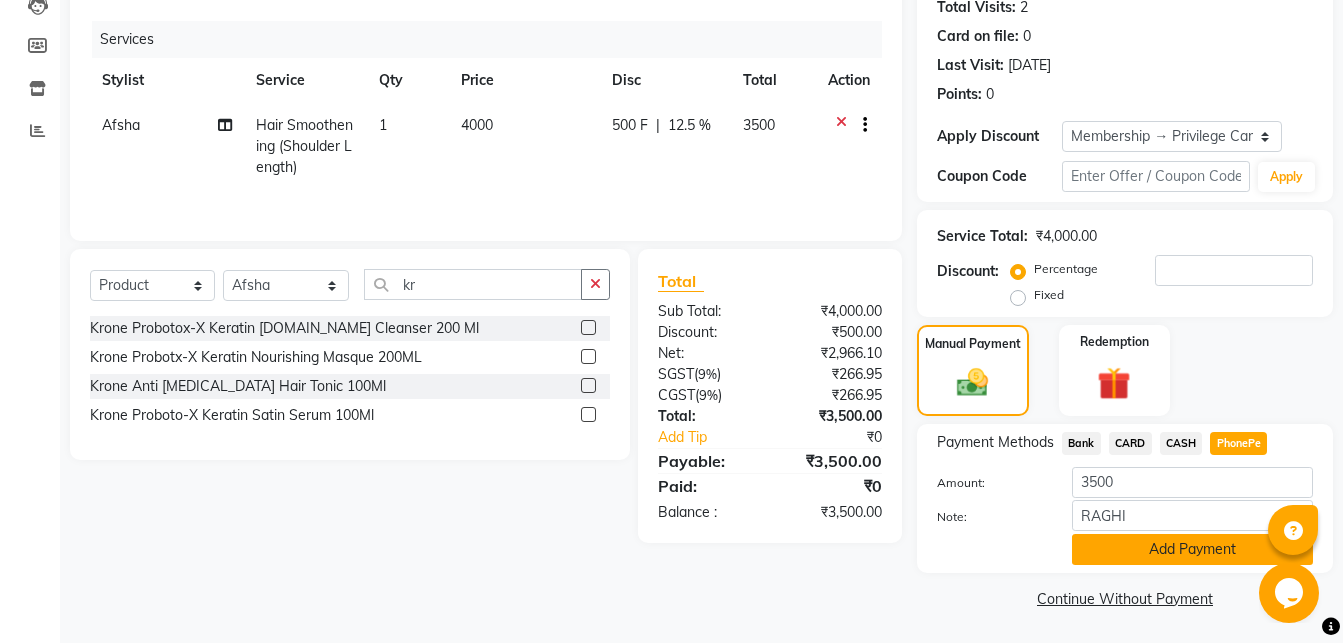 click on "Add Payment" 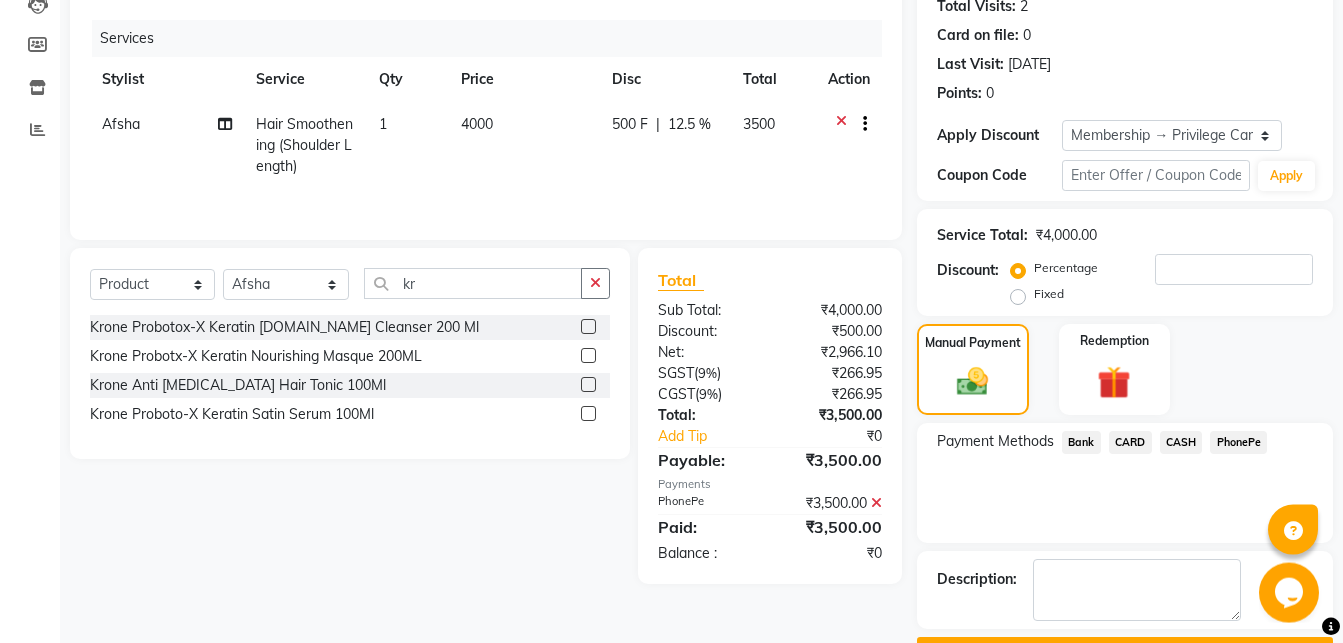 scroll, scrollTop: 283, scrollLeft: 0, axis: vertical 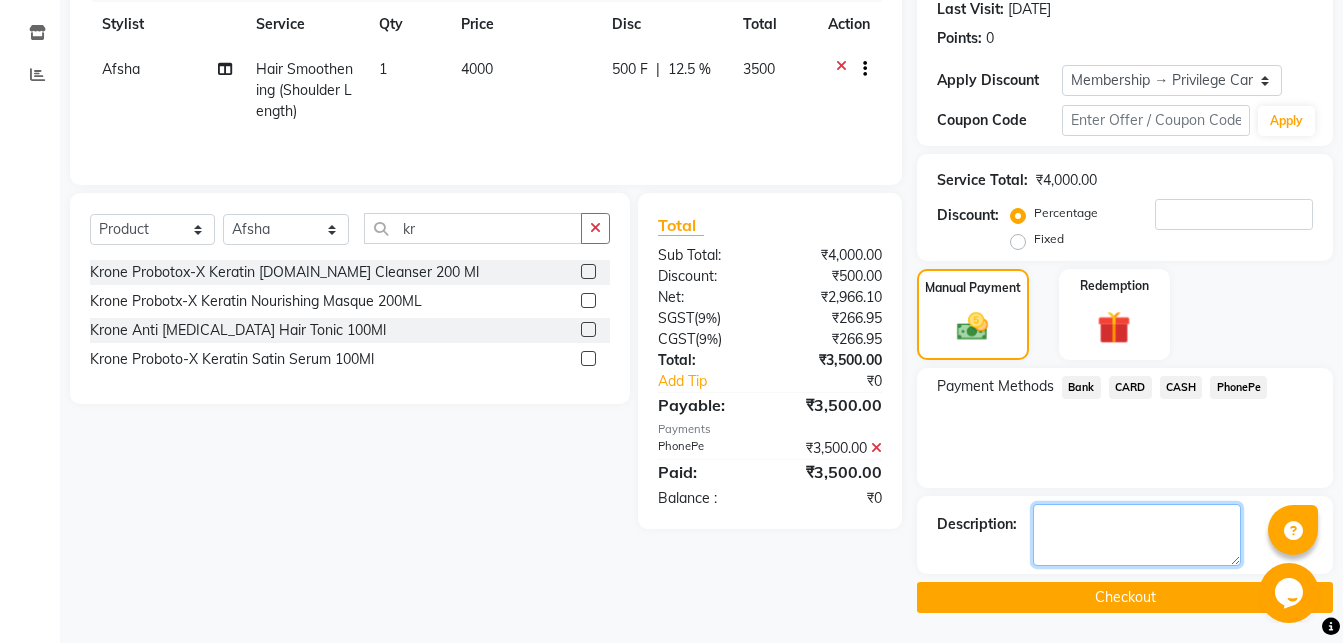 click 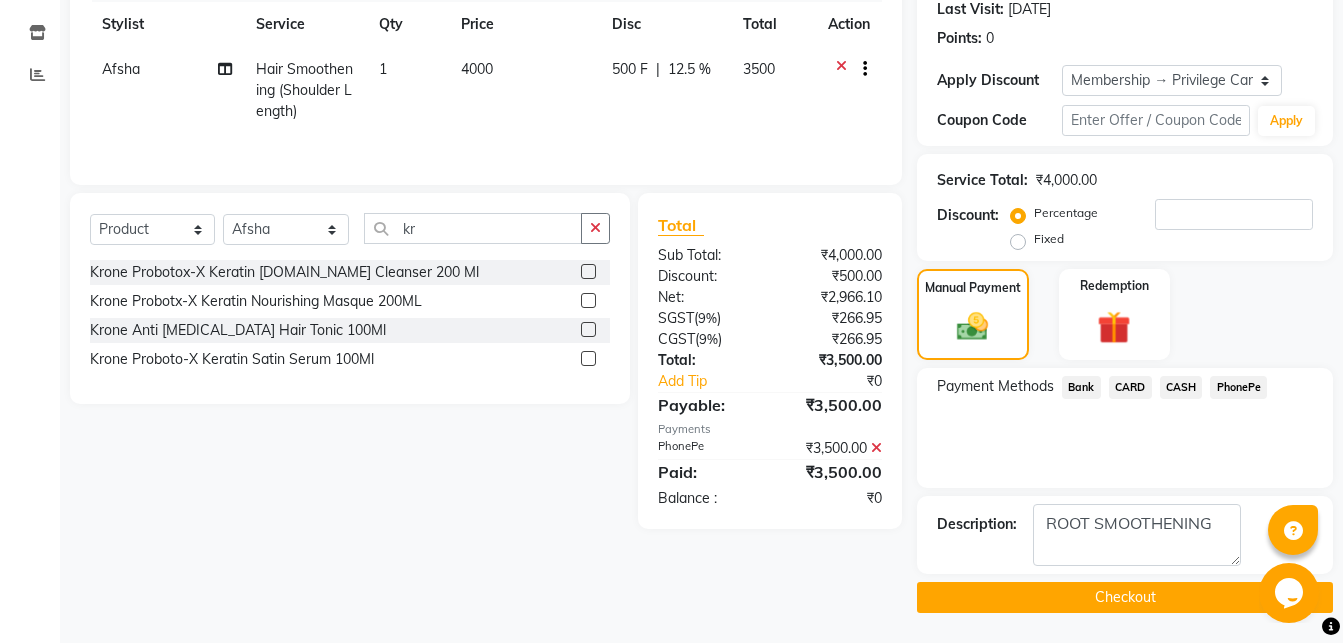 click on "Client +91 9526897901 Date 11-07-2025 Invoice Number V/2025 V/2025-26 2995 Services Stylist Service Qty Price Disc Total Action Afsha Hair Smoothening (Shoulder Length) 1 4000 500 F | 12.5 % 3500 Select  Service  Product  Membership  Package Voucher Prepaid Gift Card  Select Stylist Abhirami S Afsha Aiswarya B BINU MANGAR COCHIN ASHTAMUDI Danish Fousiya GIREESH Jishan Madonna Michael MANIKA RAI NEERA Priyanka rathi chowdhury  RAGHI FERNANDEZ Rani RASIYA  SALMAN ALI Savez  kr Krone Probotox-X Keratin Sul.Free Cleanser 200 Ml  Krone Probotx-X Keratin Nourishing Masque 200ML  Krone Anti Dandruff Hair Tonic 100Ml  Krone Proboto-X Keratin Satin Serum 100Ml  Total Sub Total: ₹4,000.00 Discount: ₹500.00 Net: ₹2,966.10 SGST  ( 9% ) ₹266.95 CGST  ( 9% ) ₹266.95 Total: ₹3,500.00 Add Tip ₹0 Payable: ₹3,500.00 Payments PhonePe ₹3,500.00  Paid: ₹3,500.00 Balance   : ₹0" 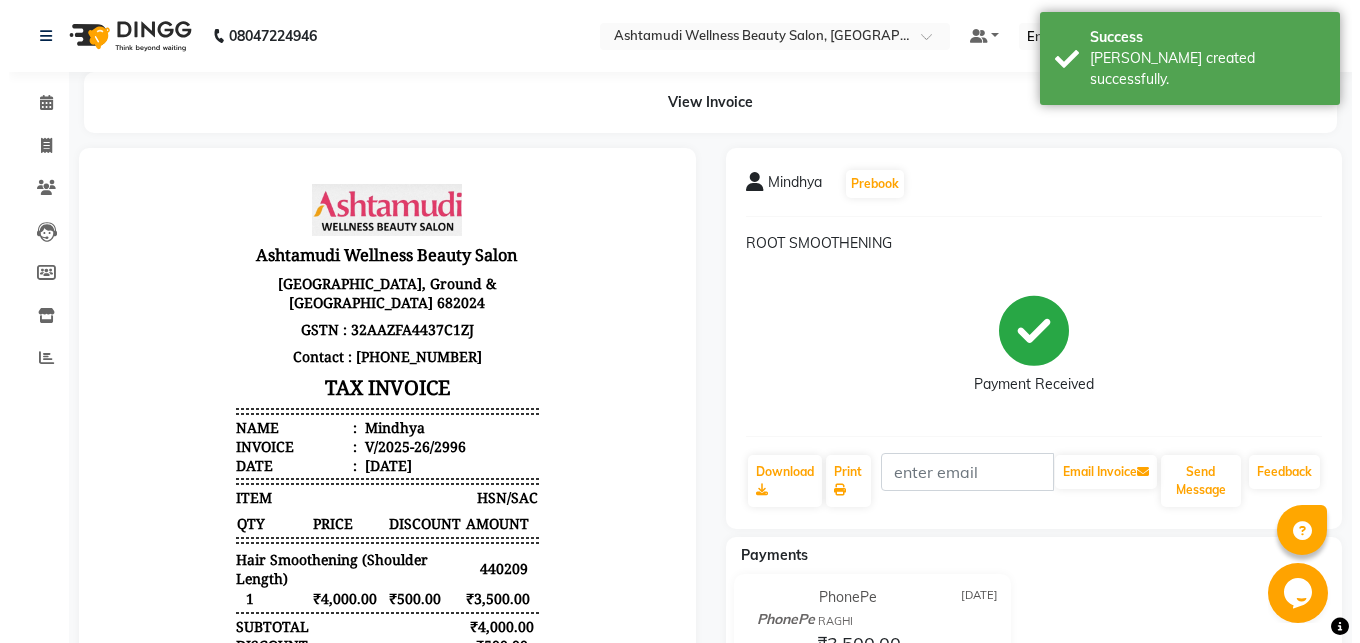 scroll, scrollTop: 0, scrollLeft: 0, axis: both 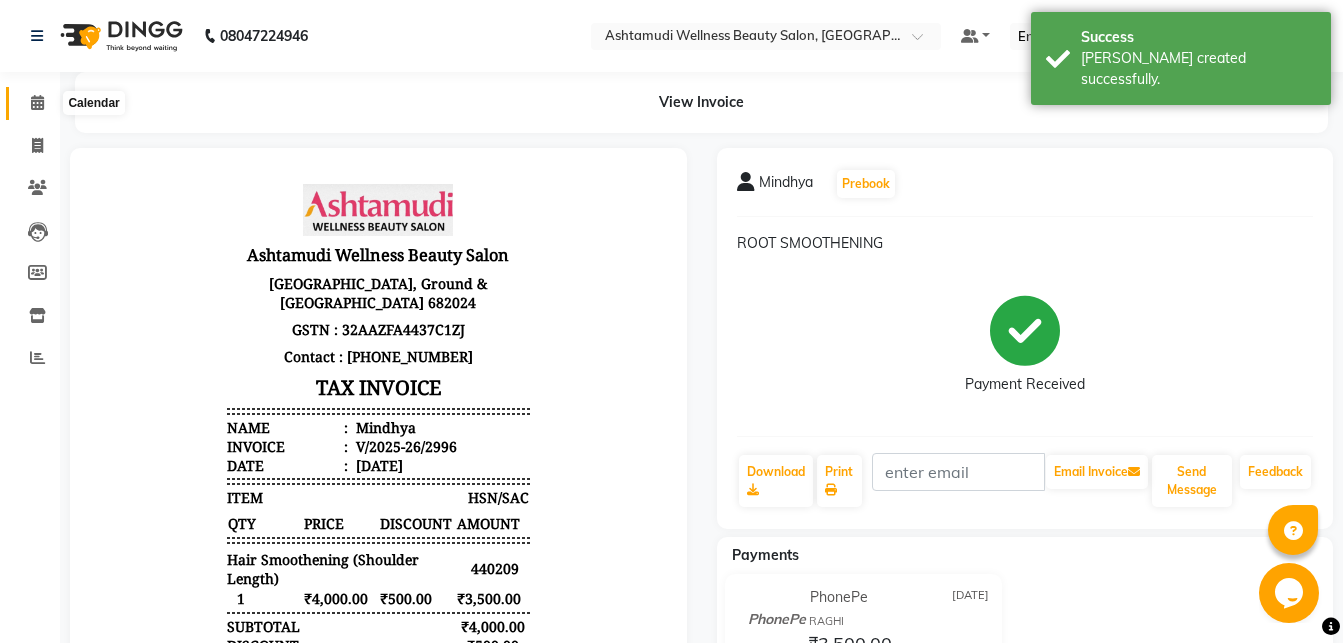 click 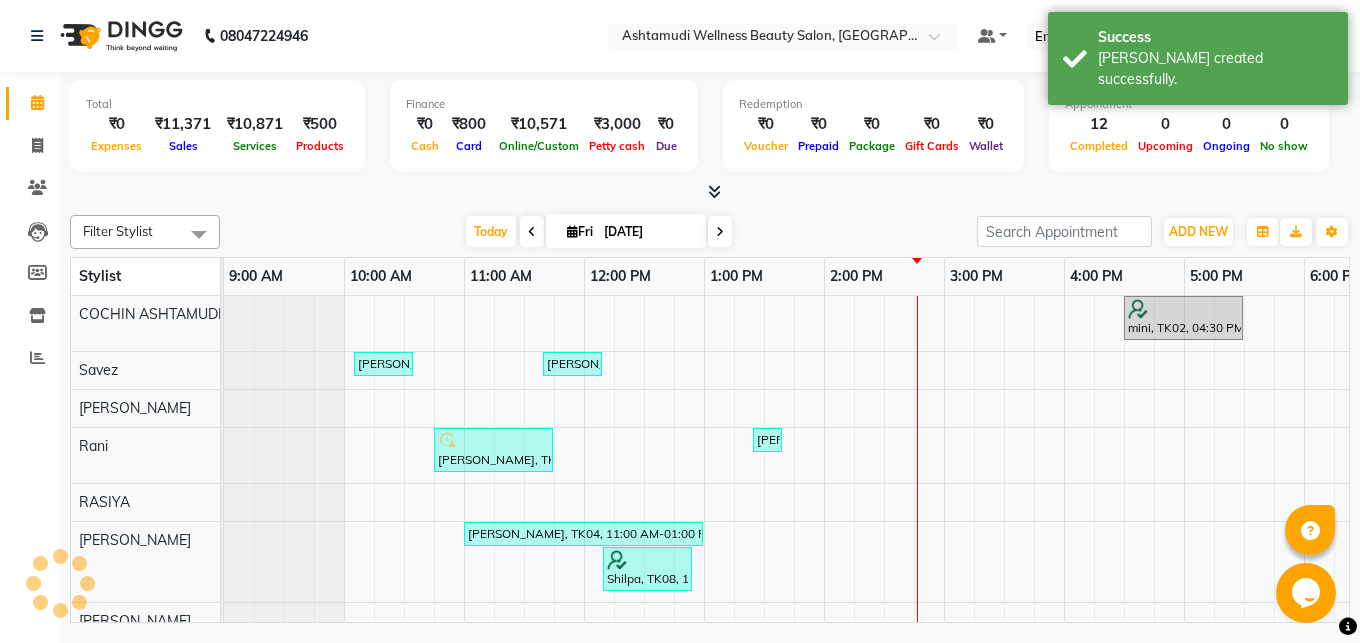 scroll, scrollTop: 0, scrollLeft: 0, axis: both 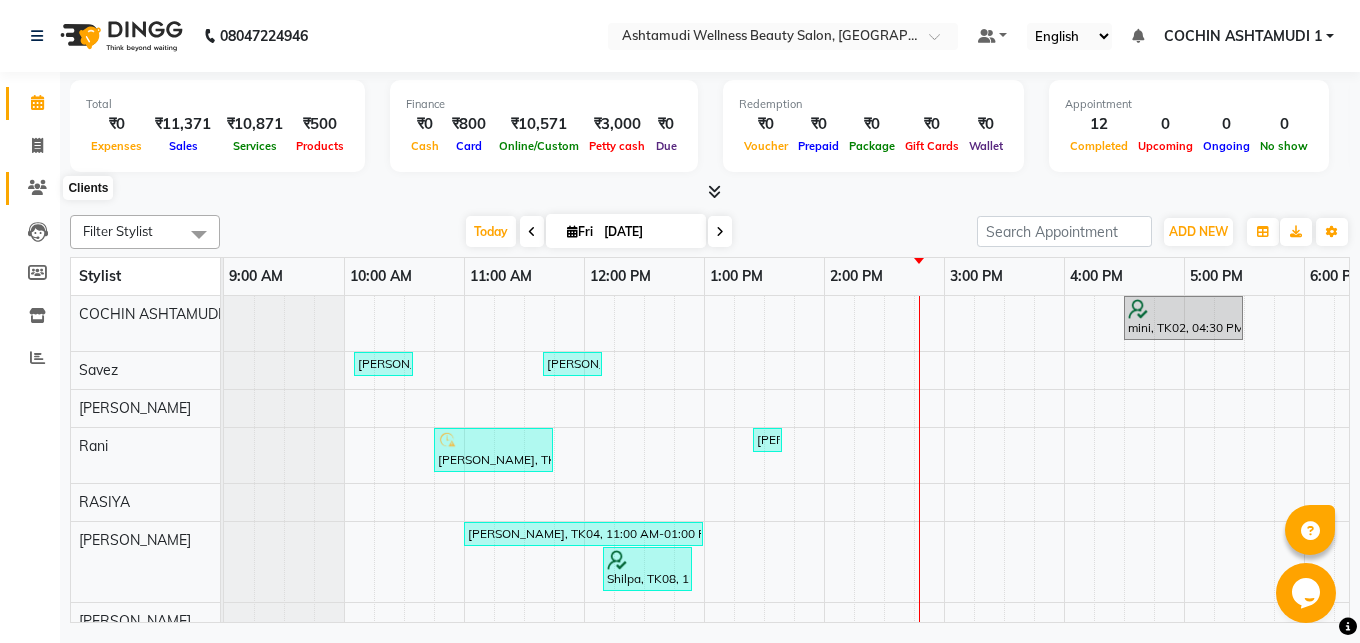 click 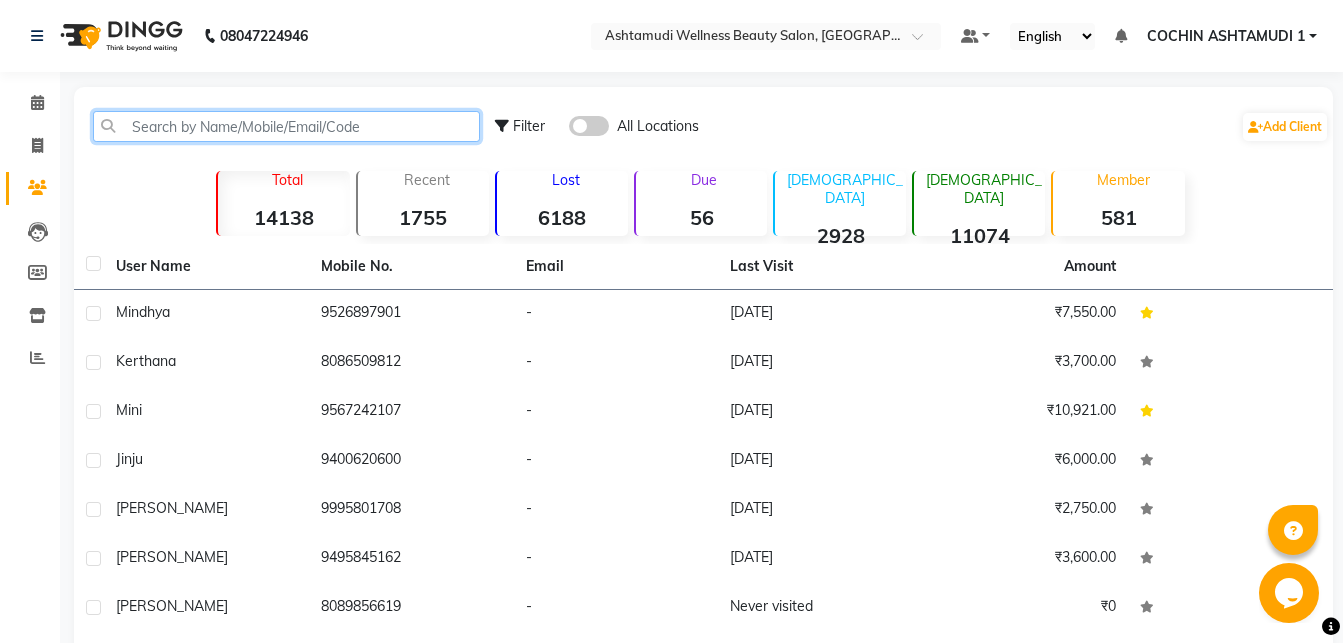 click 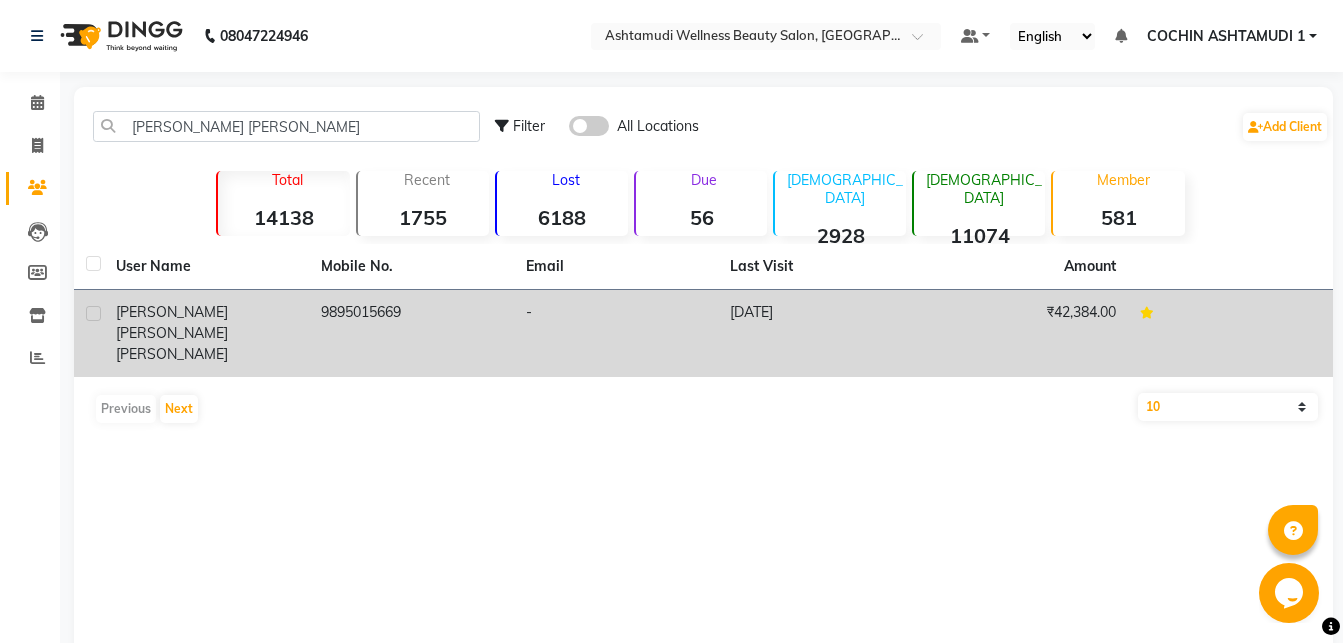 click on "[PERSON_NAME]" 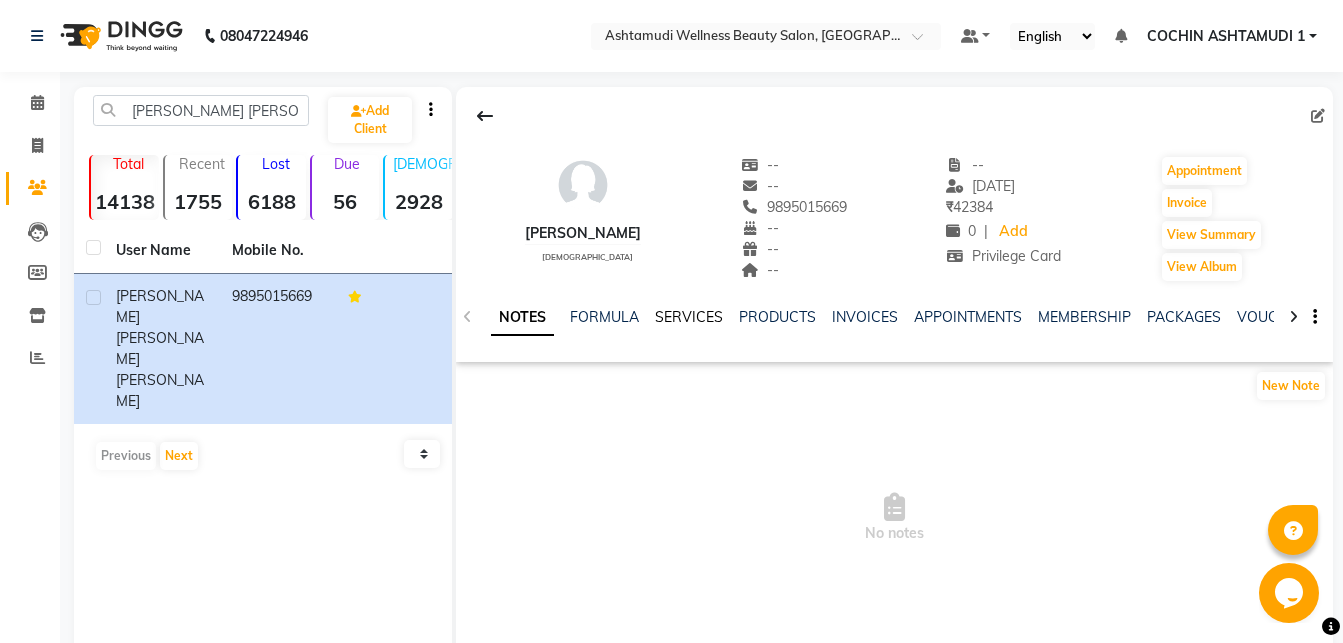 click on "SERVICES" 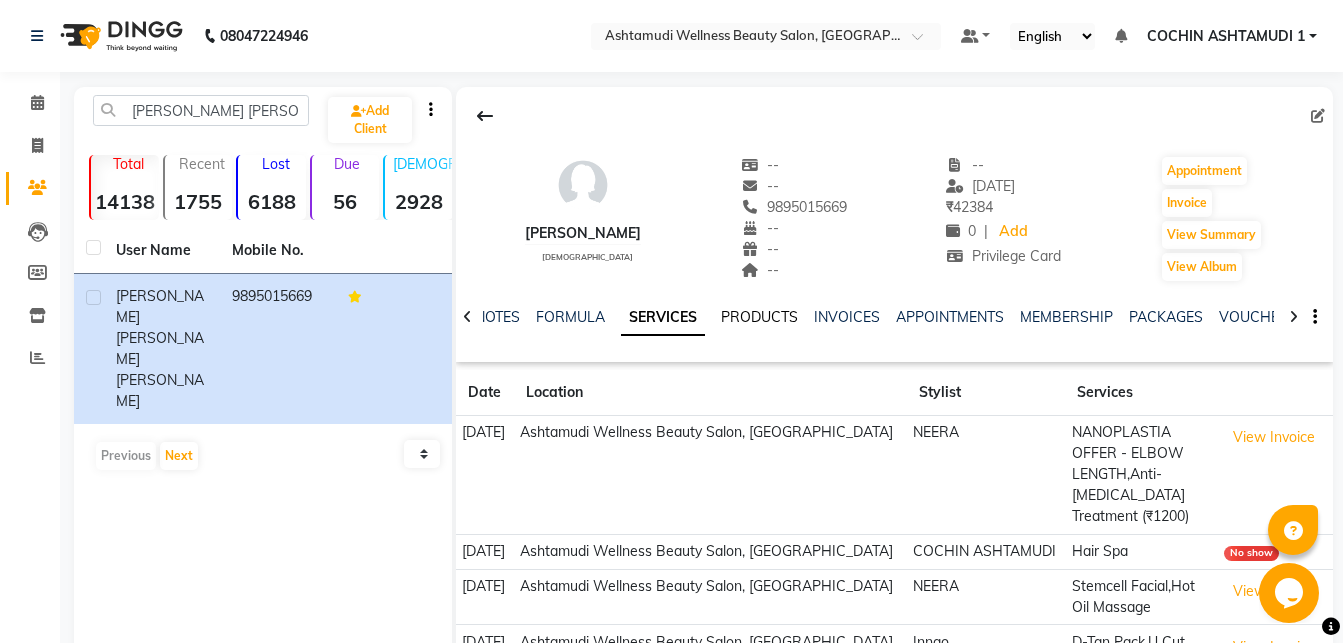 click on "PRODUCTS" 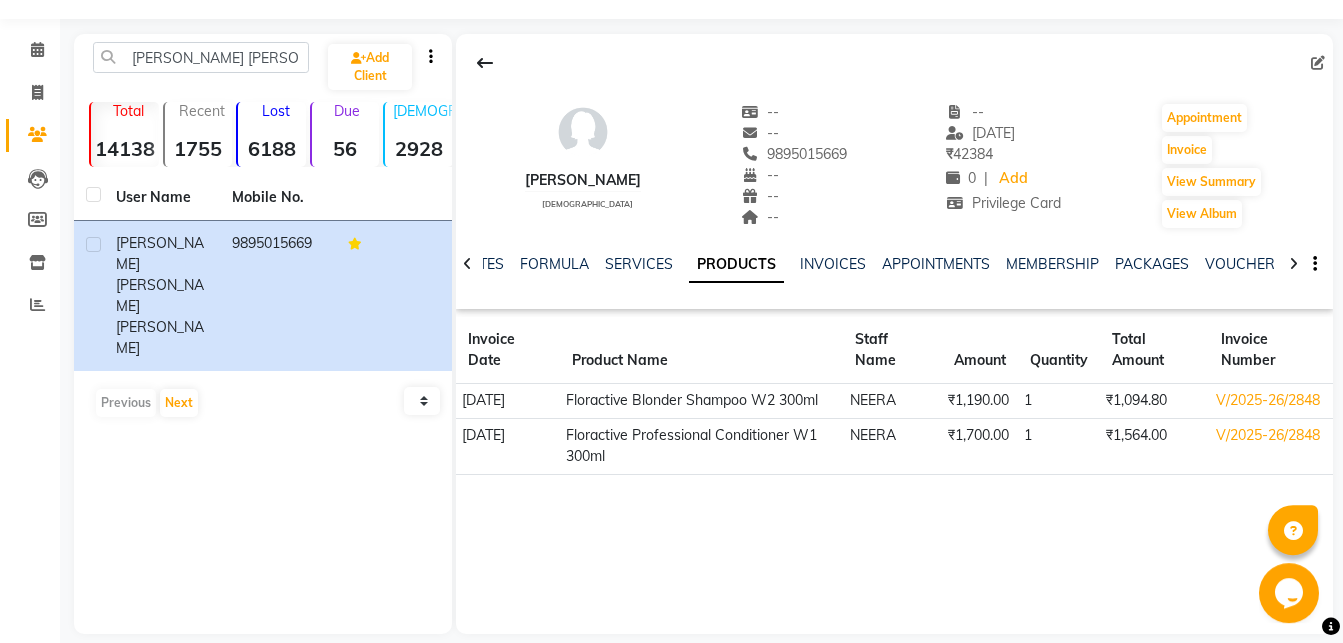 scroll, scrollTop: 74, scrollLeft: 0, axis: vertical 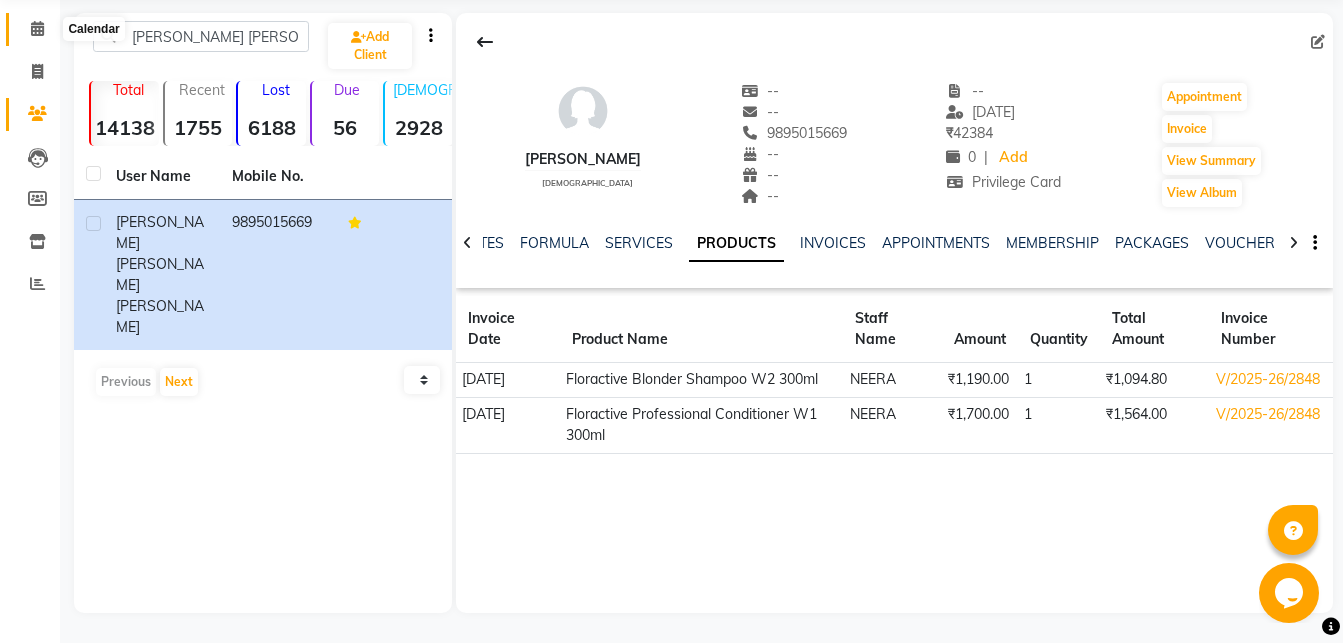 click 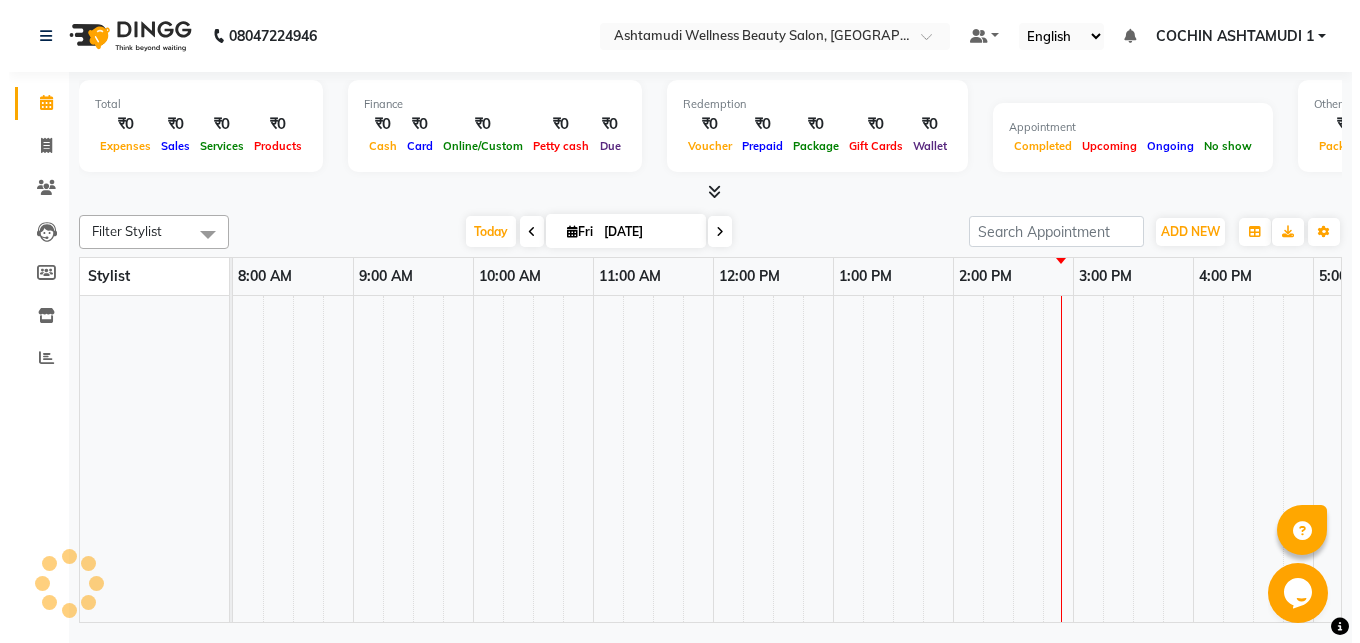 scroll, scrollTop: 0, scrollLeft: 0, axis: both 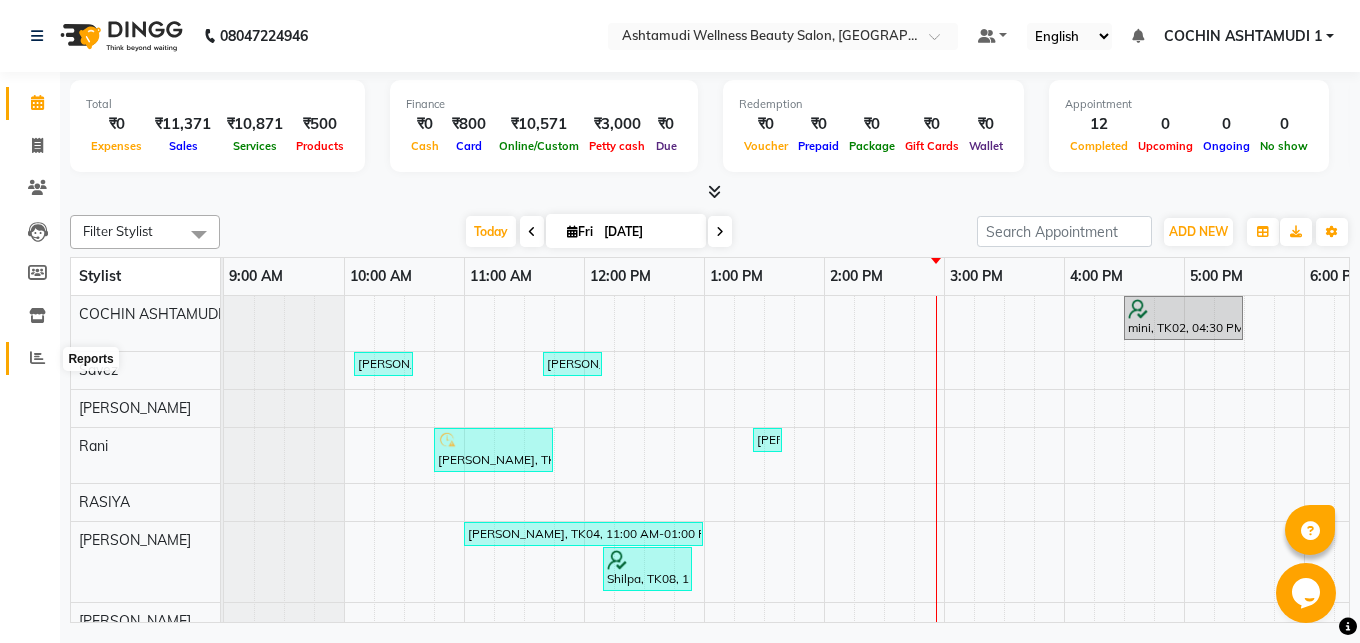 click 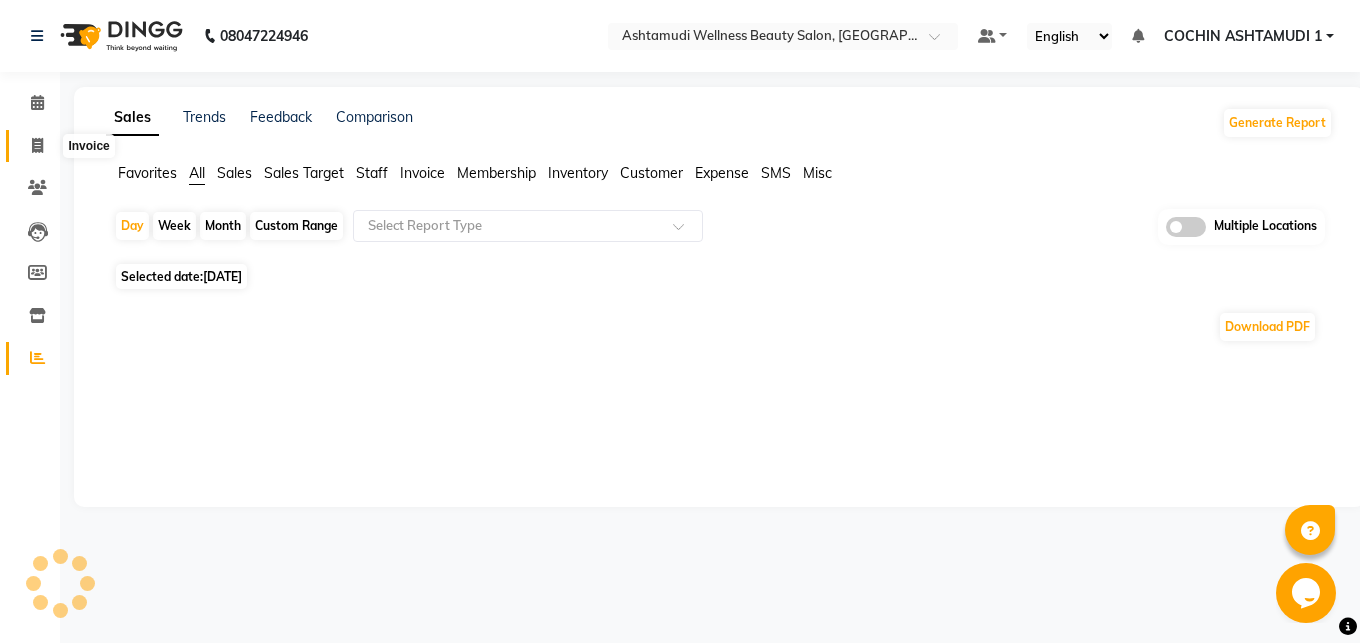click 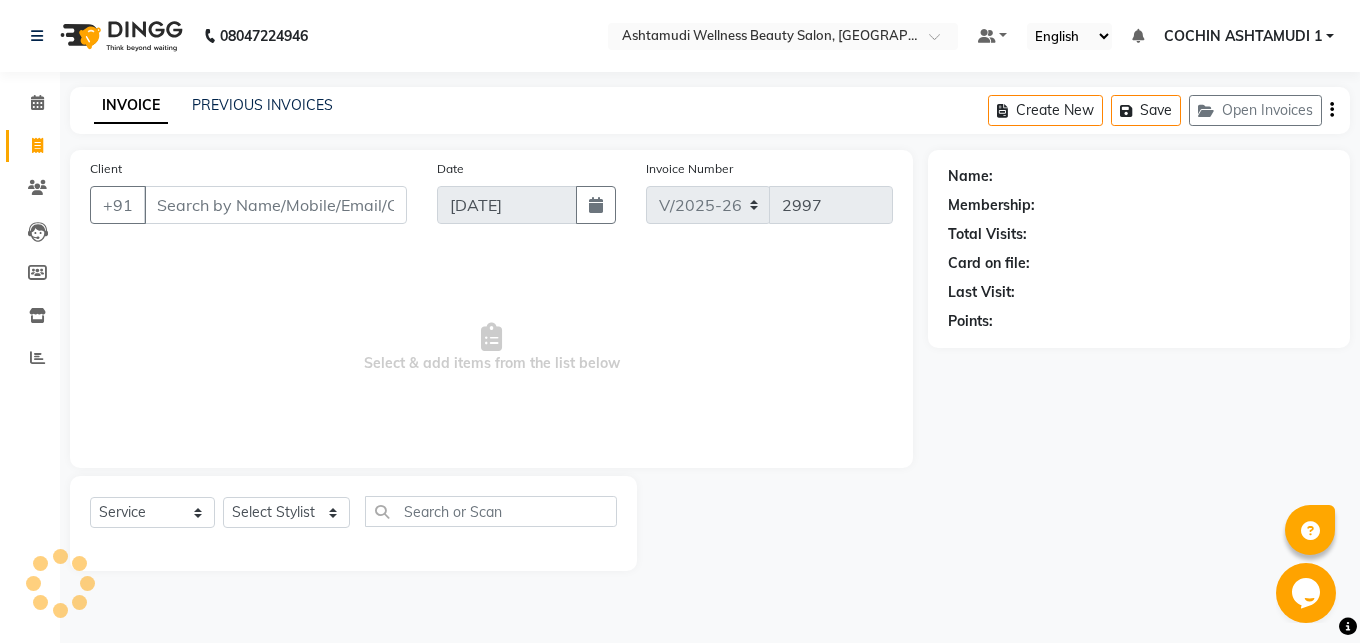 click on "Client" at bounding box center (275, 205) 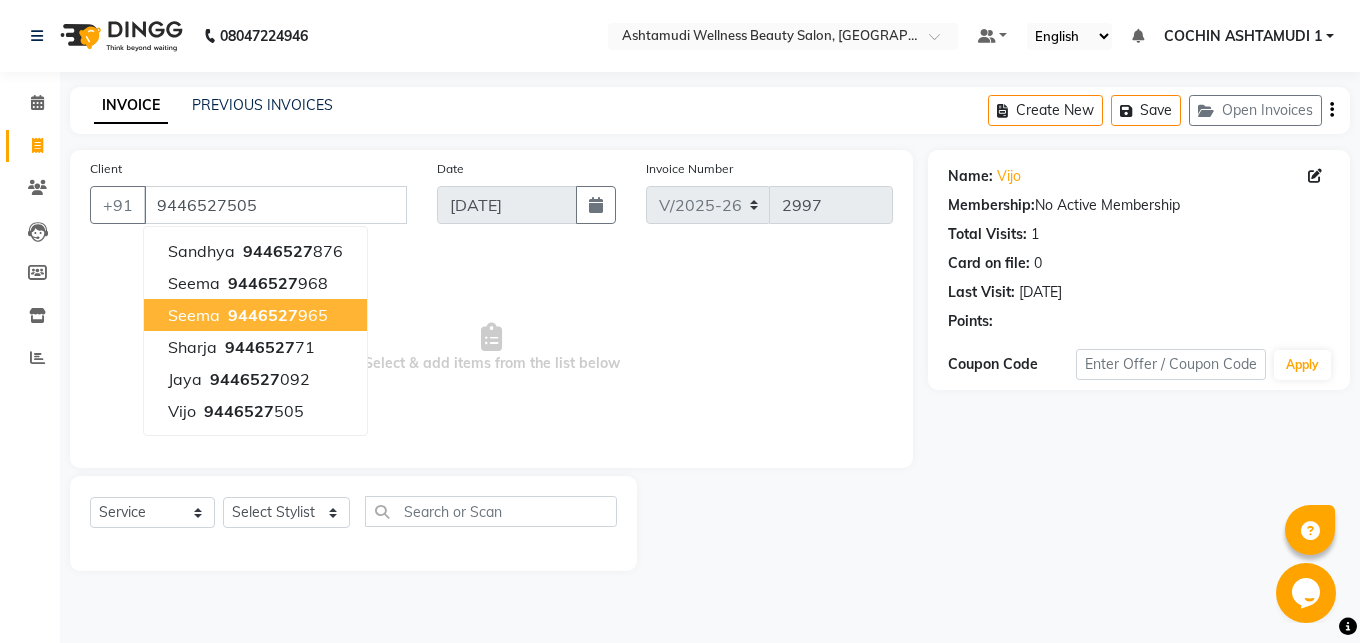 click on "Select & add items from the list below" at bounding box center [491, 348] 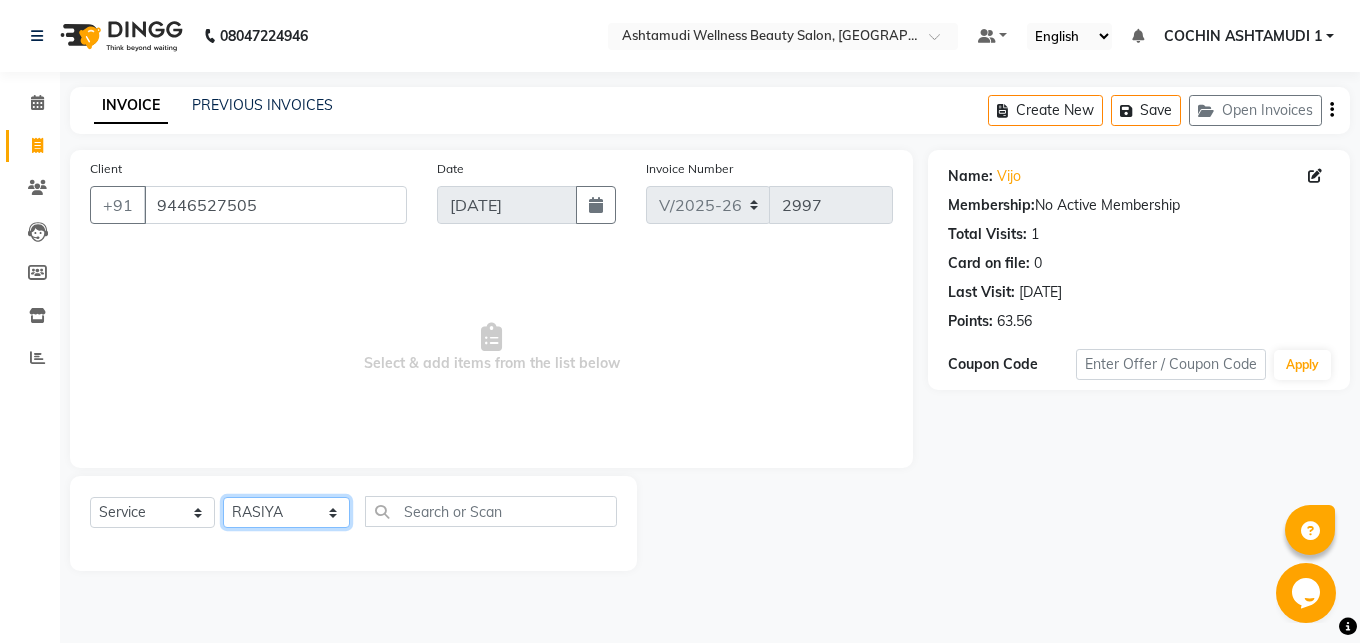 click on "RASIYA" 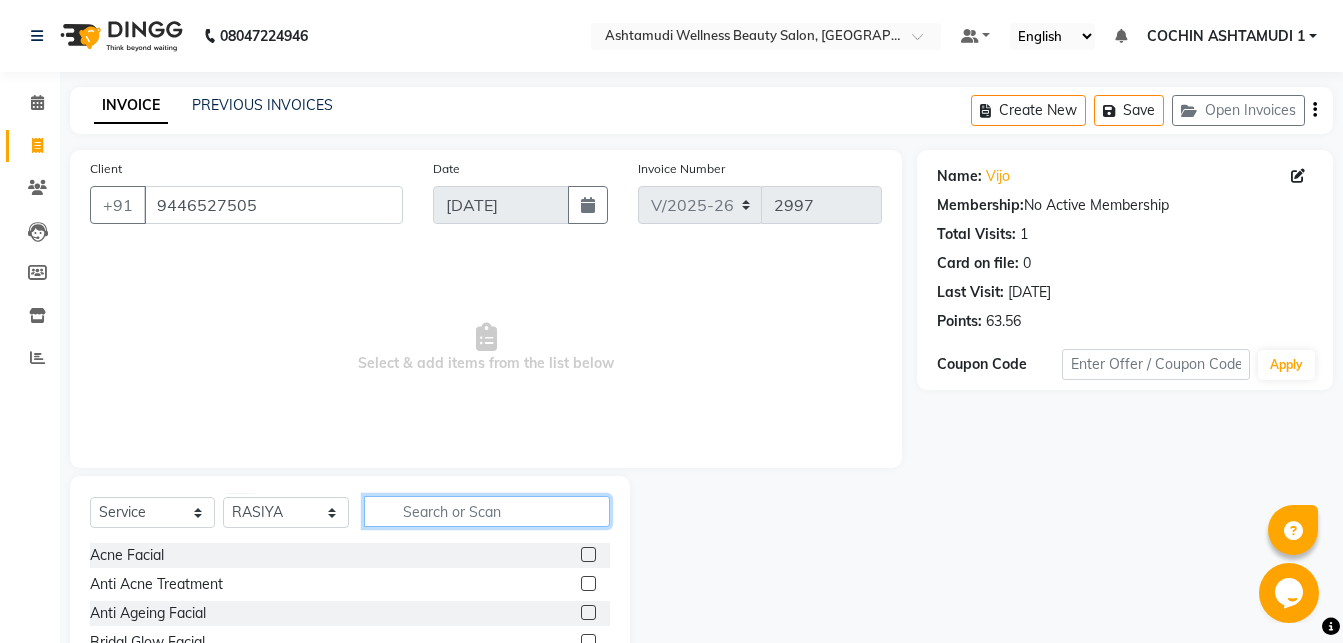 click 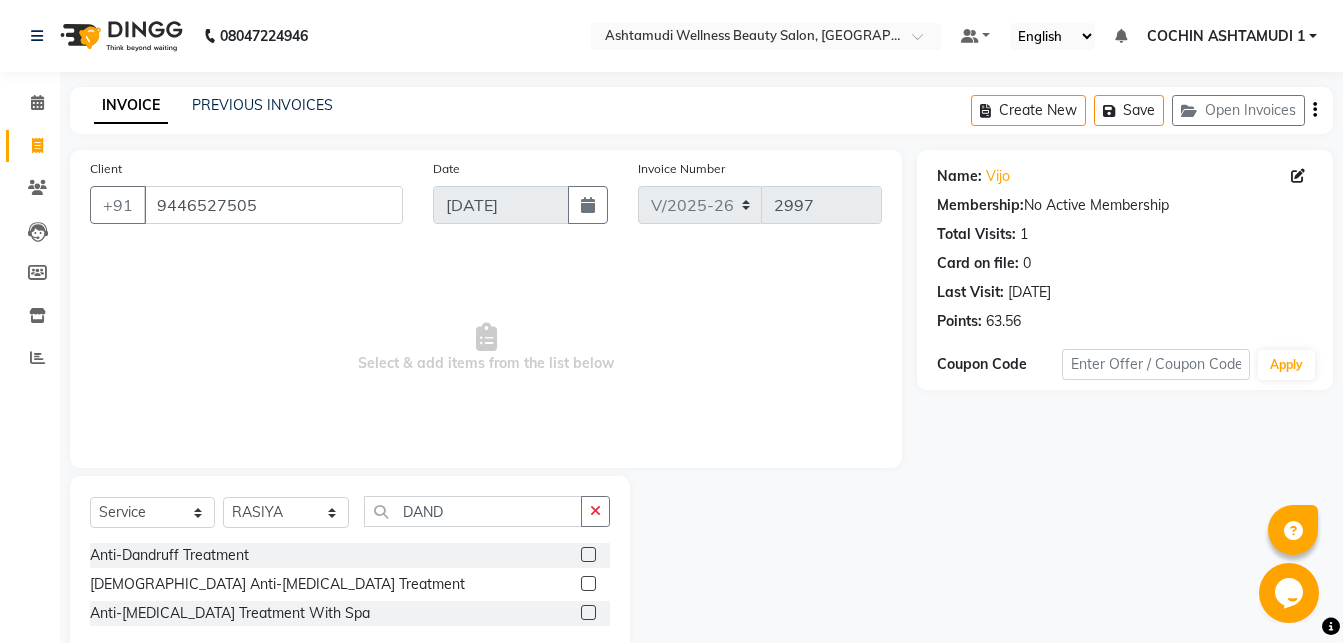 click 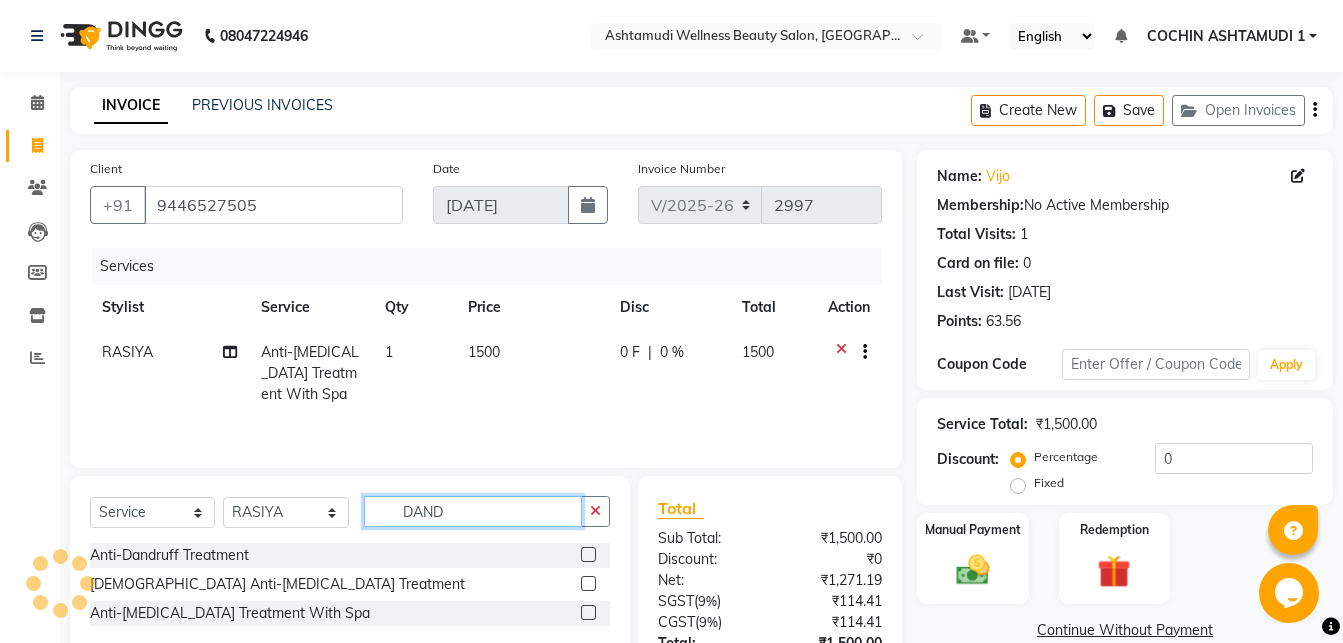 drag, startPoint x: 500, startPoint y: 511, endPoint x: 256, endPoint y: 528, distance: 244.59149 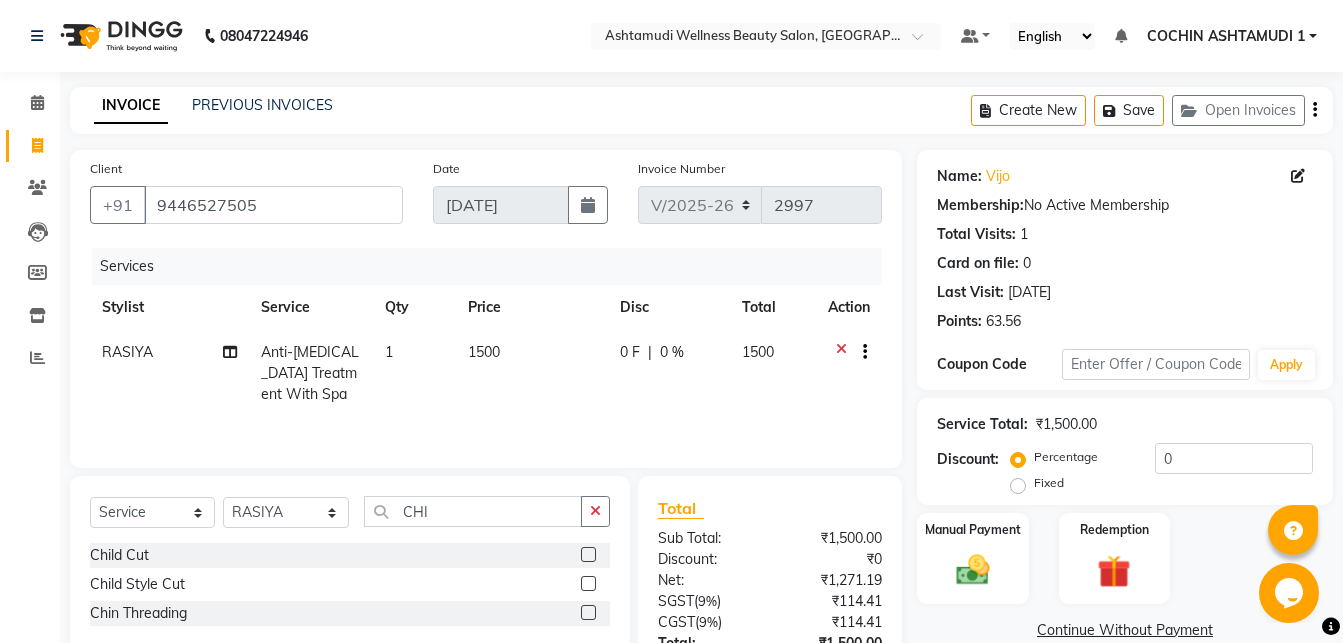 click 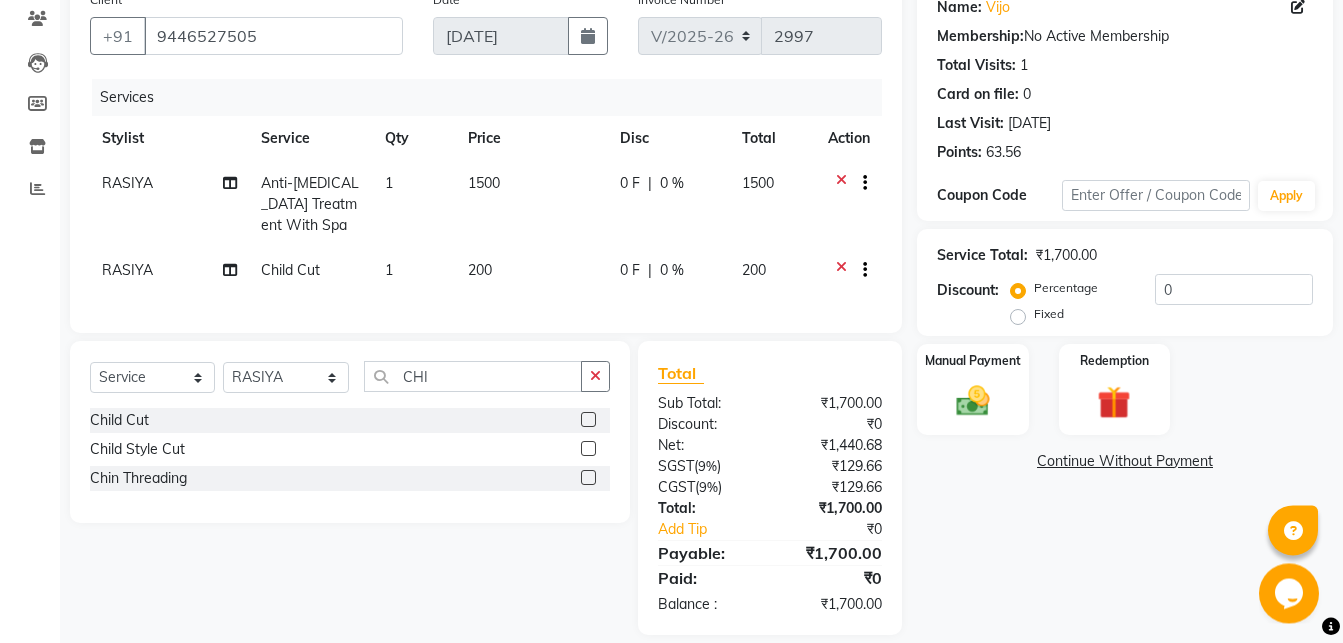 scroll, scrollTop: 208, scrollLeft: 0, axis: vertical 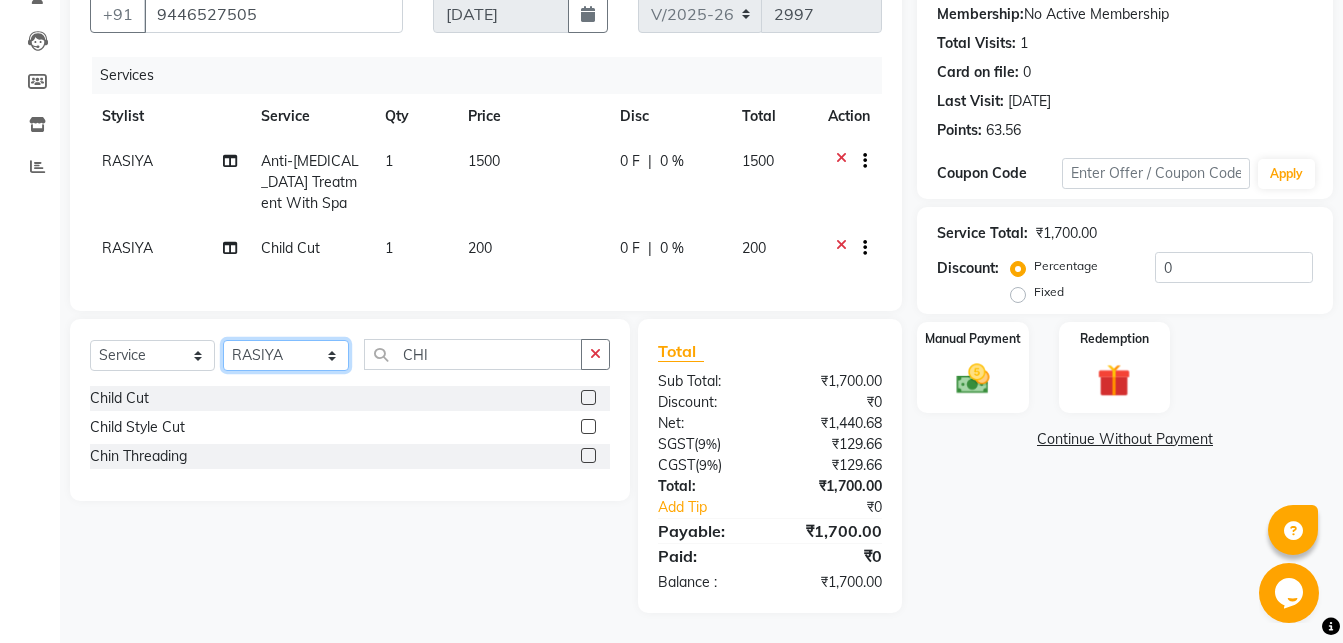 click on "Select Stylist Abhirami S Afsha [PERSON_NAME] B [PERSON_NAME] COCHIN ASHTAMUDI Danish [PERSON_NAME] [PERSON_NAME] [PERSON_NAME] [PERSON_NAME] [PERSON_NAME]  [PERSON_NAME] [PERSON_NAME]" 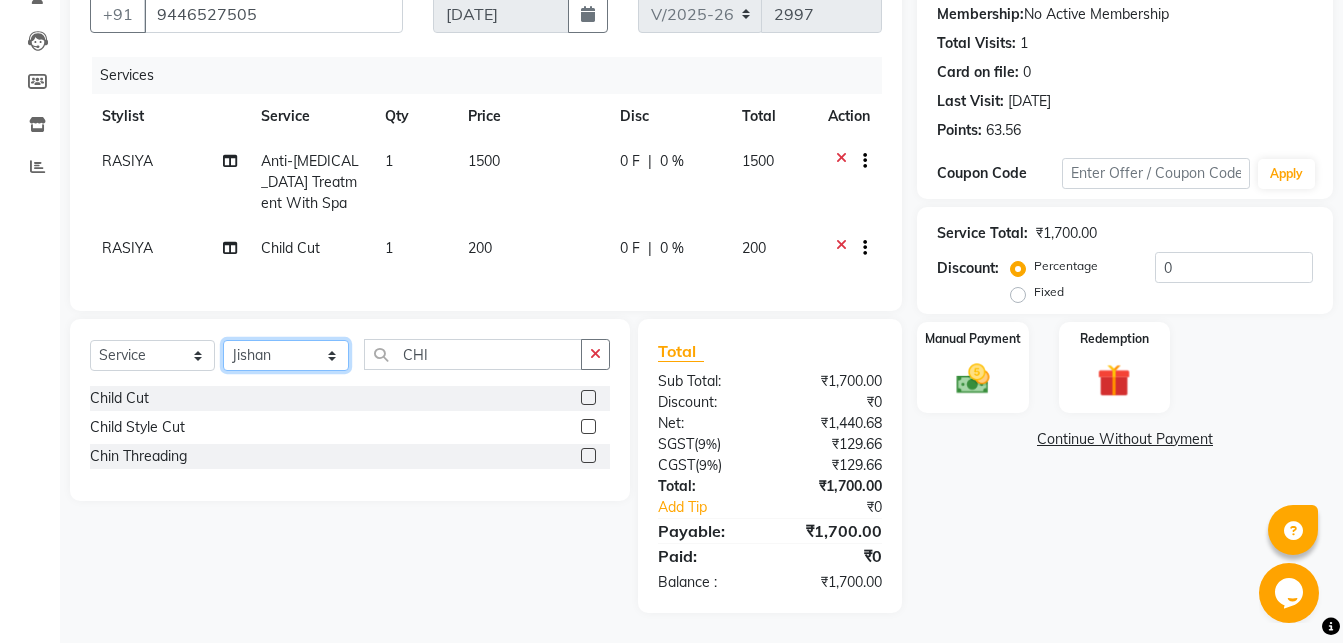 click on "Jishan" 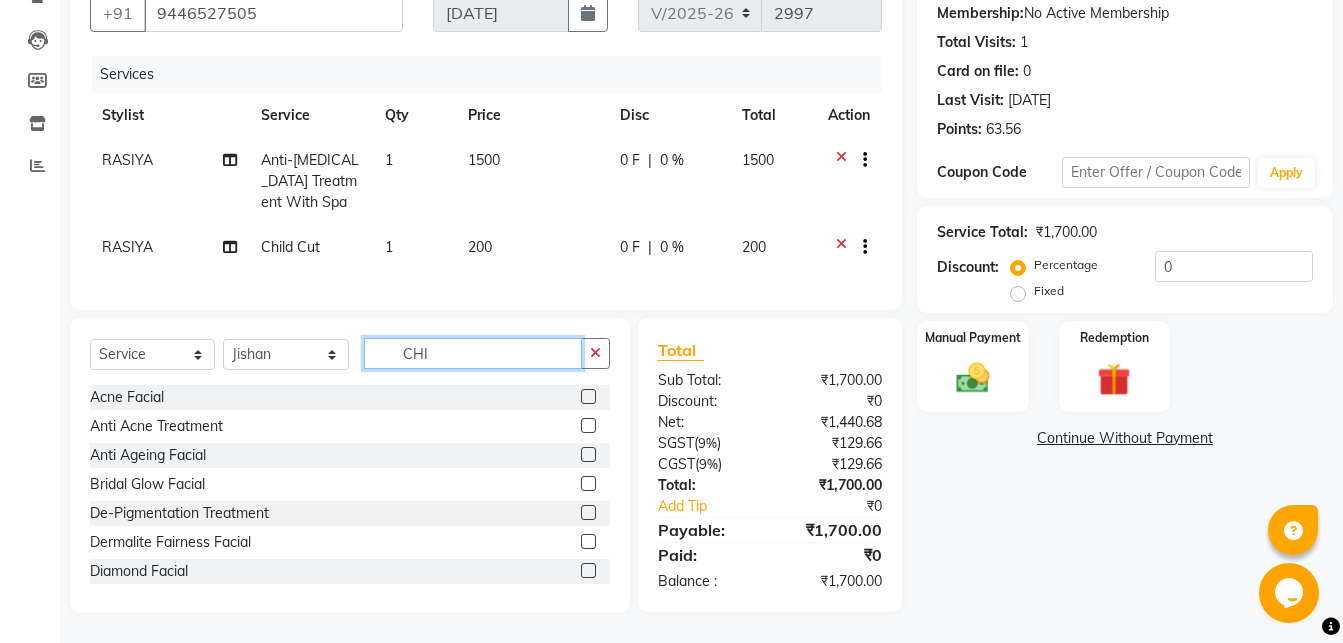 drag, startPoint x: 456, startPoint y: 356, endPoint x: 324, endPoint y: 369, distance: 132.63861 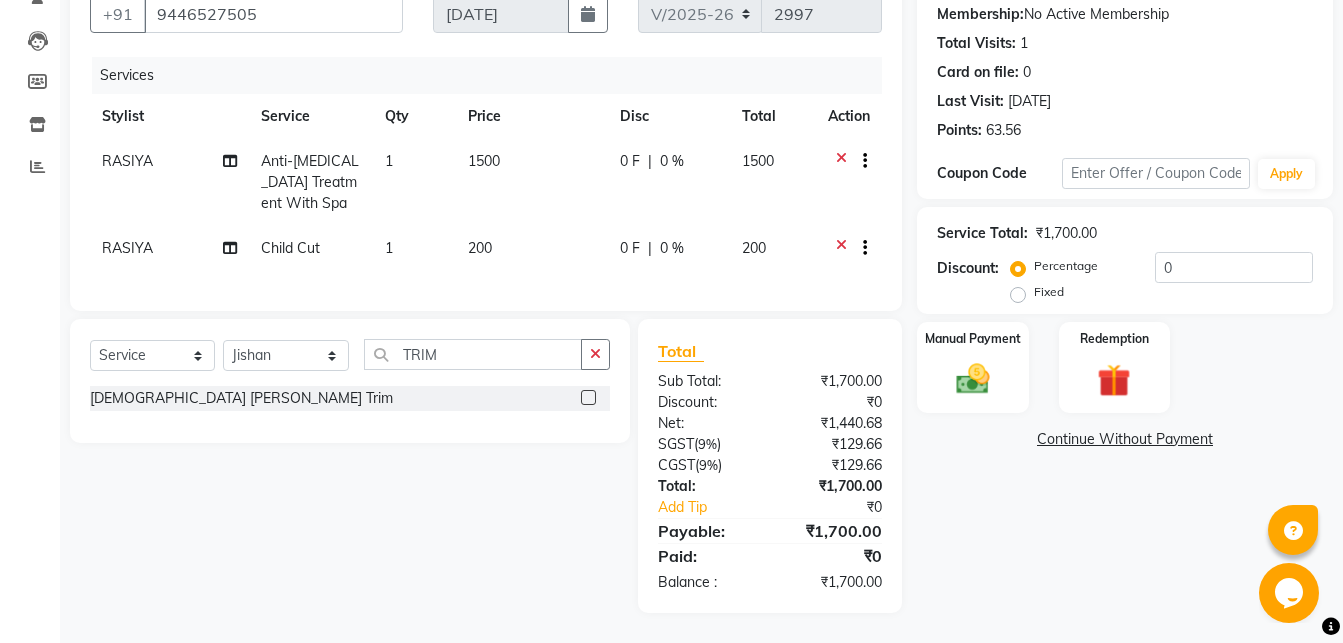 click 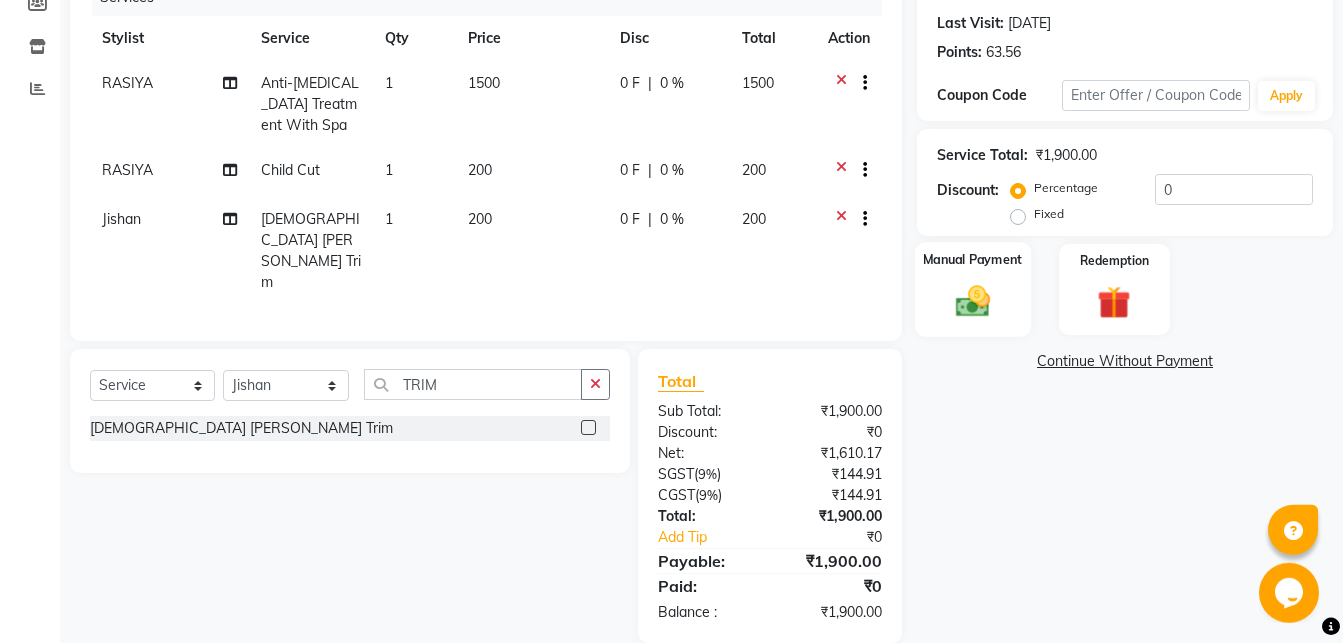 scroll, scrollTop: 274, scrollLeft: 0, axis: vertical 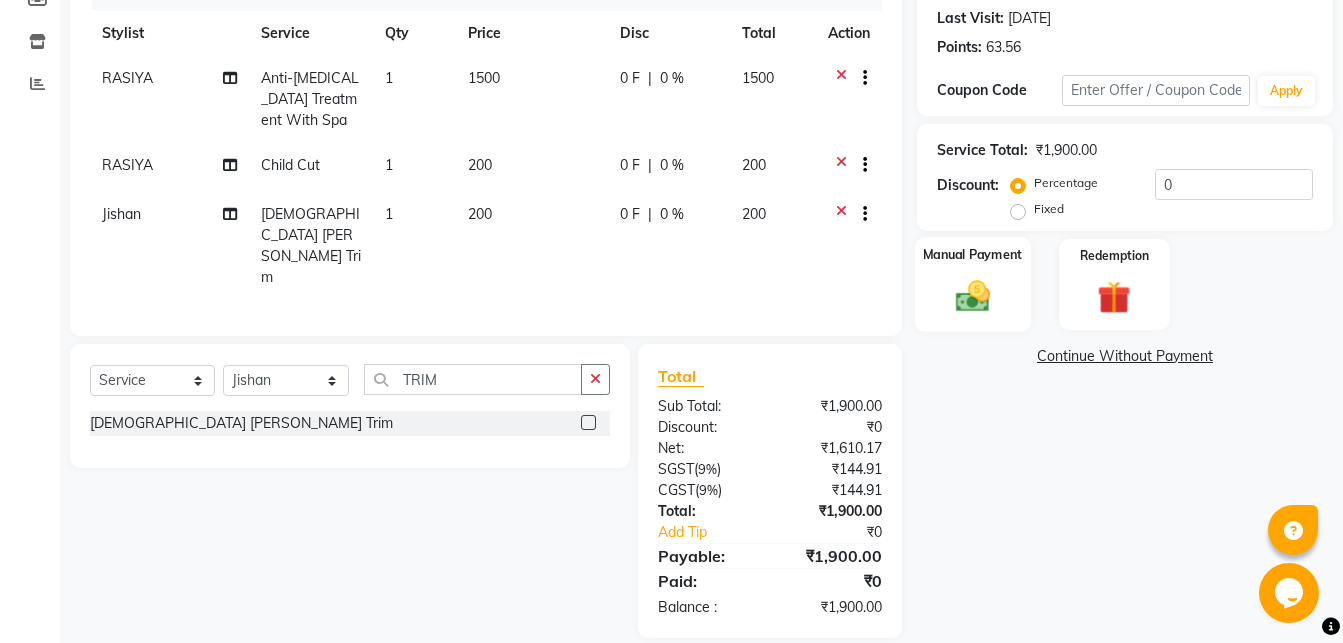 click on "Manual Payment" 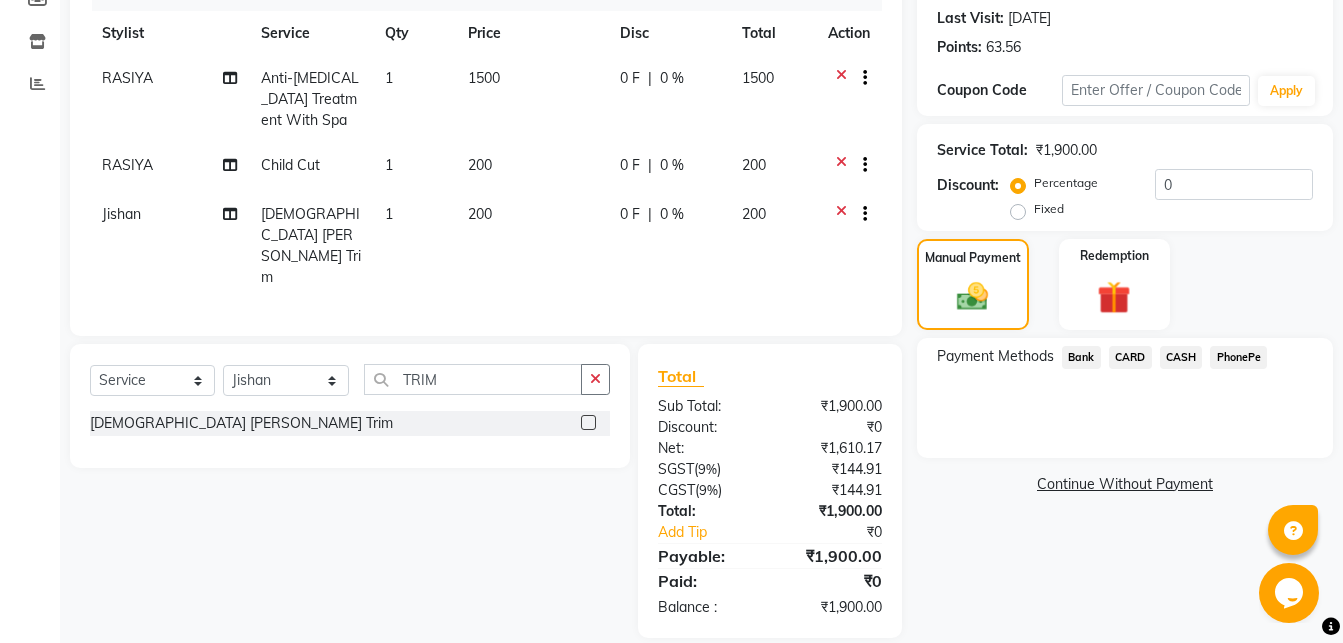 click on "PhonePe" 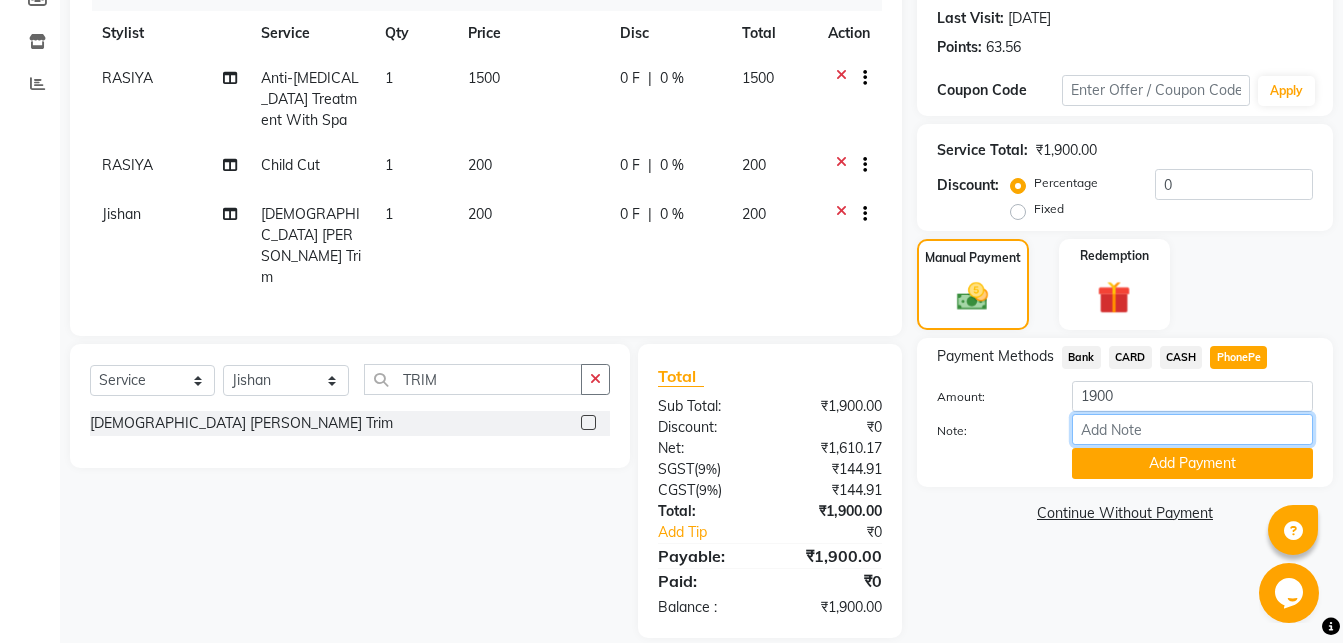 click on "Note:" at bounding box center (1192, 429) 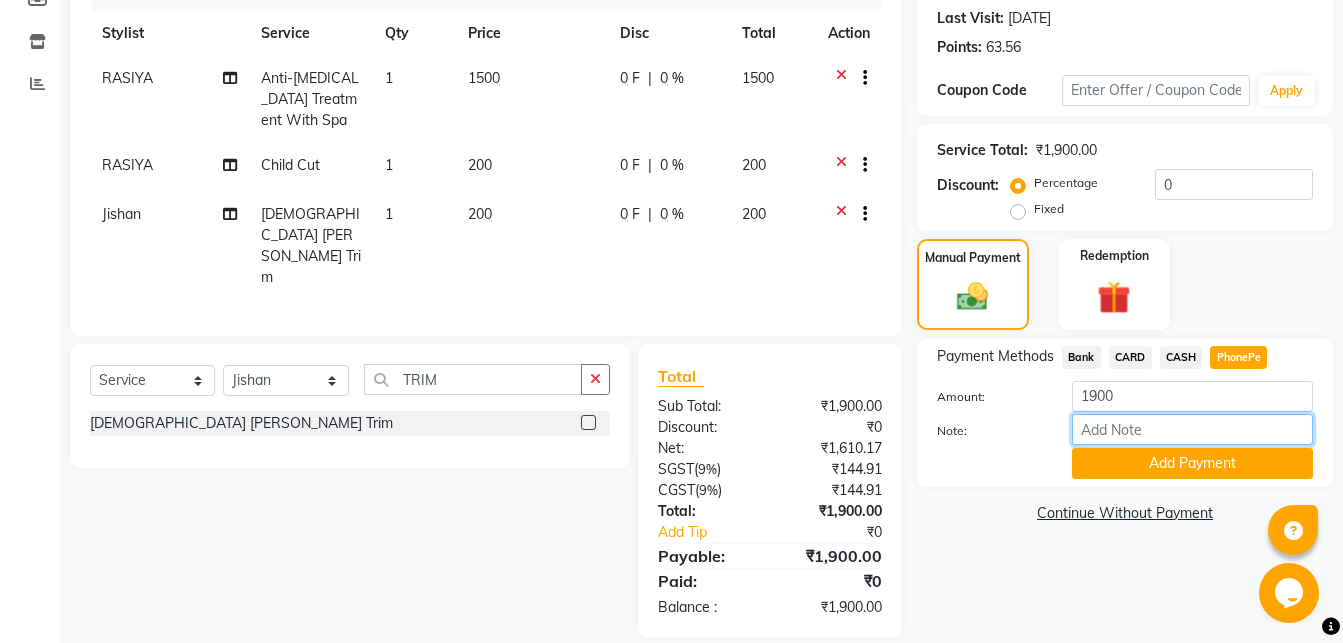 click on "Note:" at bounding box center [1192, 429] 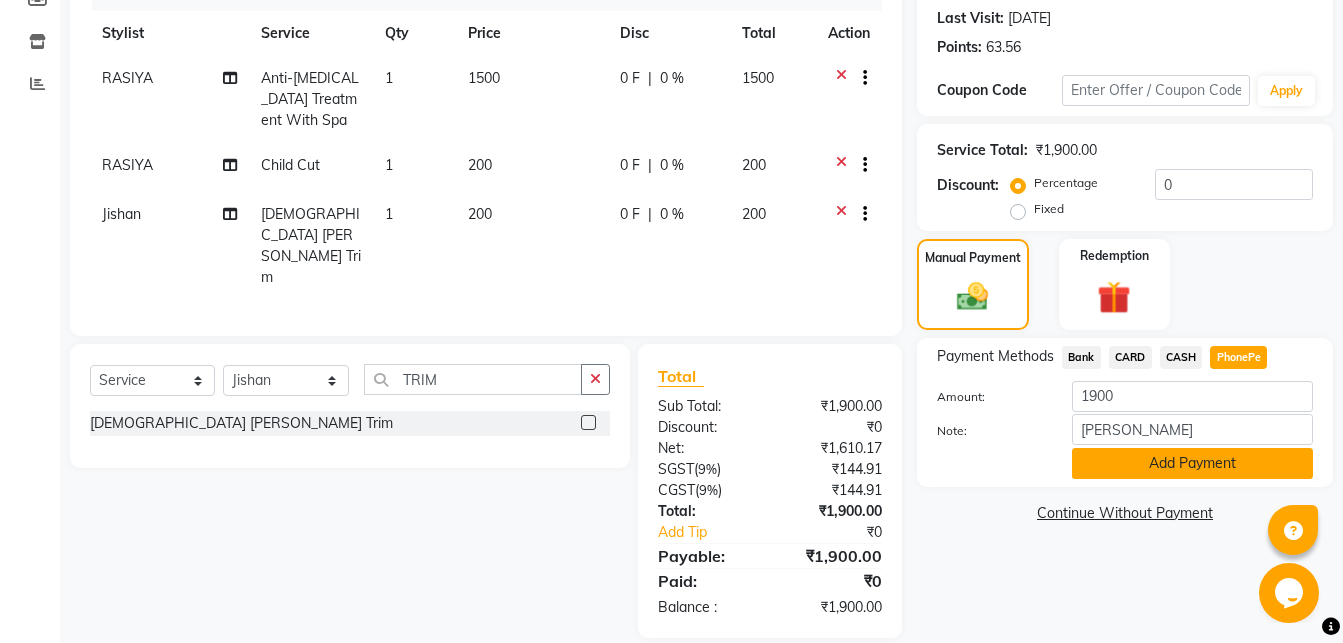 click on "Add Payment" 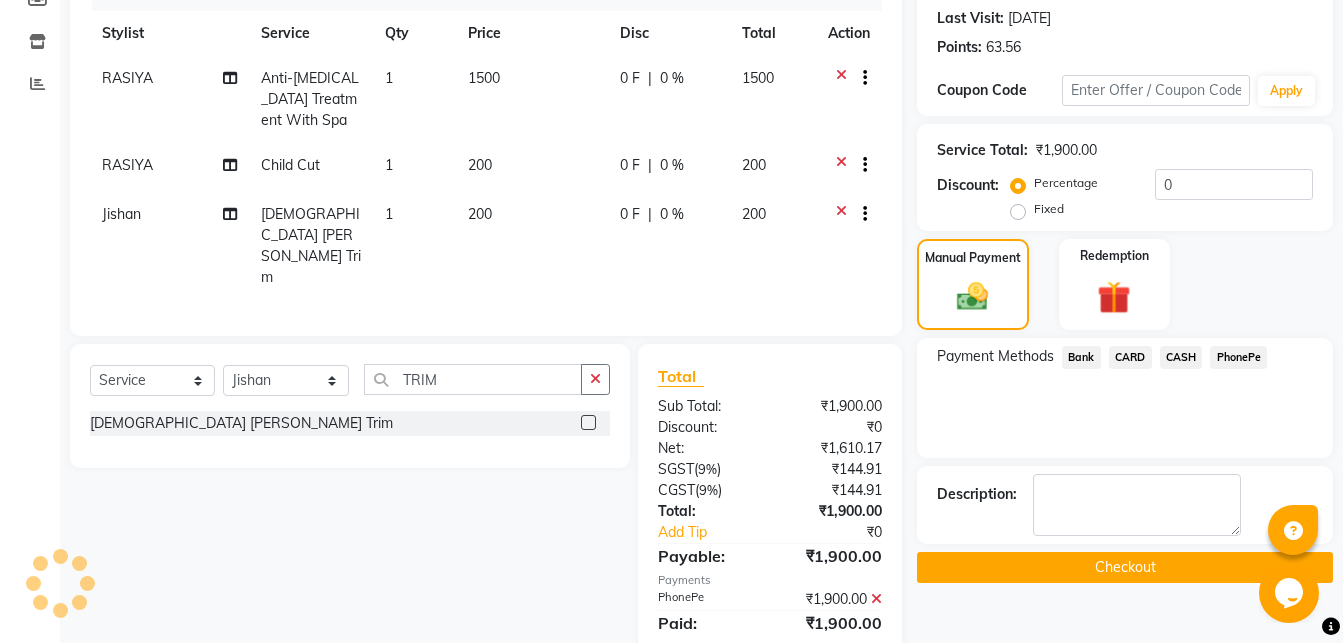 click on "Checkout" 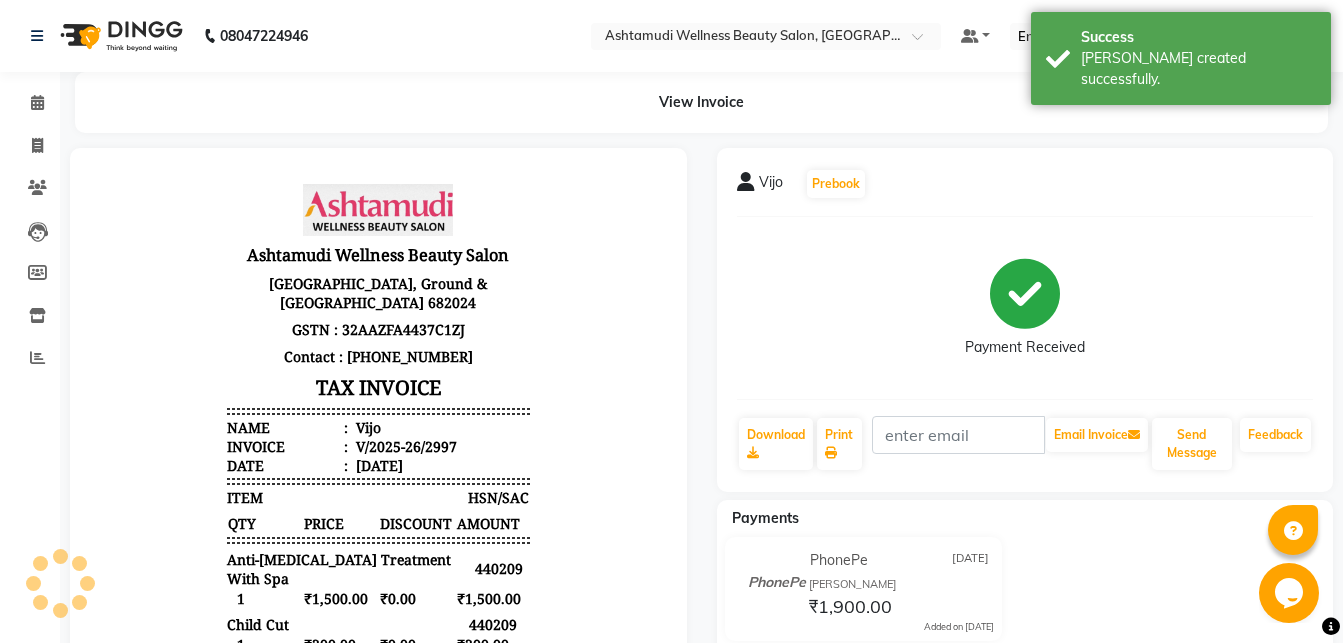 scroll, scrollTop: 0, scrollLeft: 0, axis: both 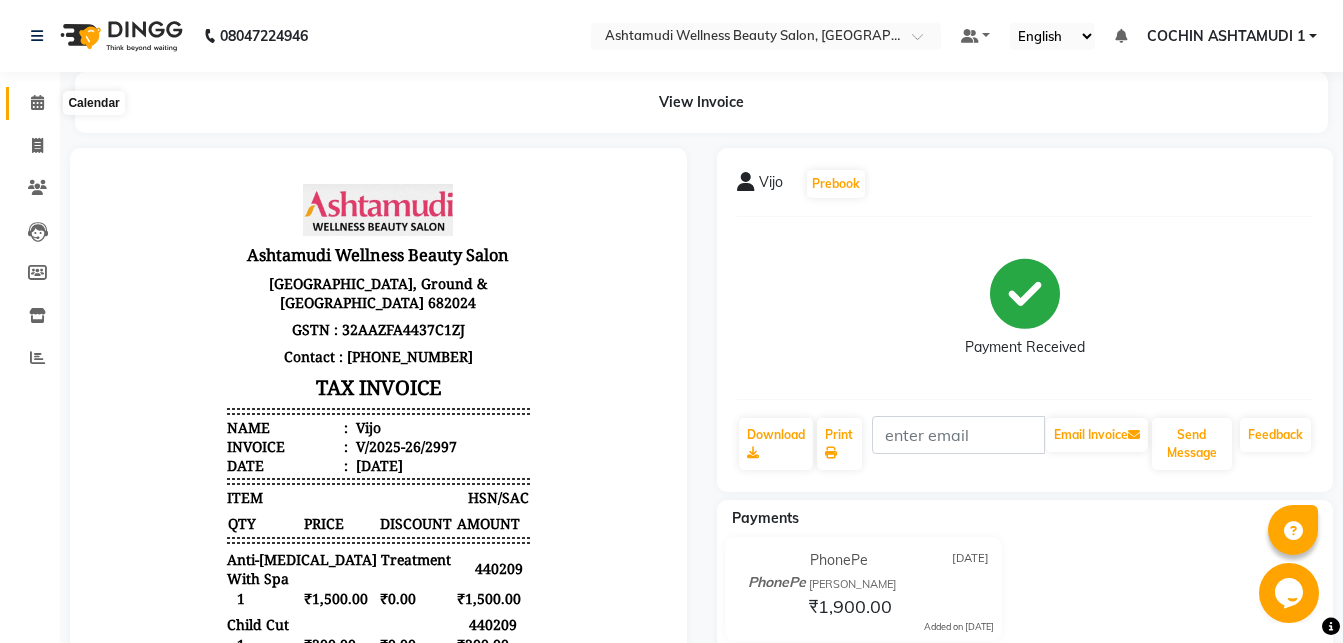 click 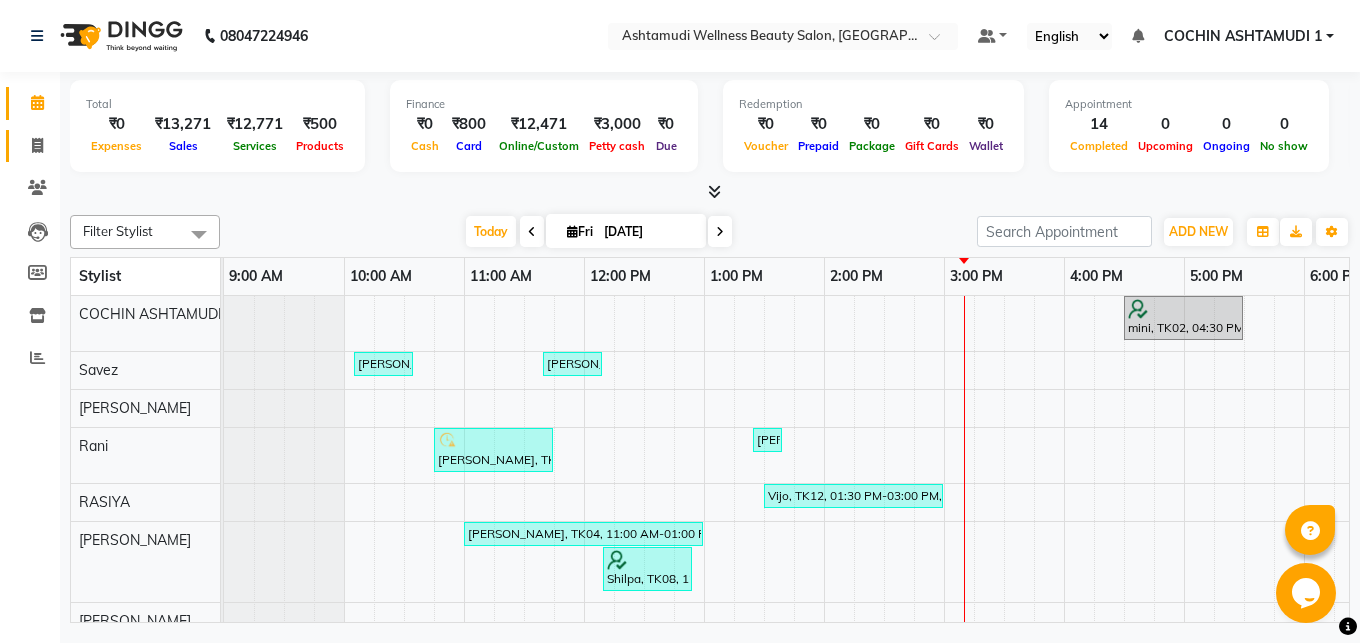 click 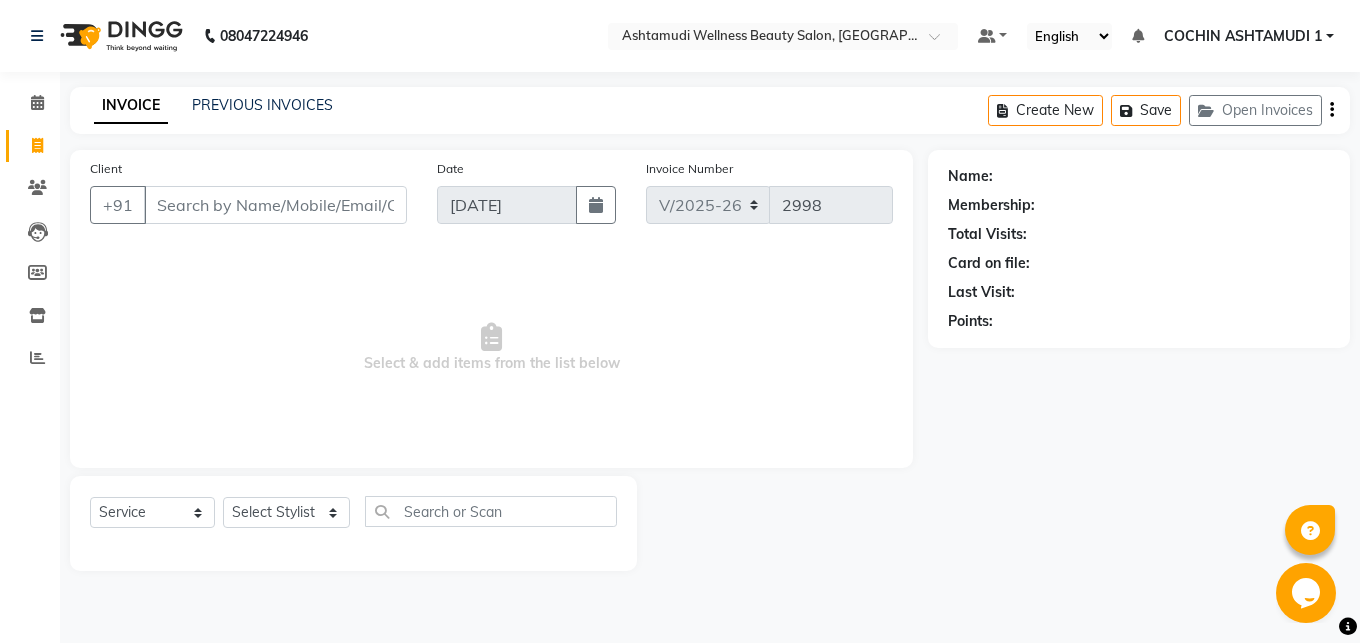 click on "Client" at bounding box center (275, 205) 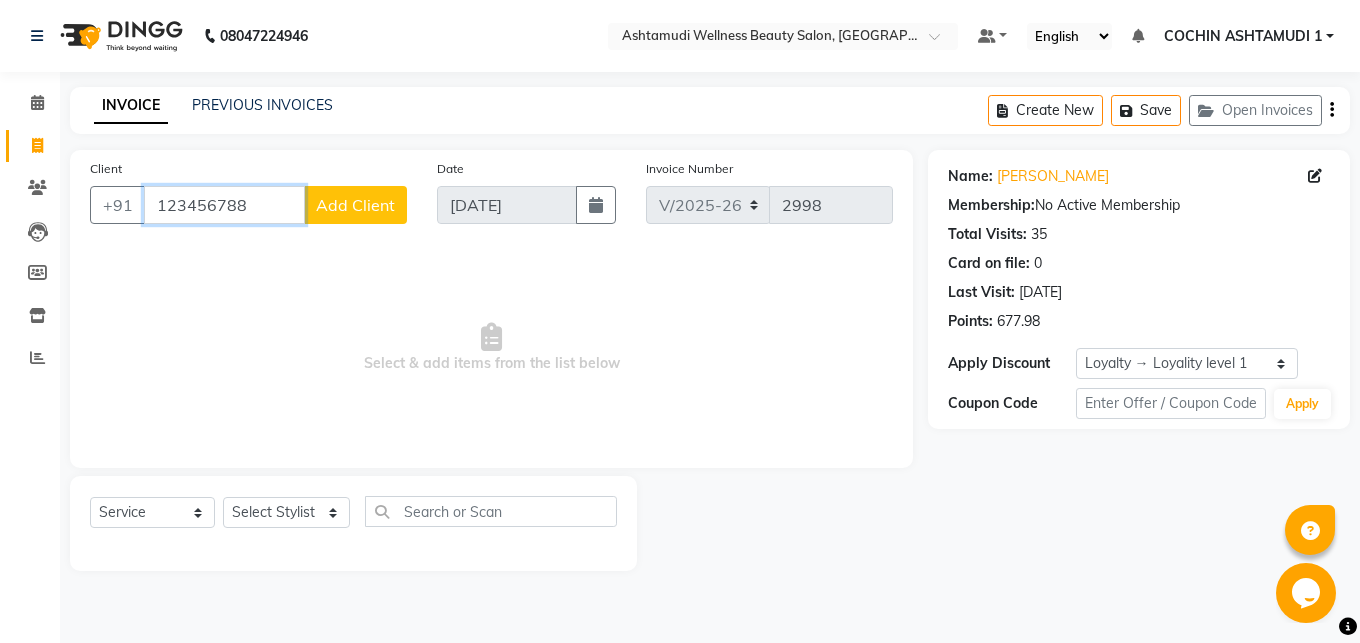 click on "123456788" at bounding box center (224, 205) 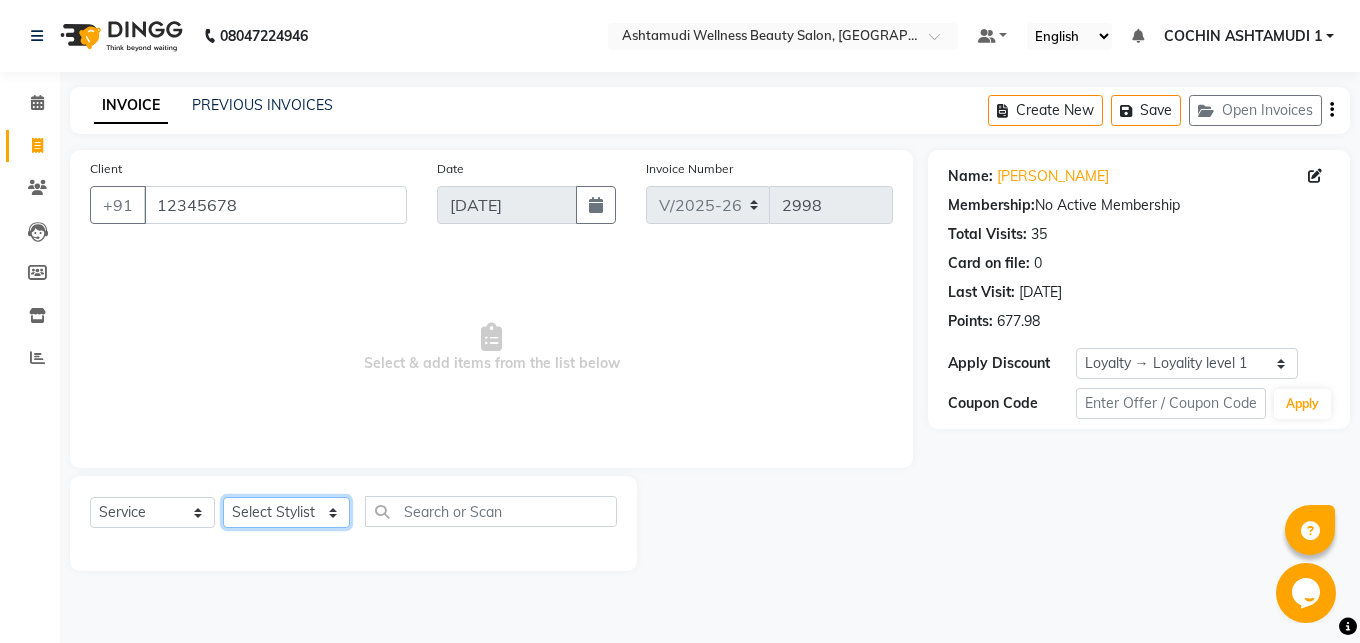 click on "Select Stylist Abhirami S Afsha [PERSON_NAME] B [PERSON_NAME] COCHIN ASHTAMUDI Danish [PERSON_NAME] [PERSON_NAME] [PERSON_NAME] [PERSON_NAME] [PERSON_NAME]  [PERSON_NAME] [PERSON_NAME]" 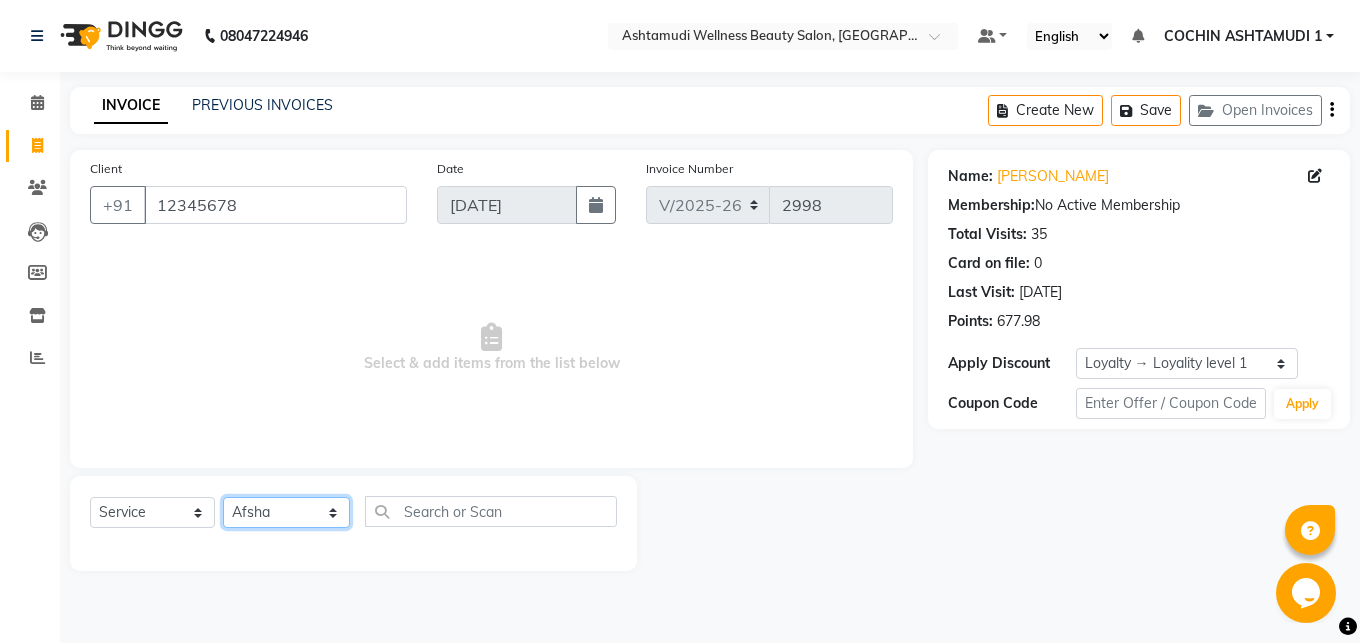 click on "Afsha" 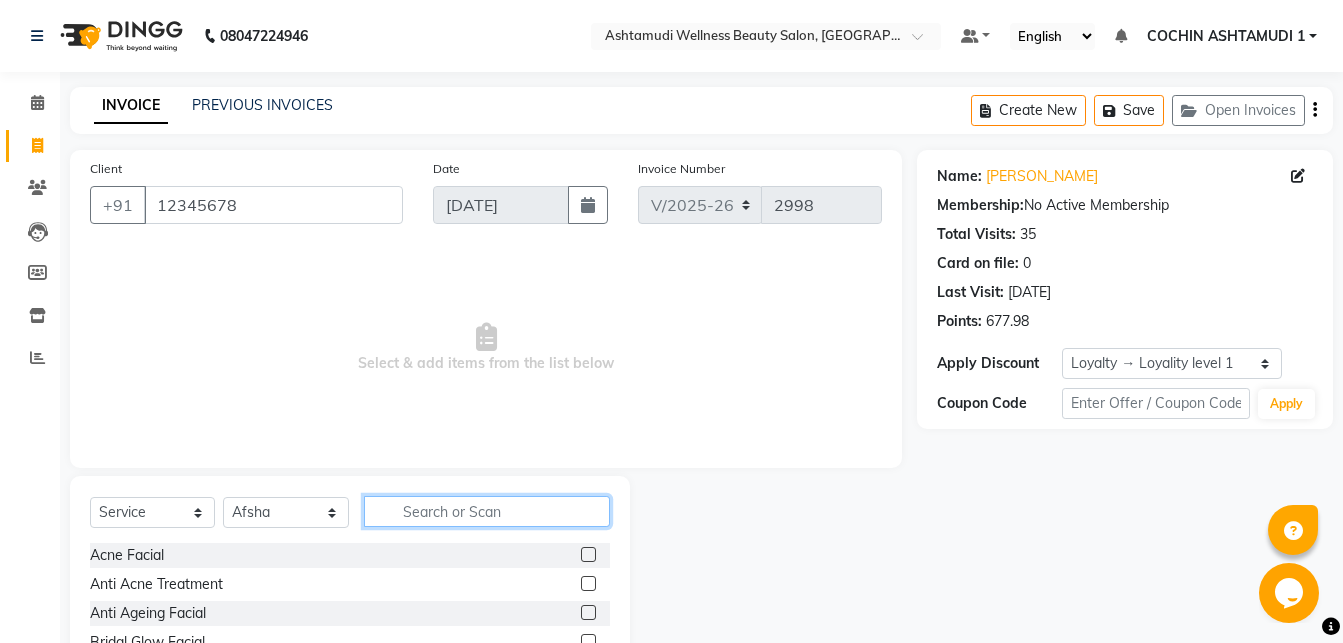click 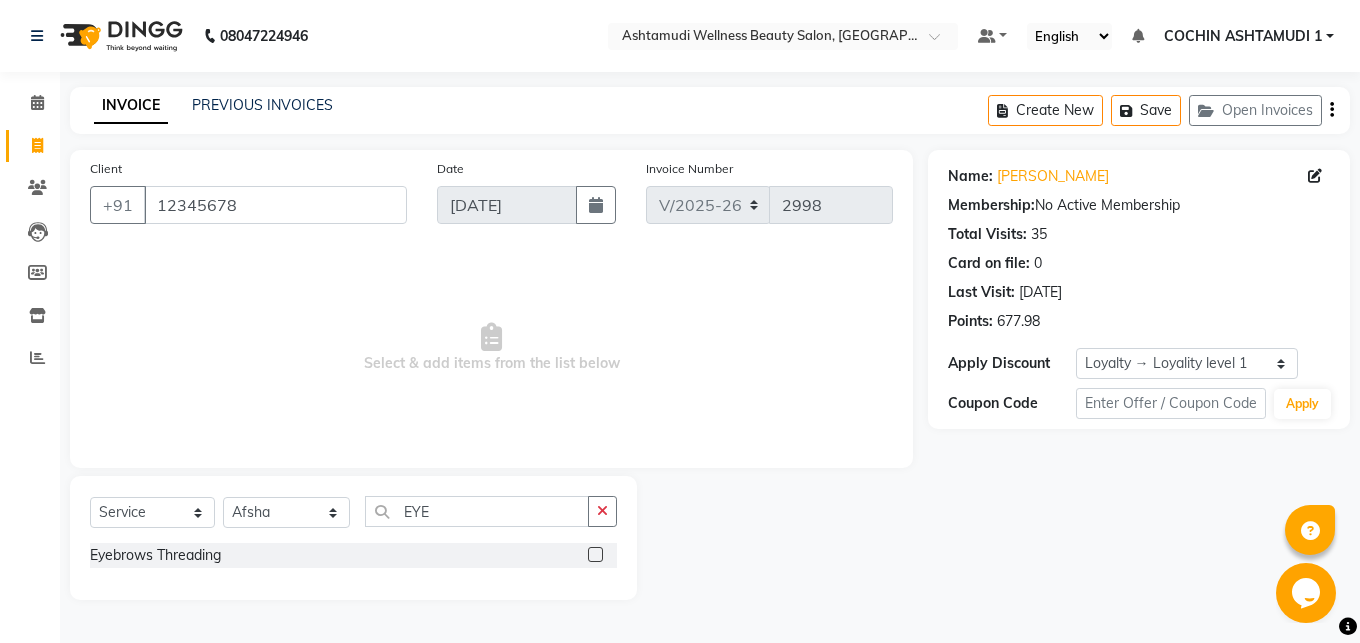 click 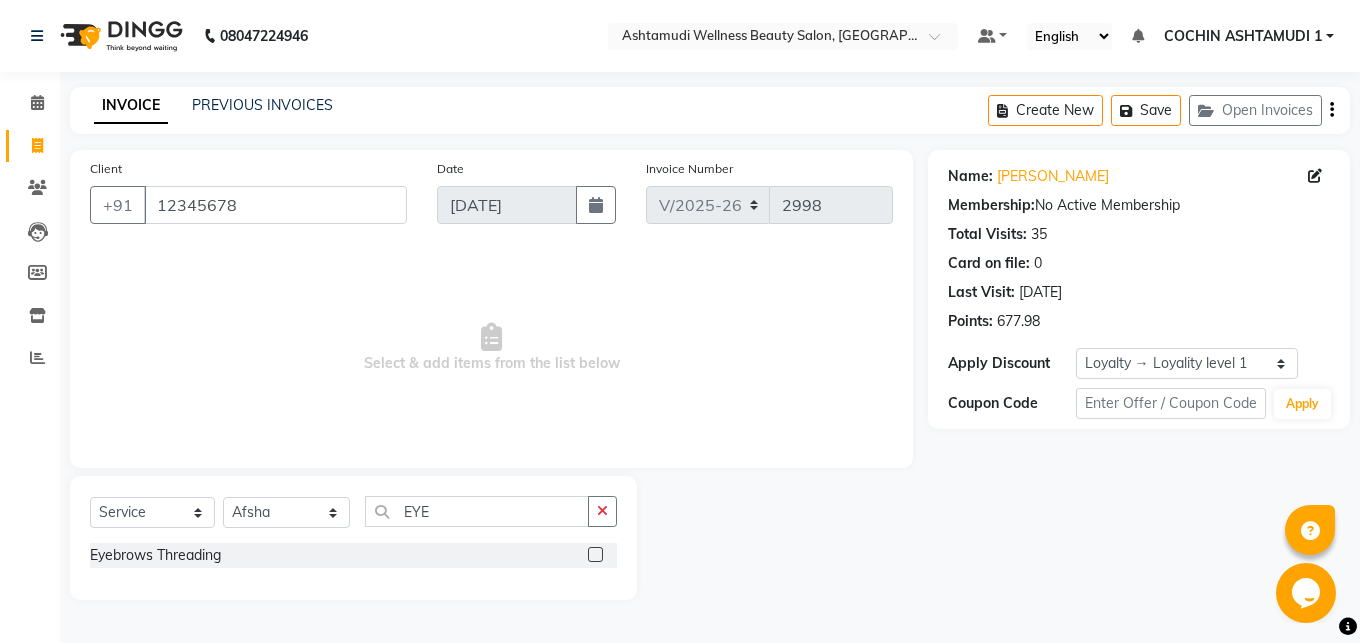 click at bounding box center [594, 555] 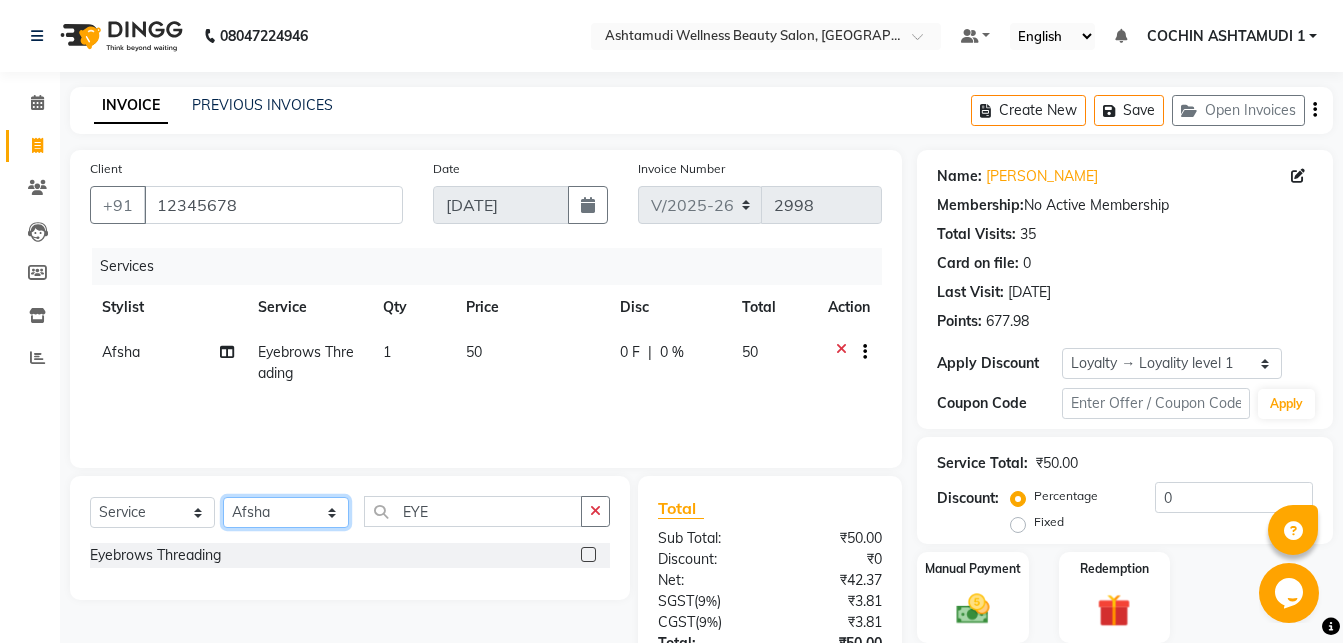 click on "Select Stylist Abhirami S Afsha [PERSON_NAME] B [PERSON_NAME] COCHIN ASHTAMUDI Danish [PERSON_NAME] [PERSON_NAME] [PERSON_NAME] [PERSON_NAME] [PERSON_NAME]  [PERSON_NAME] [PERSON_NAME]" 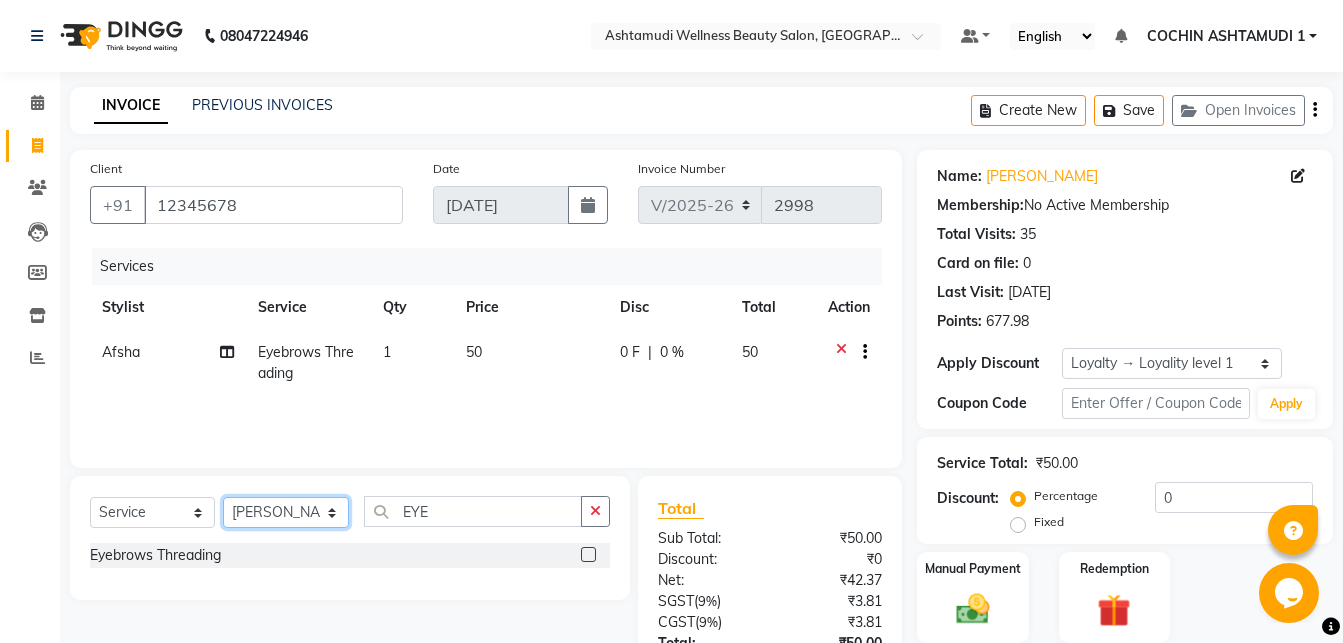 click on "[PERSON_NAME]" 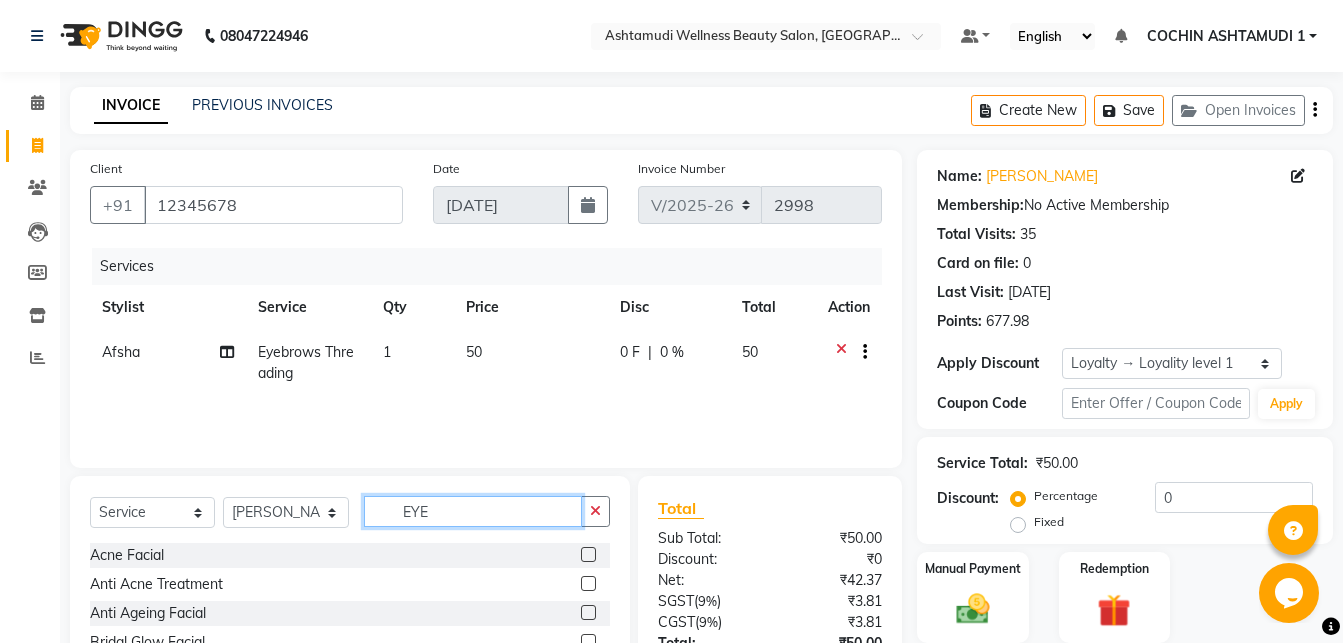 click on "EYE" 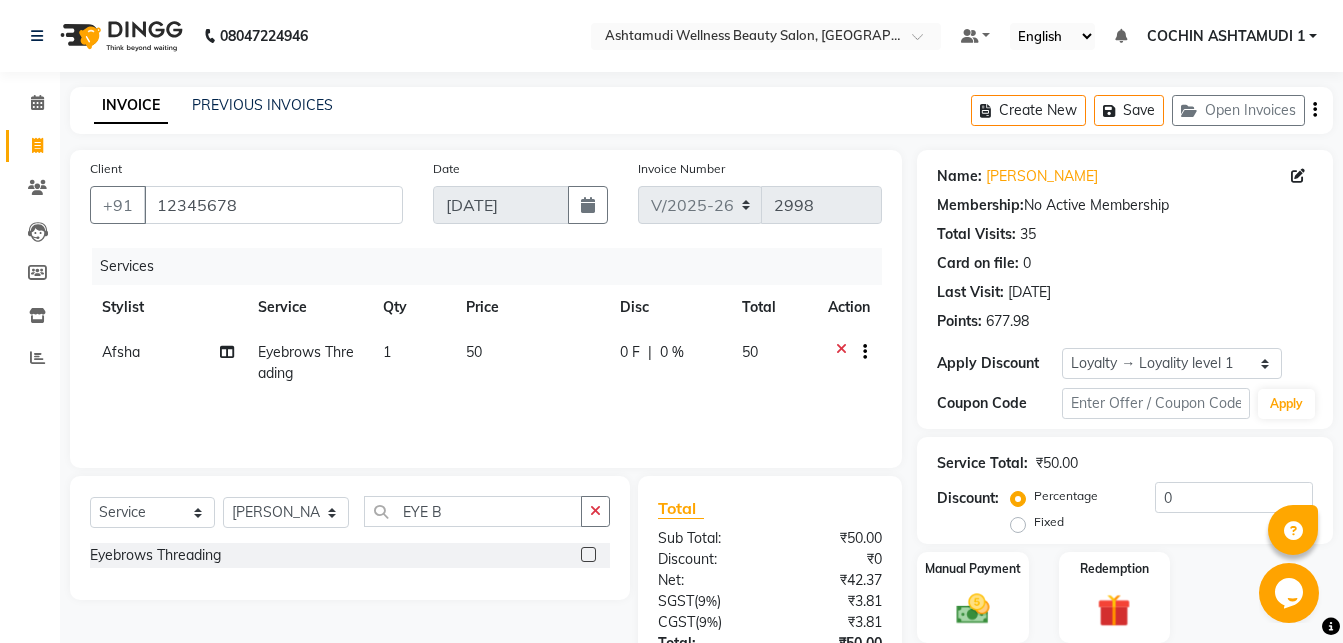 click 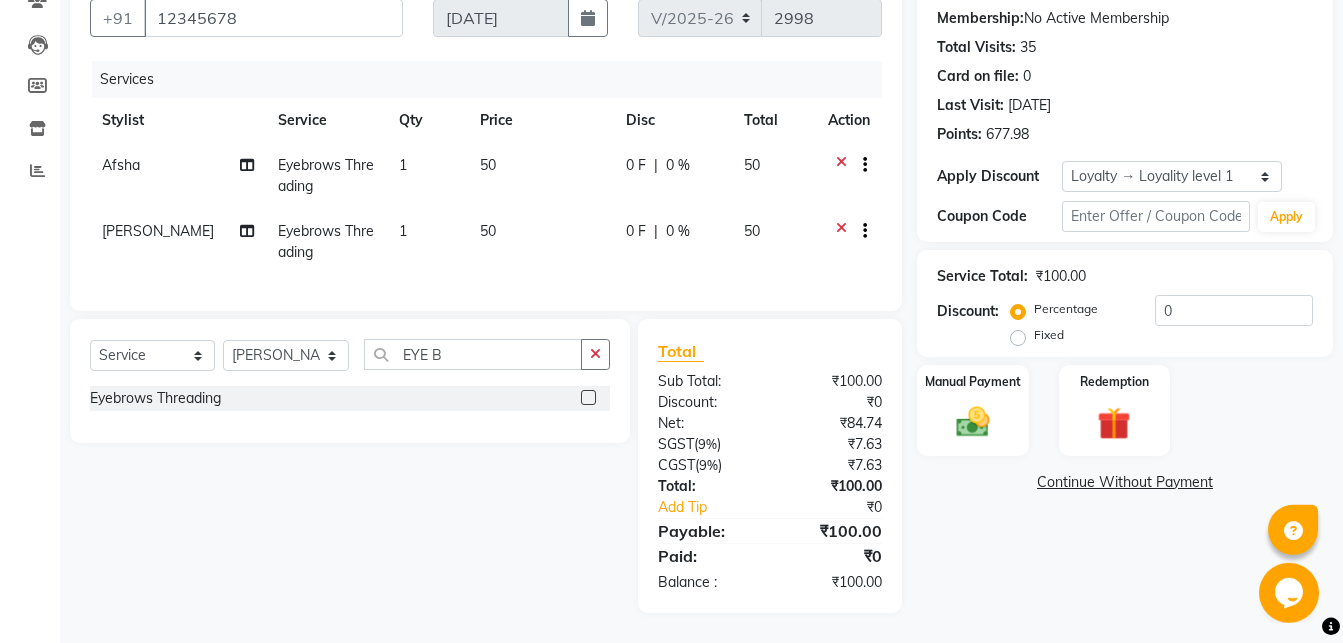 scroll, scrollTop: 204, scrollLeft: 0, axis: vertical 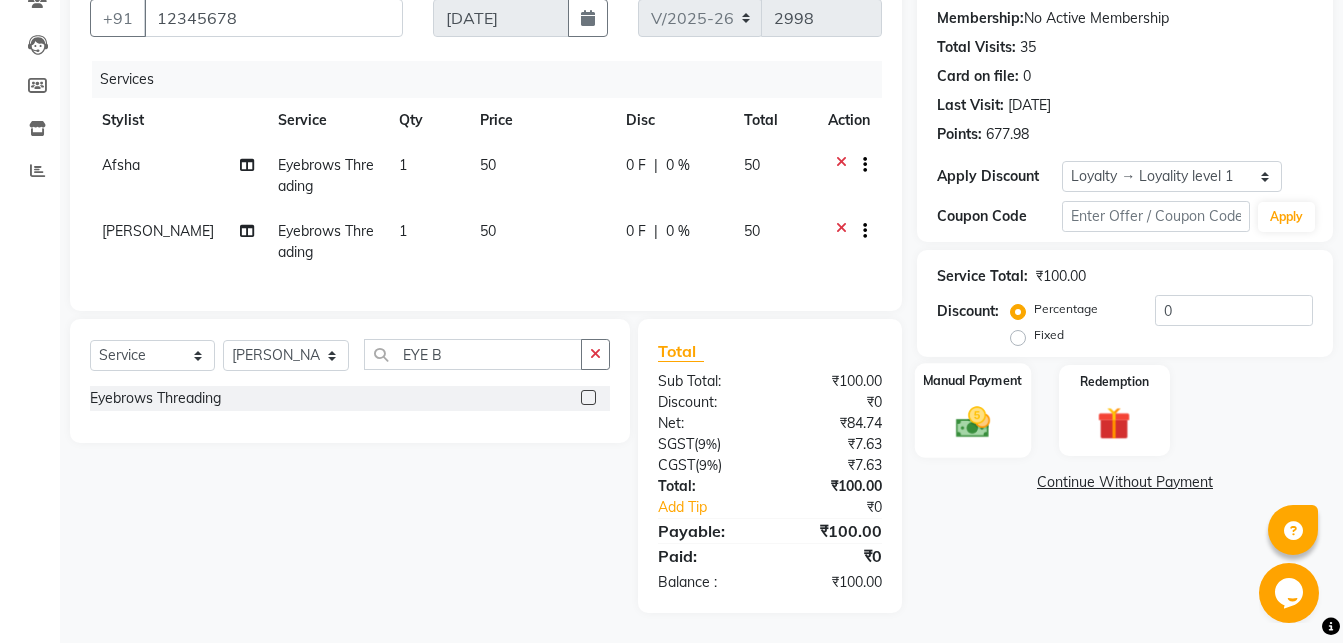 click 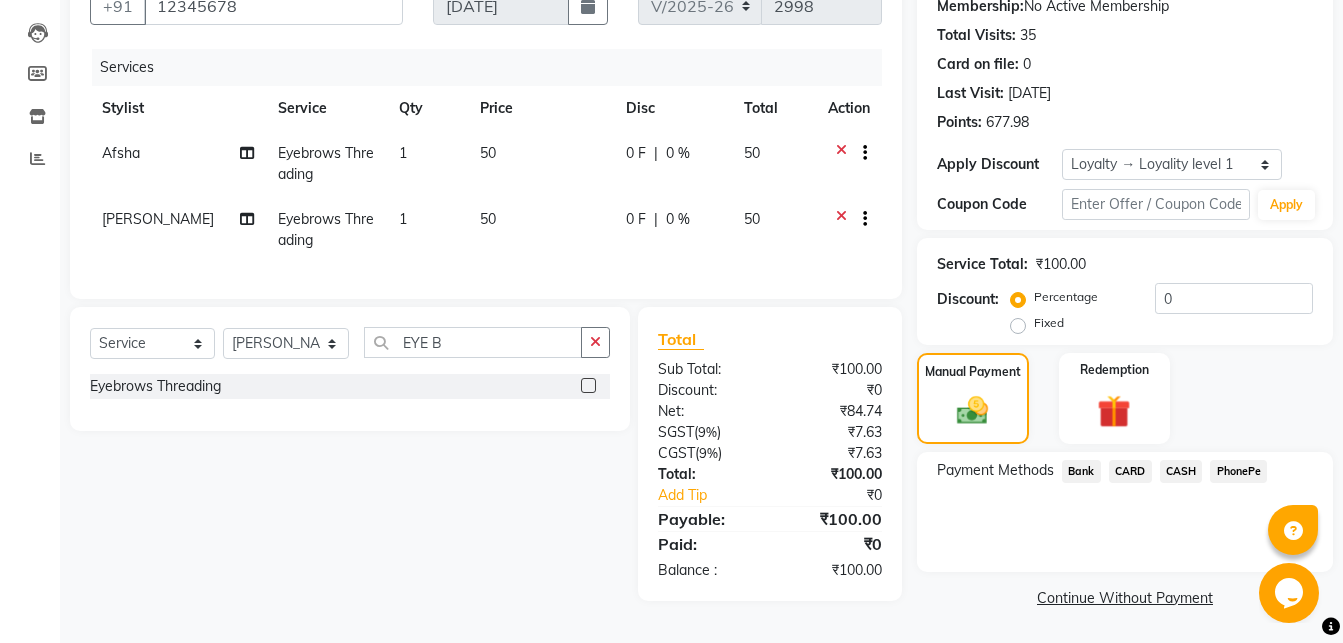 click on "PhonePe" 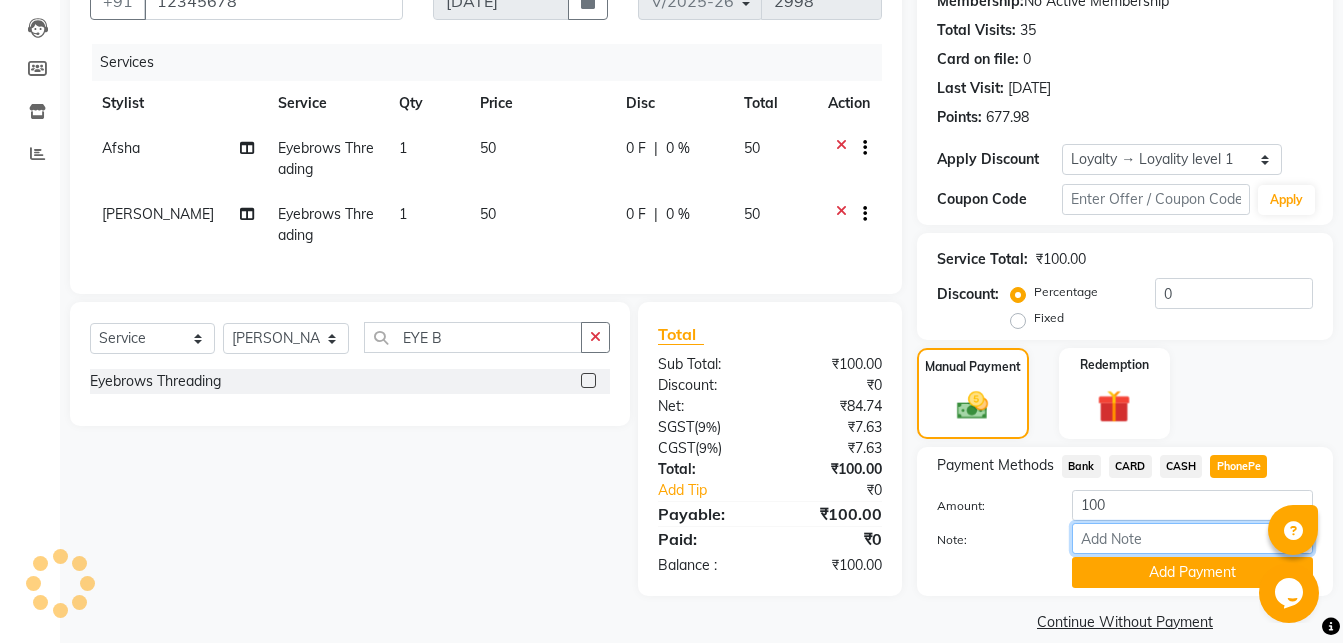 click on "Note:" at bounding box center (1192, 538) 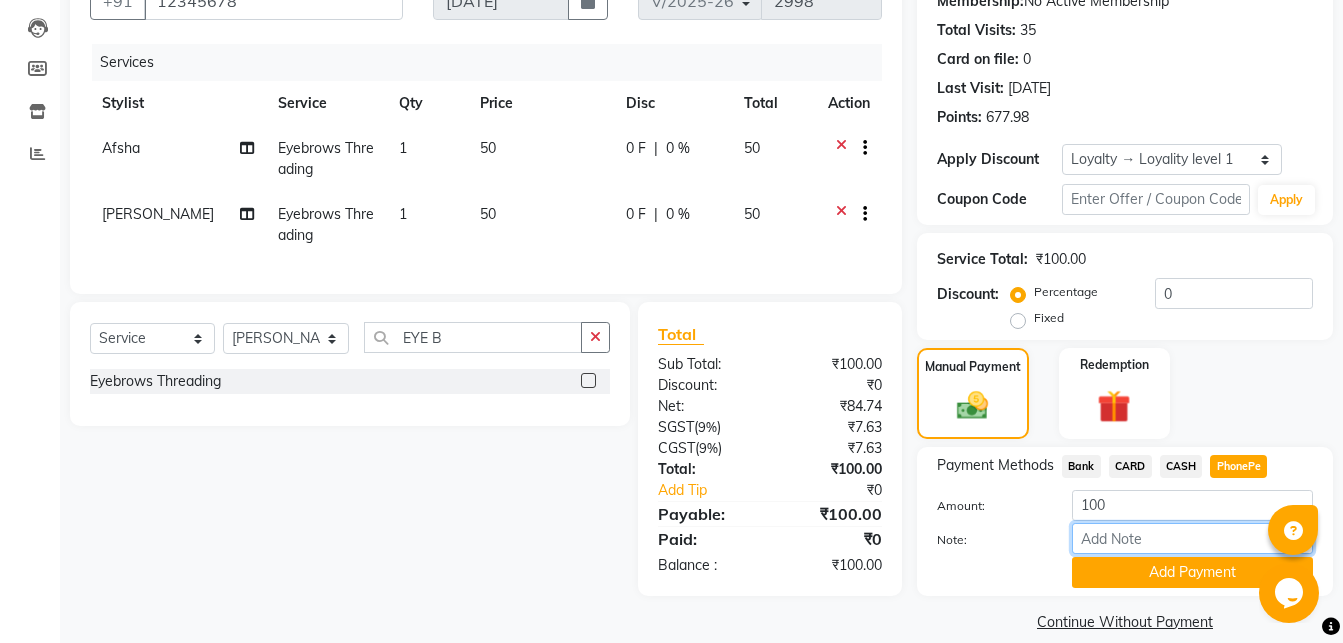 click on "Note:" at bounding box center (1192, 538) 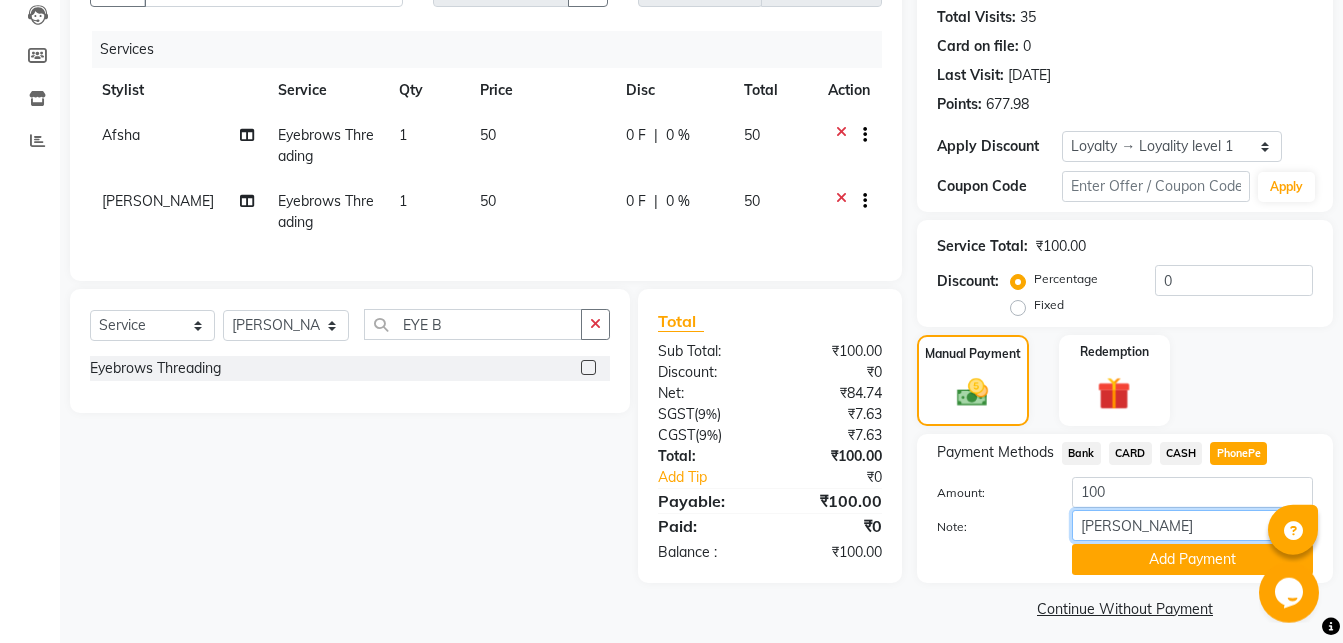 scroll, scrollTop: 227, scrollLeft: 0, axis: vertical 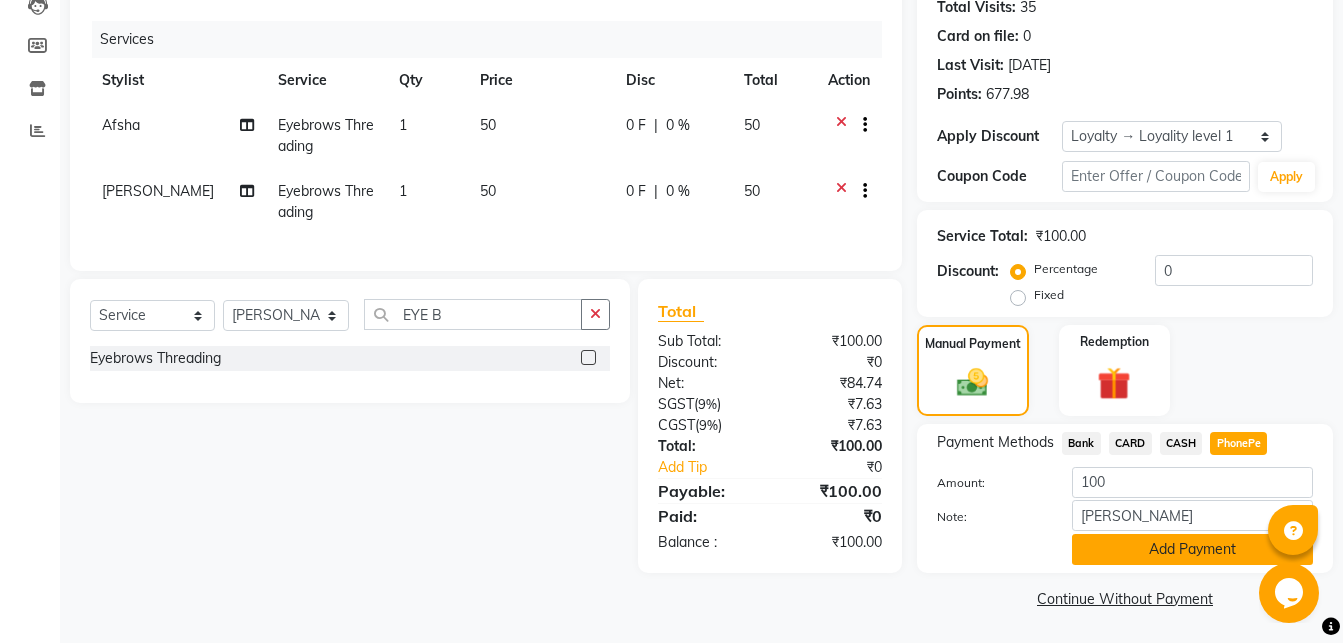 click on "Add Payment" 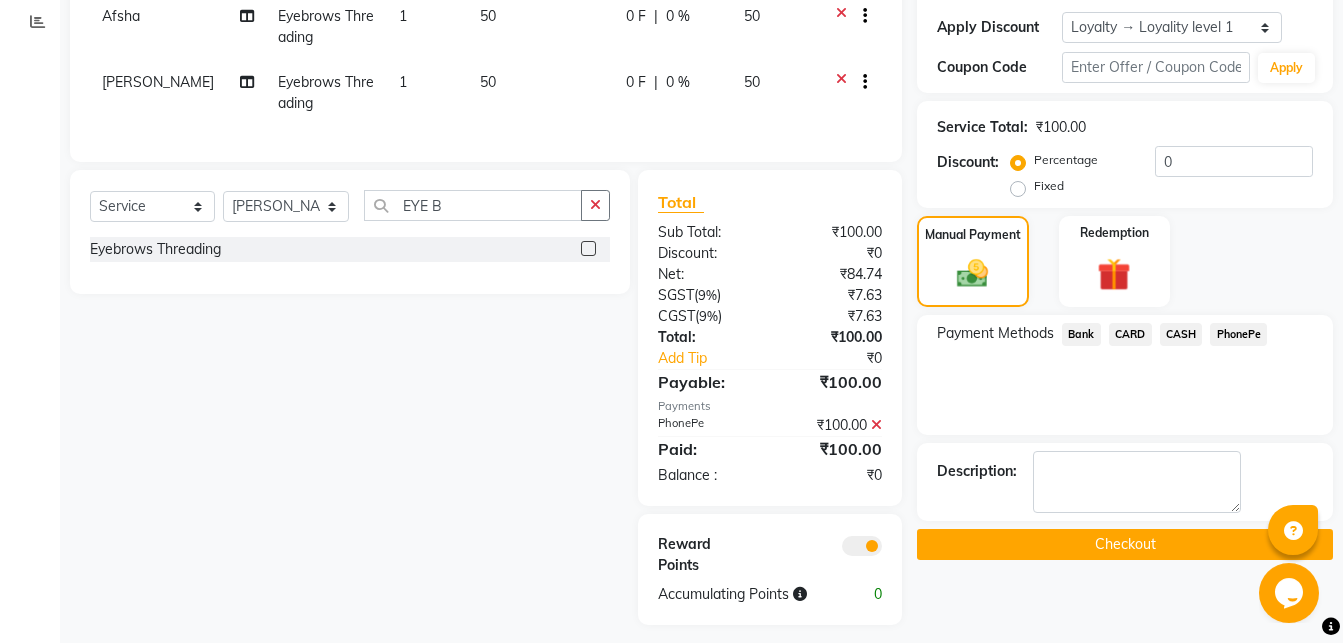 scroll, scrollTop: 365, scrollLeft: 0, axis: vertical 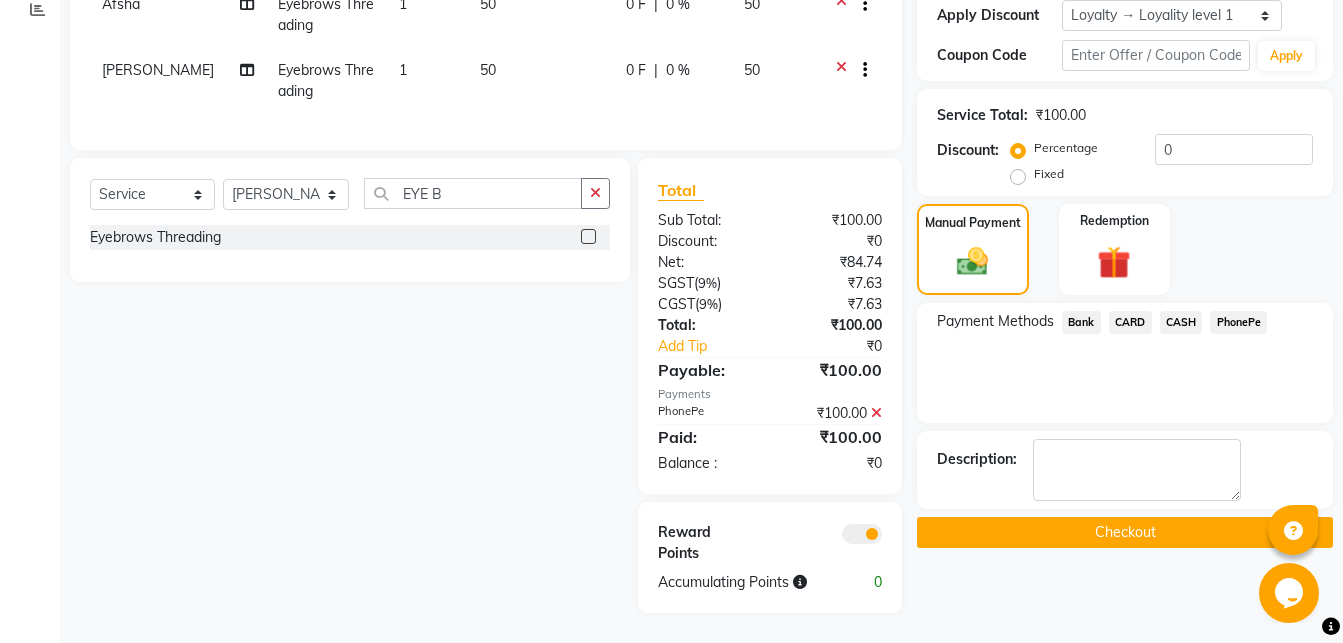 click on "Checkout" 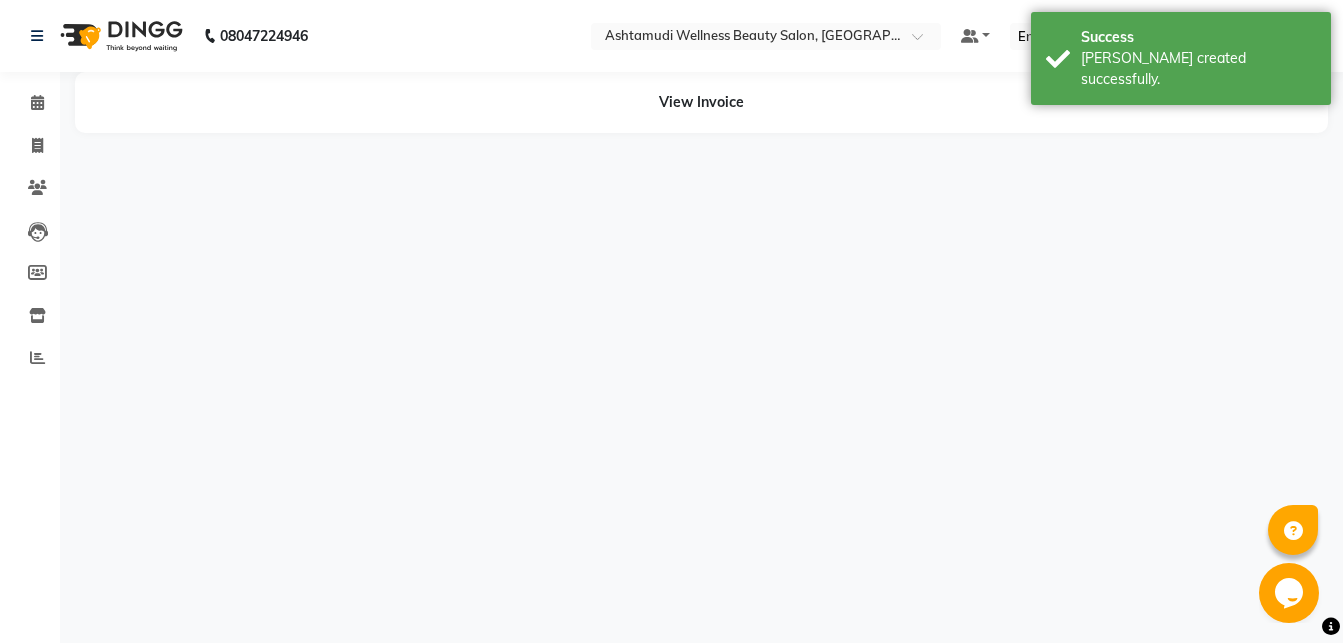 scroll, scrollTop: 0, scrollLeft: 0, axis: both 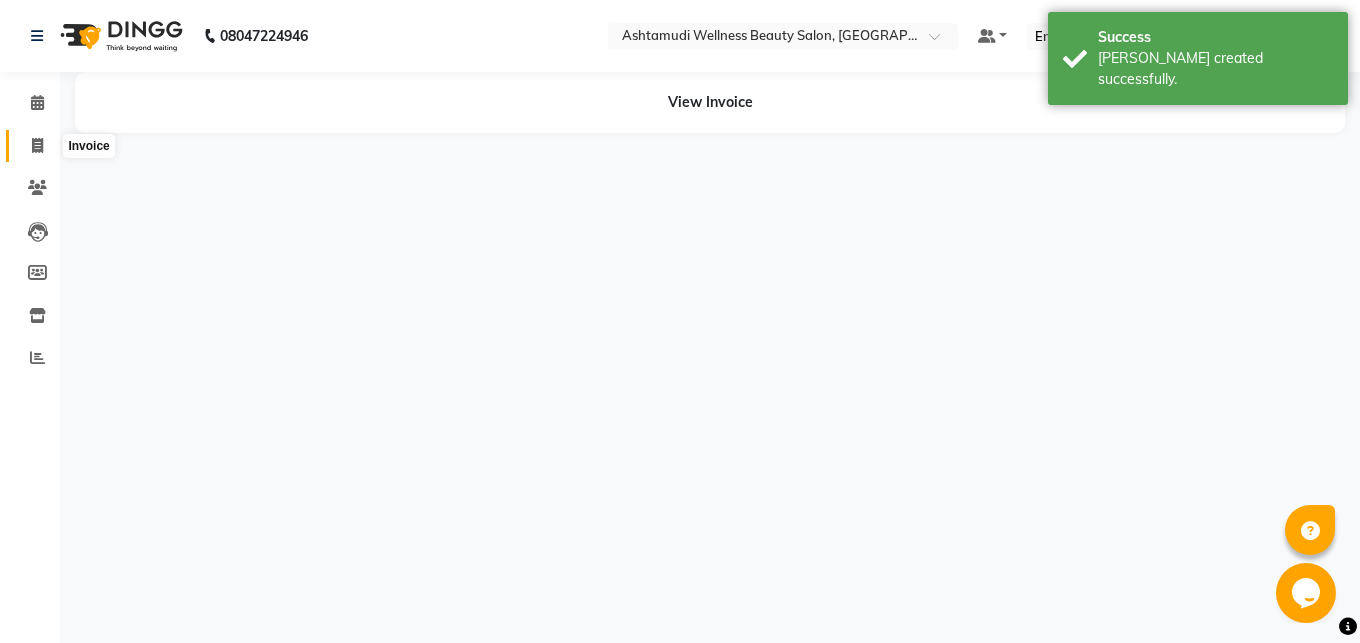 click 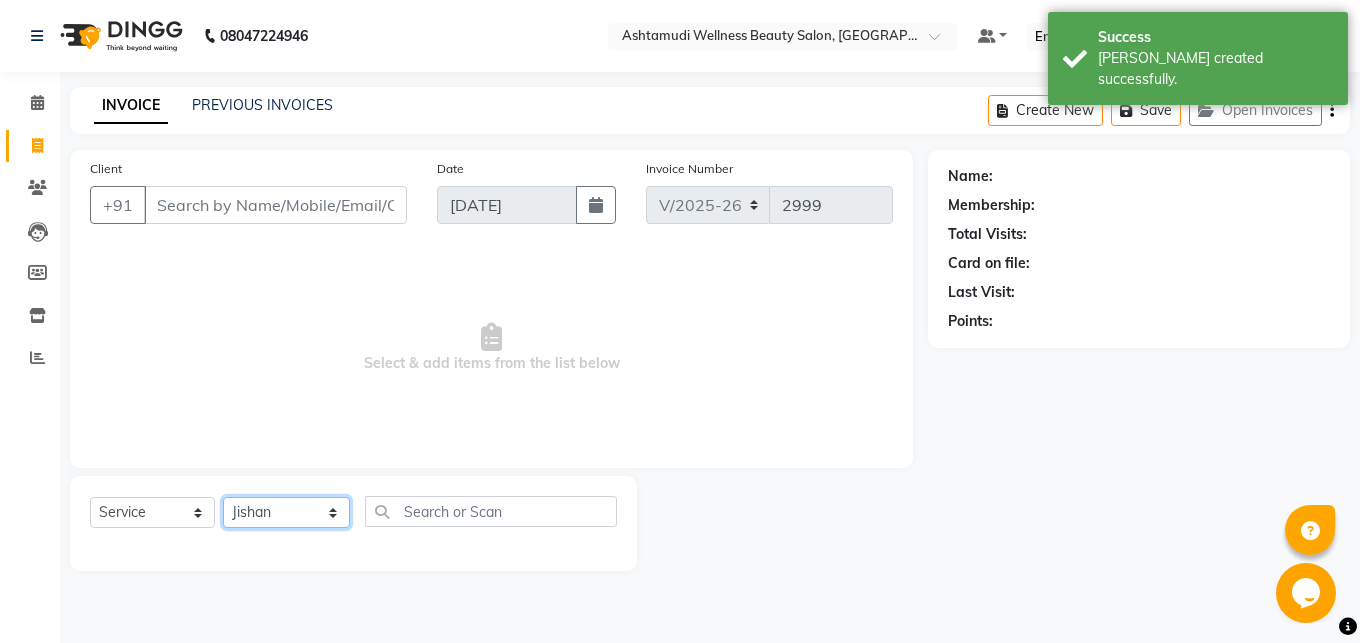 click on "Jishan" 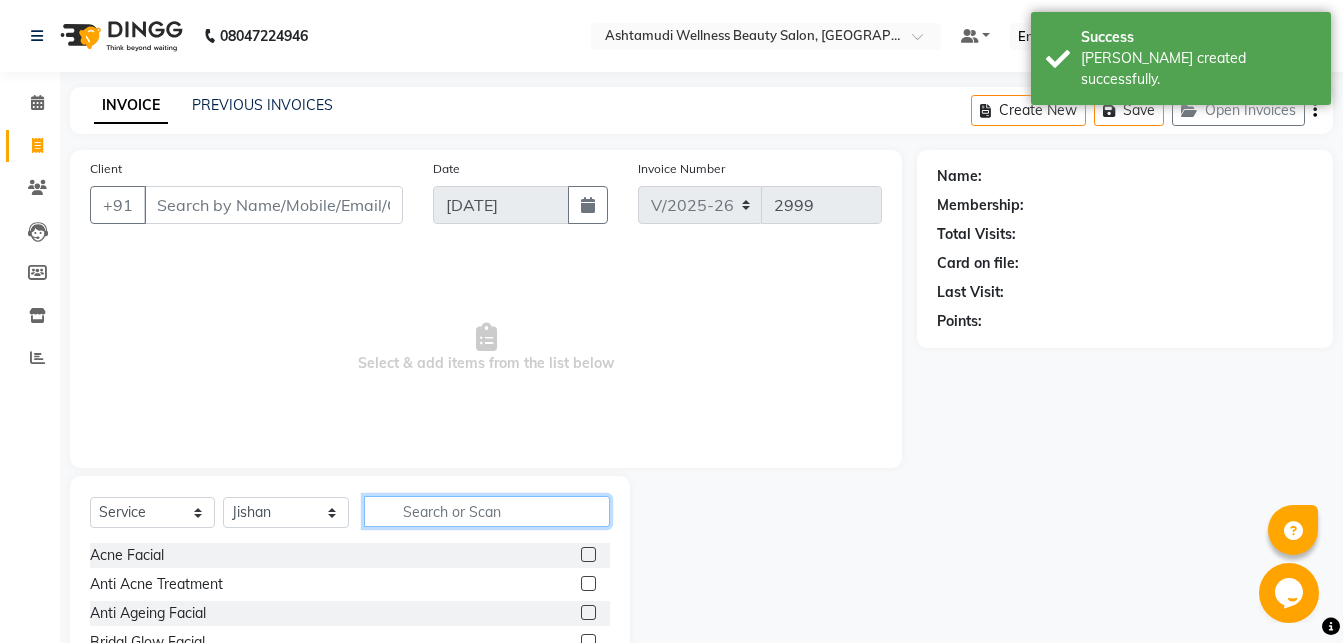 click 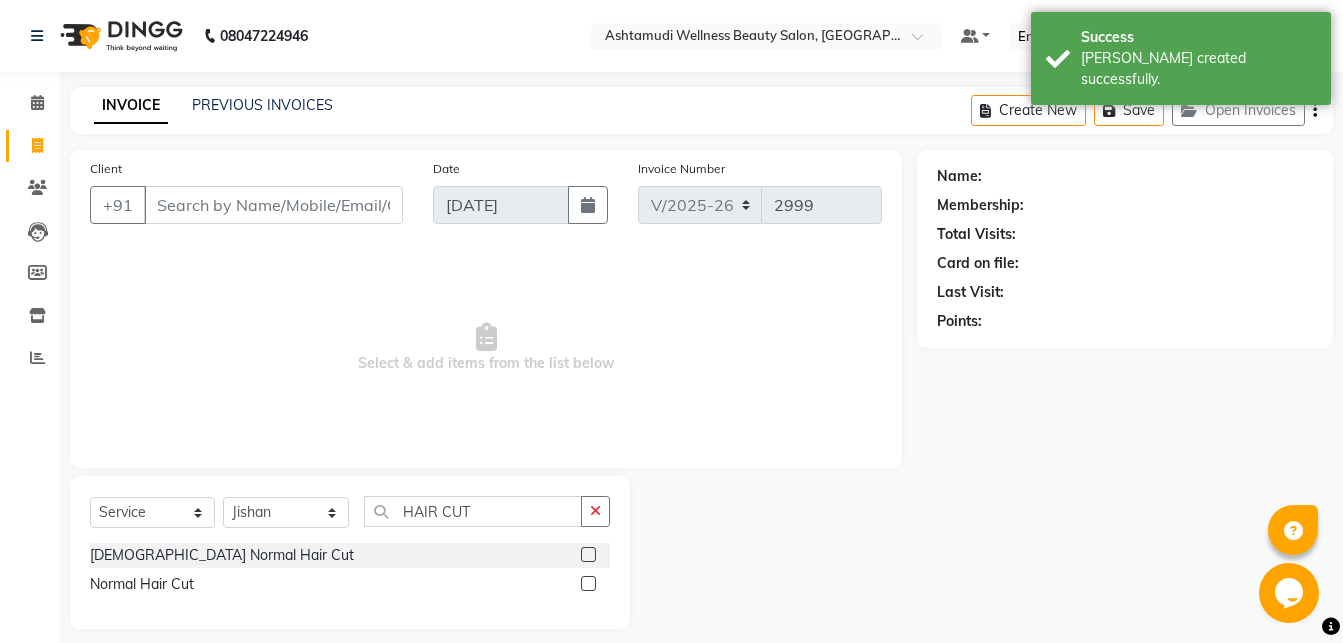 drag, startPoint x: 583, startPoint y: 556, endPoint x: 484, endPoint y: 534, distance: 101.414986 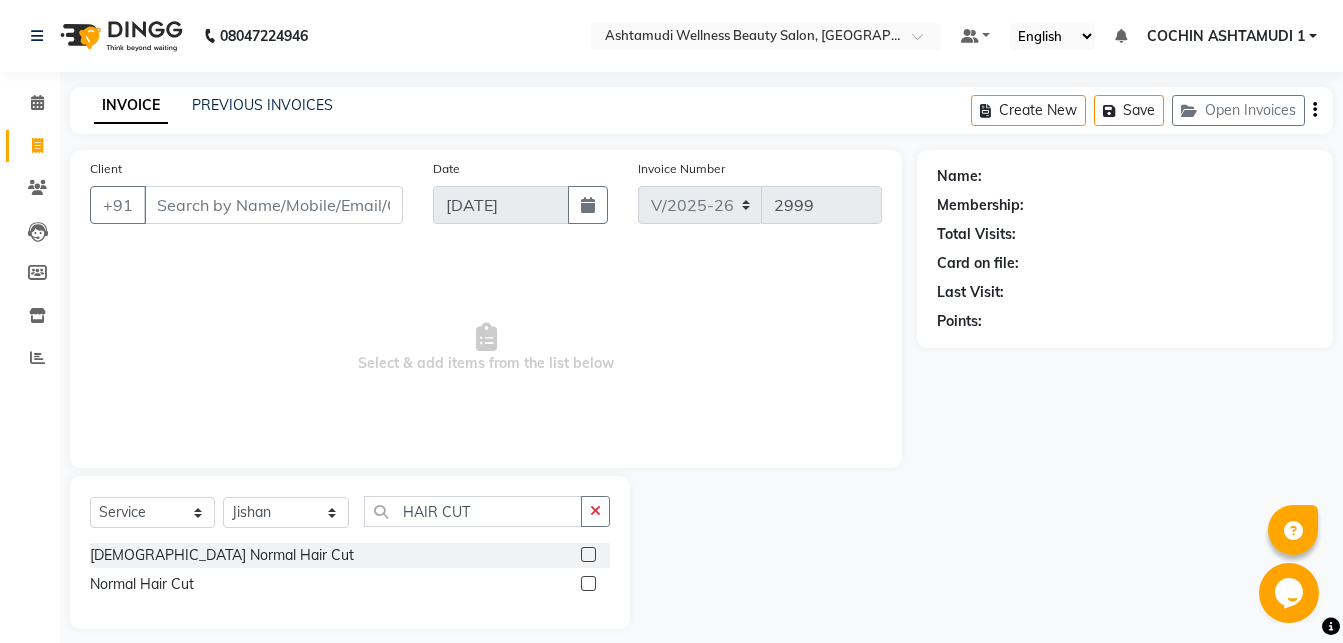 click 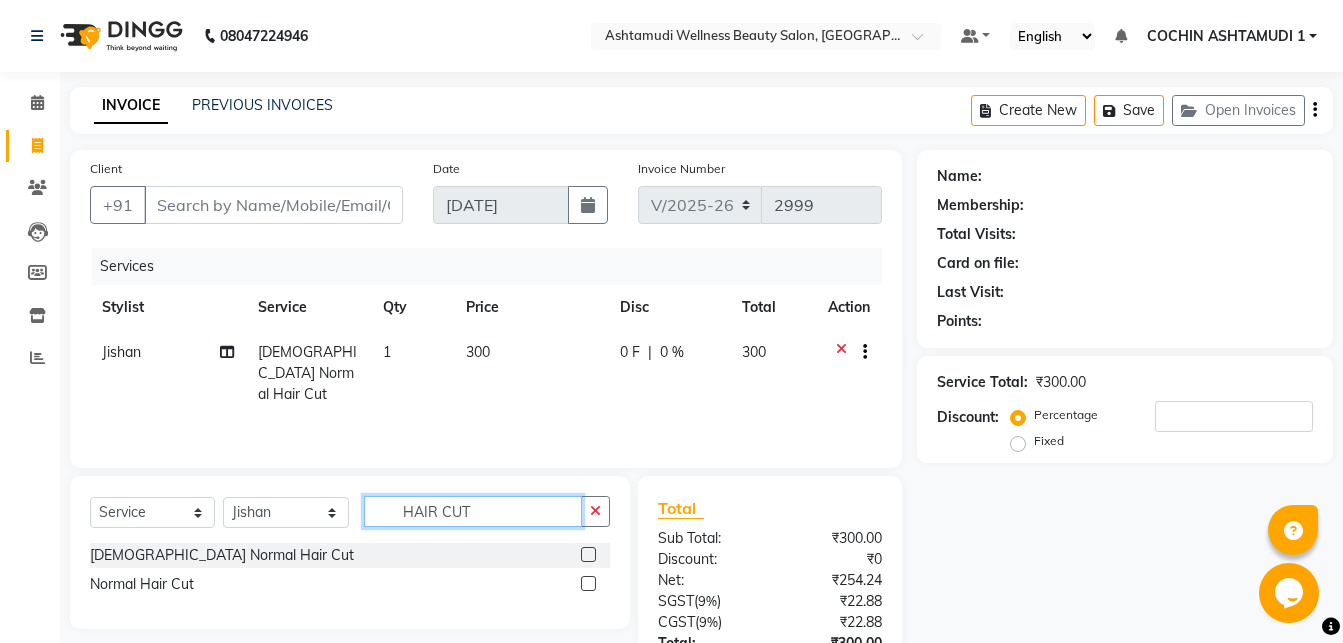 drag, startPoint x: 487, startPoint y: 504, endPoint x: 297, endPoint y: 509, distance: 190.06578 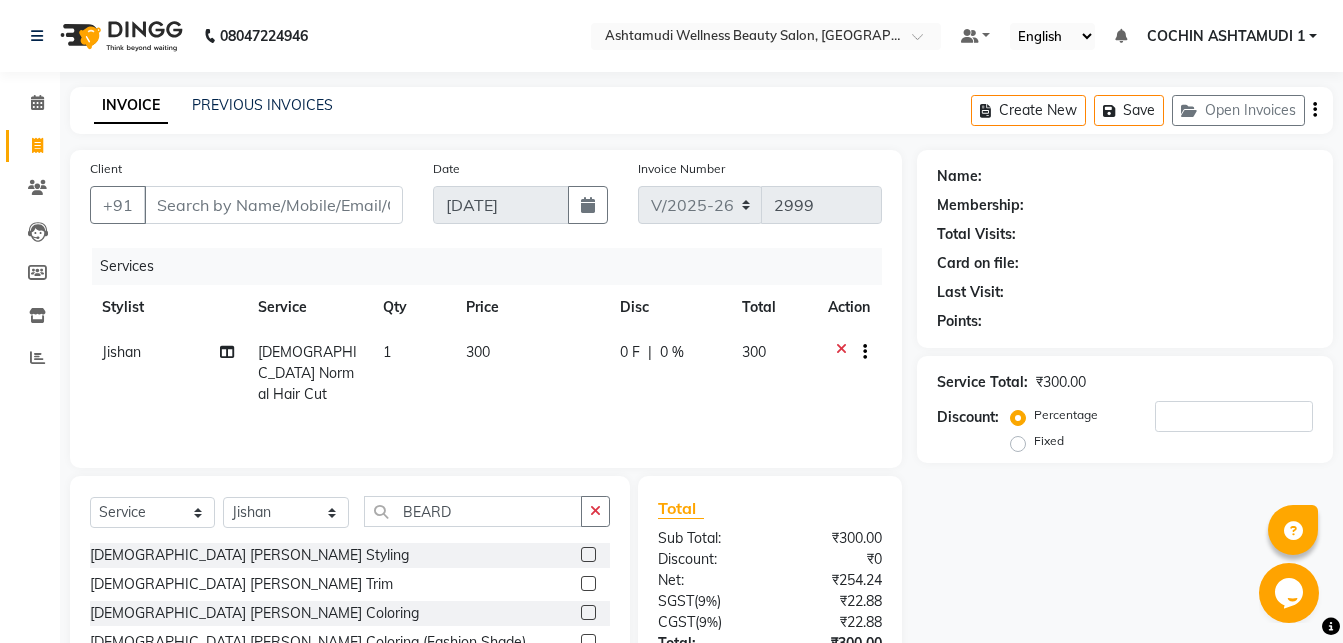 click 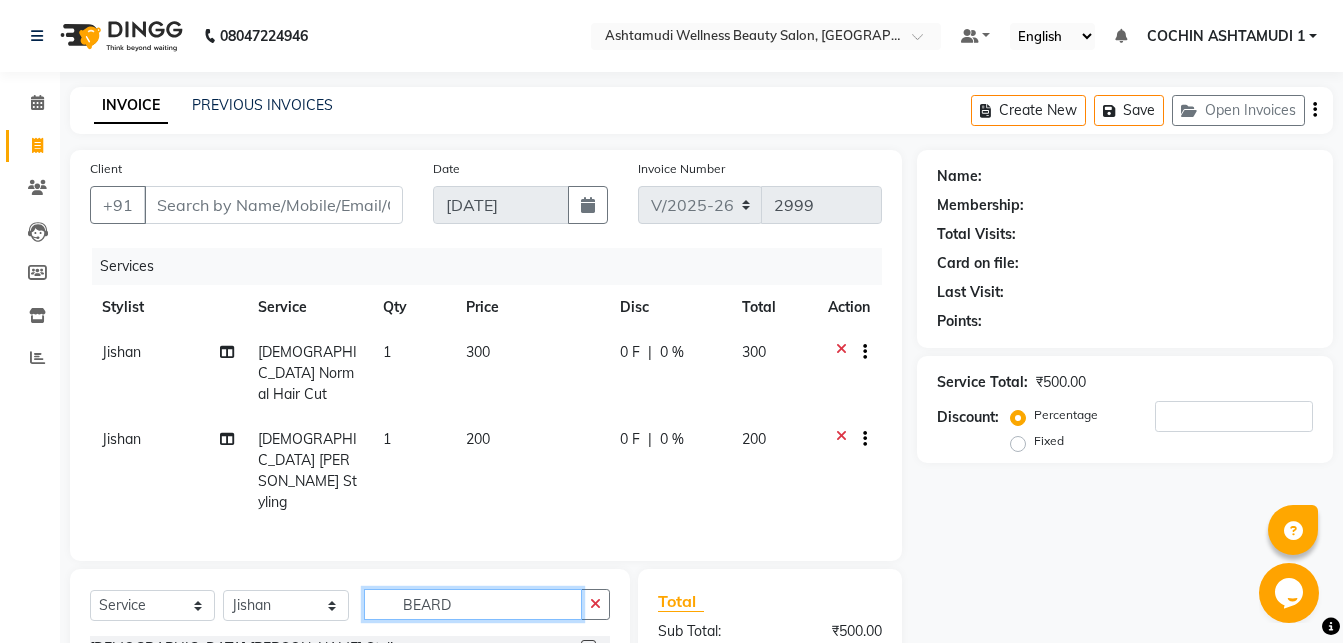 click on "BEARD" 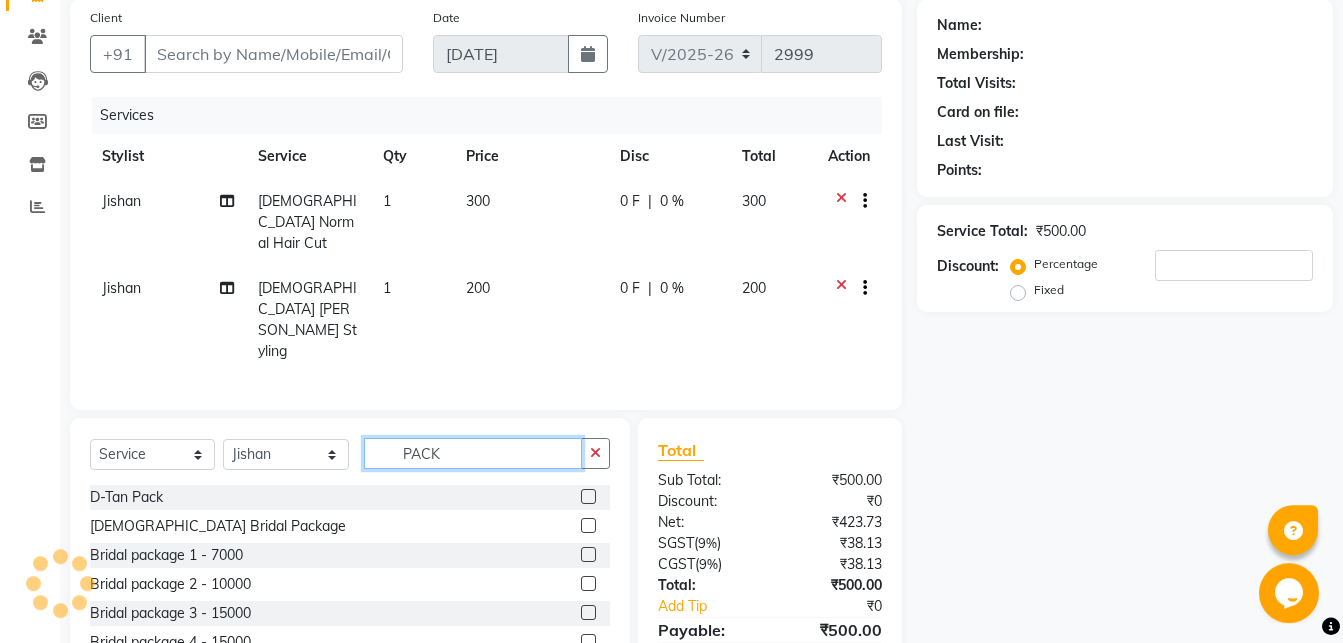 scroll, scrollTop: 205, scrollLeft: 0, axis: vertical 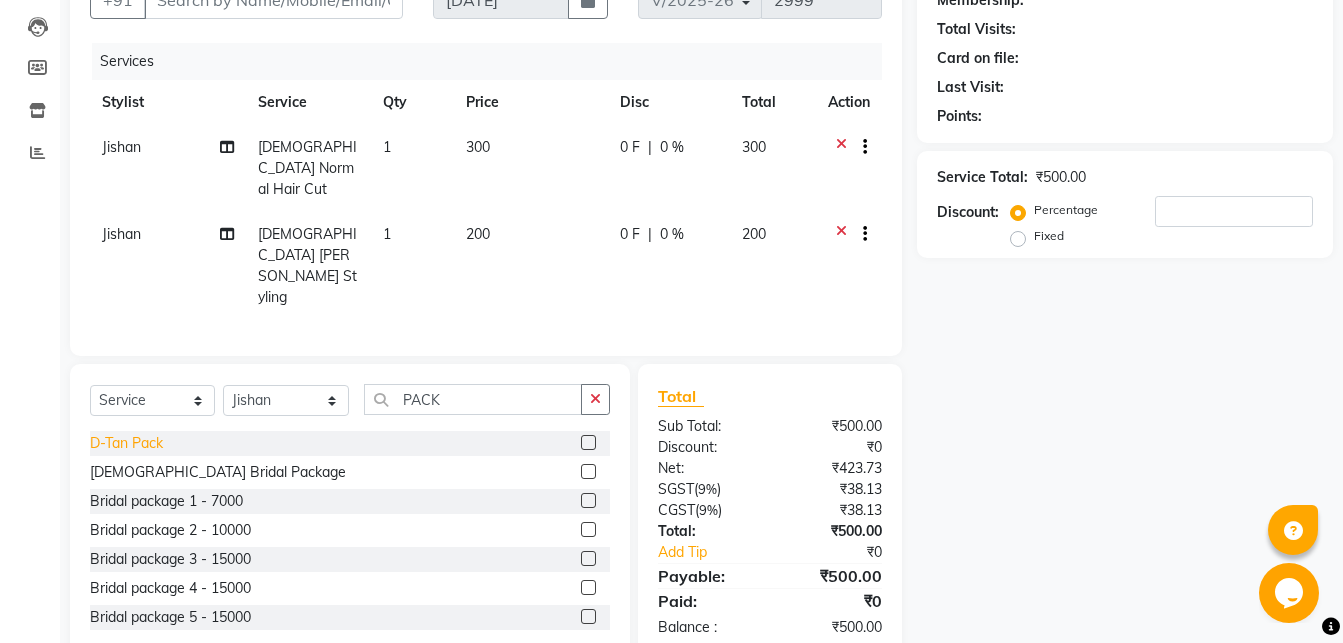 click on "D-Tan Pack" 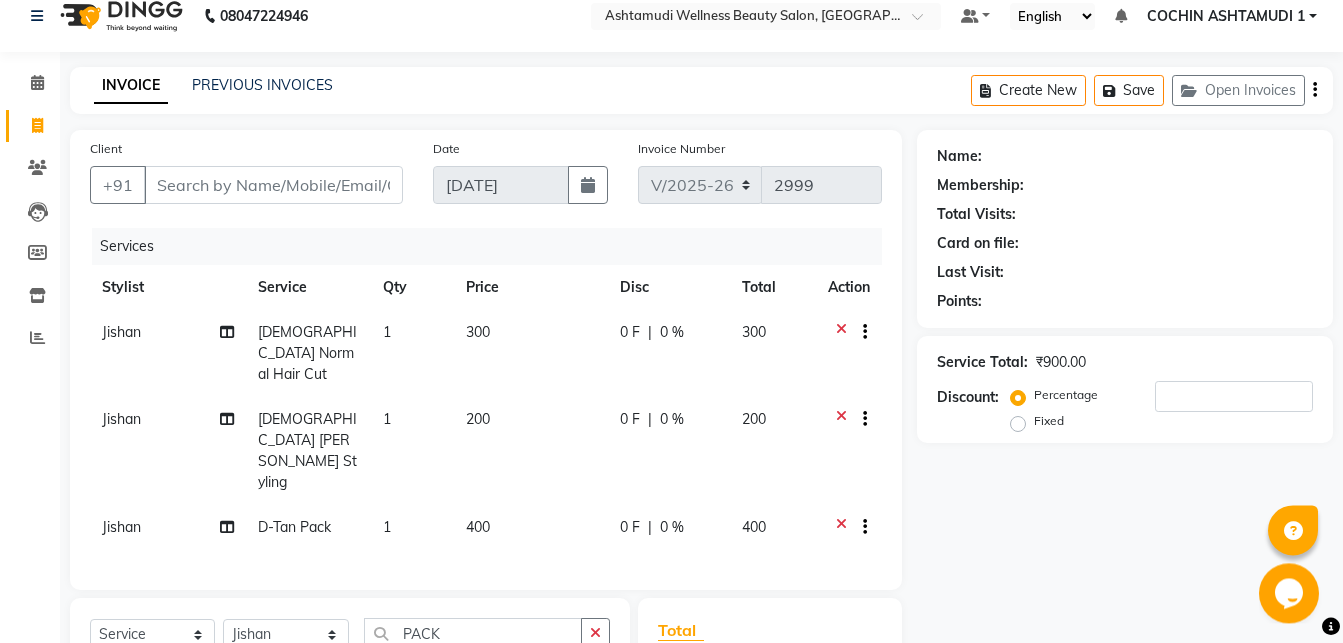 scroll, scrollTop: 0, scrollLeft: 0, axis: both 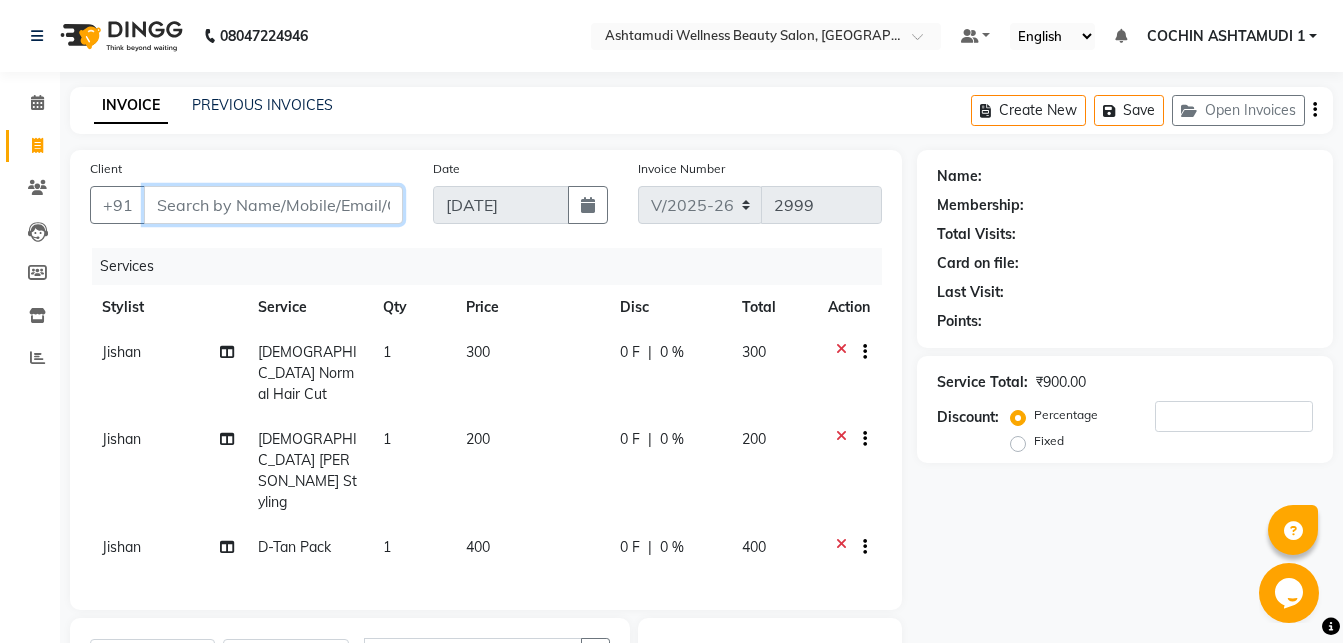 click on "Client" at bounding box center (273, 205) 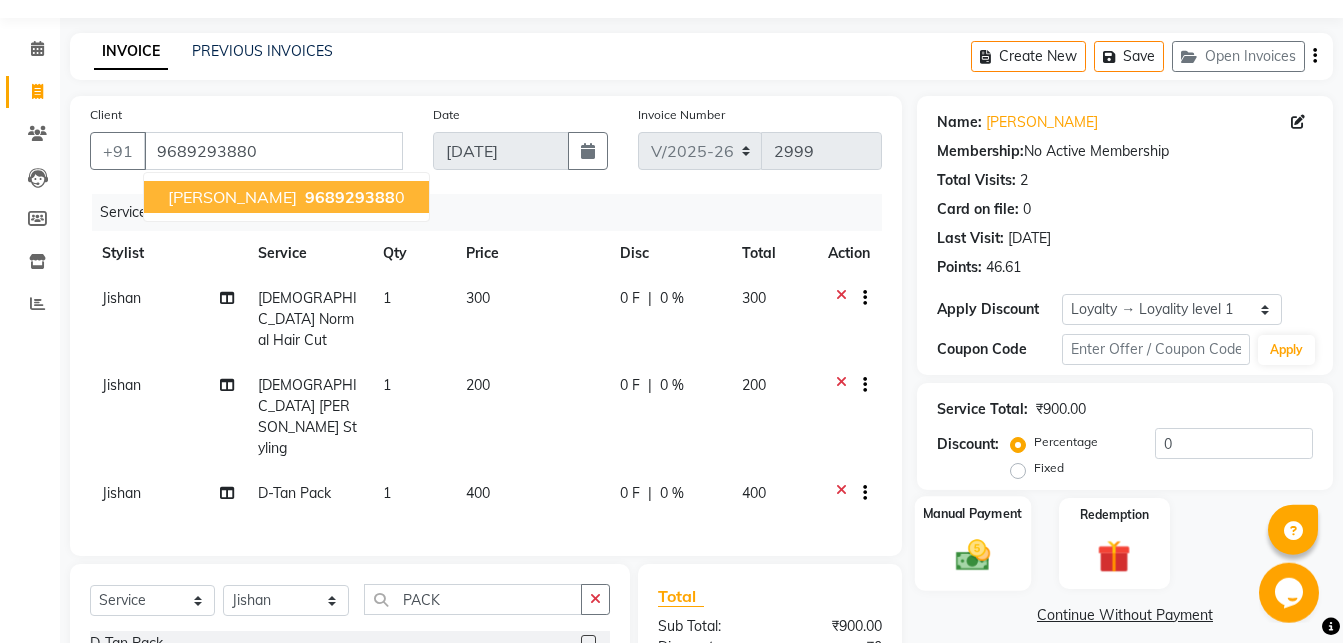 scroll, scrollTop: 50, scrollLeft: 0, axis: vertical 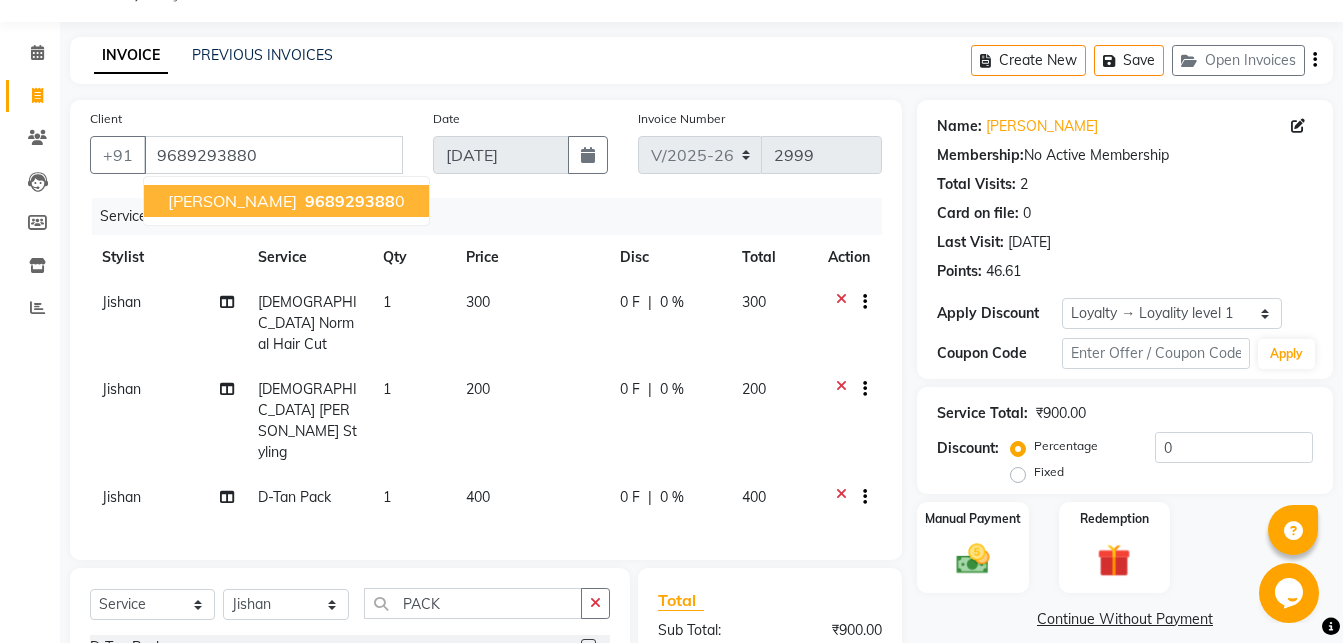 click on "bharath   968929388 0" at bounding box center [286, 201] 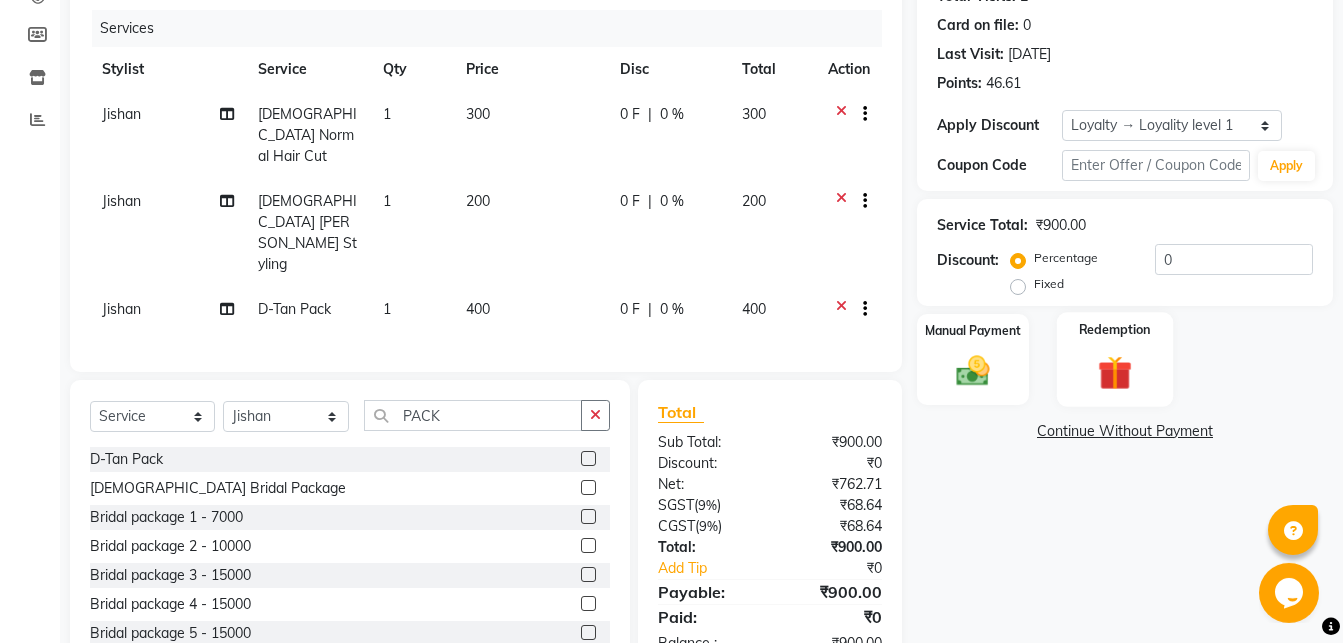 scroll, scrollTop: 254, scrollLeft: 0, axis: vertical 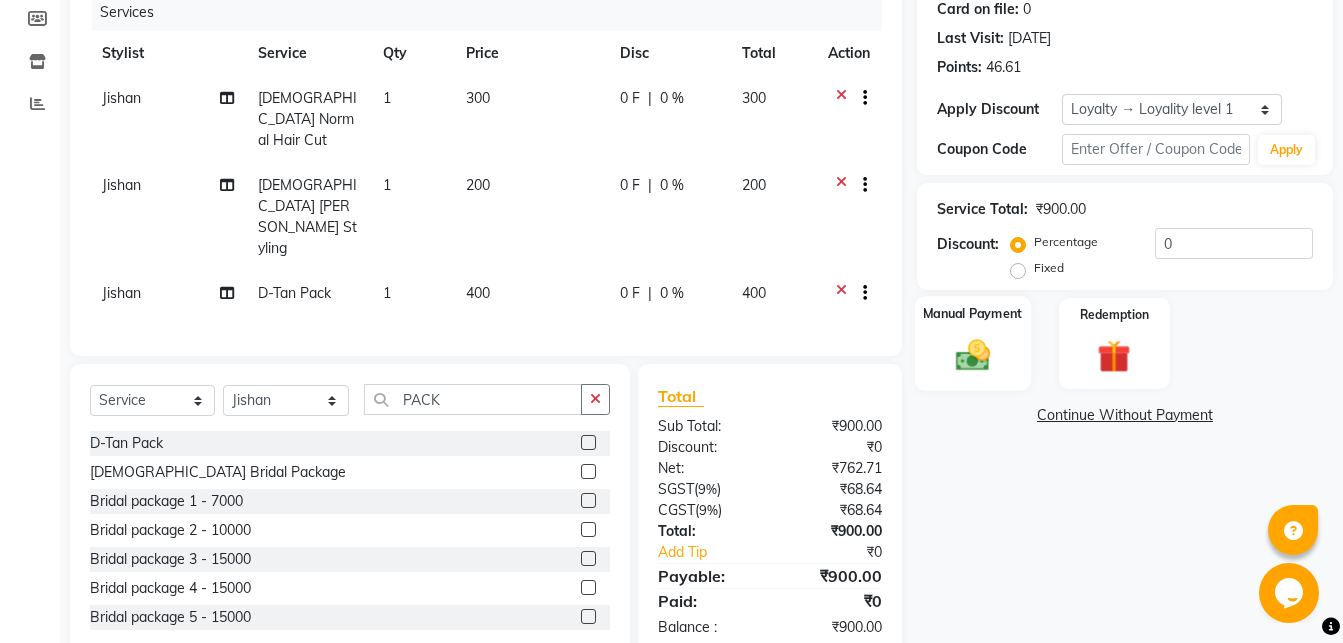 click 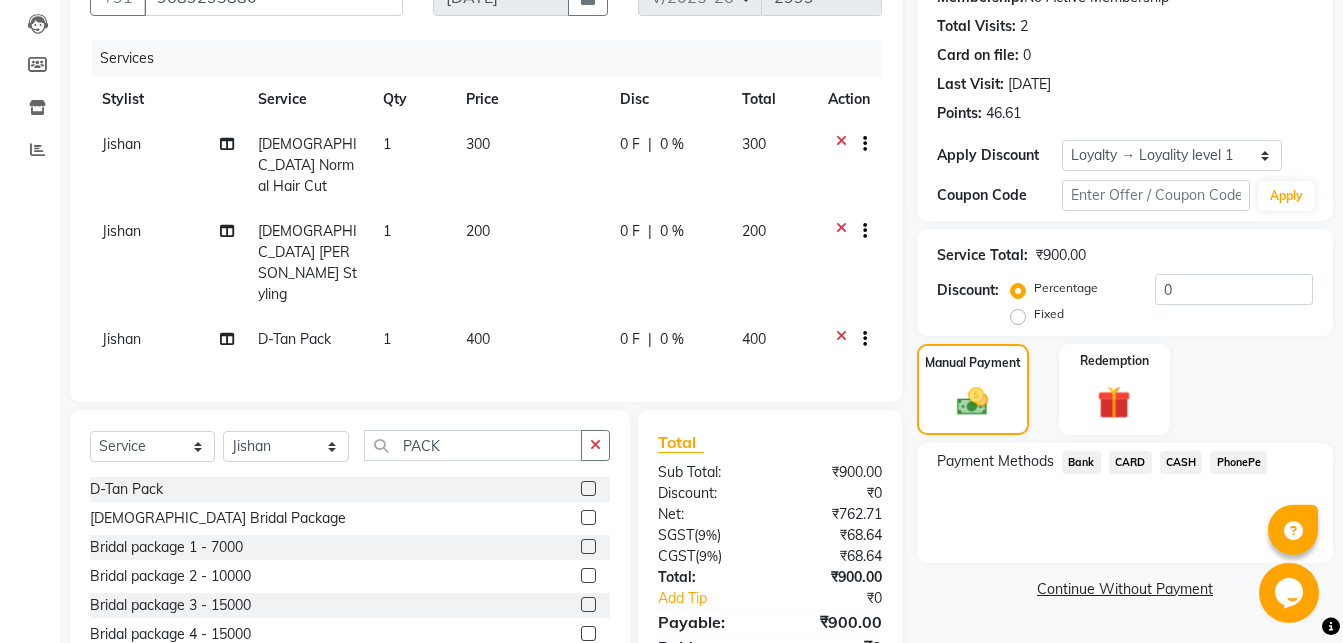 scroll, scrollTop: 254, scrollLeft: 0, axis: vertical 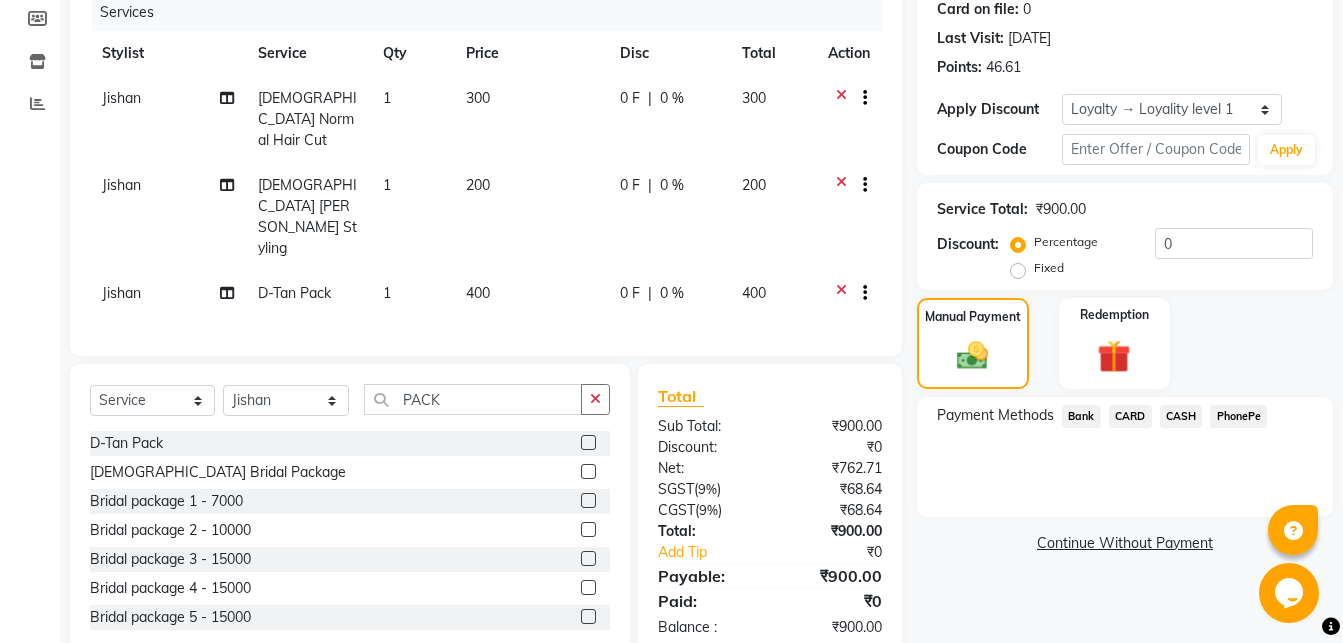 click on "PhonePe" 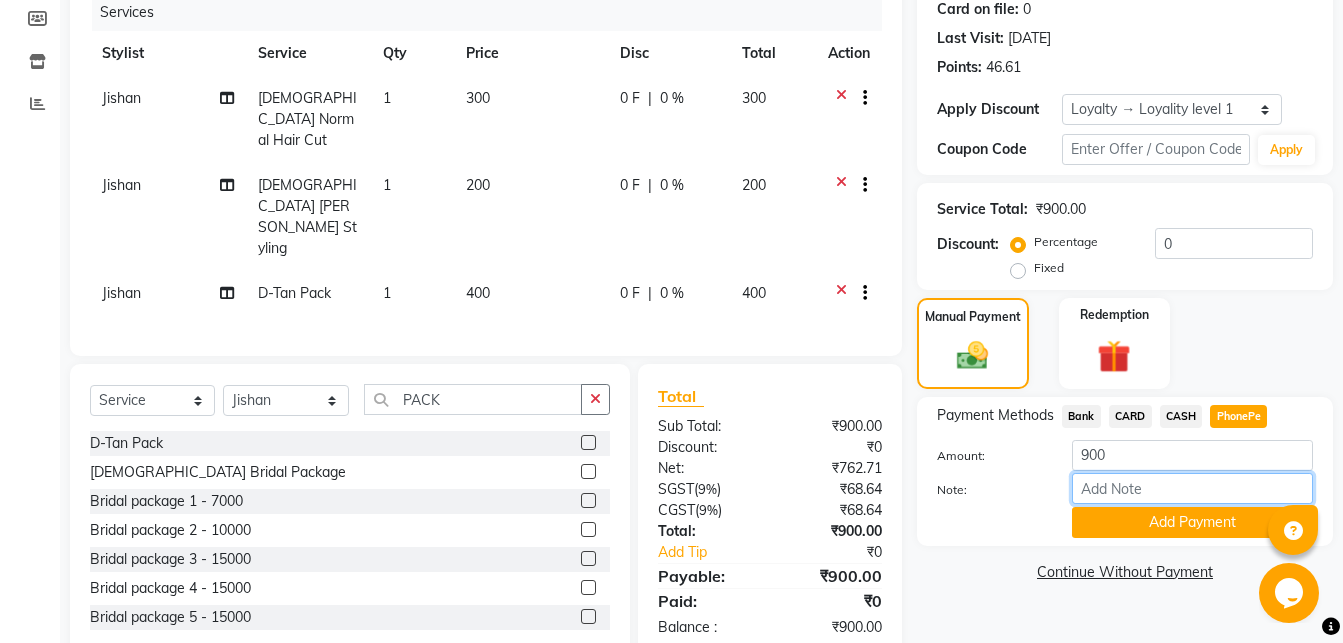 click on "Note:" at bounding box center (1192, 488) 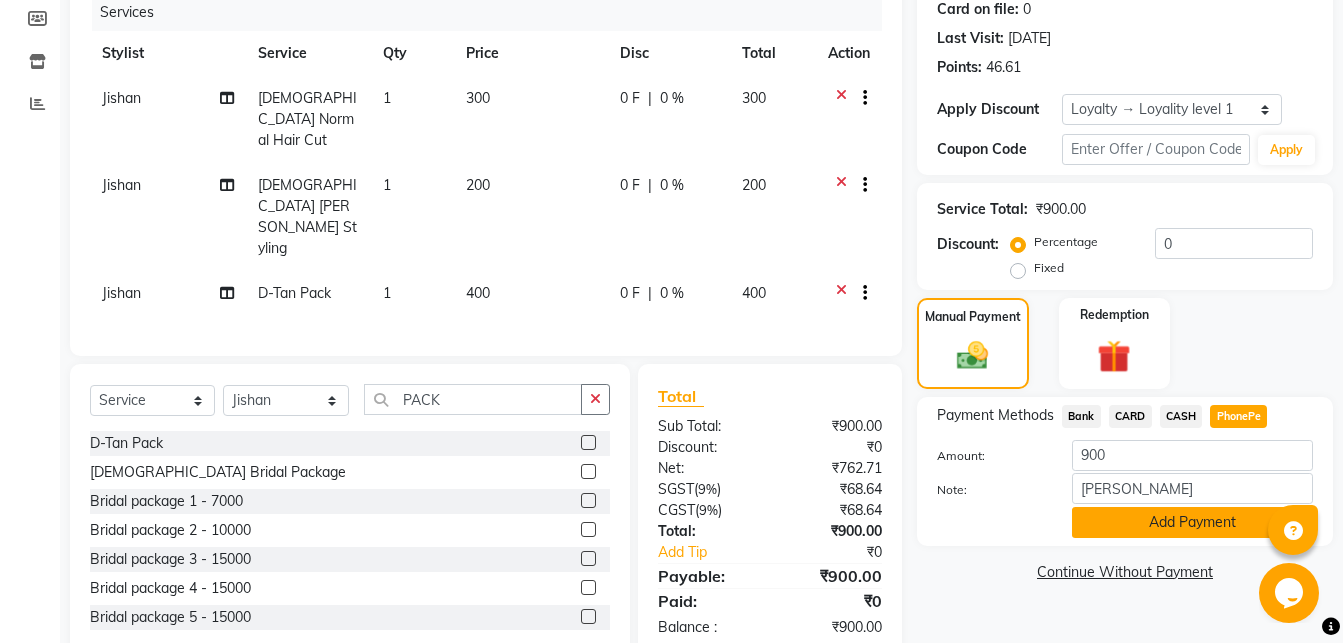 click on "Add Payment" 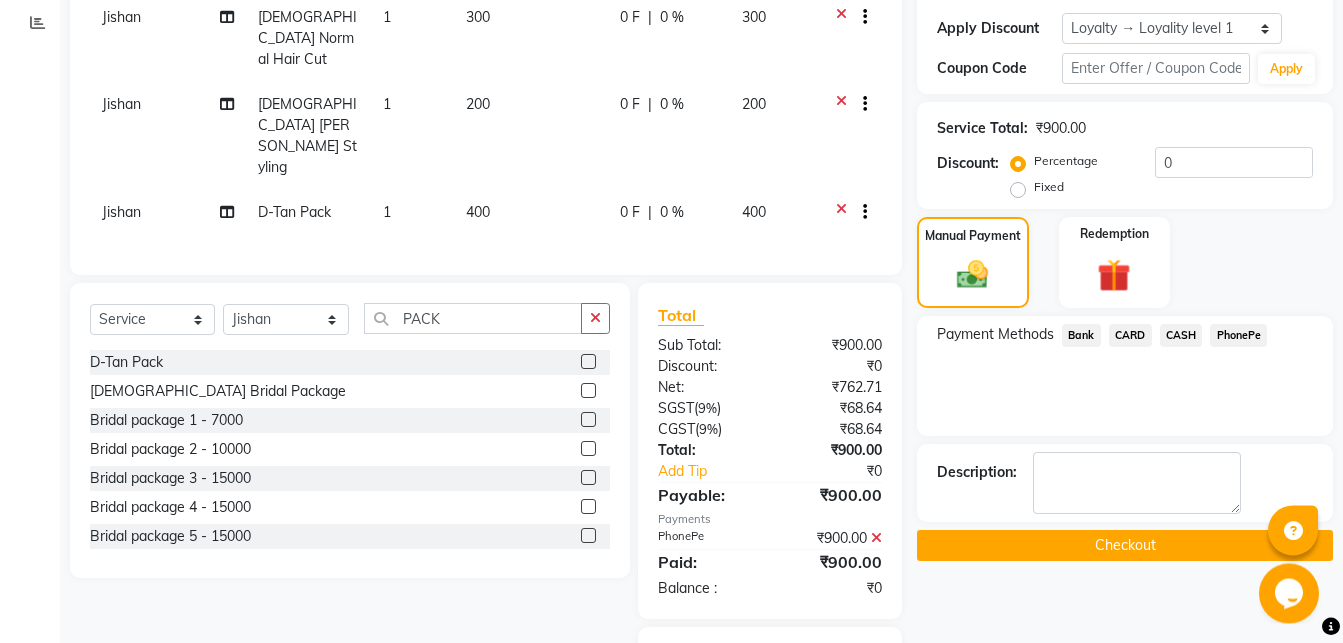 scroll, scrollTop: 435, scrollLeft: 0, axis: vertical 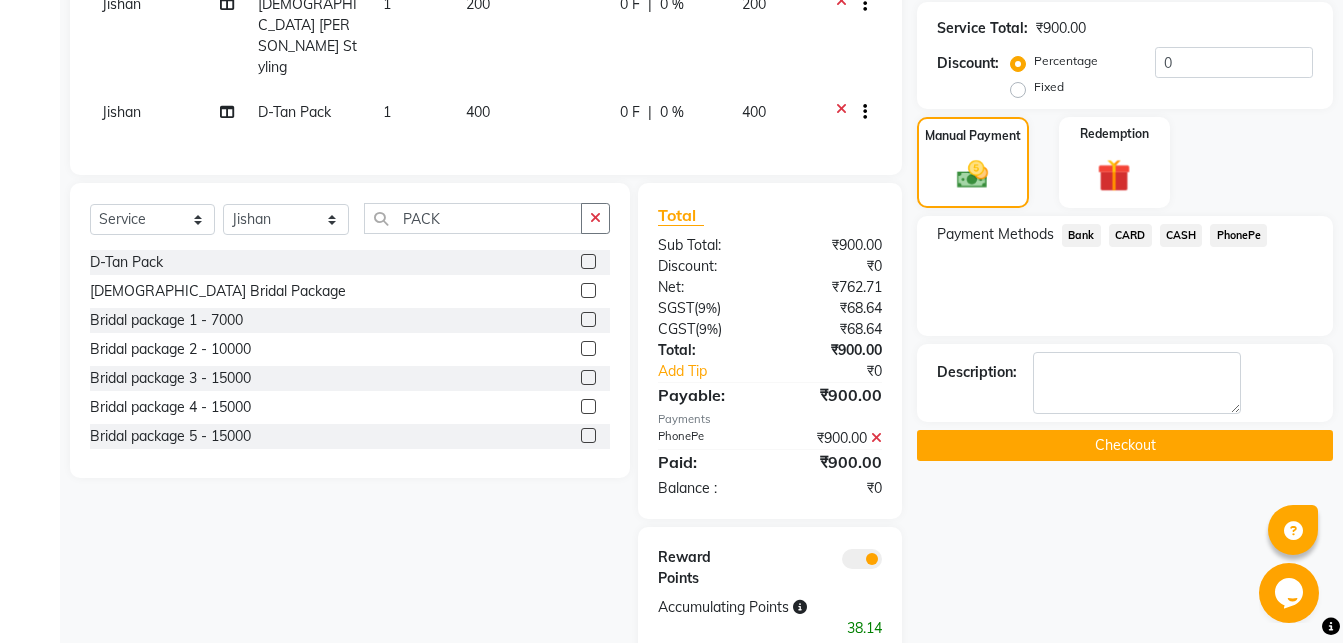 click on "Checkout" 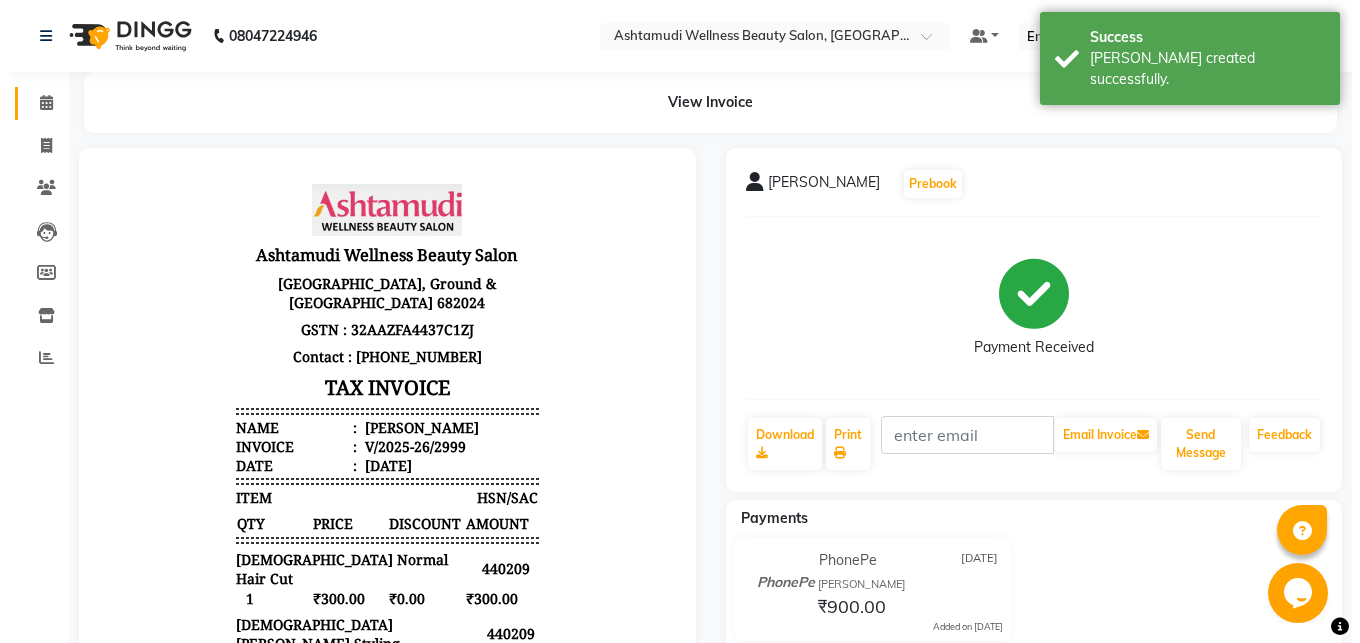 scroll, scrollTop: 0, scrollLeft: 0, axis: both 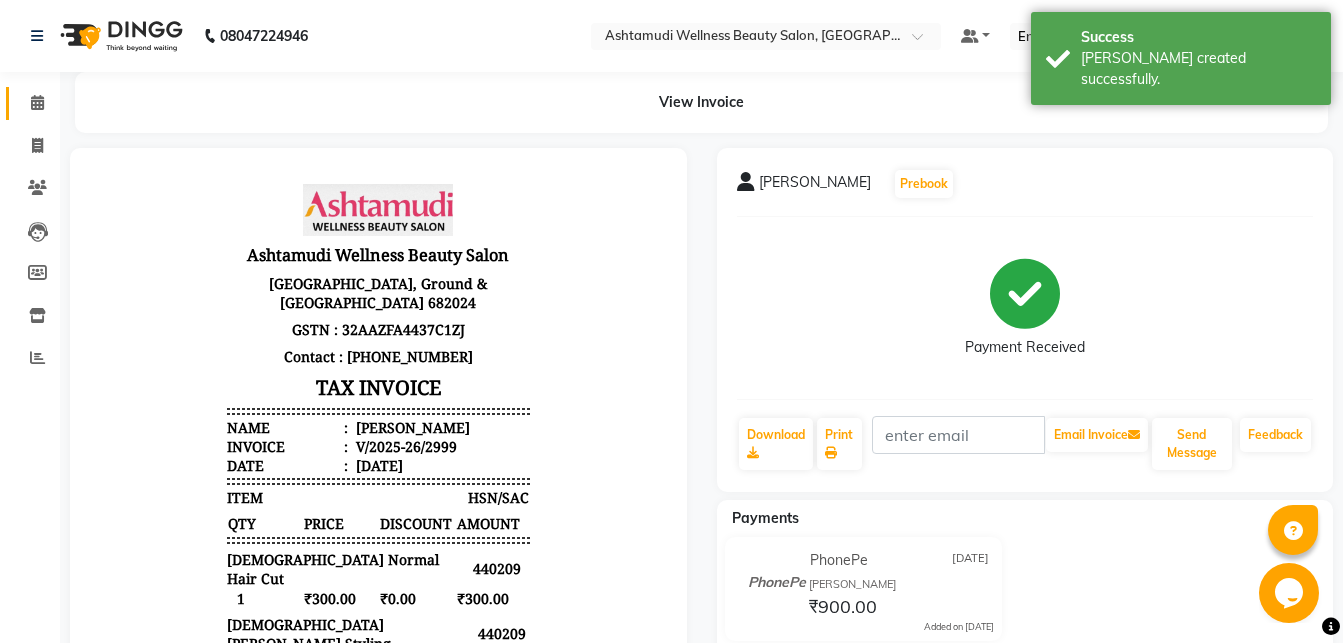 click 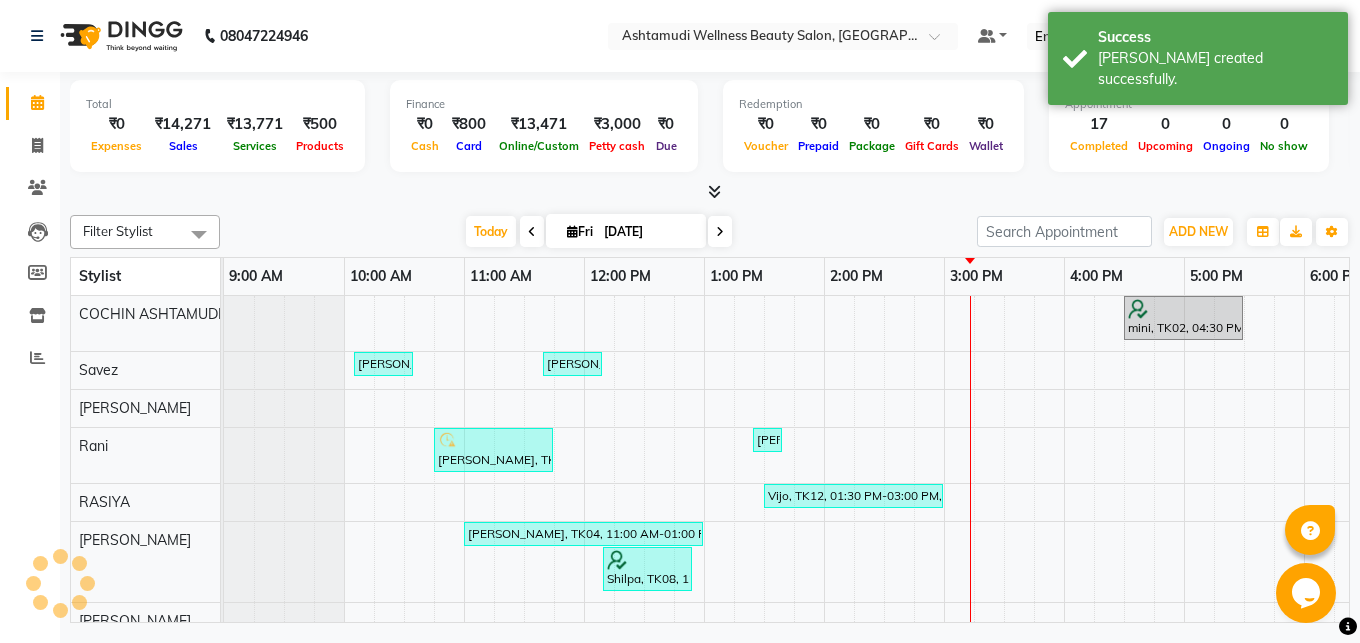 scroll, scrollTop: 0, scrollLeft: 0, axis: both 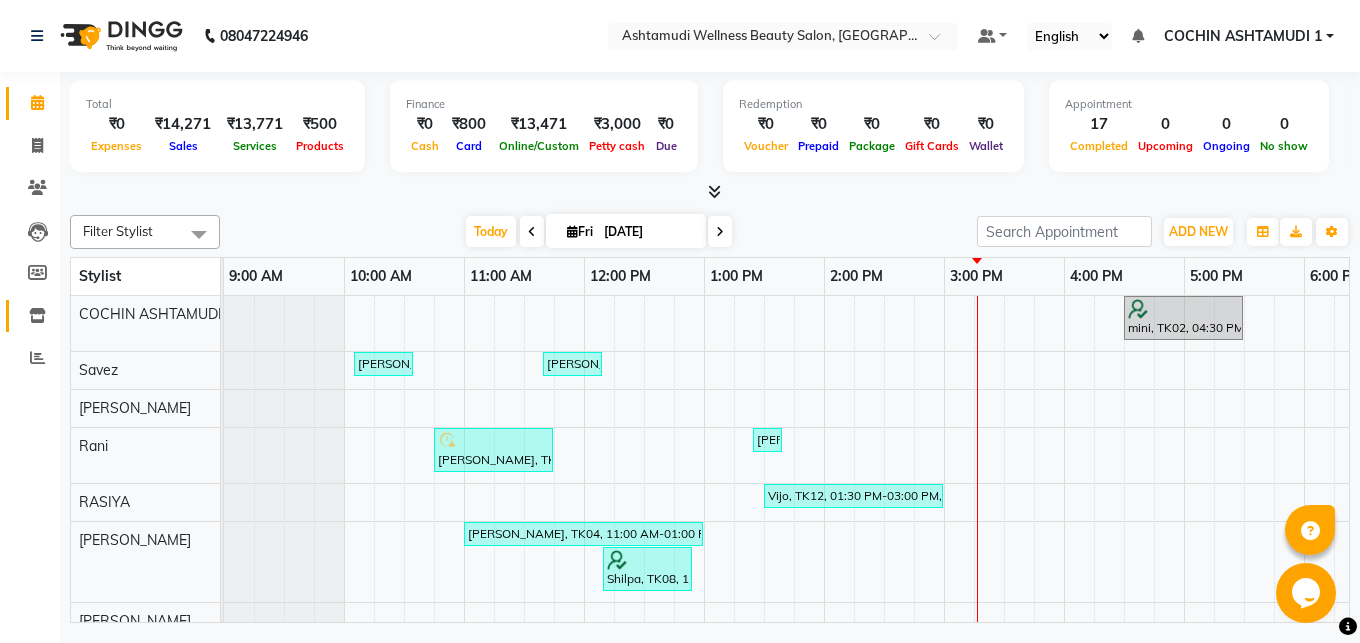click 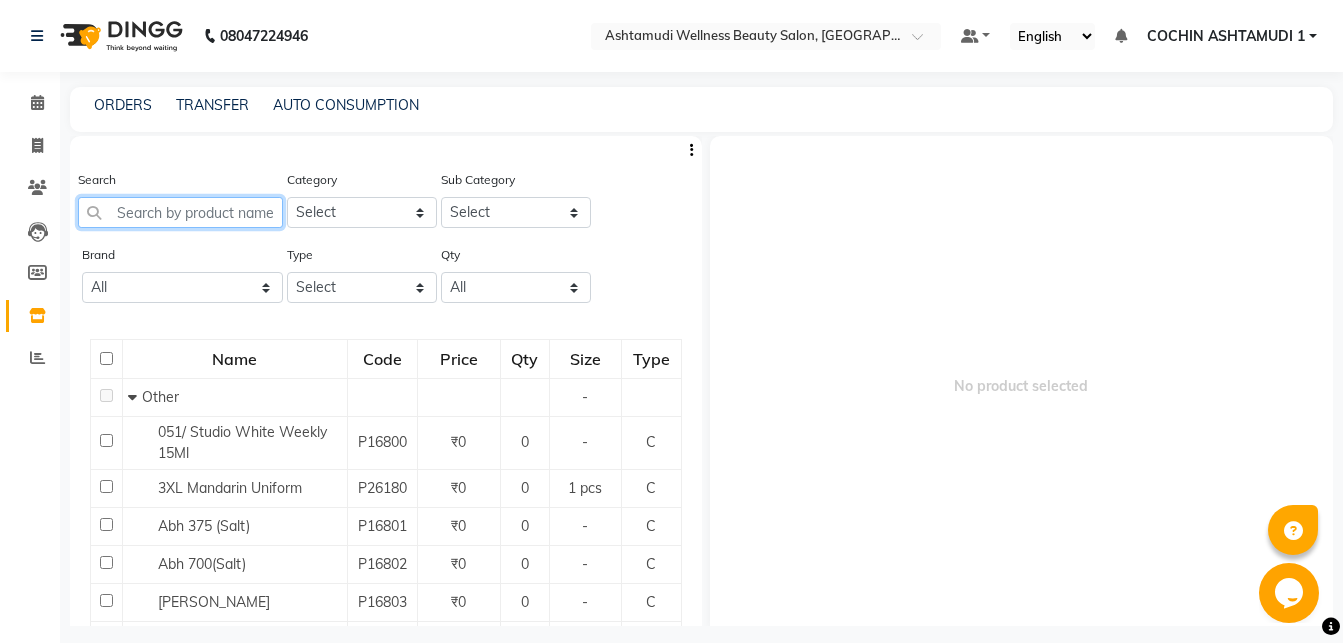click 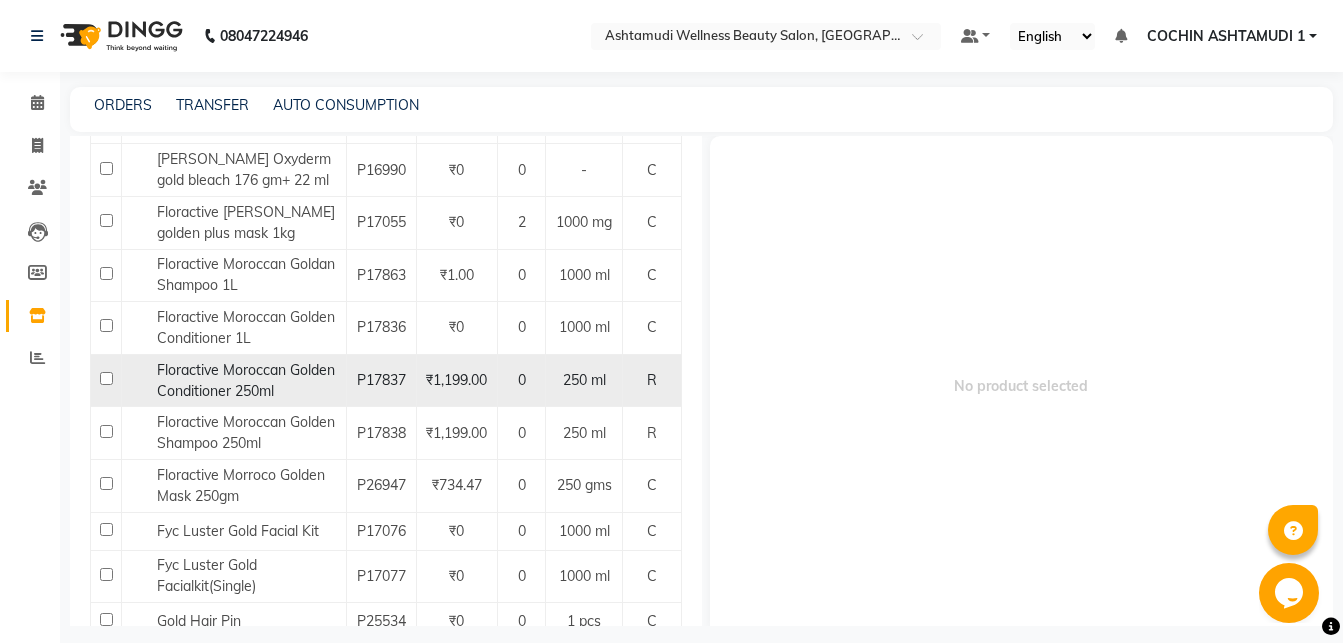 scroll, scrollTop: 972, scrollLeft: 0, axis: vertical 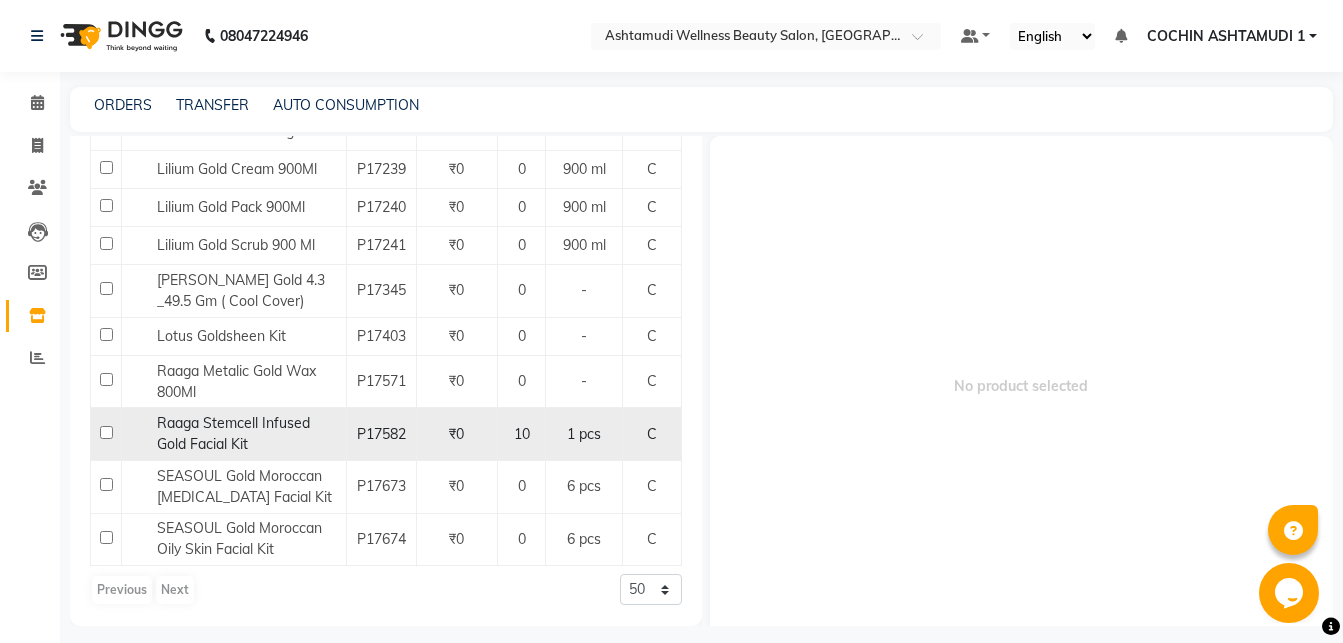 click on "Raaga Stemcell Infused Gold Facial Kit" 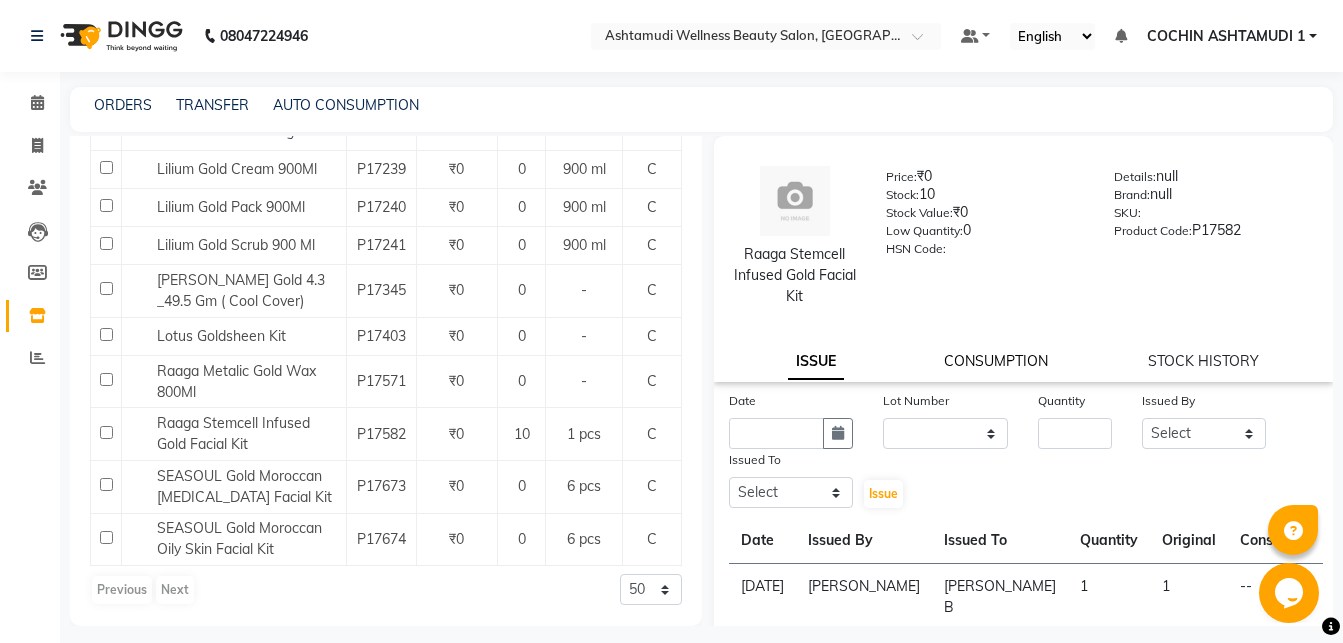 click on "CONSUMPTION" 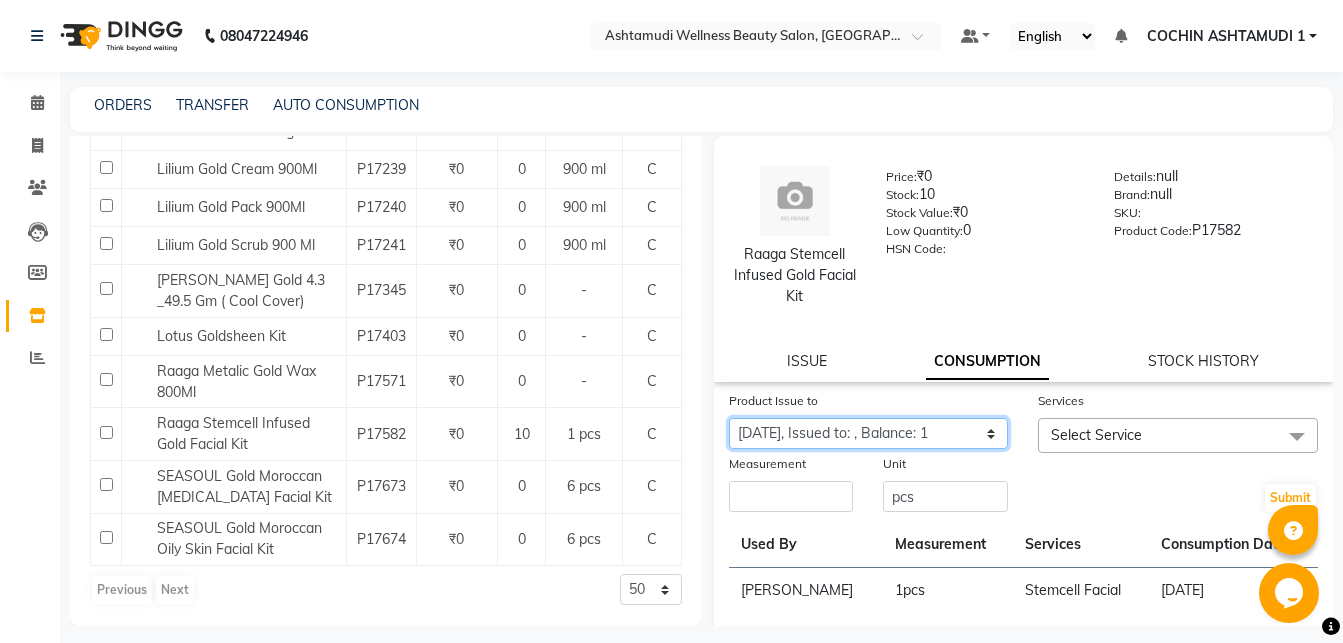 click on "2025-06-30, Issued to: , Balance: 1" 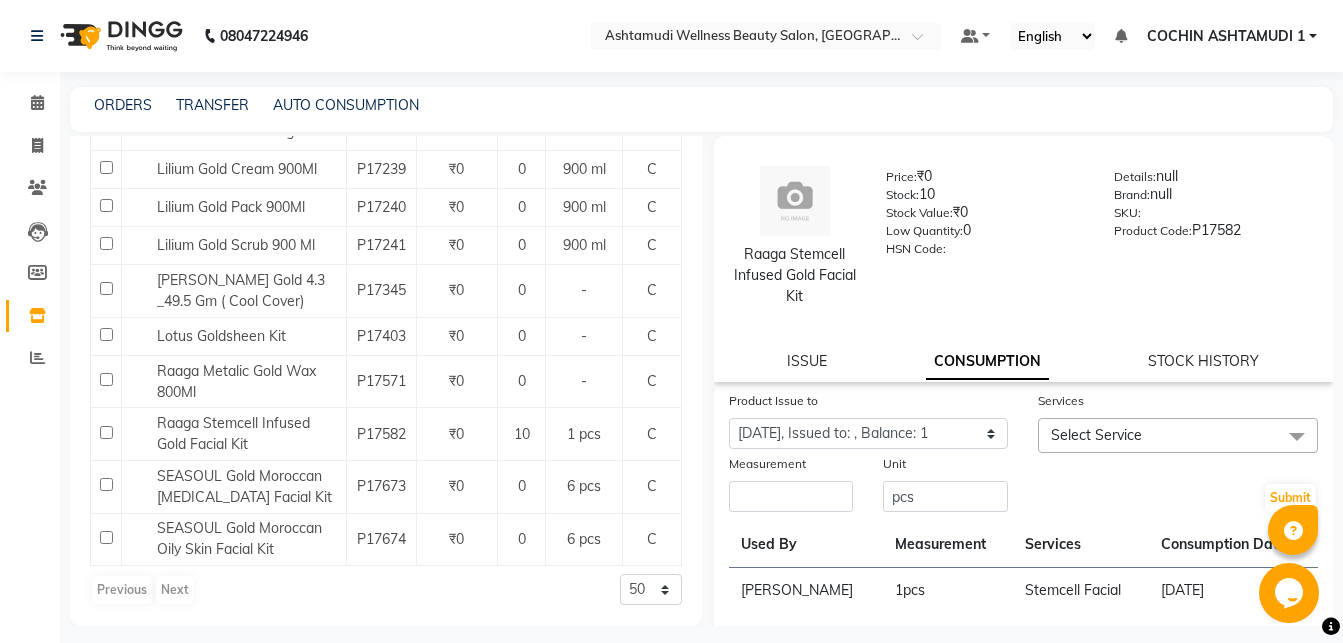 click on "Select Service" 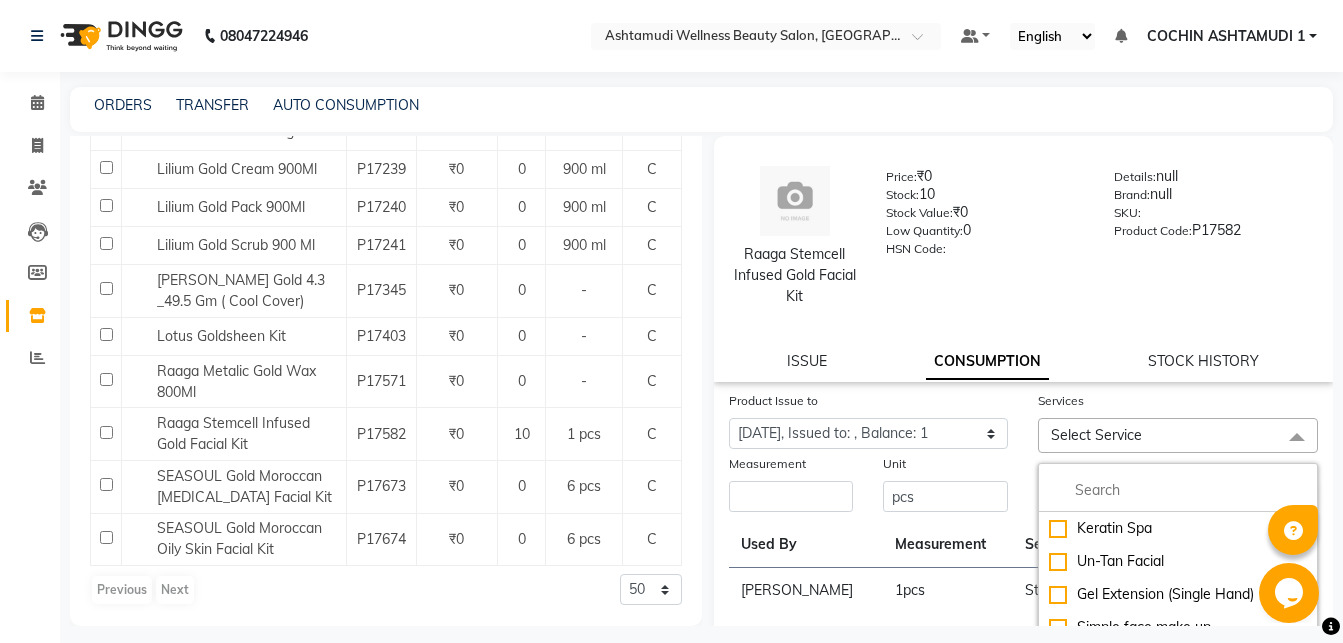 scroll, scrollTop: 88, scrollLeft: 0, axis: vertical 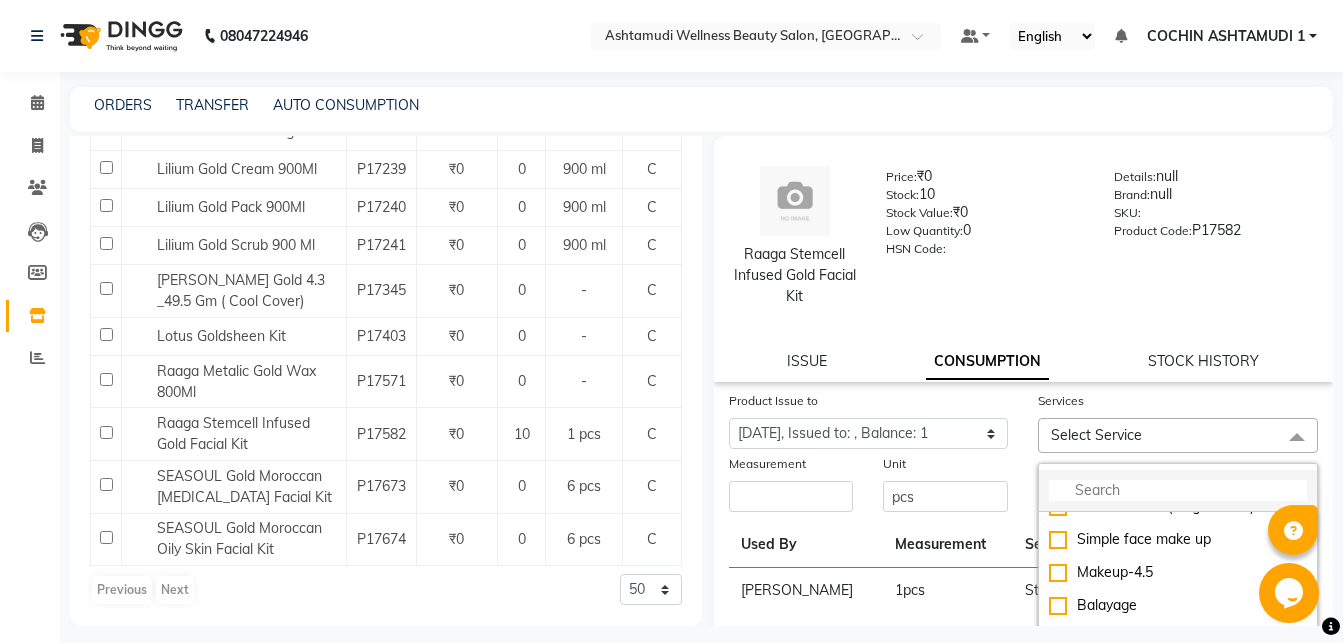 click 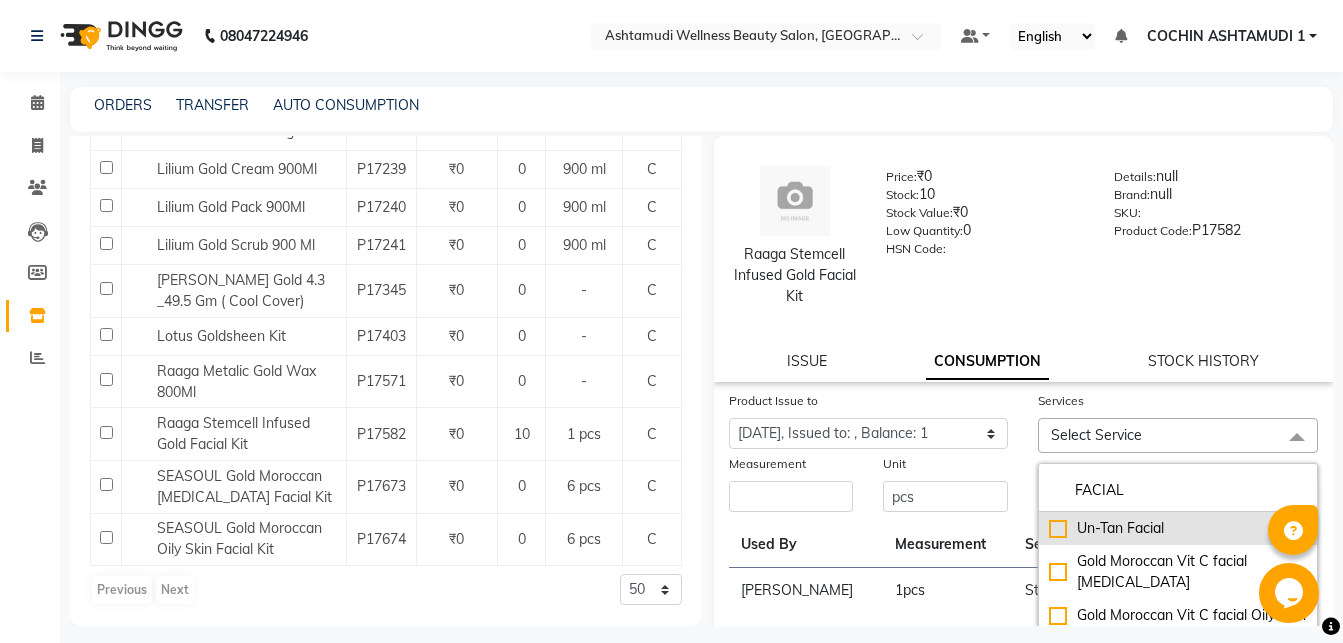 scroll, scrollTop: 0, scrollLeft: 0, axis: both 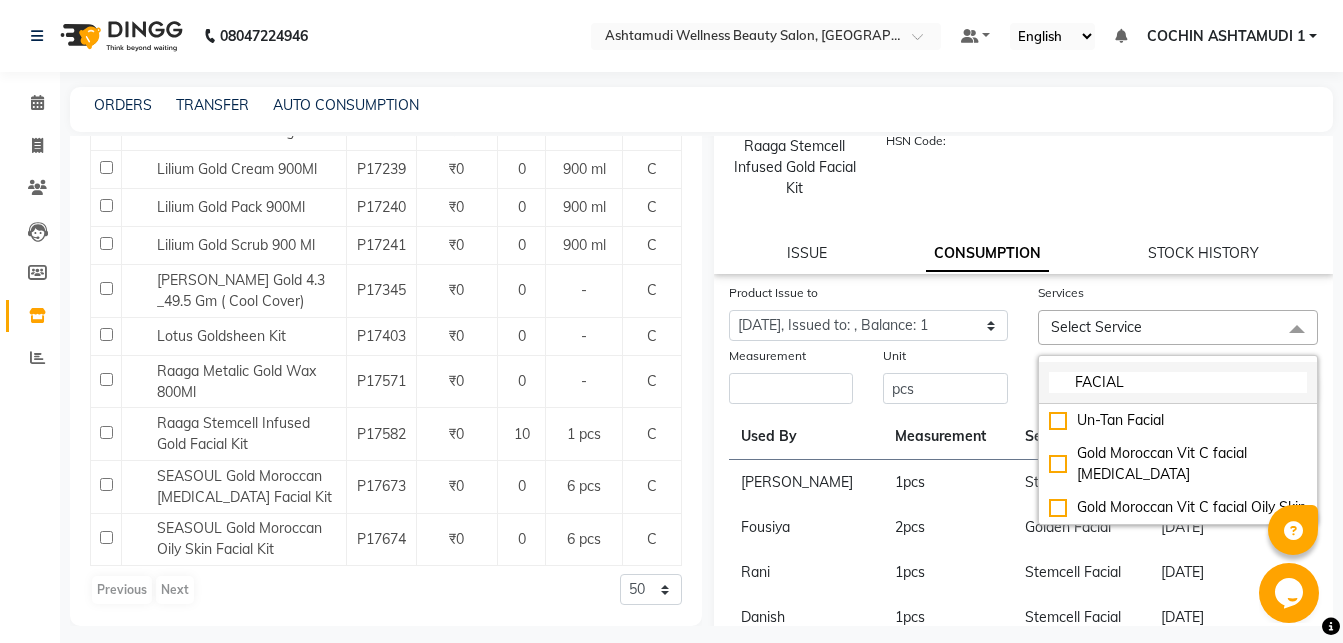 drag, startPoint x: 1115, startPoint y: 367, endPoint x: 1062, endPoint y: 376, distance: 53.75872 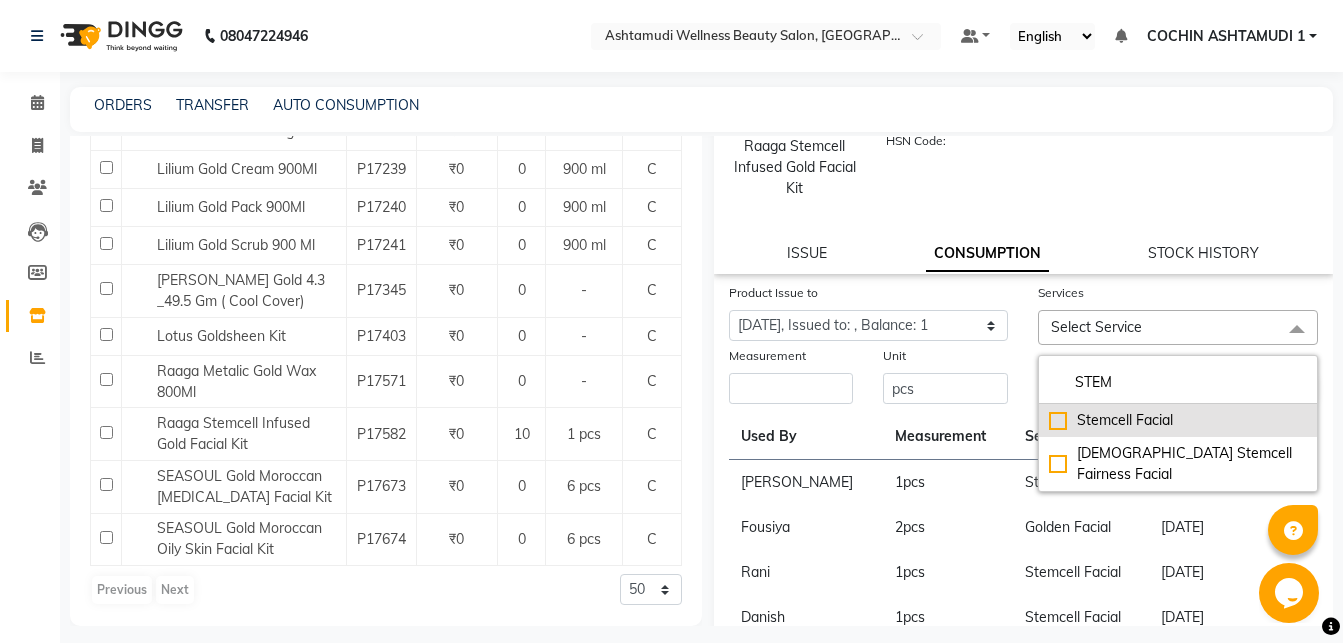 click on "Stemcell  Facial" 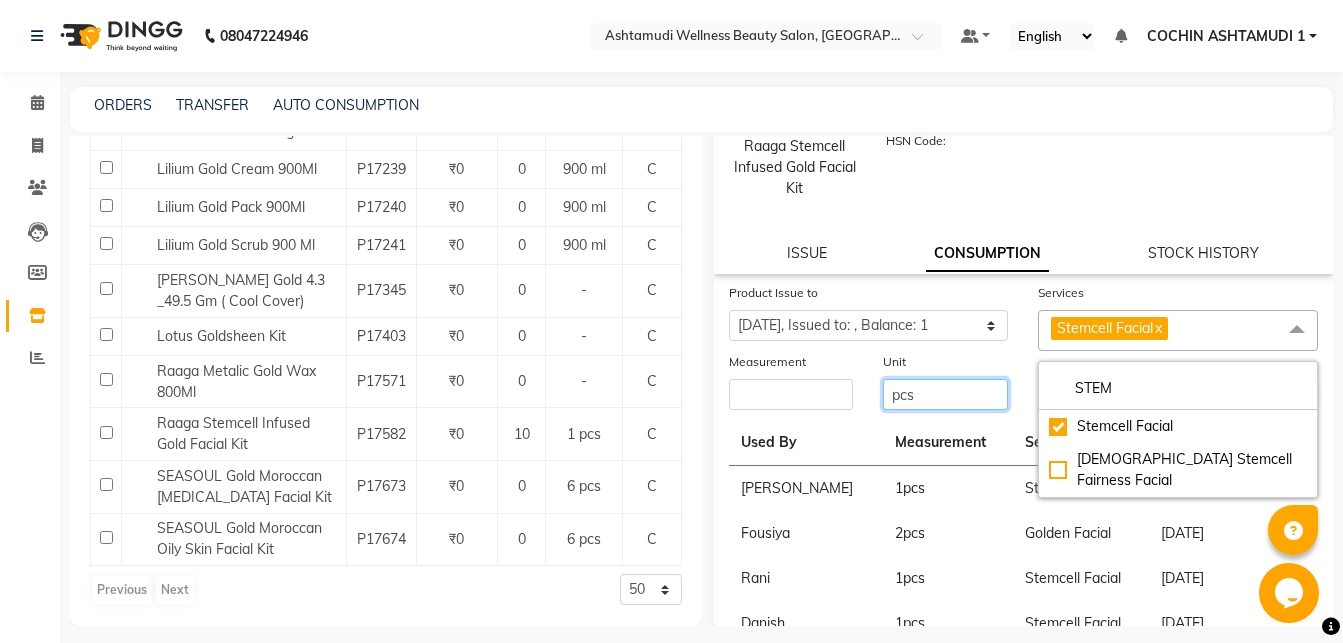 click on "pcs" 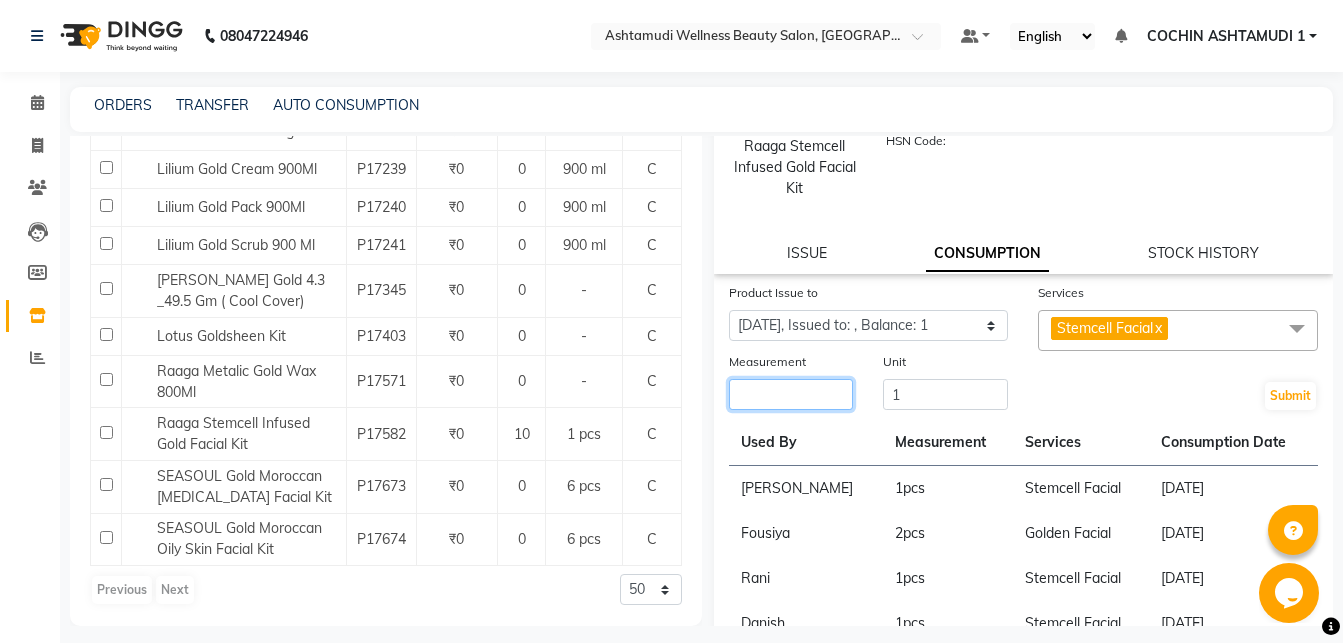 click 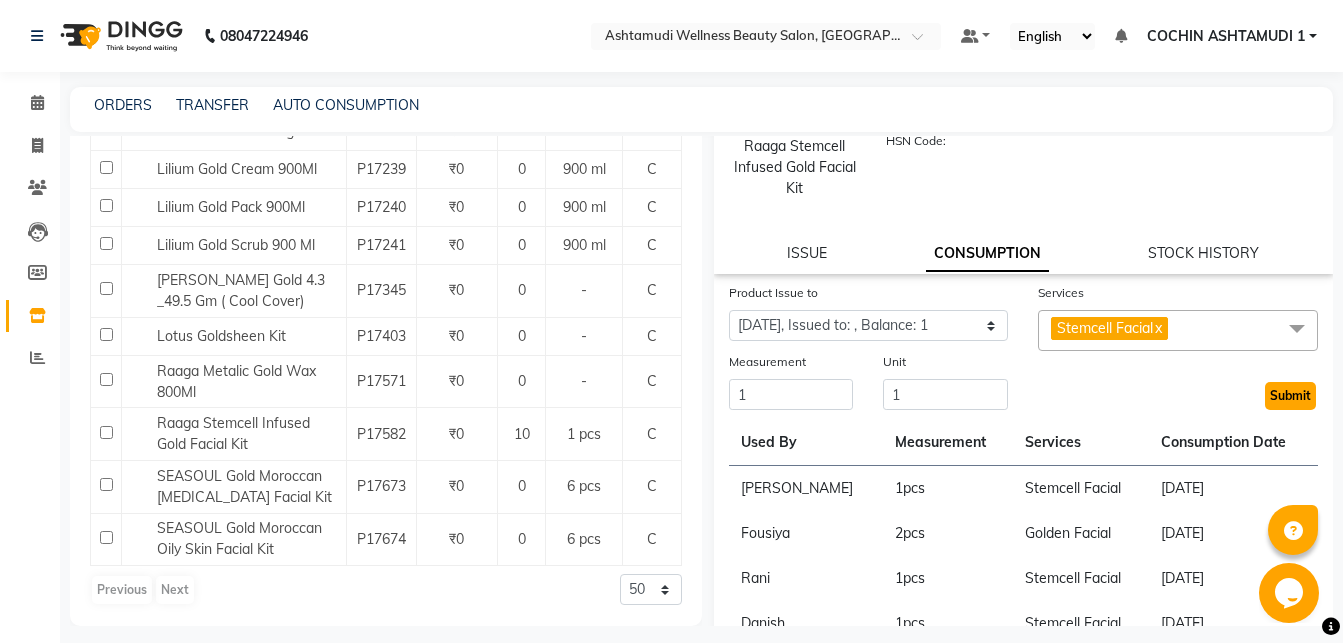 click on "Submit" 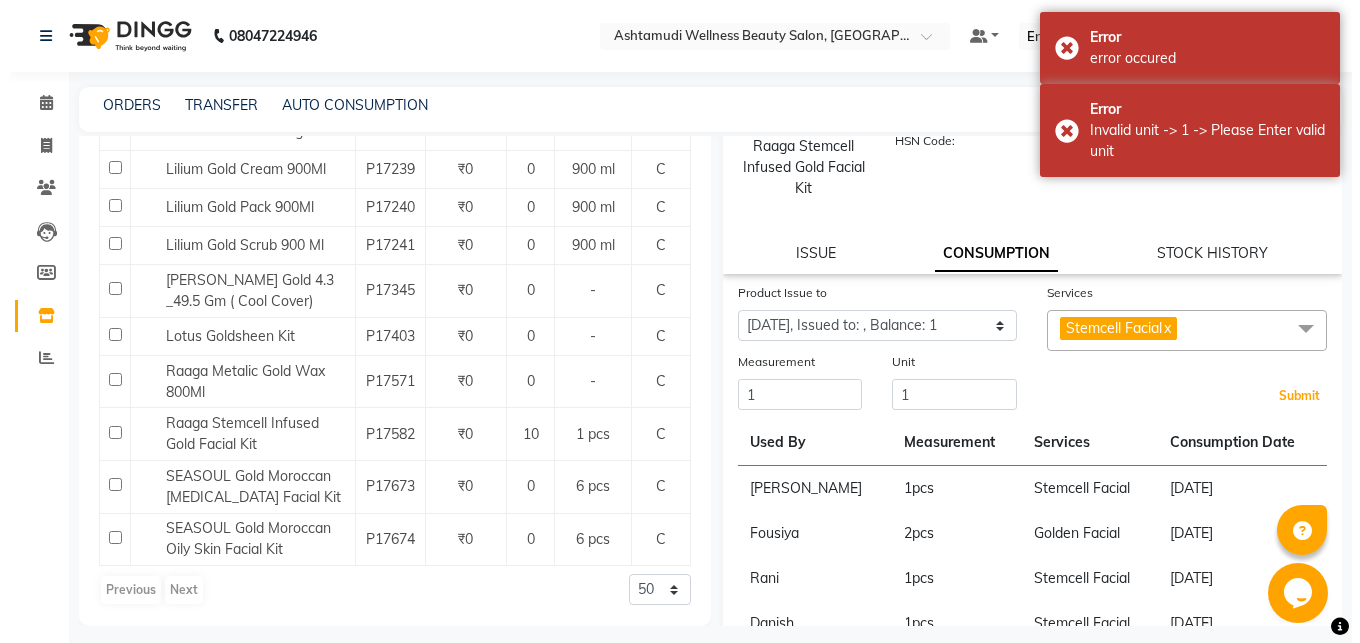 scroll, scrollTop: 0, scrollLeft: 0, axis: both 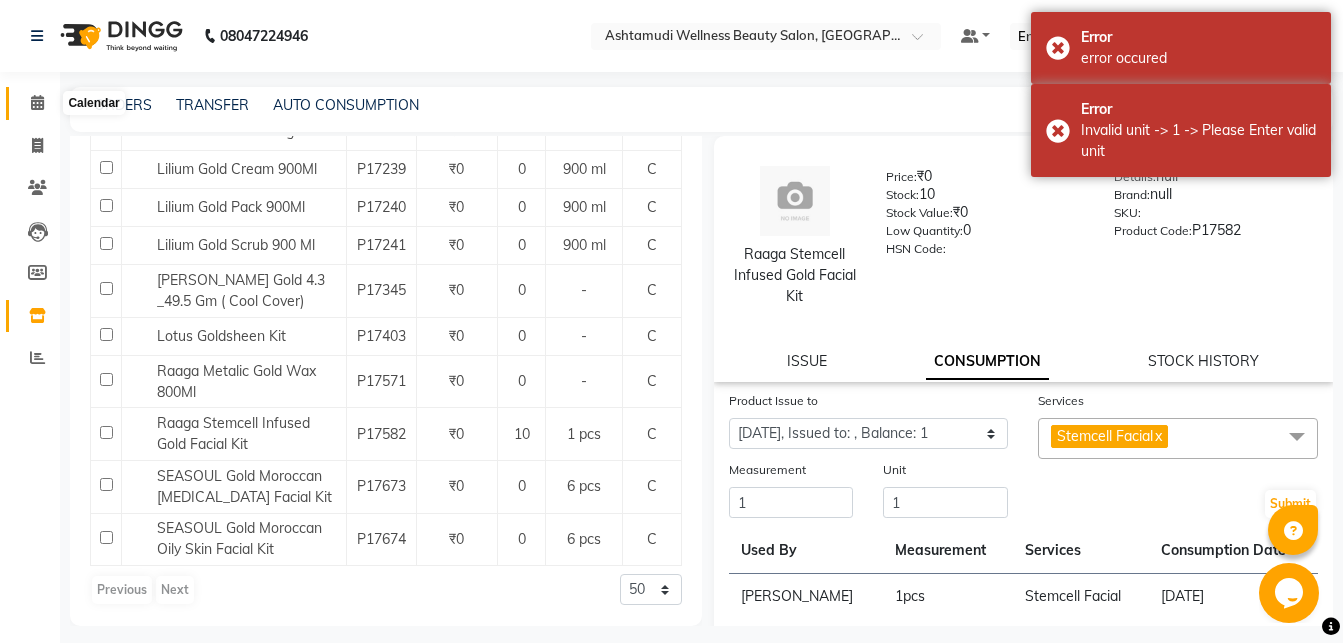 click 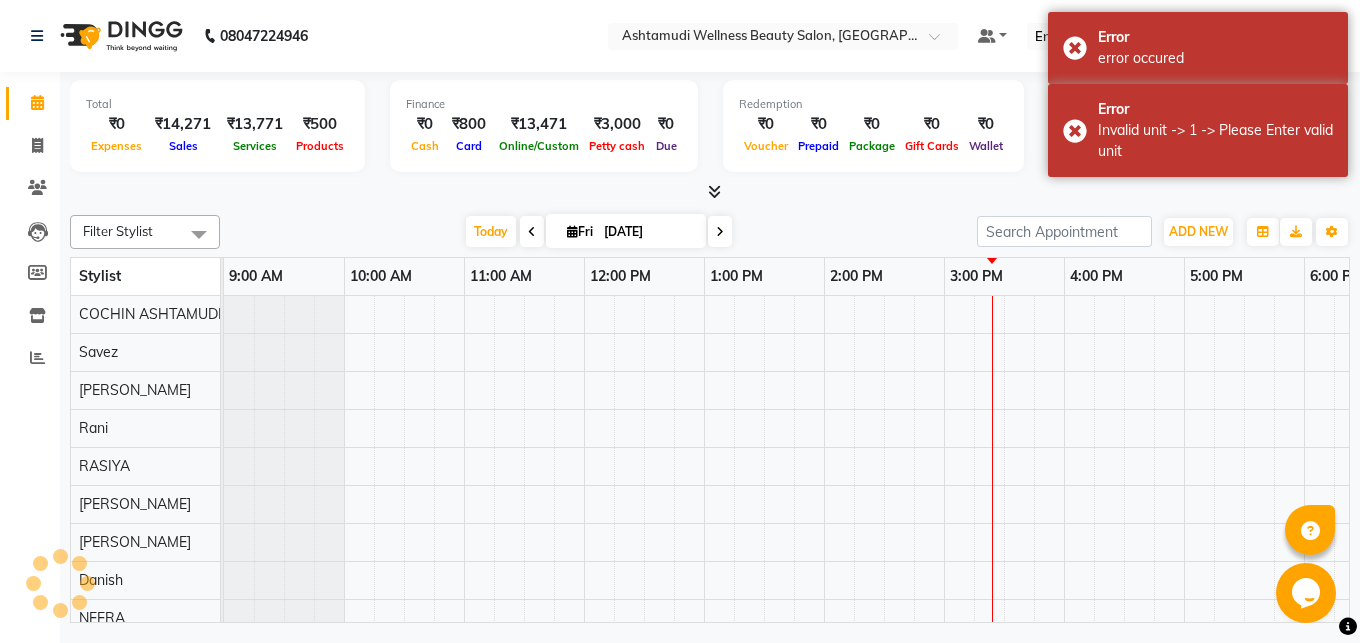scroll, scrollTop: 0, scrollLeft: 0, axis: both 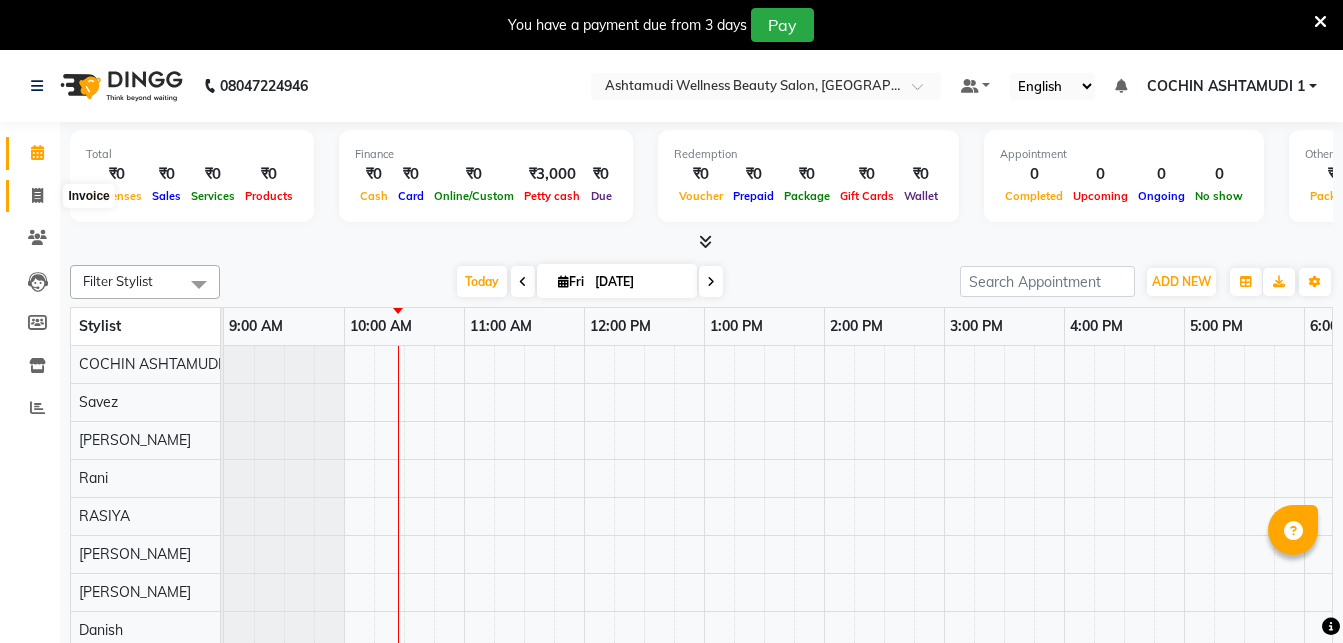 click 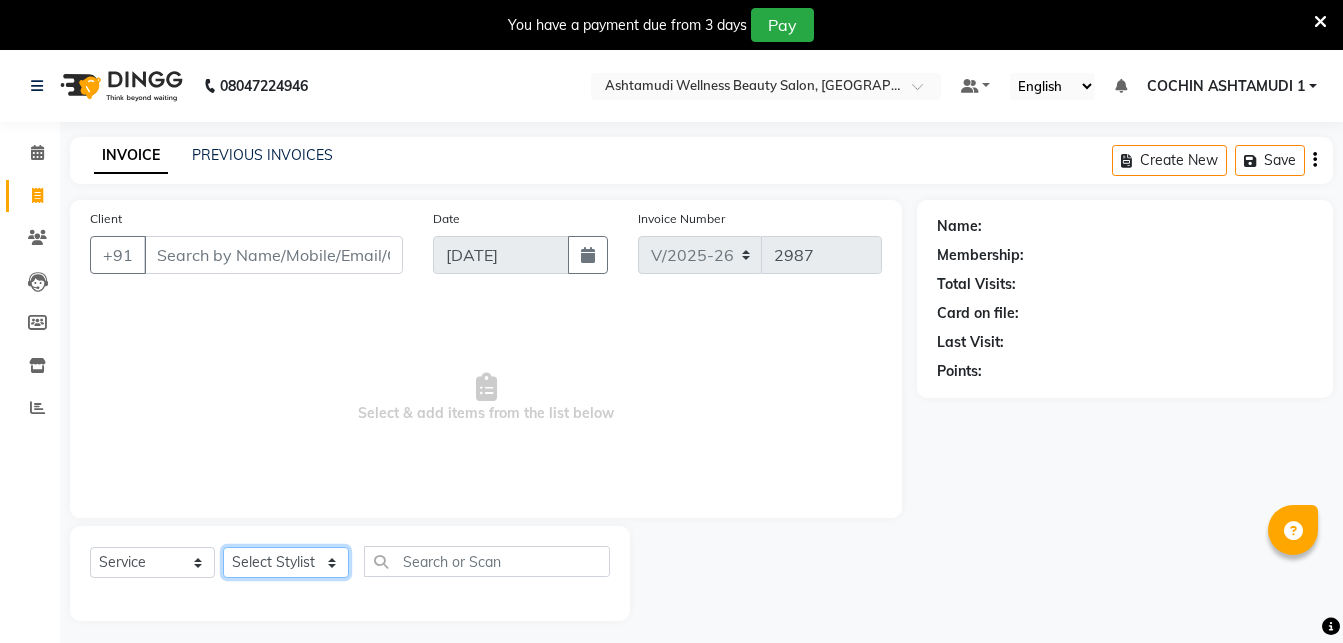 click on "Select Stylist Abhirami S Afsha [PERSON_NAME] B [PERSON_NAME] COCHIN ASHTAMUDI Danish [PERSON_NAME] [PERSON_NAME] [PERSON_NAME] [PERSON_NAME] [PERSON_NAME]  [PERSON_NAME] [PERSON_NAME]" 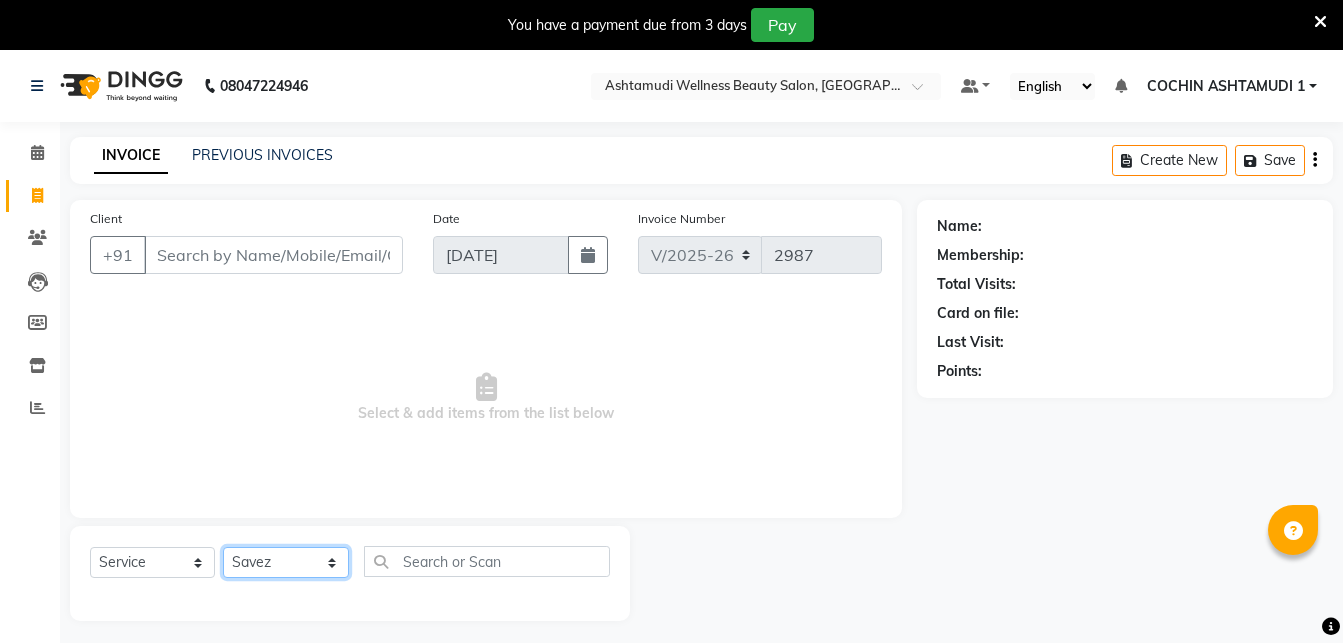 click on "Savez" 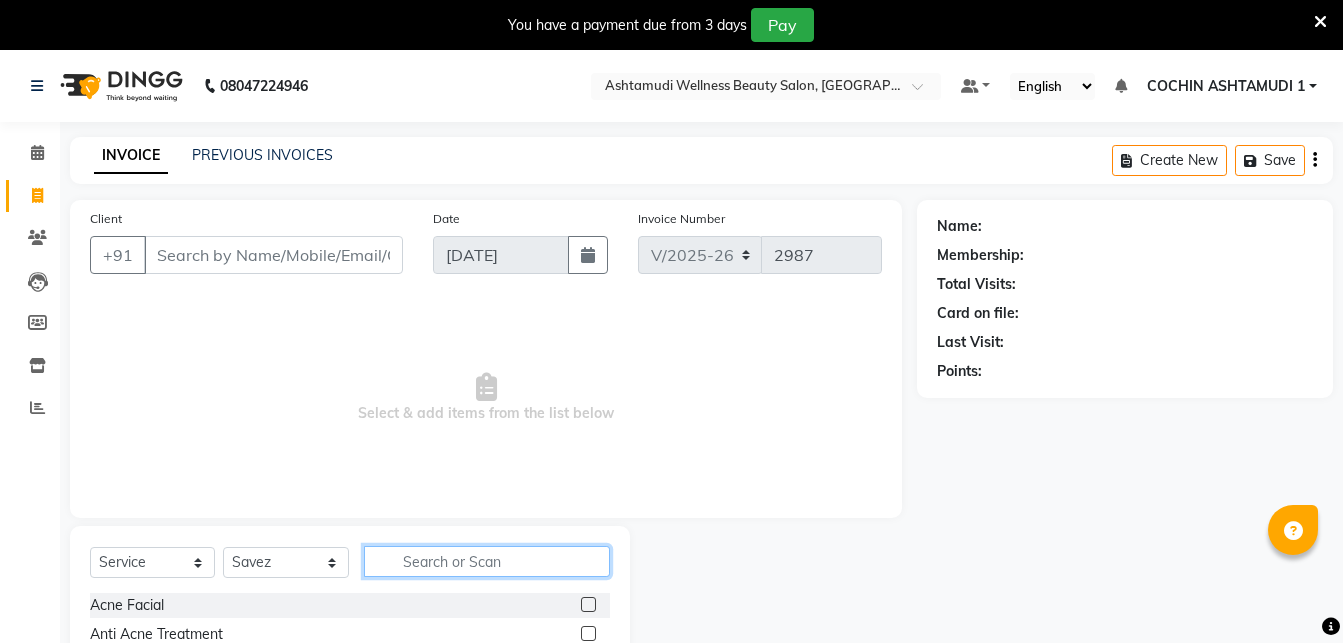 click 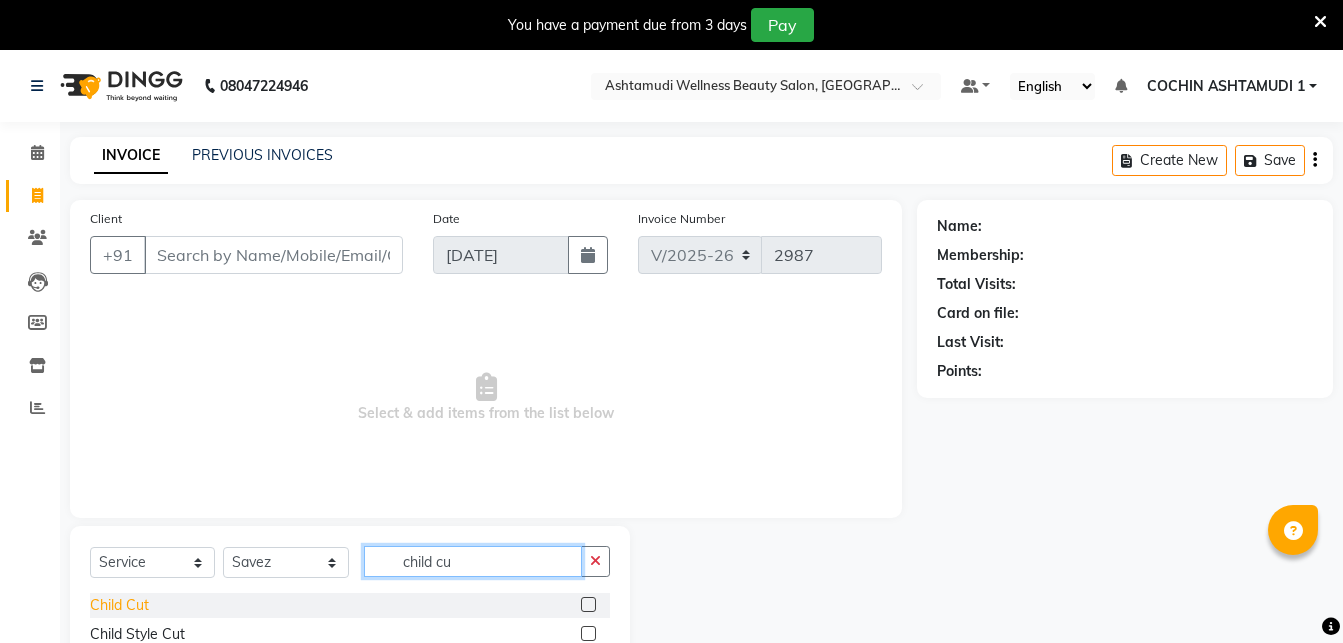 type on "child cu" 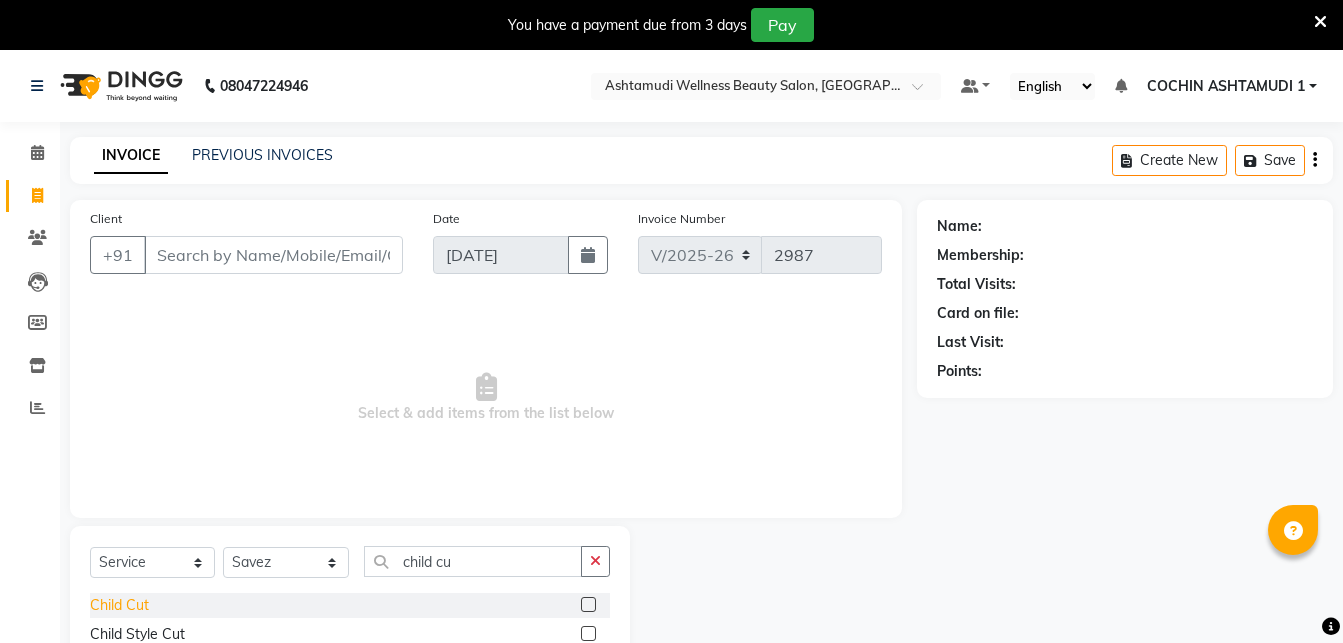 click on "Child Cut" 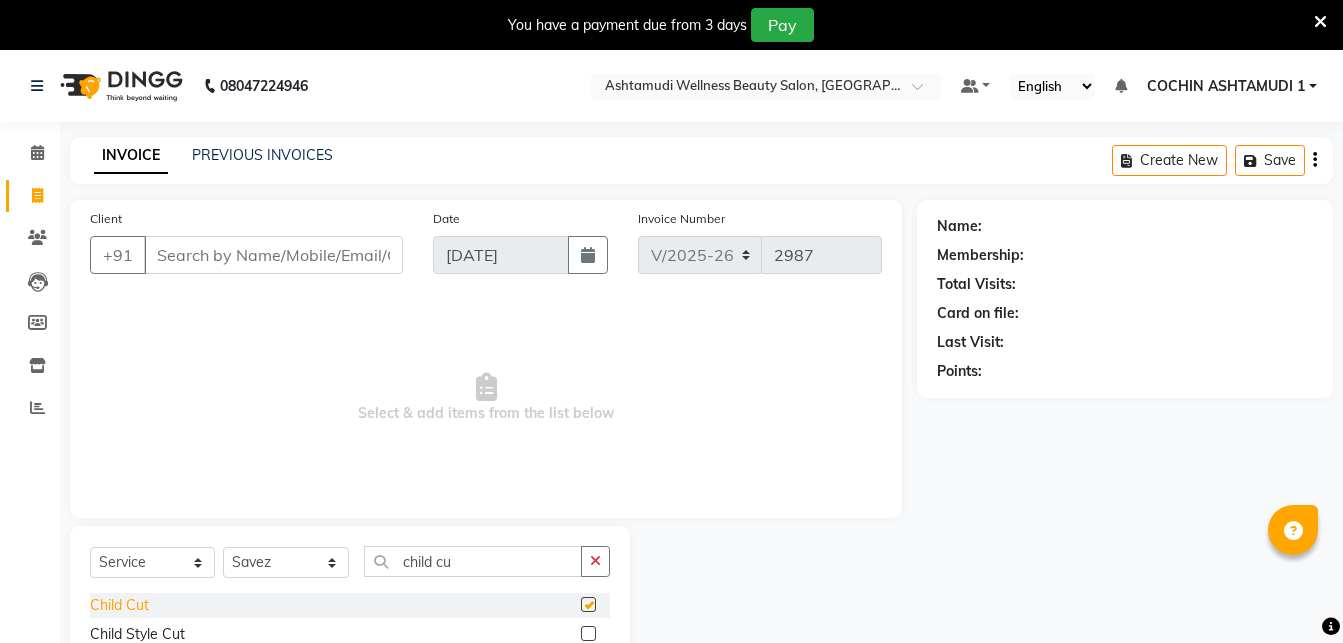 checkbox on "false" 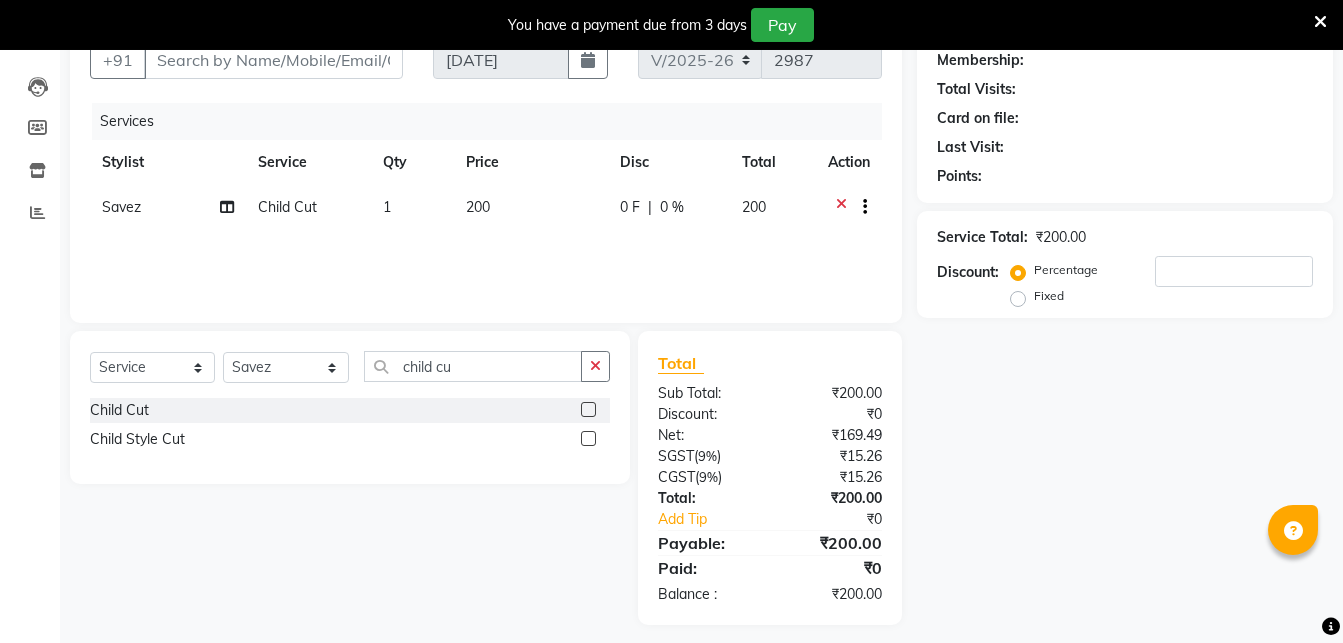 scroll, scrollTop: 207, scrollLeft: 0, axis: vertical 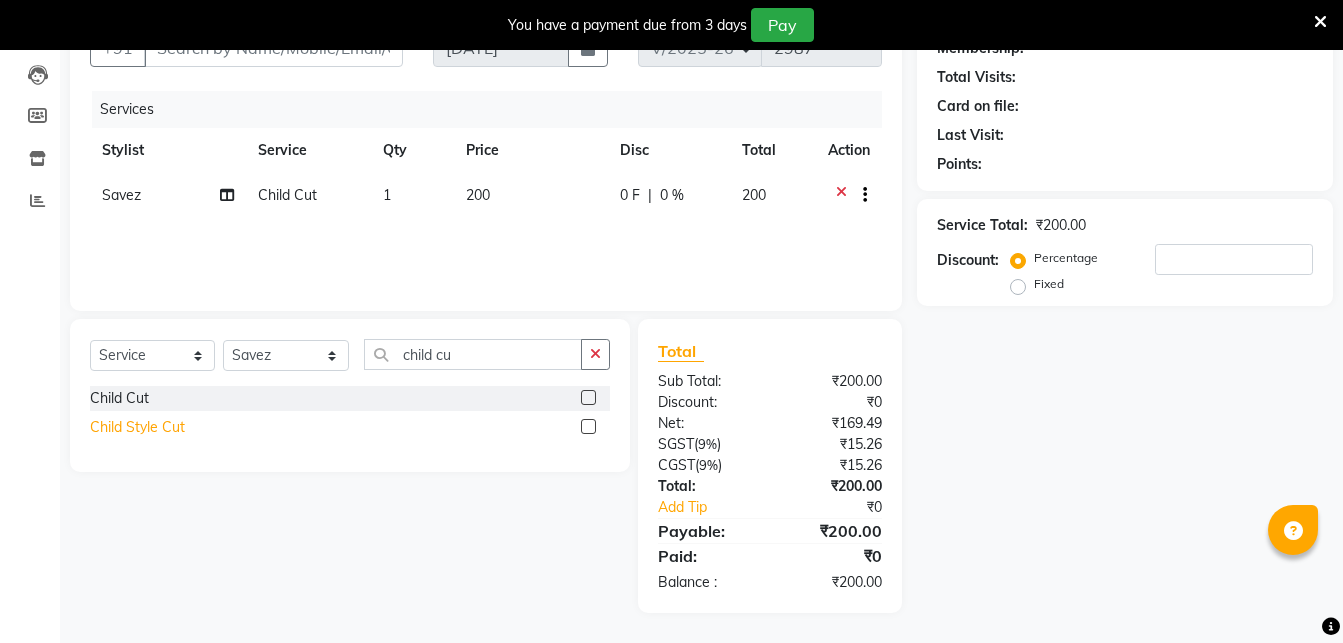 click on "Child Style Cut" 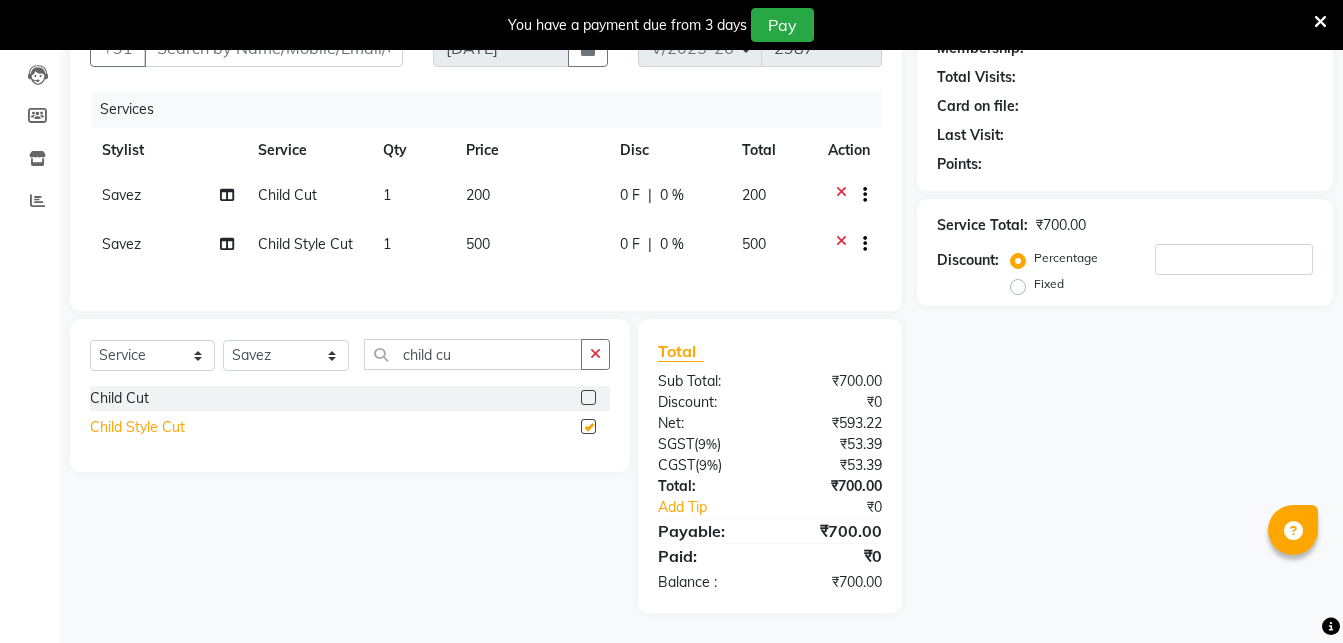 checkbox on "false" 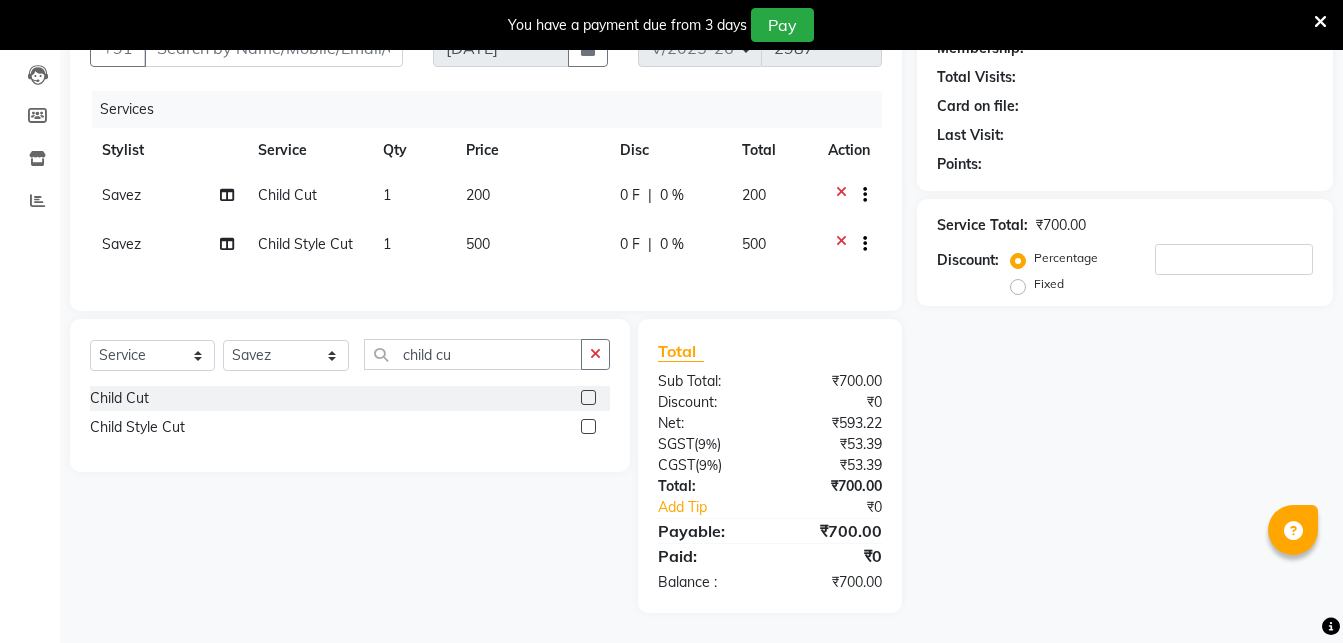 click 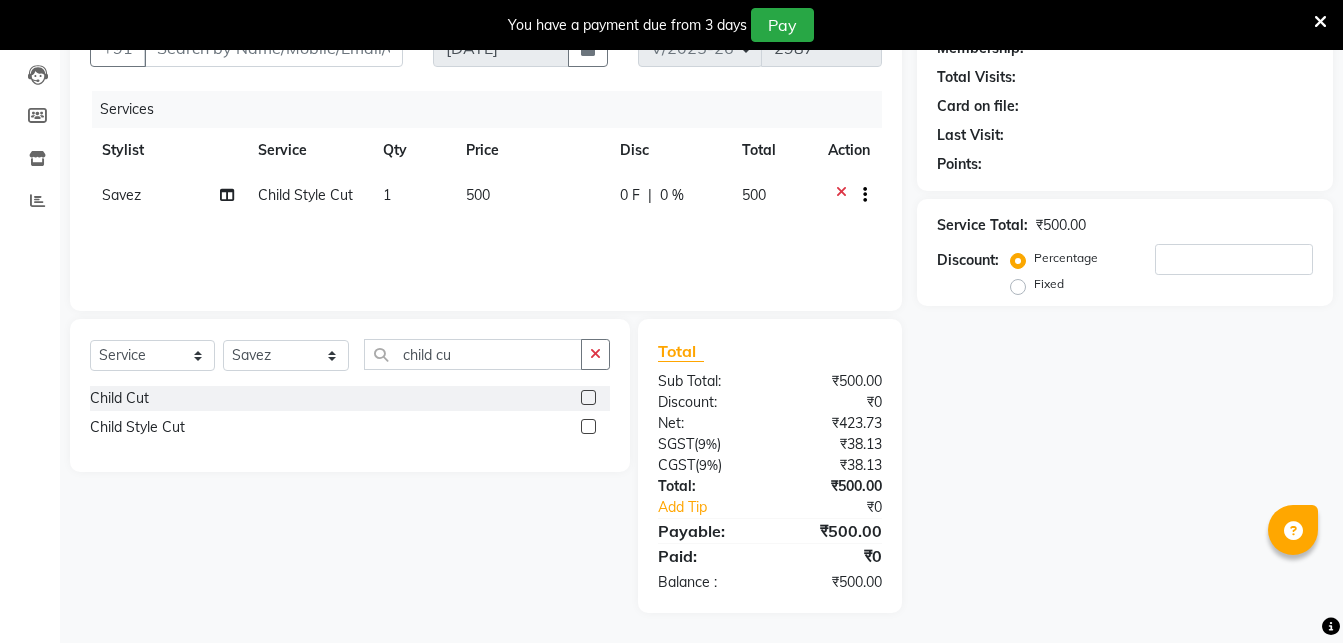 click 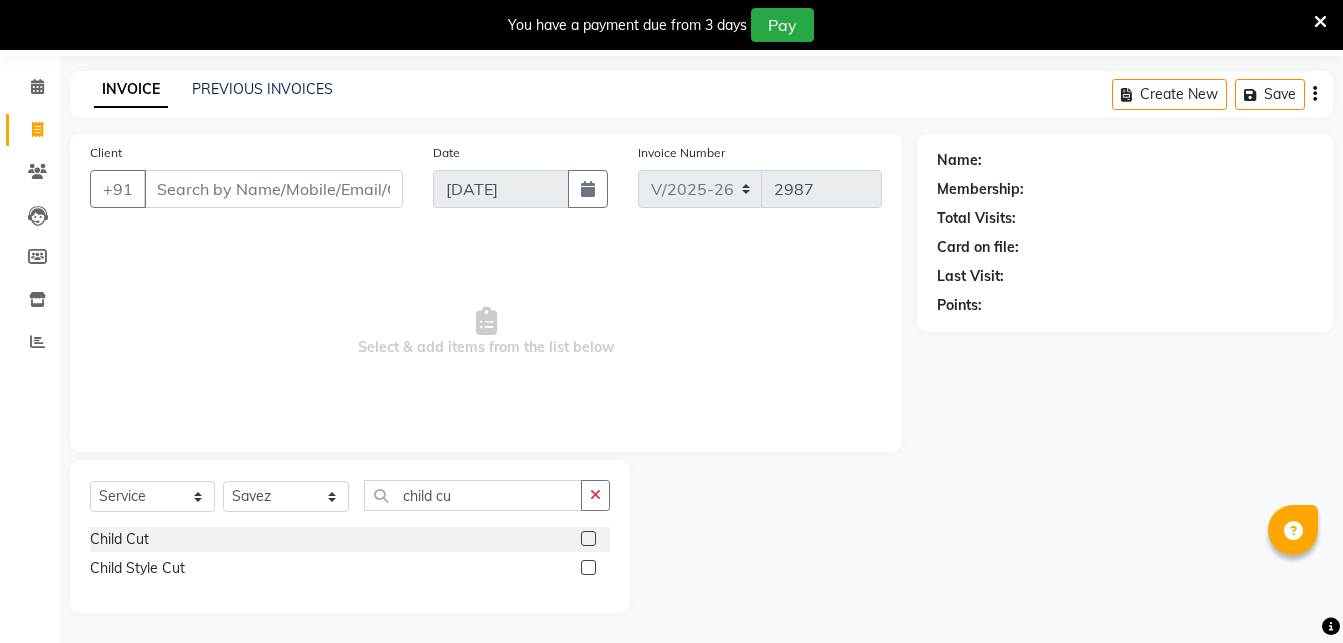 scroll, scrollTop: 66, scrollLeft: 0, axis: vertical 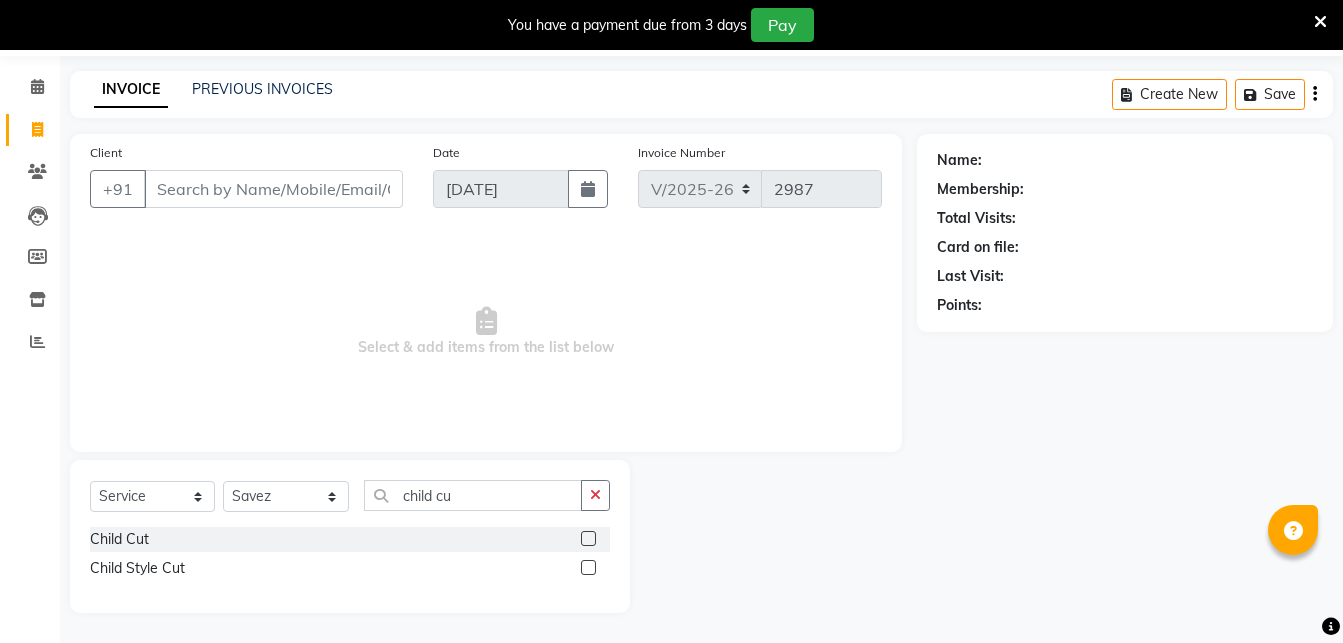 drag, startPoint x: 592, startPoint y: 491, endPoint x: 497, endPoint y: 521, distance: 99.62429 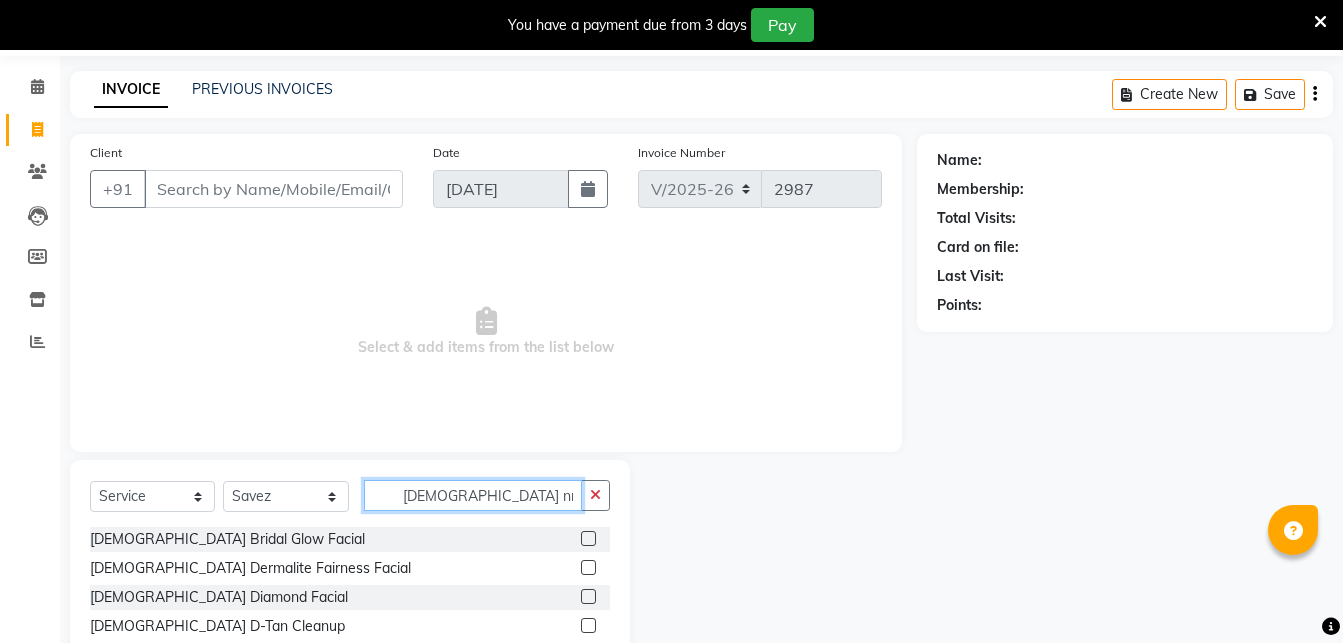 scroll, scrollTop: 50, scrollLeft: 0, axis: vertical 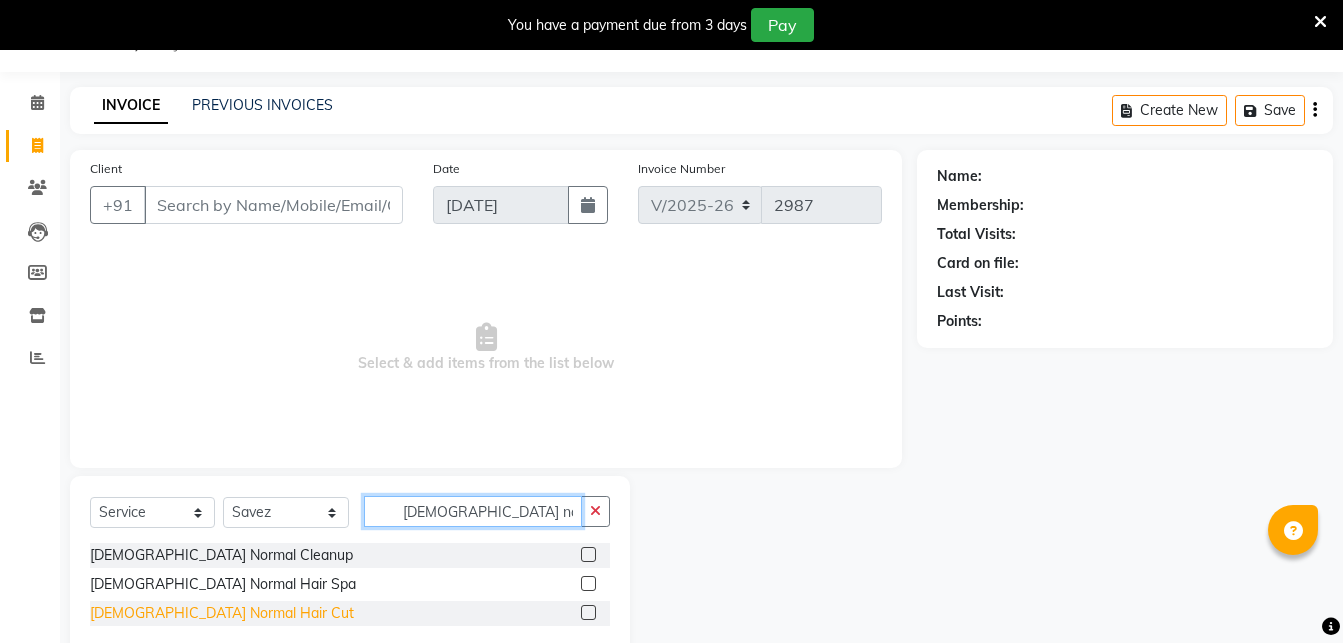 type on "gents norm" 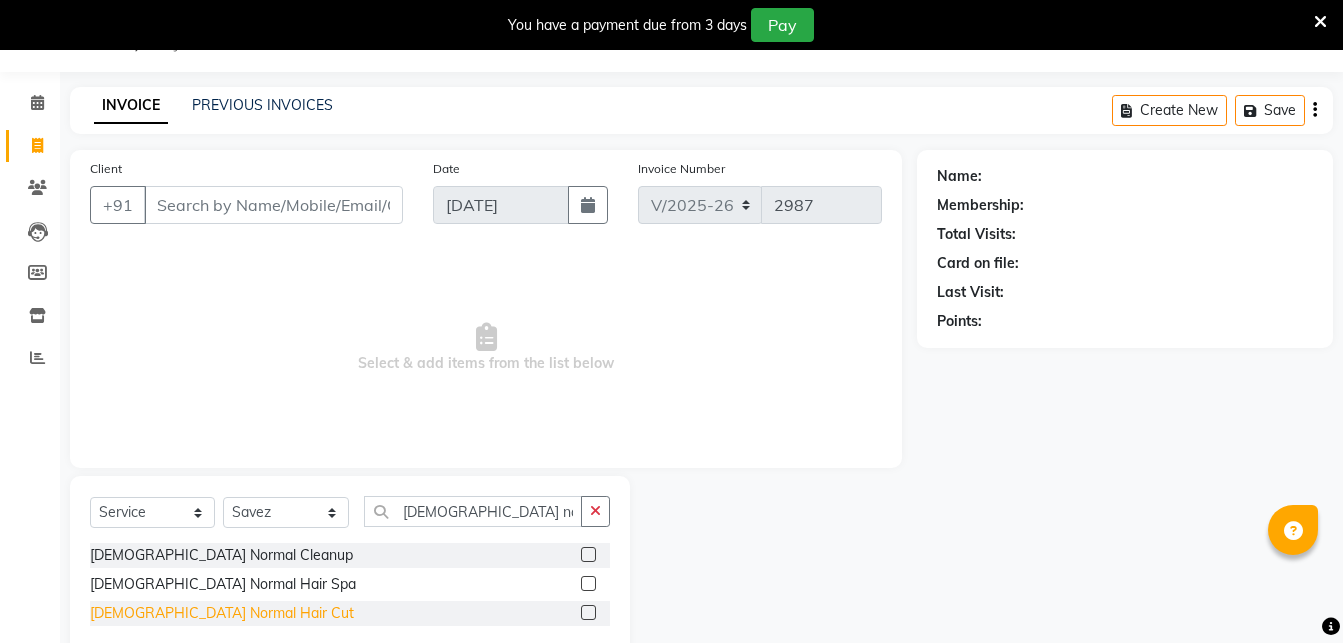 click on "[DEMOGRAPHIC_DATA] Normal Hair Cut" 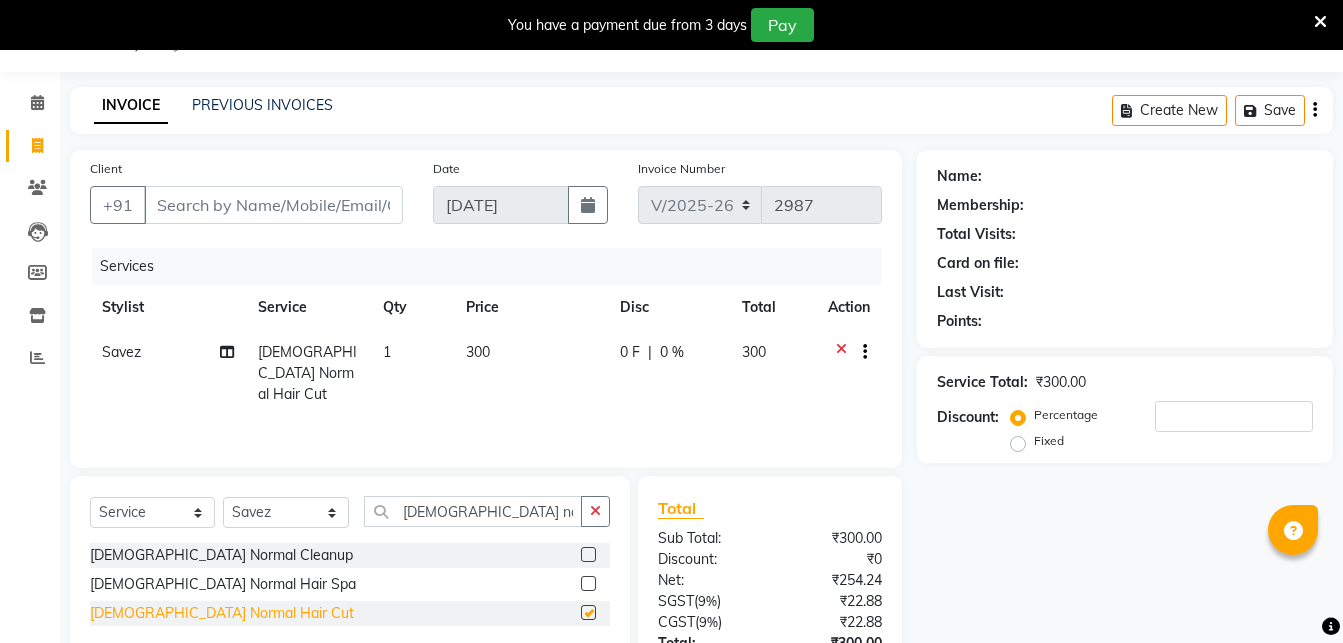 checkbox on "false" 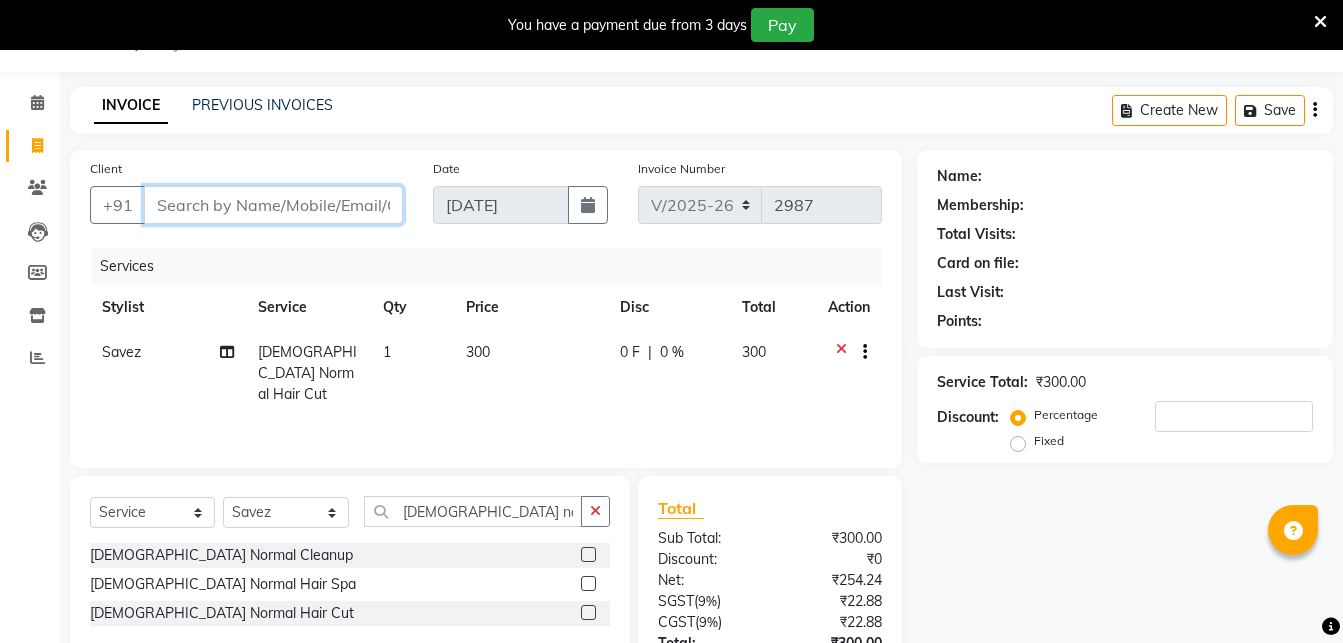 click on "Client" at bounding box center [273, 205] 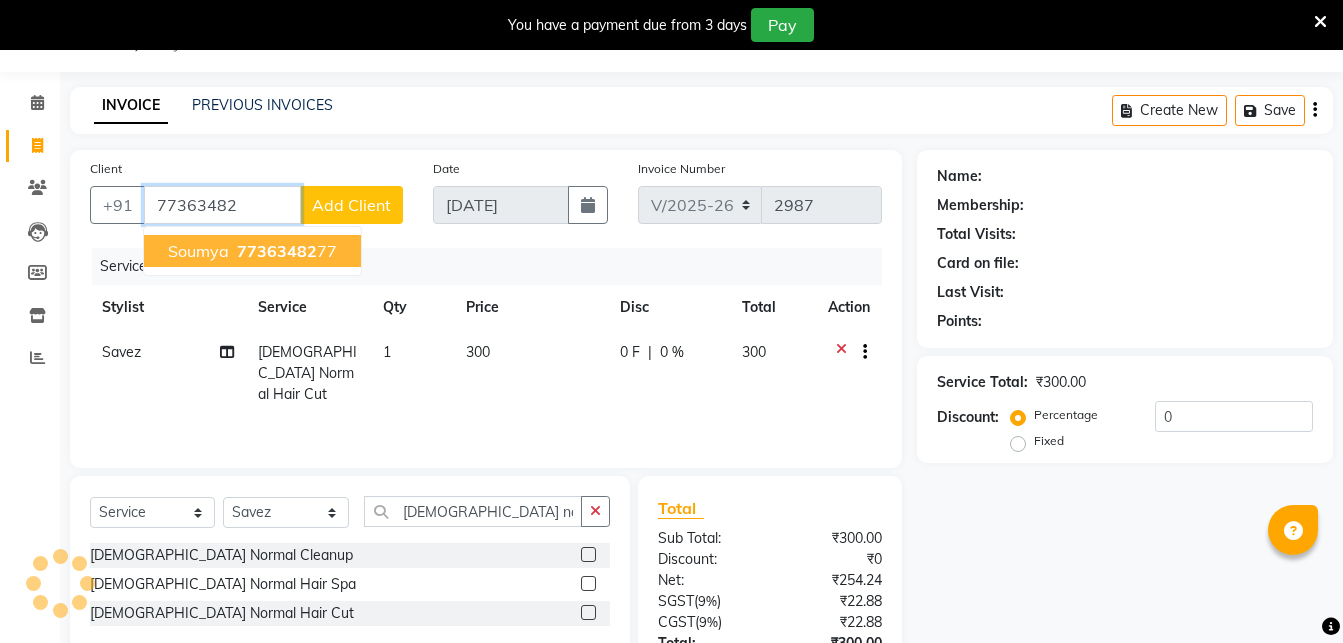 click on "Soumya" at bounding box center (198, 251) 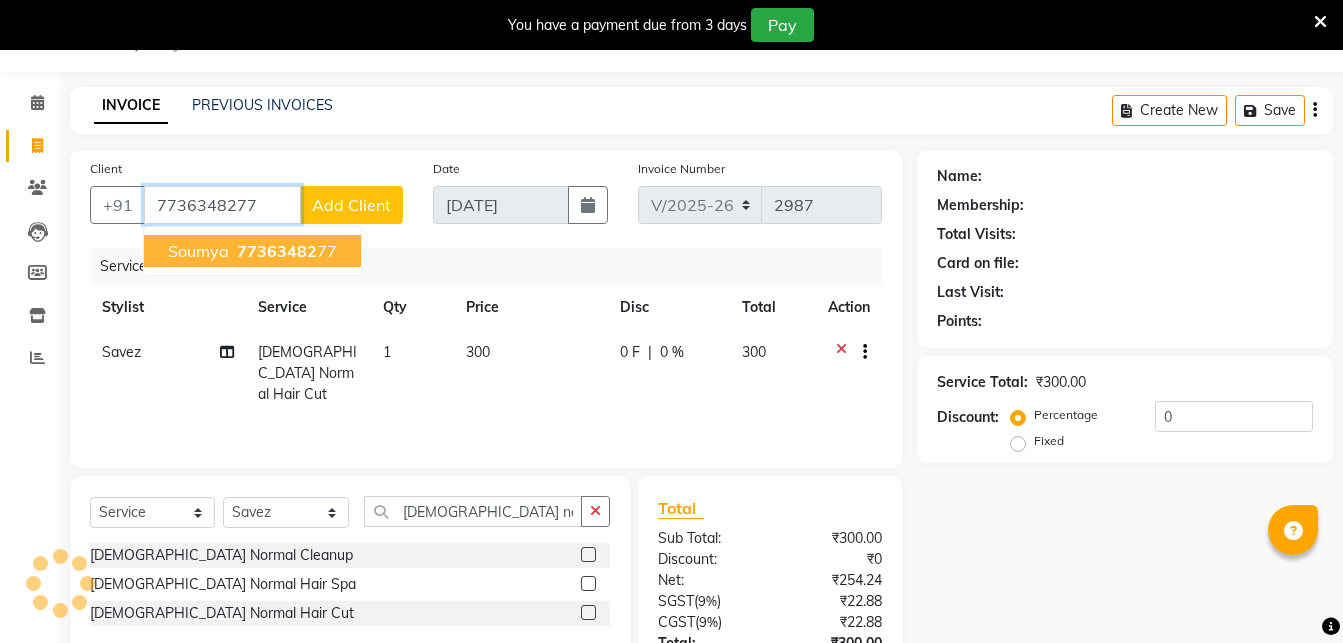 type on "7736348277" 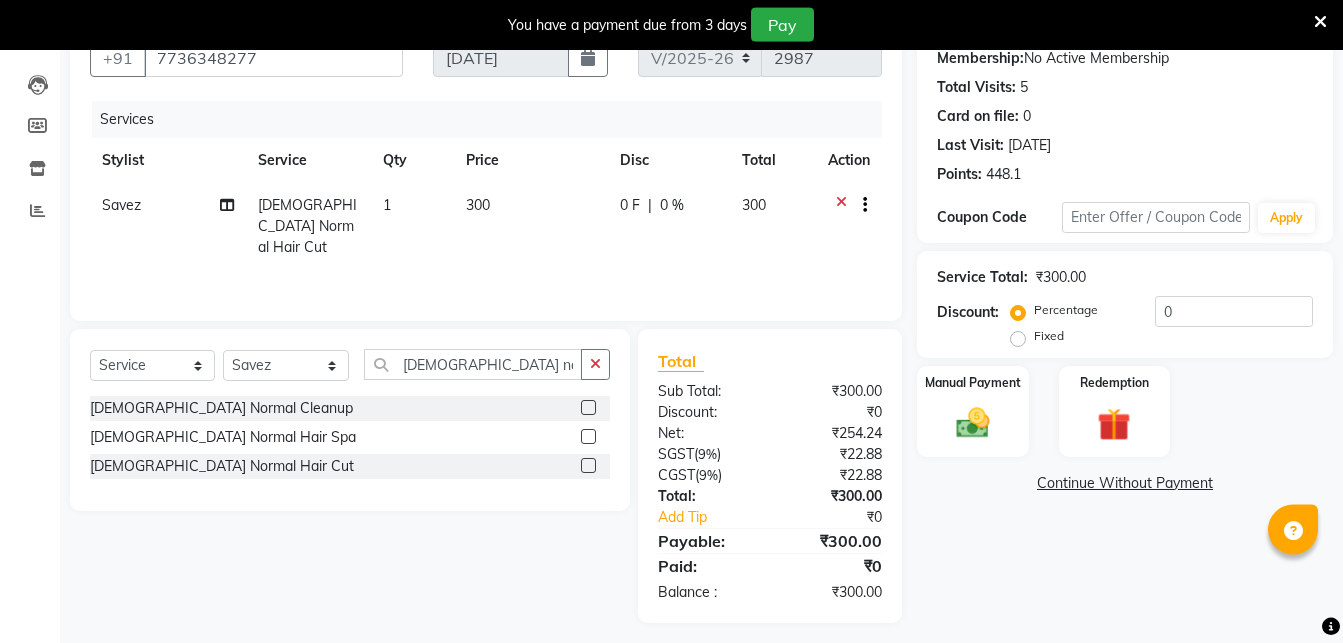 scroll, scrollTop: 207, scrollLeft: 0, axis: vertical 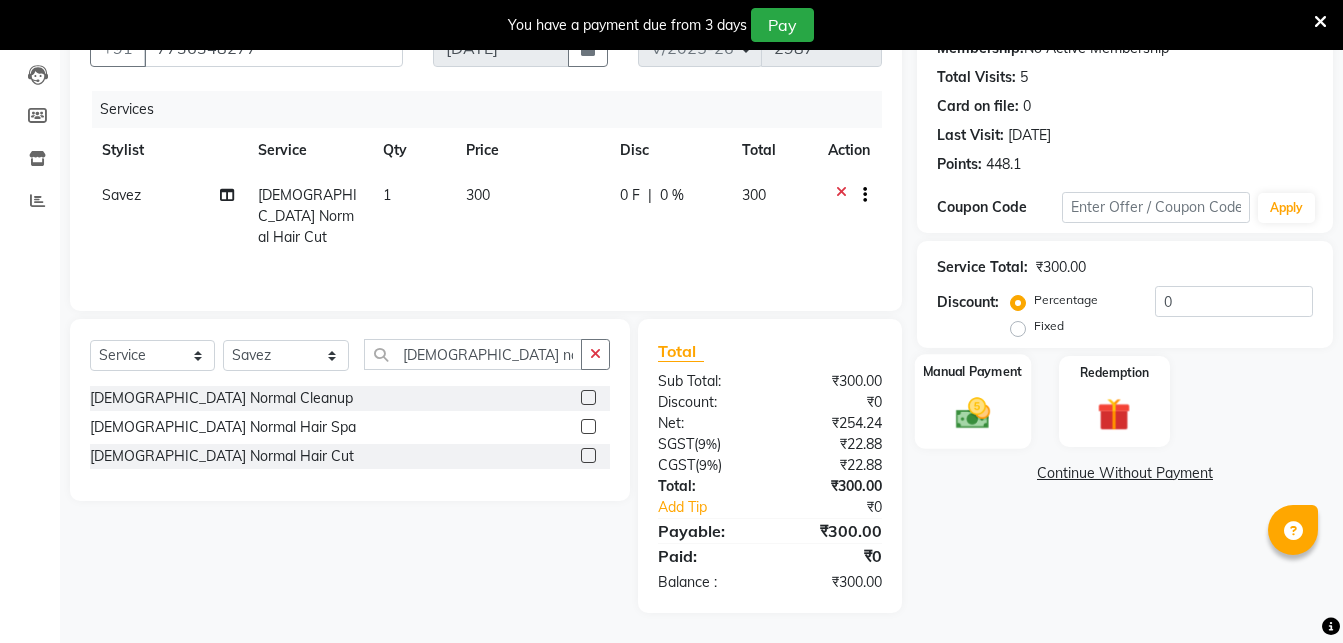 click 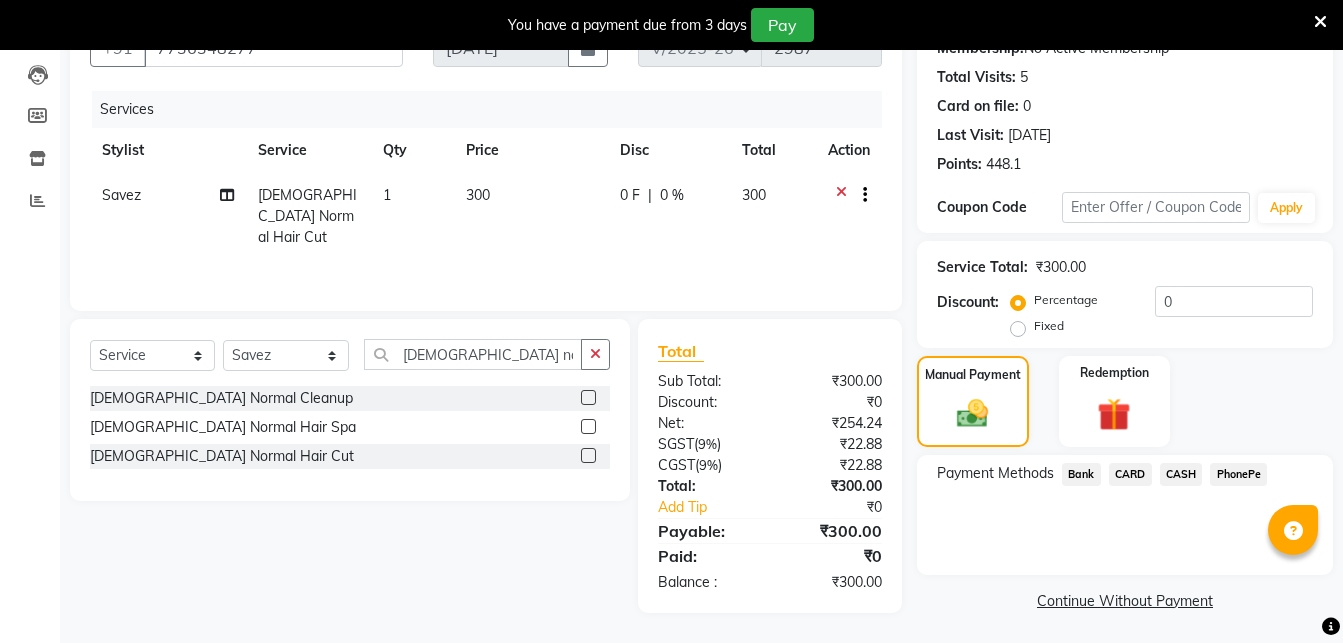 scroll, scrollTop: 210, scrollLeft: 0, axis: vertical 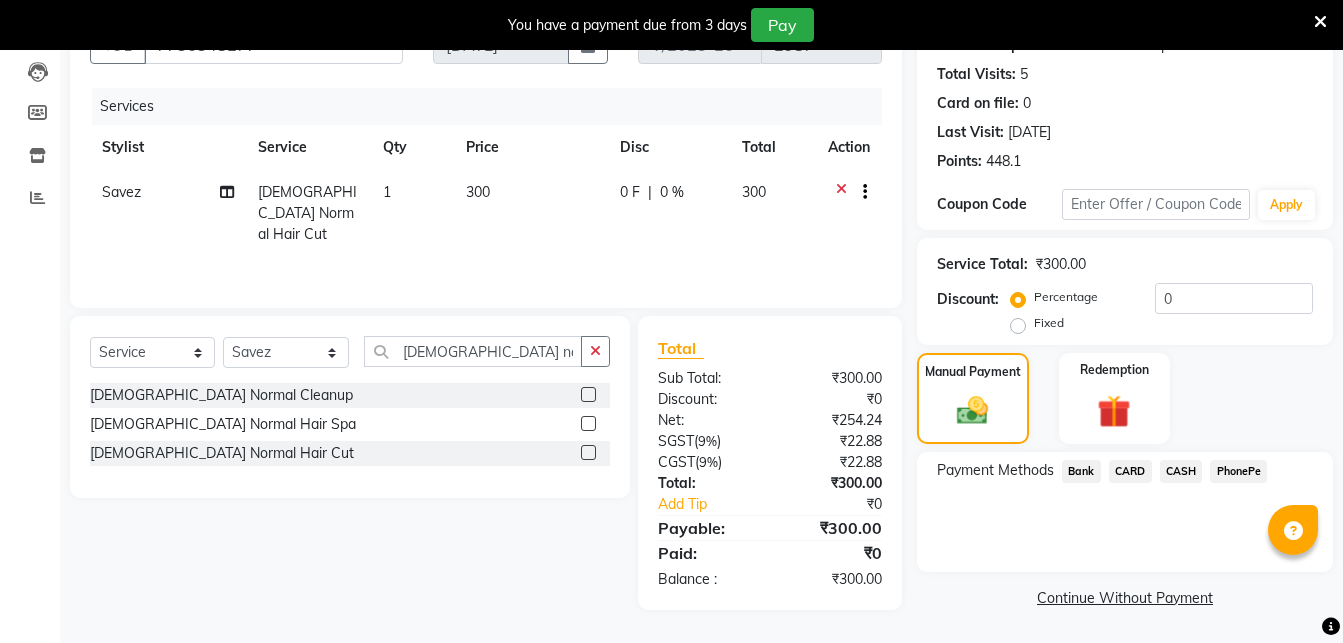 click on "PhonePe" 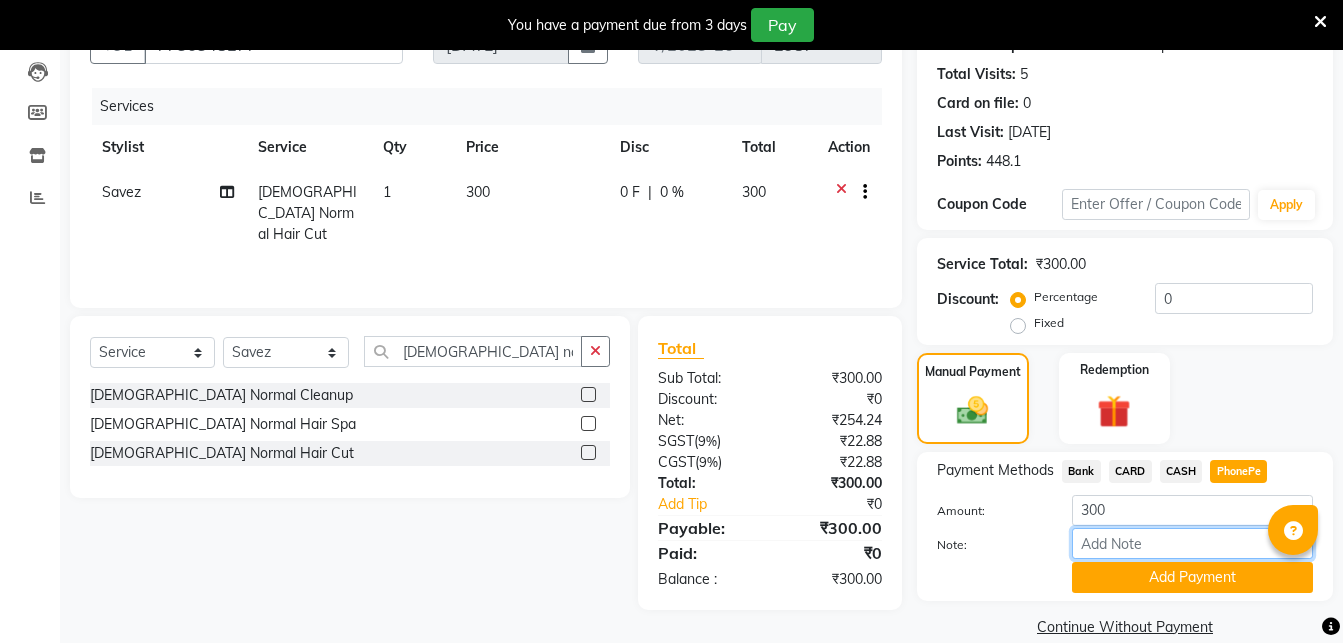 click on "Note:" at bounding box center [1192, 543] 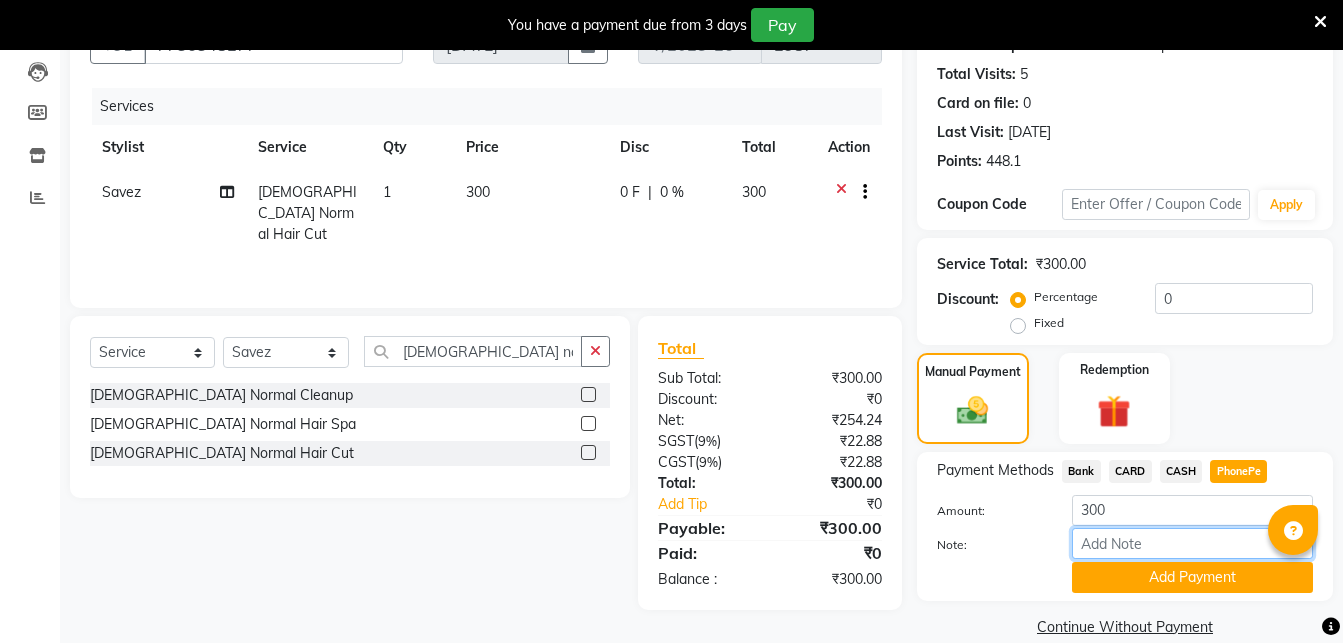 click on "Note:" at bounding box center [1192, 543] 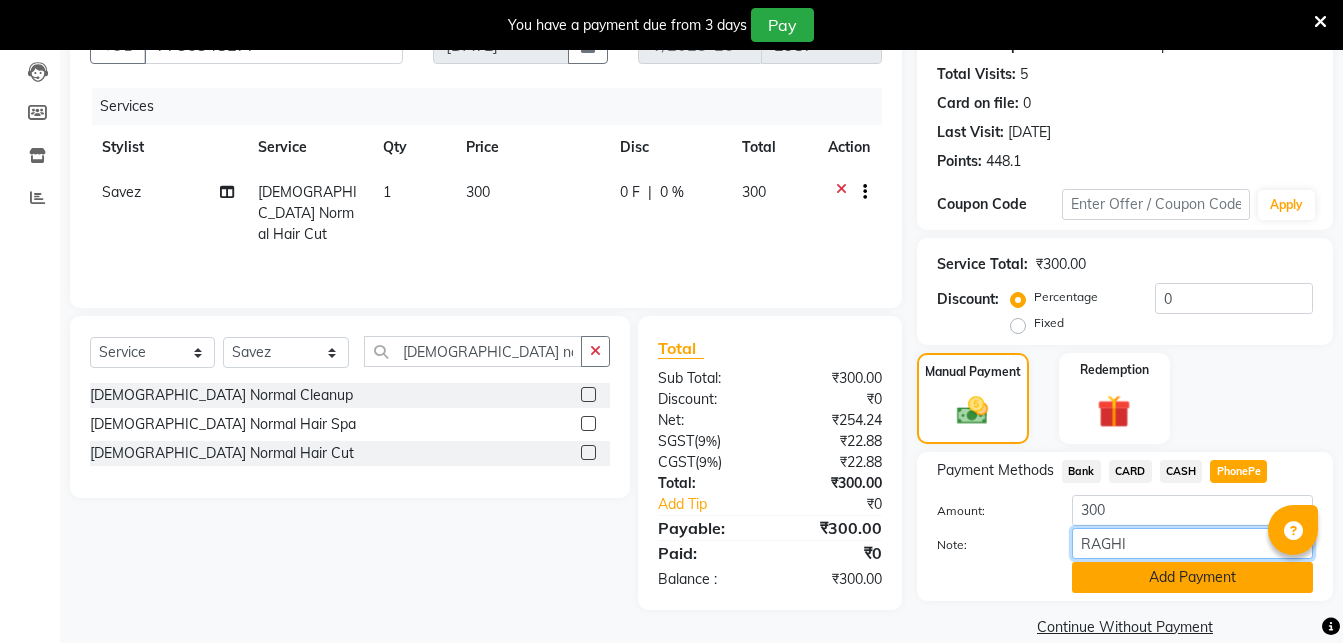 type on "RAGHI" 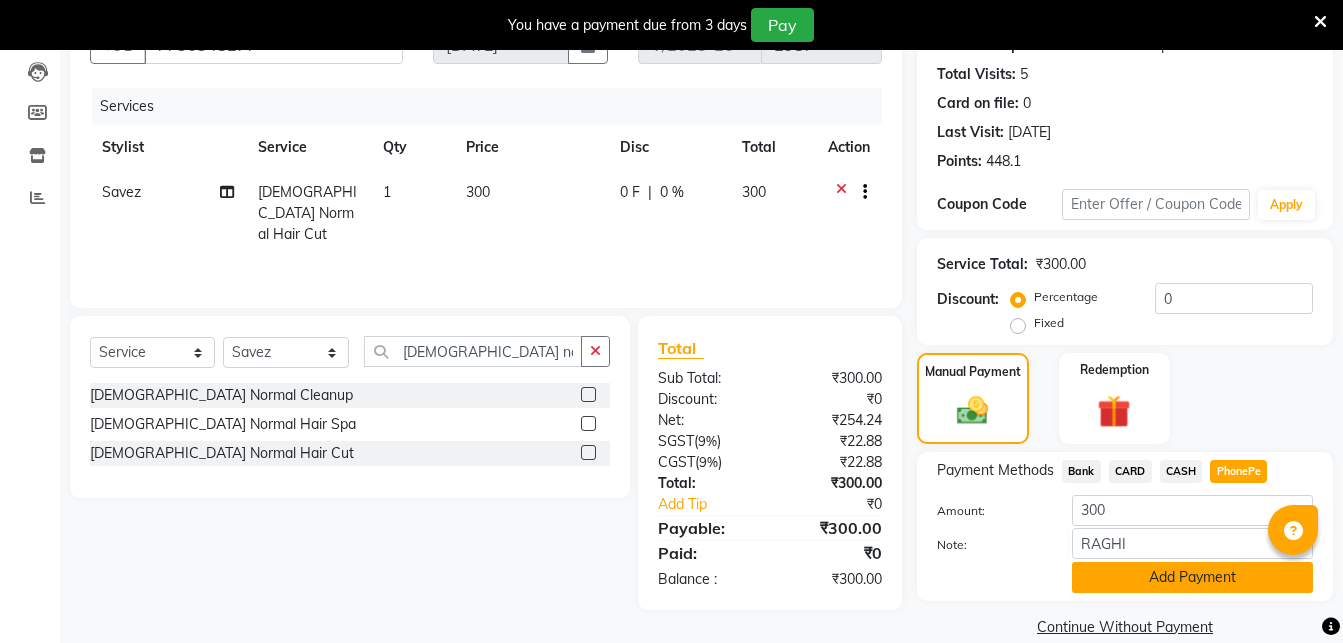 click on "Add Payment" 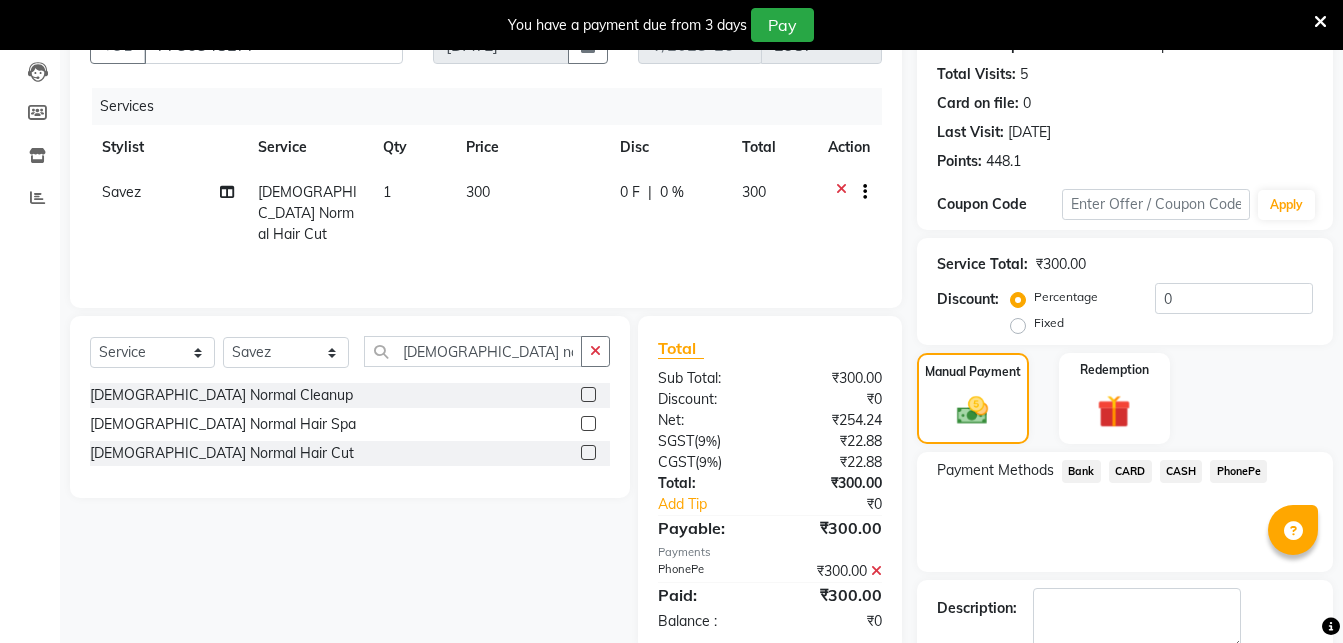 scroll, scrollTop: 294, scrollLeft: 0, axis: vertical 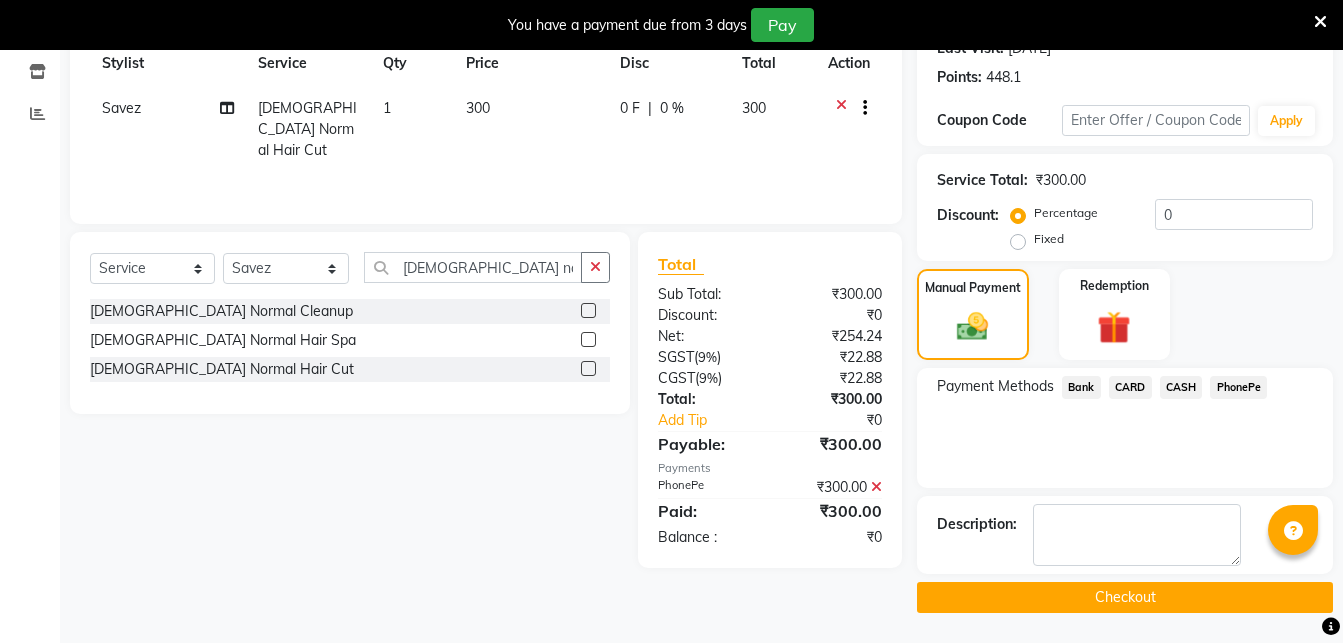 click on "Checkout" 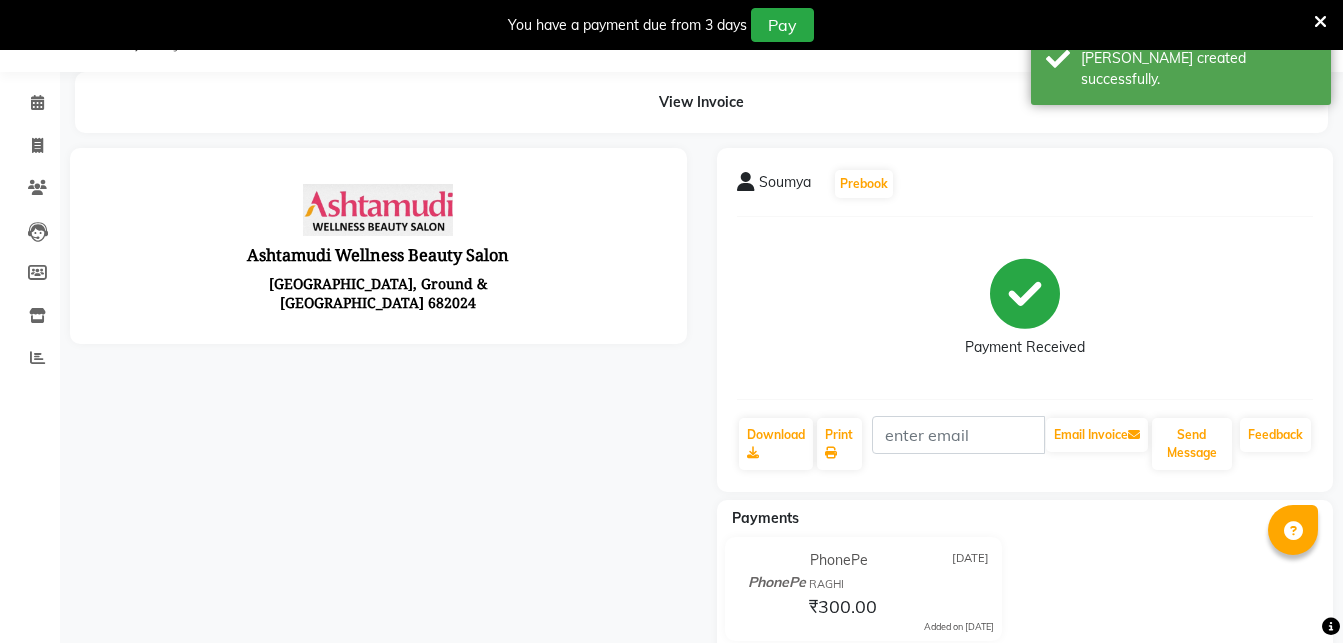 scroll, scrollTop: 0, scrollLeft: 0, axis: both 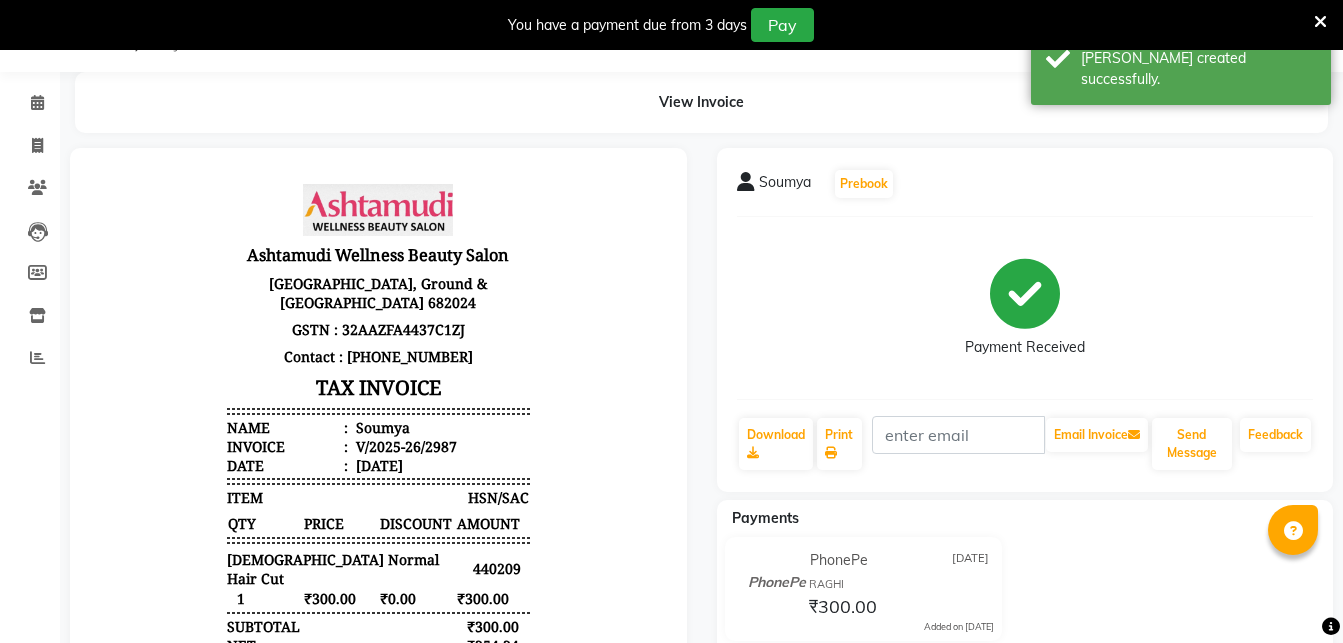 click at bounding box center [1320, 22] 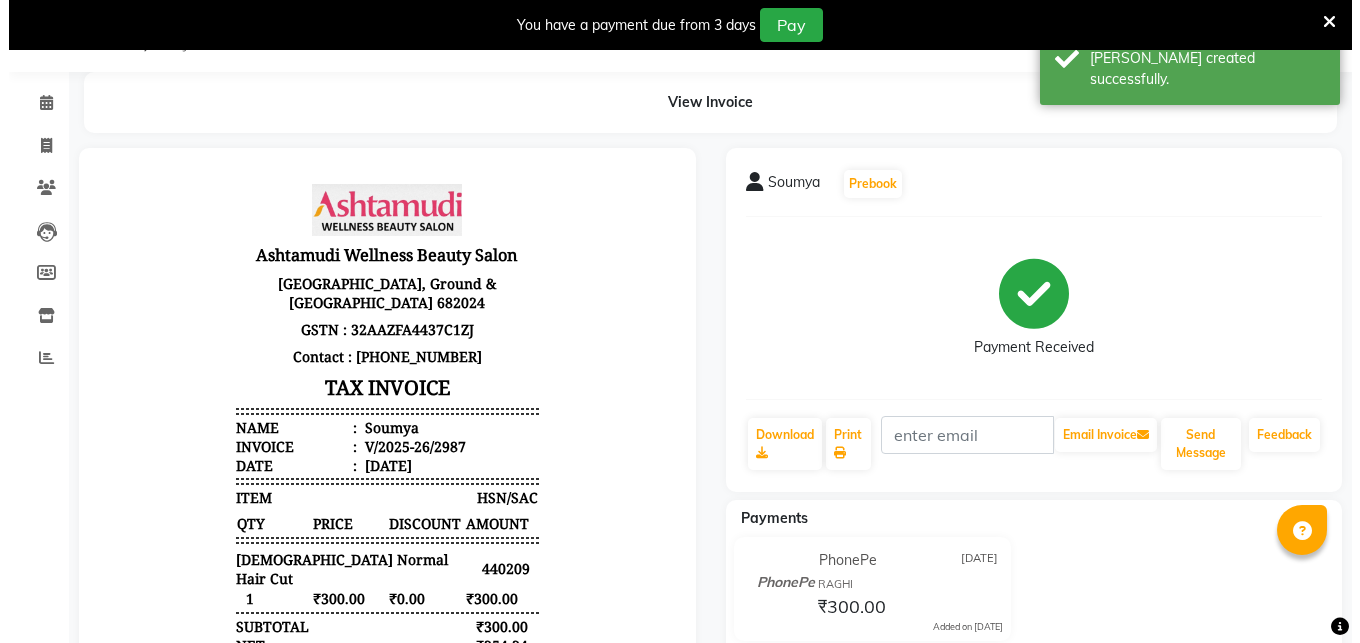 scroll, scrollTop: 0, scrollLeft: 0, axis: both 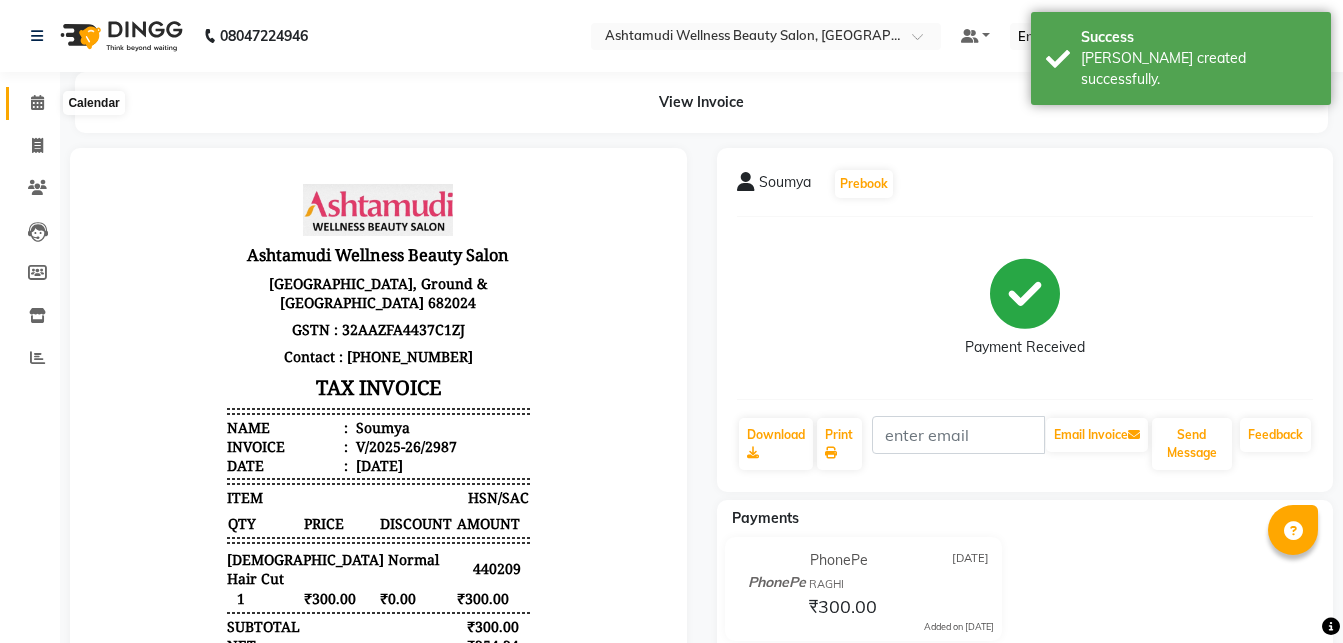 click 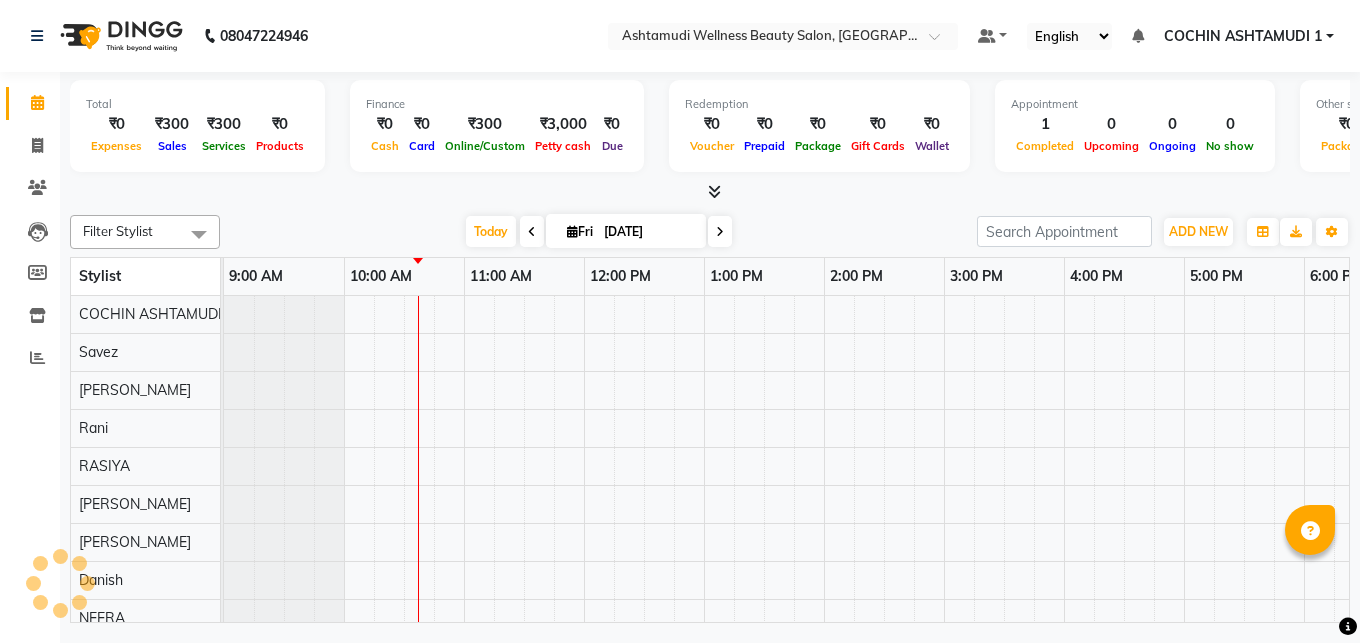 scroll, scrollTop: 0, scrollLeft: 0, axis: both 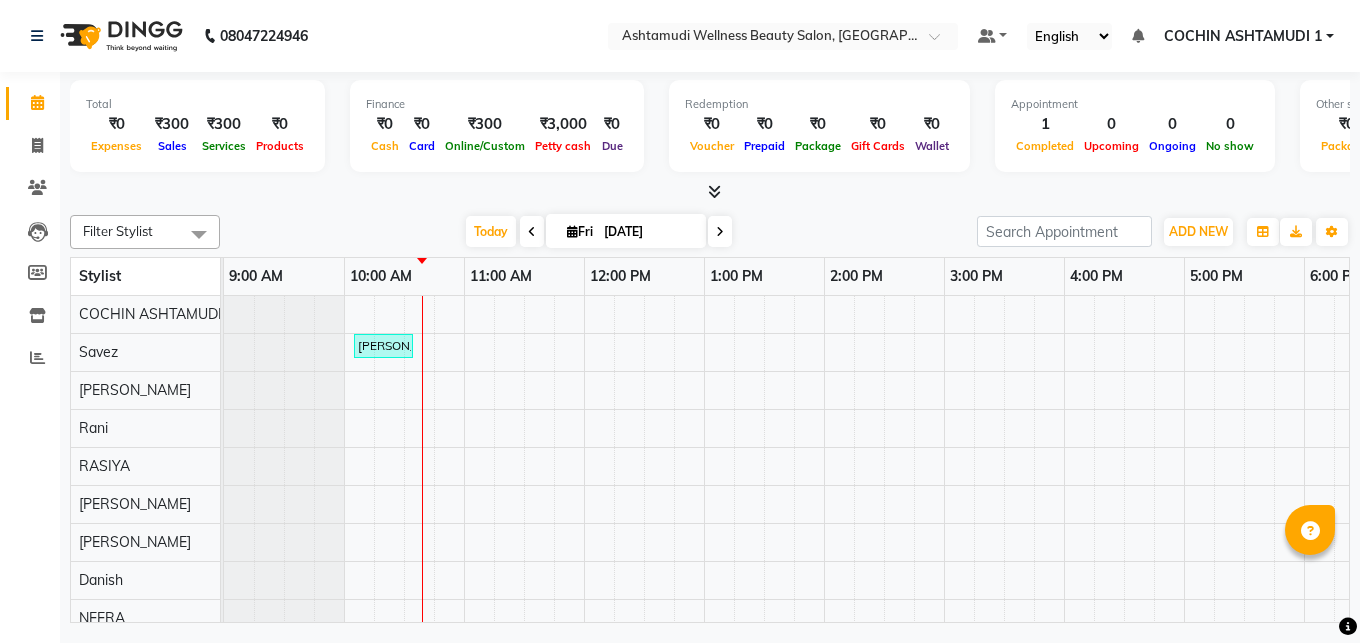 click on "[PERSON_NAME], TK01, 10:05 AM-10:35 AM, [DEMOGRAPHIC_DATA] Normal Hair Cut" at bounding box center (944, 637) 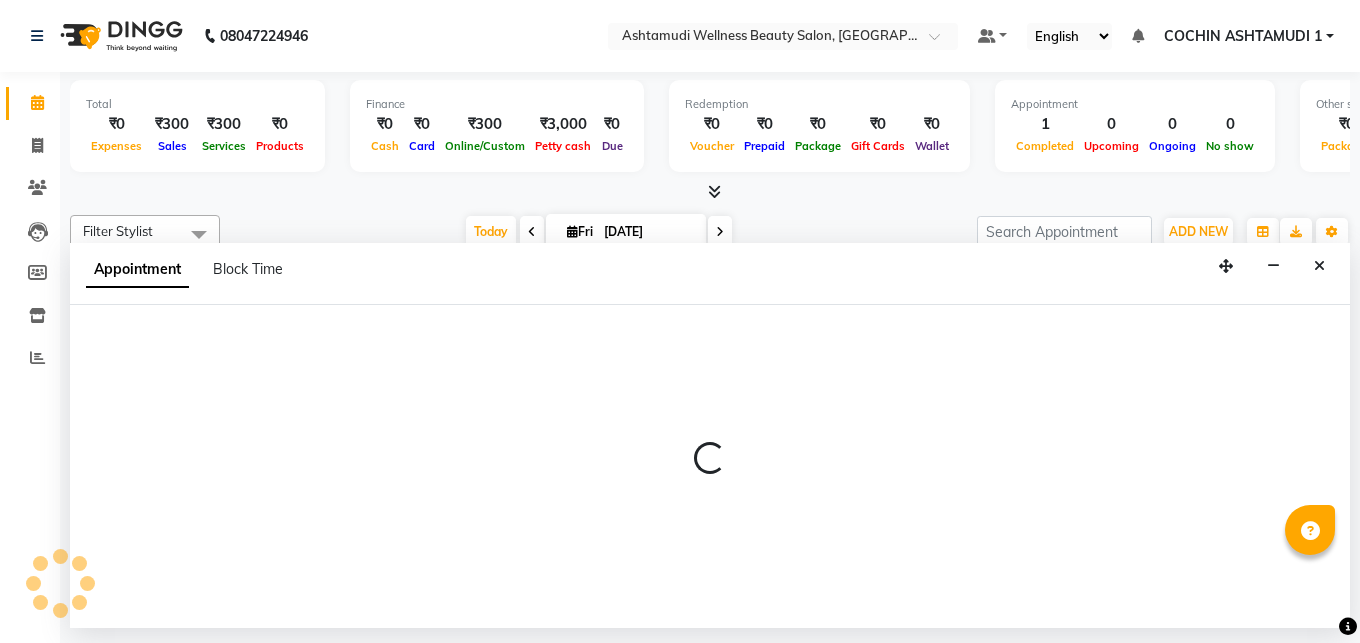 select on "27313" 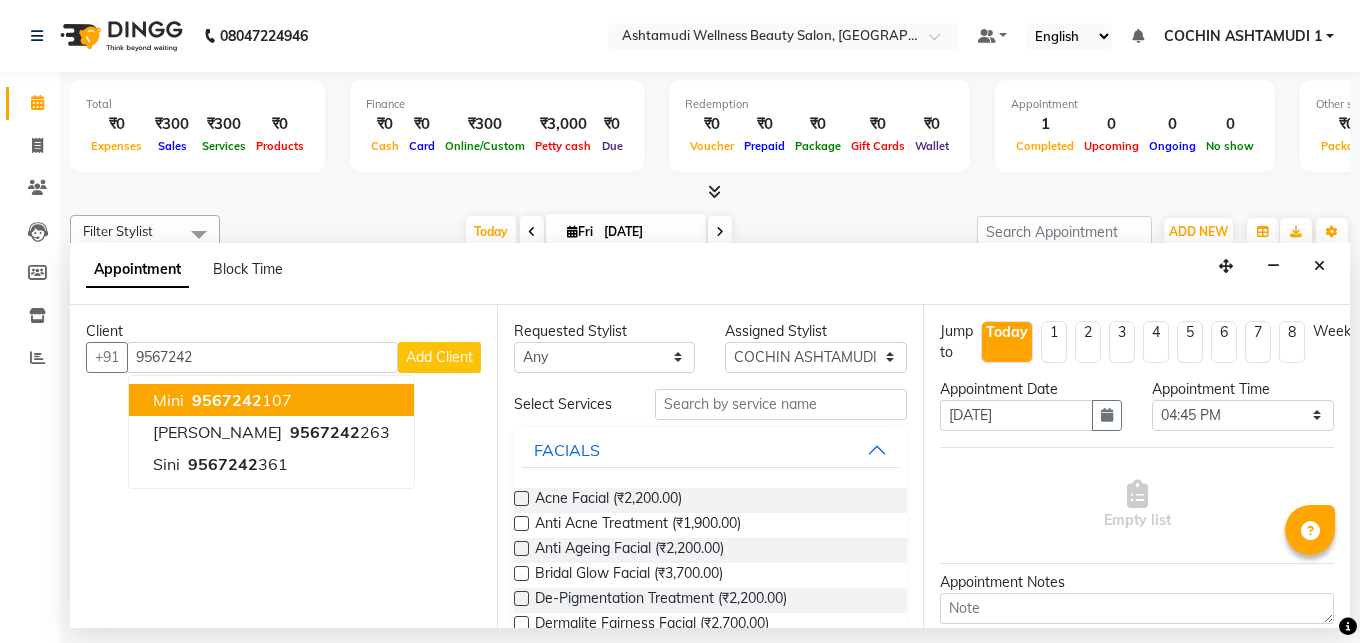 click on "9567242" at bounding box center (227, 400) 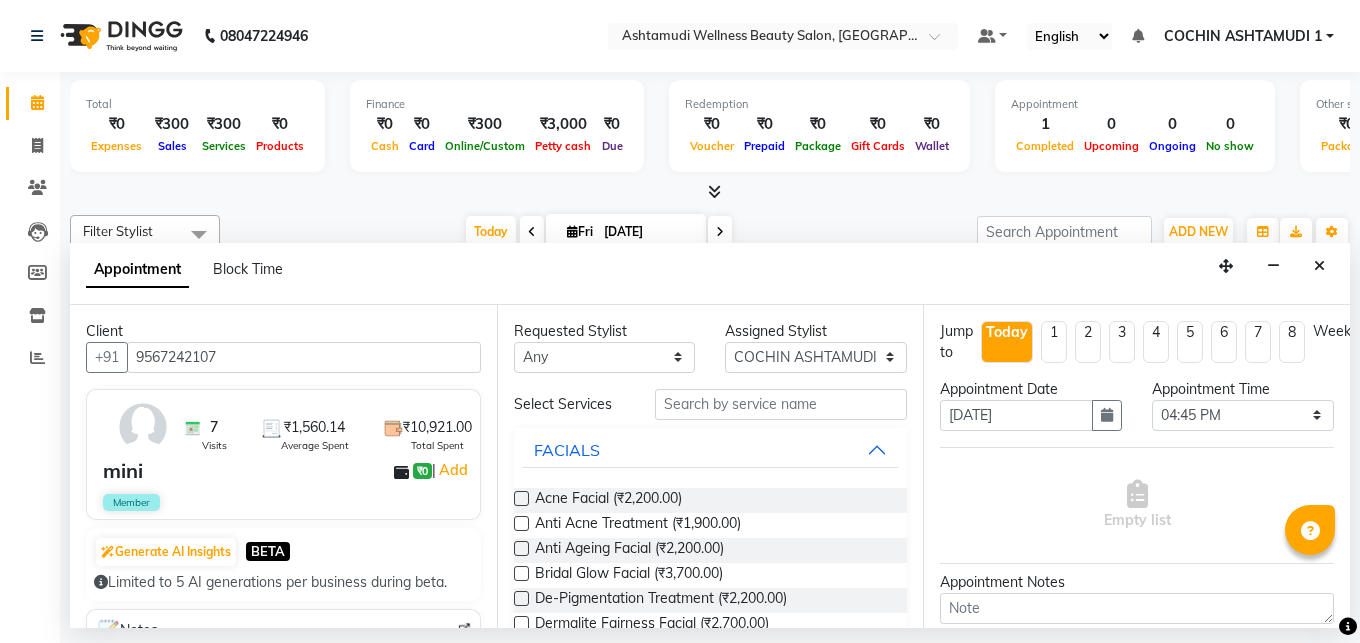 type on "9567242107" 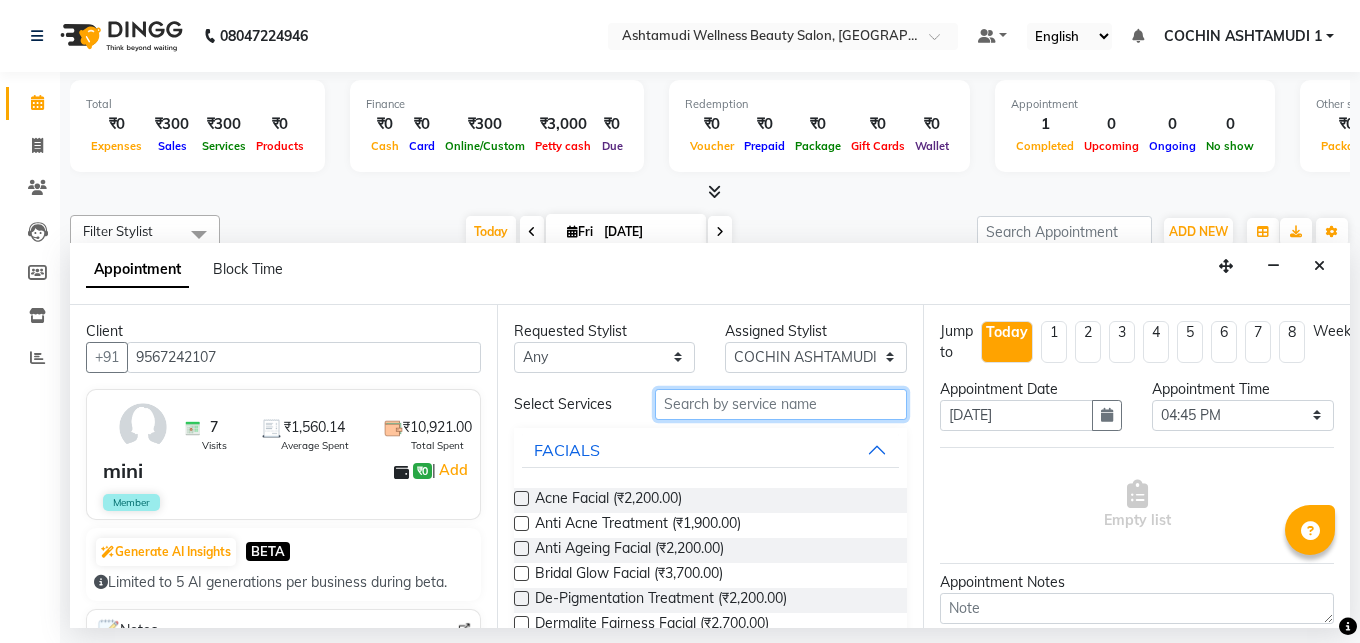 click at bounding box center [781, 404] 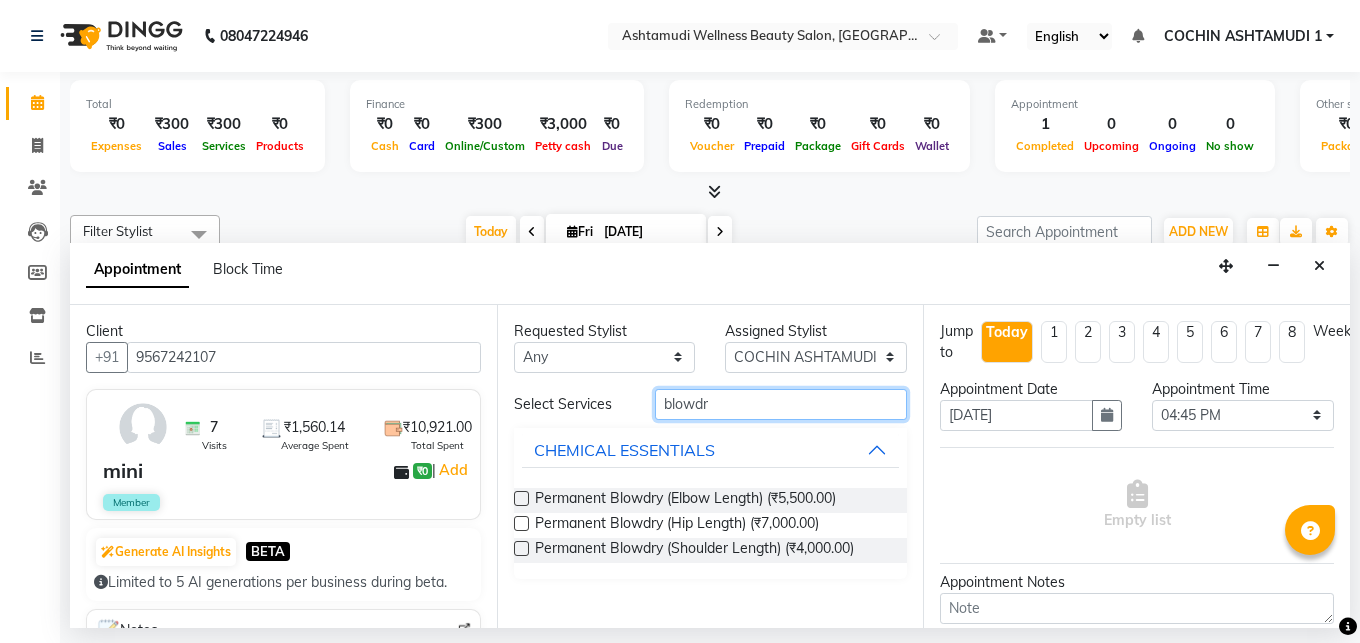 type on "blowdry" 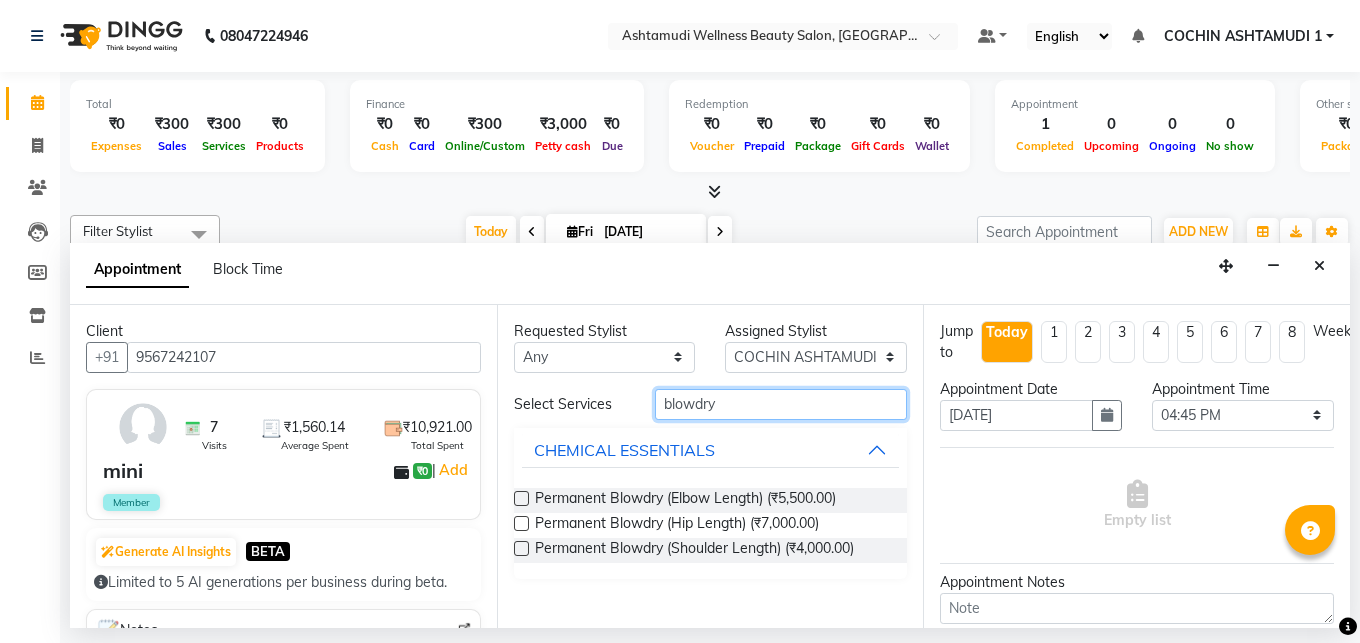 drag, startPoint x: 735, startPoint y: 398, endPoint x: 627, endPoint y: 384, distance: 108.903625 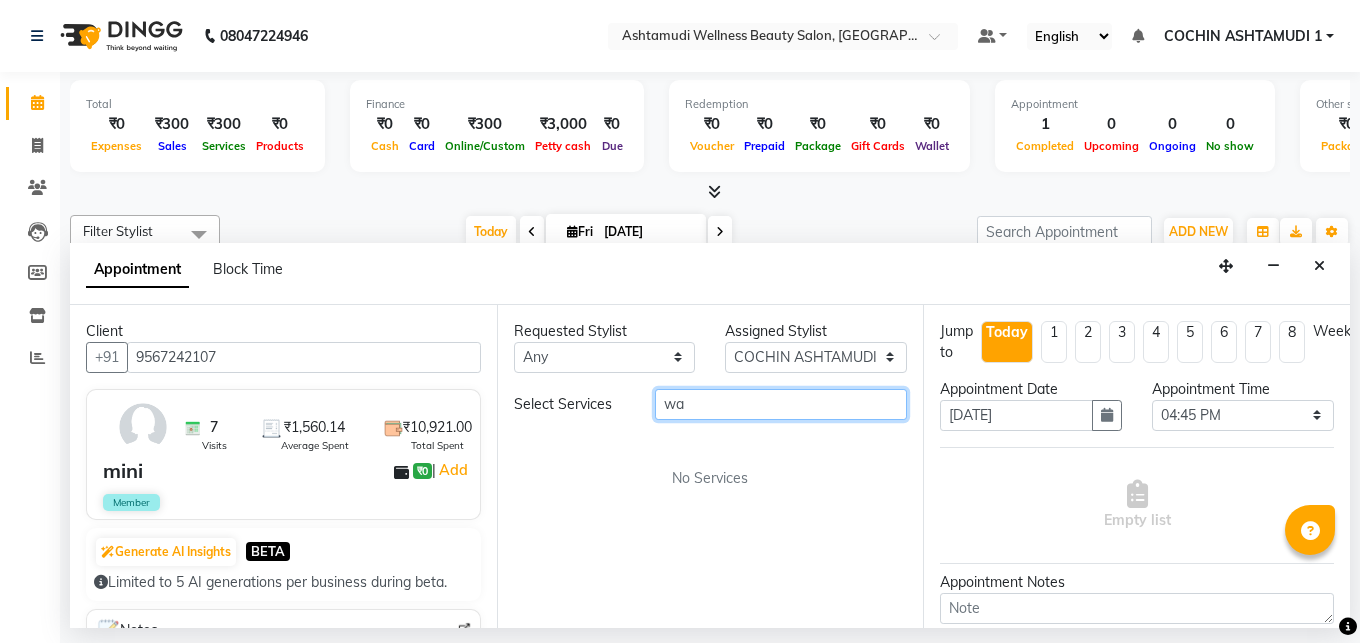 type on "w" 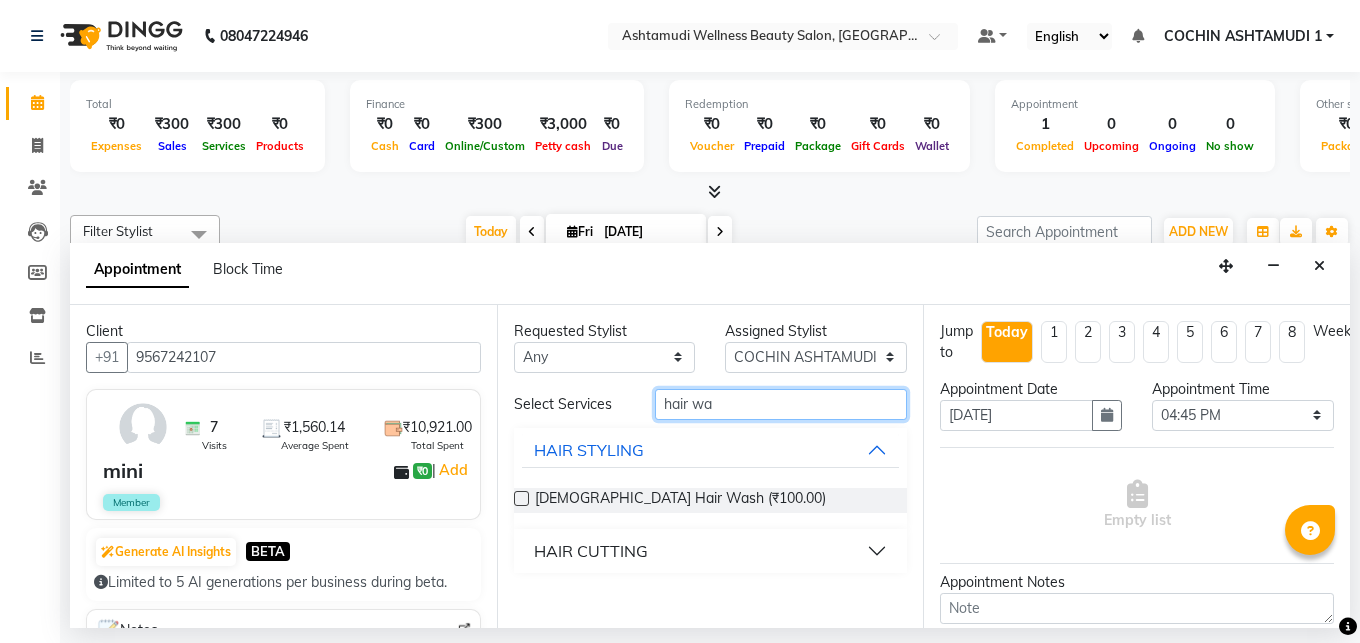 type on "hair wa" 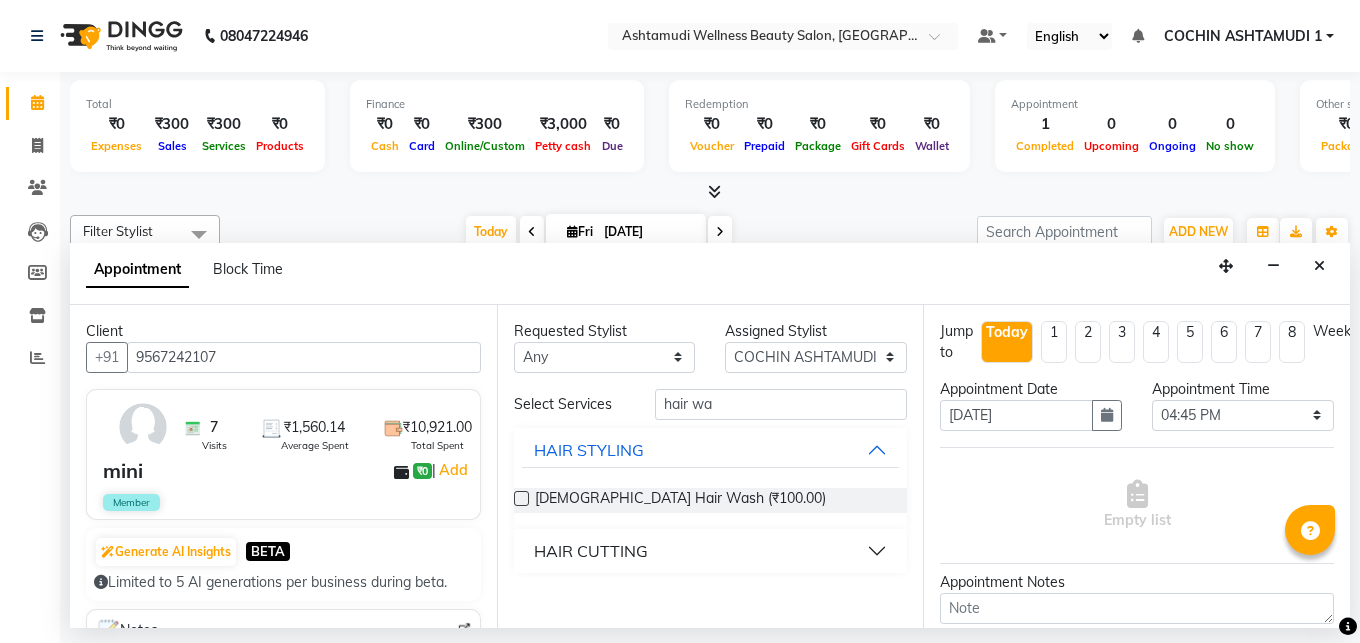 click on "HAIR CUTTING" at bounding box center [591, 551] 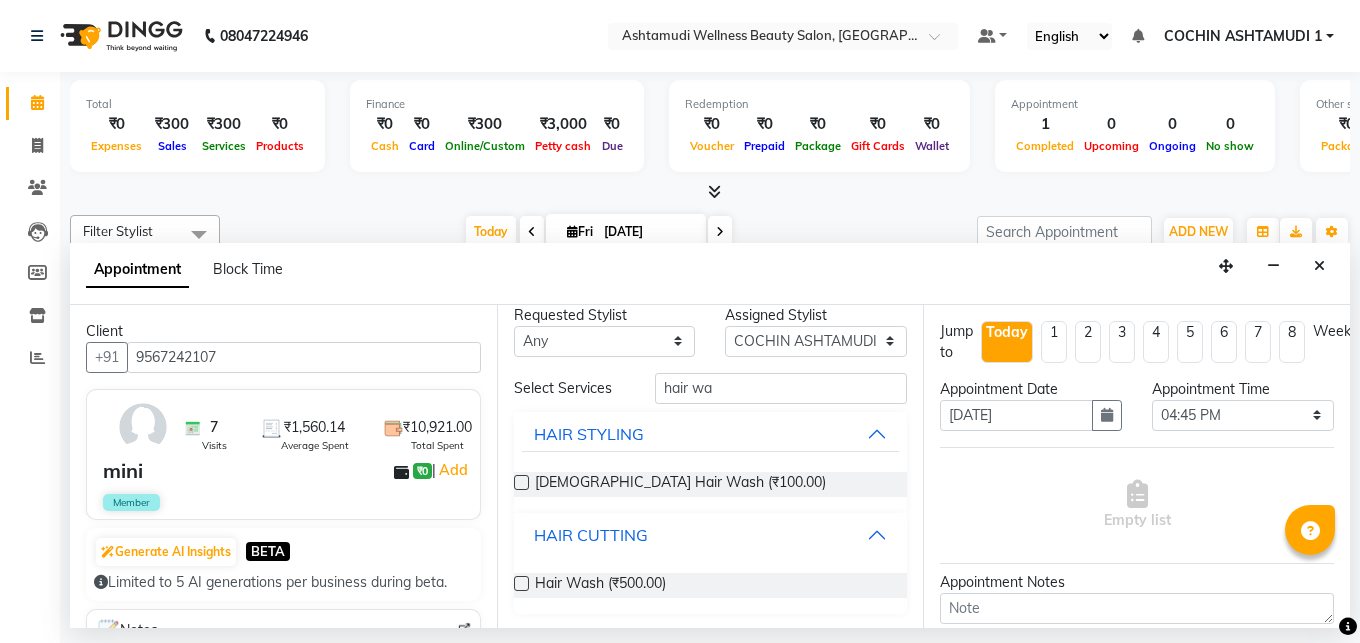 scroll, scrollTop: 17, scrollLeft: 0, axis: vertical 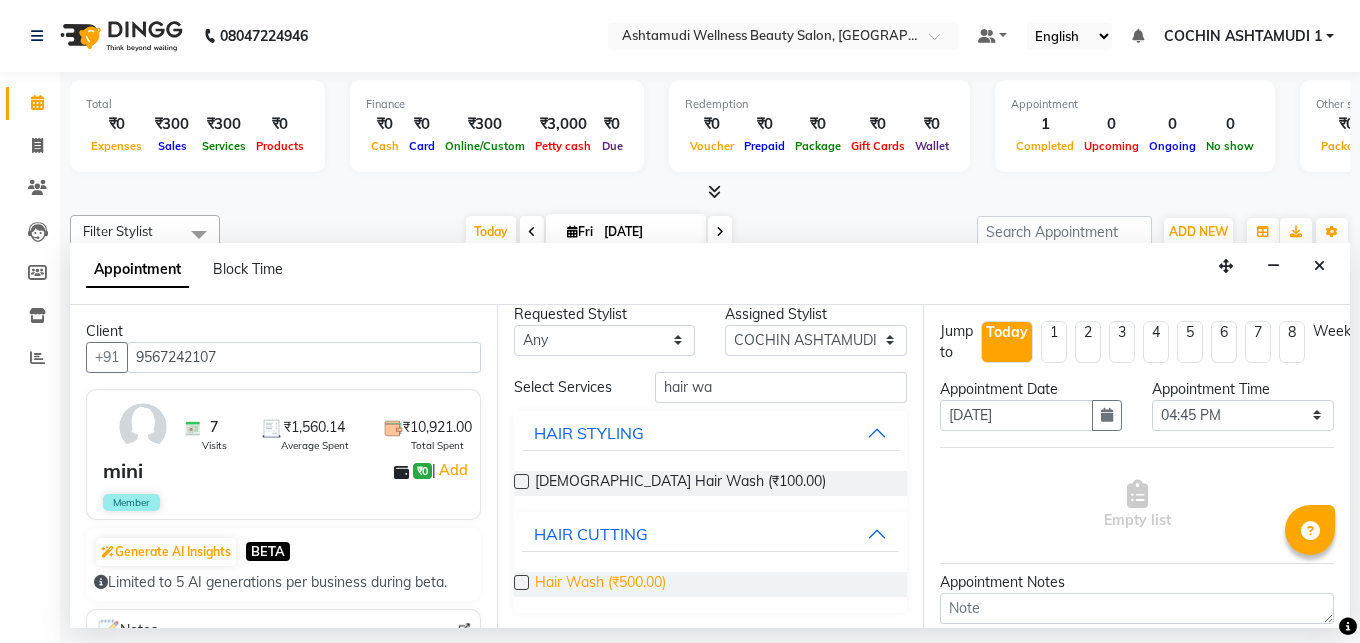 click on "Hair Wash (₹500.00)" at bounding box center [600, 584] 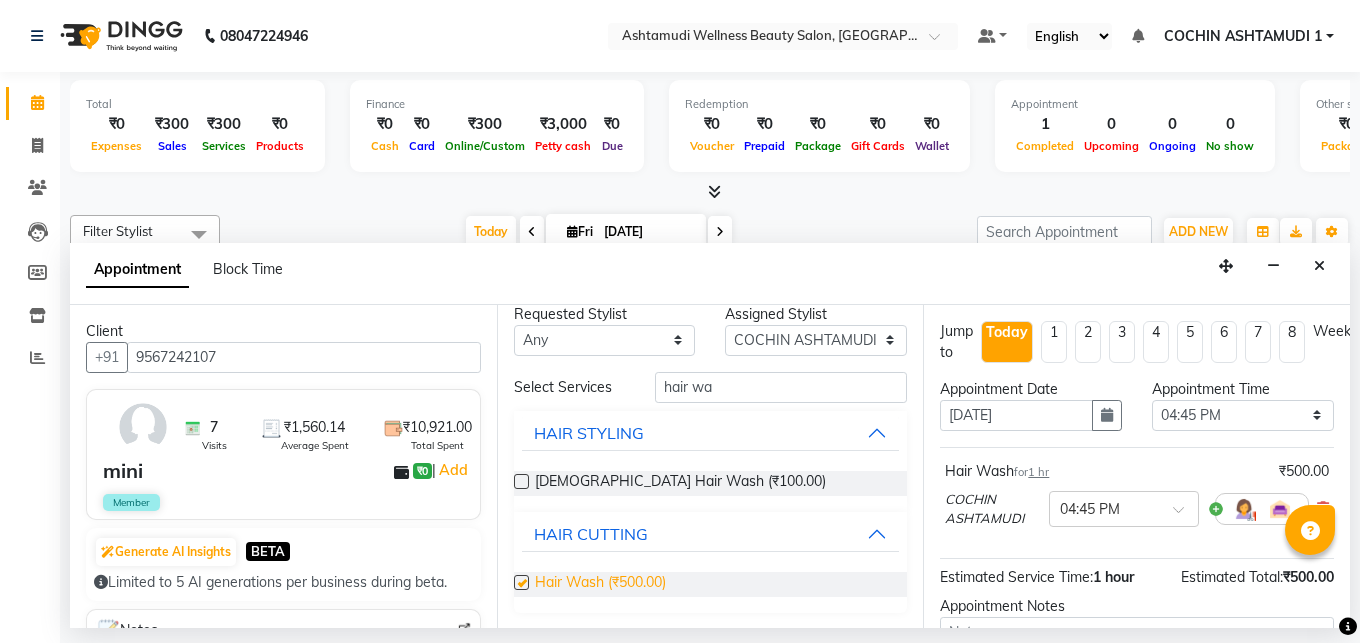 checkbox on "false" 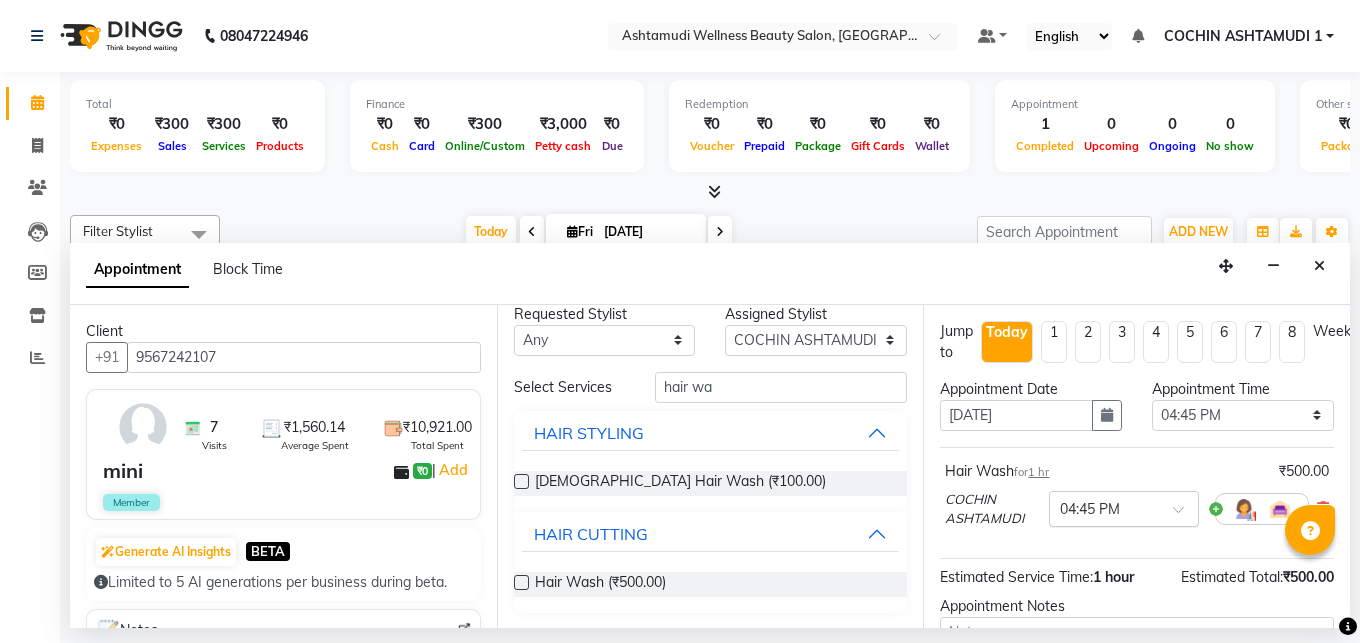 click at bounding box center (1104, 507) 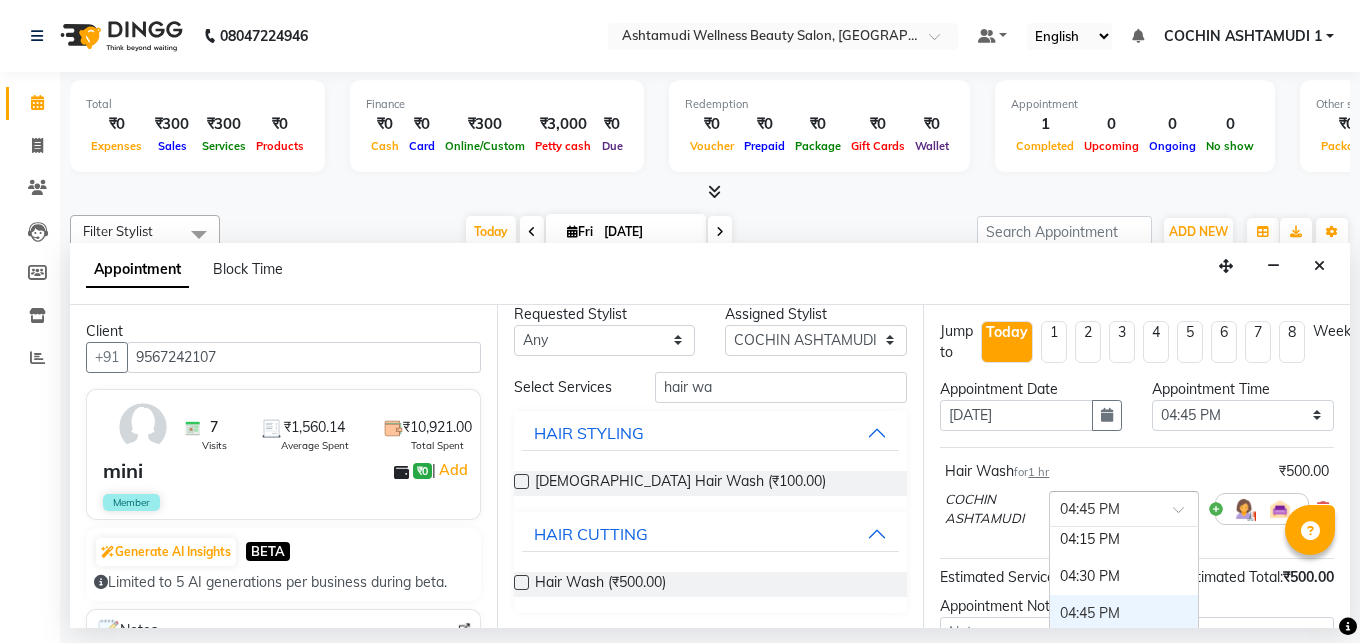 scroll, scrollTop: 891, scrollLeft: 0, axis: vertical 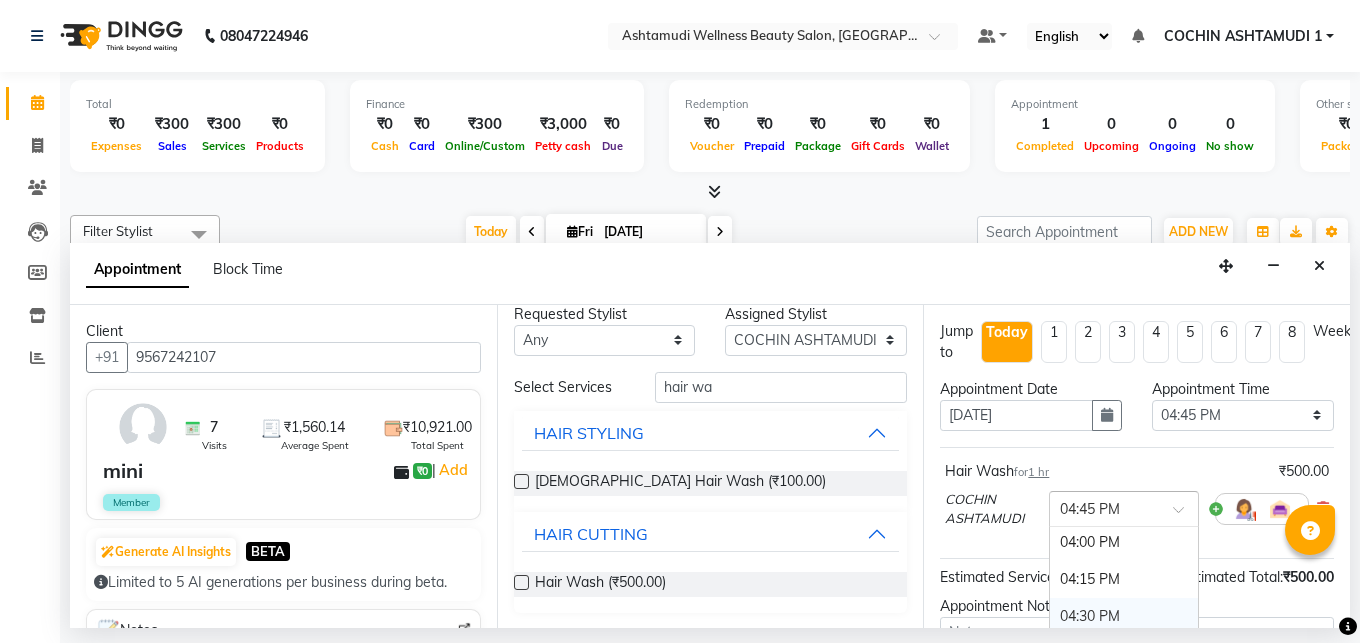 click on "04:30 PM" at bounding box center [1124, 616] 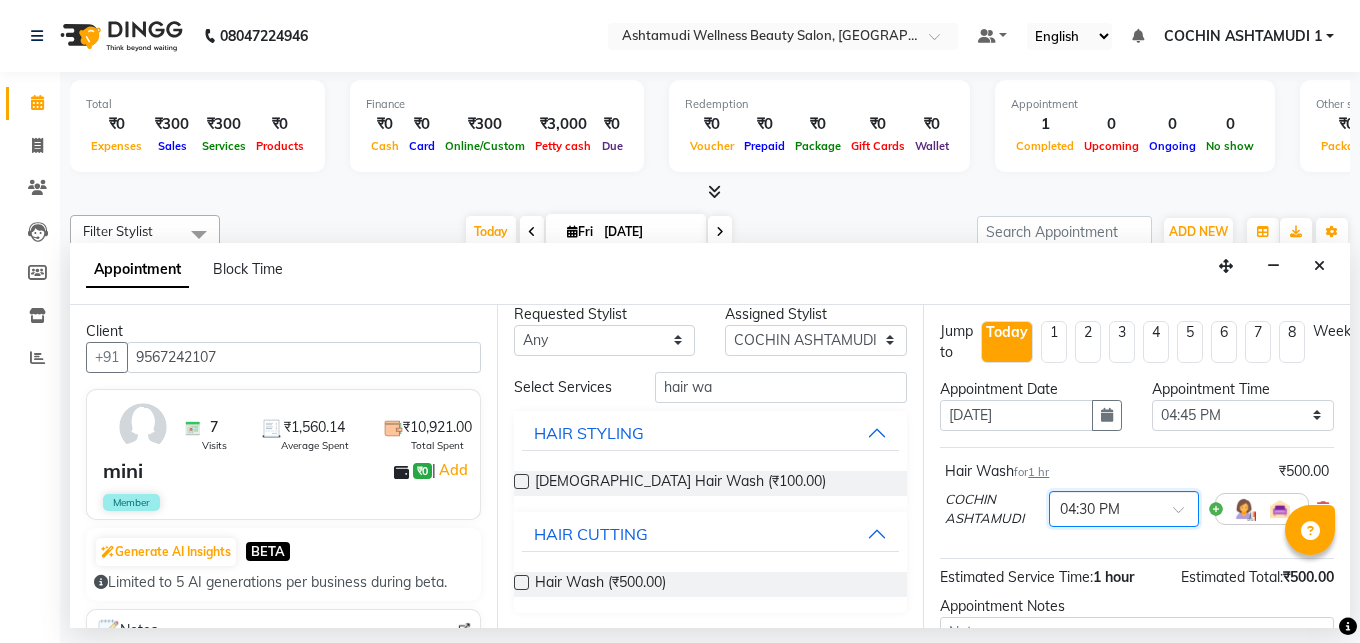 scroll, scrollTop: 189, scrollLeft: 0, axis: vertical 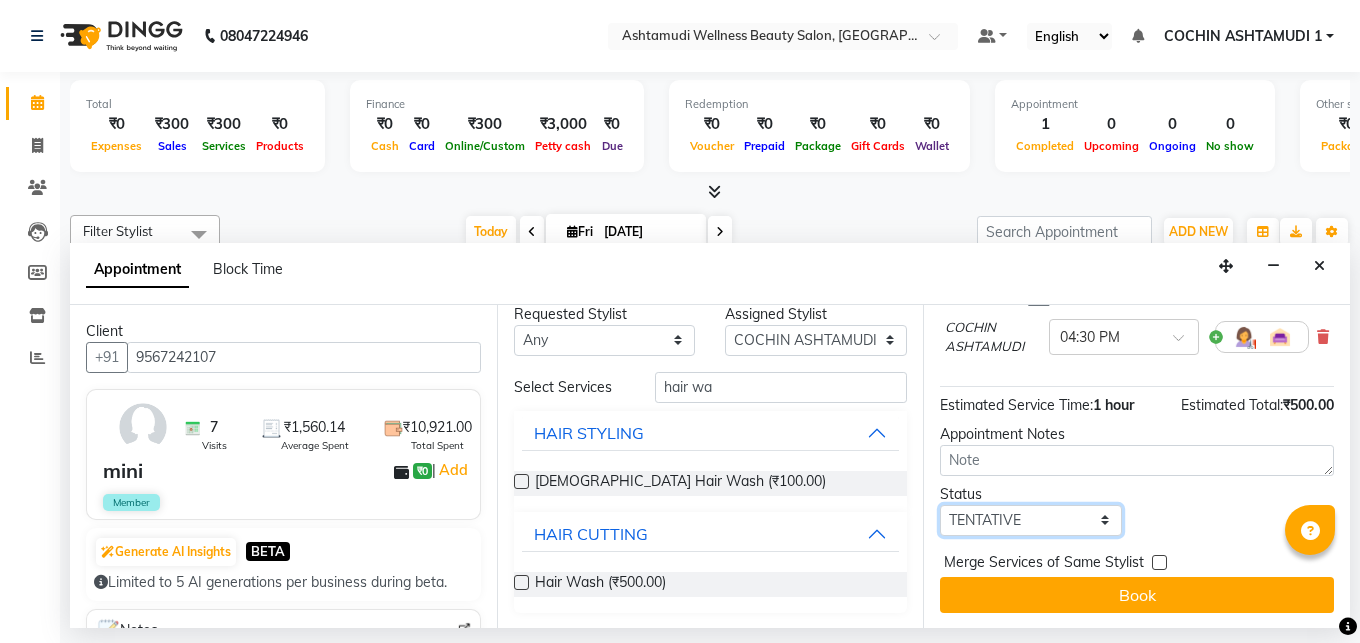 select on "upcoming" 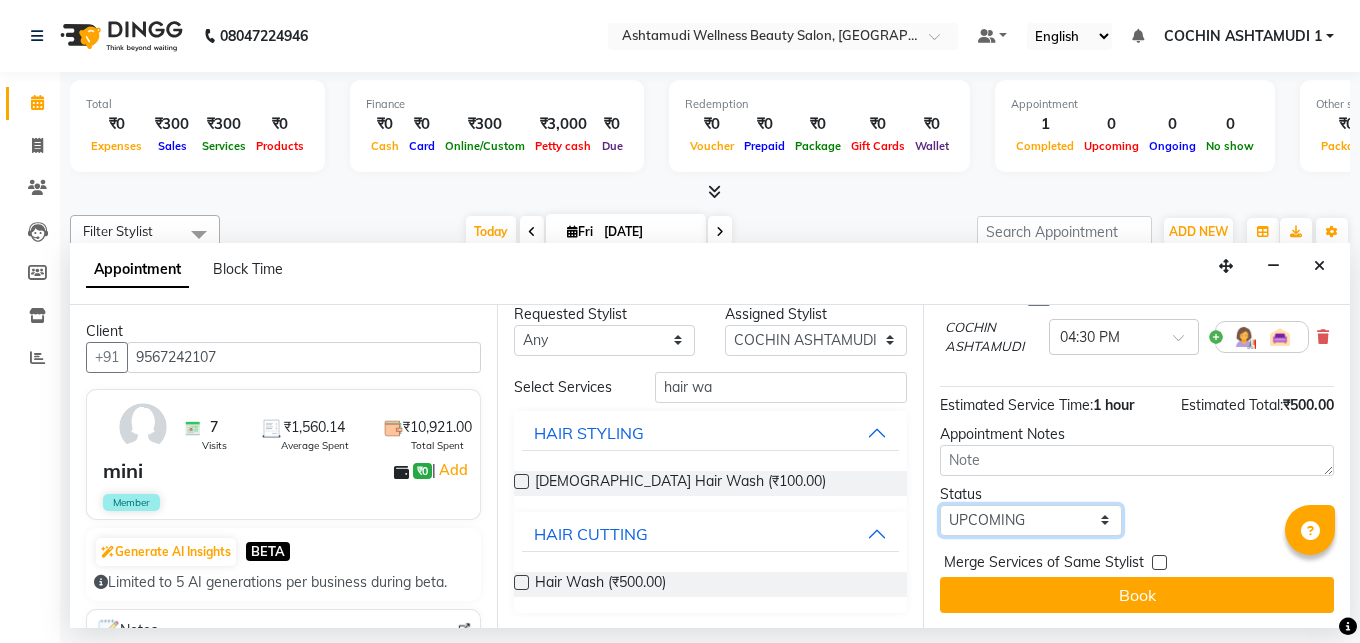 click on "UPCOMING" at bounding box center [0, 0] 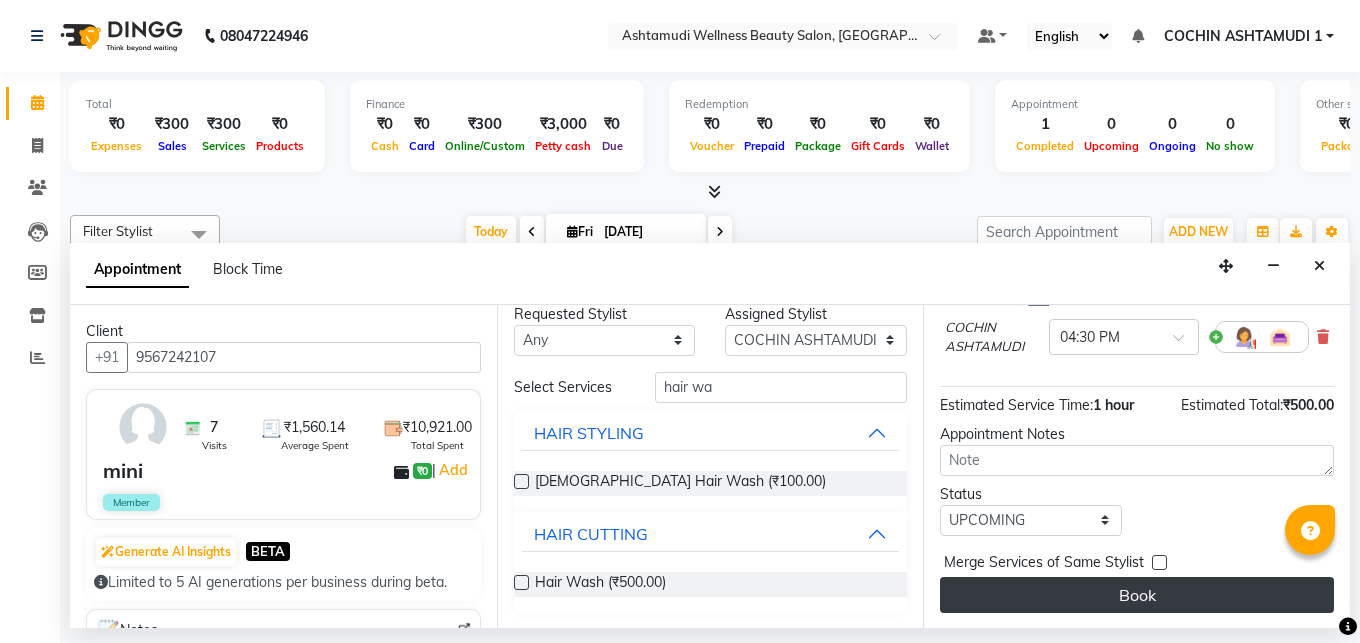 click on "Book" at bounding box center [1137, 595] 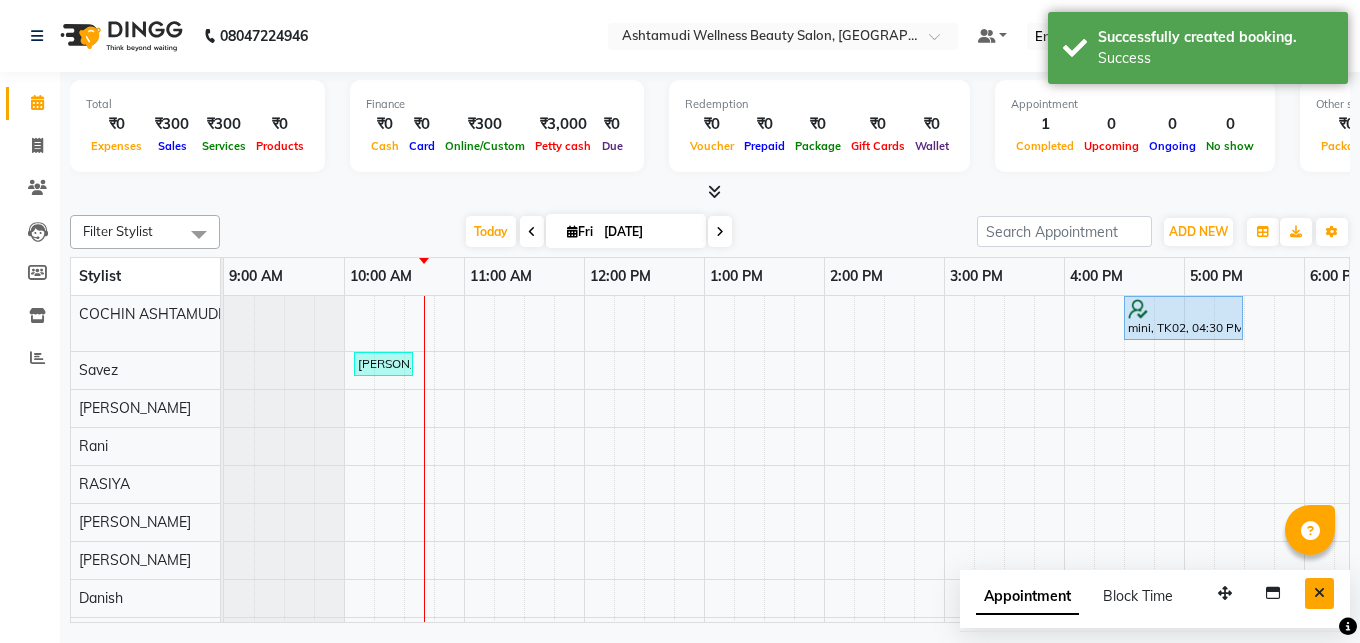 click at bounding box center [1319, 593] 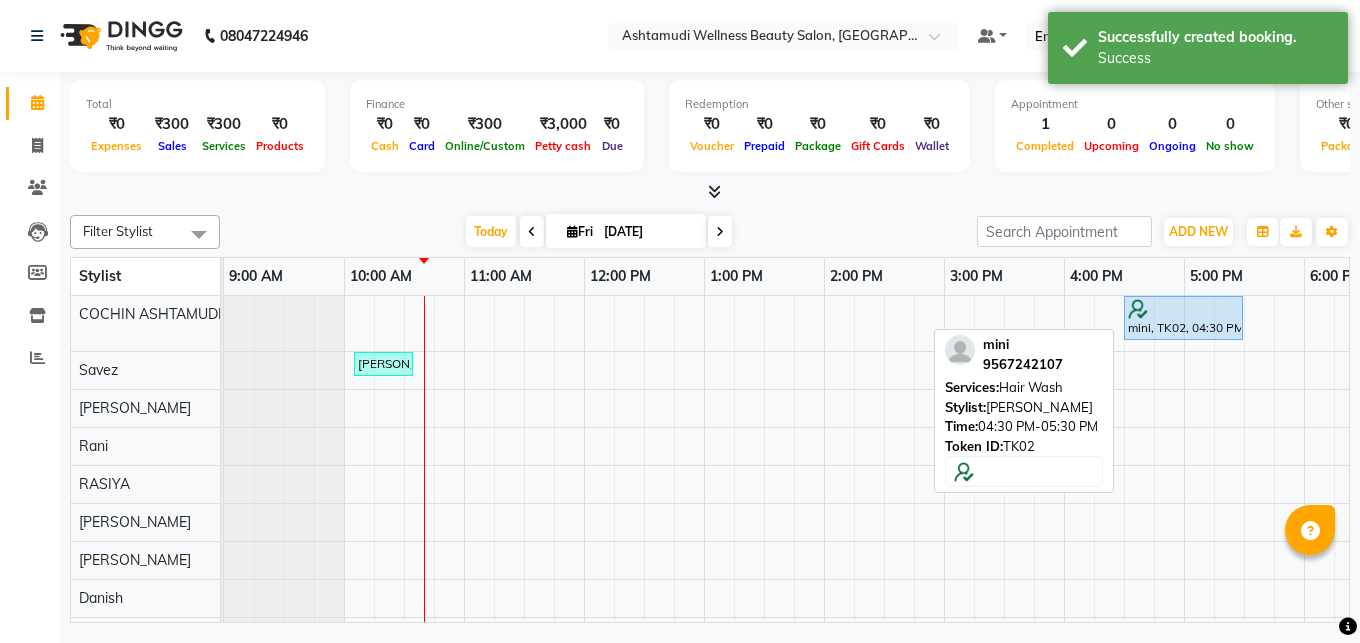 click at bounding box center [1183, 309] 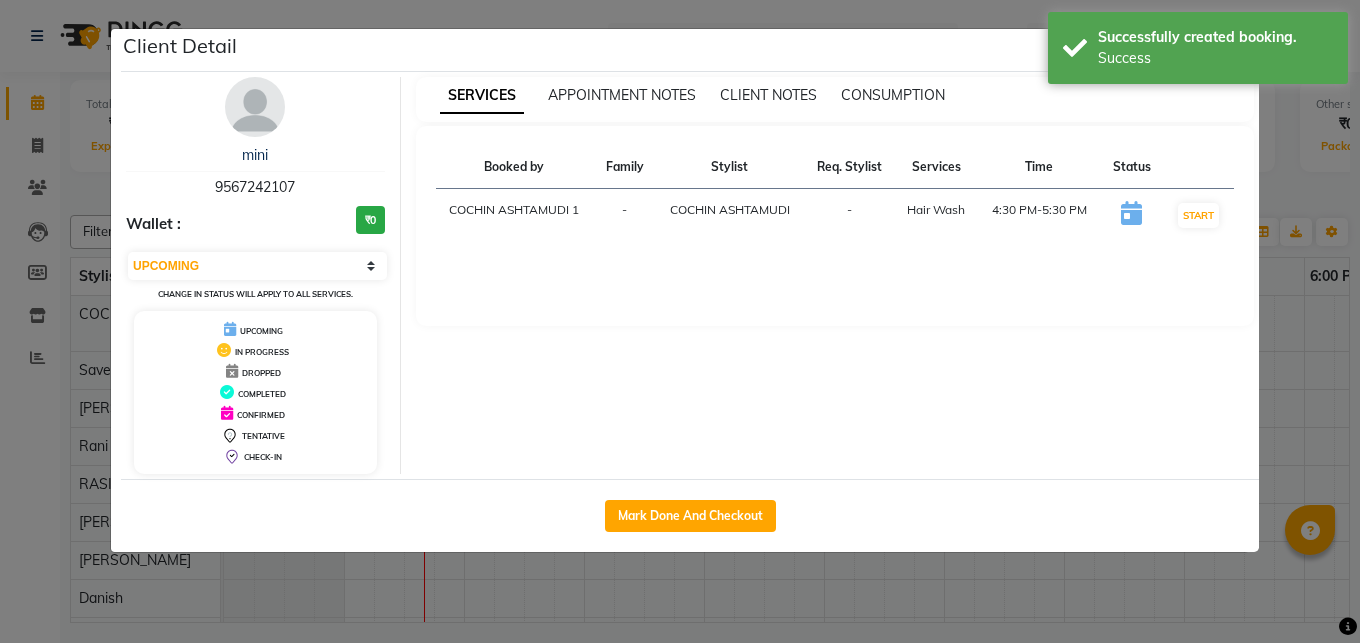 click on "9567242107" at bounding box center [255, 187] 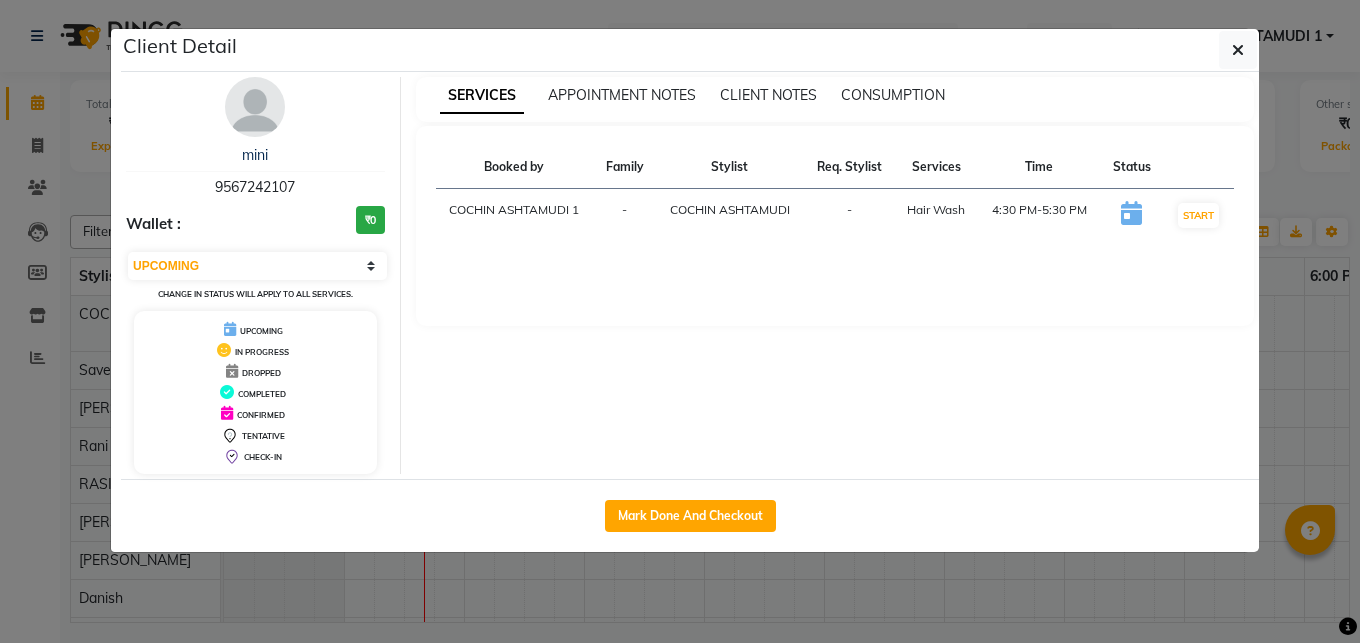 click on "Client Detail  mini    9567242107 Wallet : ₹0 Select IN SERVICE CONFIRMED TENTATIVE CHECK IN MARK DONE DROPPED UPCOMING Change in status will apply to all services. UPCOMING IN PROGRESS DROPPED COMPLETED CONFIRMED TENTATIVE CHECK-IN SERVICES APPOINTMENT NOTES CLIENT NOTES CONSUMPTION Booked by Family Stylist Req. Stylist Services Time Status  COCHIN ASHTAMUDI 1   - COCHIN ASHTAMUDI -  Hair Wash   4:30 PM-5:30 PM   START   Mark Done And Checkout" 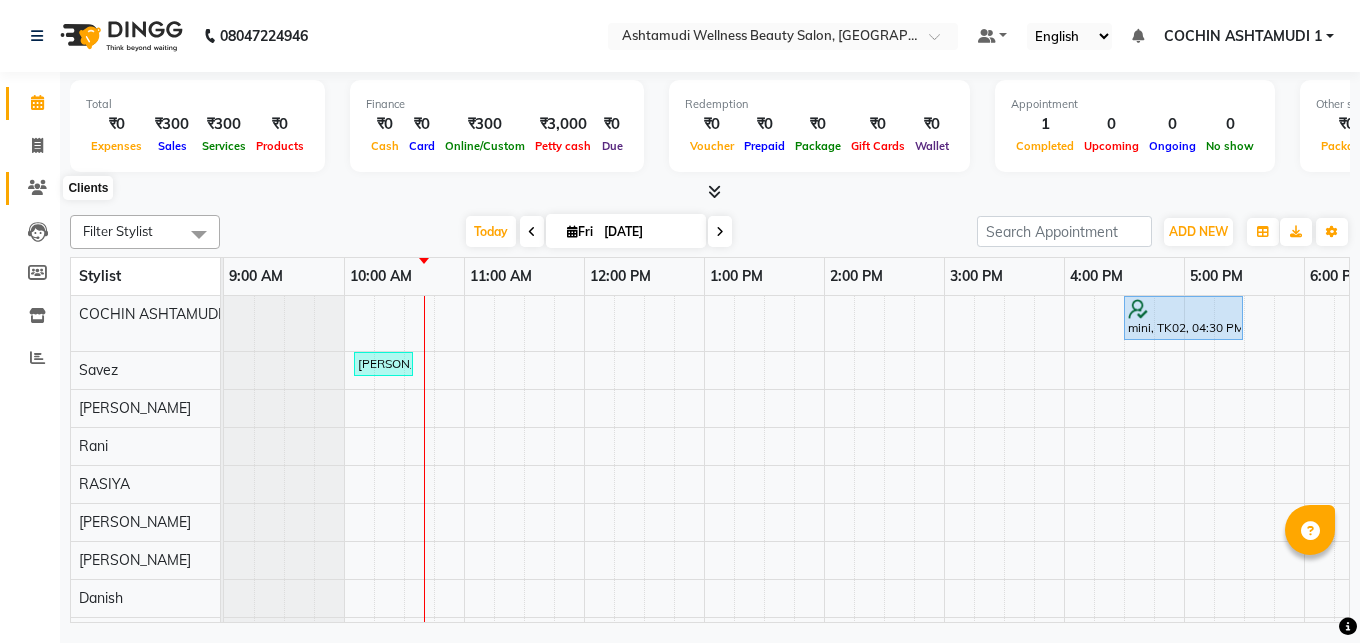 click 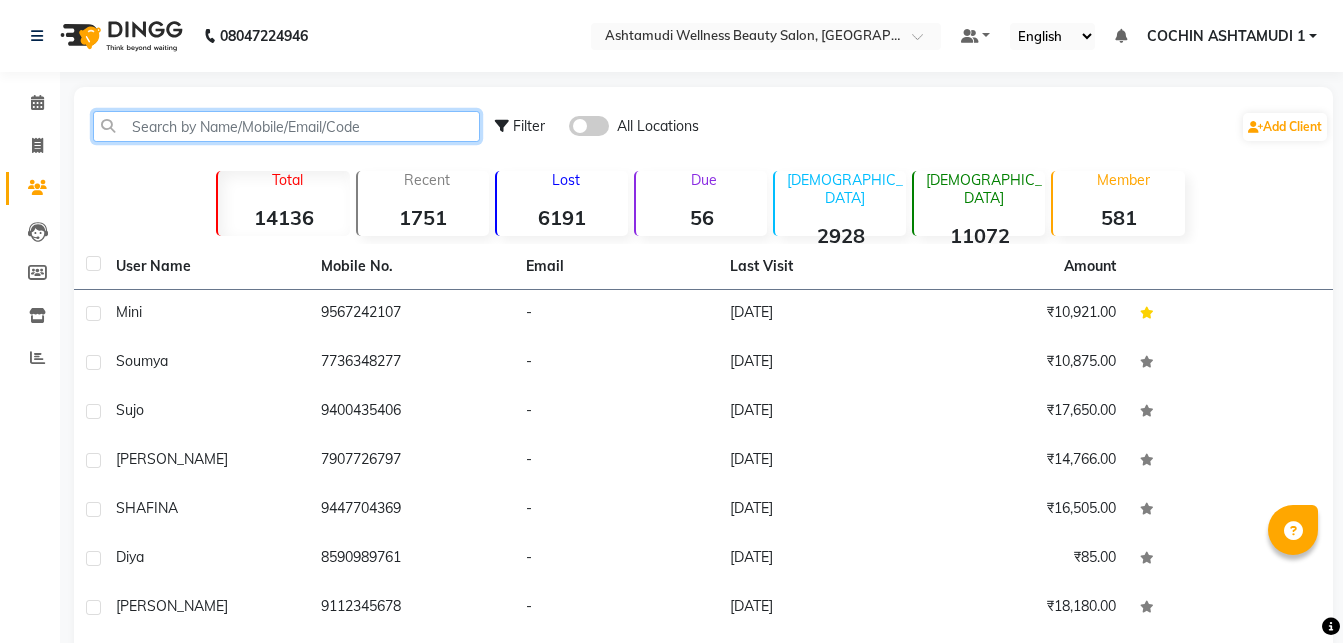 click 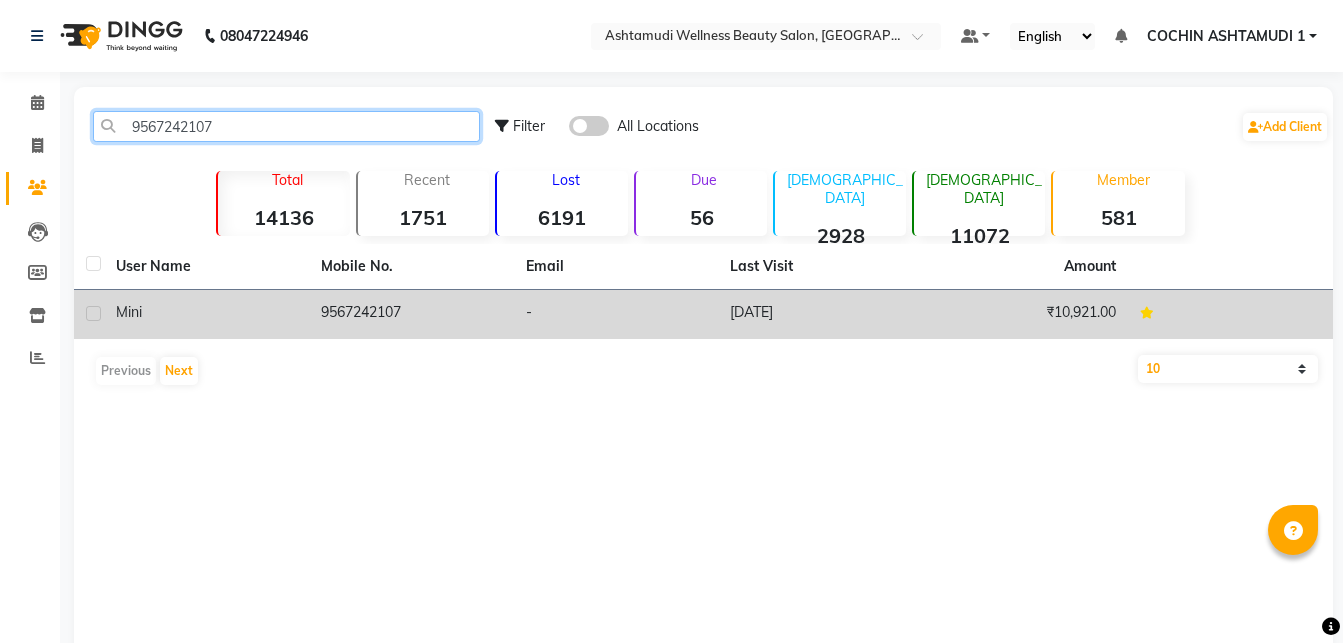type on "9567242107" 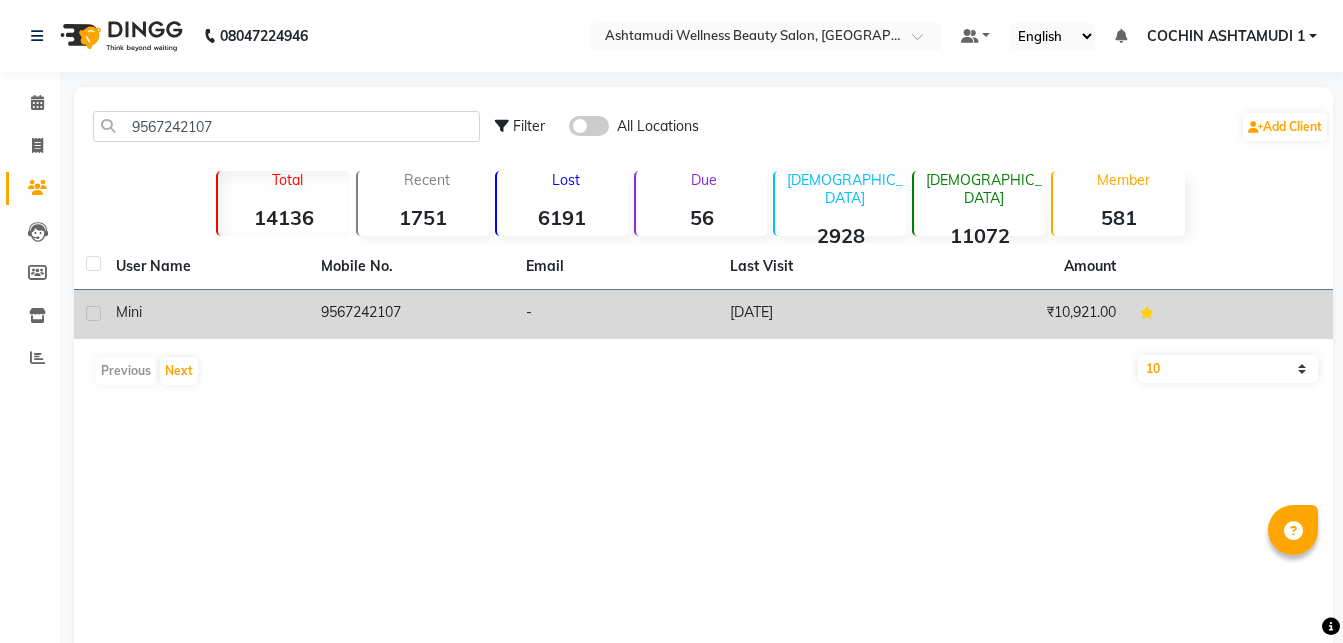 click on "mini" 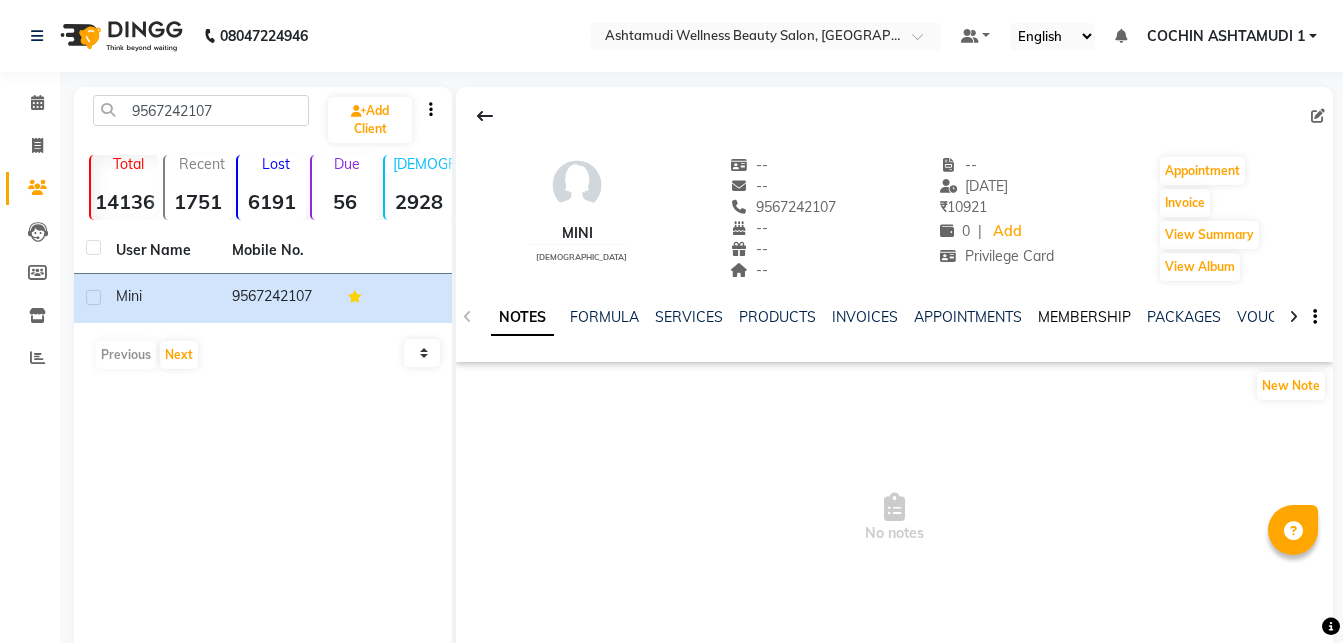 click on "MEMBERSHIP" 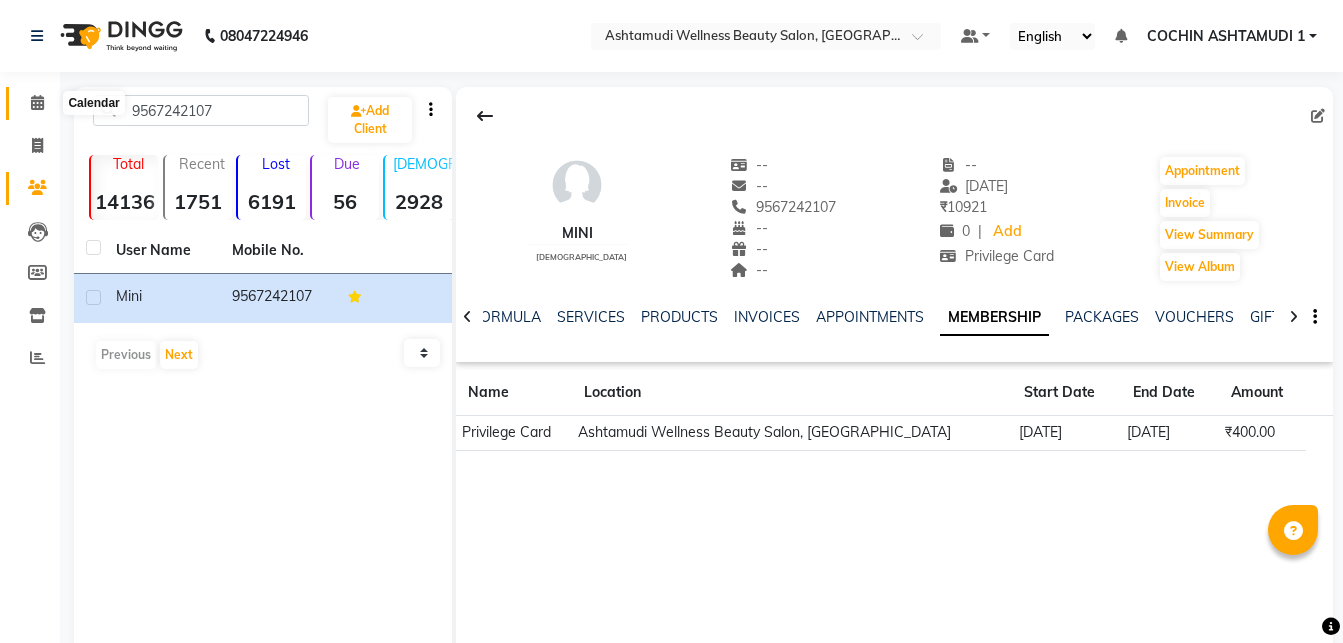 click 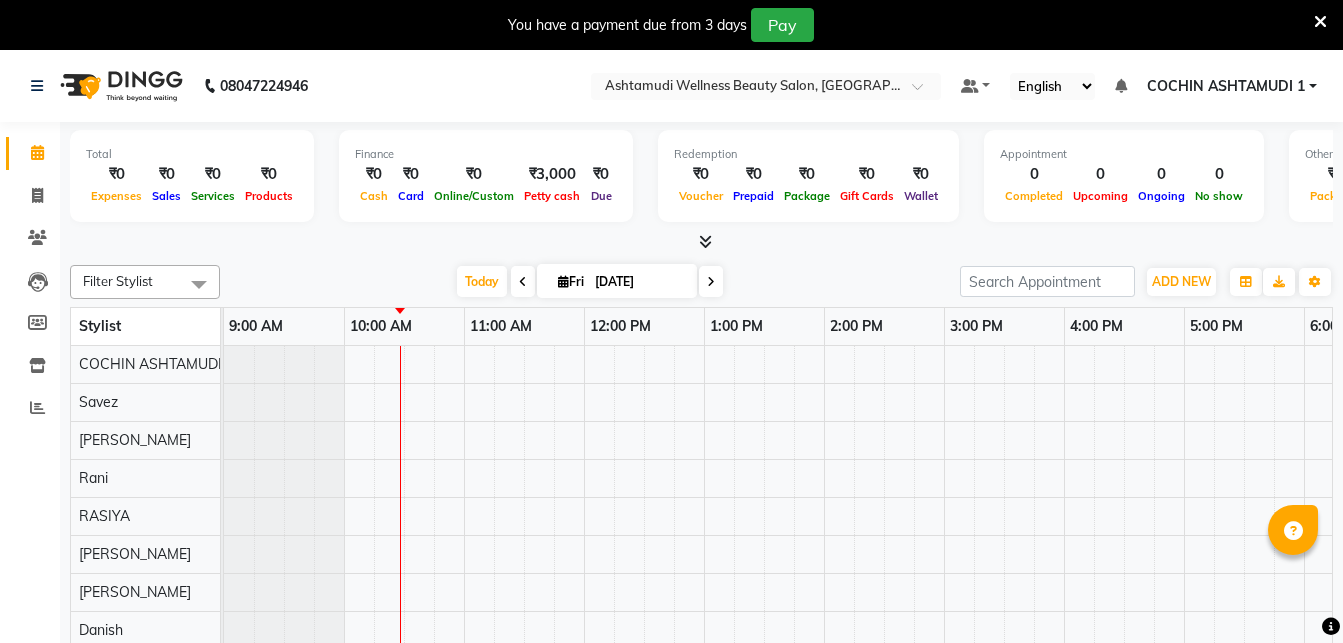 scroll, scrollTop: 0, scrollLeft: 0, axis: both 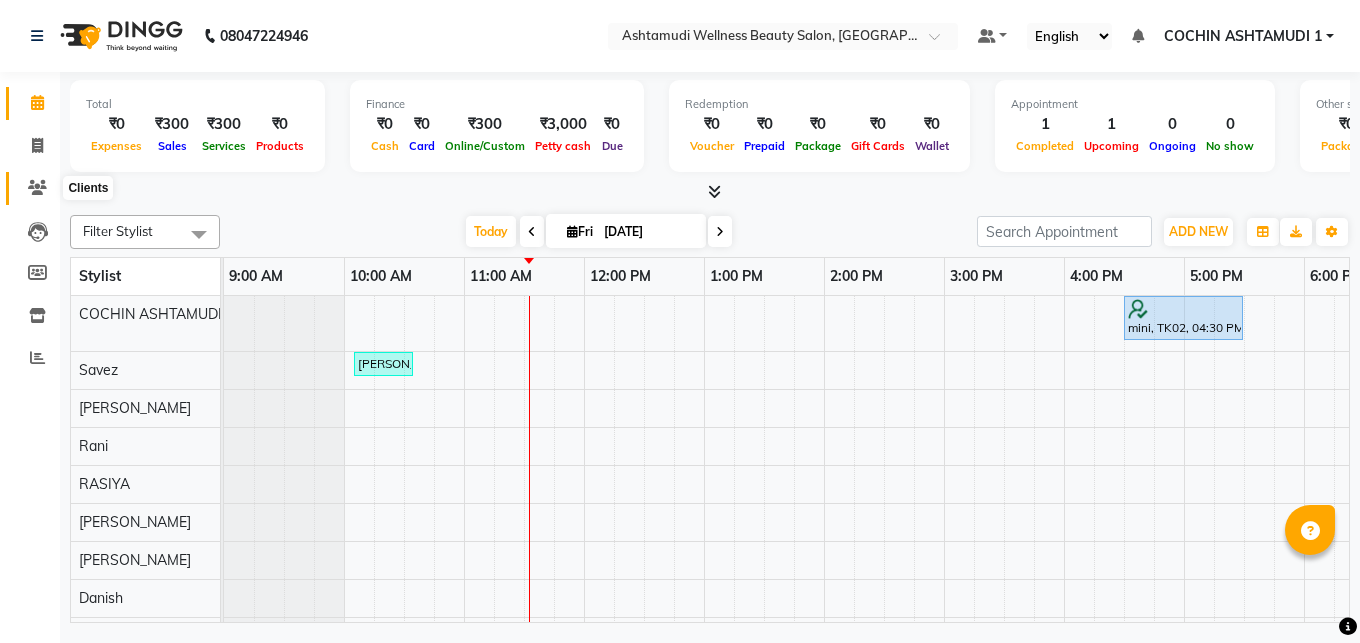 click 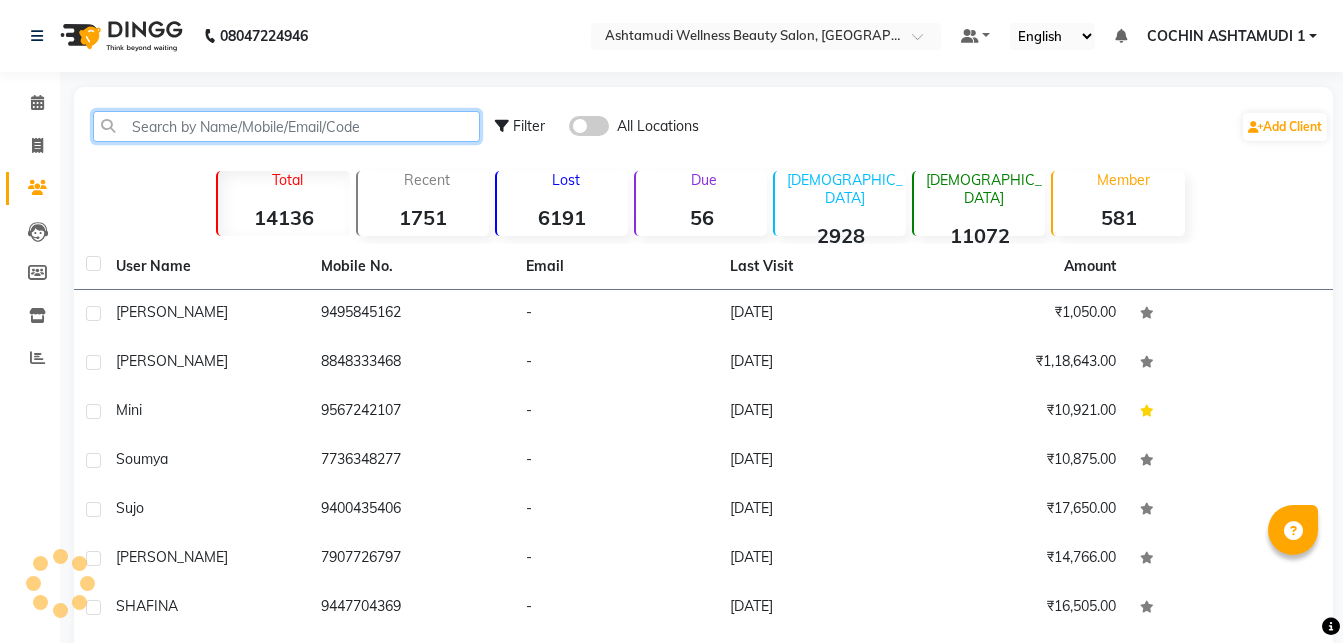 paste on "9847047708" 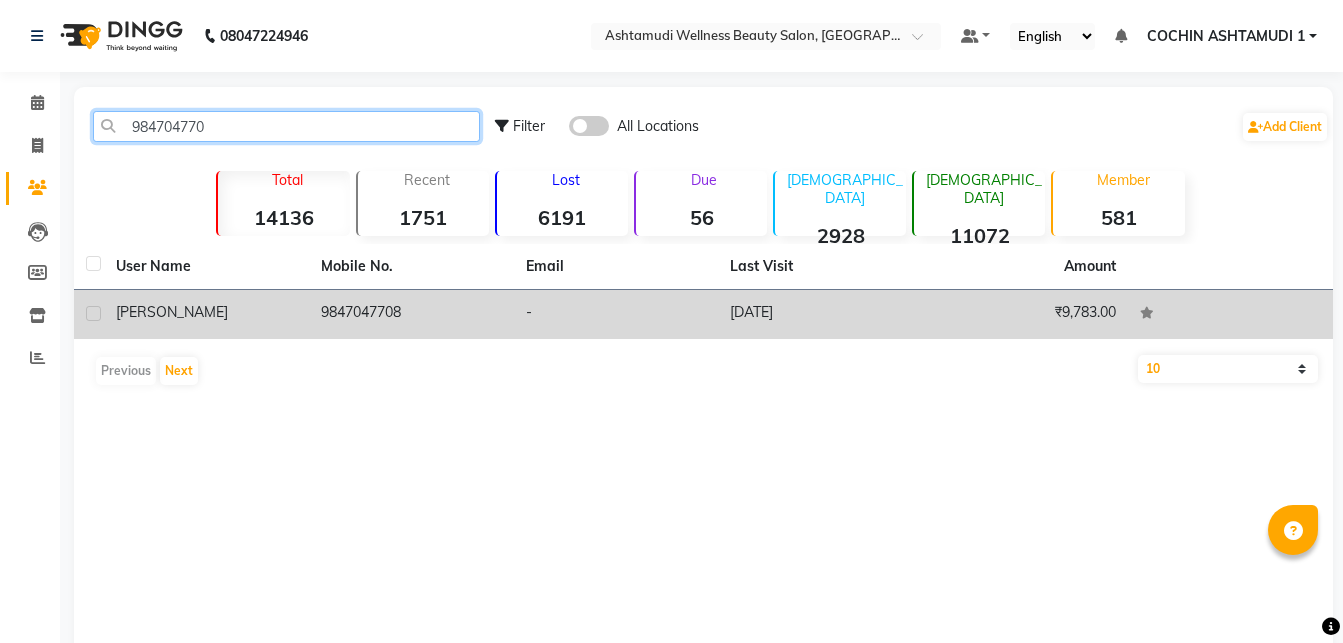 type on "984704770" 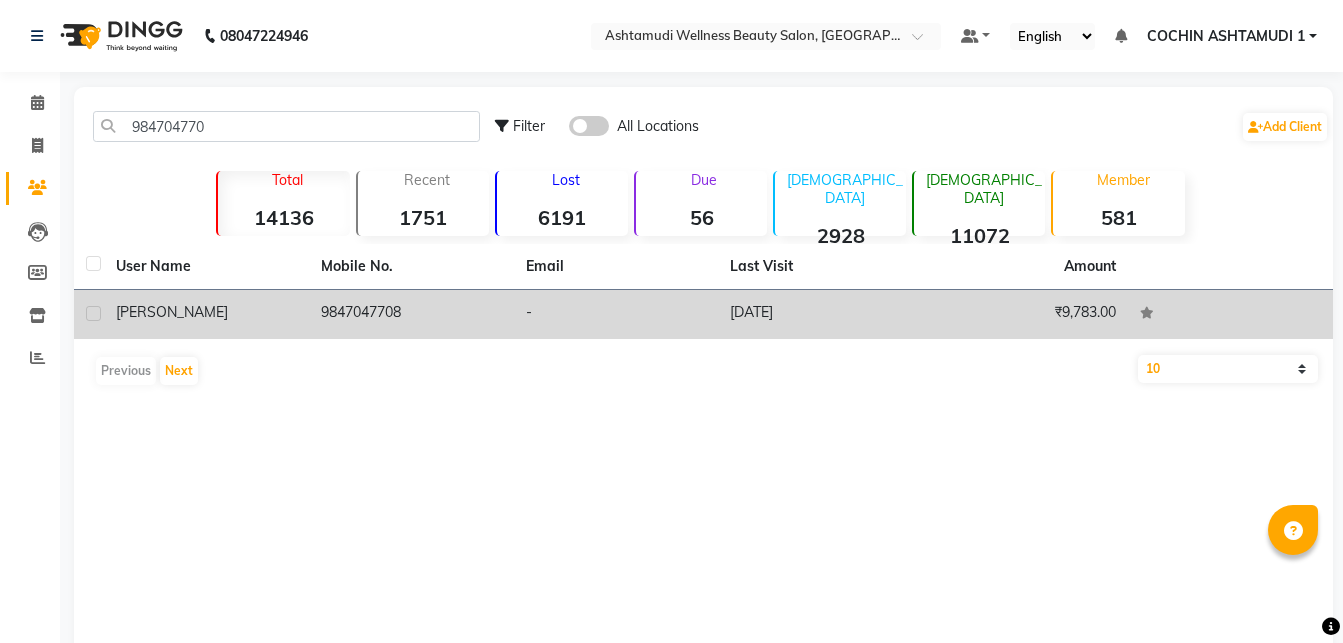 click on "[PERSON_NAME]" 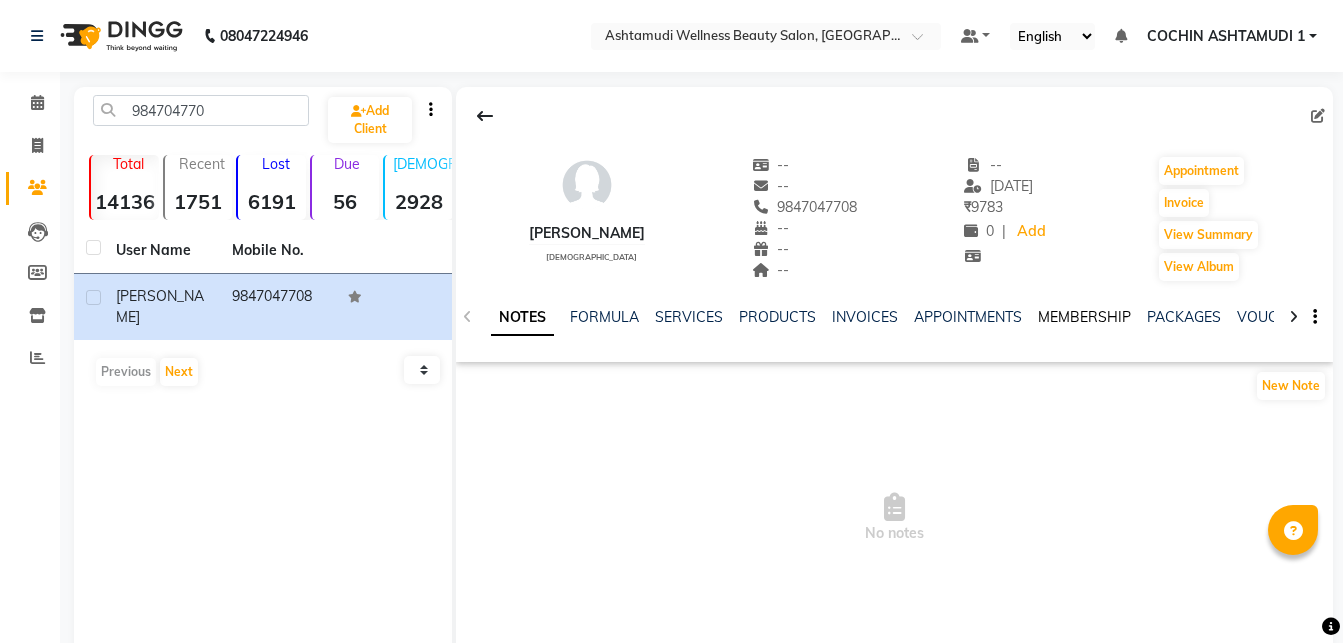 click on "MEMBERSHIP" 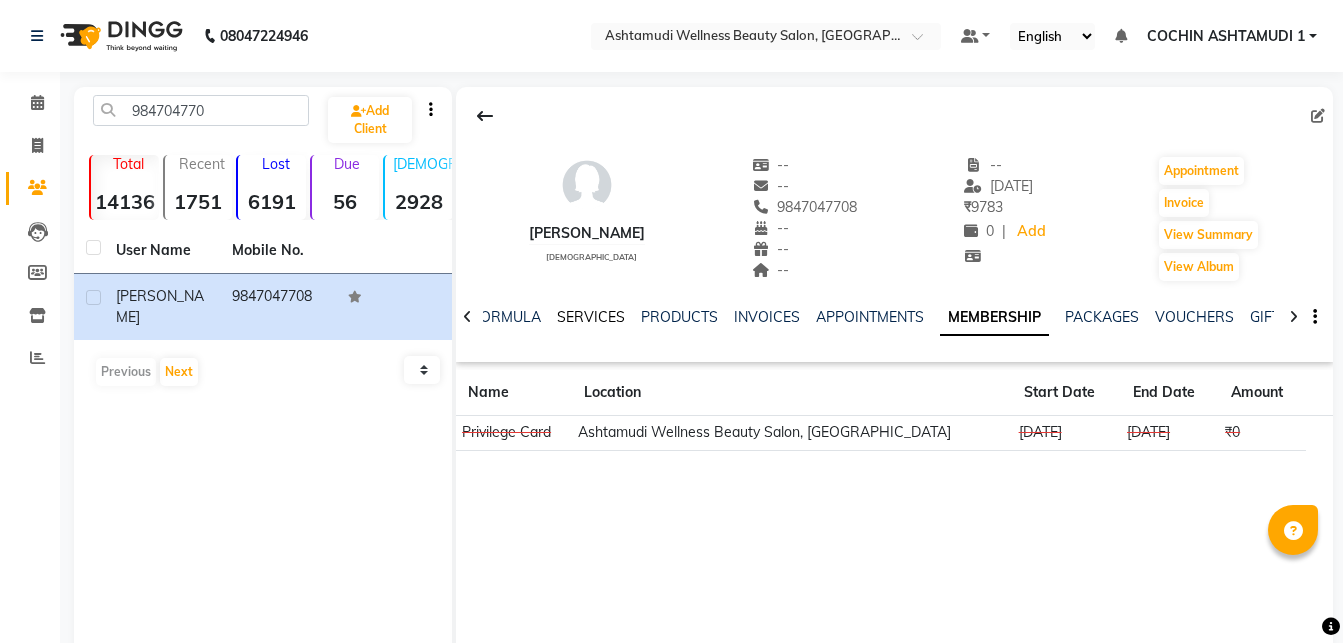 click on "SERVICES" 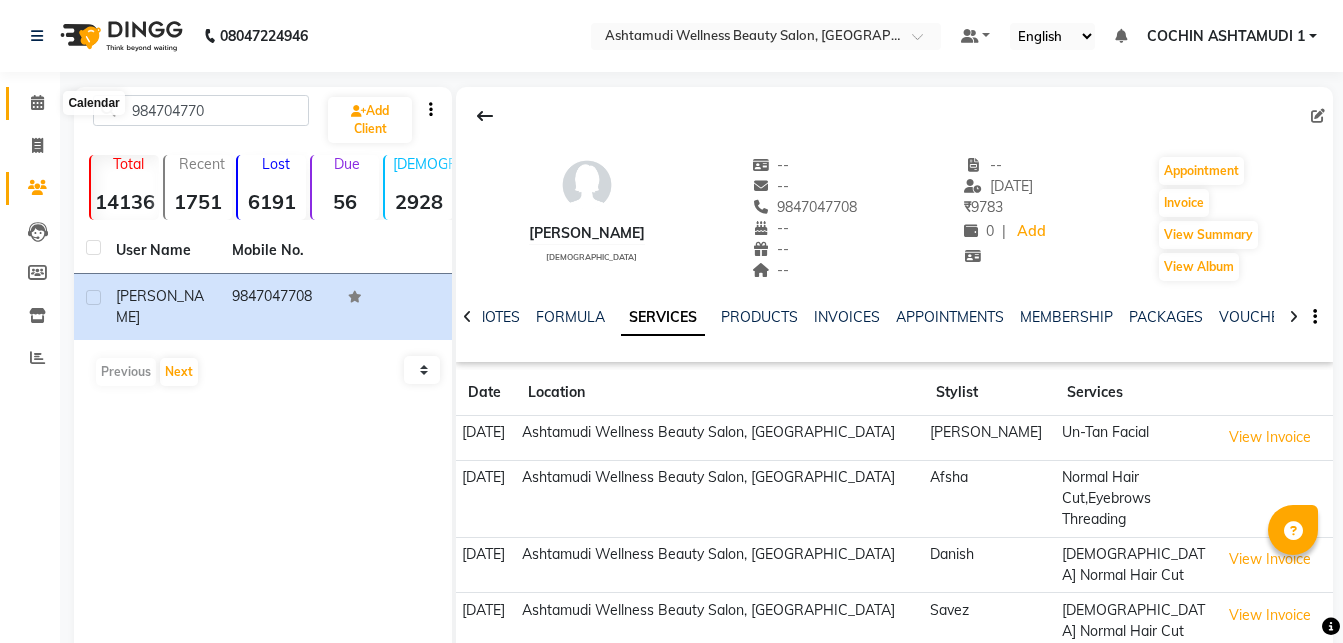 click 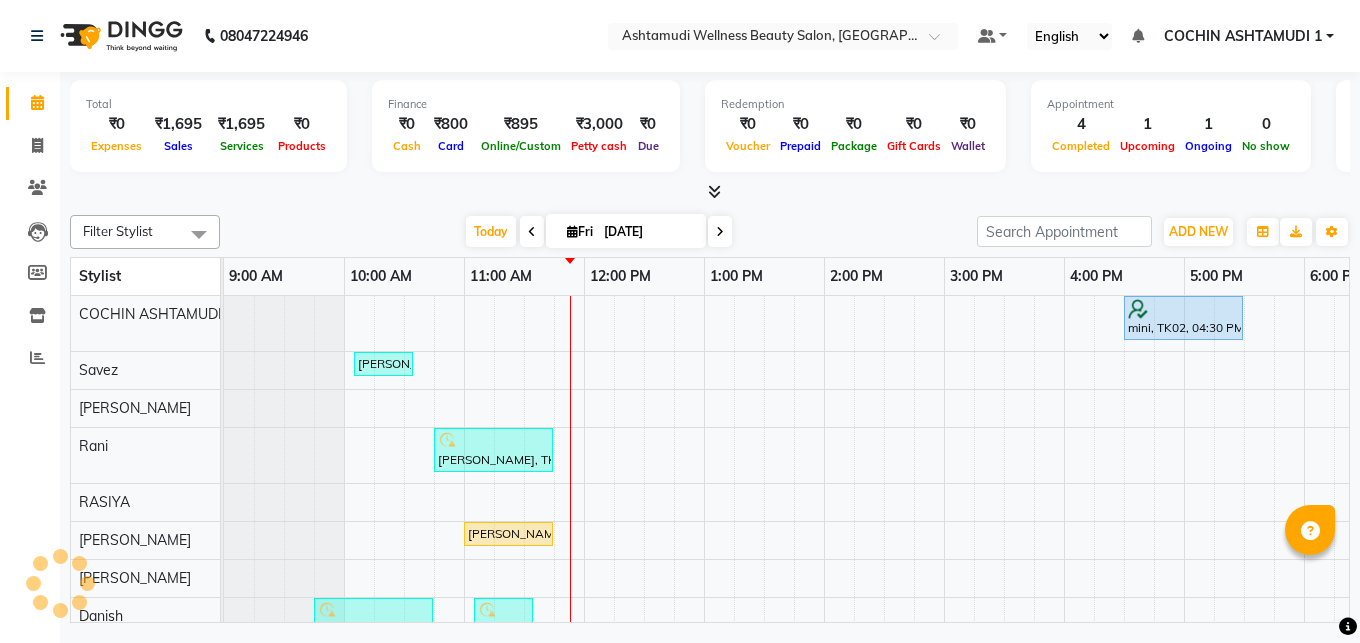 scroll, scrollTop: 0, scrollLeft: 0, axis: both 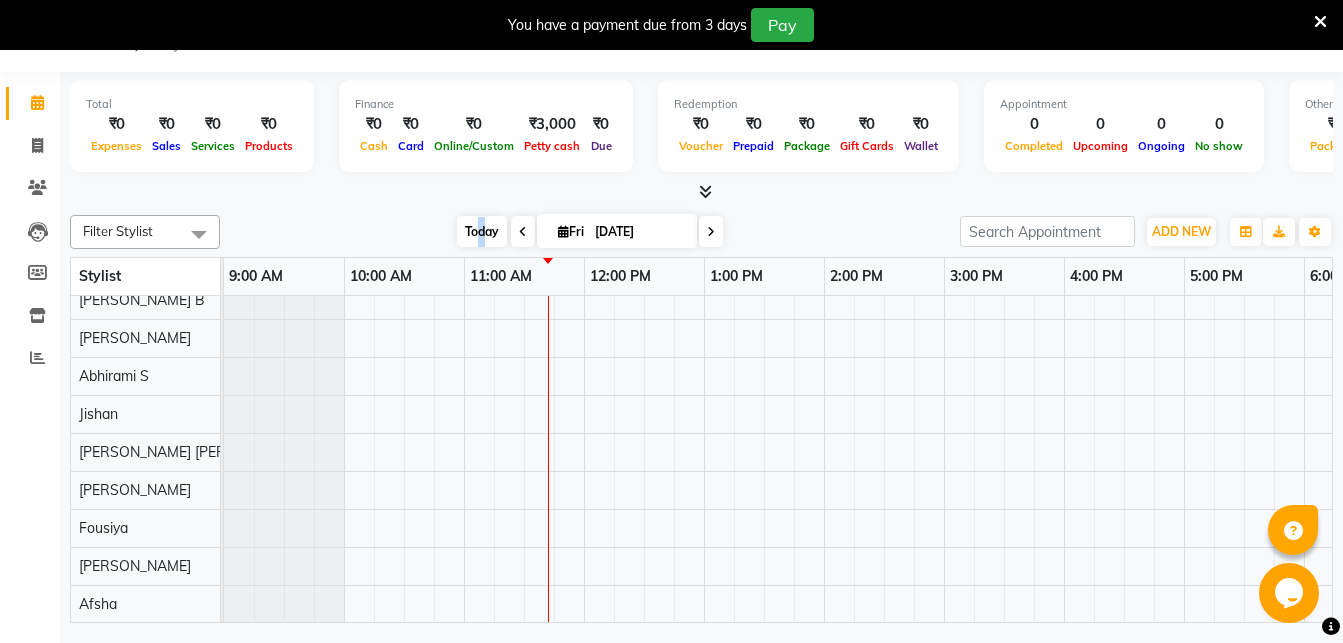 click on "Today" at bounding box center (482, 231) 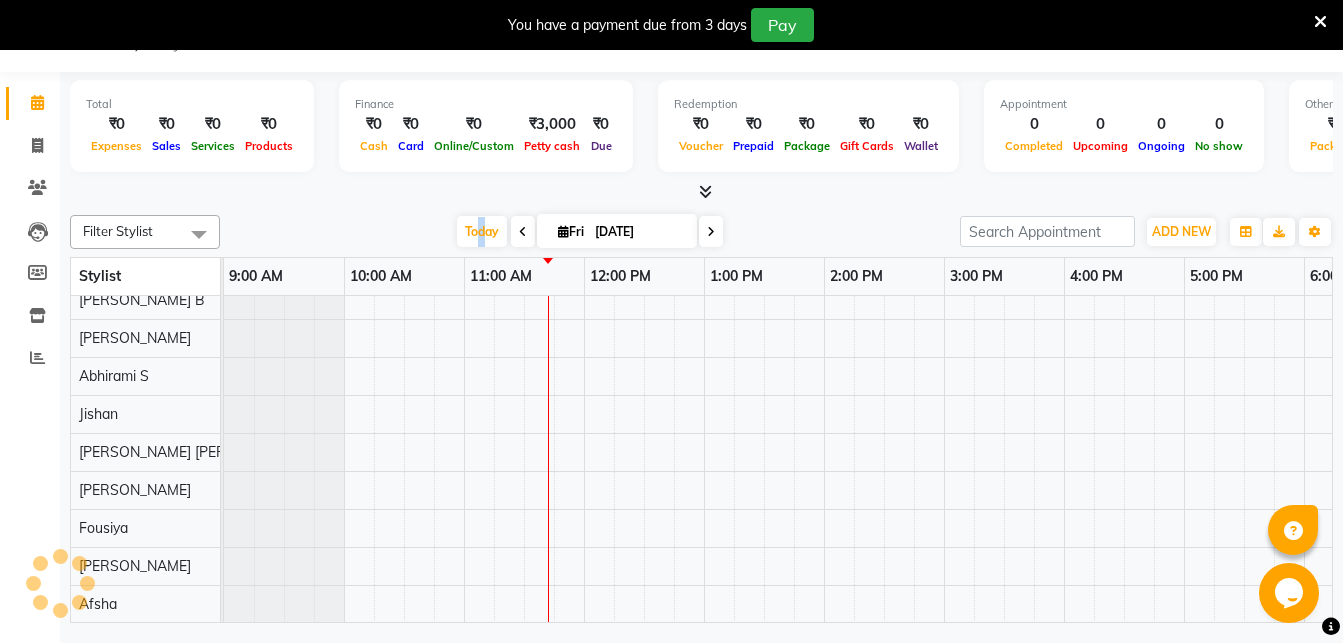 scroll, scrollTop: 372, scrollLeft: 0, axis: vertical 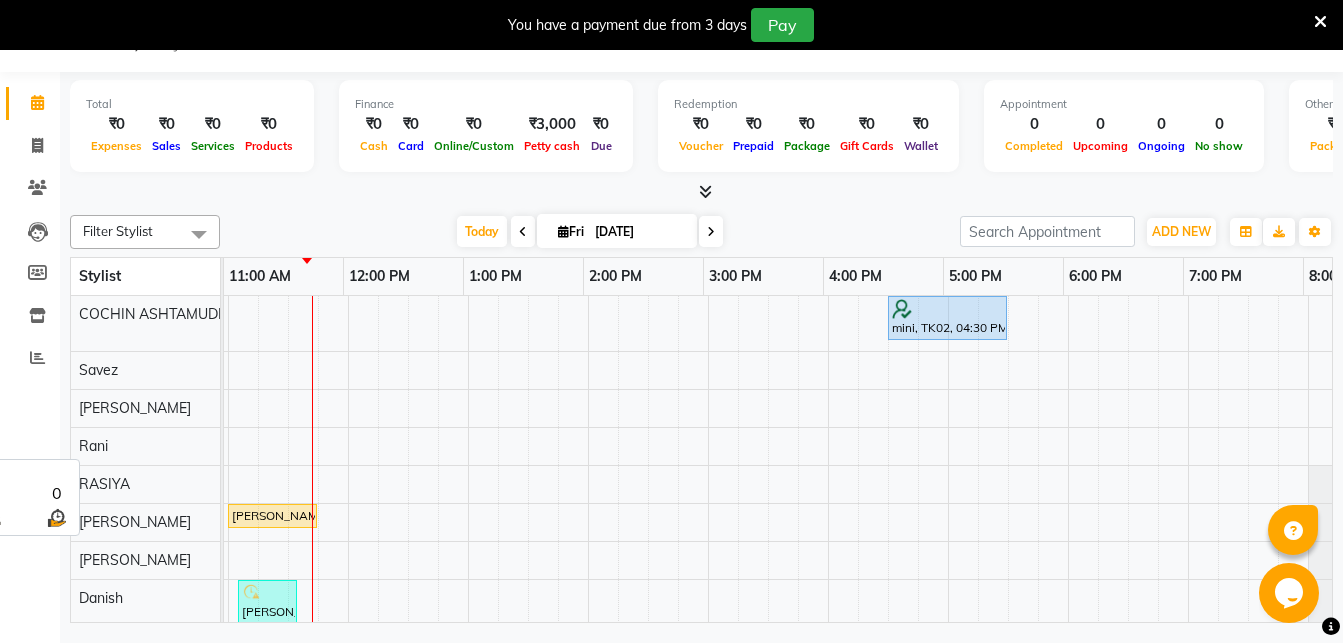 drag, startPoint x: 558, startPoint y: 604, endPoint x: 125, endPoint y: 550, distance: 436.35422 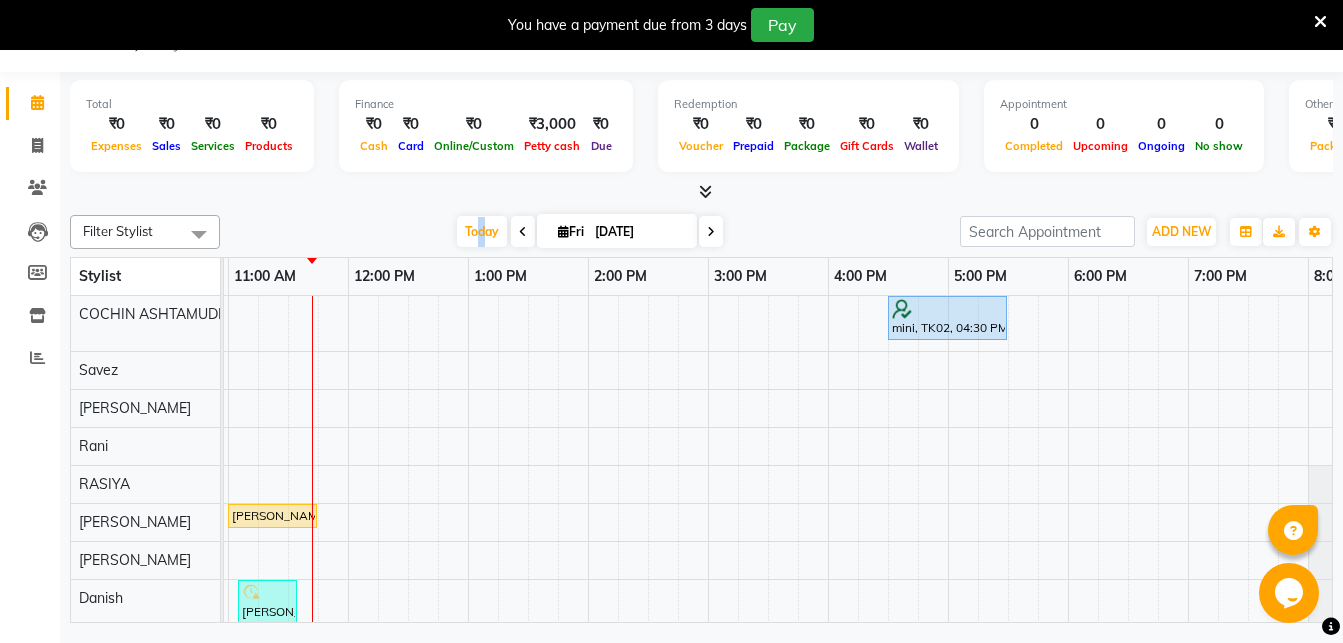 scroll, scrollTop: 56, scrollLeft: 236, axis: both 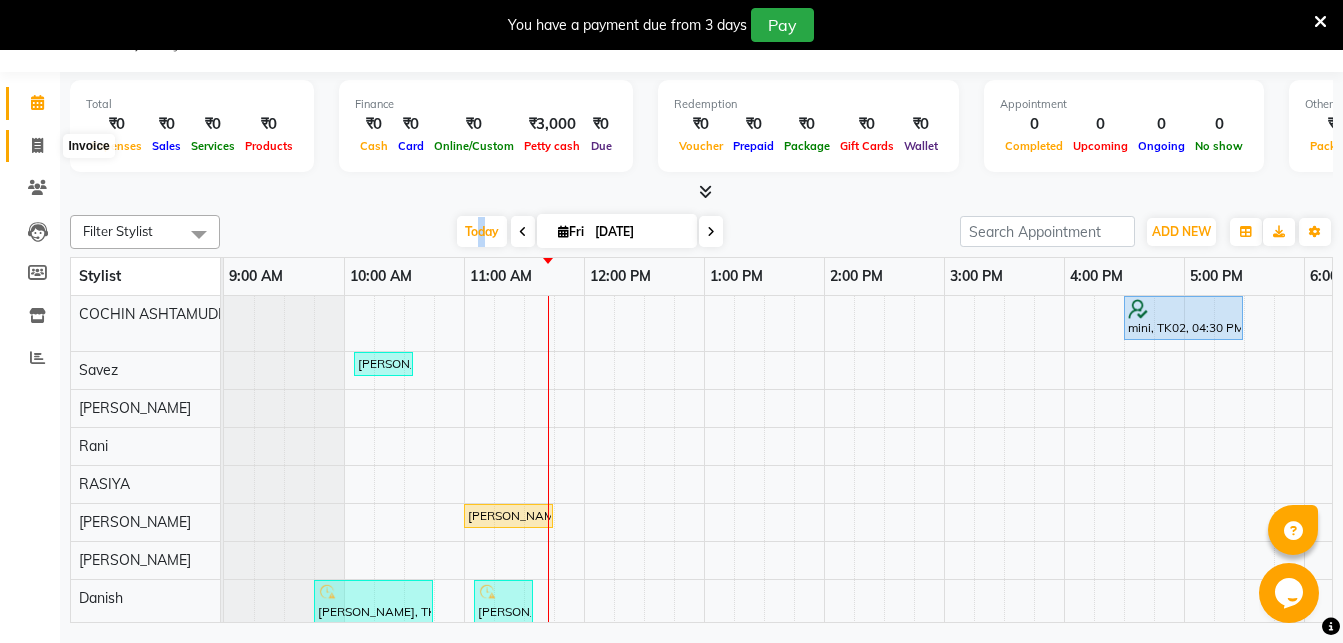 click 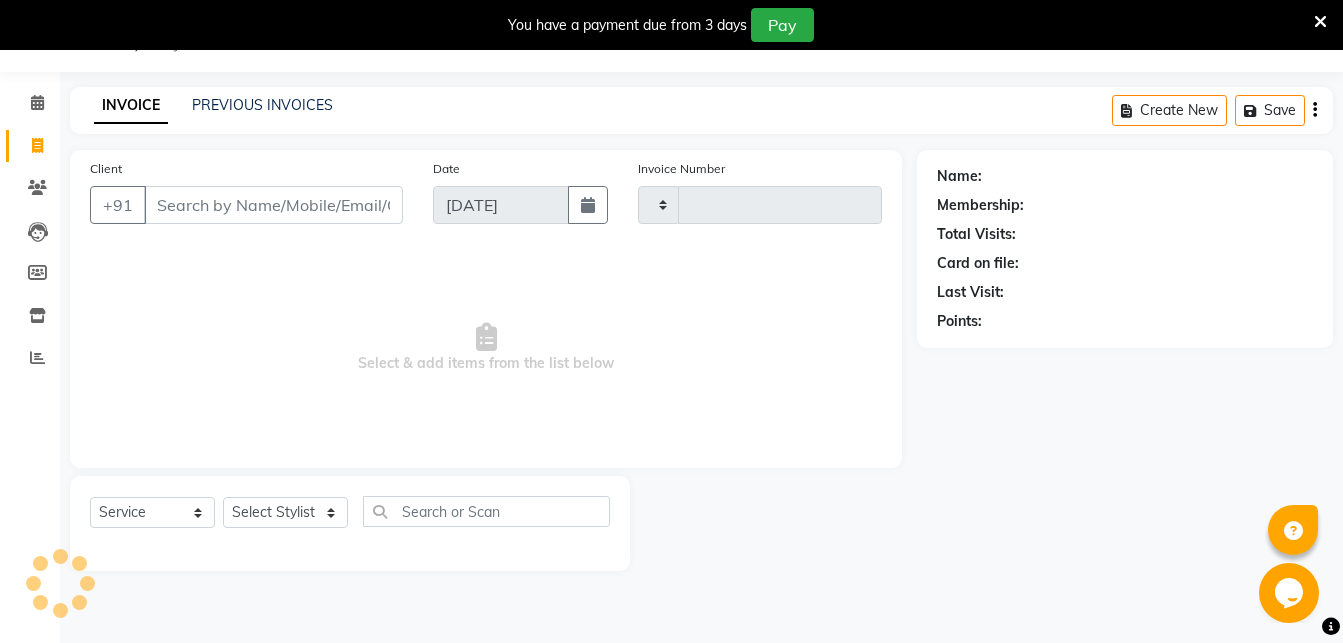 type on "2990" 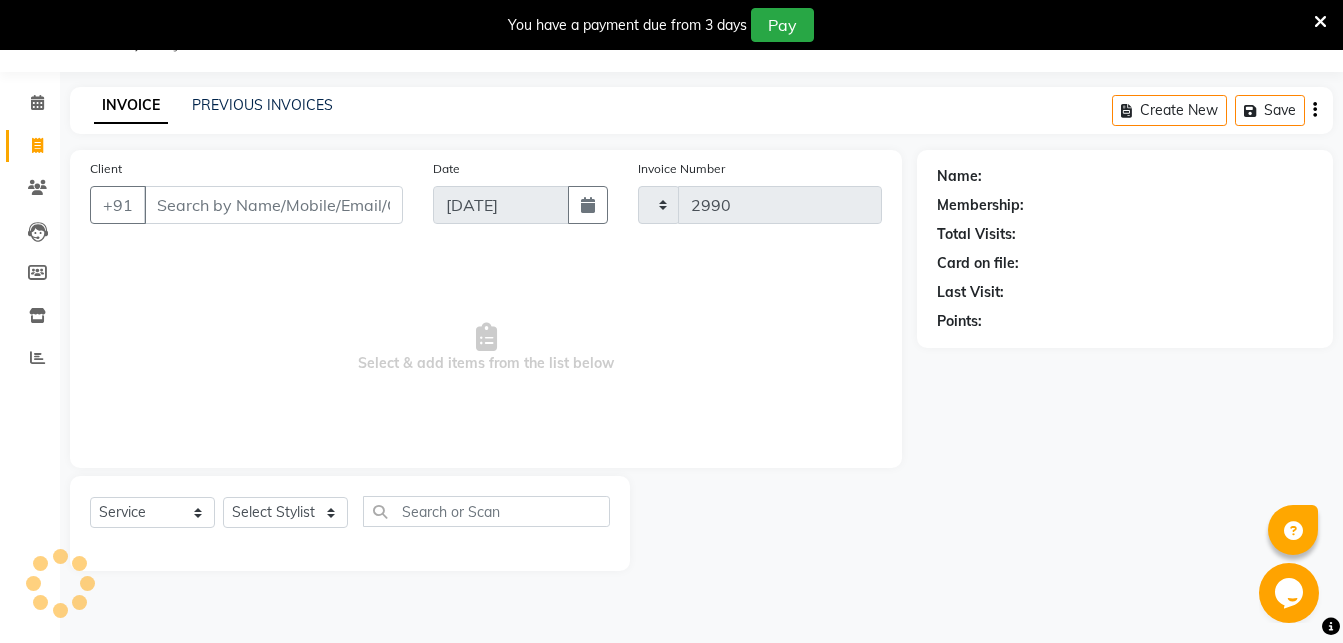 select on "4632" 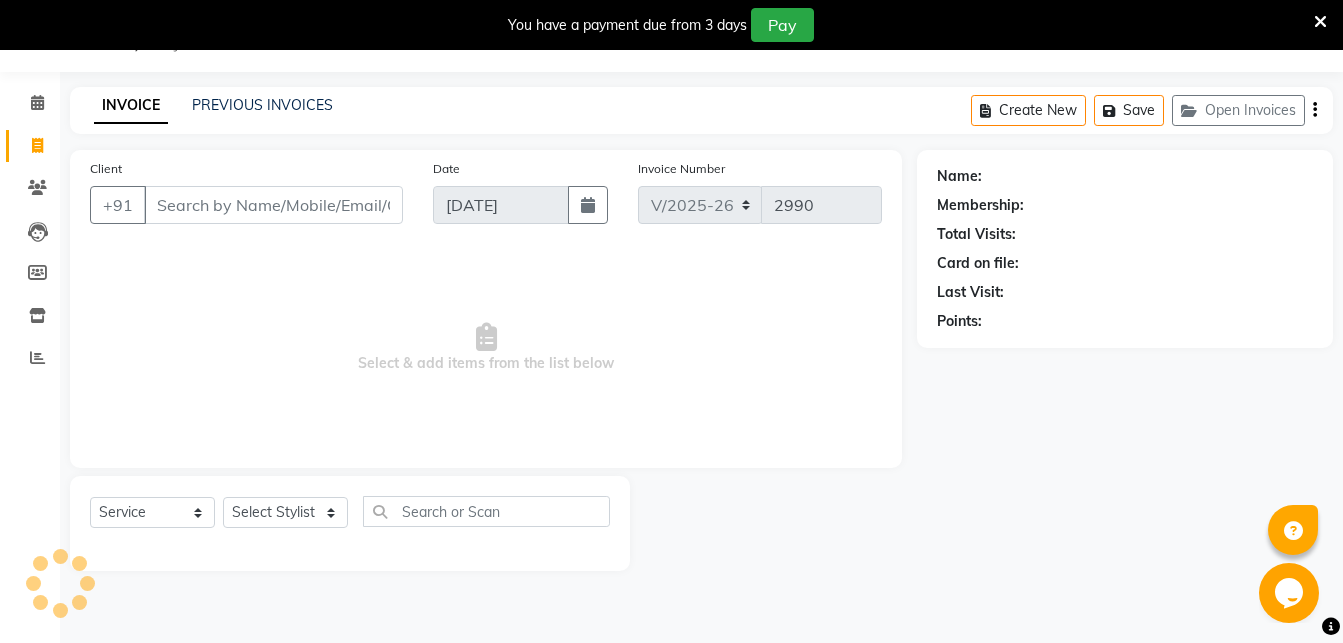 click on "Client" at bounding box center [273, 205] 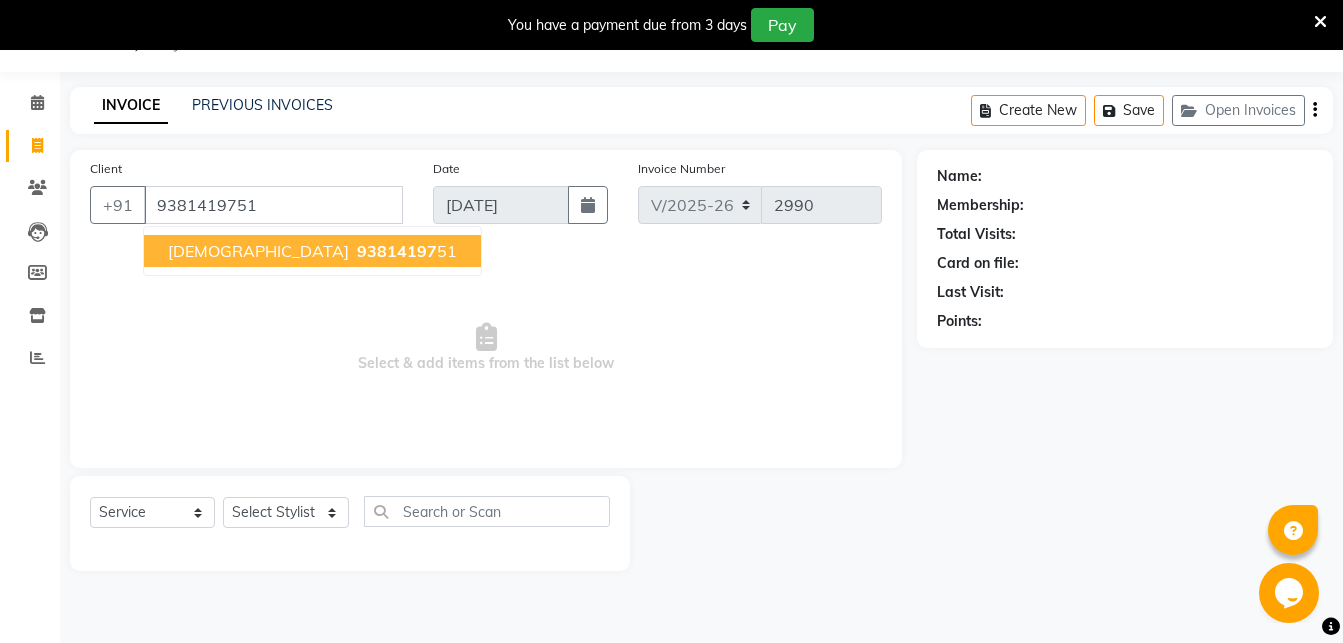 type on "9381419751" 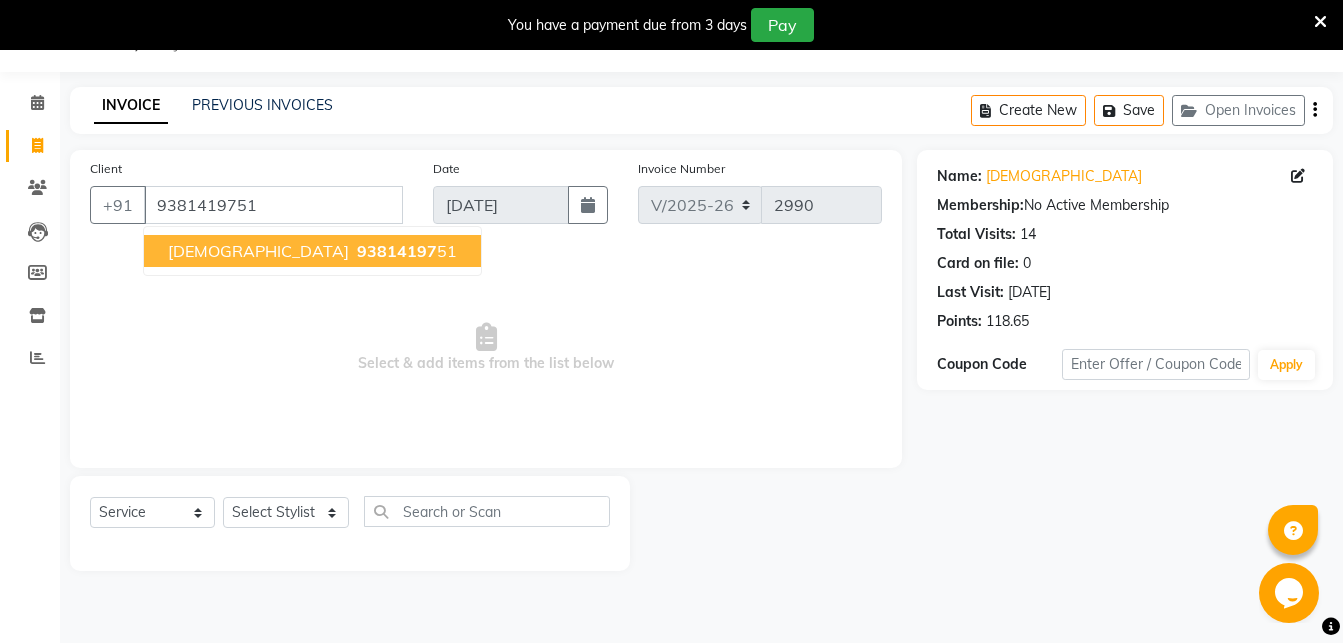 click on "93814197" at bounding box center [397, 251] 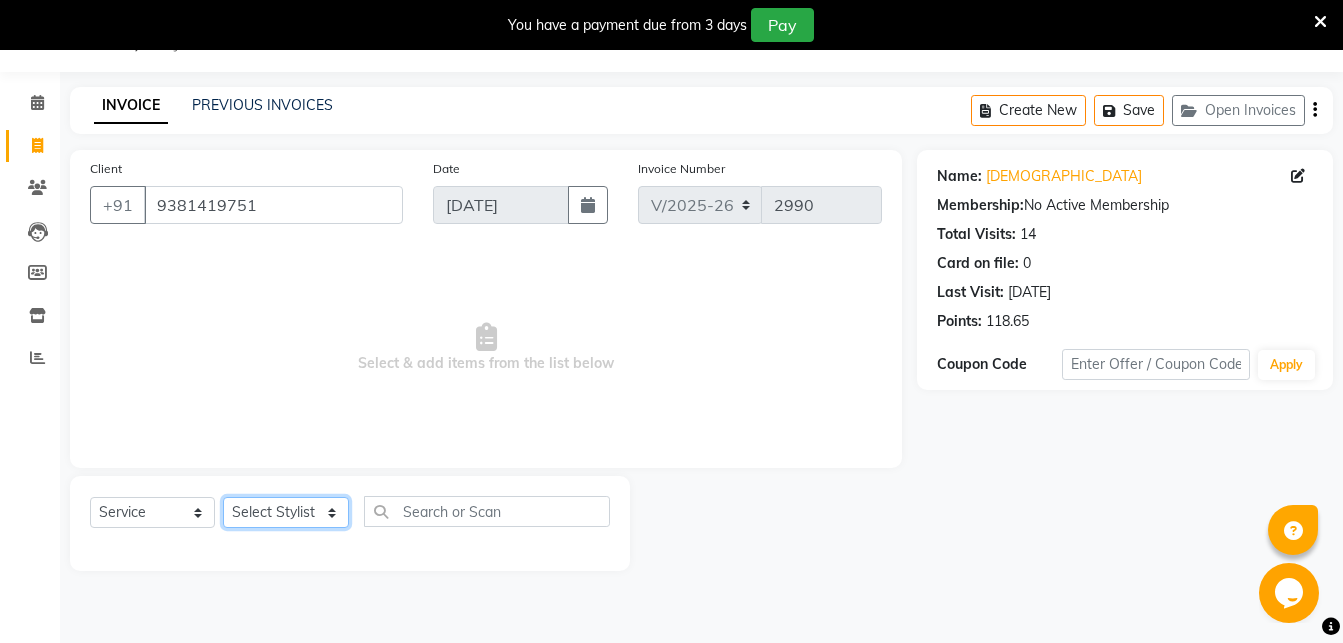 select on "44402" 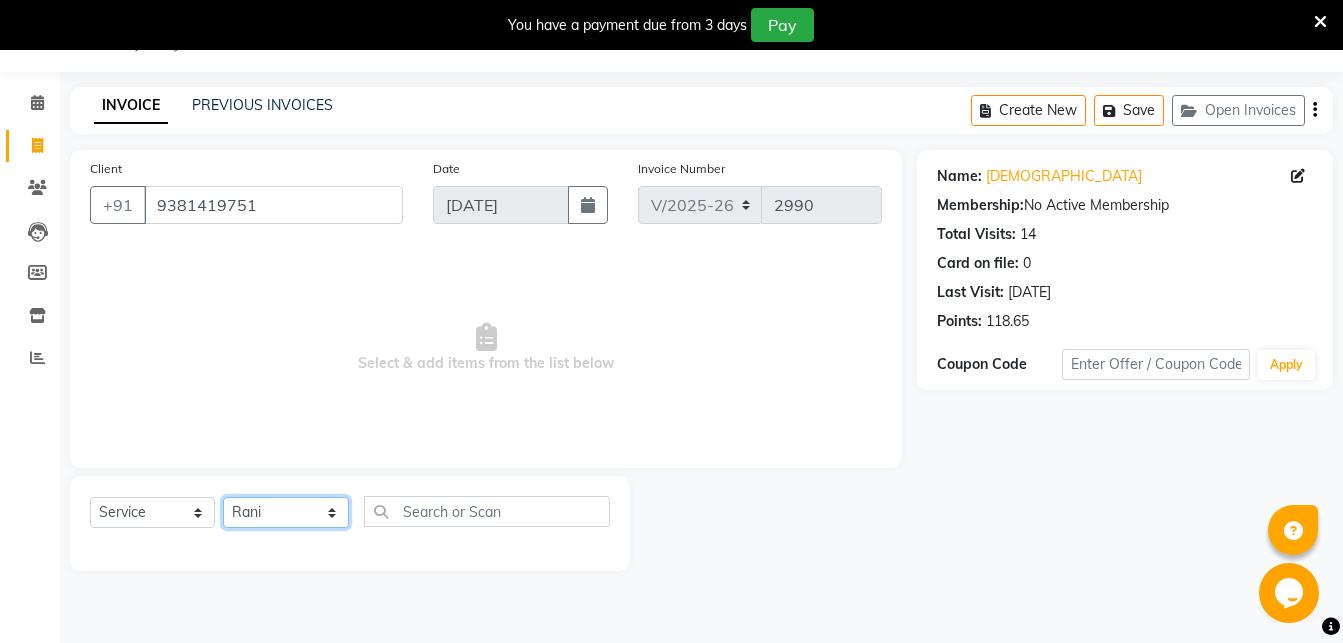 click on "Rani" 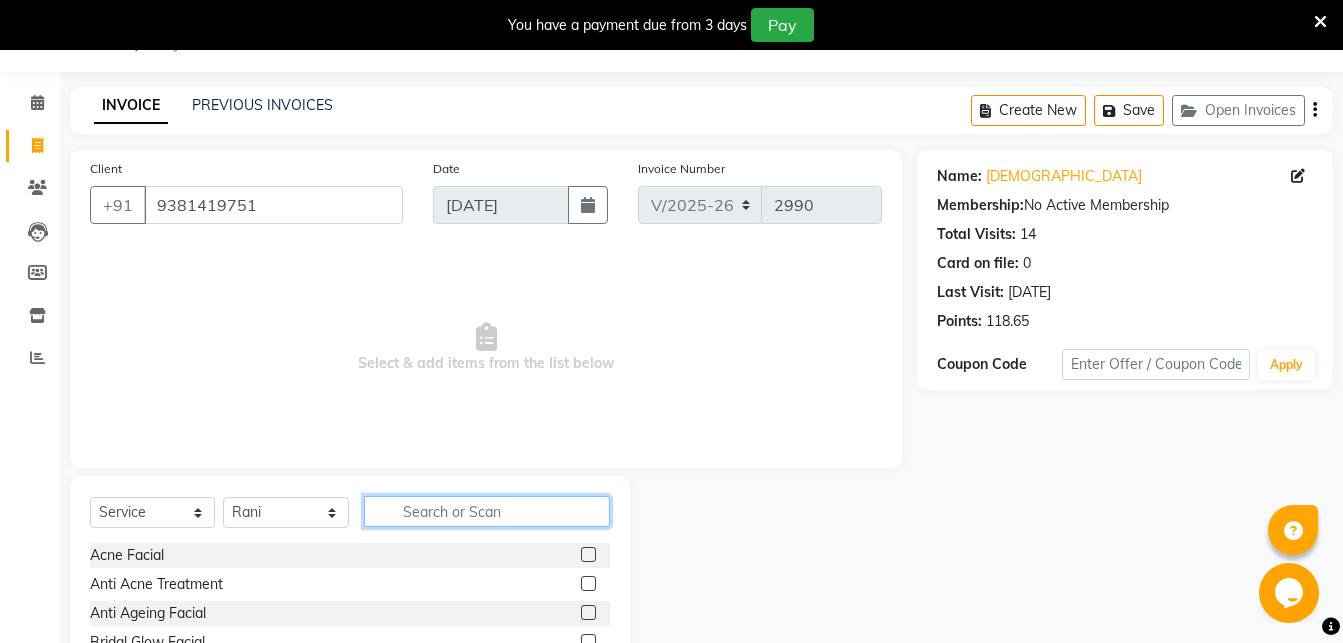click 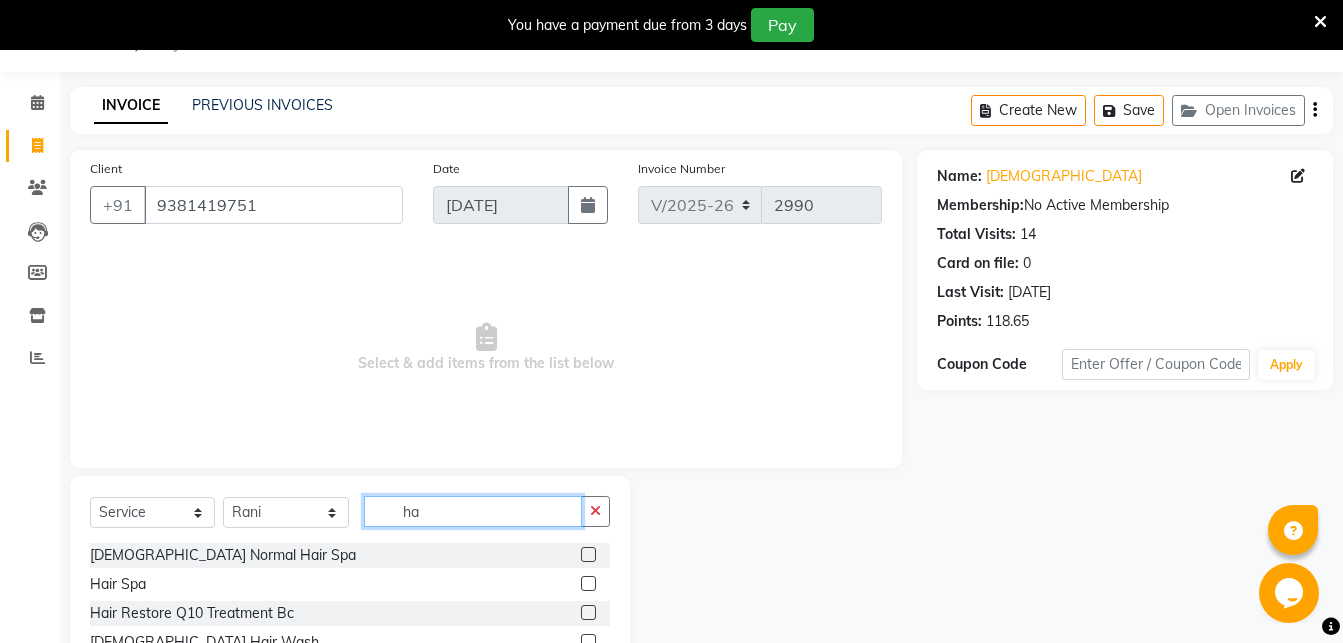 type on "h" 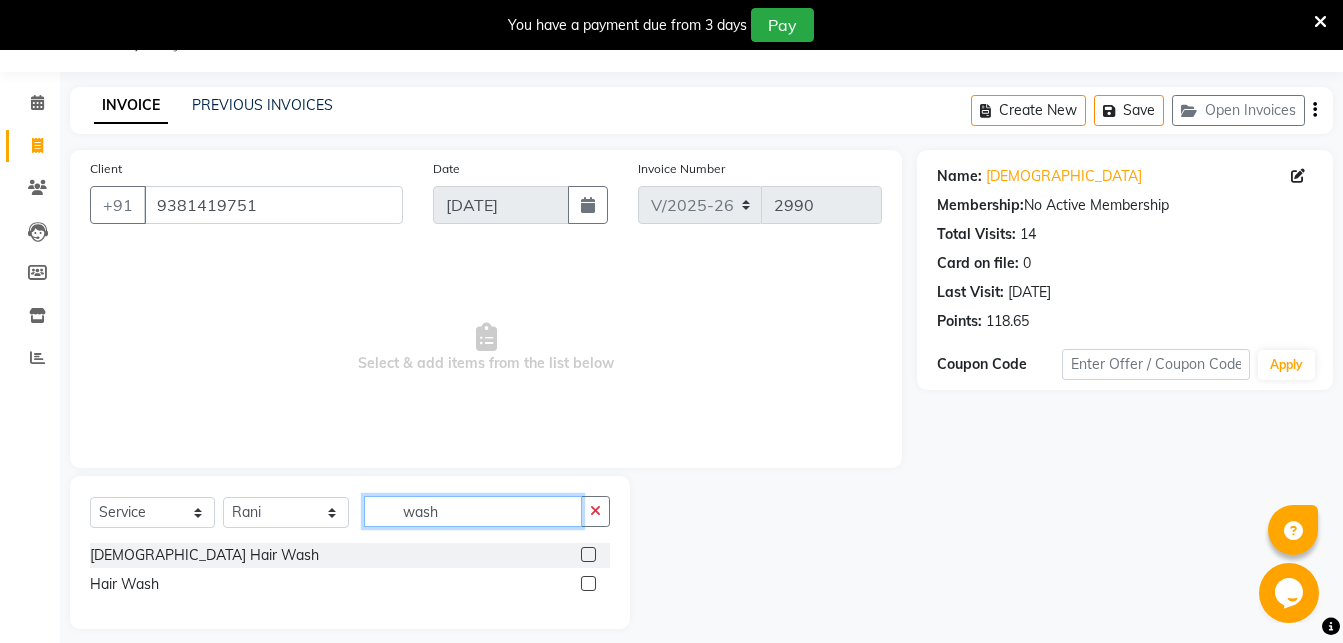 type on "wash" 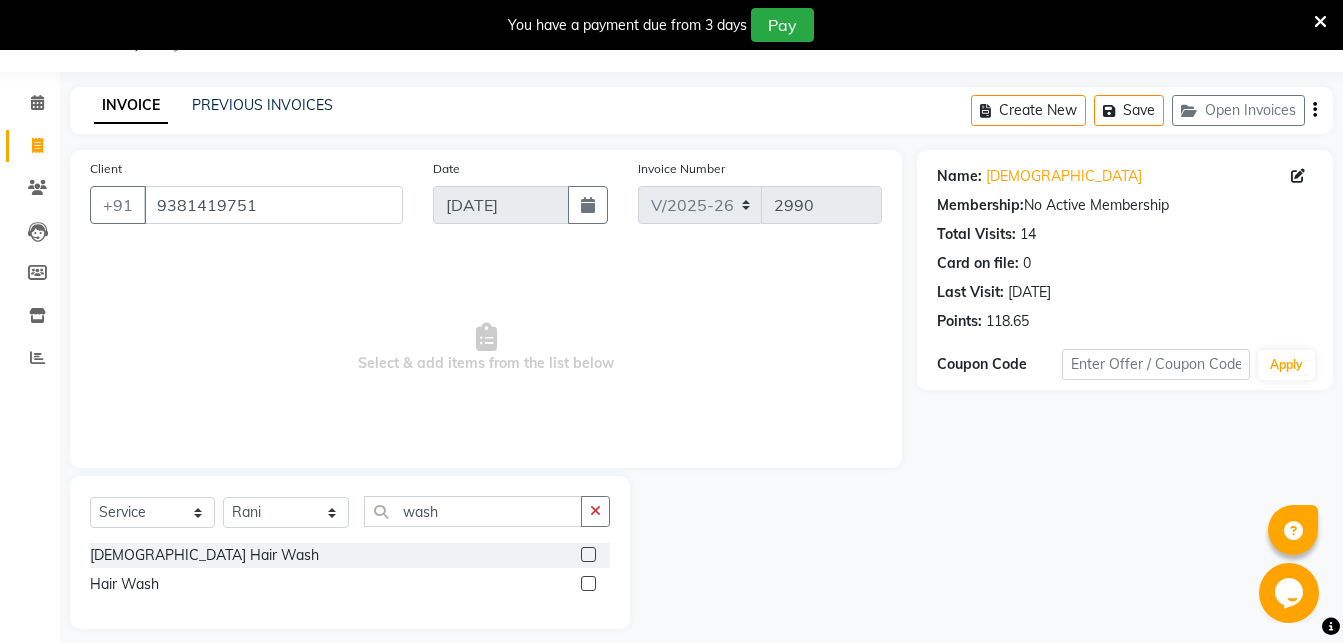 click 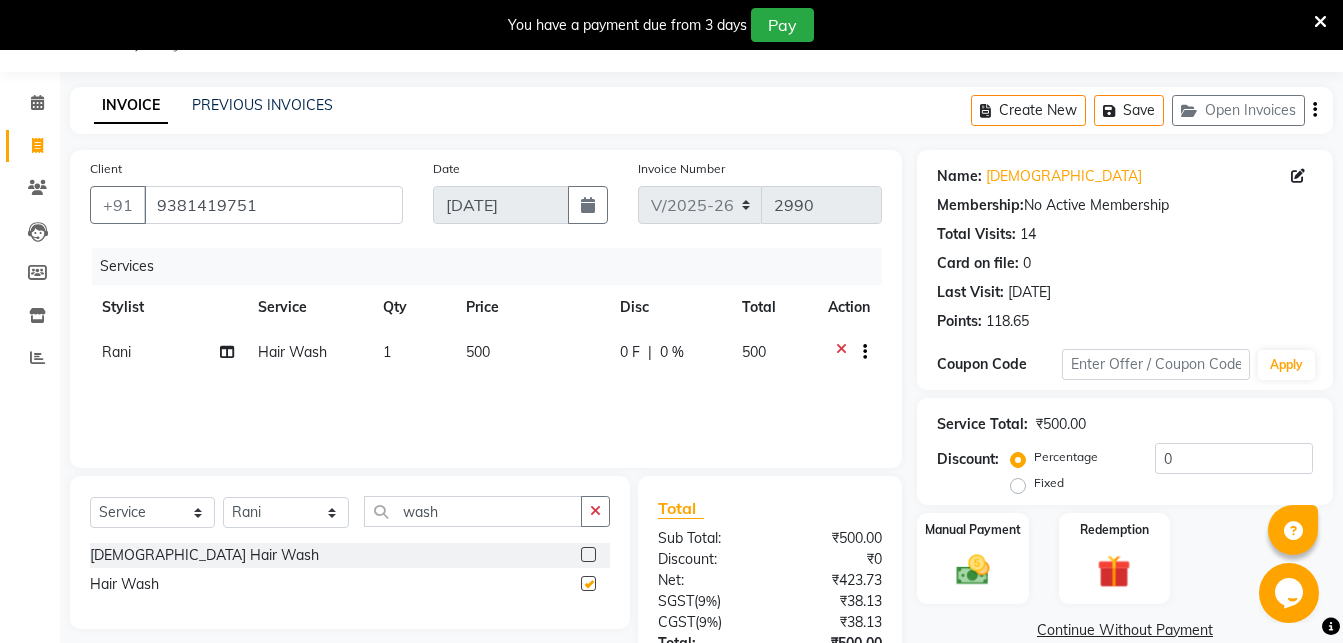 checkbox on "false" 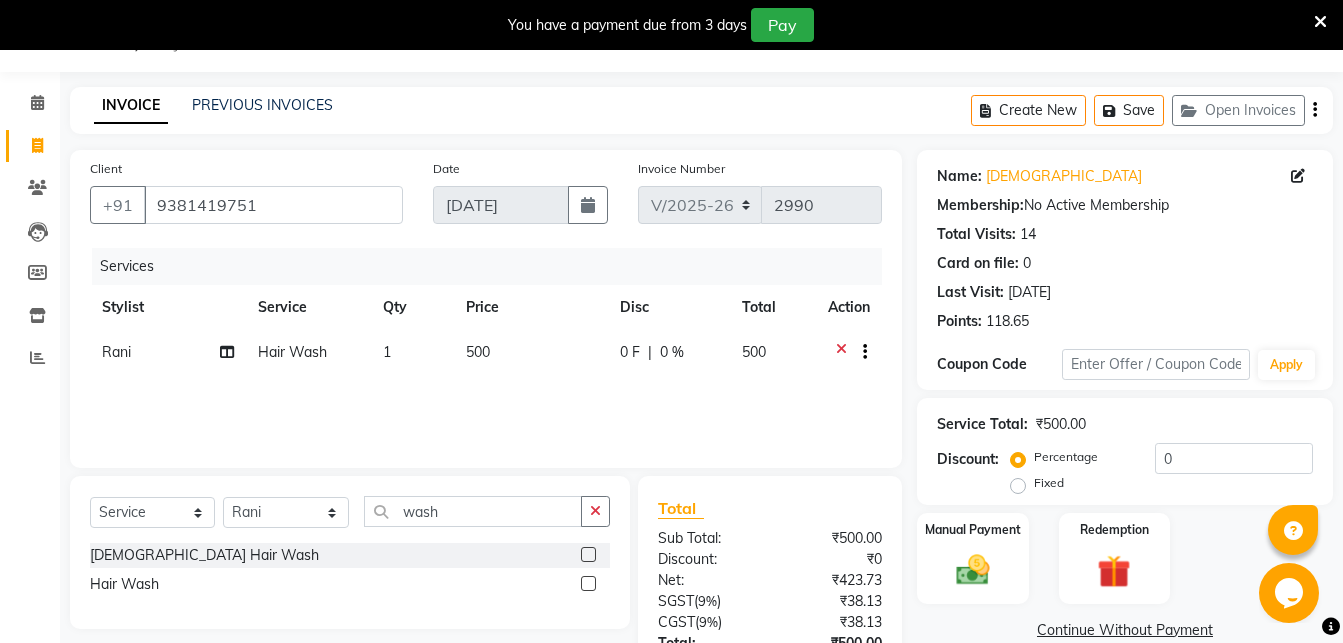 click at bounding box center [1320, 22] 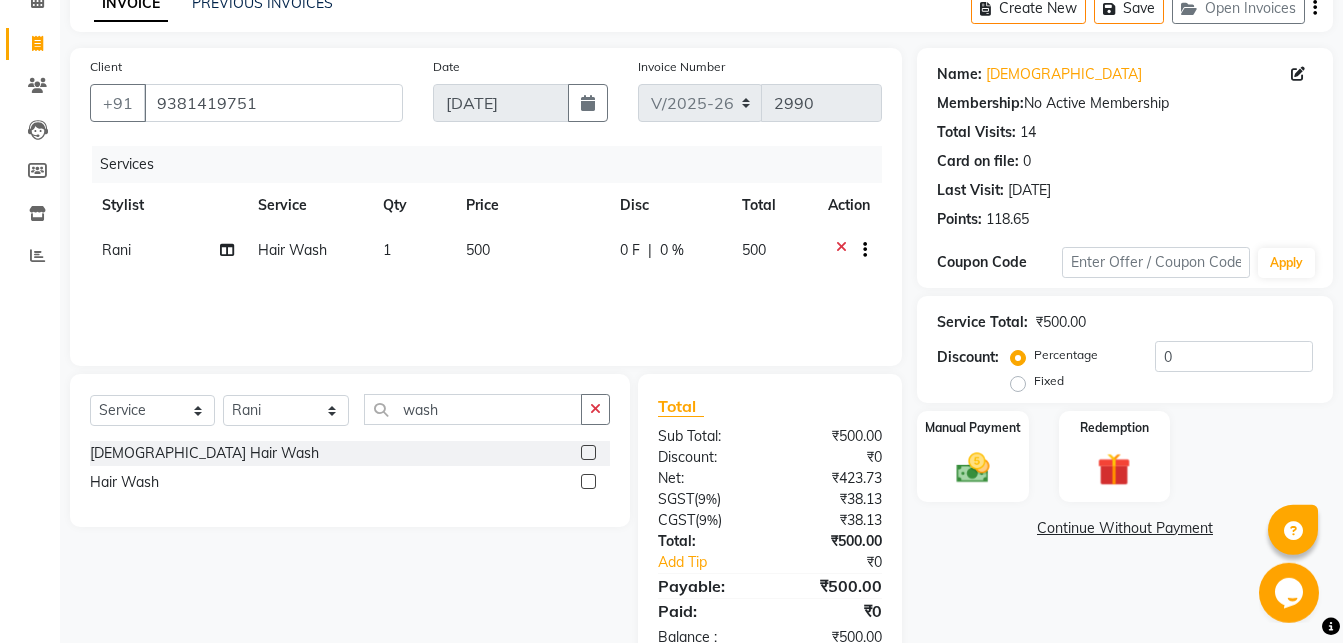 scroll, scrollTop: 157, scrollLeft: 0, axis: vertical 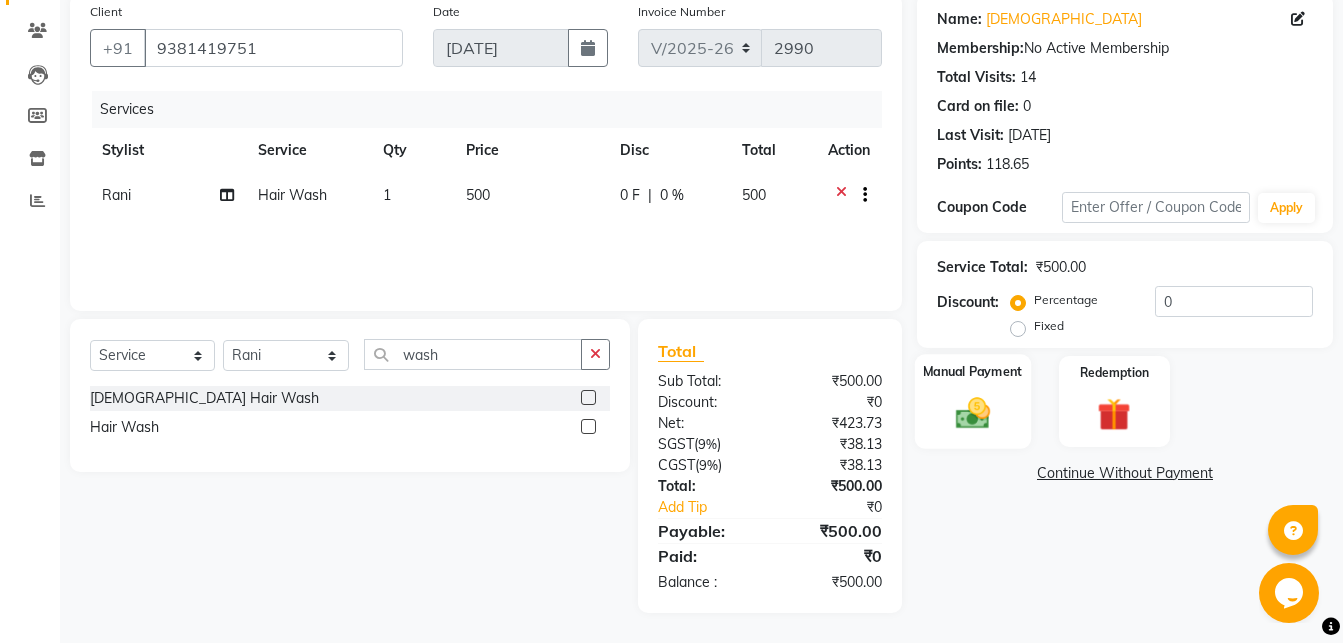 click 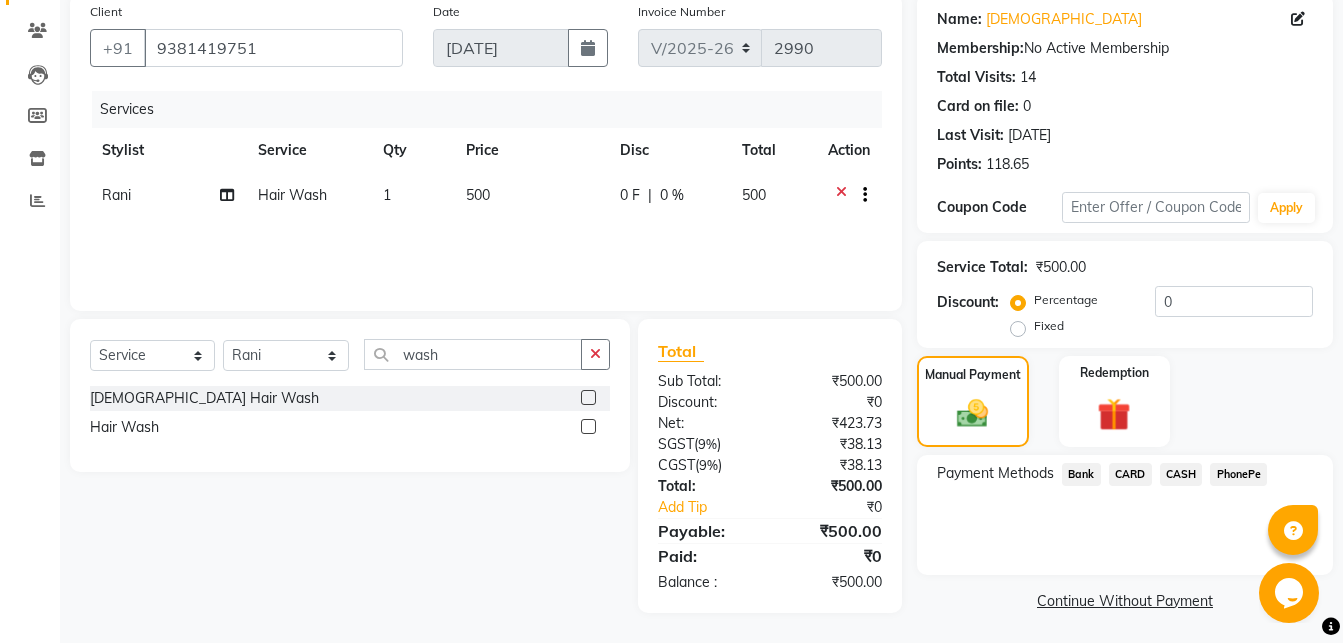 click on "CARD" 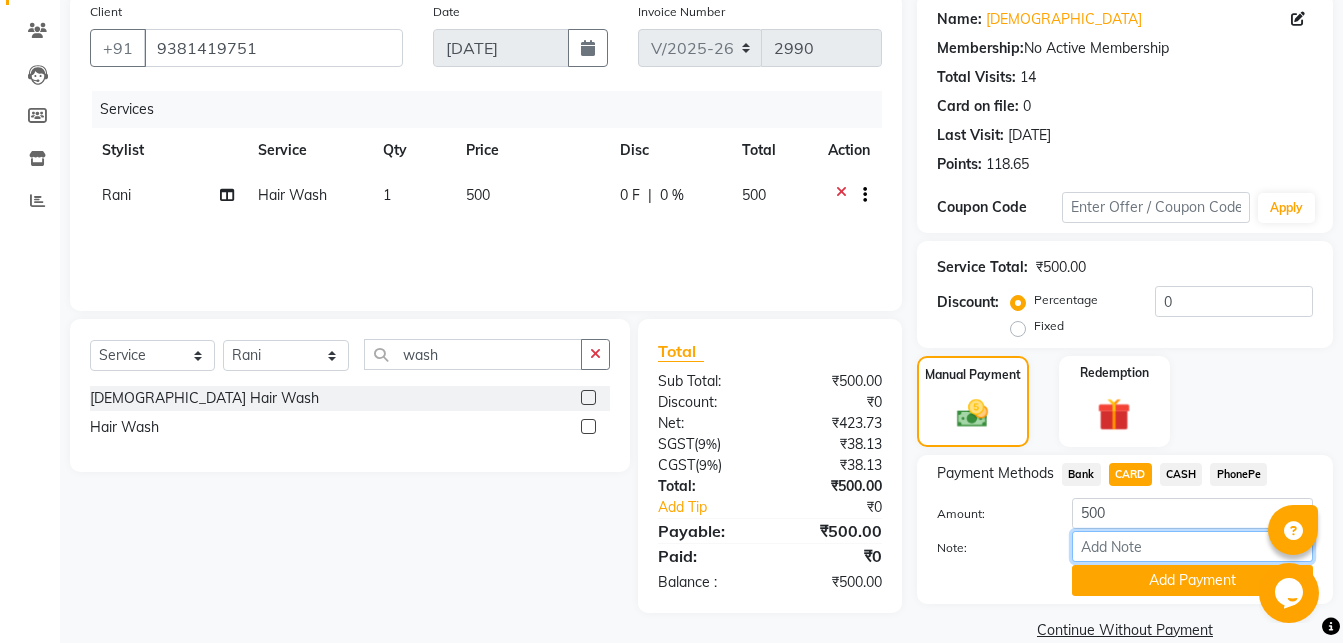 click on "Note:" at bounding box center (1192, 546) 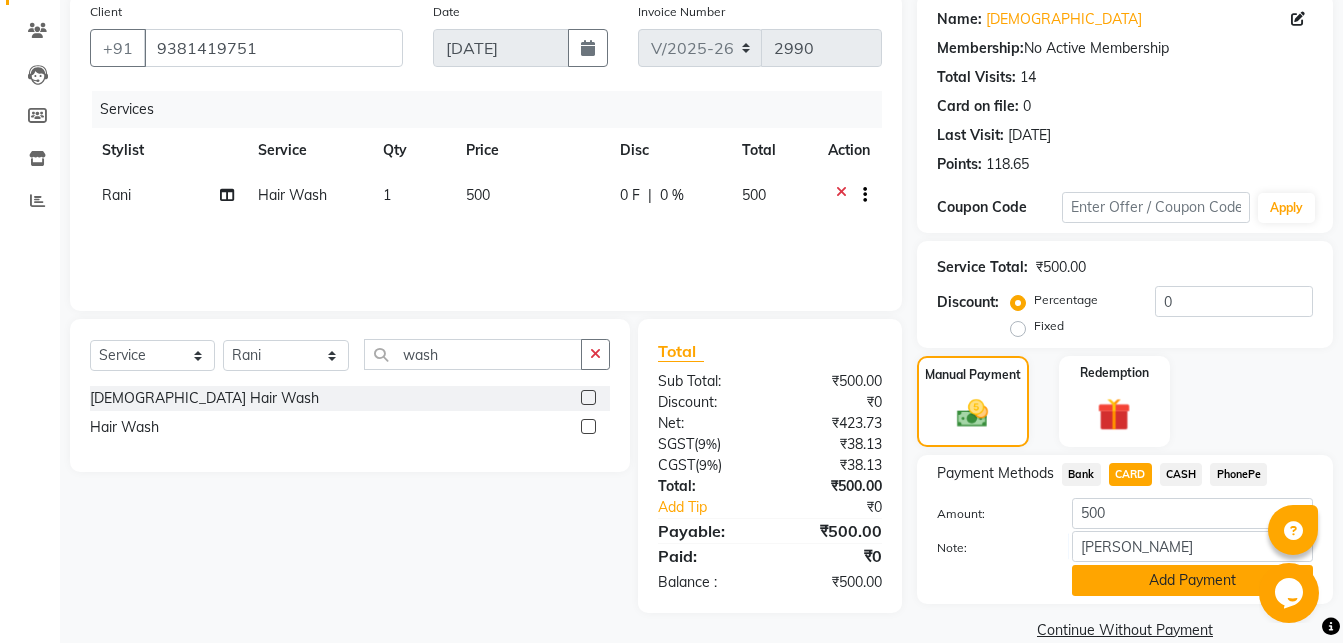 click on "Add Payment" 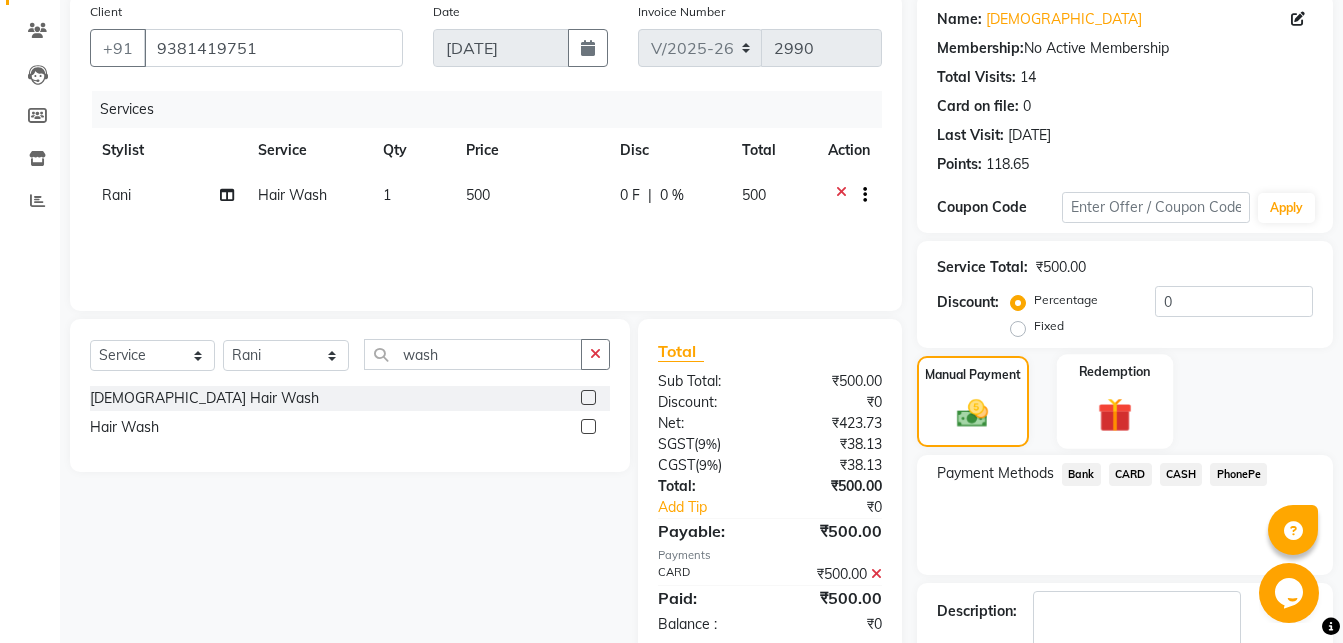 scroll, scrollTop: 244, scrollLeft: 0, axis: vertical 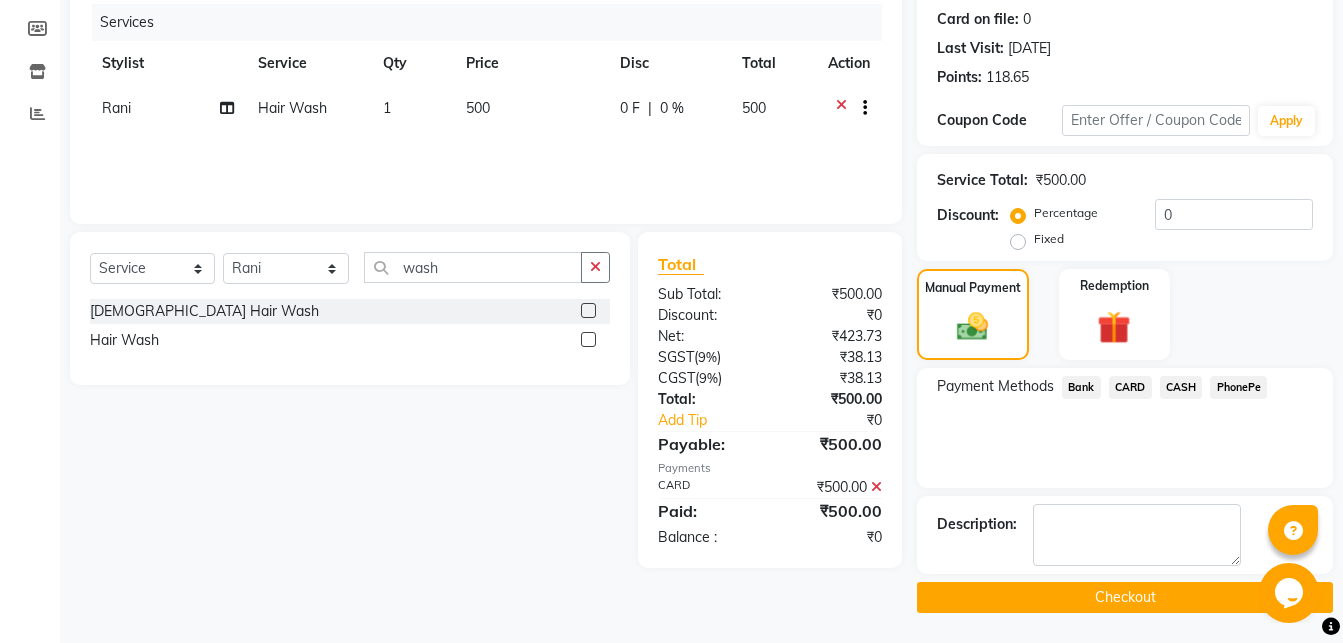 click on "Checkout" 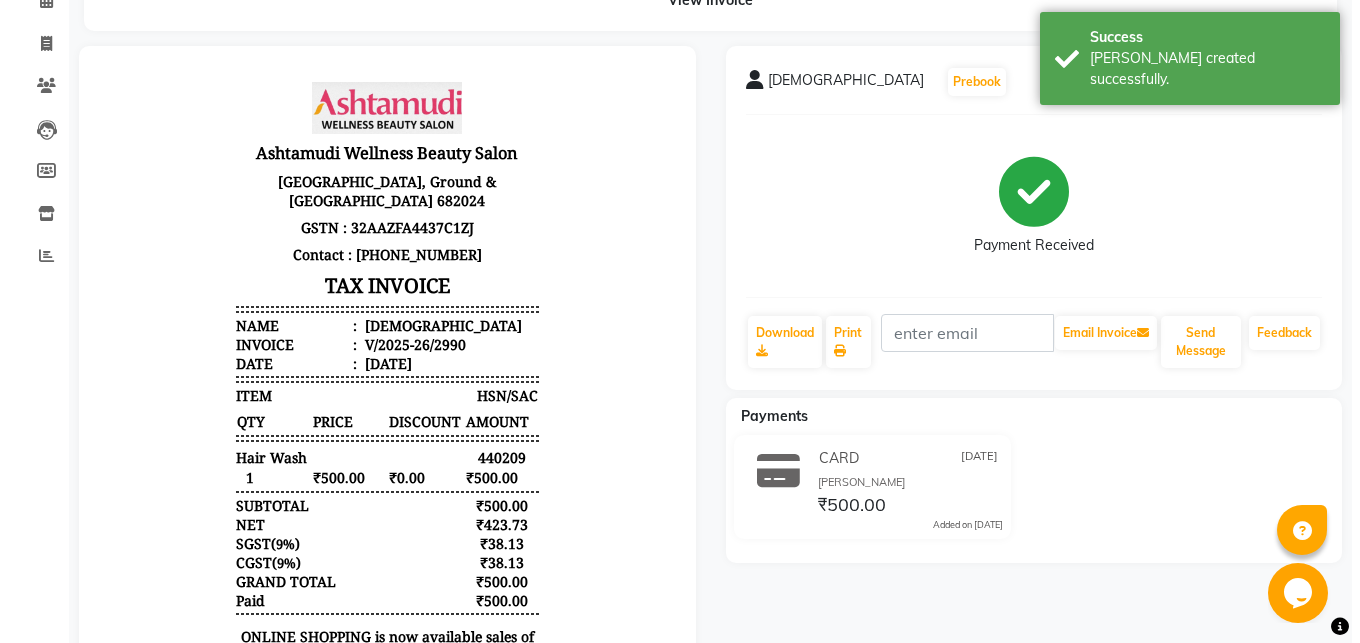 scroll, scrollTop: 0, scrollLeft: 0, axis: both 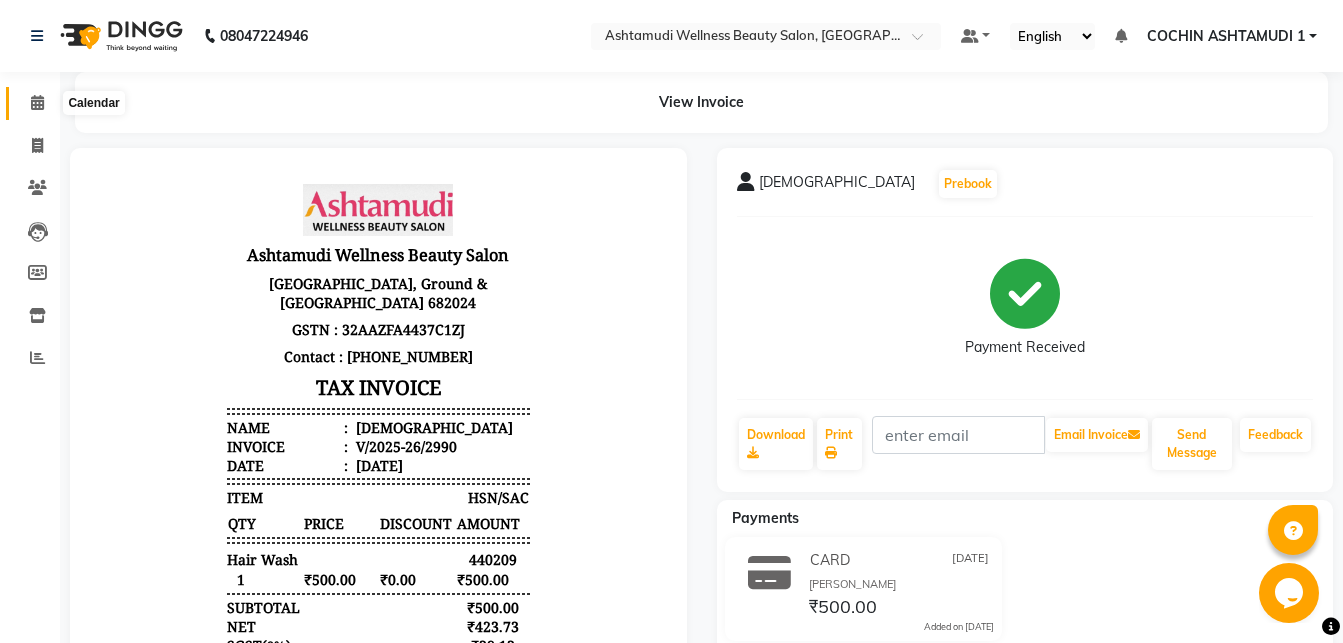 click 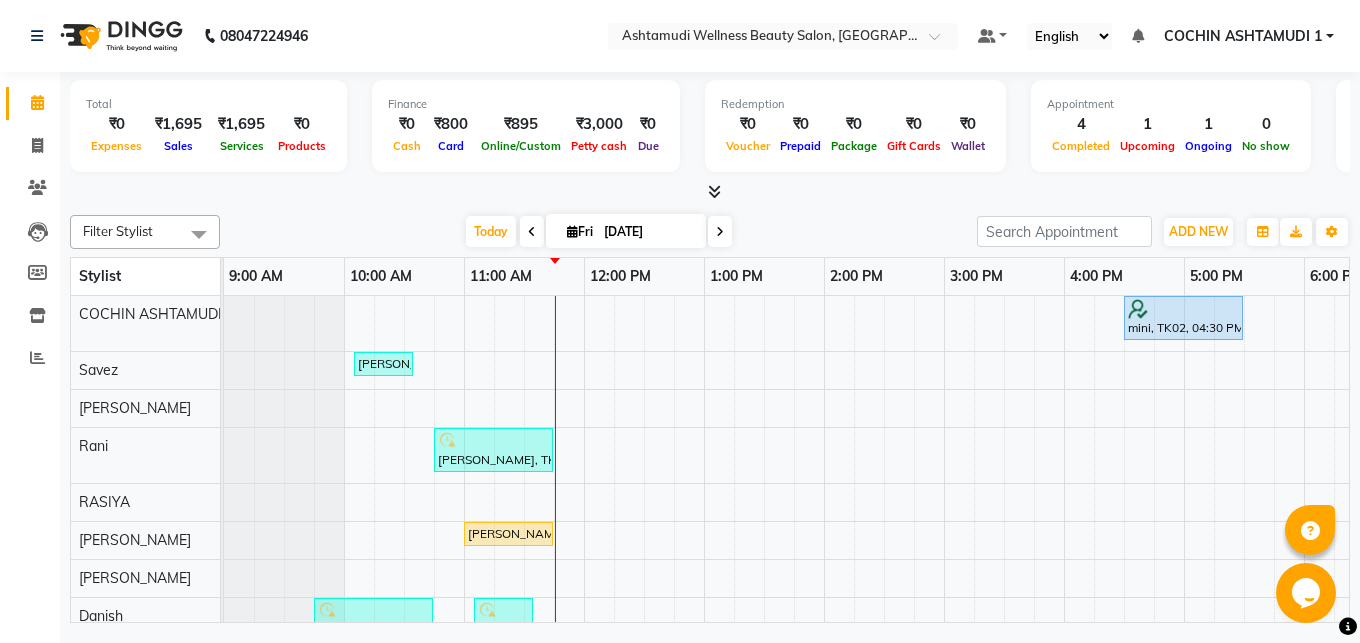 scroll, scrollTop: 425, scrollLeft: 0, axis: vertical 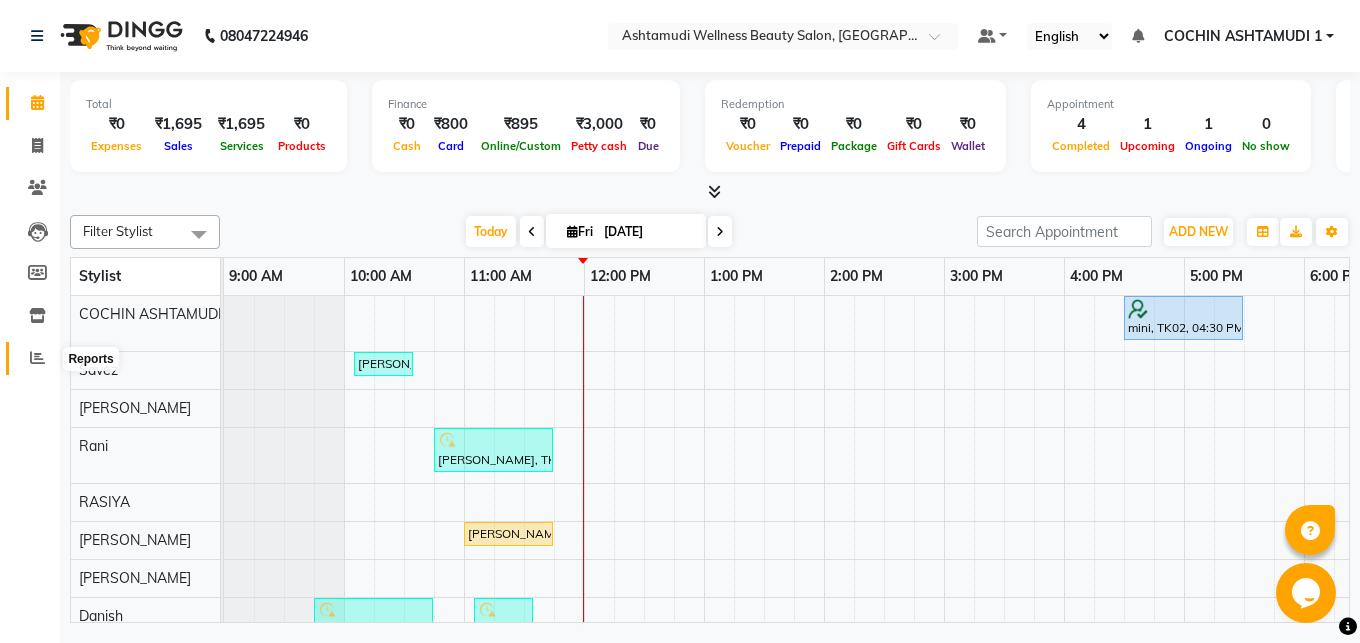click 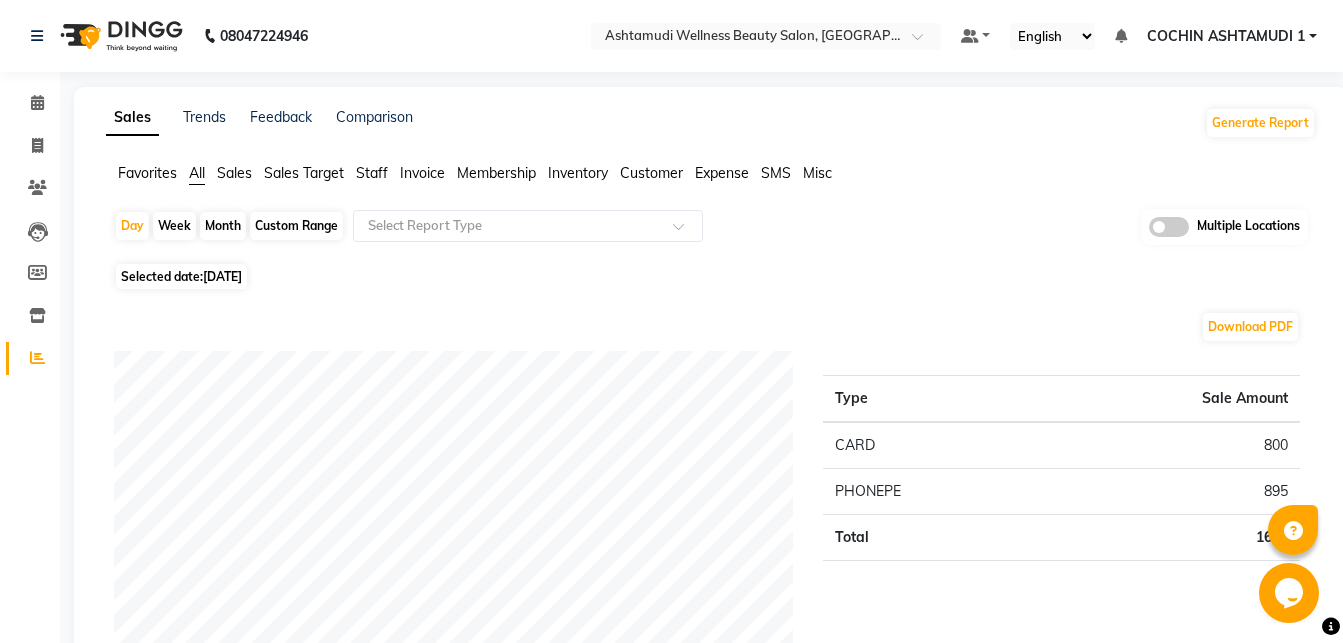 click on "Month" 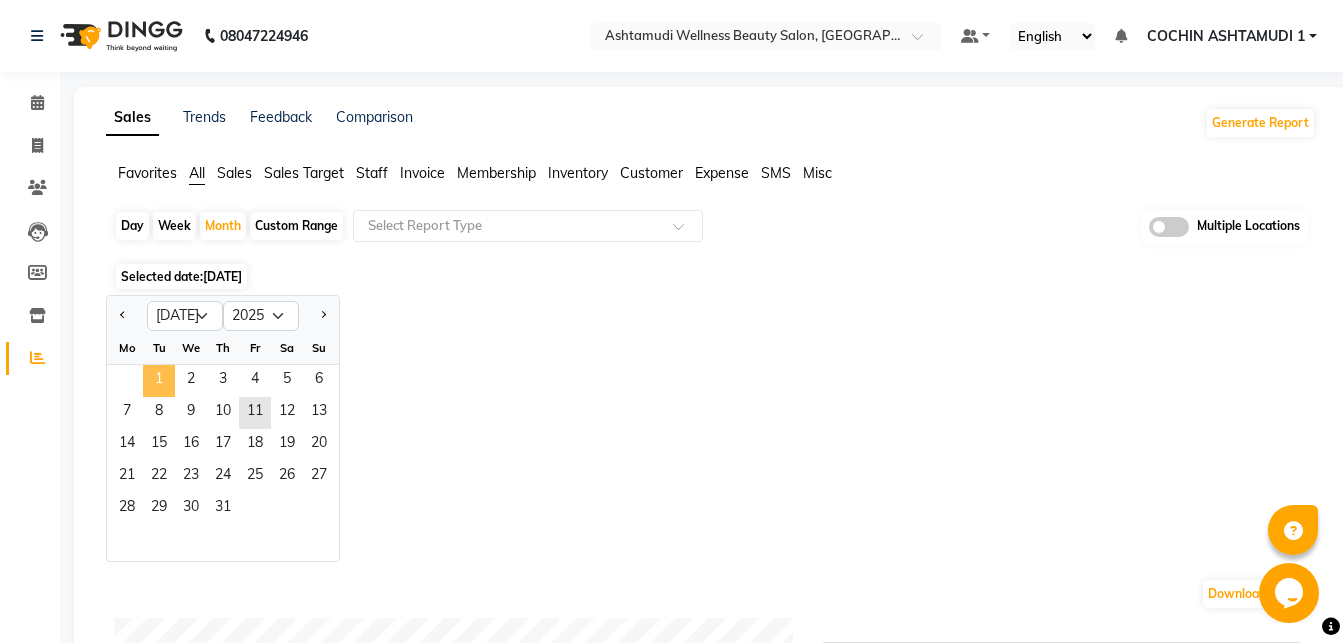 click on "1" 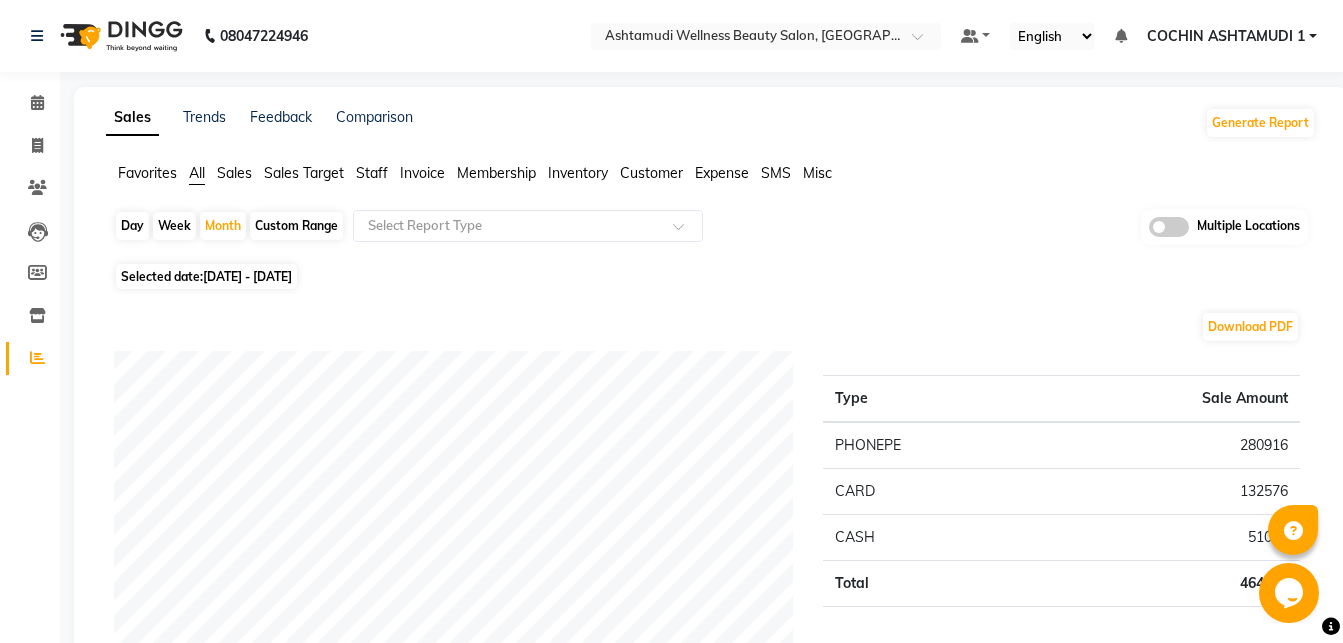 click on "Staff" 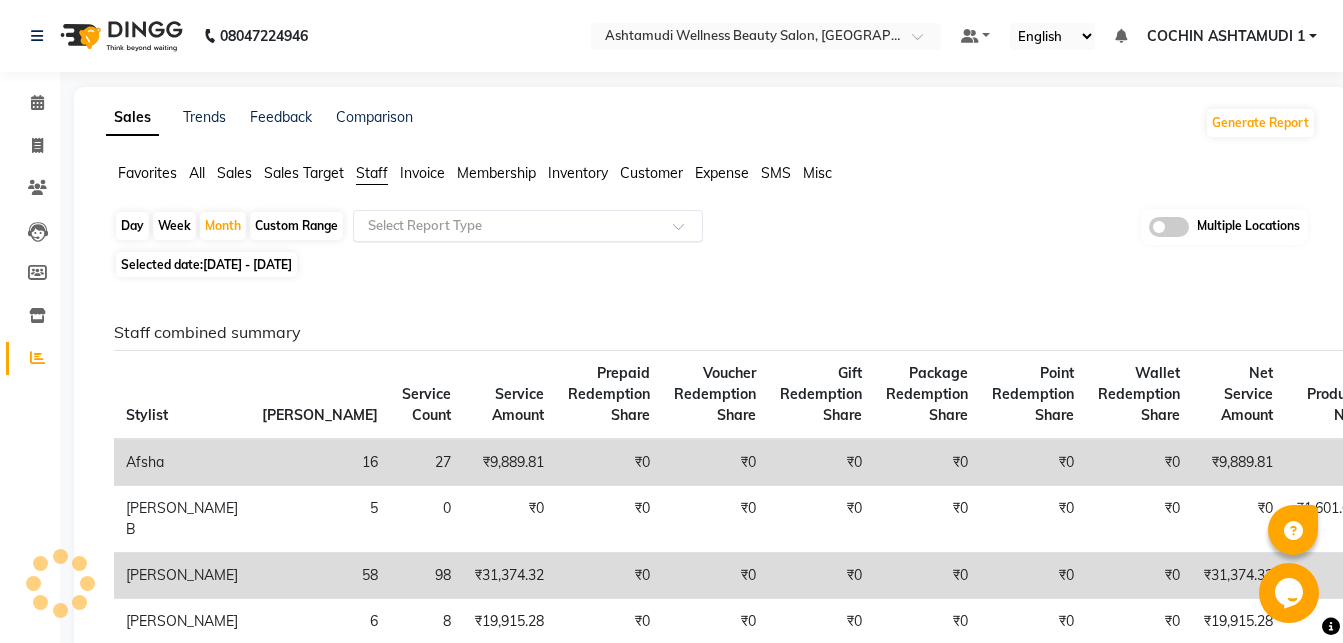 click 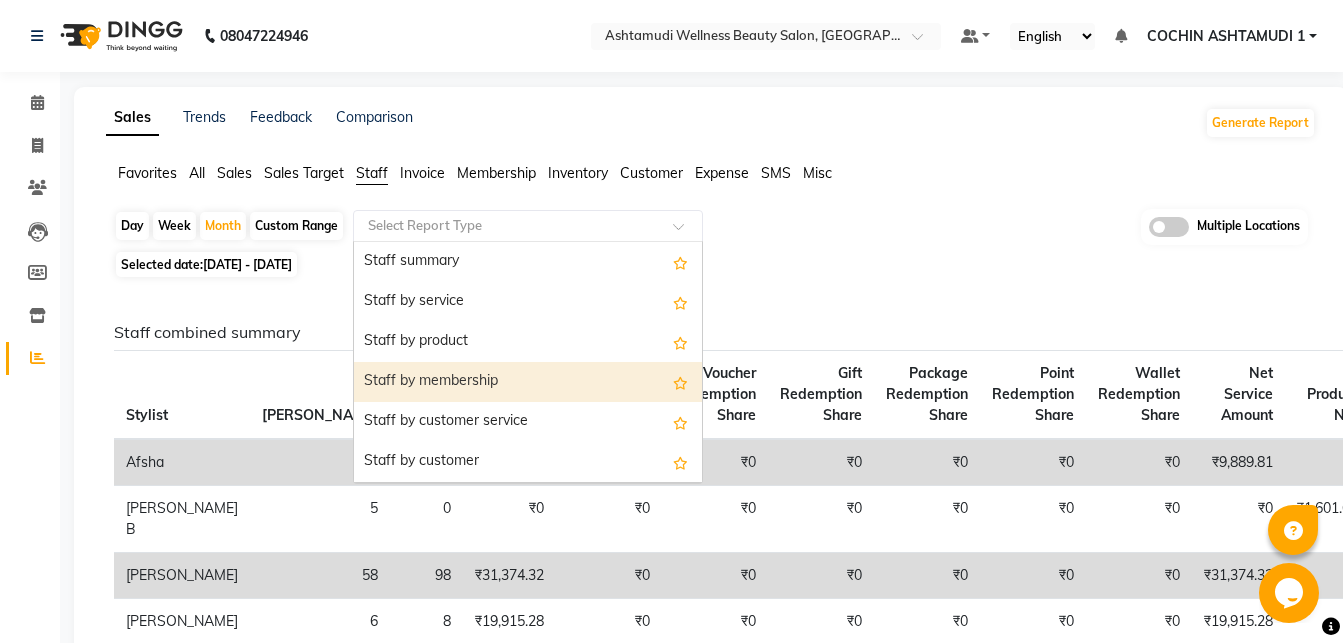 click on "Staff by membership" at bounding box center [528, 382] 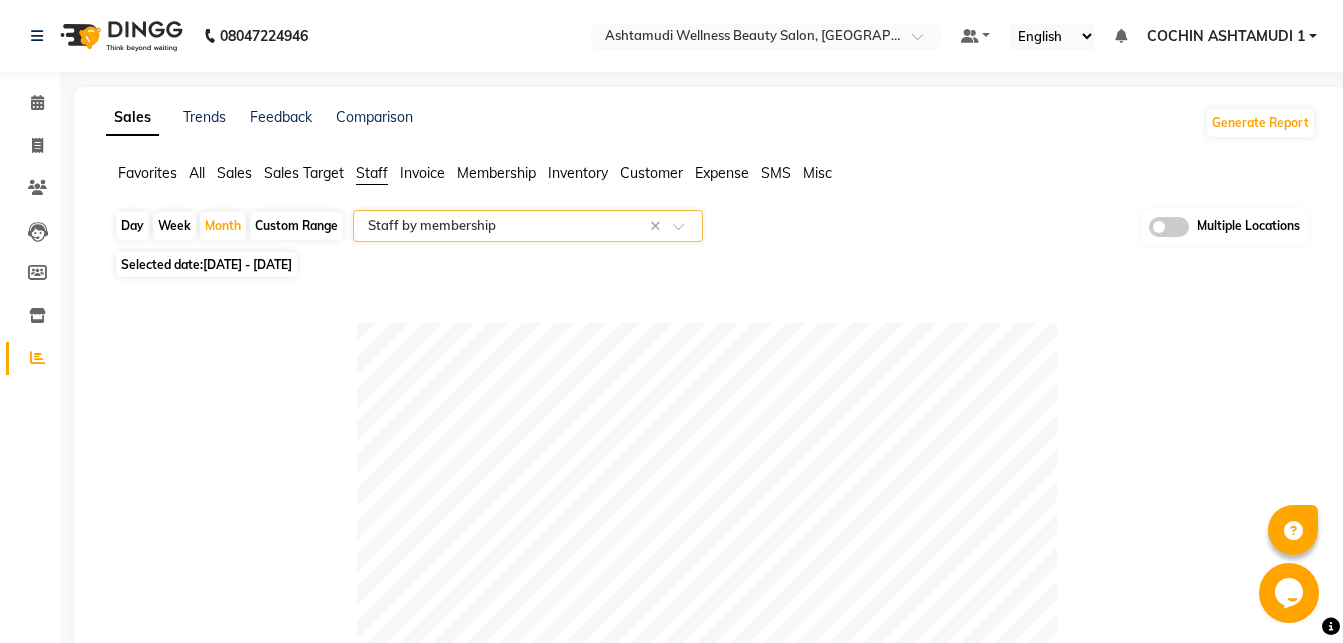 click on "Select Report Type × Staff by membership ×" 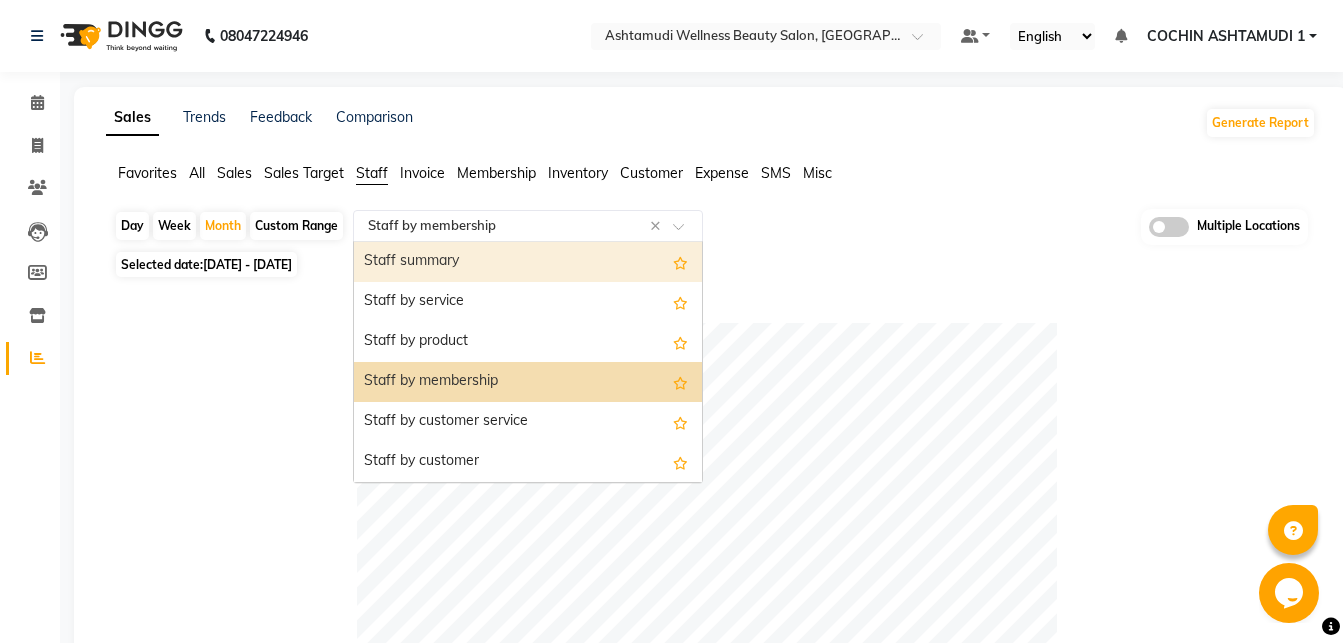 click on "Staff summary" at bounding box center (528, 262) 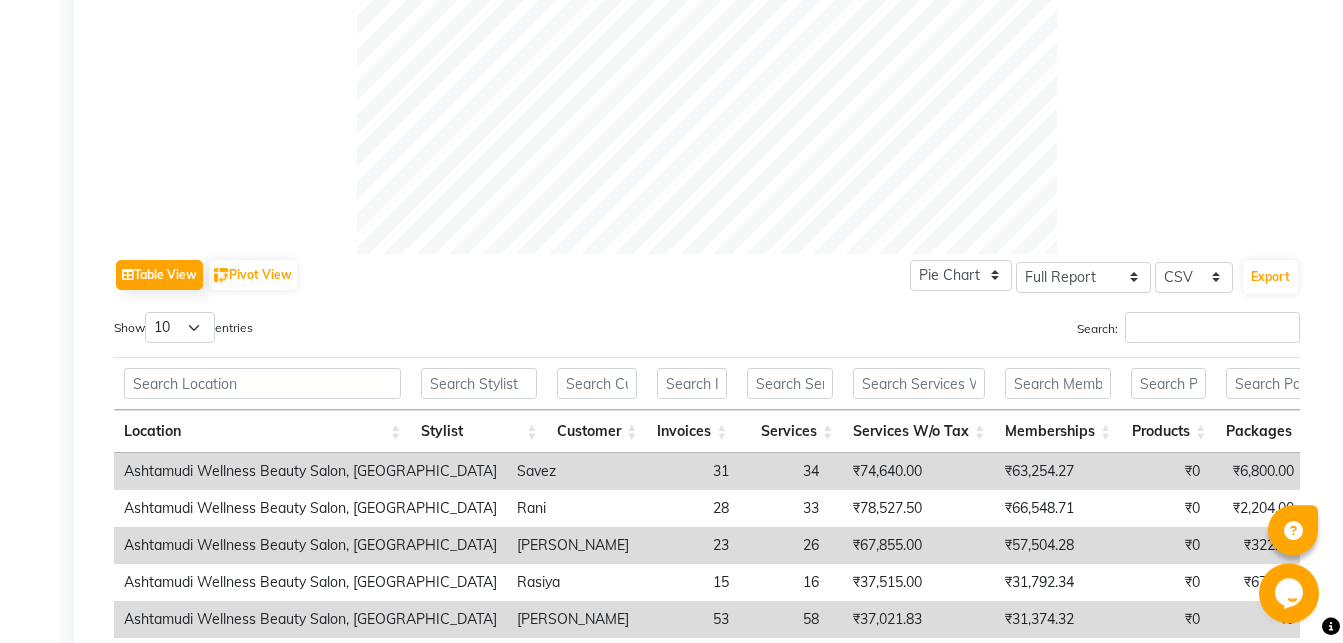 scroll, scrollTop: 816, scrollLeft: 0, axis: vertical 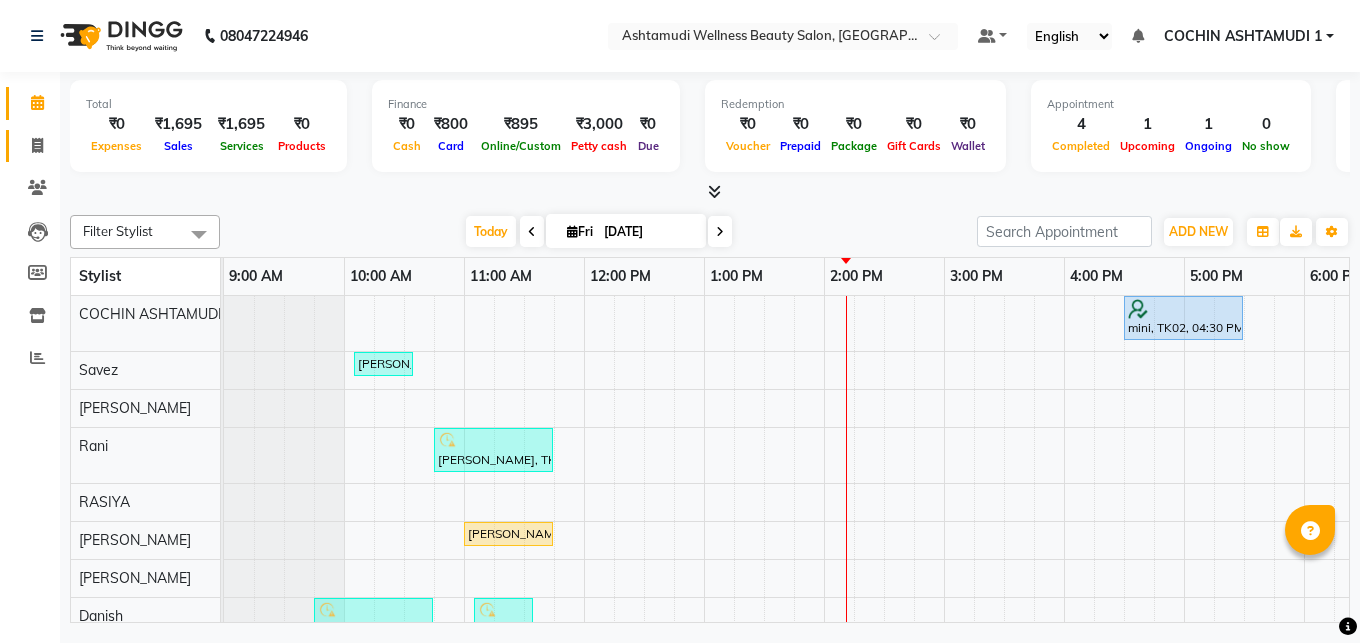 click 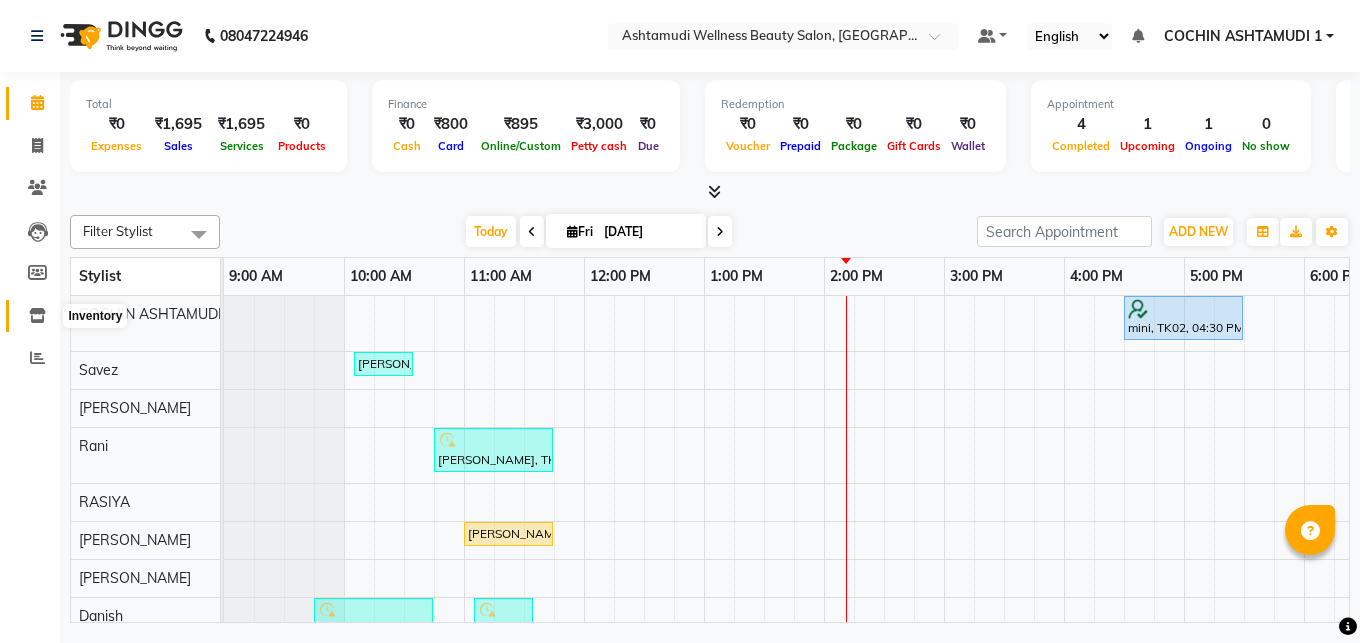 click 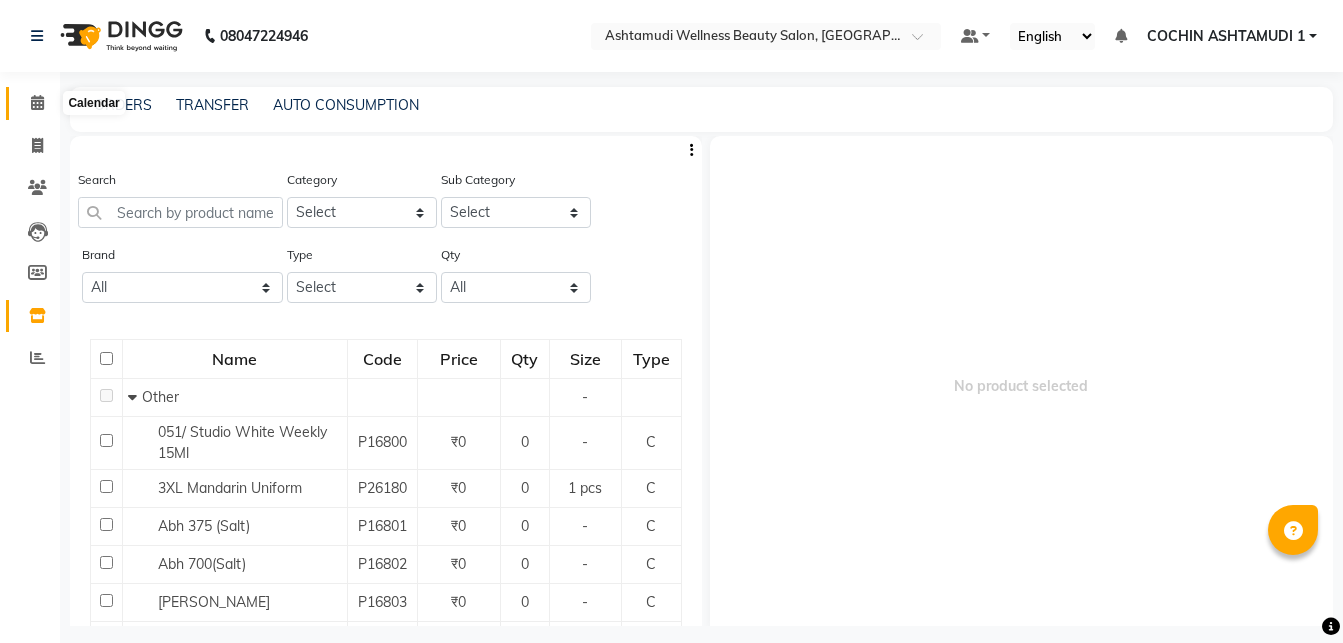 click 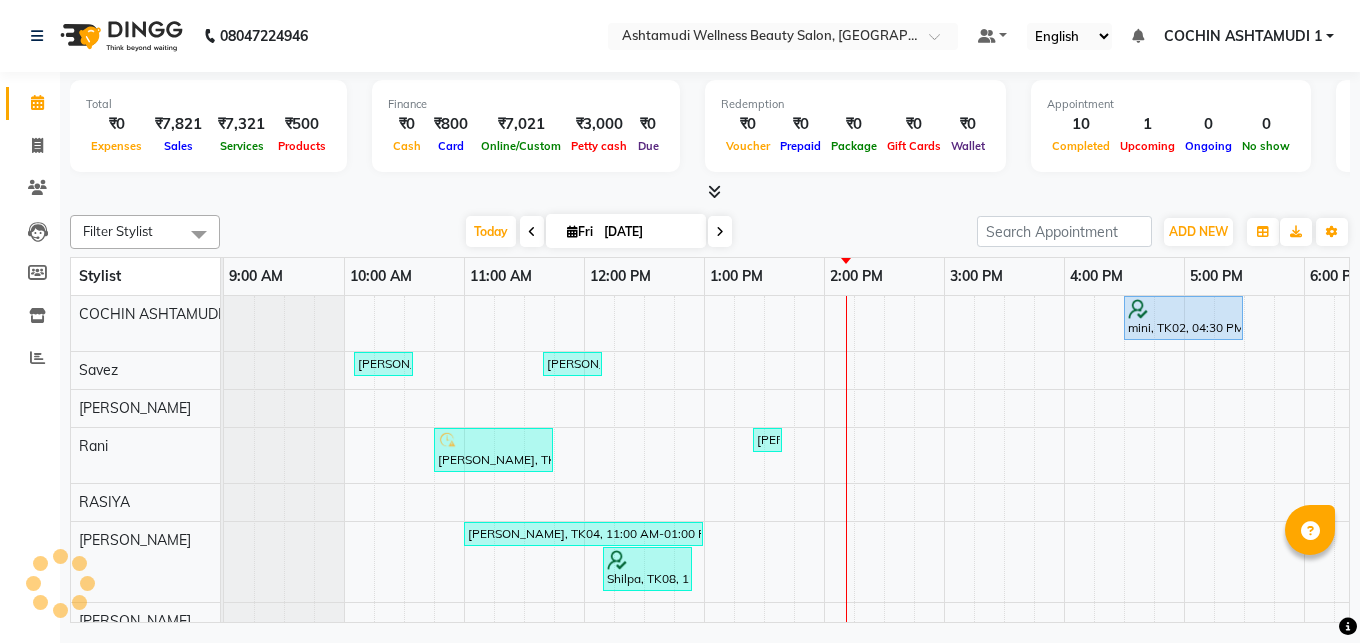 scroll, scrollTop: 0, scrollLeft: 0, axis: both 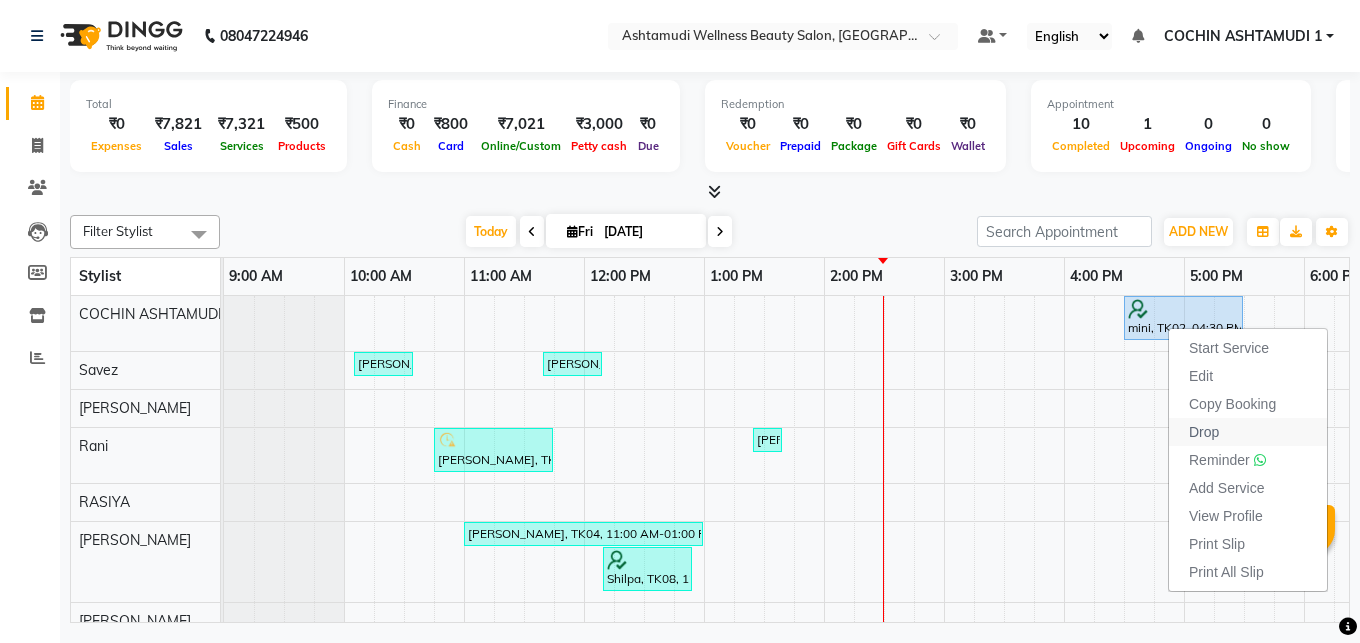 click on "Drop" at bounding box center [1204, 432] 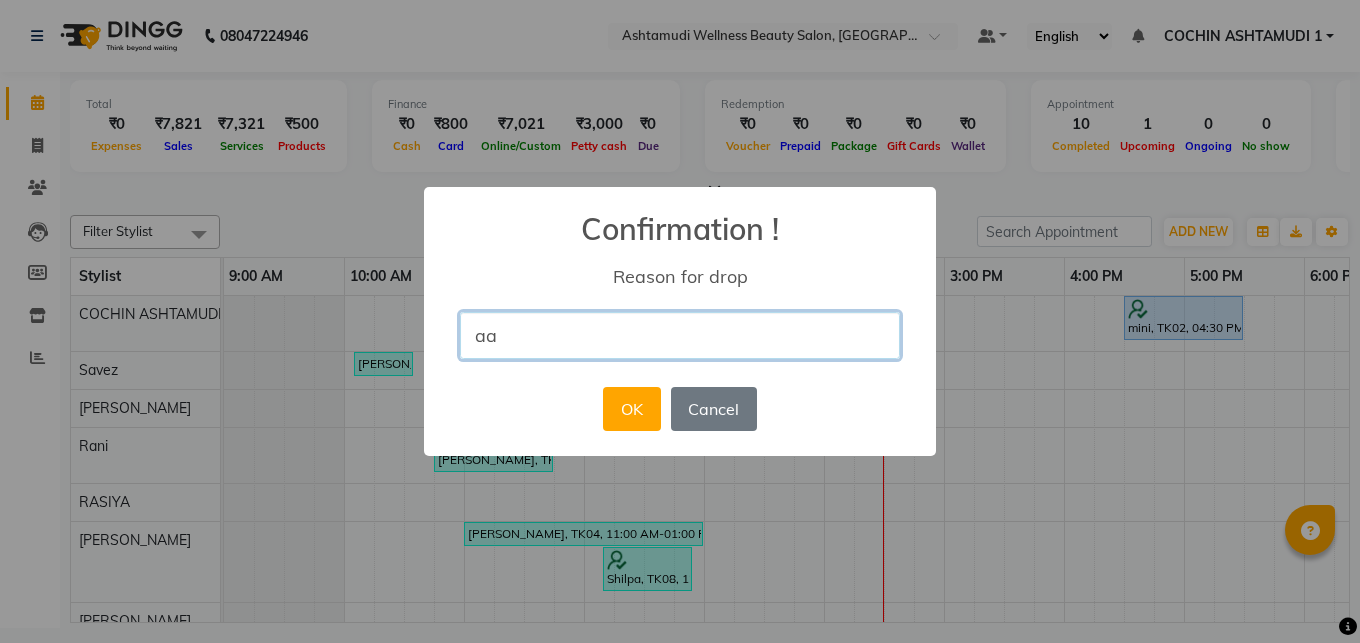 type on "a" 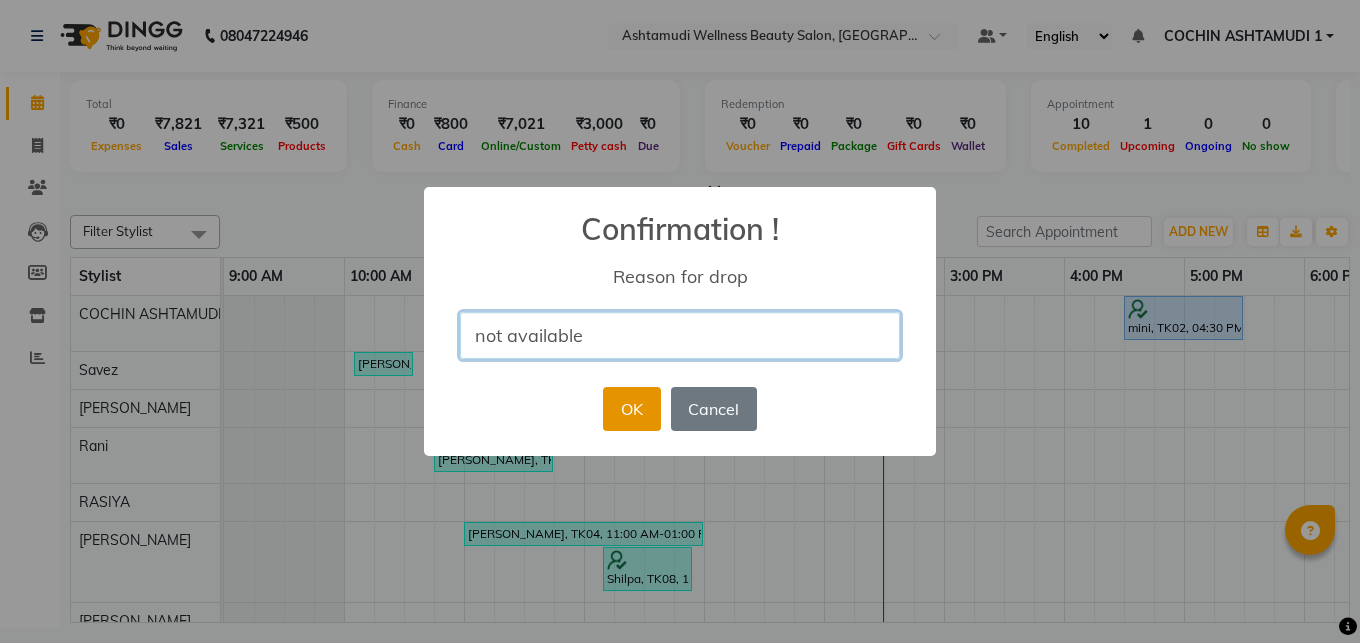 type on "not available" 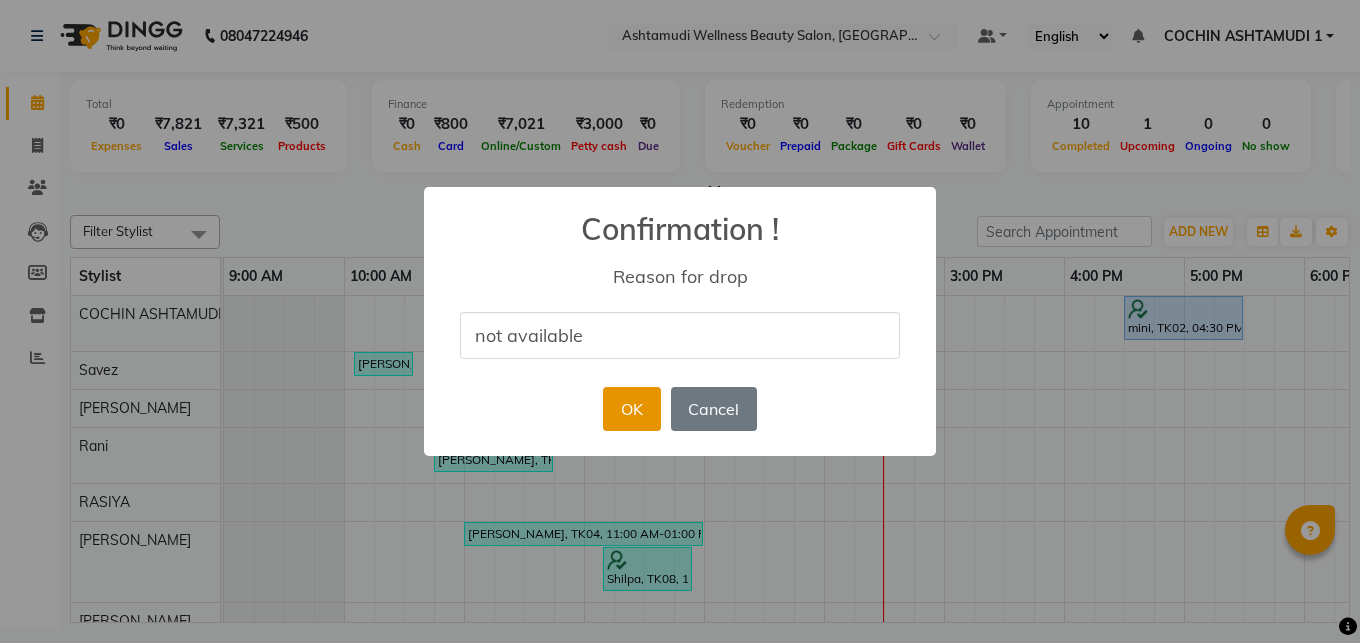 click on "OK" at bounding box center [631, 409] 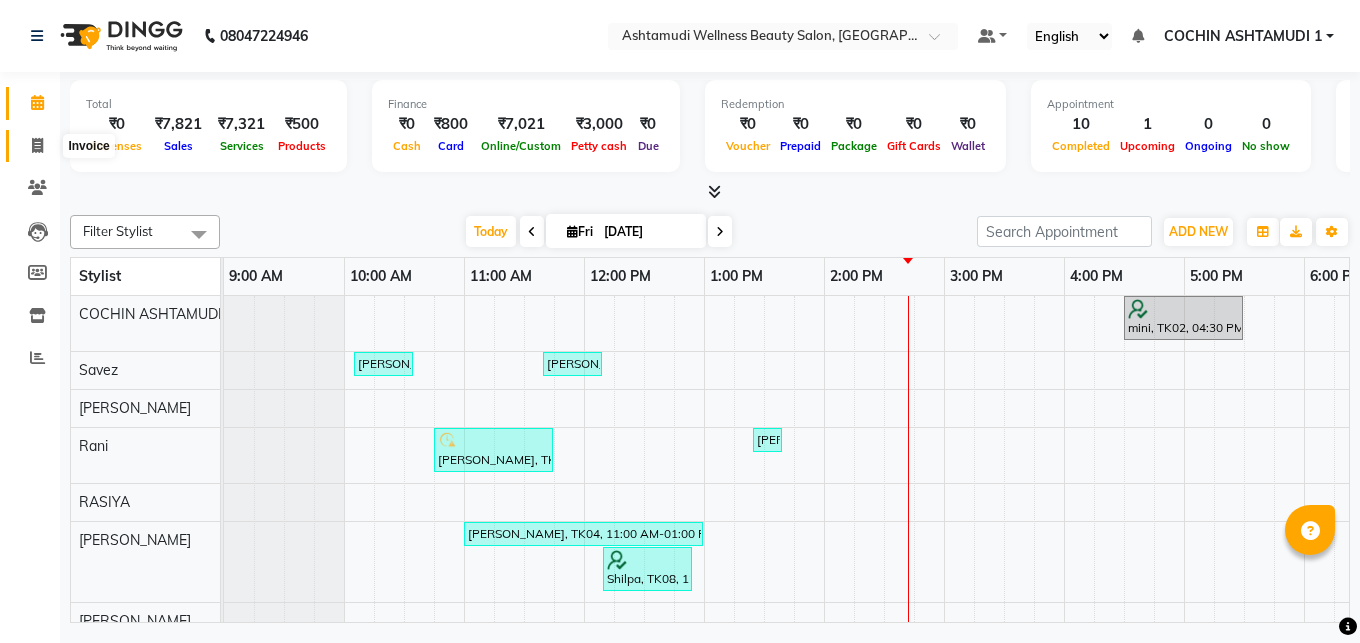 click 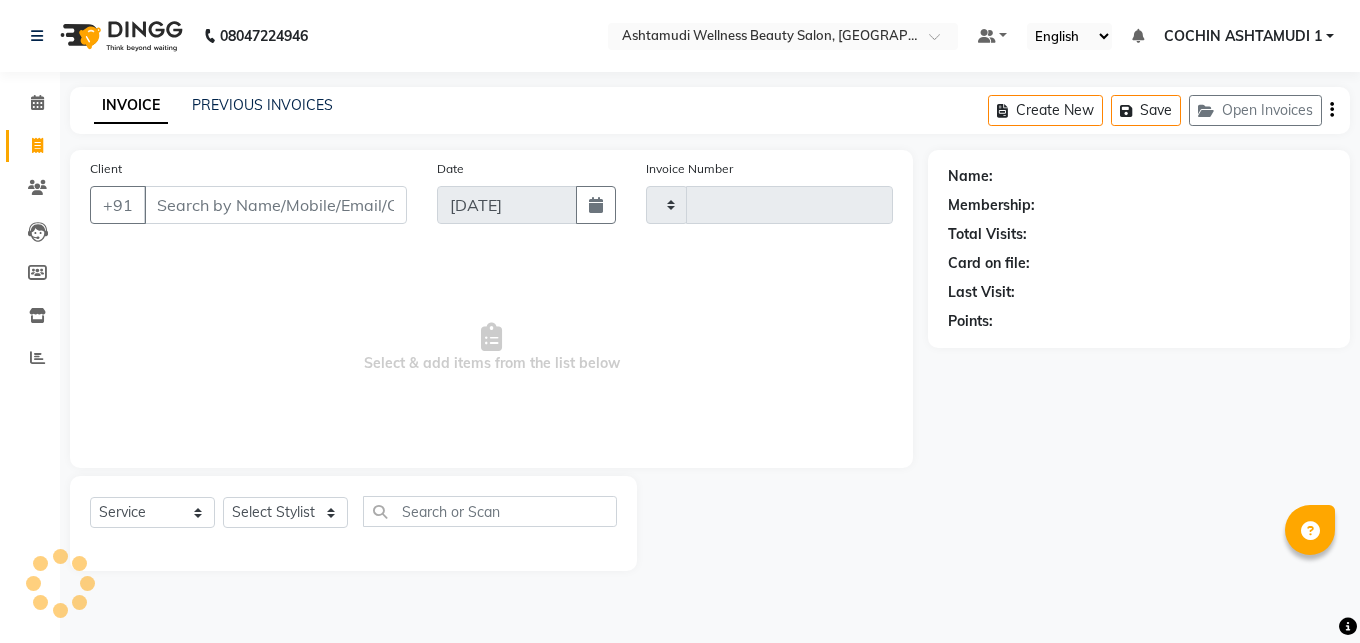 type on "2995" 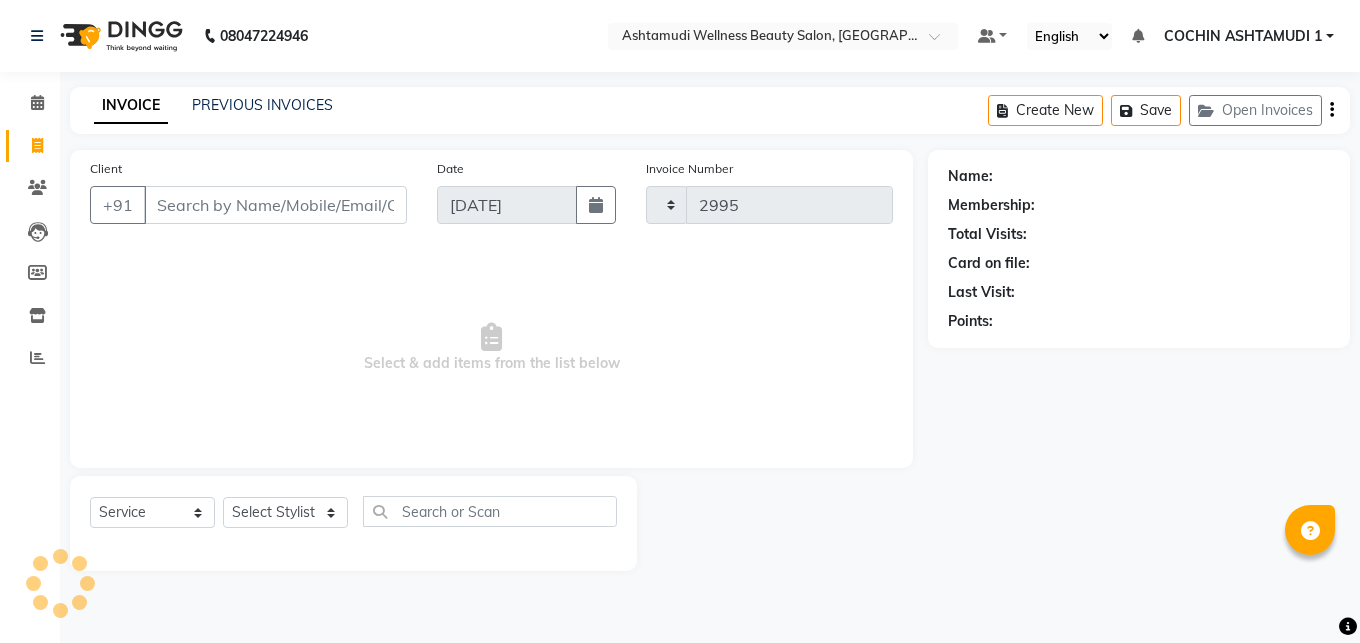 select on "4632" 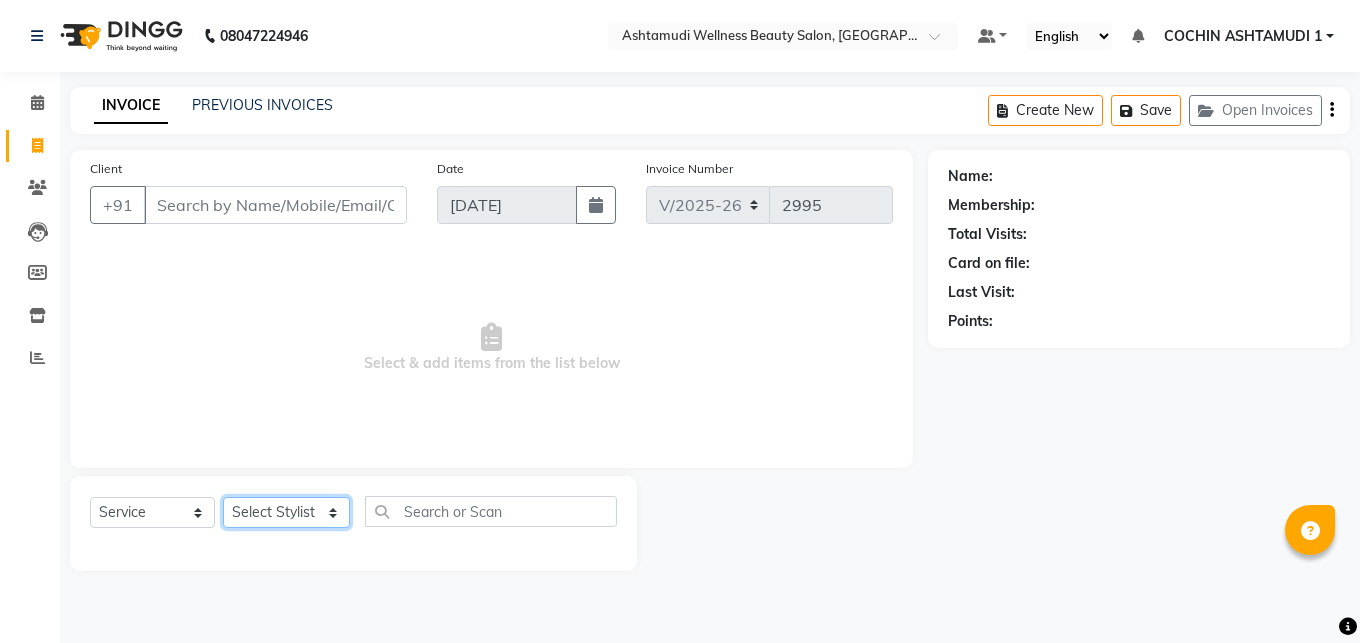click on "Select Stylist Abhirami S Afsha [PERSON_NAME] B [PERSON_NAME] COCHIN ASHTAMUDI Danish [PERSON_NAME] [PERSON_NAME] [PERSON_NAME] [PERSON_NAME] [PERSON_NAME]  [PERSON_NAME] [PERSON_NAME]" 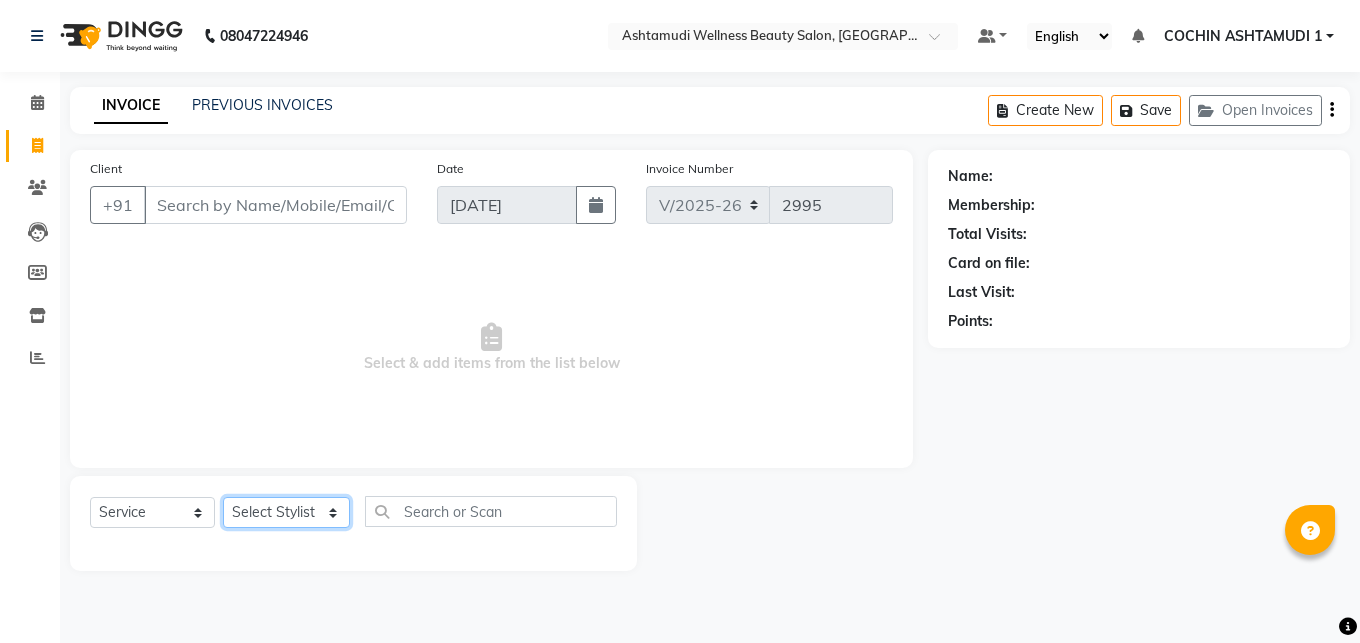 select on "85751" 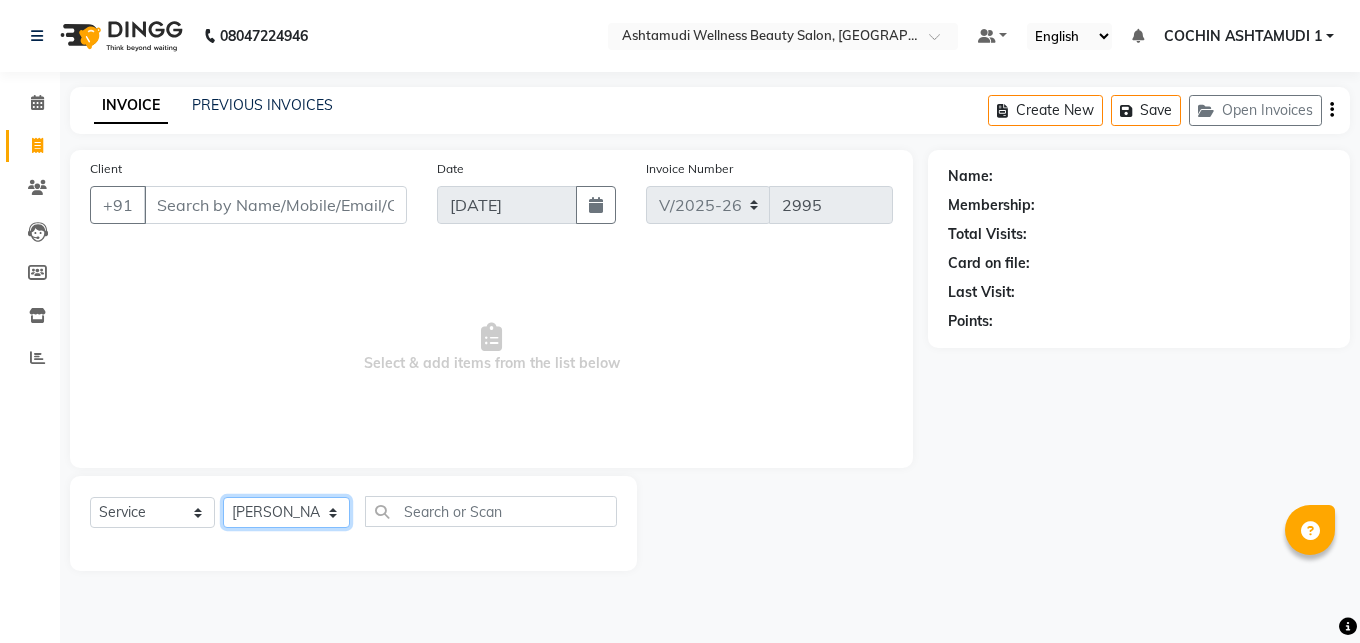 click on "[PERSON_NAME]" 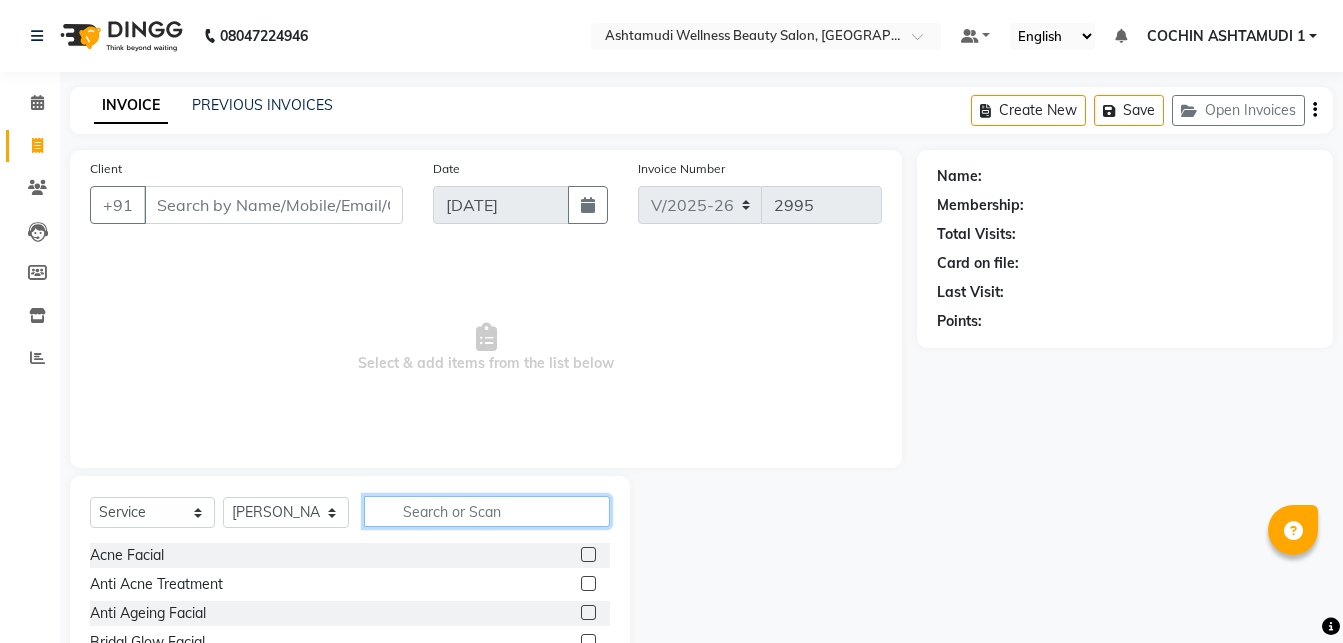 click 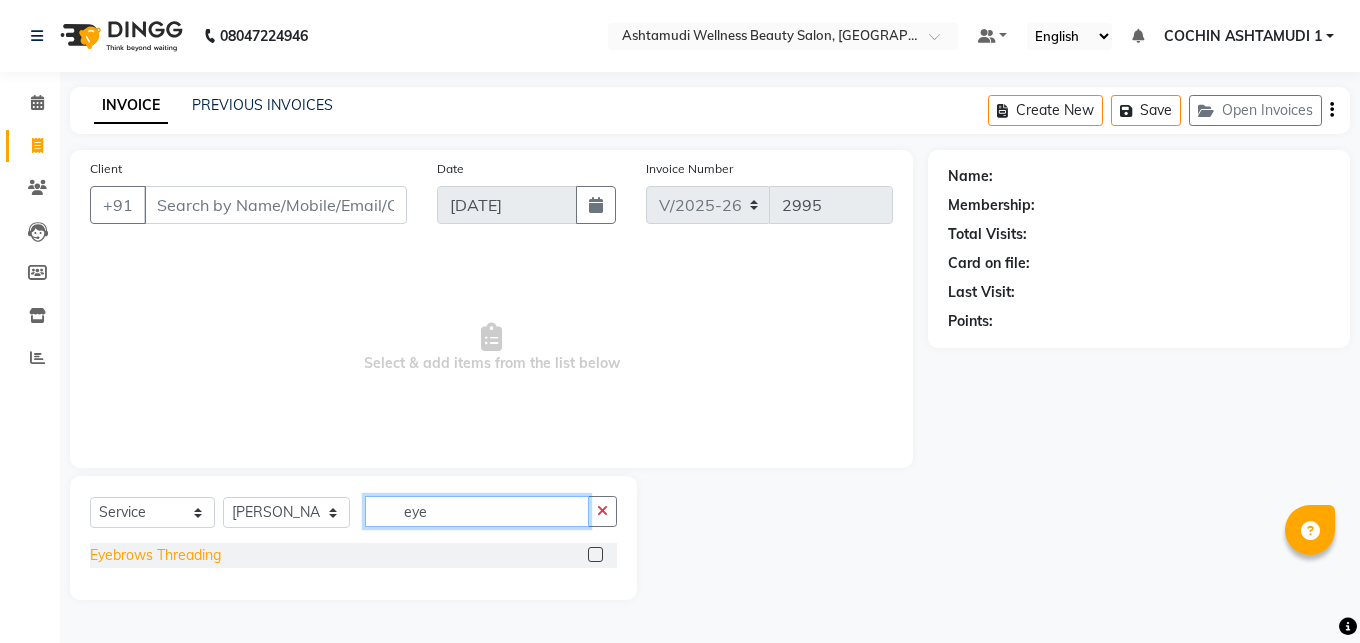 type on "eye" 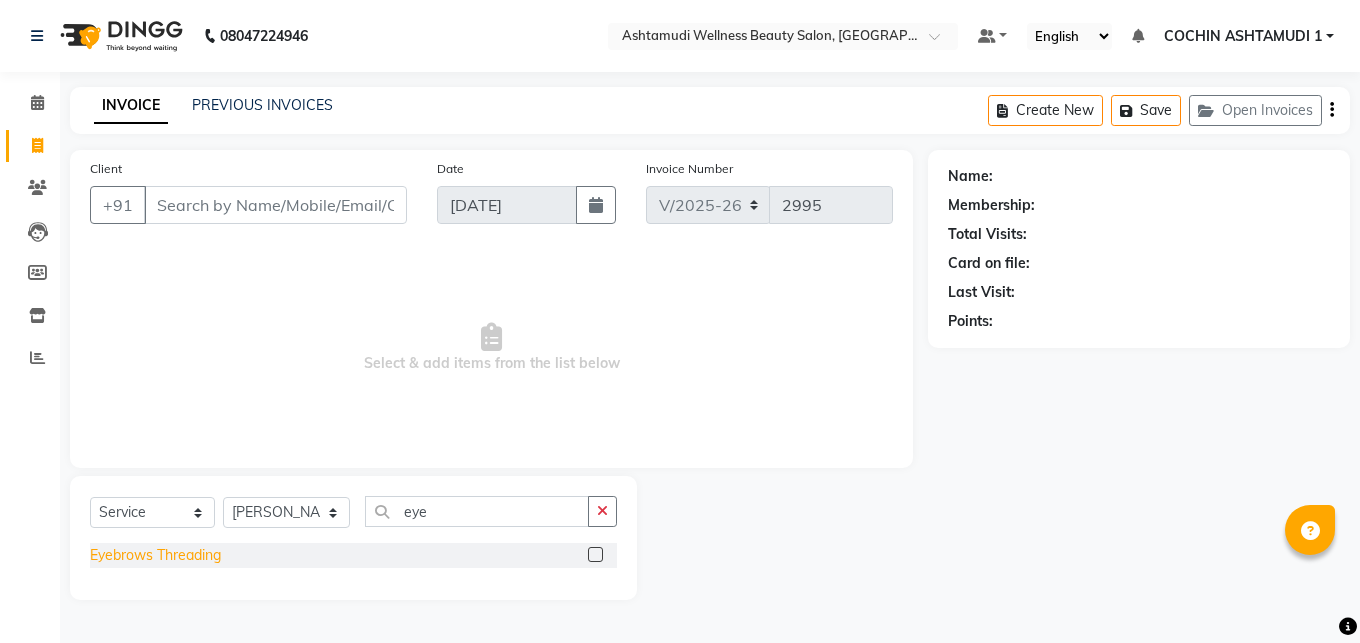 click on "Eyebrows Threading" 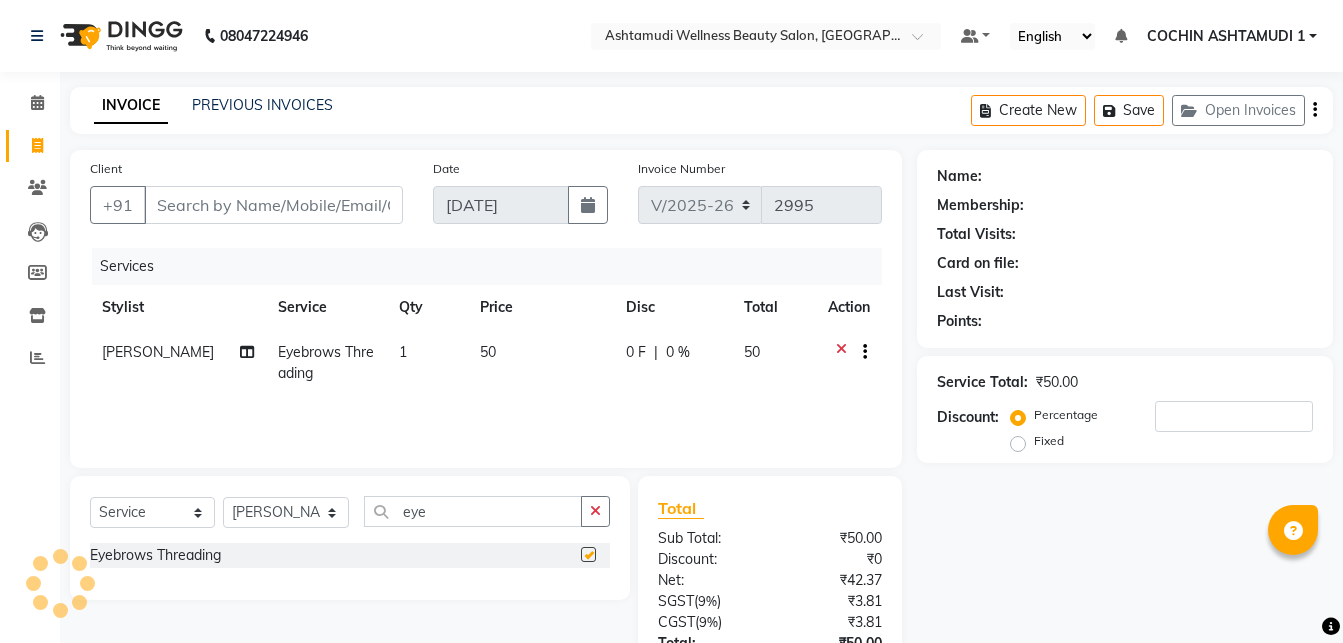 checkbox on "false" 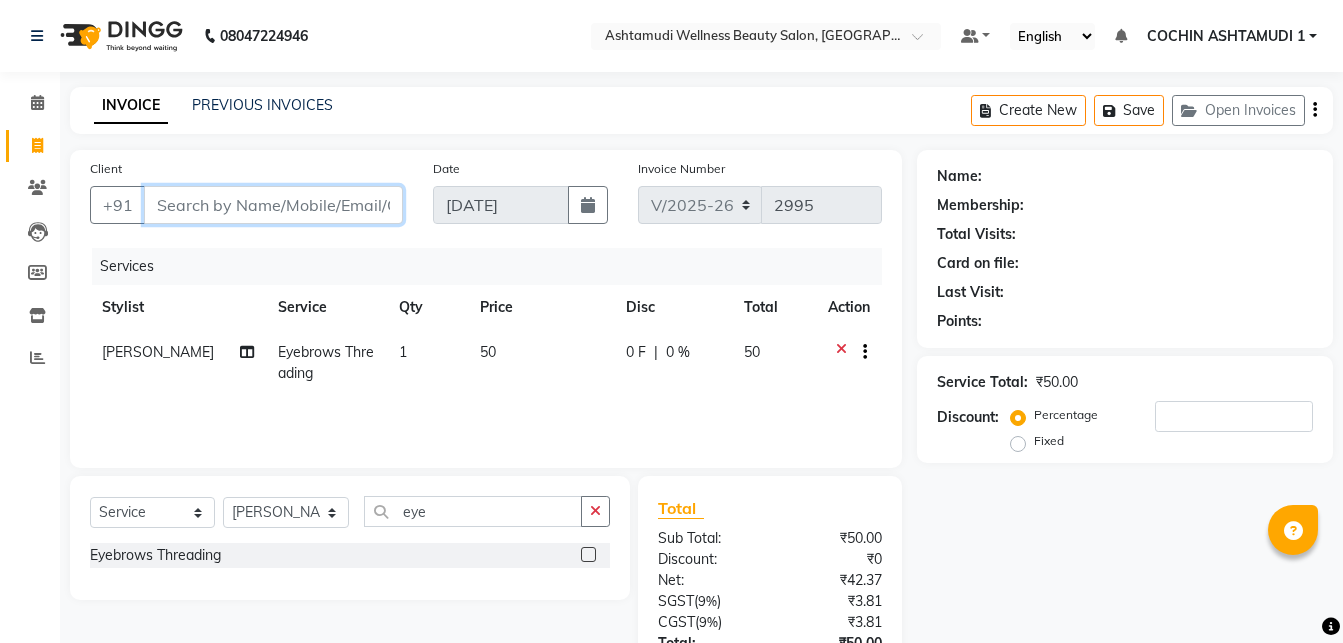click on "Client" at bounding box center [273, 205] 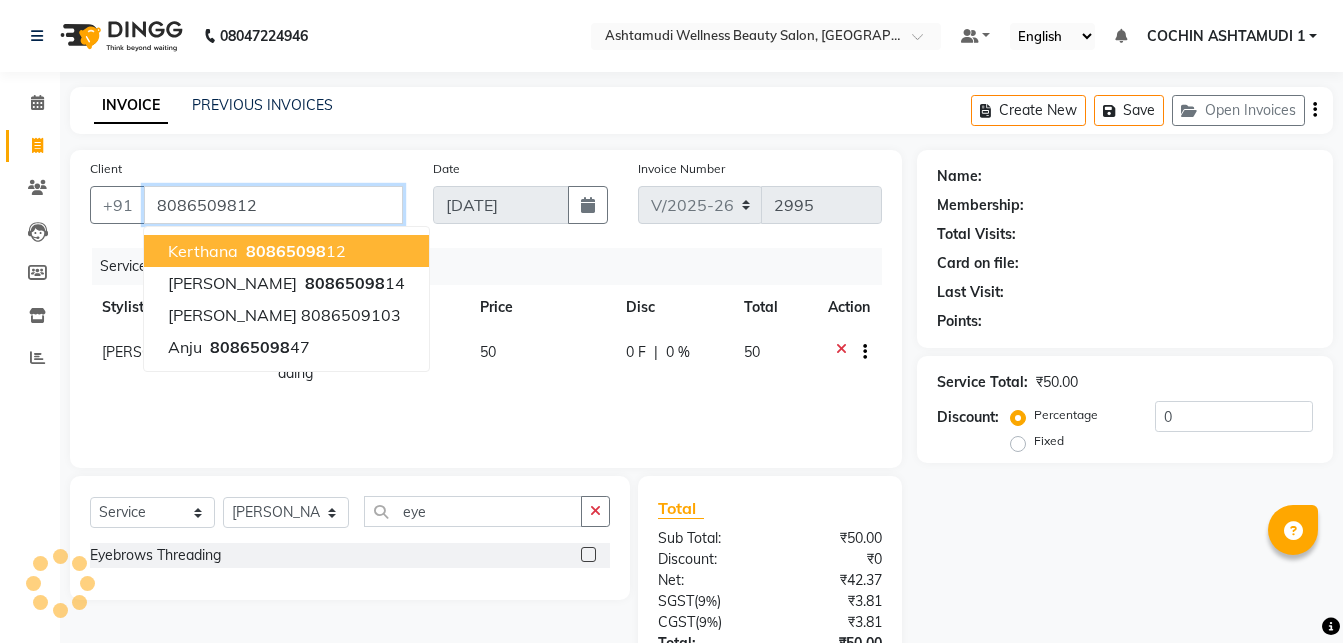 type on "8086509812" 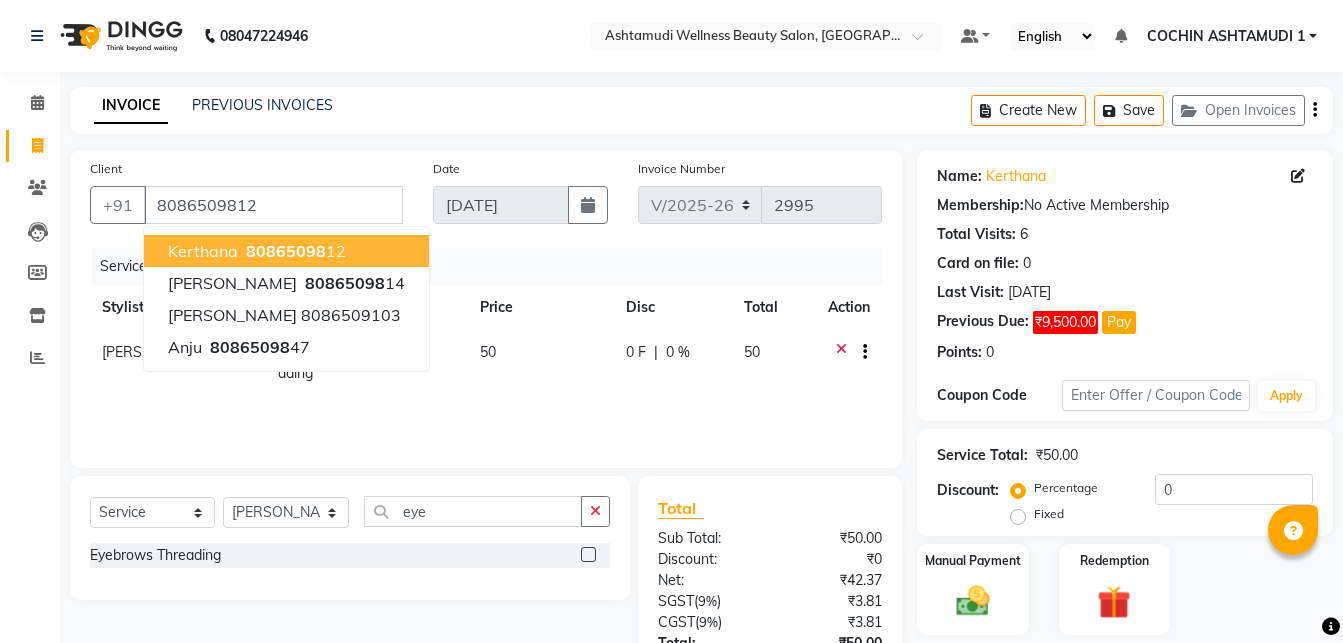 scroll, scrollTop: 157, scrollLeft: 0, axis: vertical 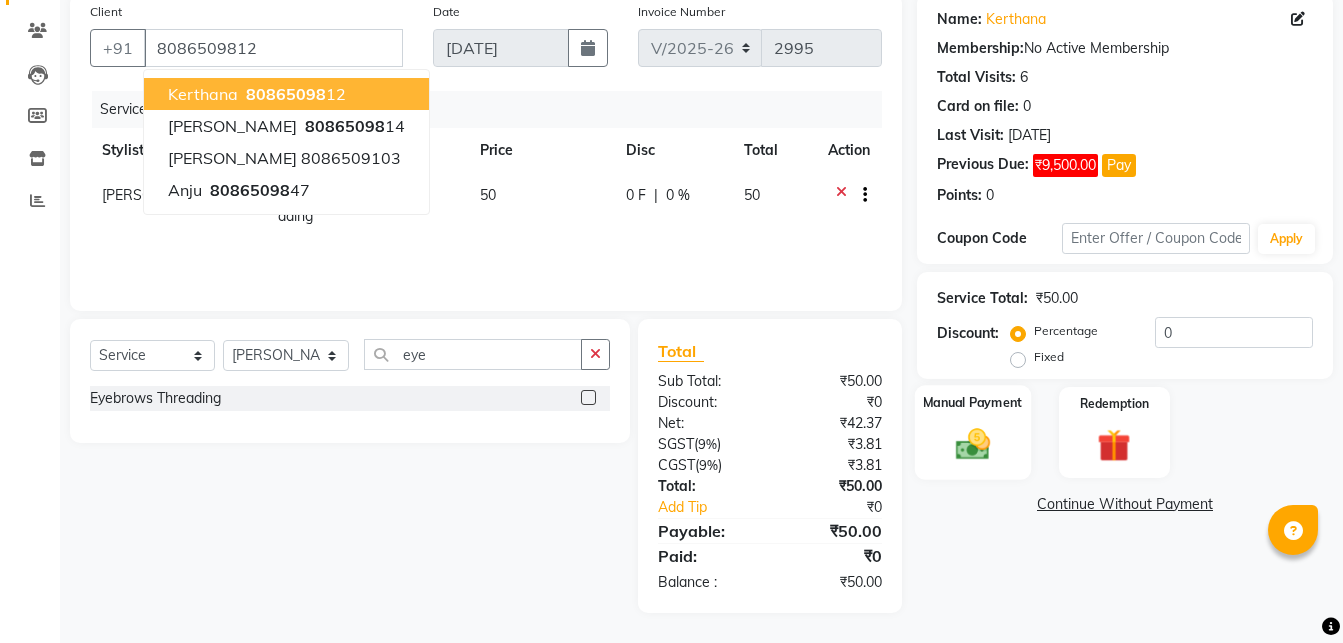 click on "Manual Payment" 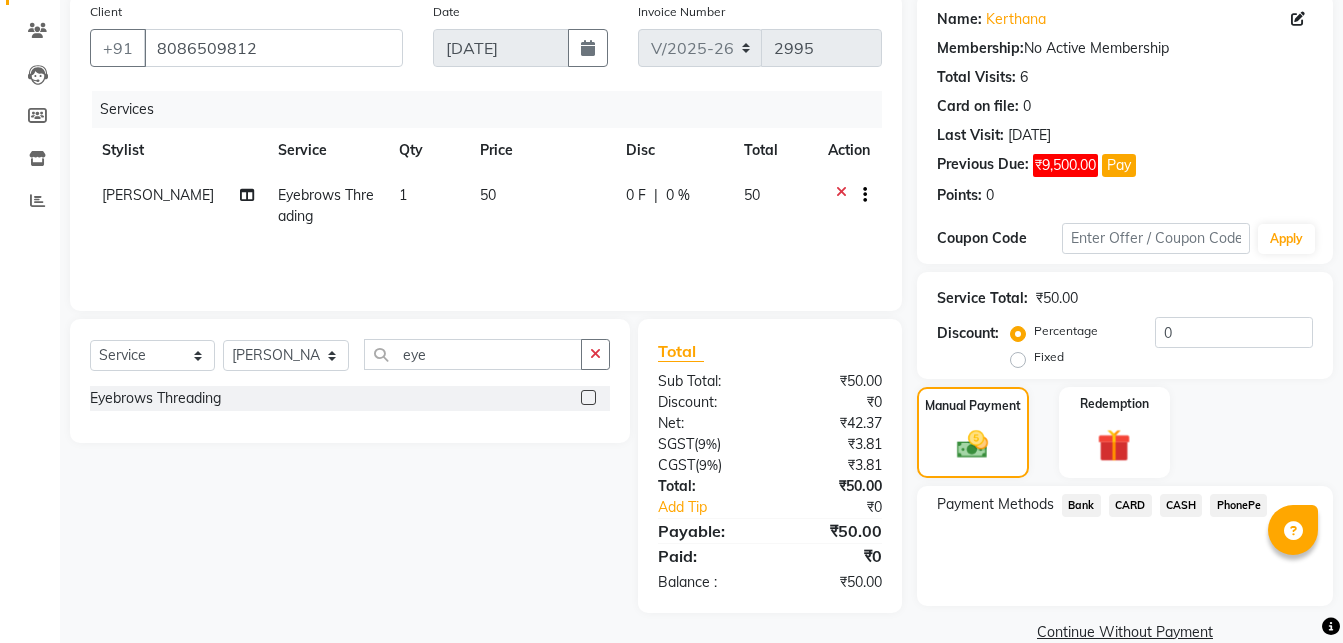 click on "PhonePe" 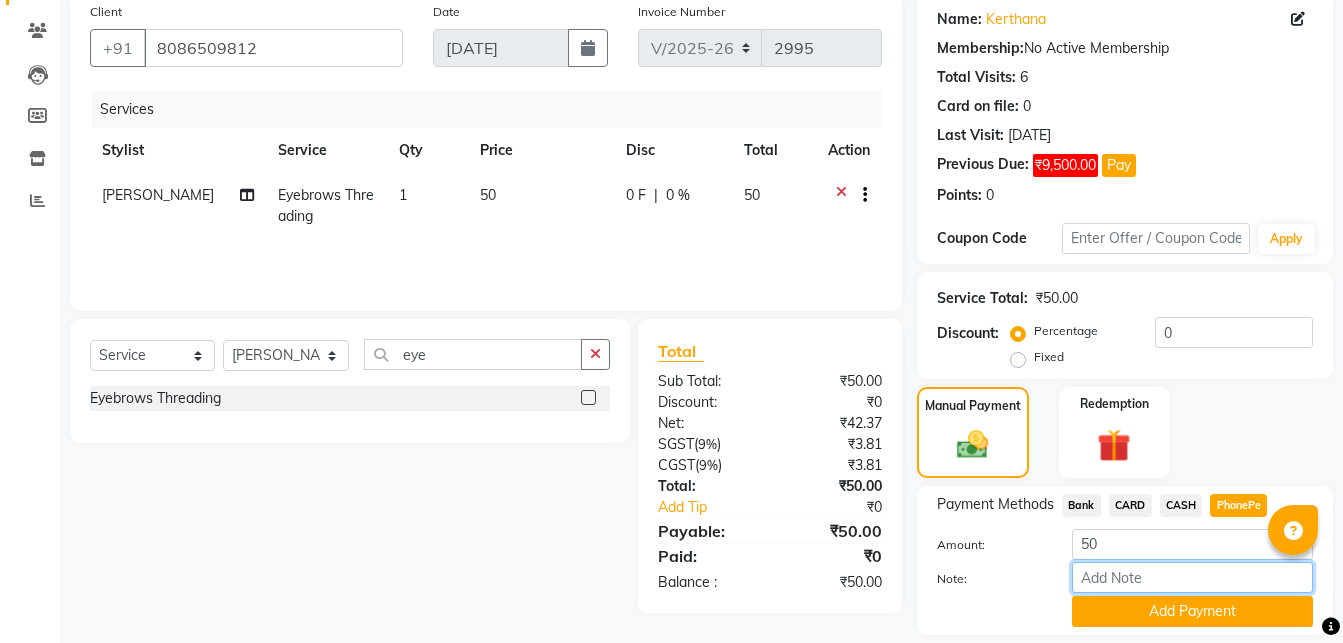 click on "Note:" at bounding box center [1192, 577] 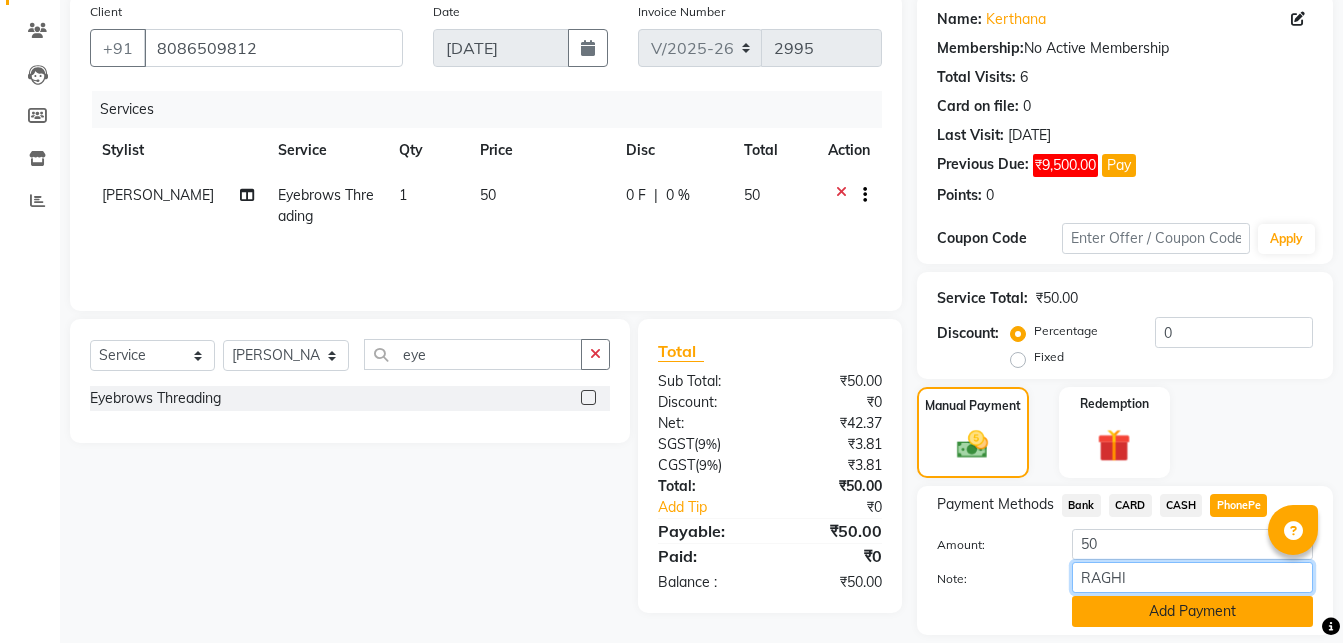type on "RAGHI" 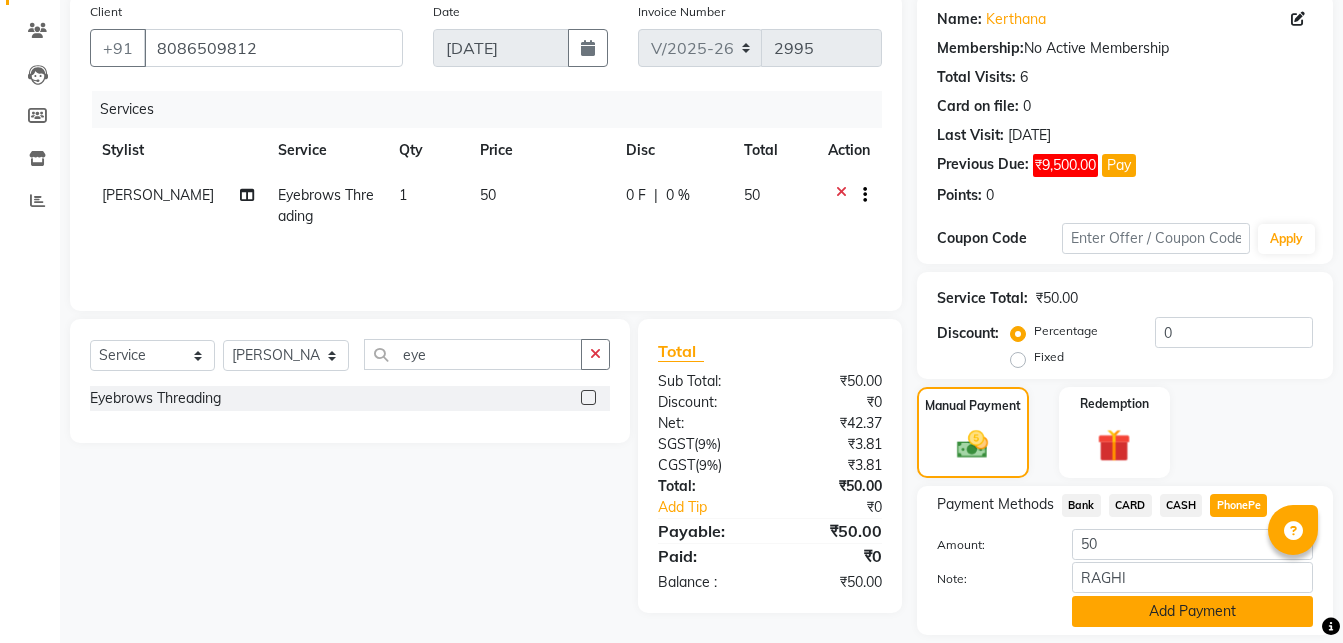 click on "Add Payment" 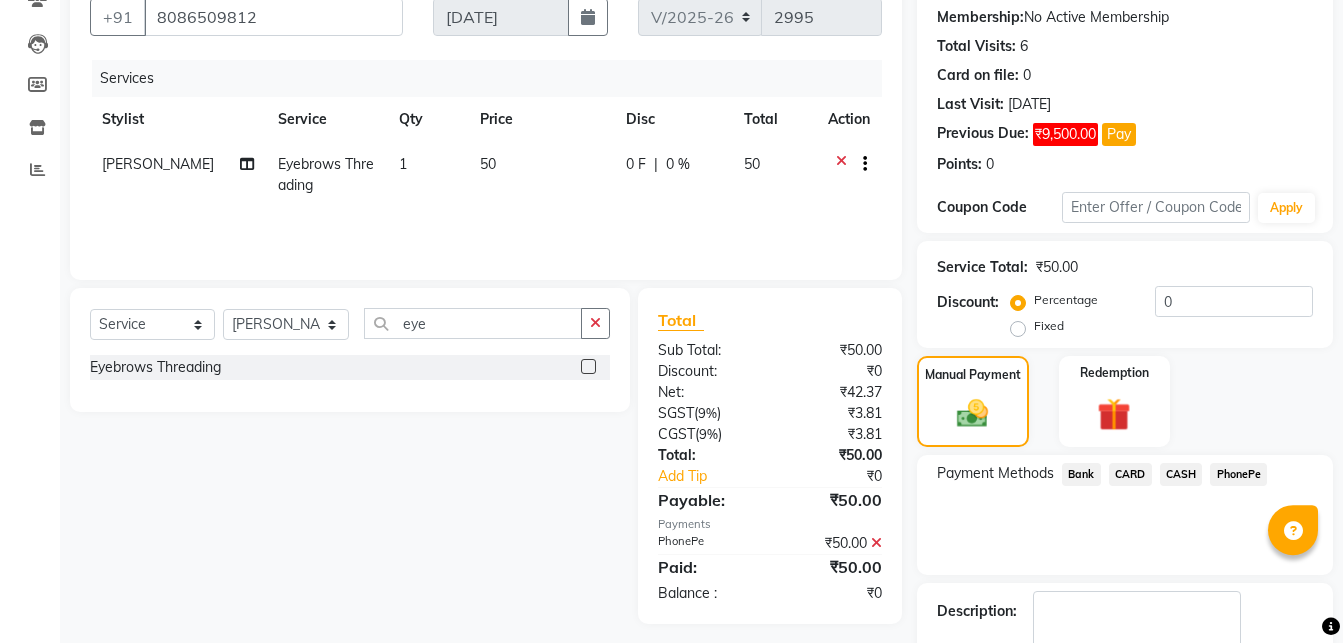 scroll, scrollTop: 275, scrollLeft: 0, axis: vertical 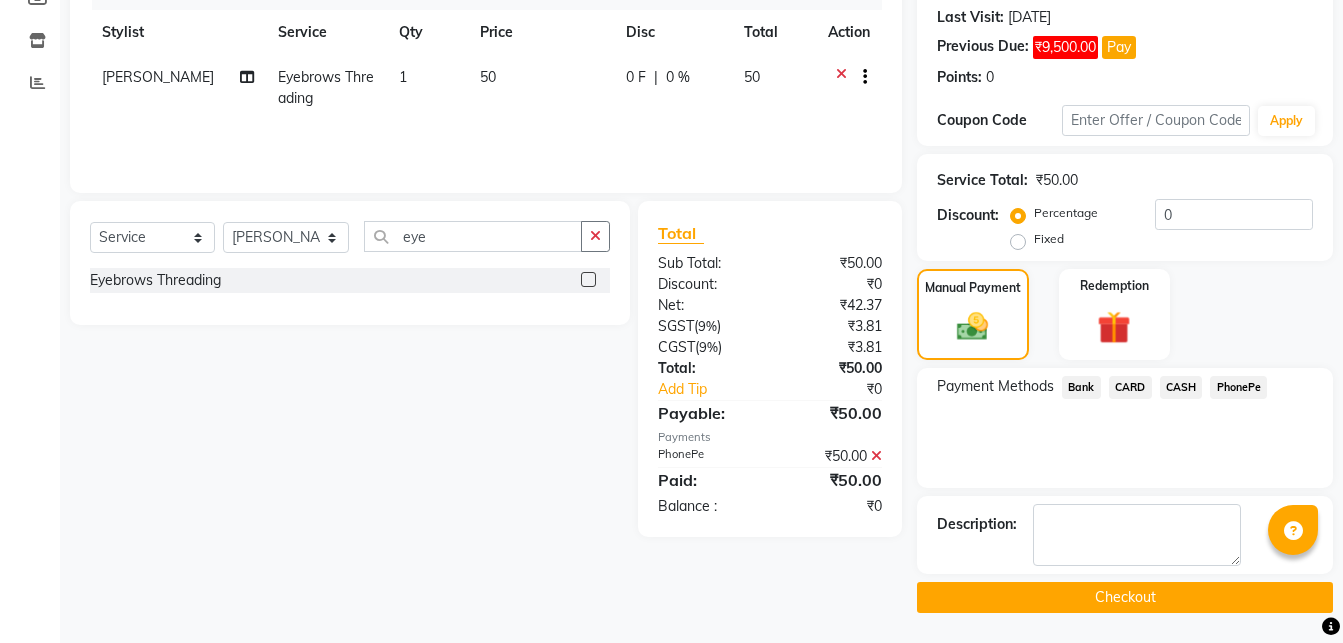 click on "Checkout" 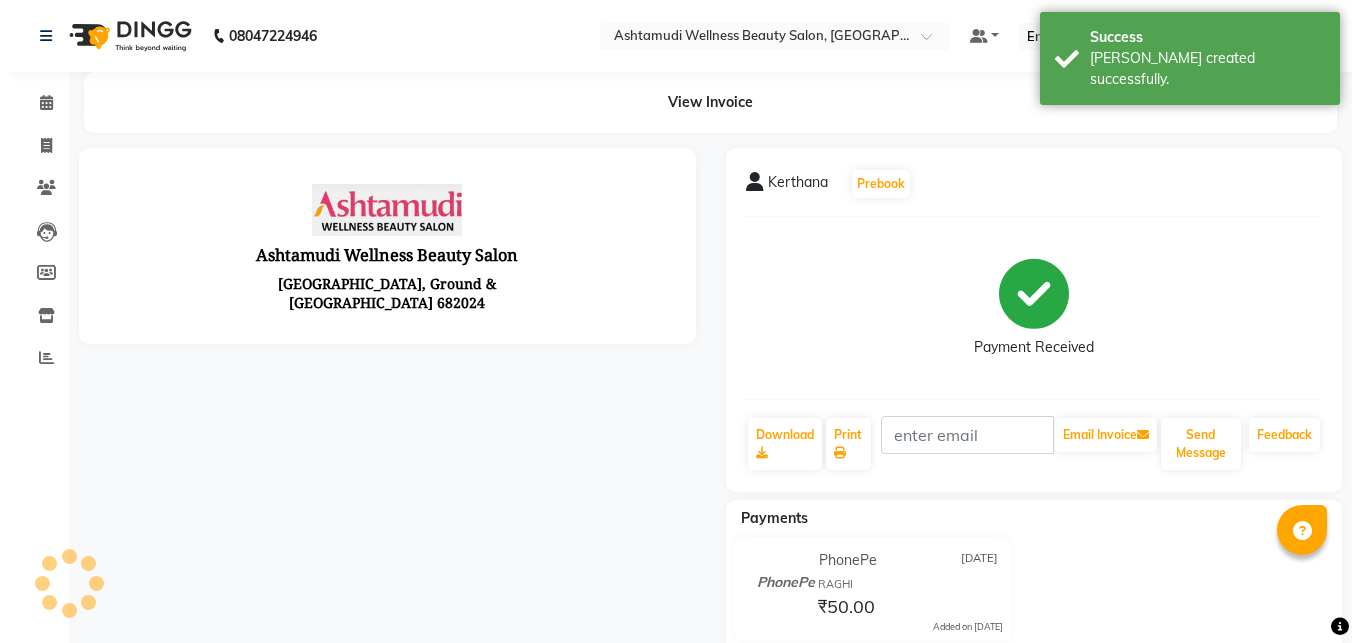 scroll, scrollTop: 0, scrollLeft: 0, axis: both 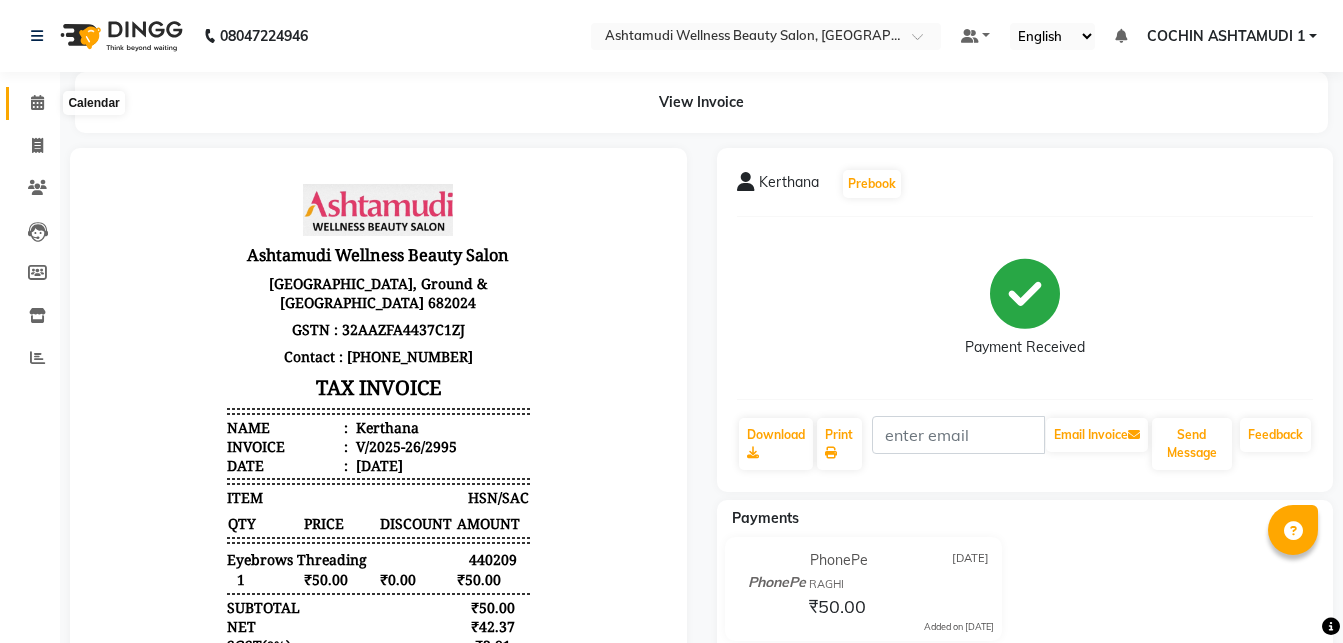 click 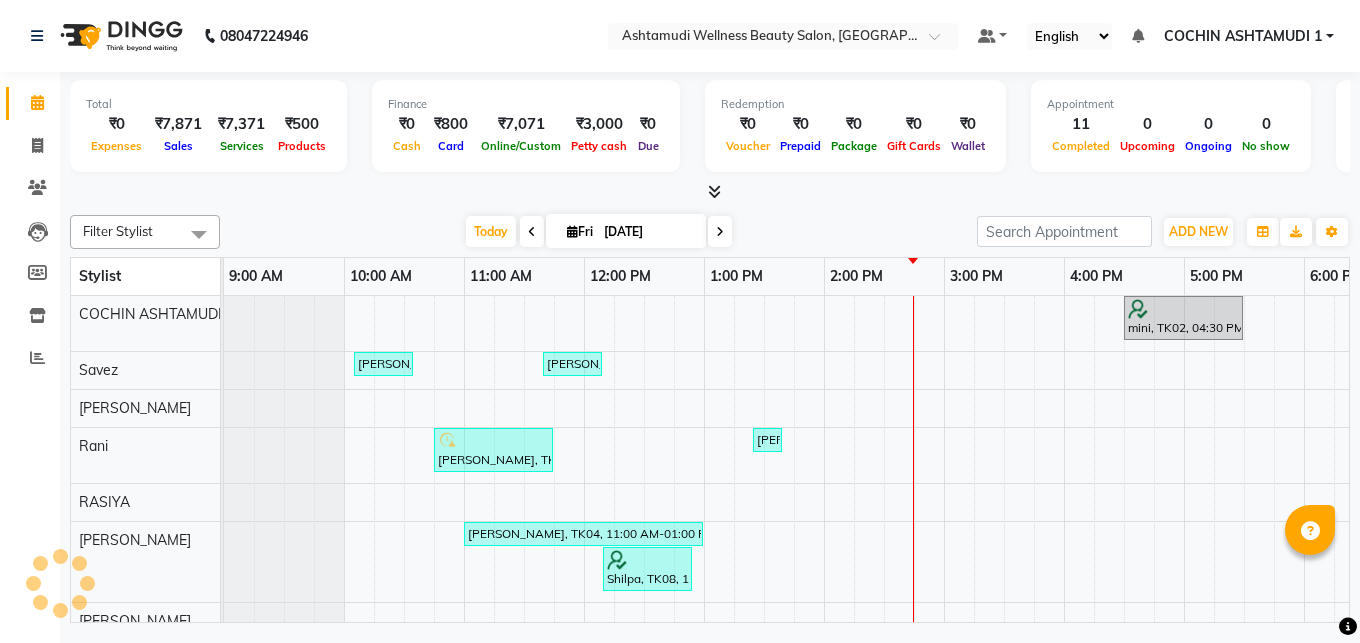 scroll, scrollTop: 0, scrollLeft: 0, axis: both 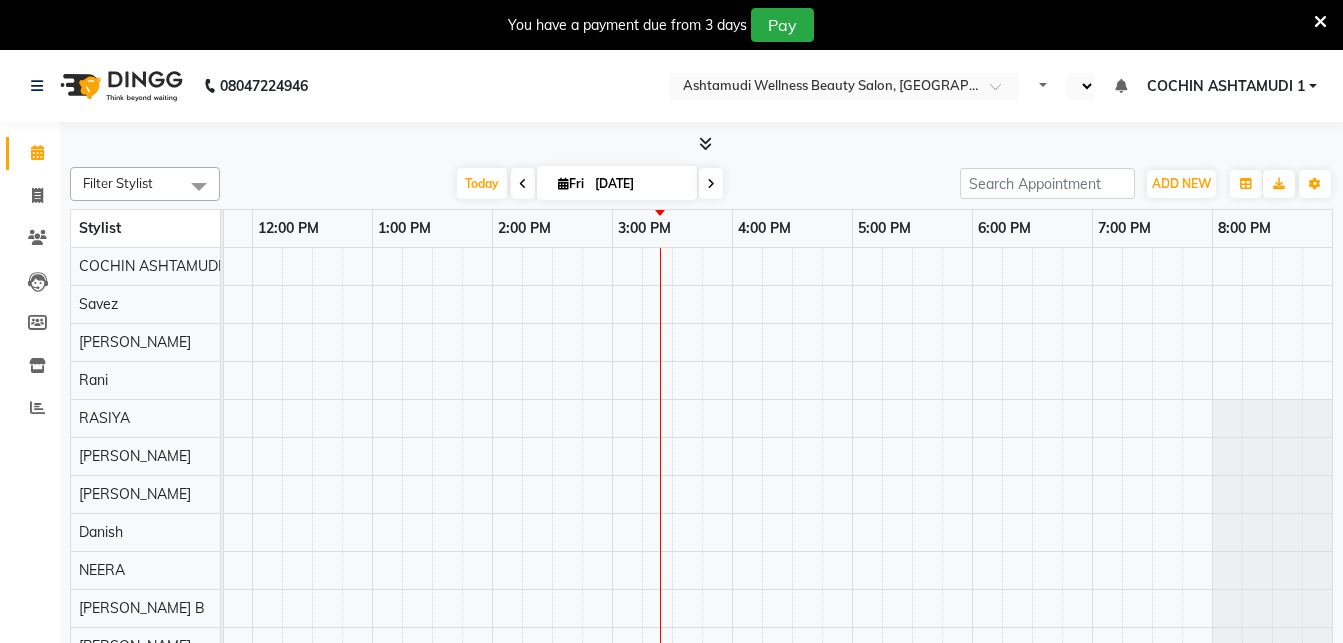 select on "en" 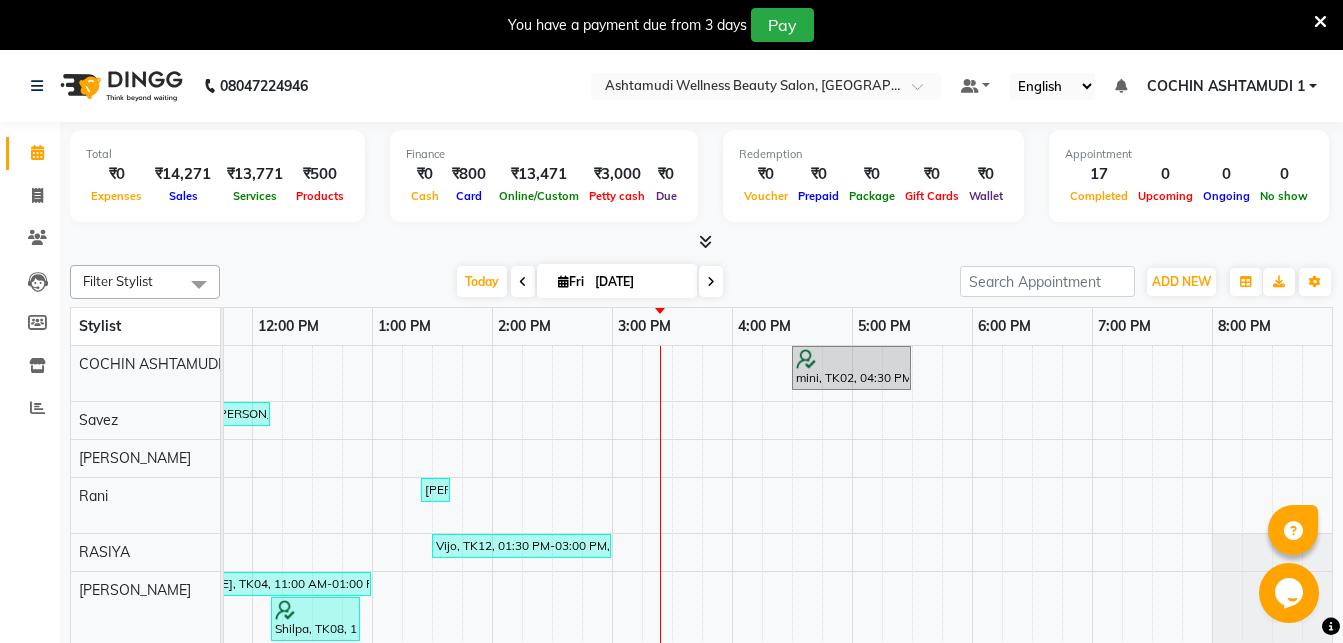 scroll, scrollTop: 0, scrollLeft: 0, axis: both 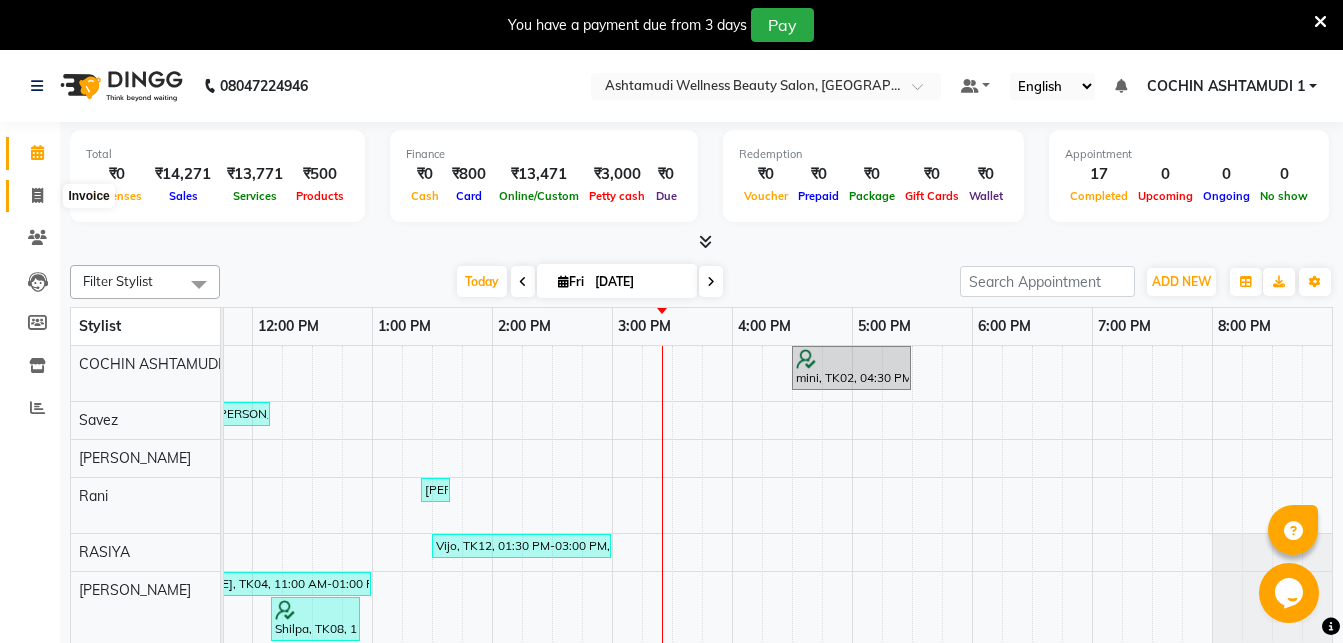 click 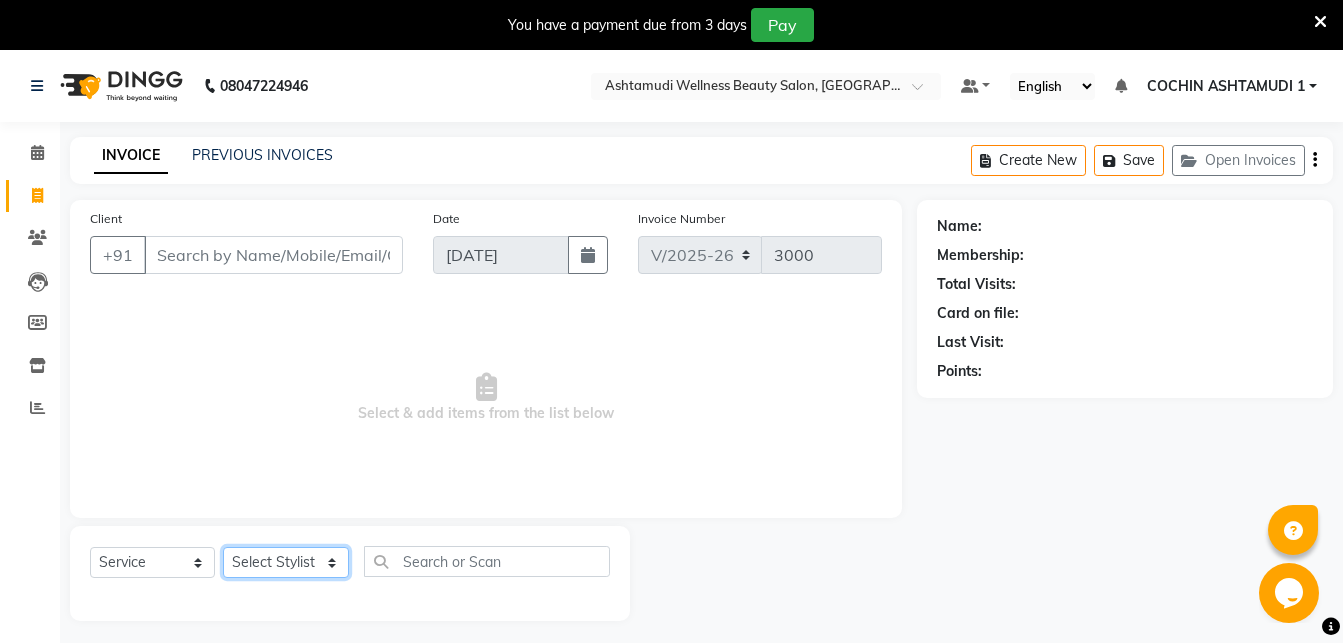 select on "61969" 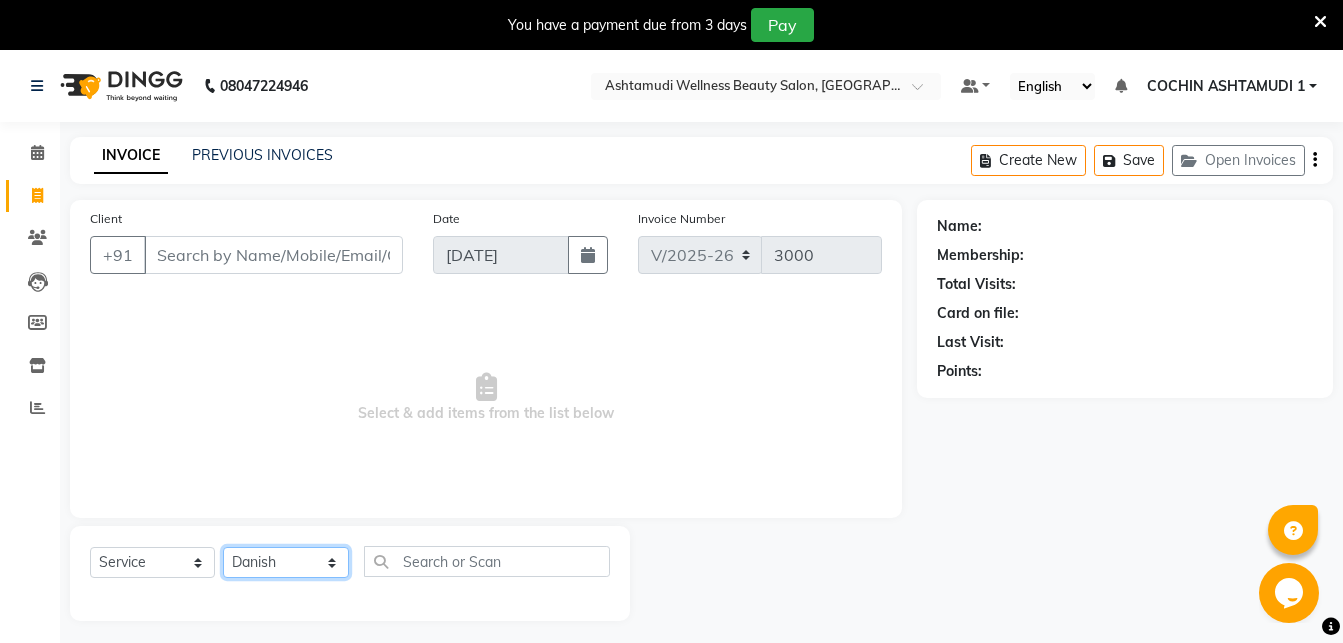 click on "Danish" 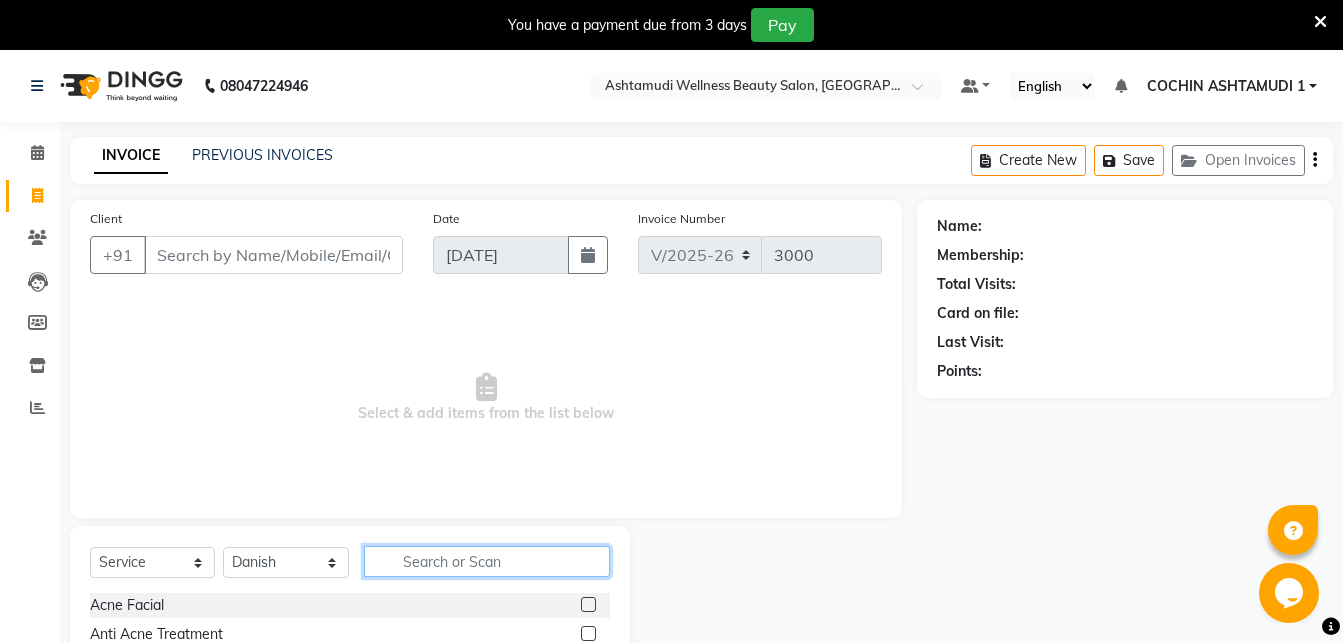 click 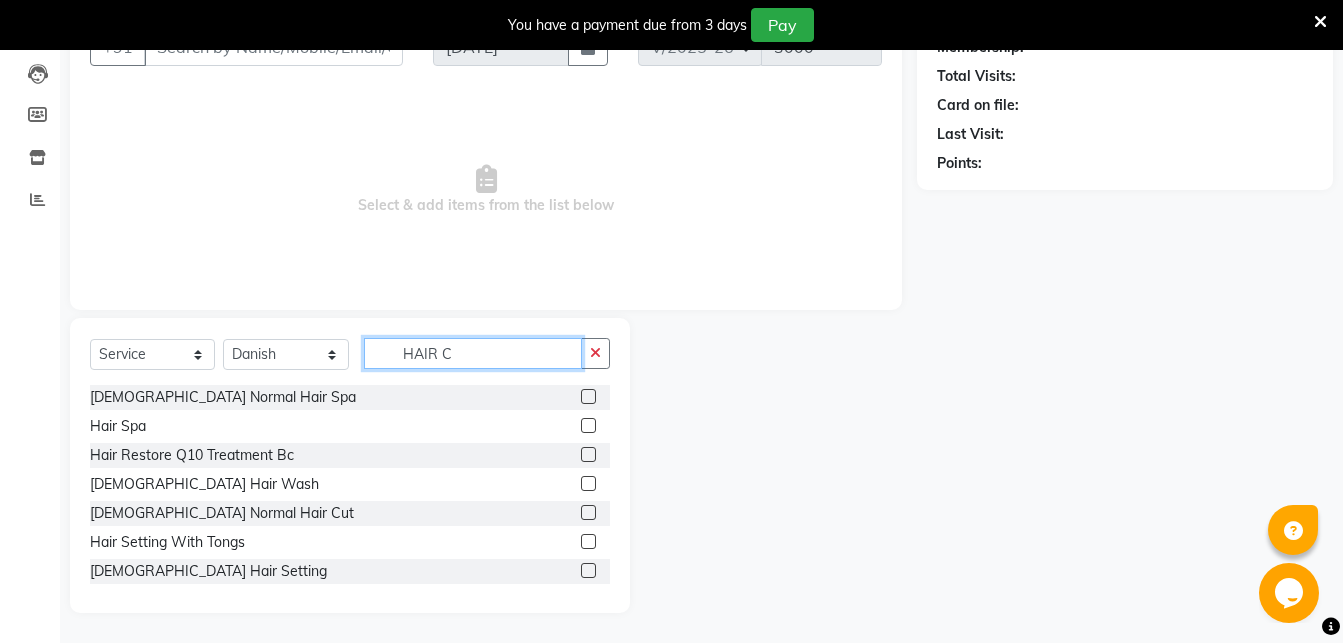 scroll, scrollTop: 95, scrollLeft: 0, axis: vertical 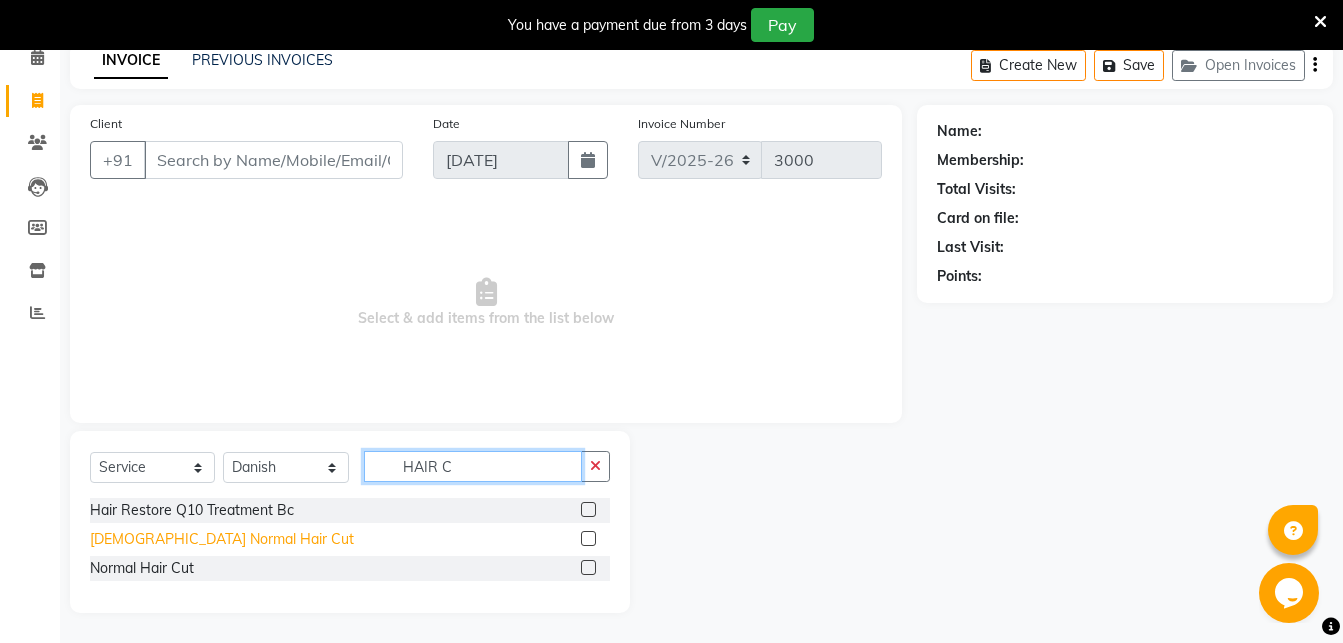 type on "HAIR C" 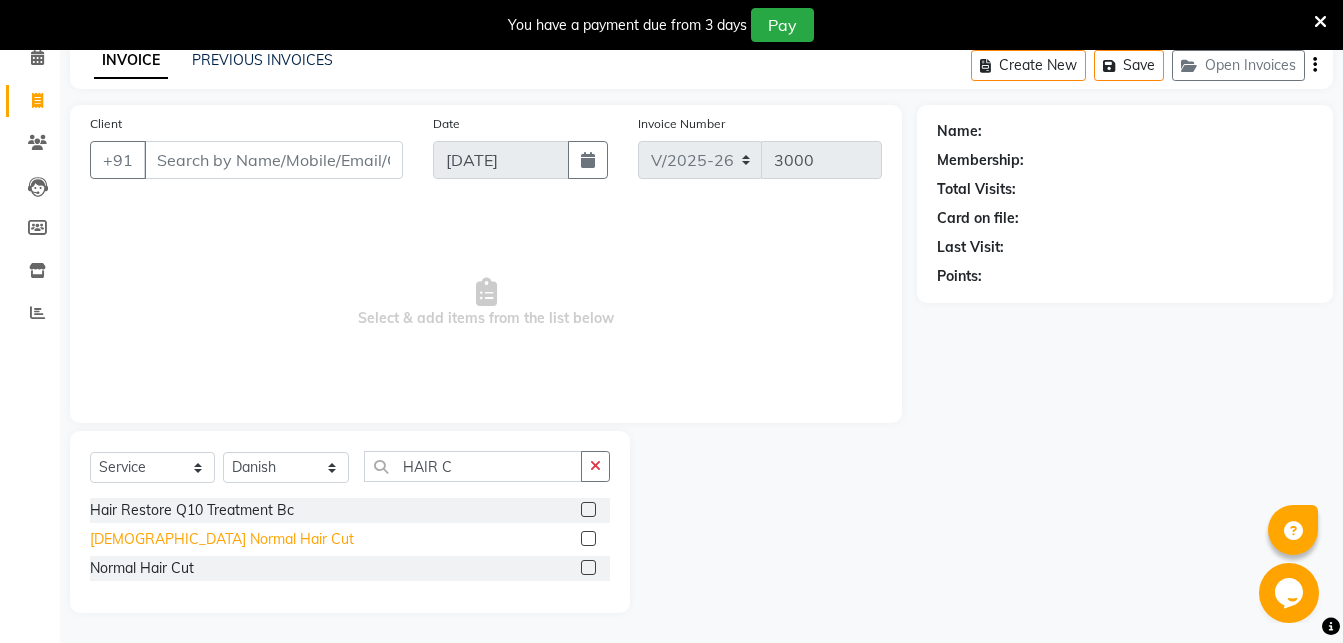 click on "[DEMOGRAPHIC_DATA] Normal Hair Cut" 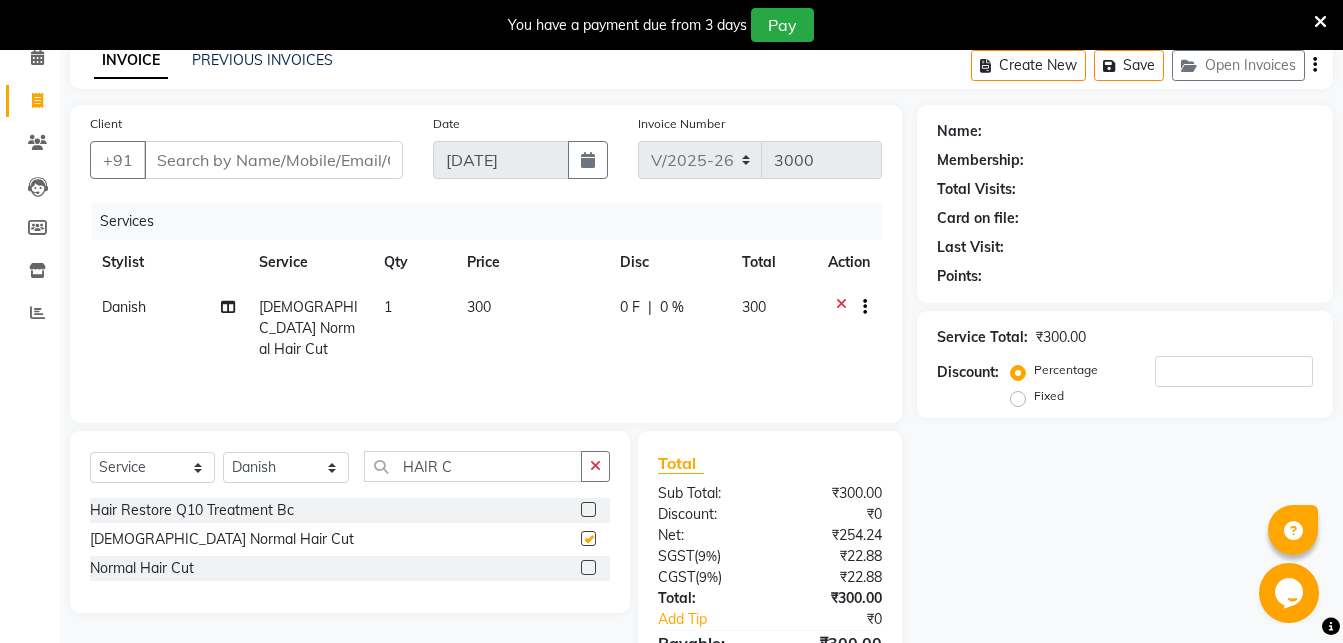 checkbox on "false" 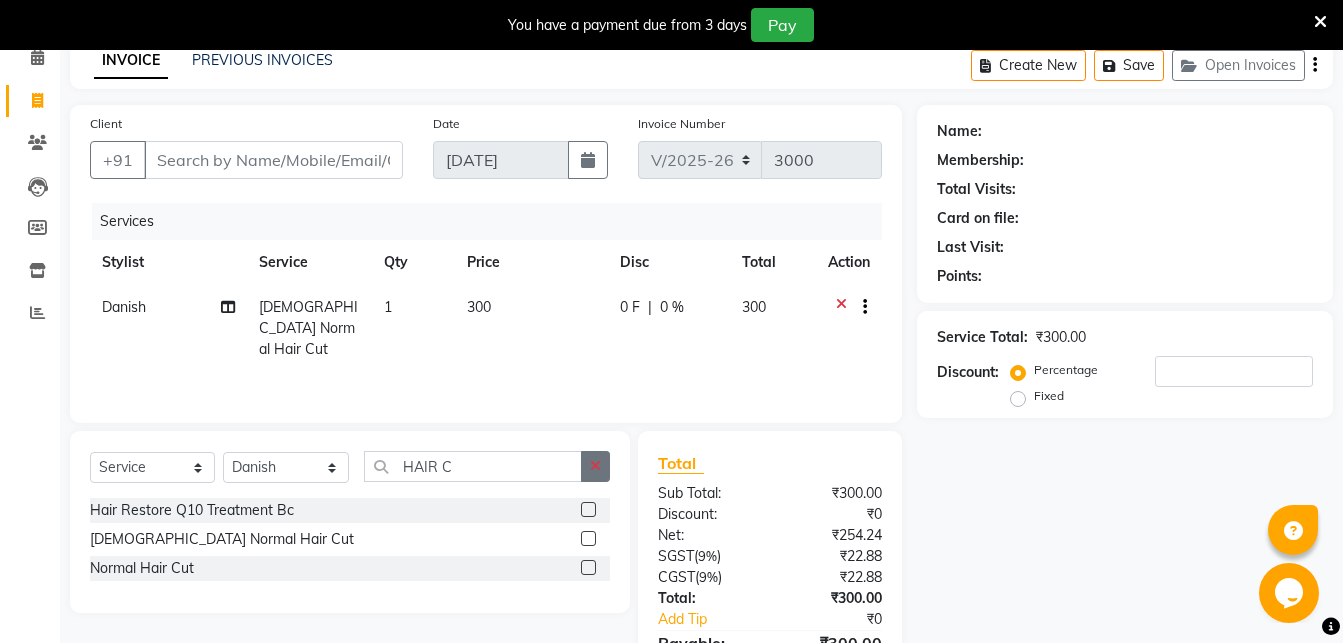 click 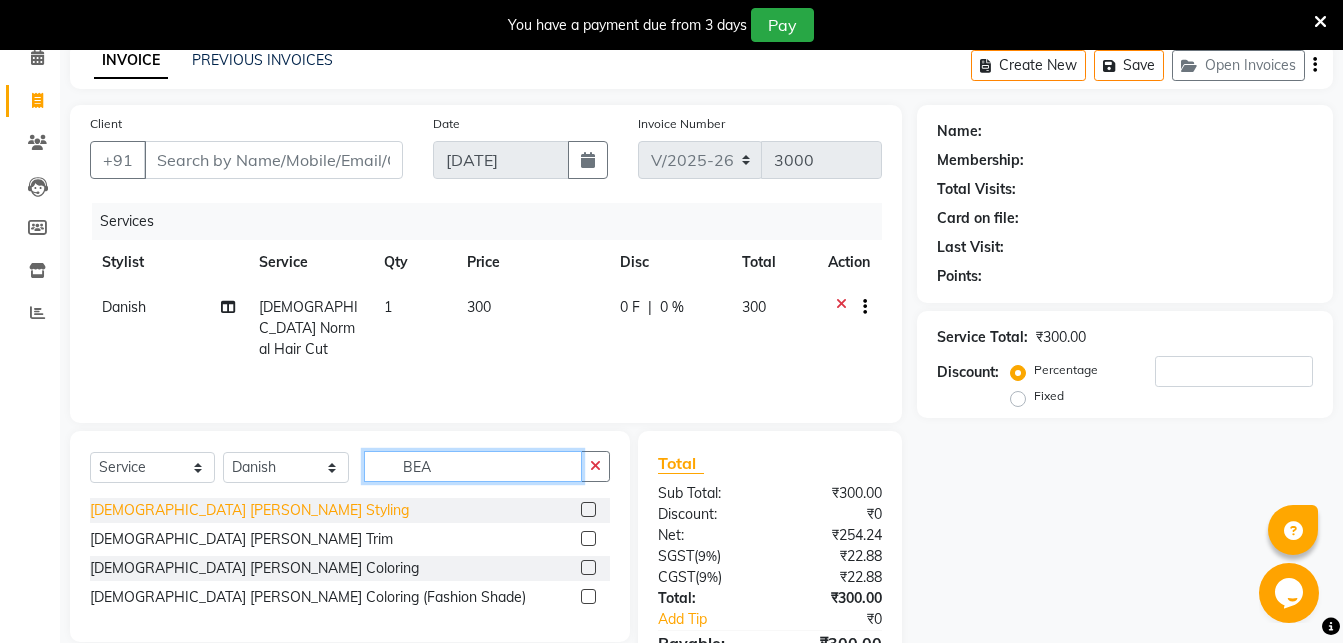 type on "BEA" 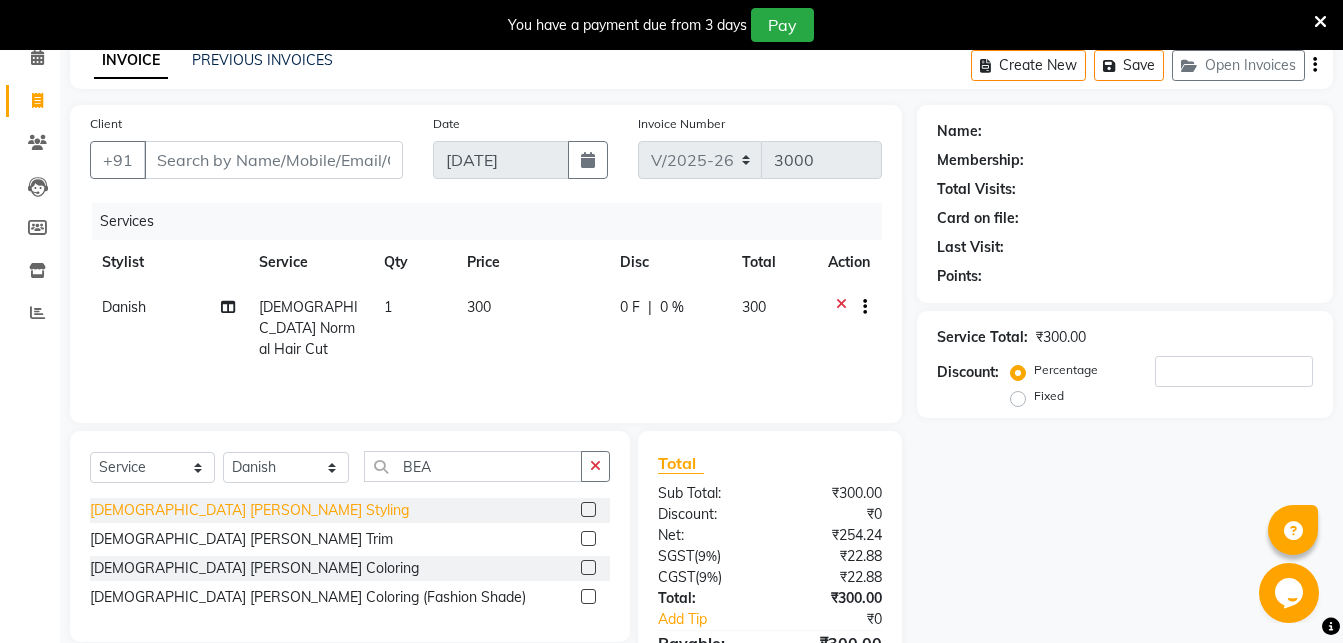 click on "[DEMOGRAPHIC_DATA] [PERSON_NAME] Styling" 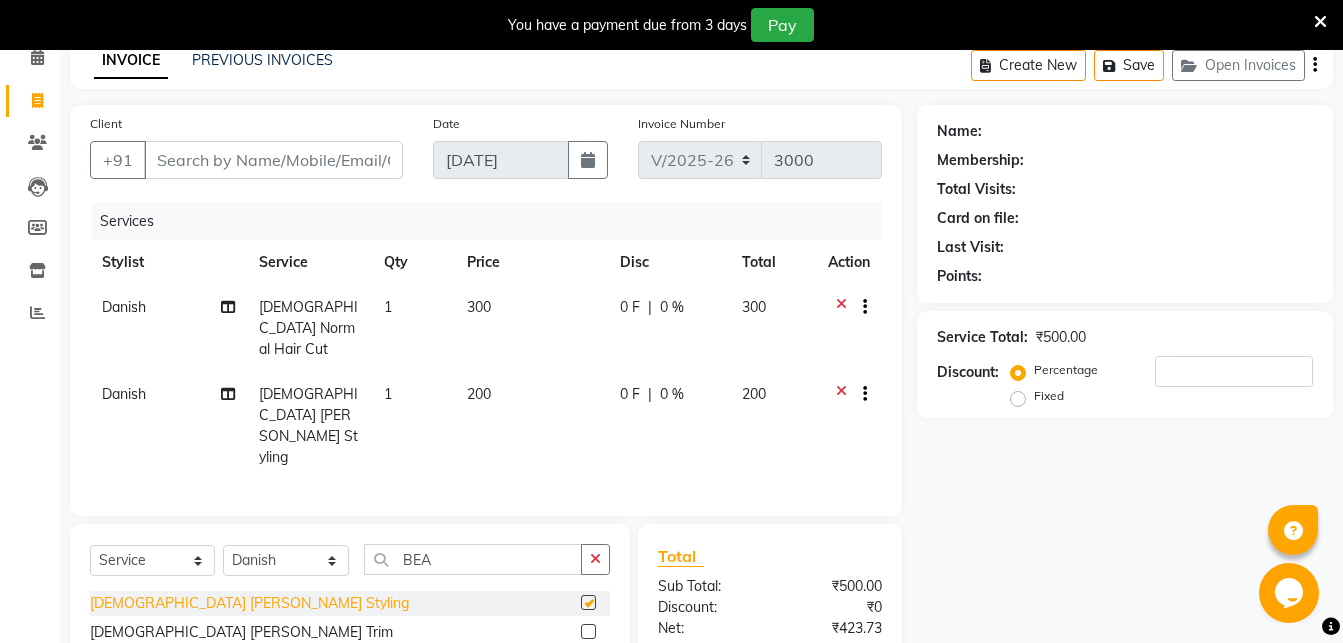 checkbox on "false" 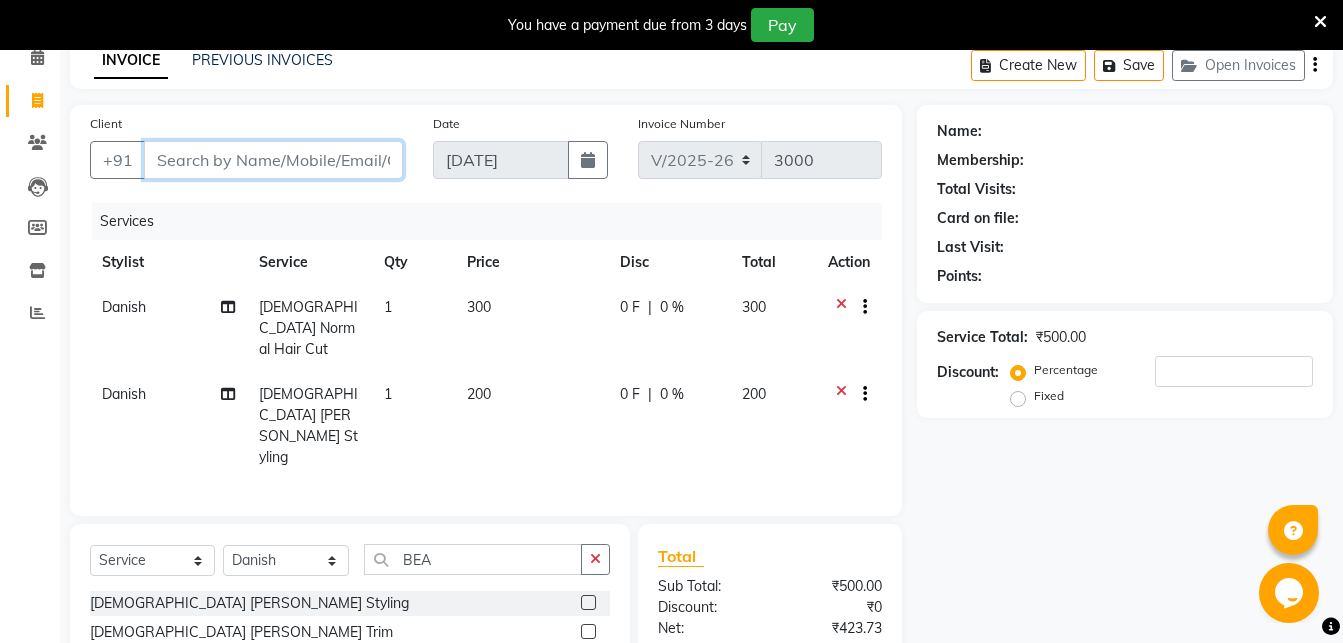 click on "Client" at bounding box center [273, 160] 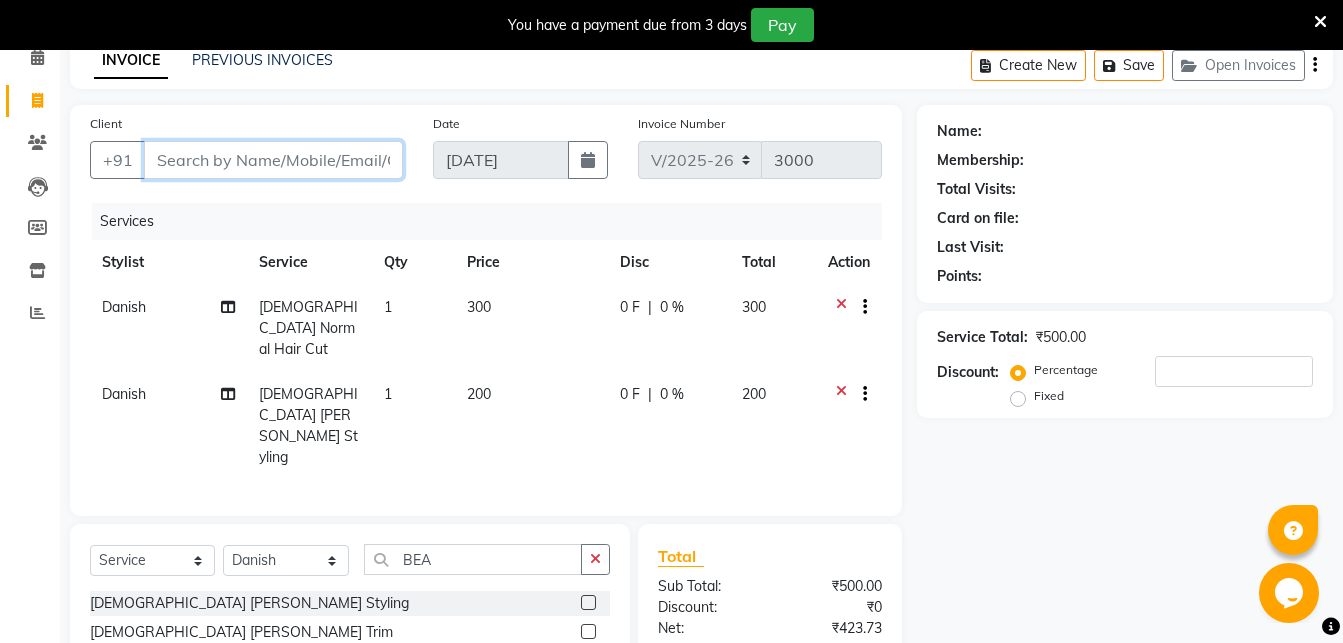 type on "8" 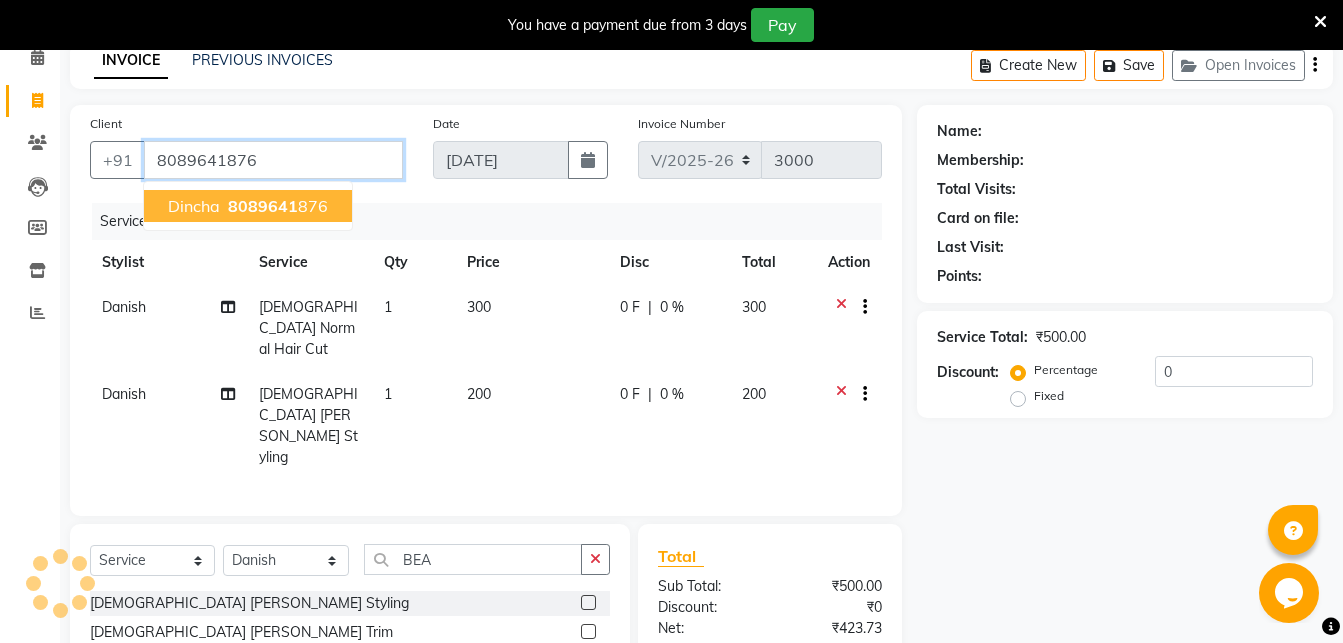 type on "8089641876" 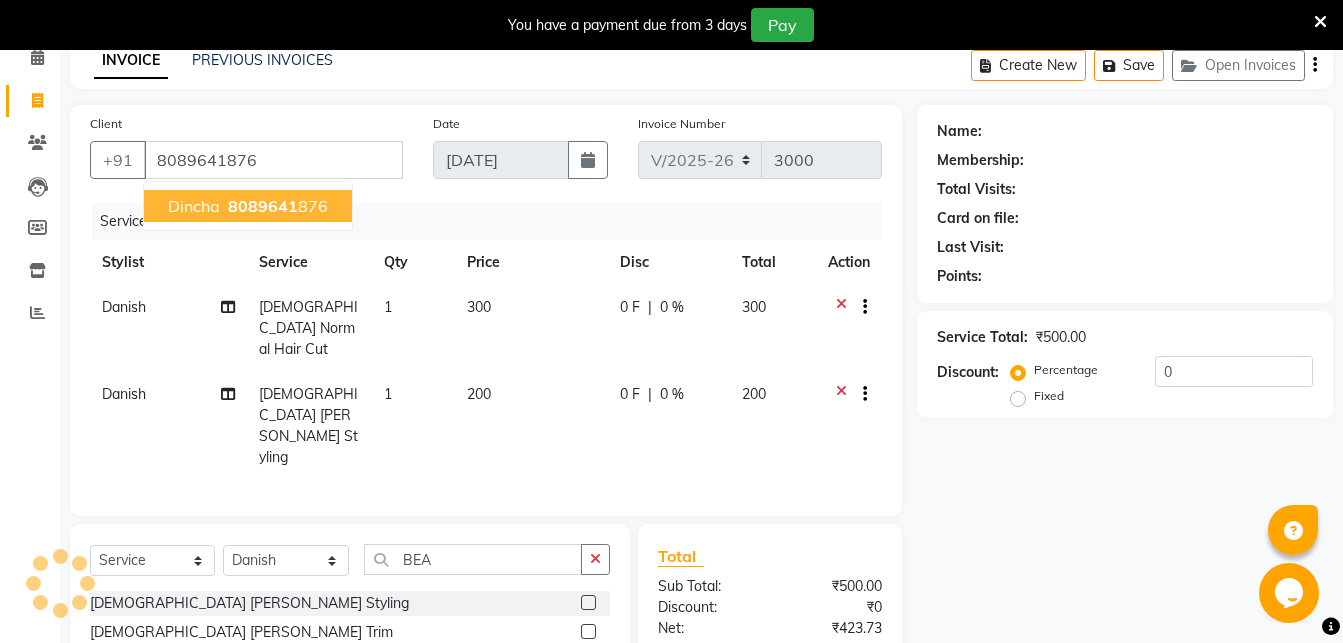 select on "1: Object" 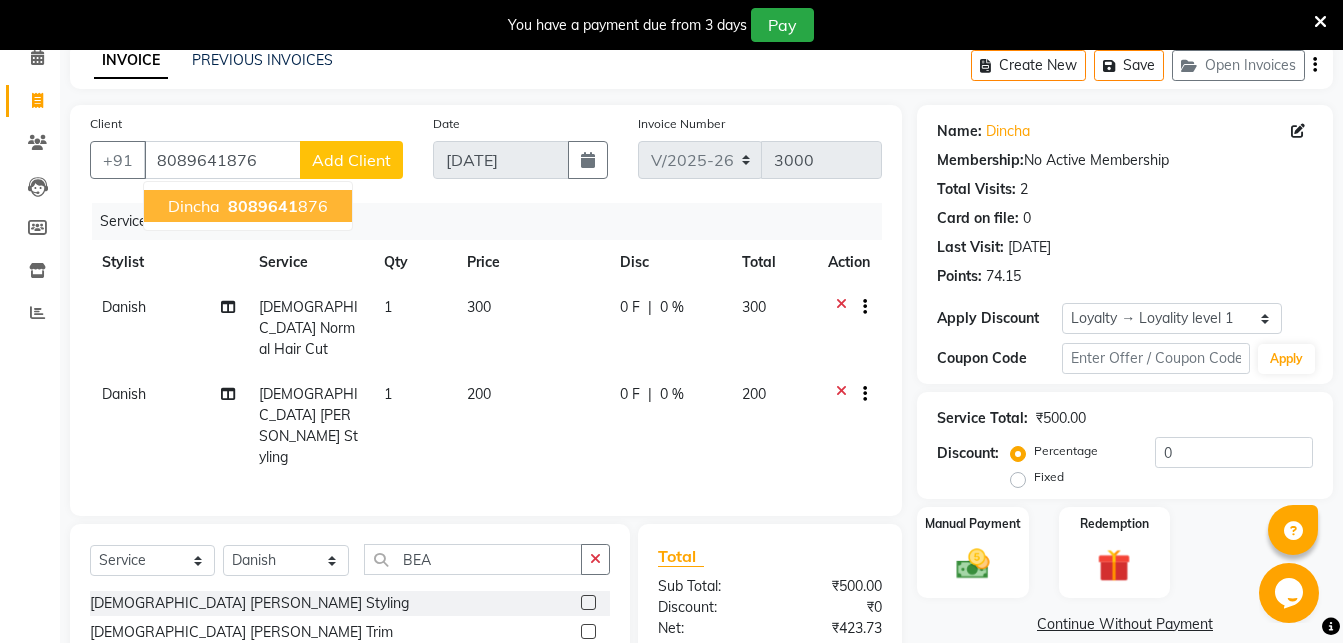 scroll, scrollTop: 254, scrollLeft: 0, axis: vertical 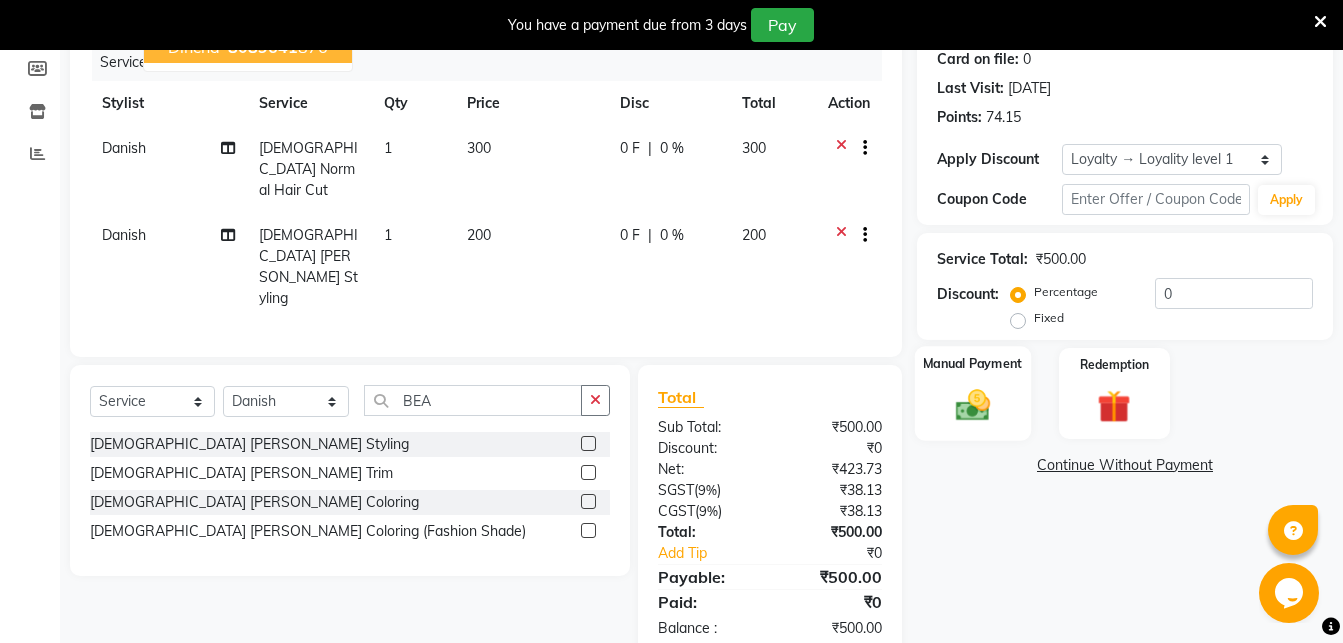 click on "Manual Payment" 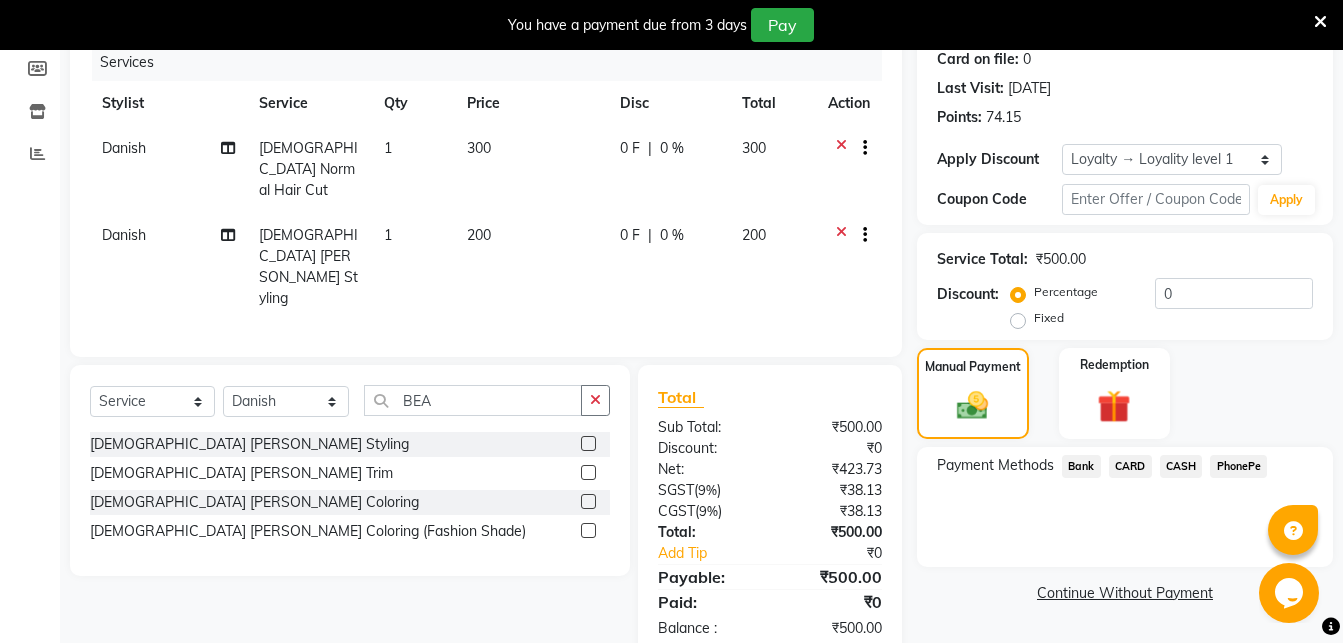 click on "PhonePe" 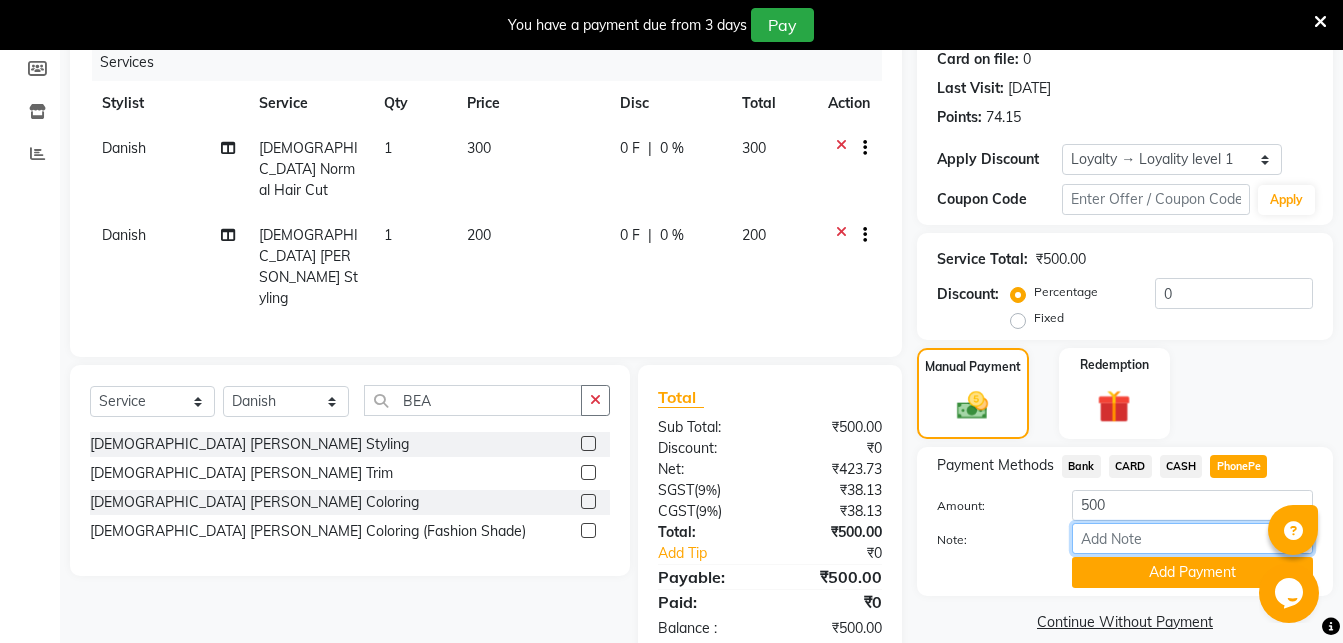 click on "Note:" at bounding box center (1192, 538) 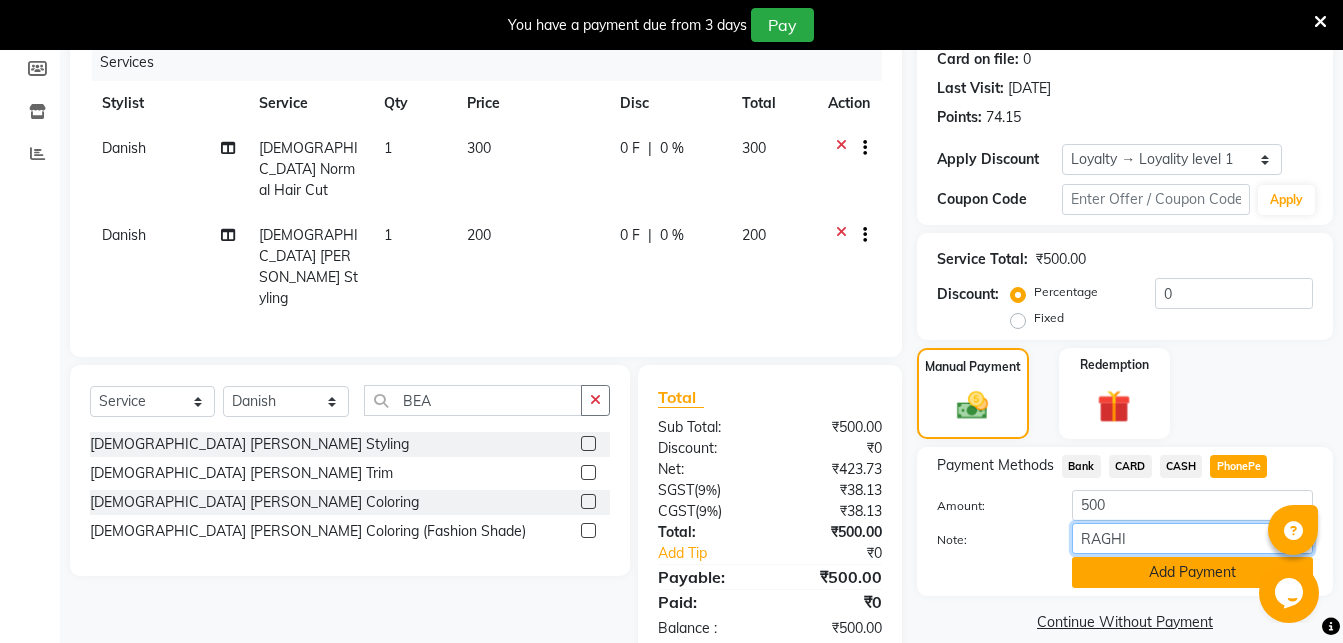 type on "RAGHI" 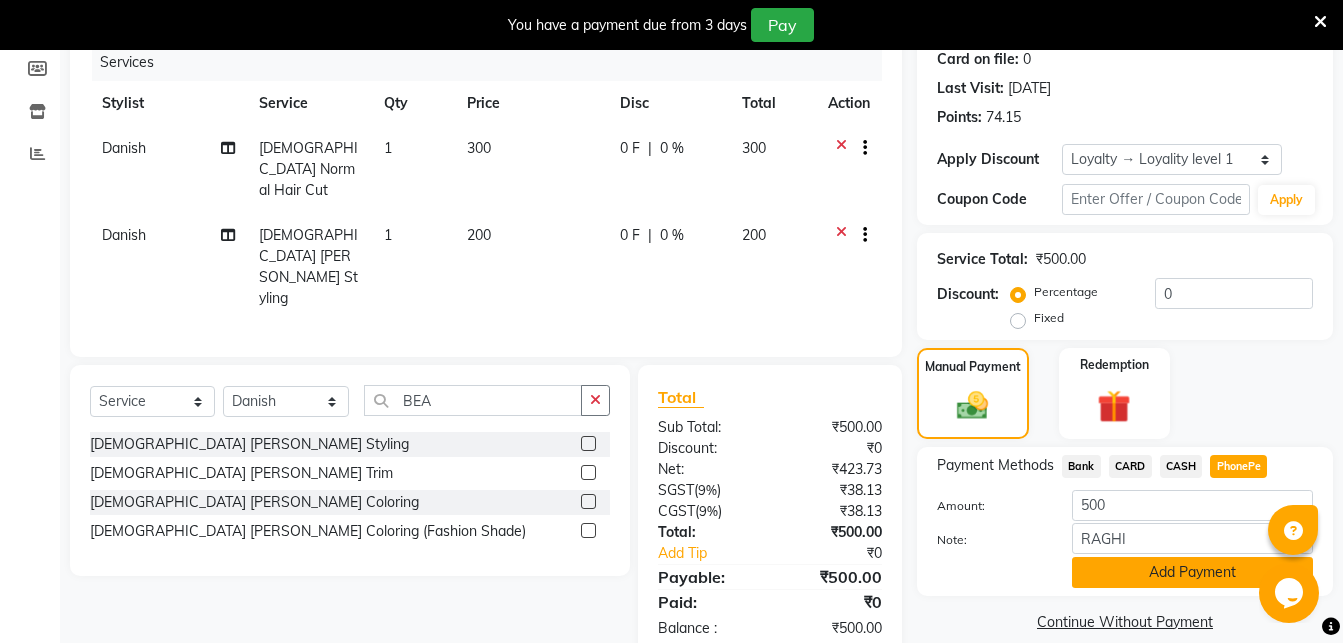 click on "Add Payment" 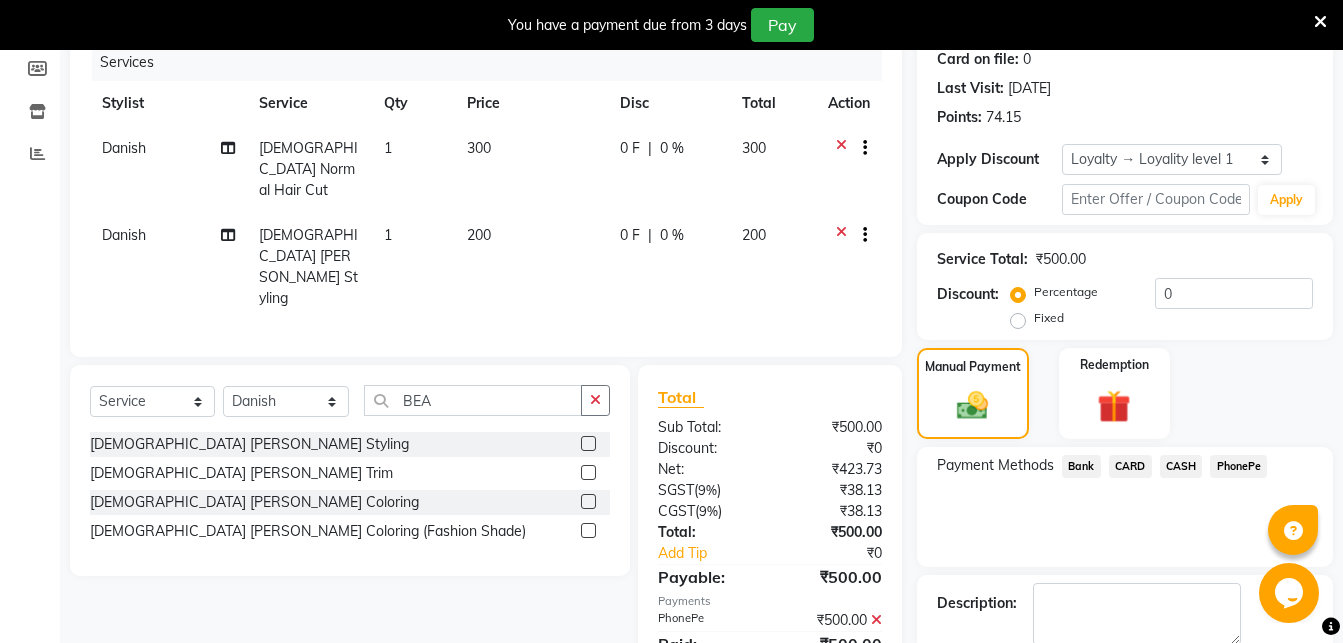 scroll, scrollTop: 436, scrollLeft: 0, axis: vertical 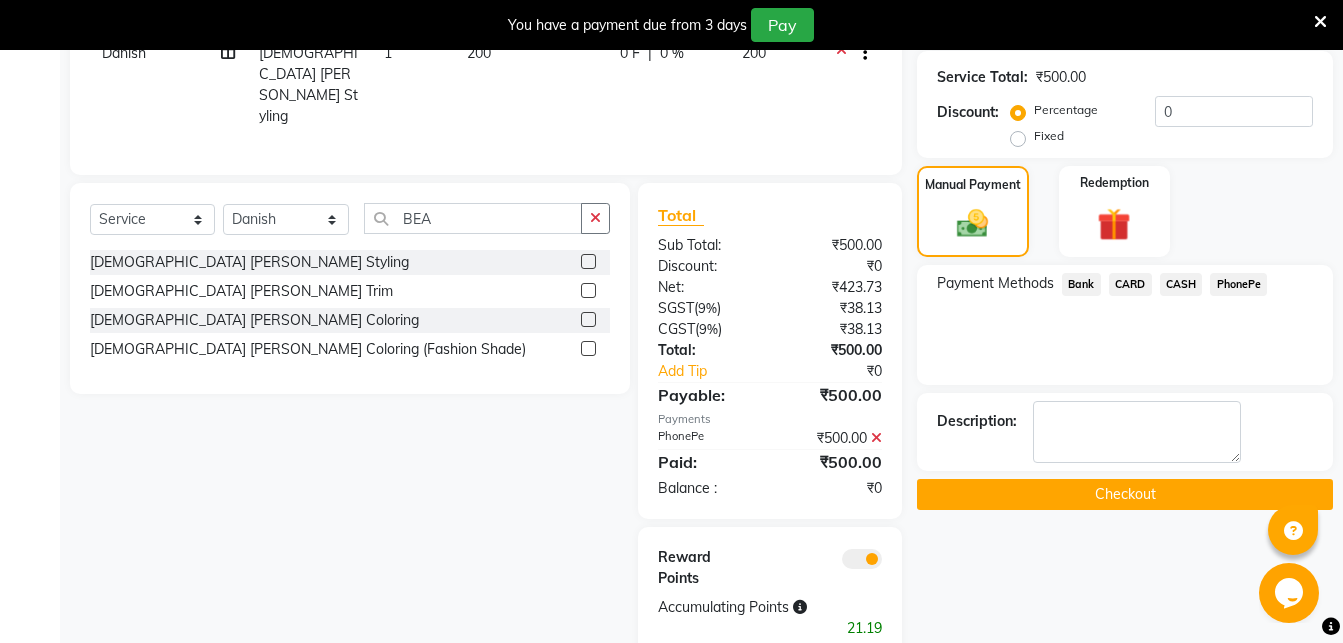 click on "Checkout" 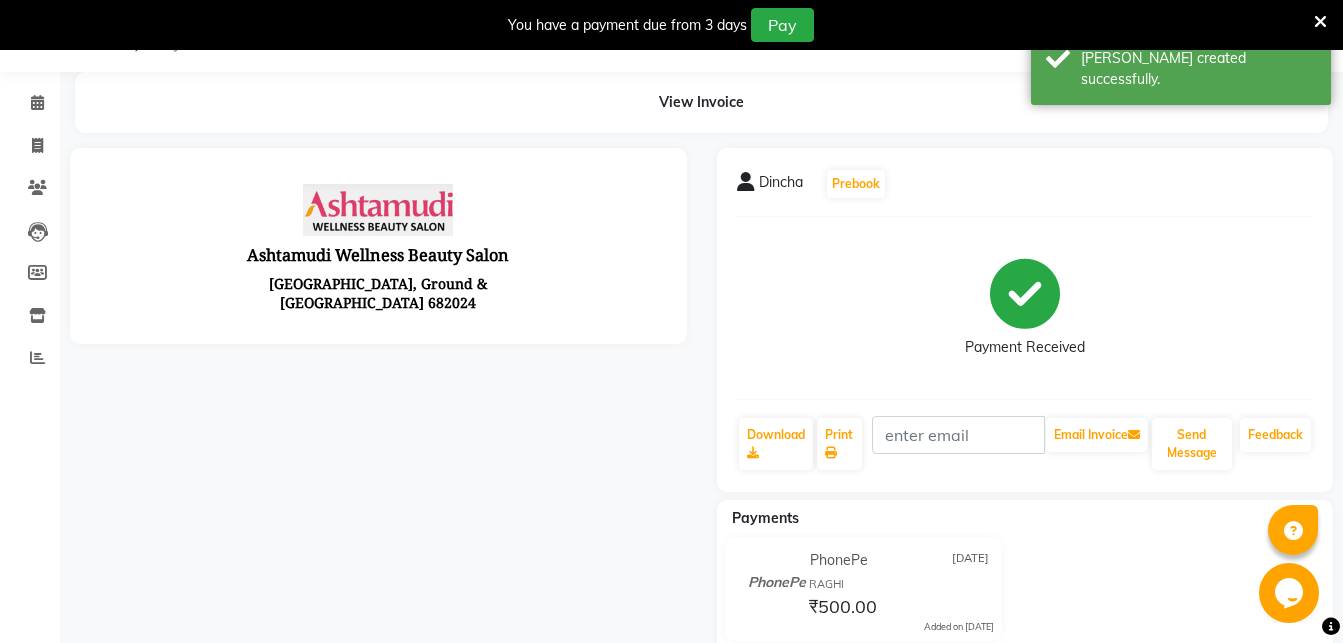 scroll, scrollTop: 0, scrollLeft: 0, axis: both 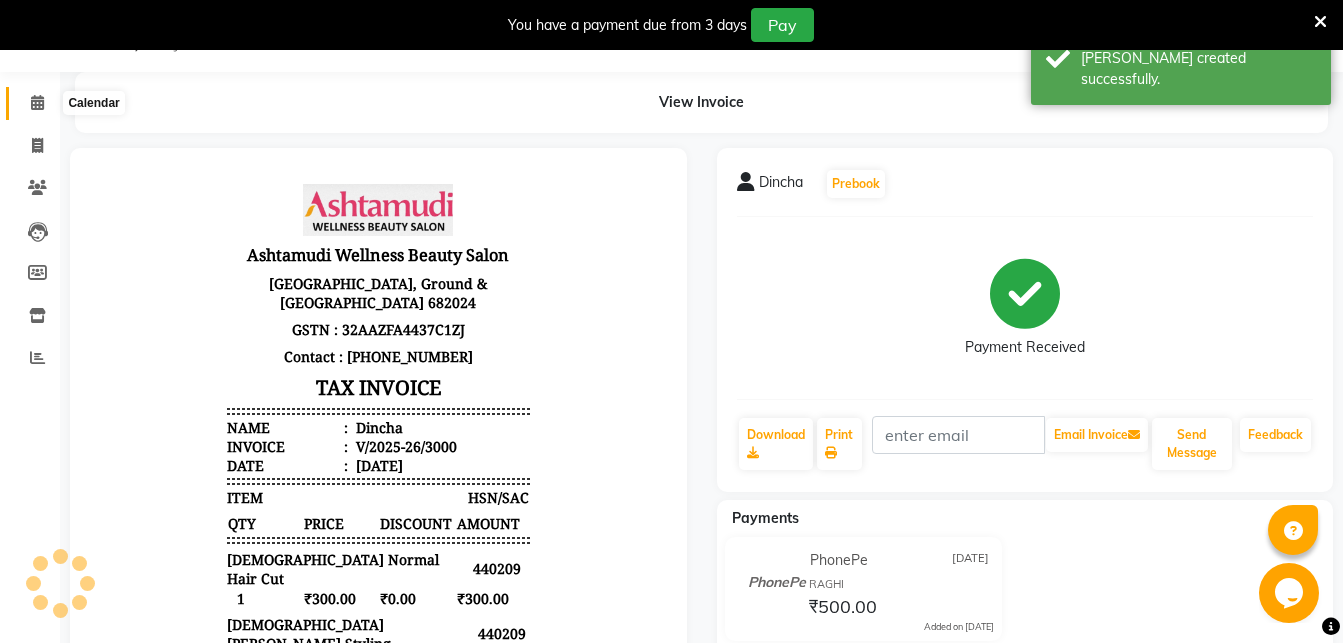 click 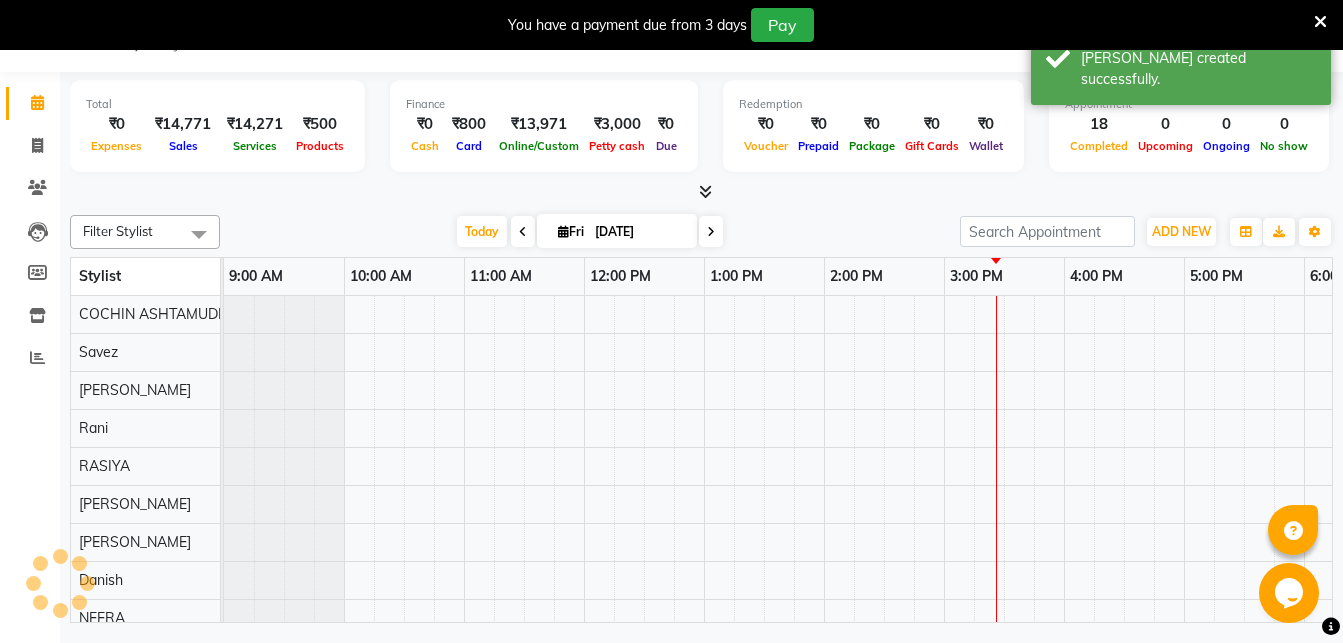 scroll, scrollTop: 0, scrollLeft: 0, axis: both 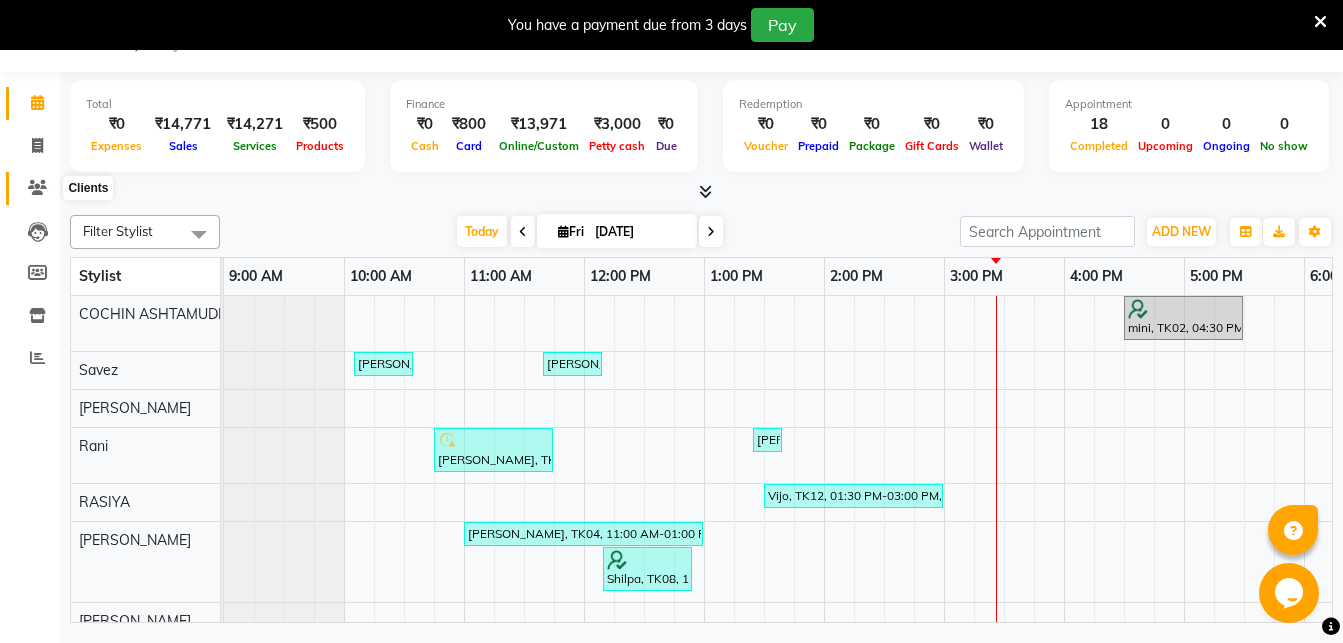 click 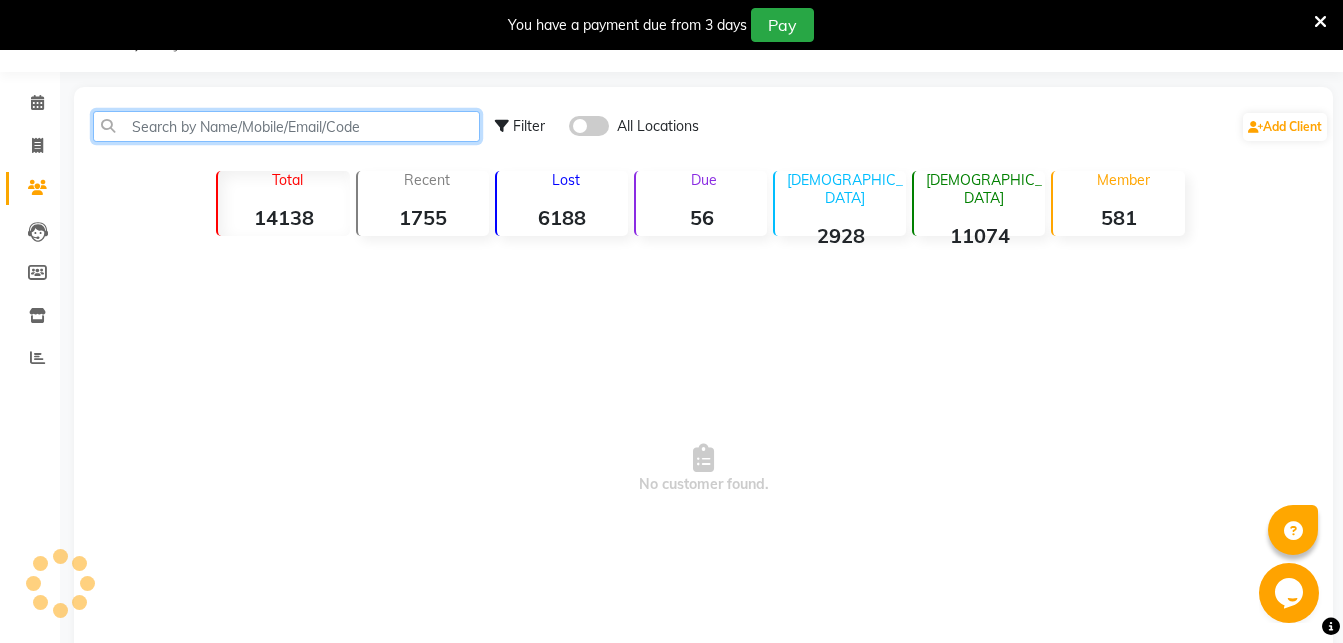 click 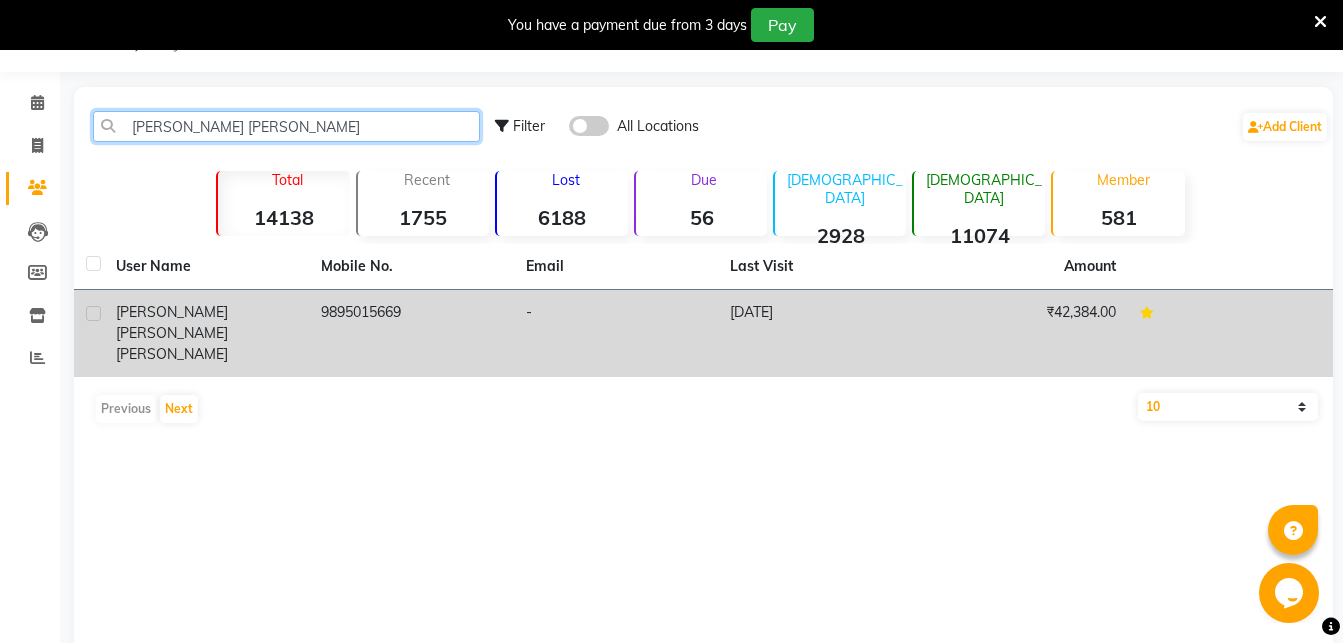 type on "[PERSON_NAME] [PERSON_NAME]" 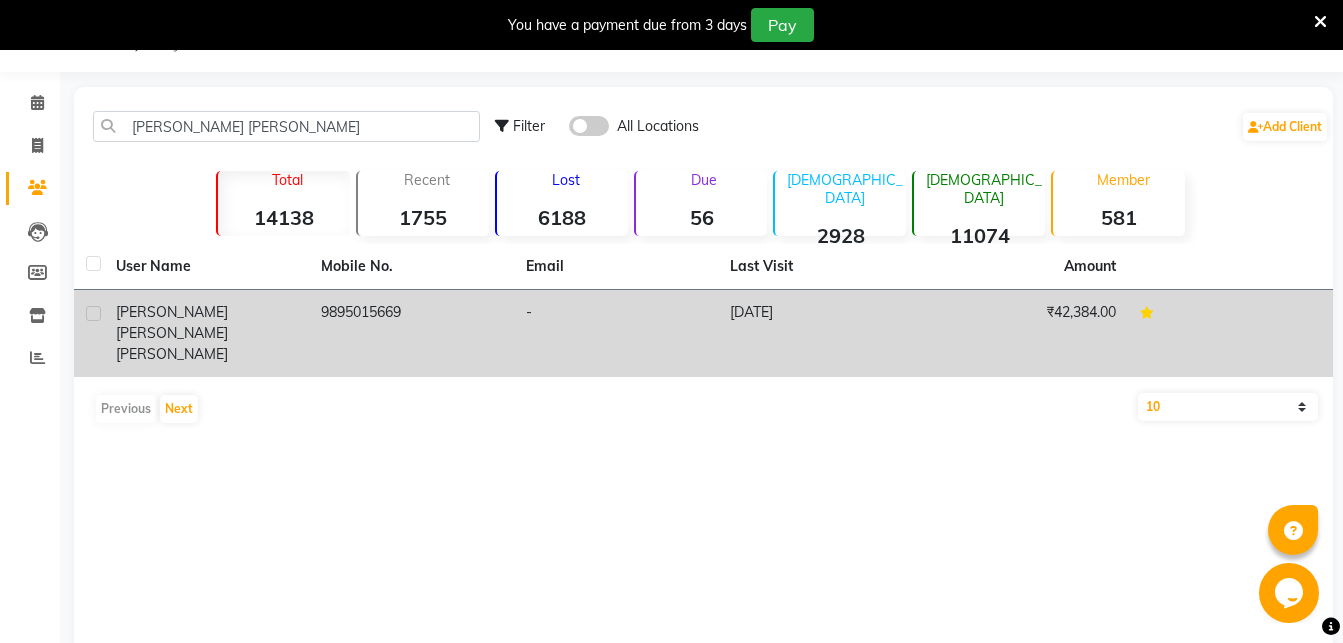 click on "[PERSON_NAME]" 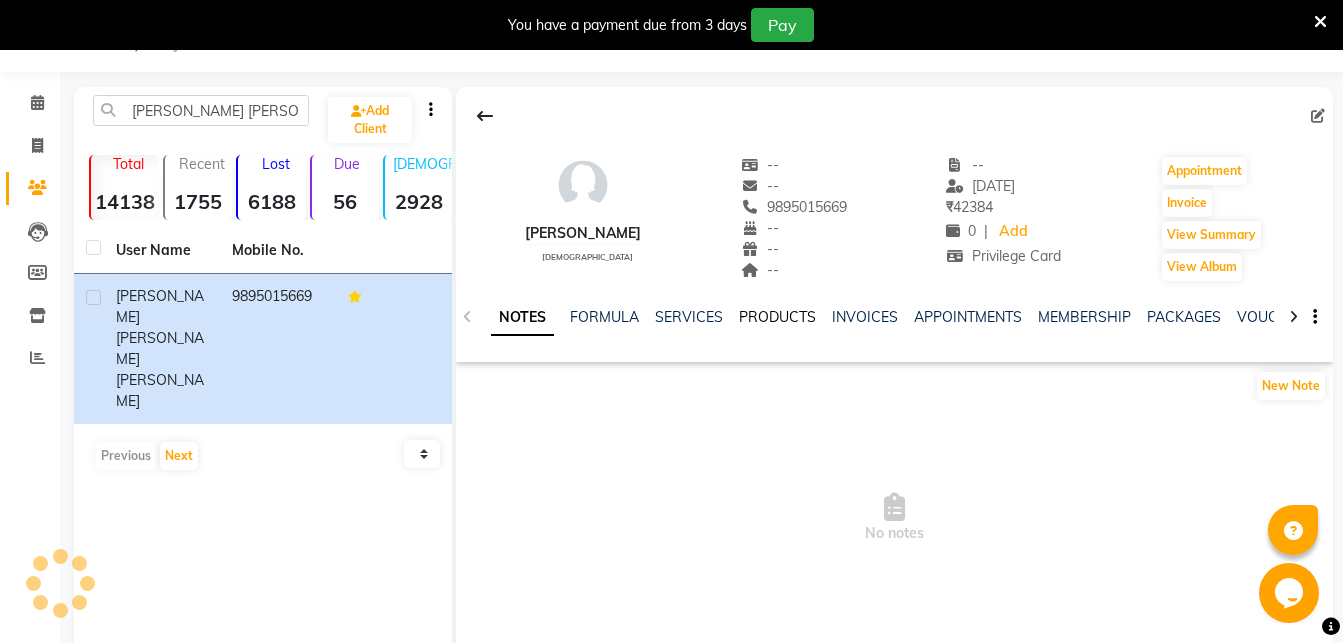 click on "PRODUCTS" 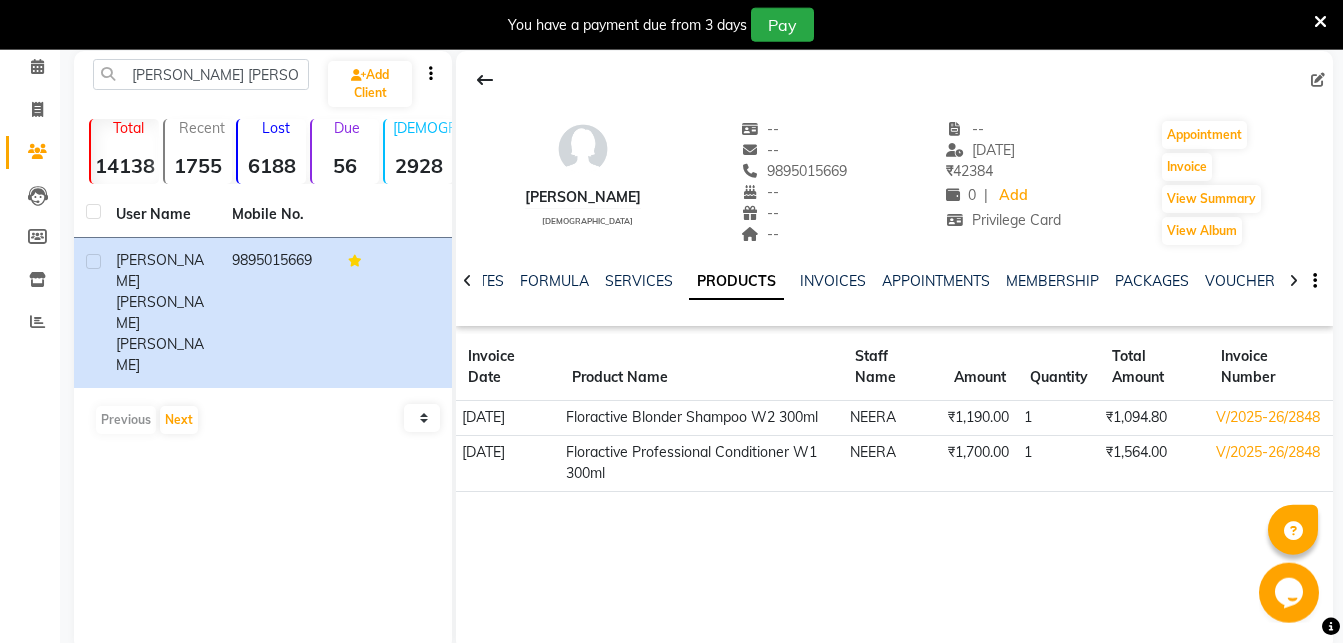 scroll, scrollTop: 124, scrollLeft: 0, axis: vertical 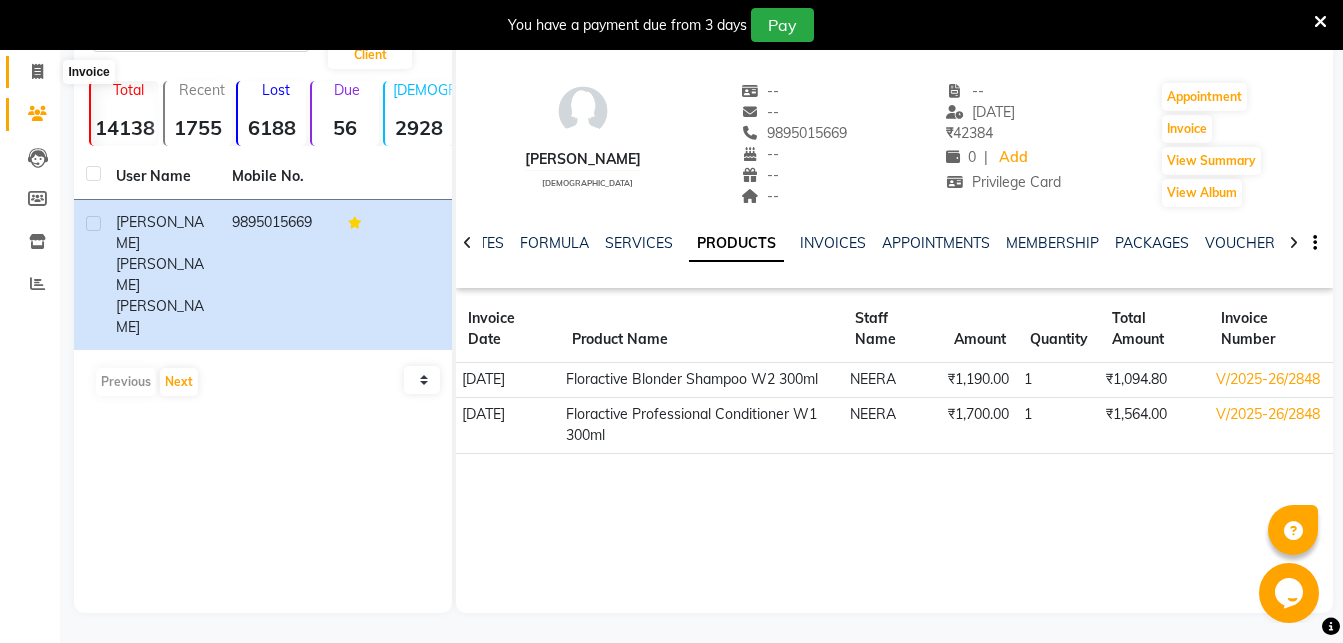 click 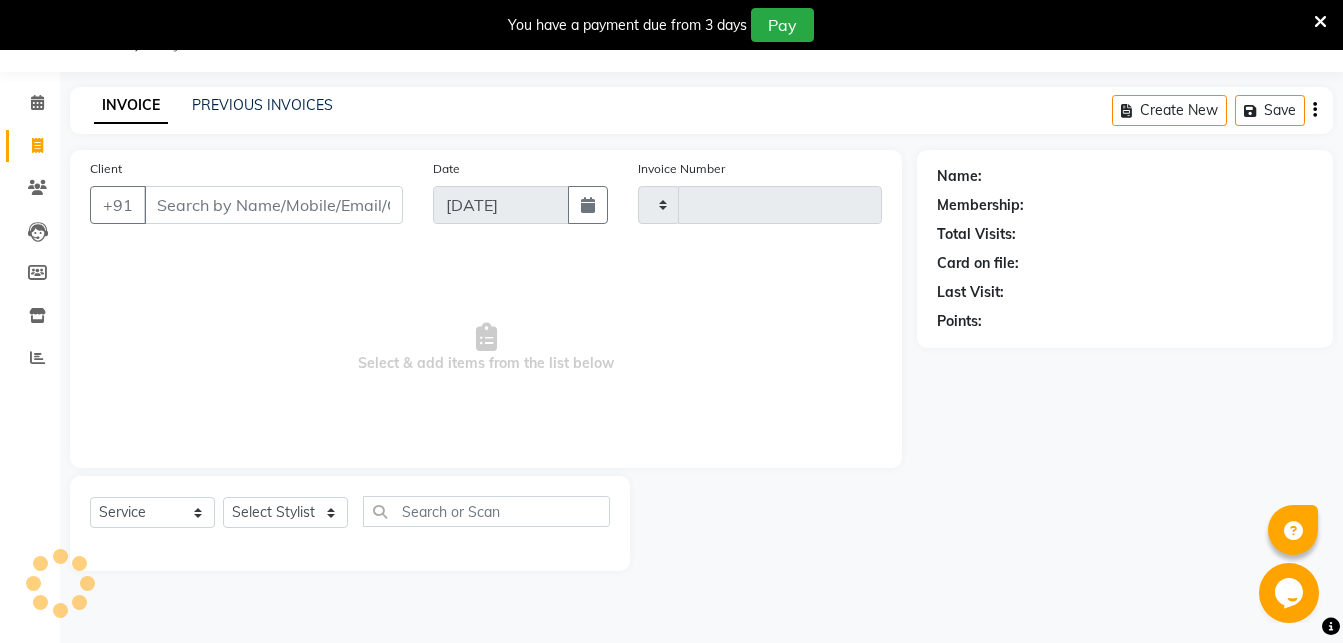 scroll, scrollTop: 50, scrollLeft: 0, axis: vertical 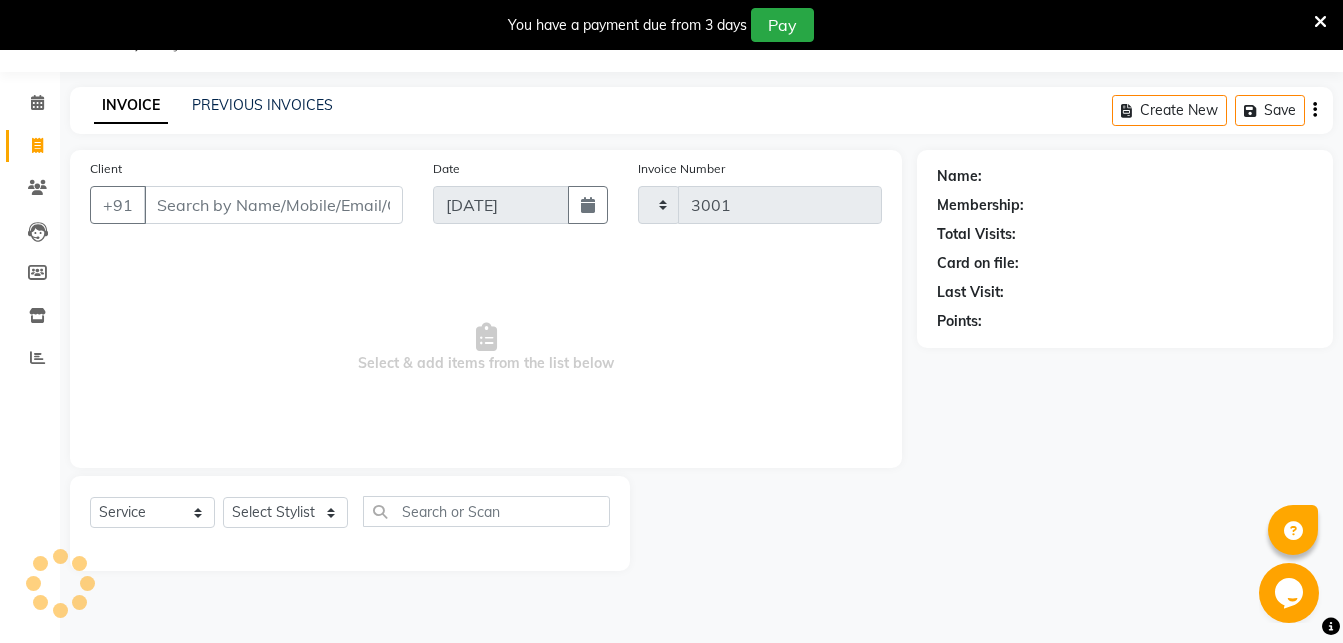 select on "4632" 